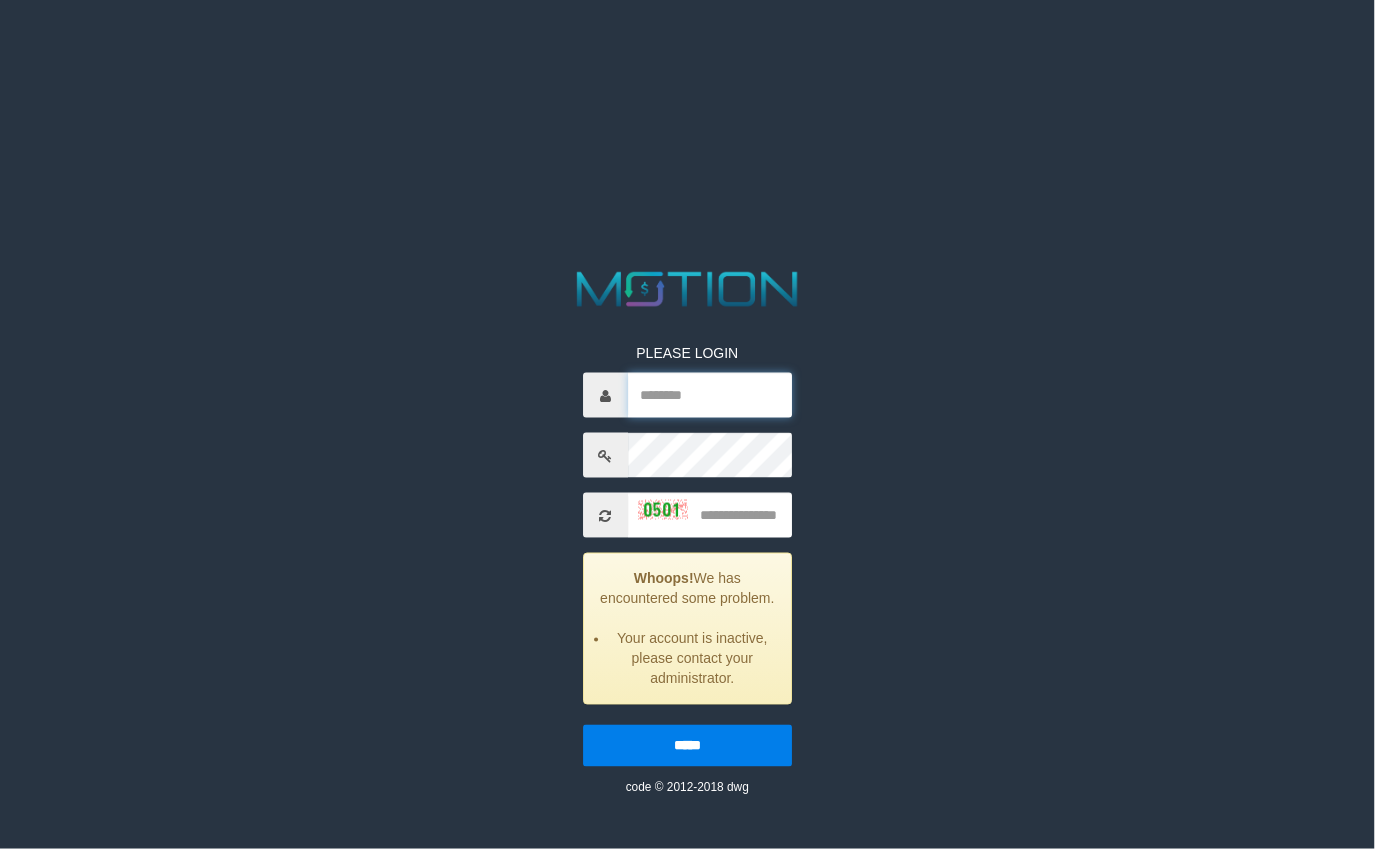 type on "**********" 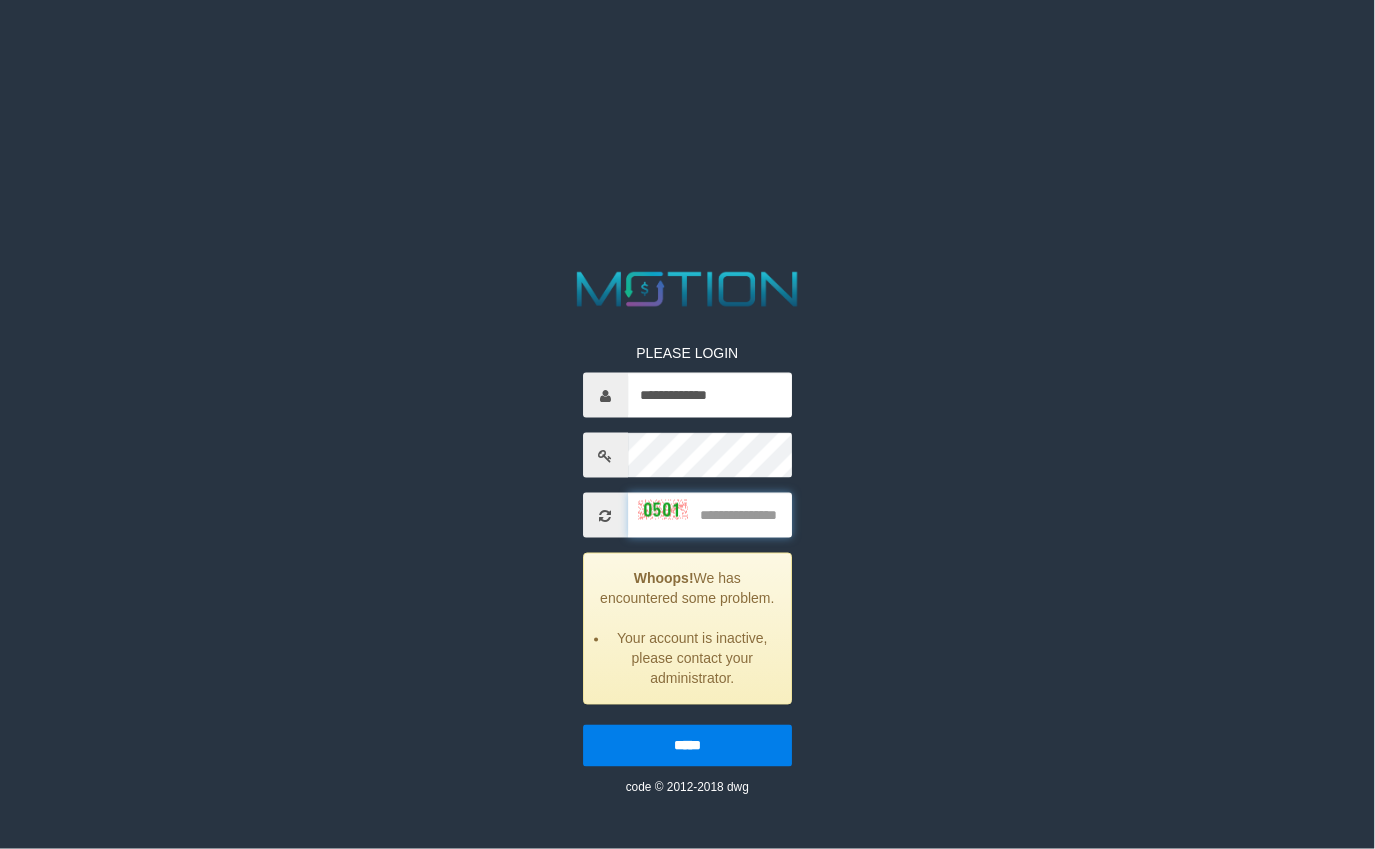 click at bounding box center (710, 515) 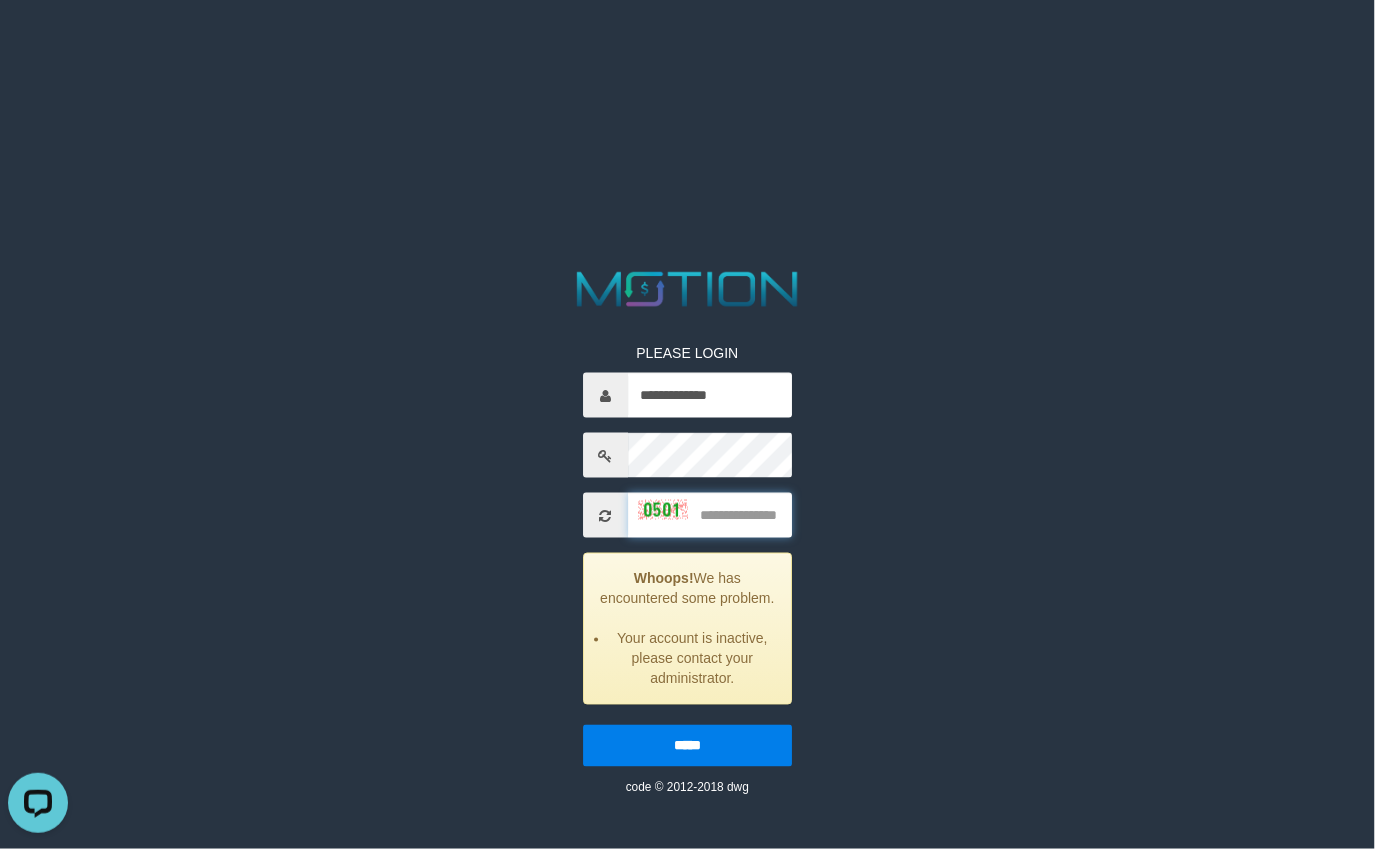 scroll, scrollTop: 0, scrollLeft: 0, axis: both 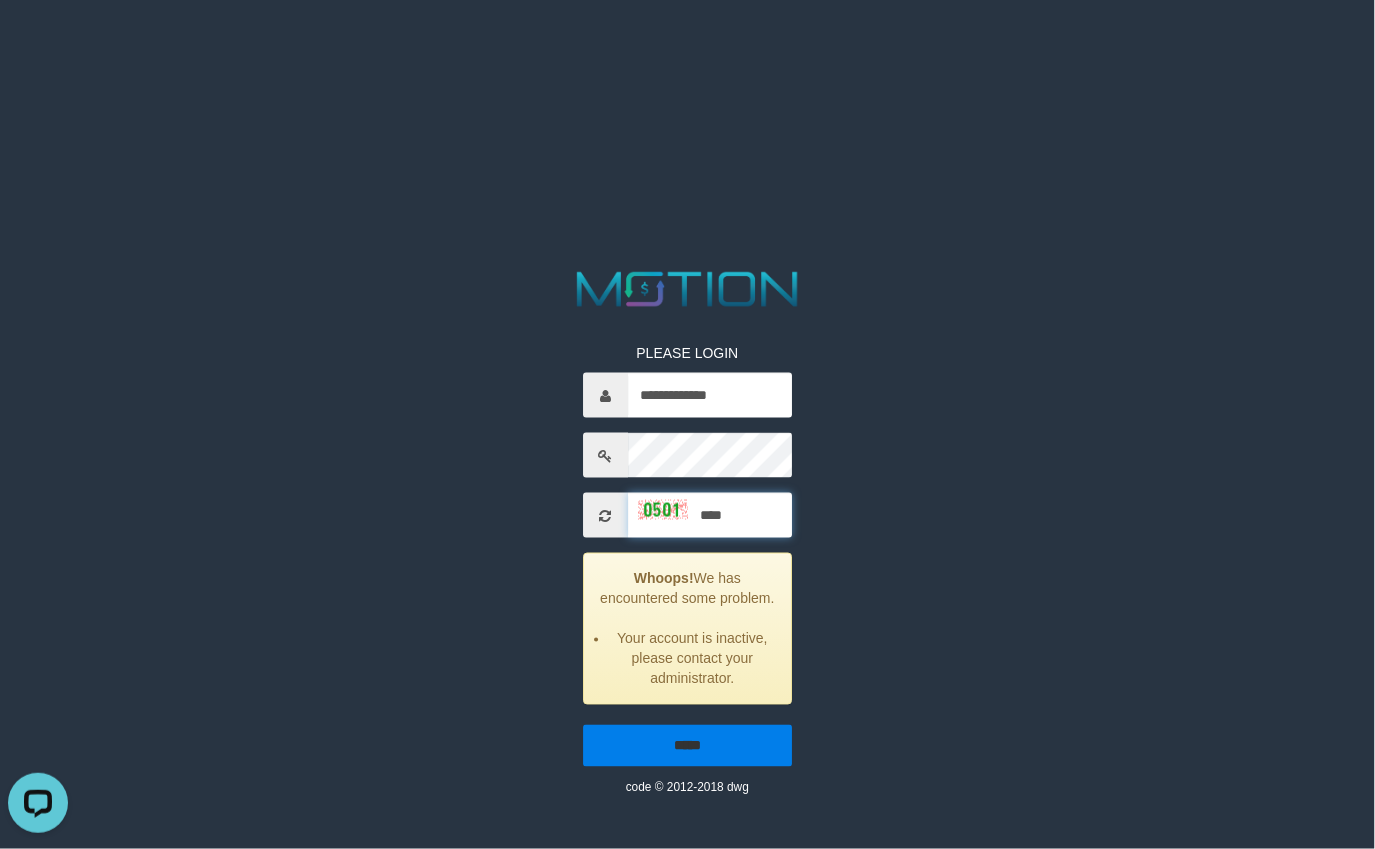 type on "****" 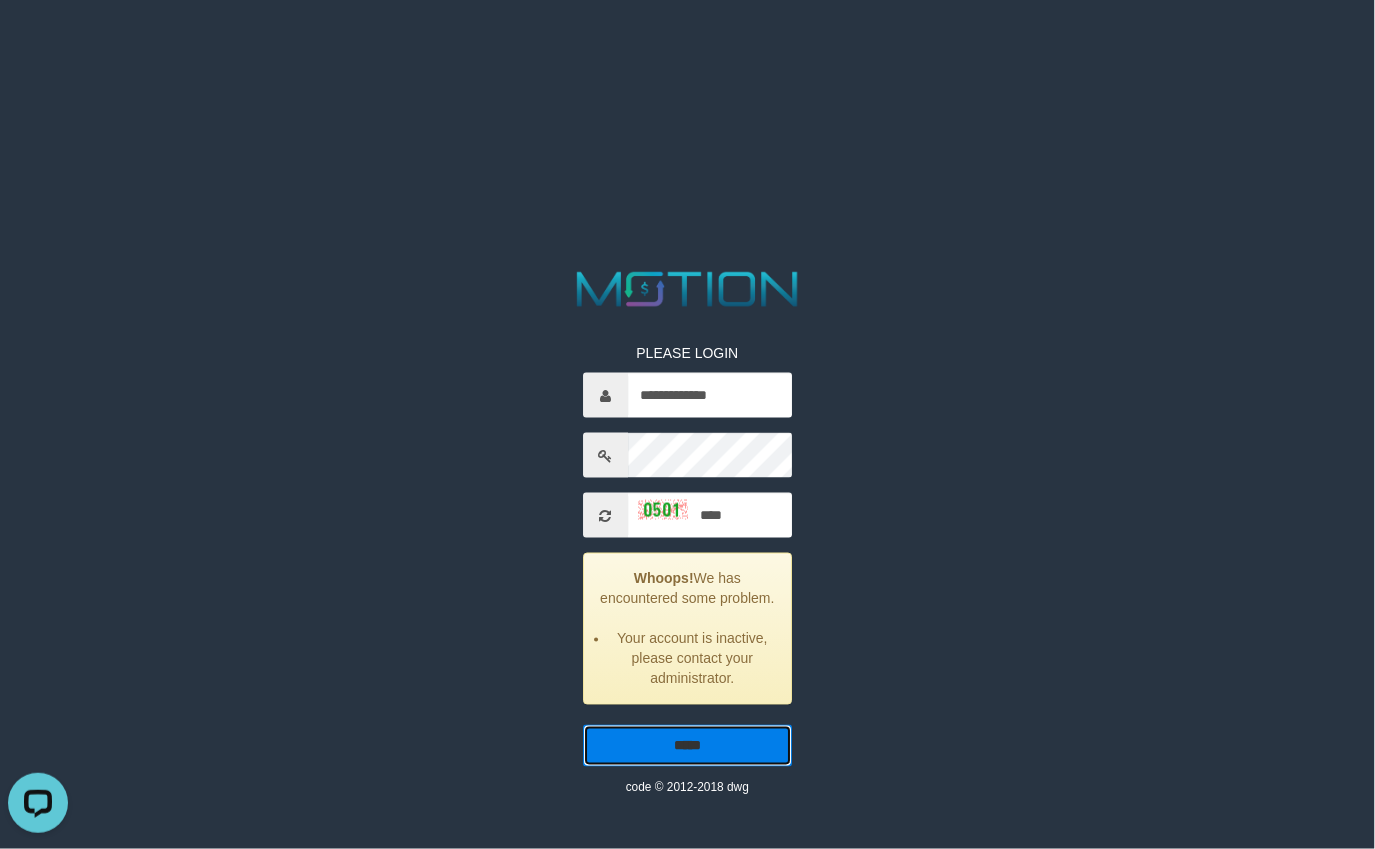 click on "*****" at bounding box center (687, 746) 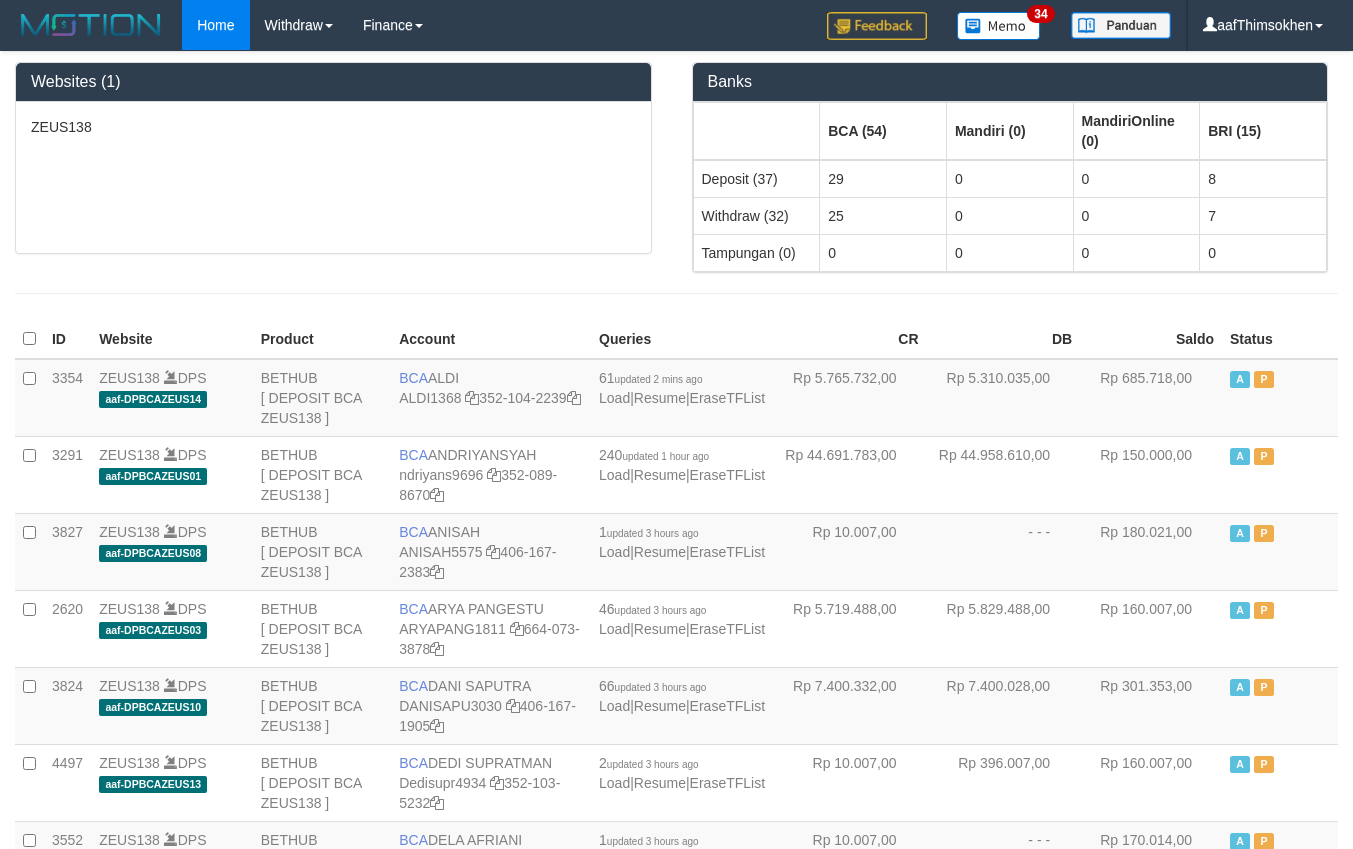 scroll, scrollTop: 0, scrollLeft: 0, axis: both 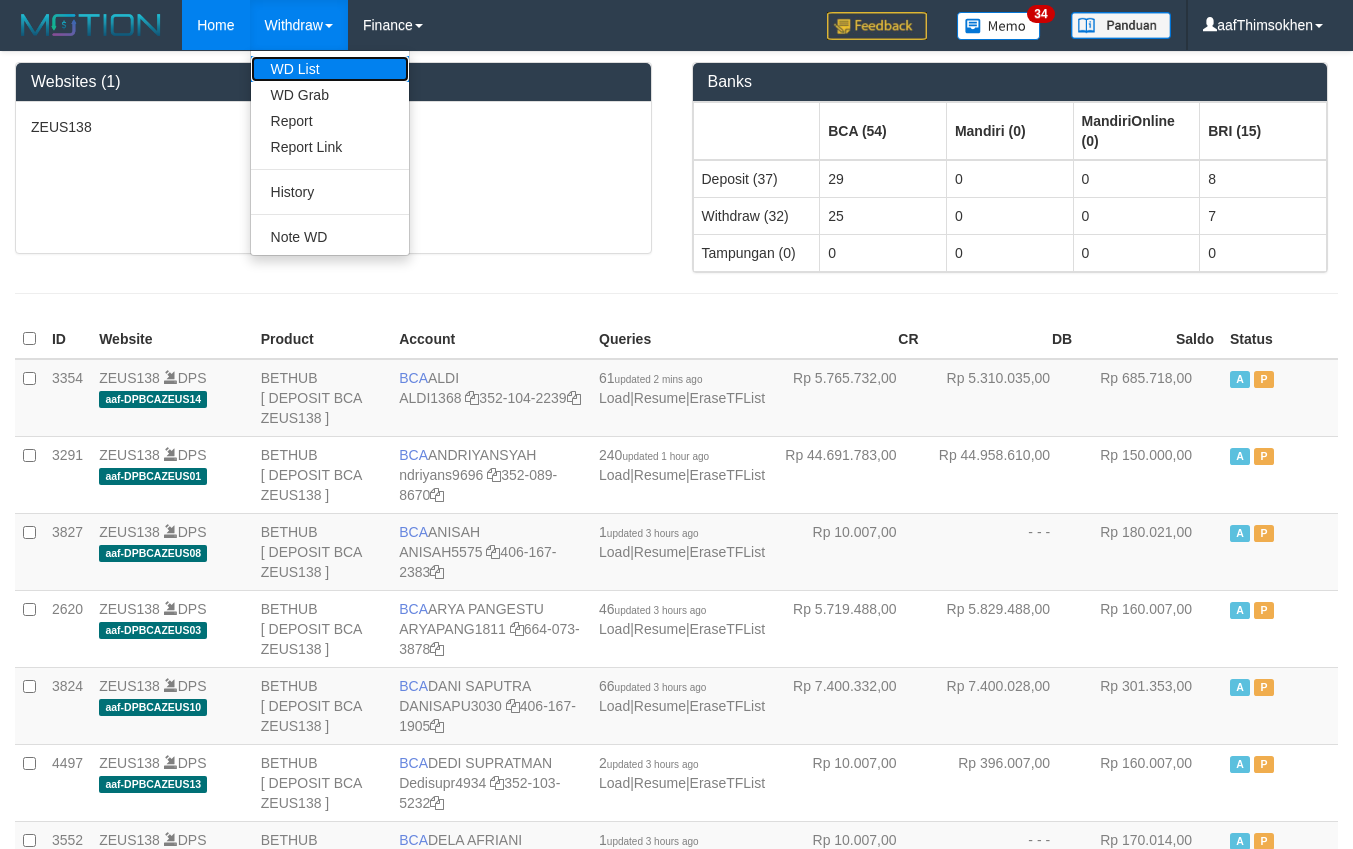 click on "WD List" at bounding box center (330, 69) 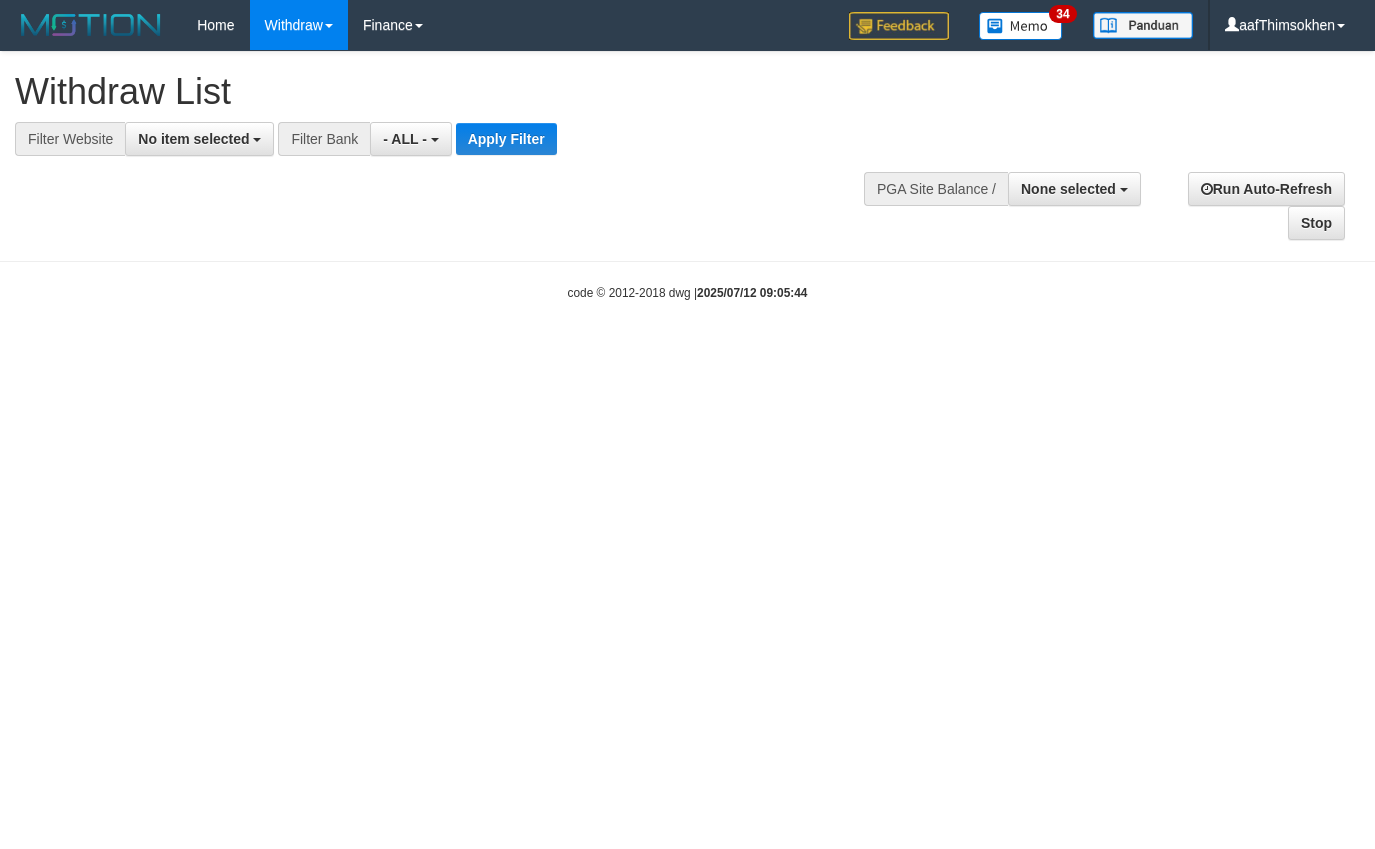 select 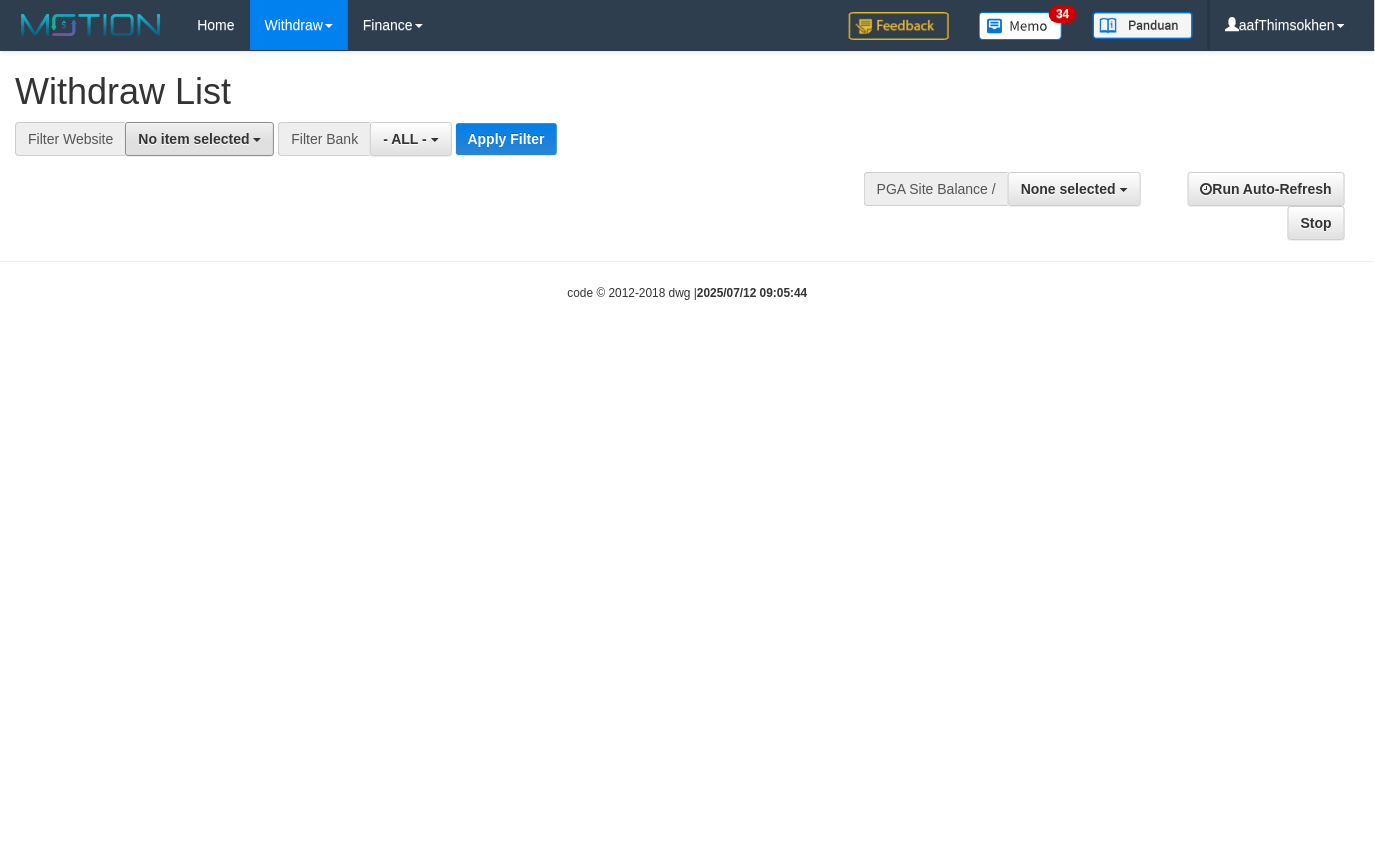 drag, startPoint x: 178, startPoint y: 148, endPoint x: 183, endPoint y: 157, distance: 10.29563 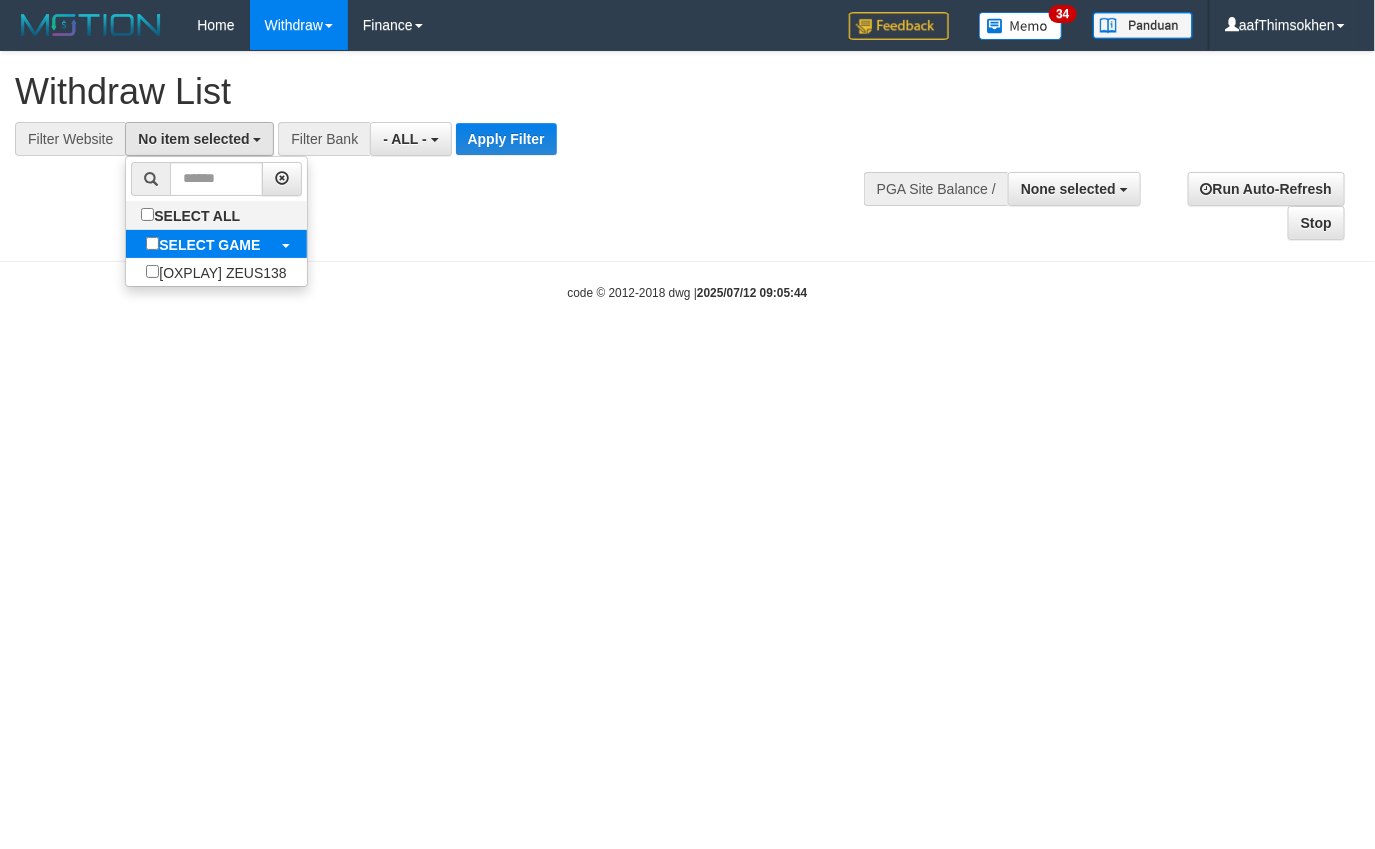 select on "***" 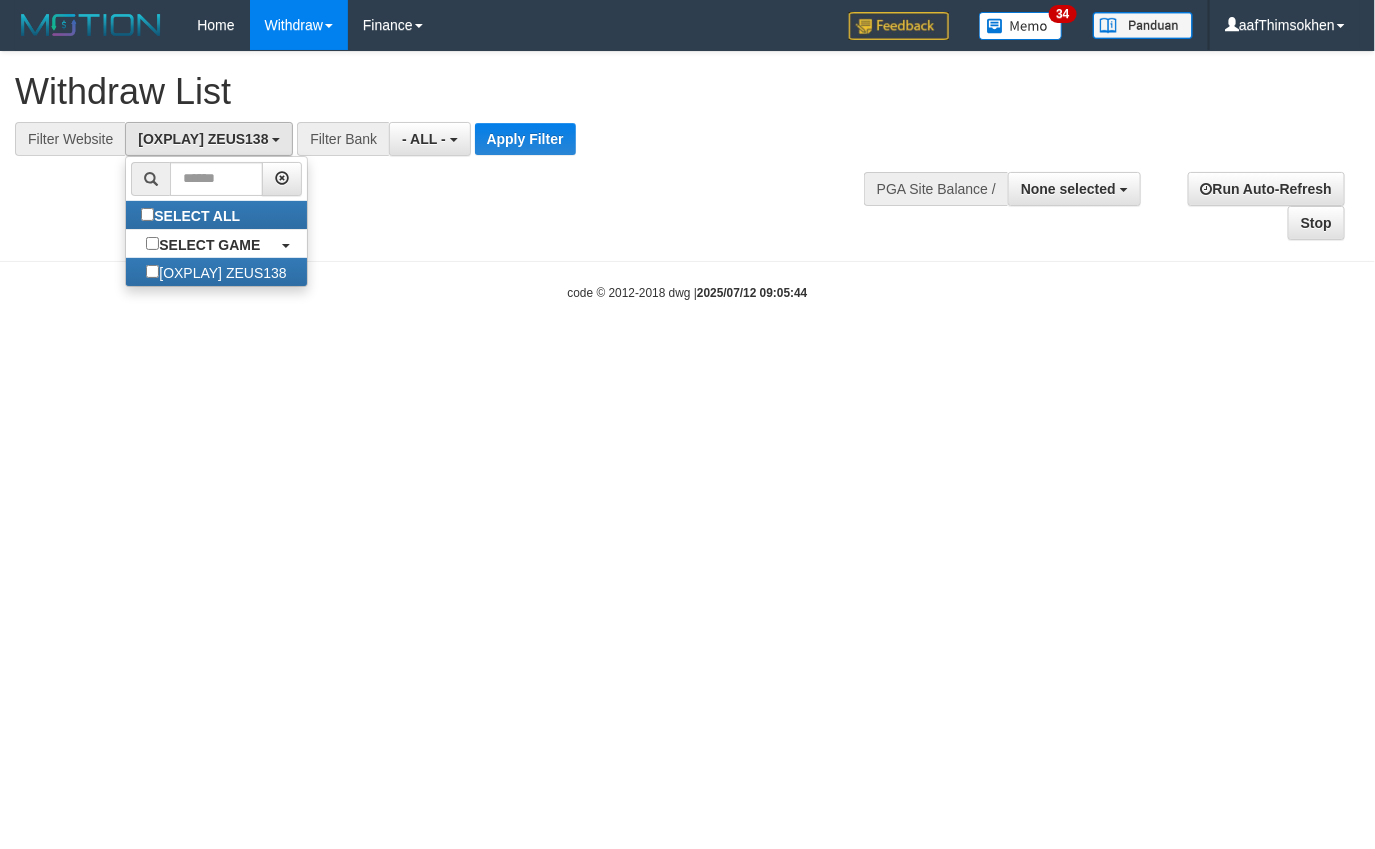 scroll, scrollTop: 18, scrollLeft: 0, axis: vertical 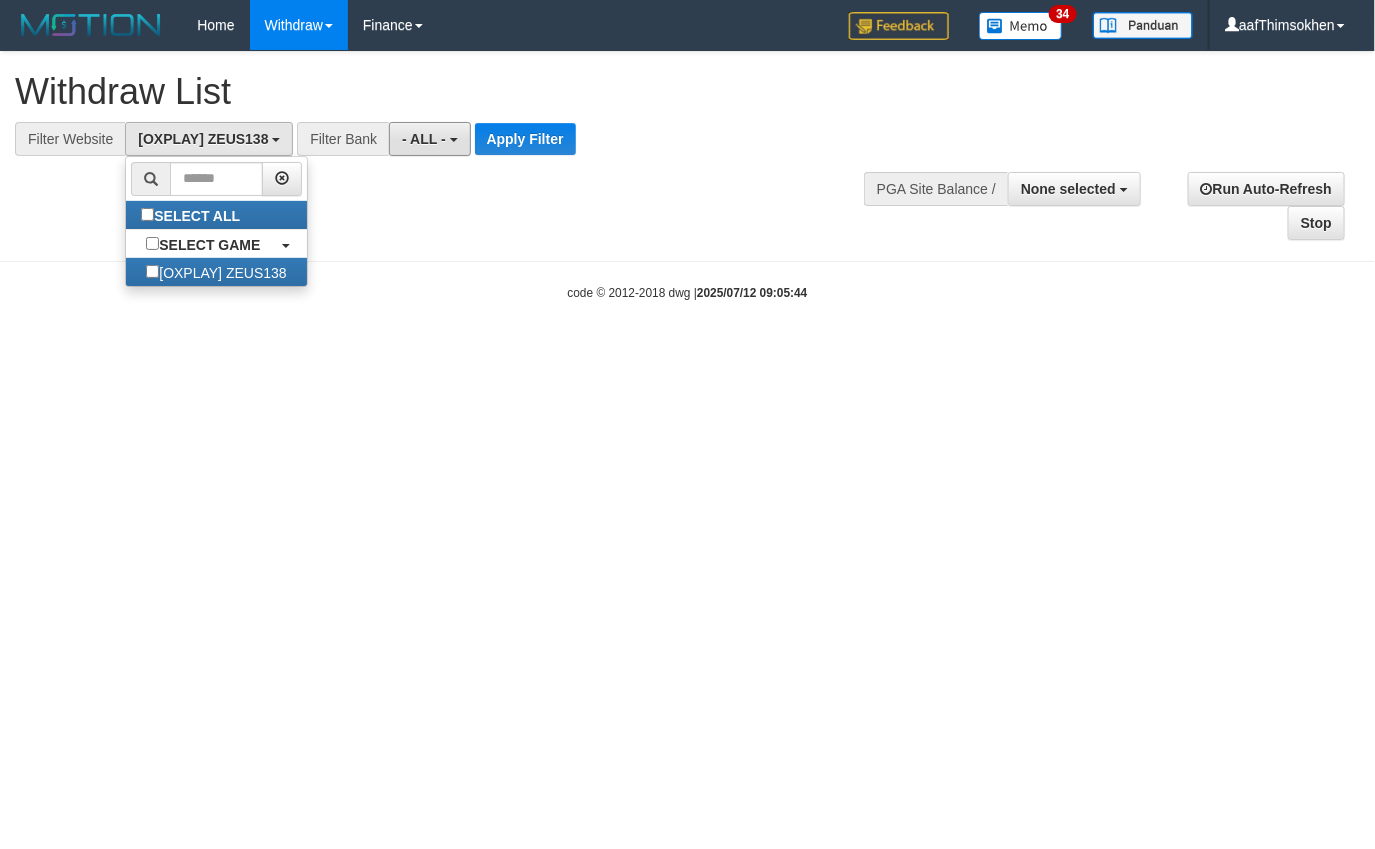 click on "- ALL -" at bounding box center (424, 139) 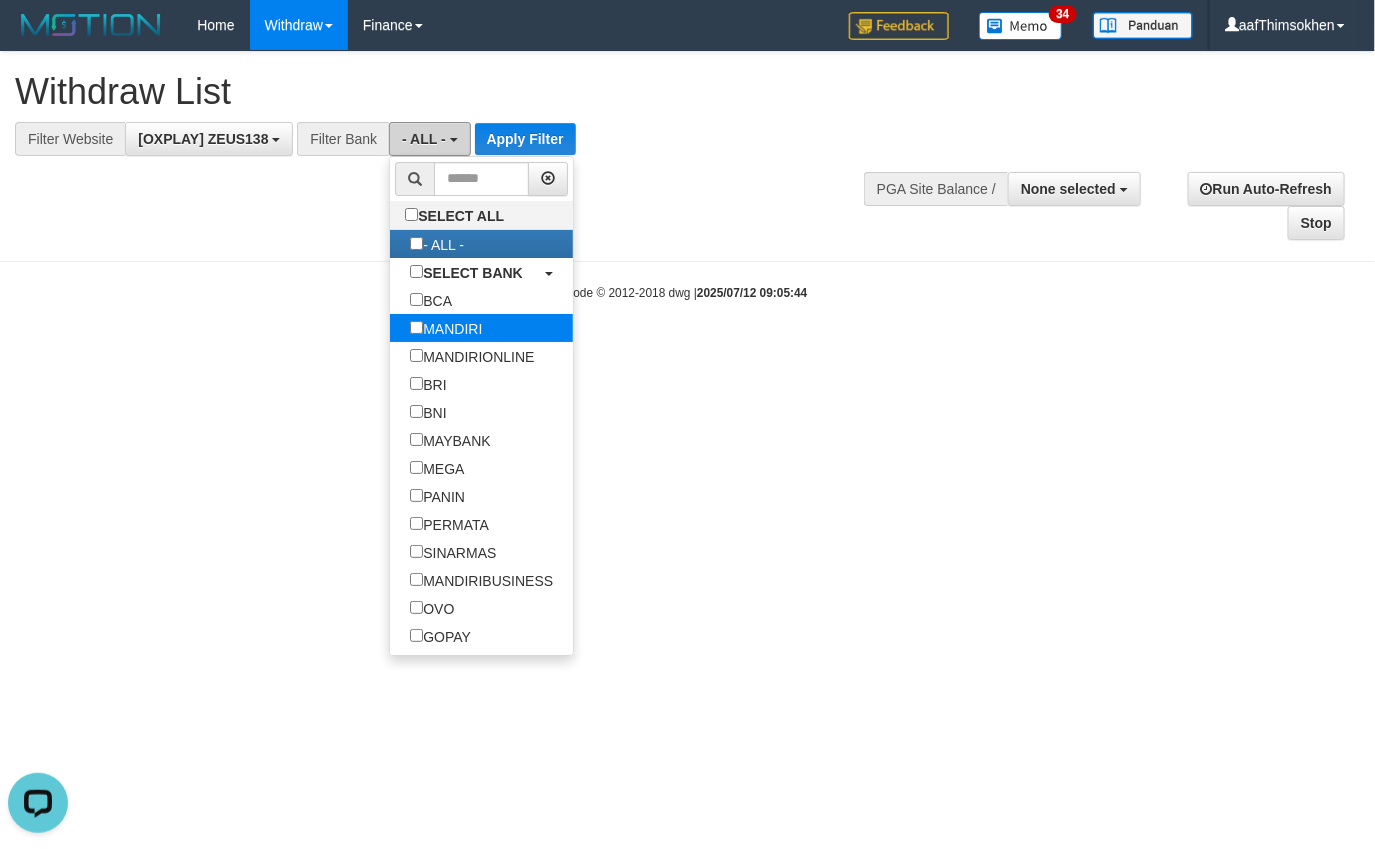 scroll, scrollTop: 0, scrollLeft: 0, axis: both 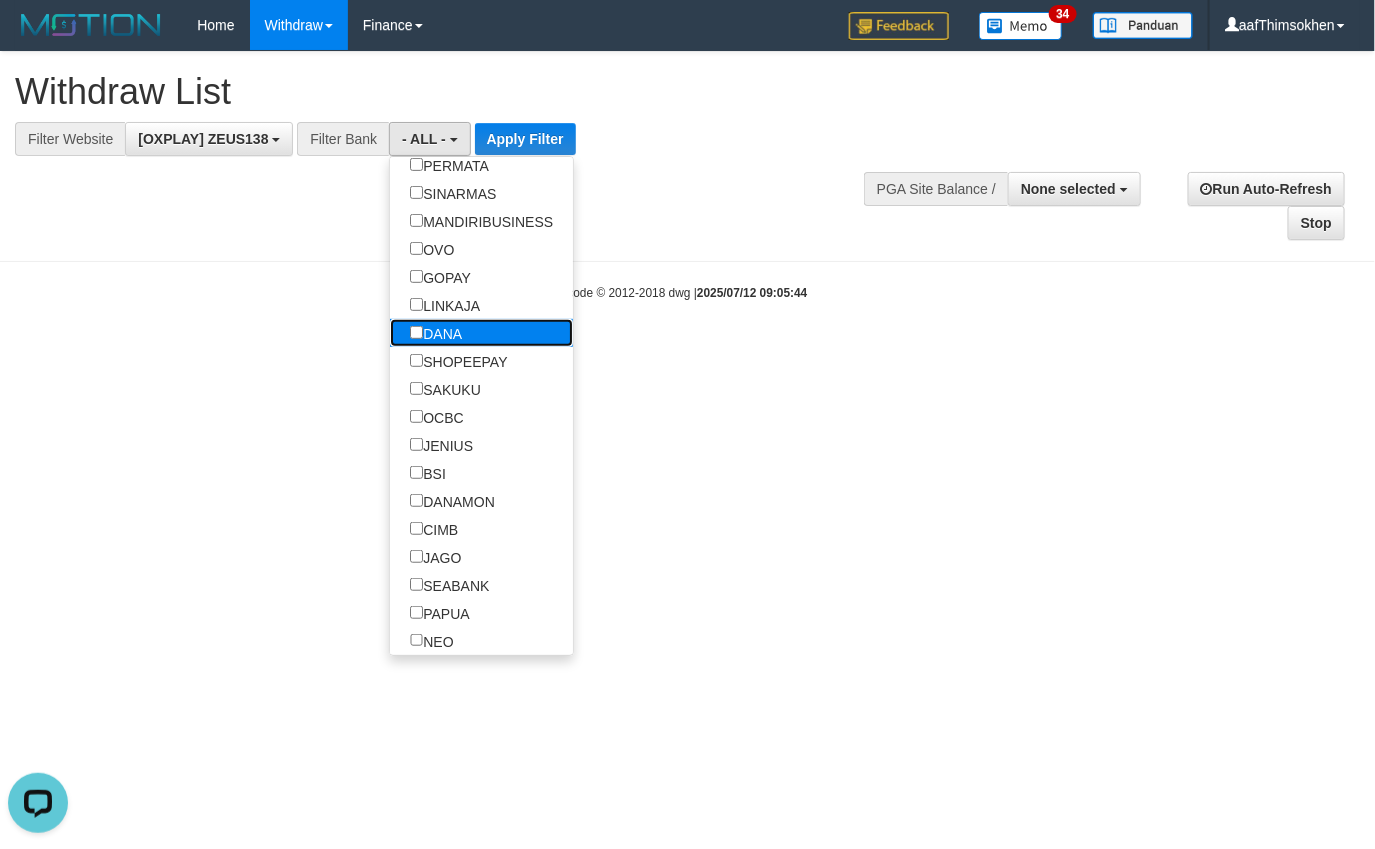 click on "DANA" at bounding box center [436, 333] 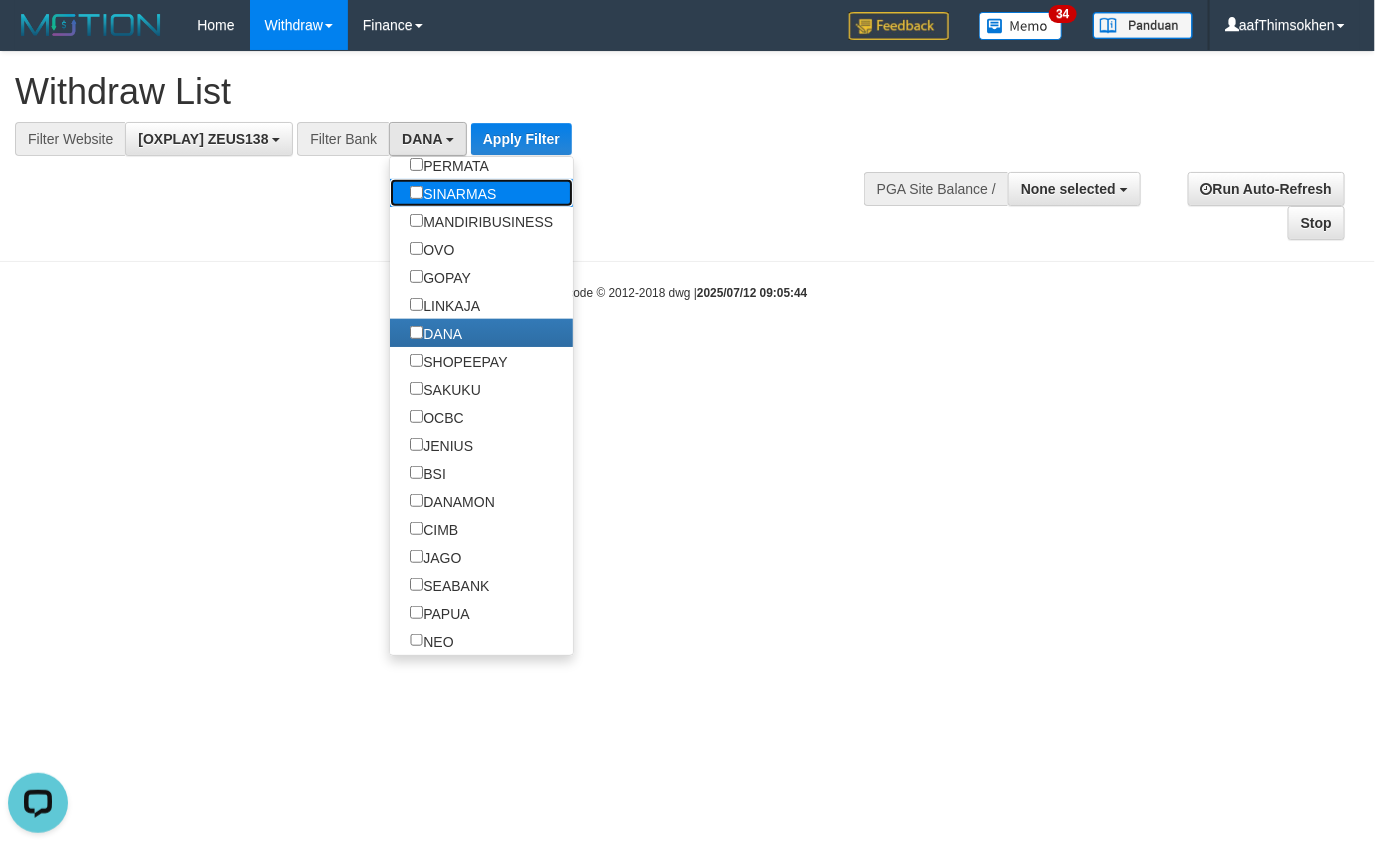 click on "SINARMAS" at bounding box center (453, 193) 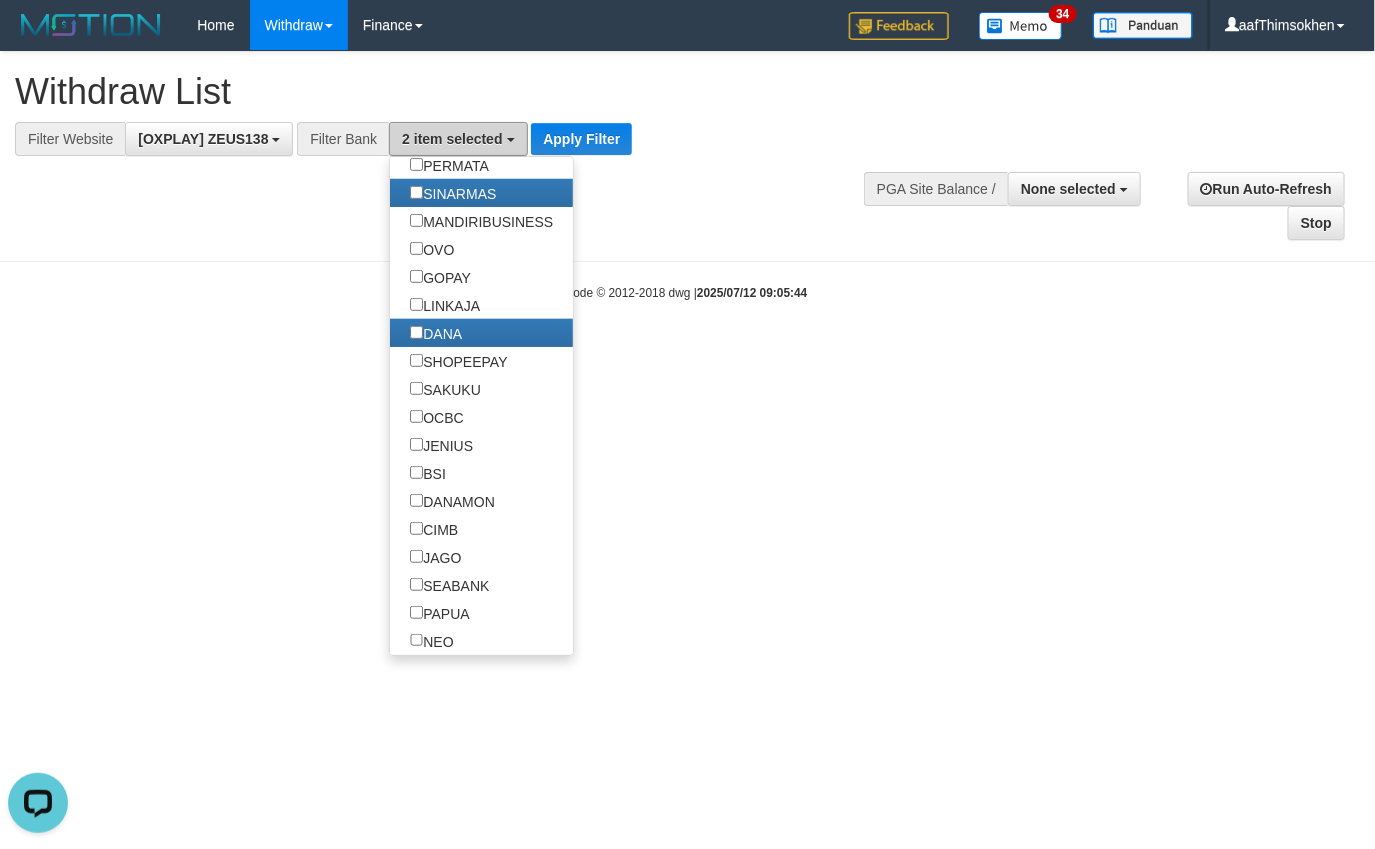 click on "2 item selected" at bounding box center [458, 139] 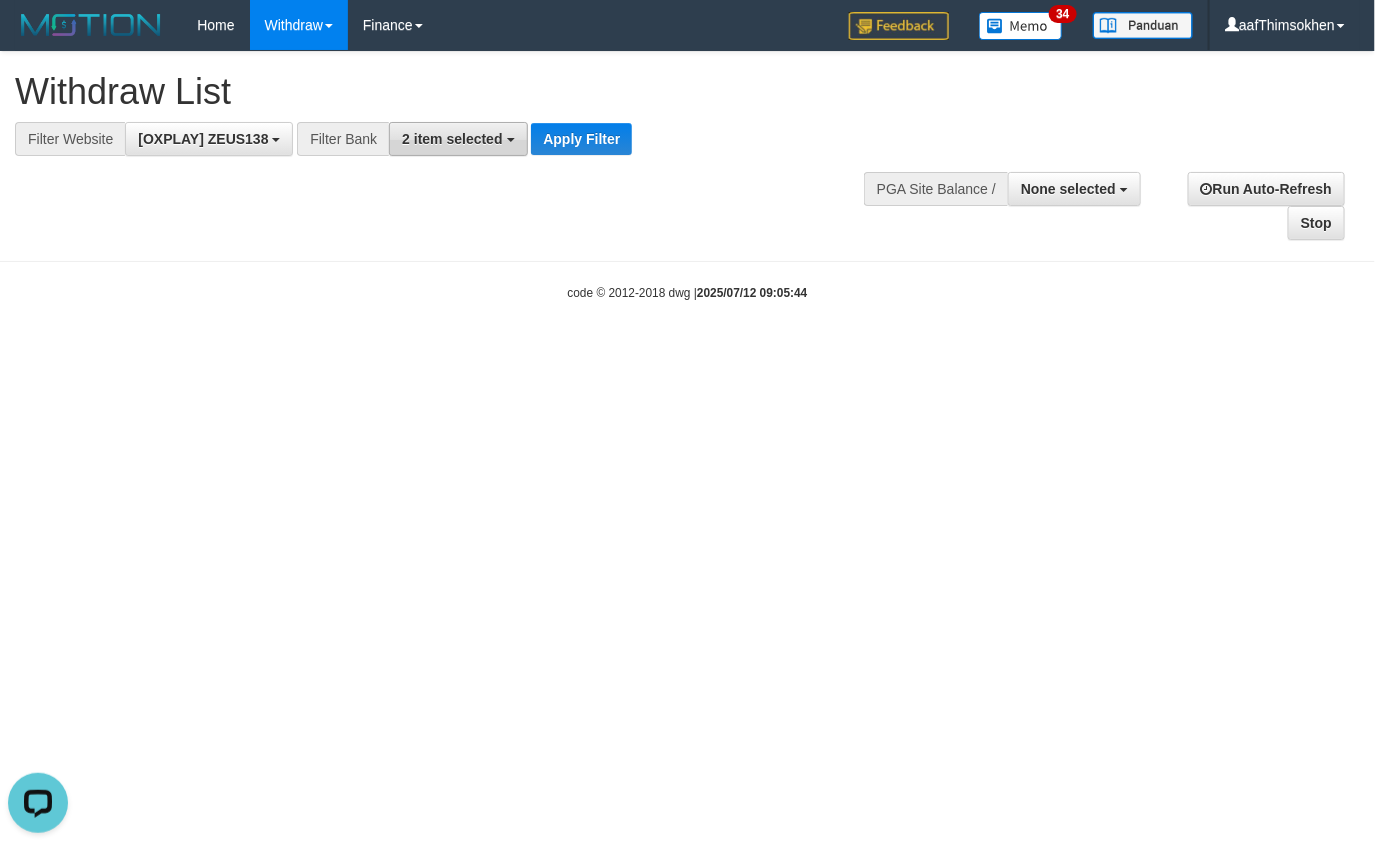 click on "2 item selected" at bounding box center (452, 139) 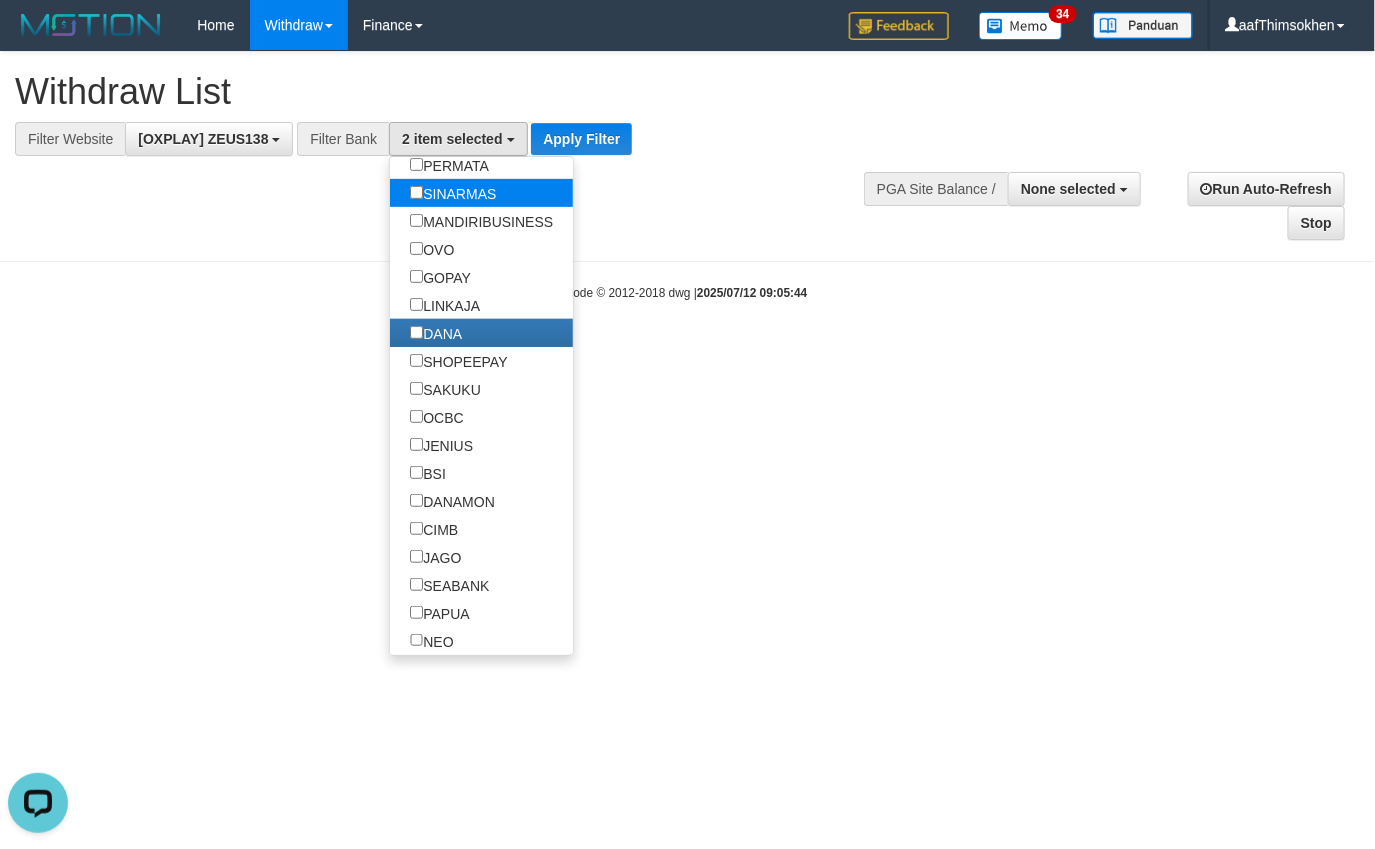 click on "SINARMAS" at bounding box center (453, 193) 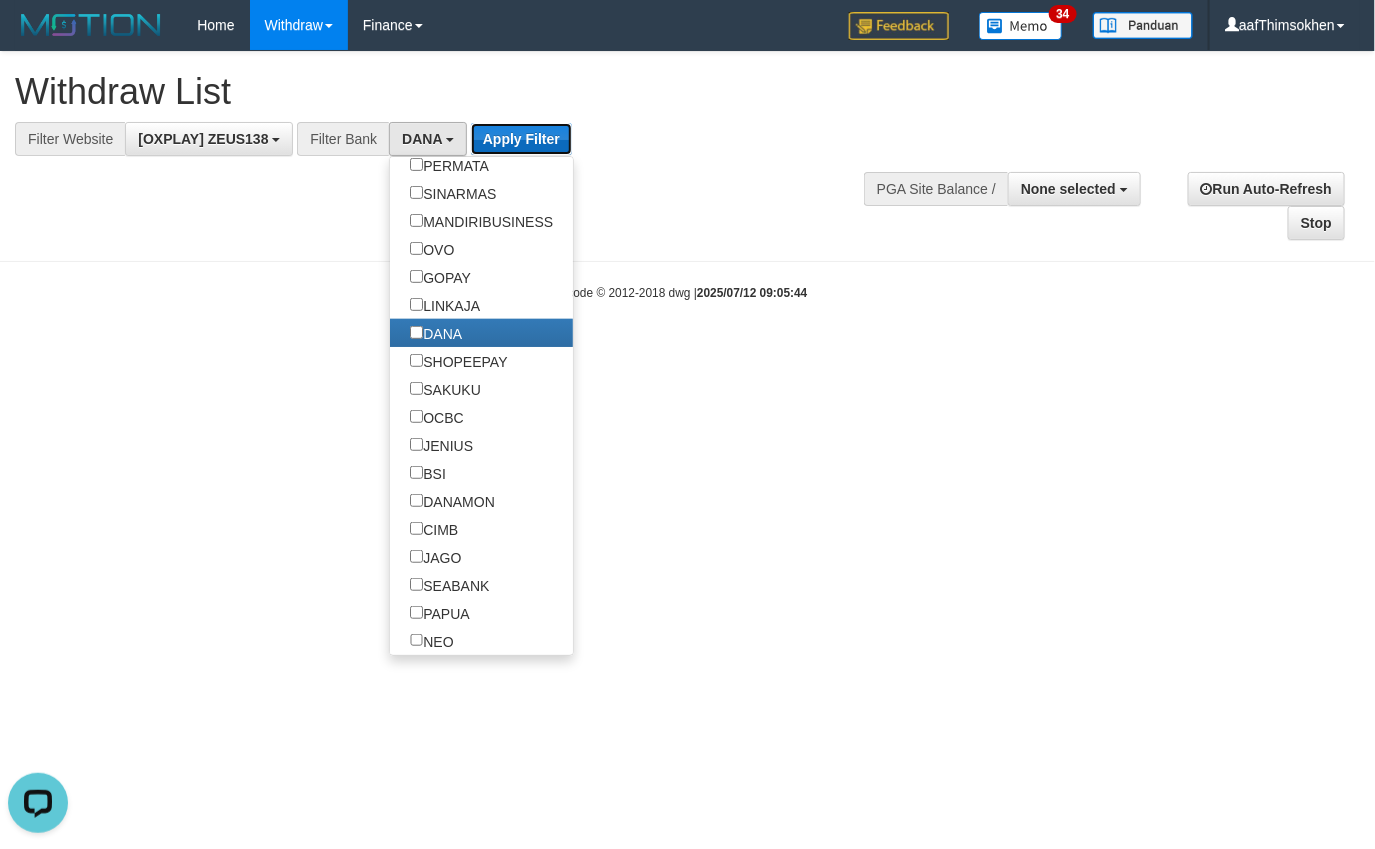 click on "Apply Filter" at bounding box center [521, 139] 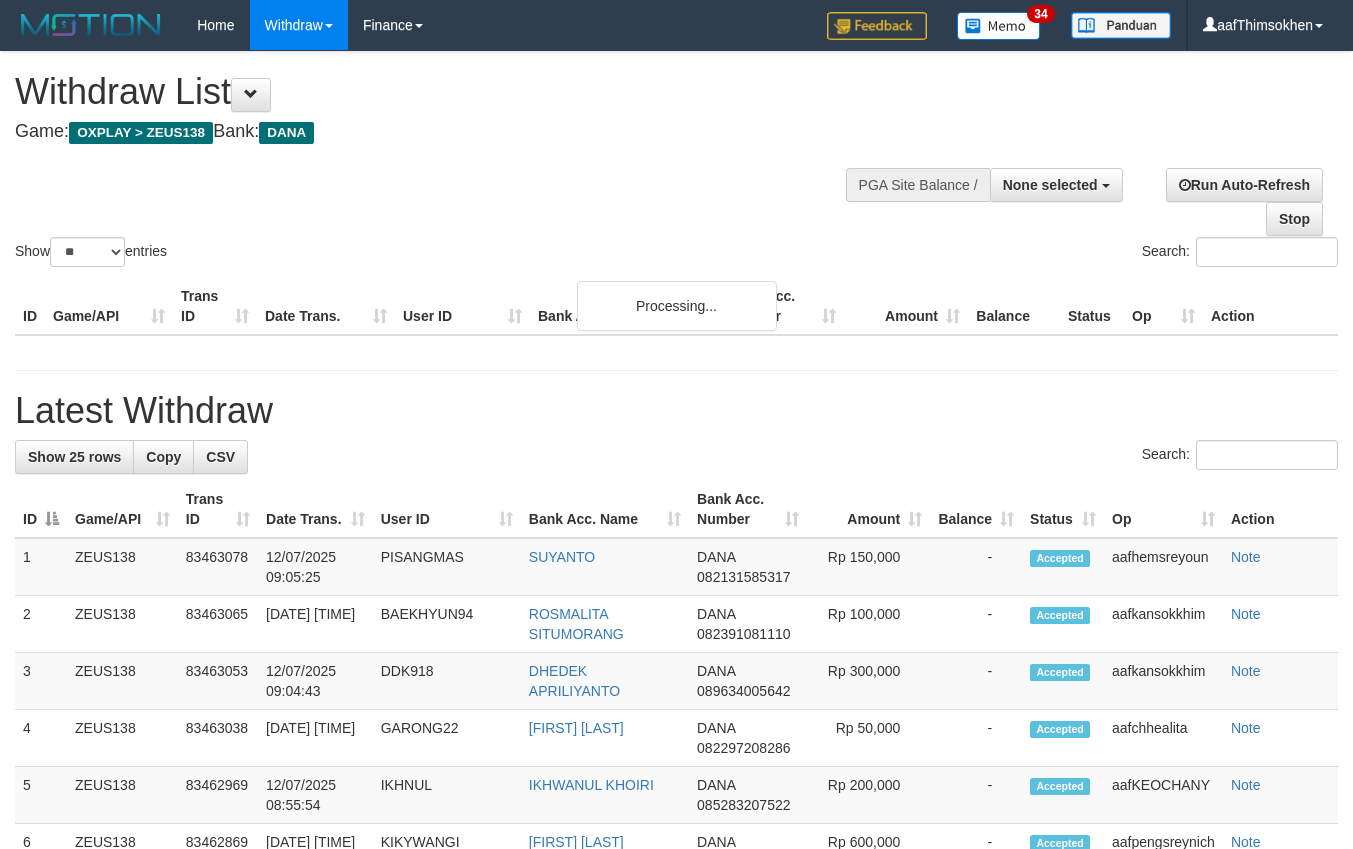 select 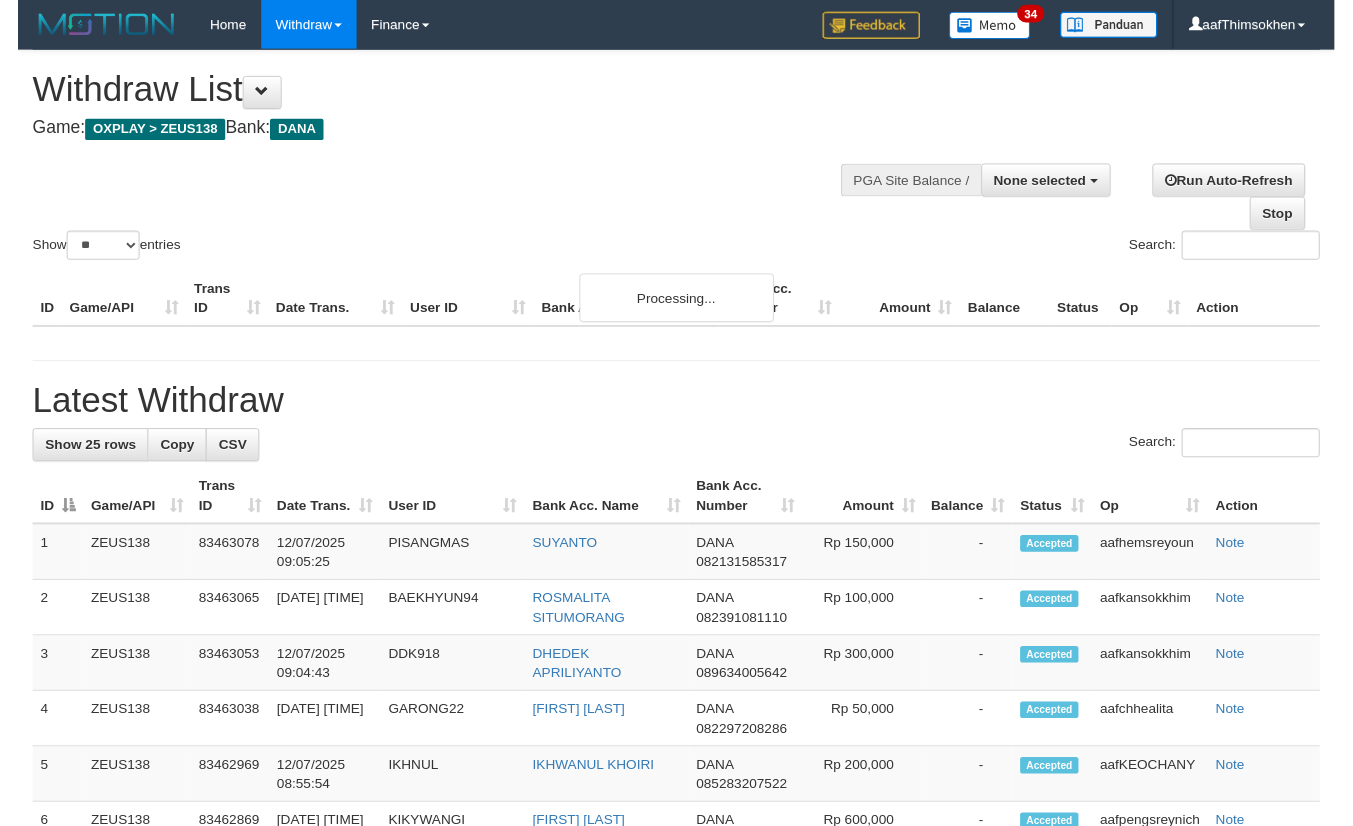 scroll, scrollTop: 0, scrollLeft: 0, axis: both 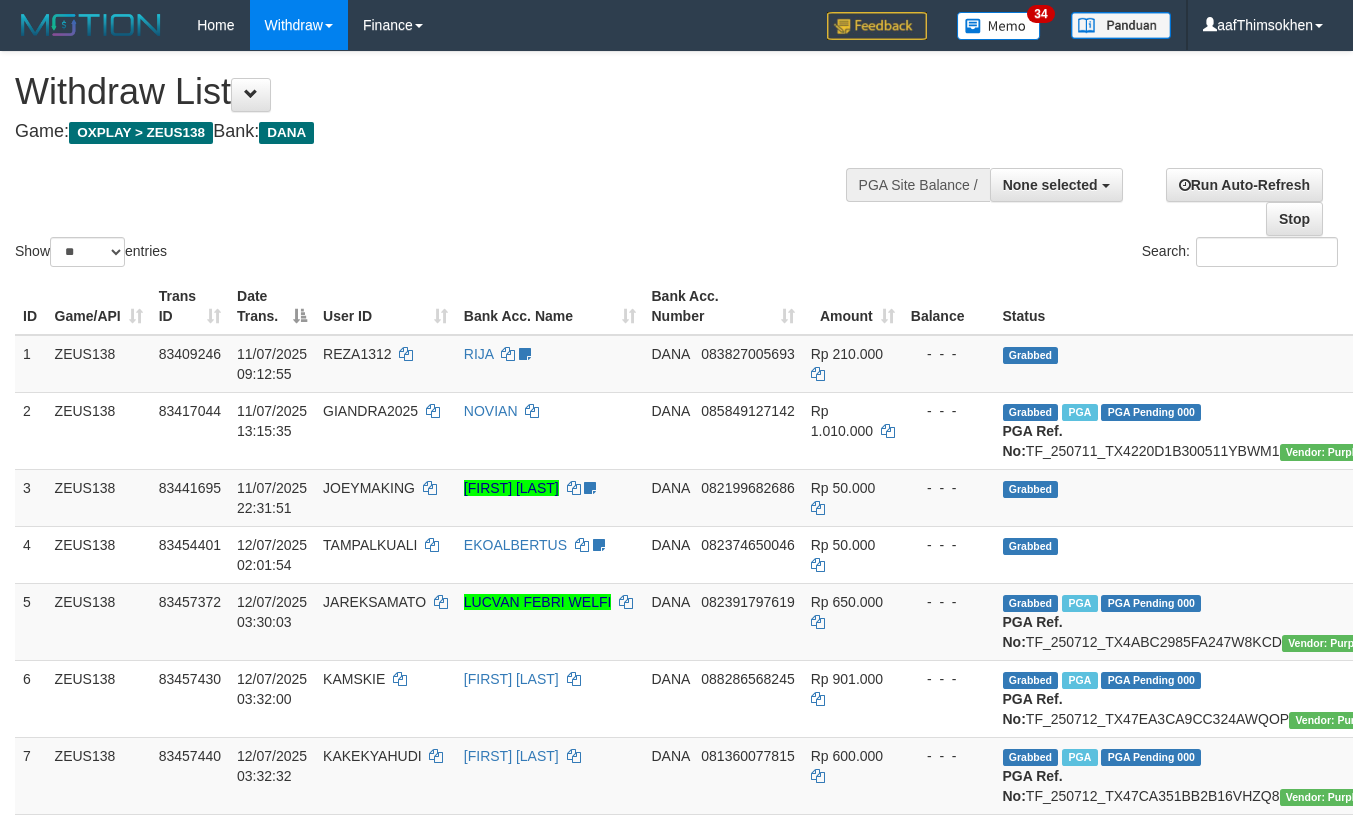 click on "Show  ** ** ** ***  entries Search:" at bounding box center [676, 161] 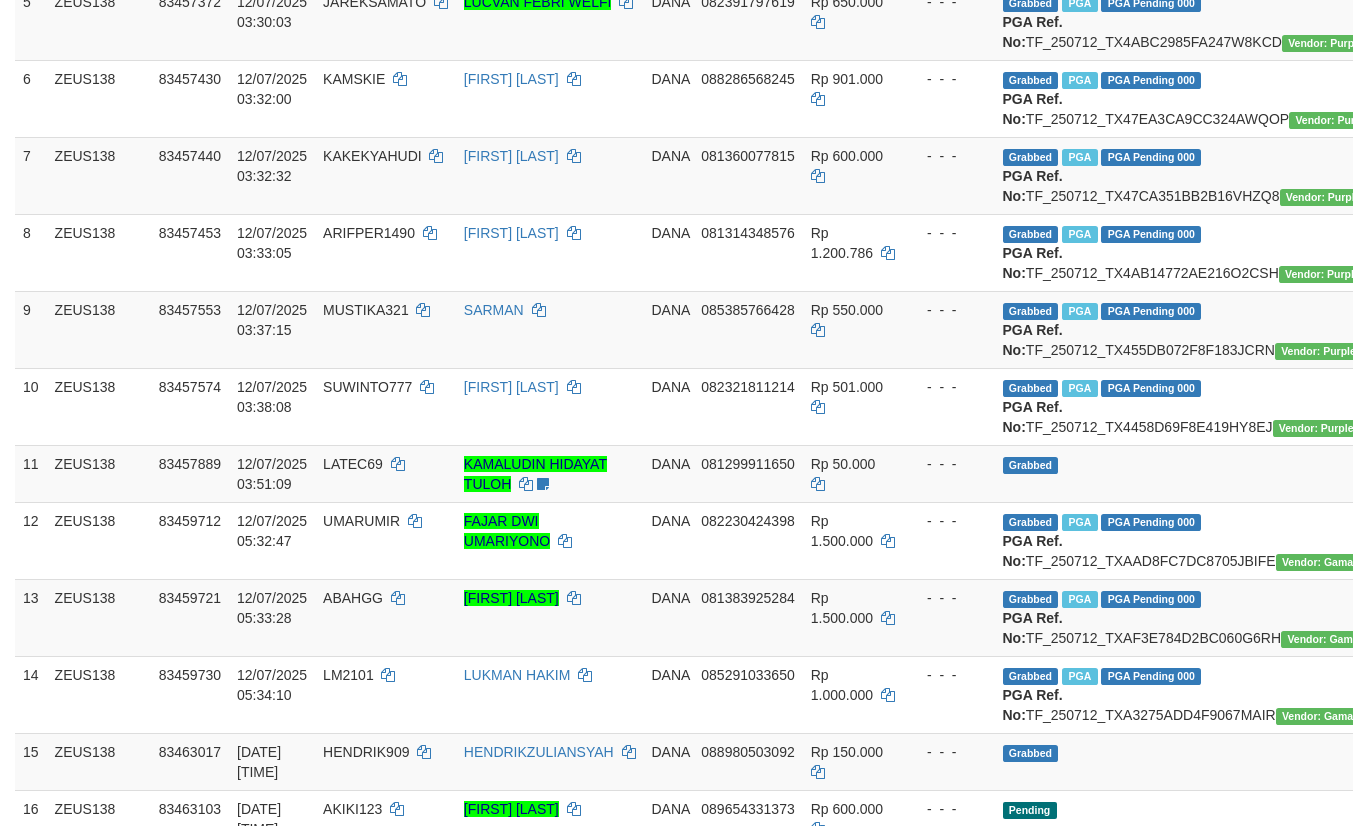 scroll, scrollTop: 1794, scrollLeft: 0, axis: vertical 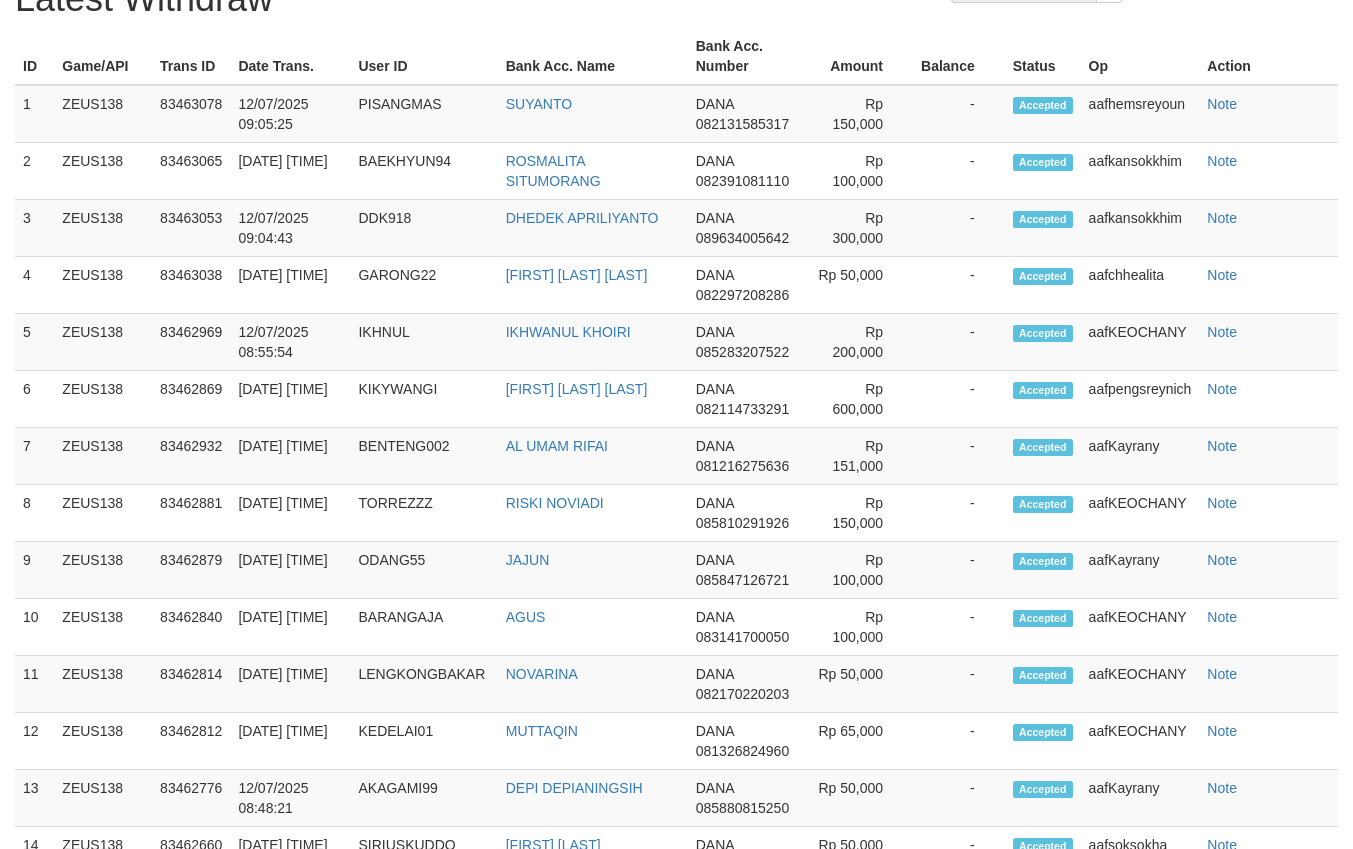 select on "**" 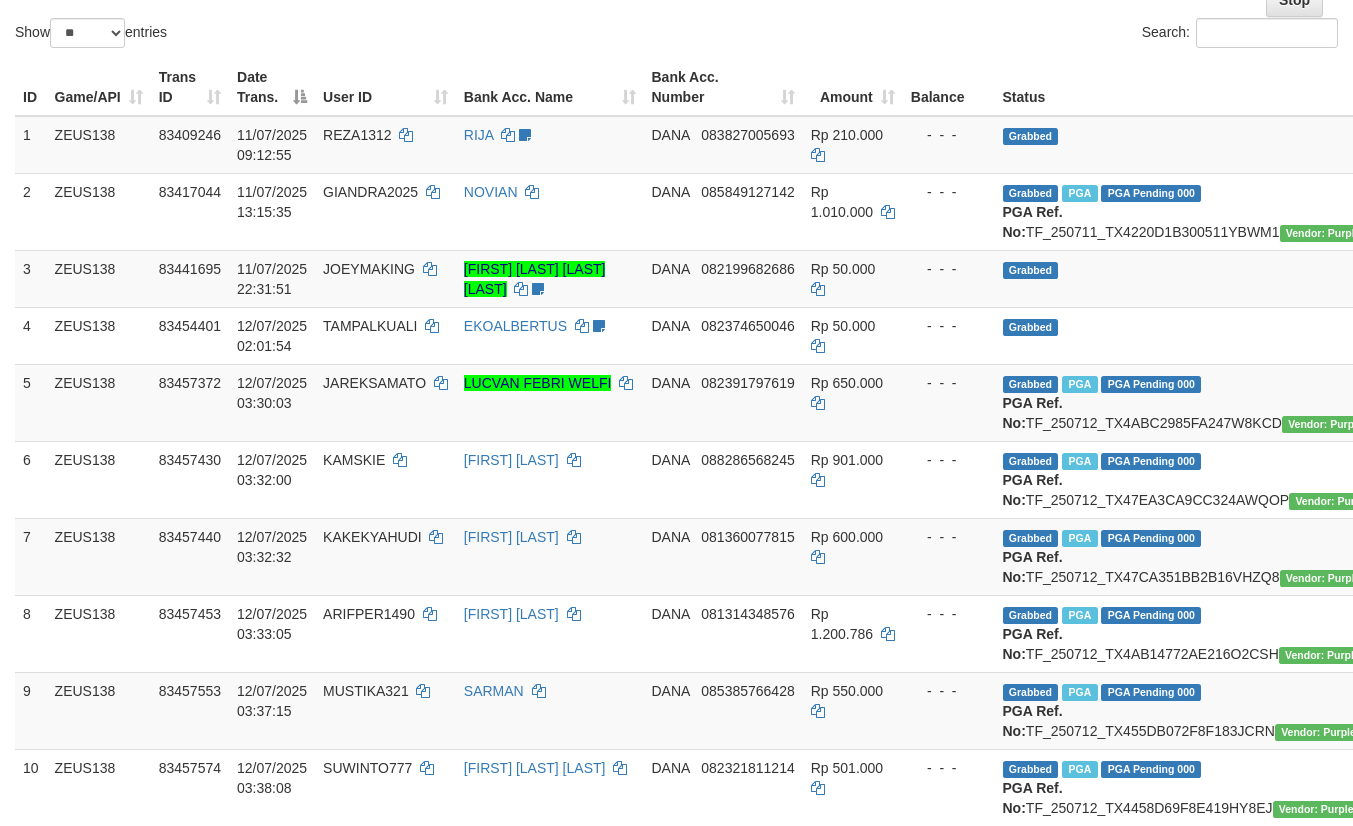 scroll, scrollTop: 300, scrollLeft: 0, axis: vertical 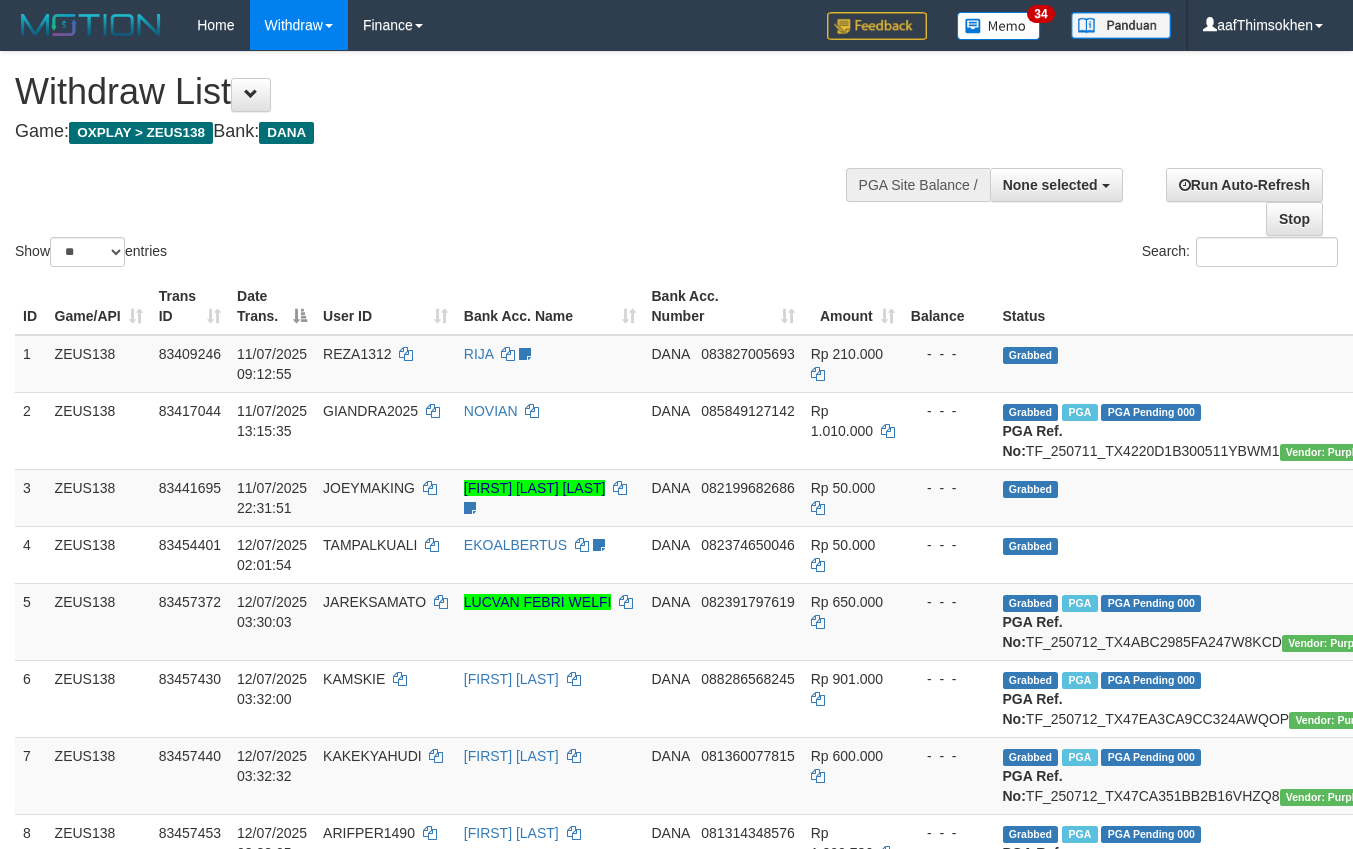select 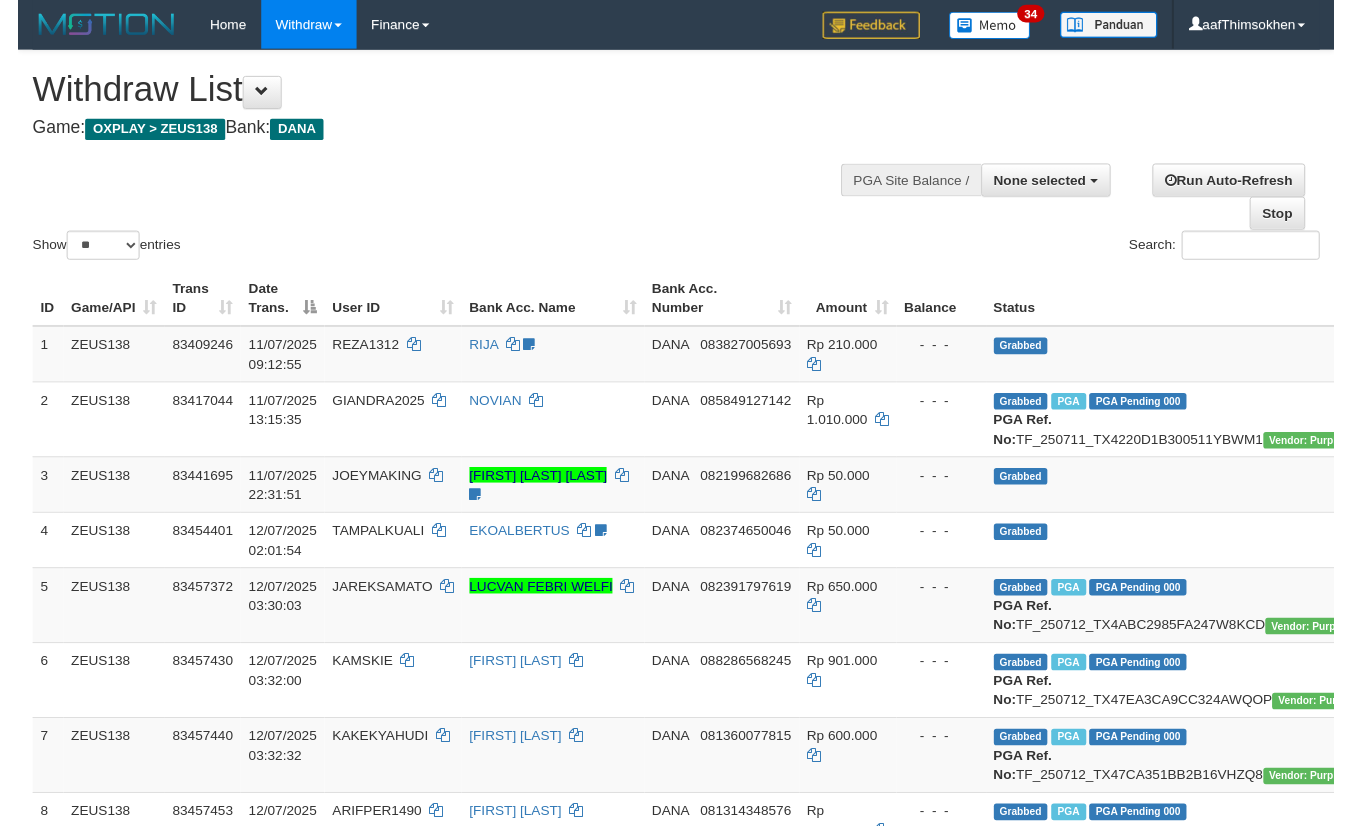 scroll, scrollTop: 2155, scrollLeft: 0, axis: vertical 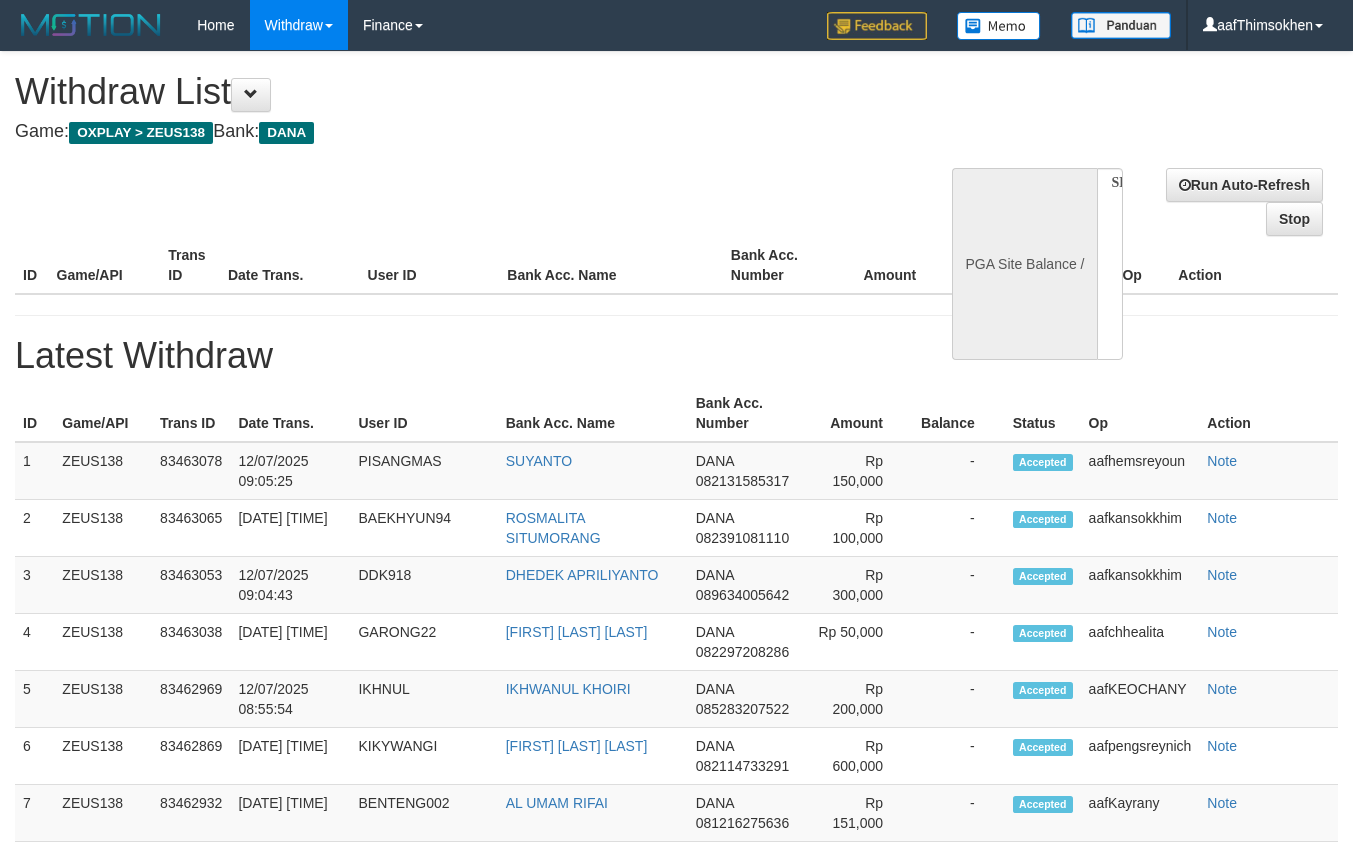 select 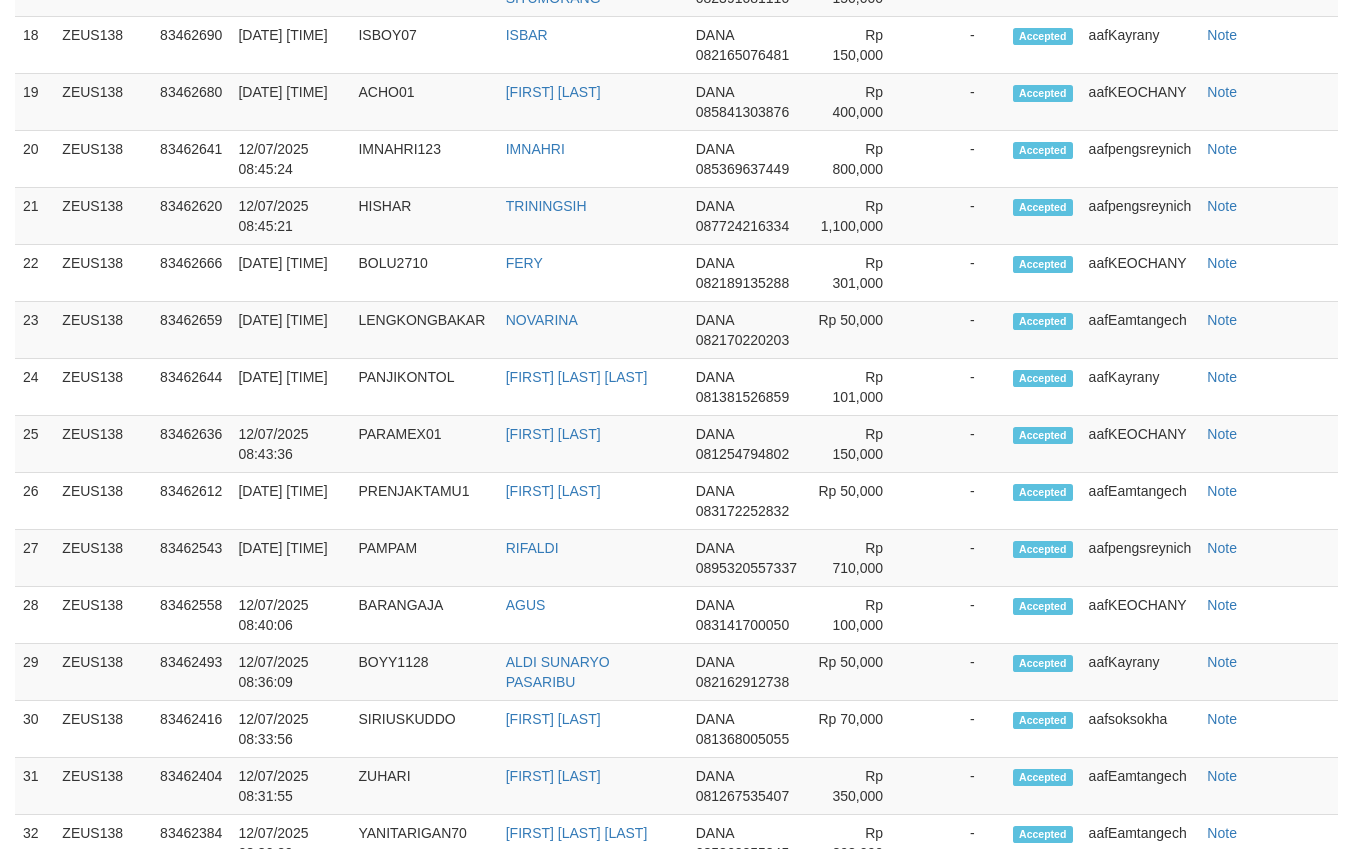 select 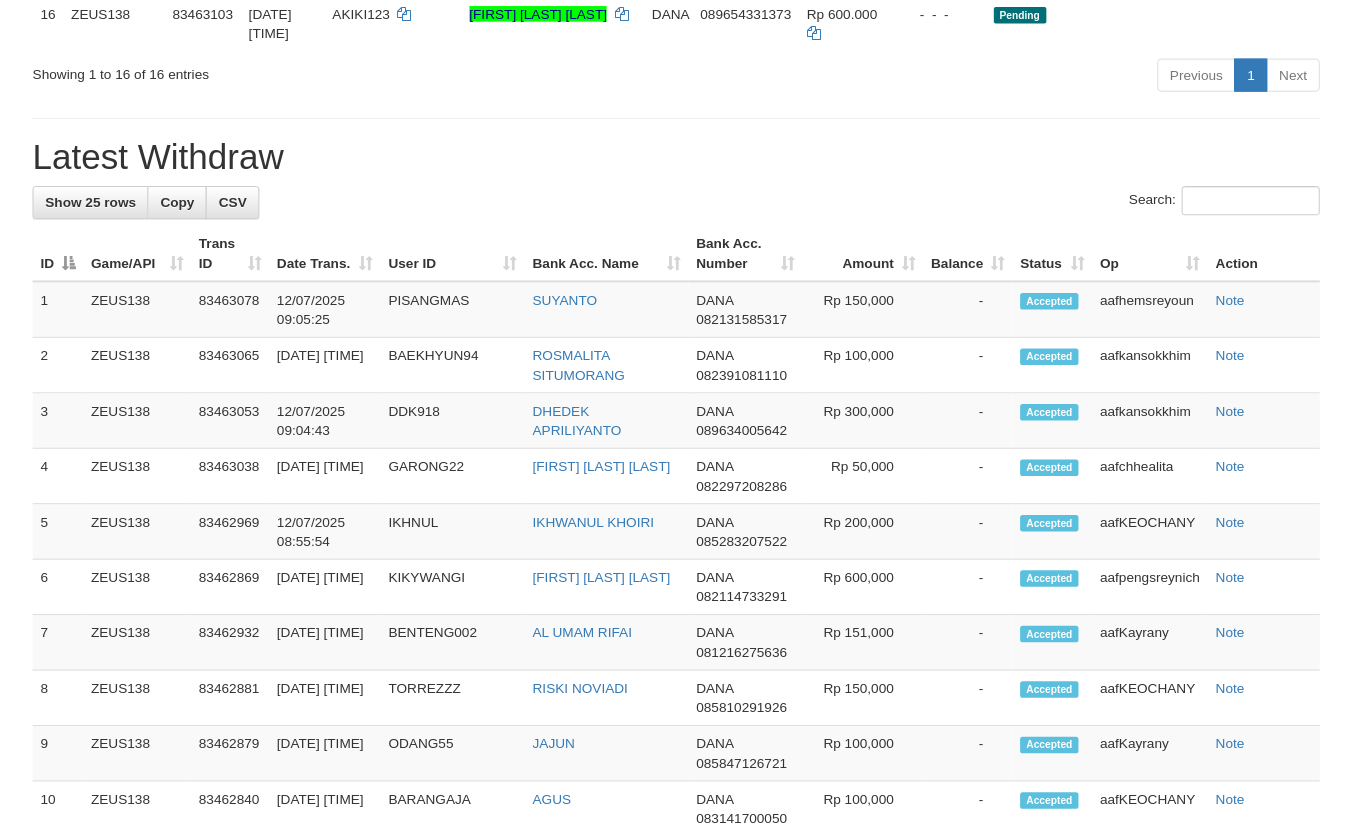 scroll, scrollTop: 2155, scrollLeft: 0, axis: vertical 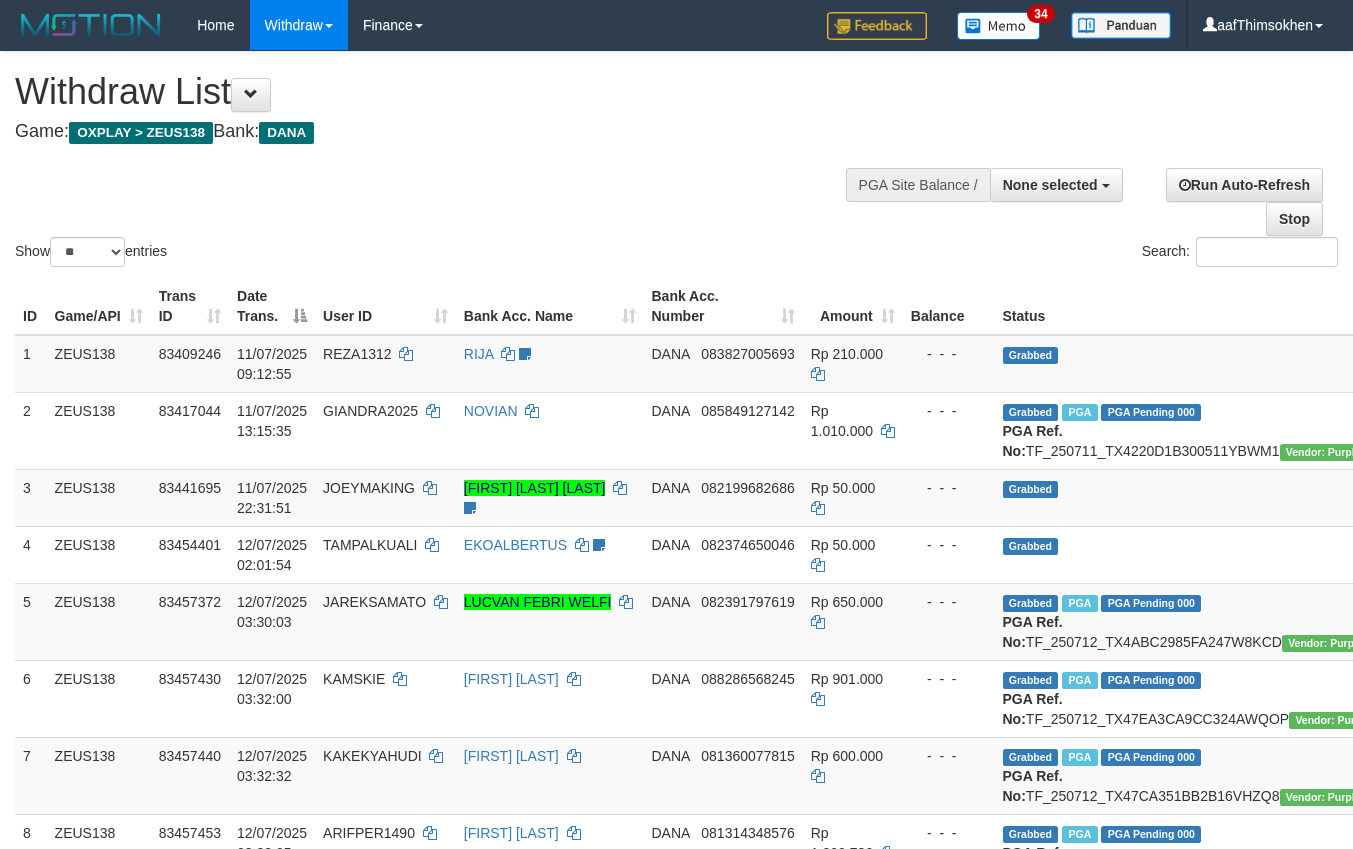 select 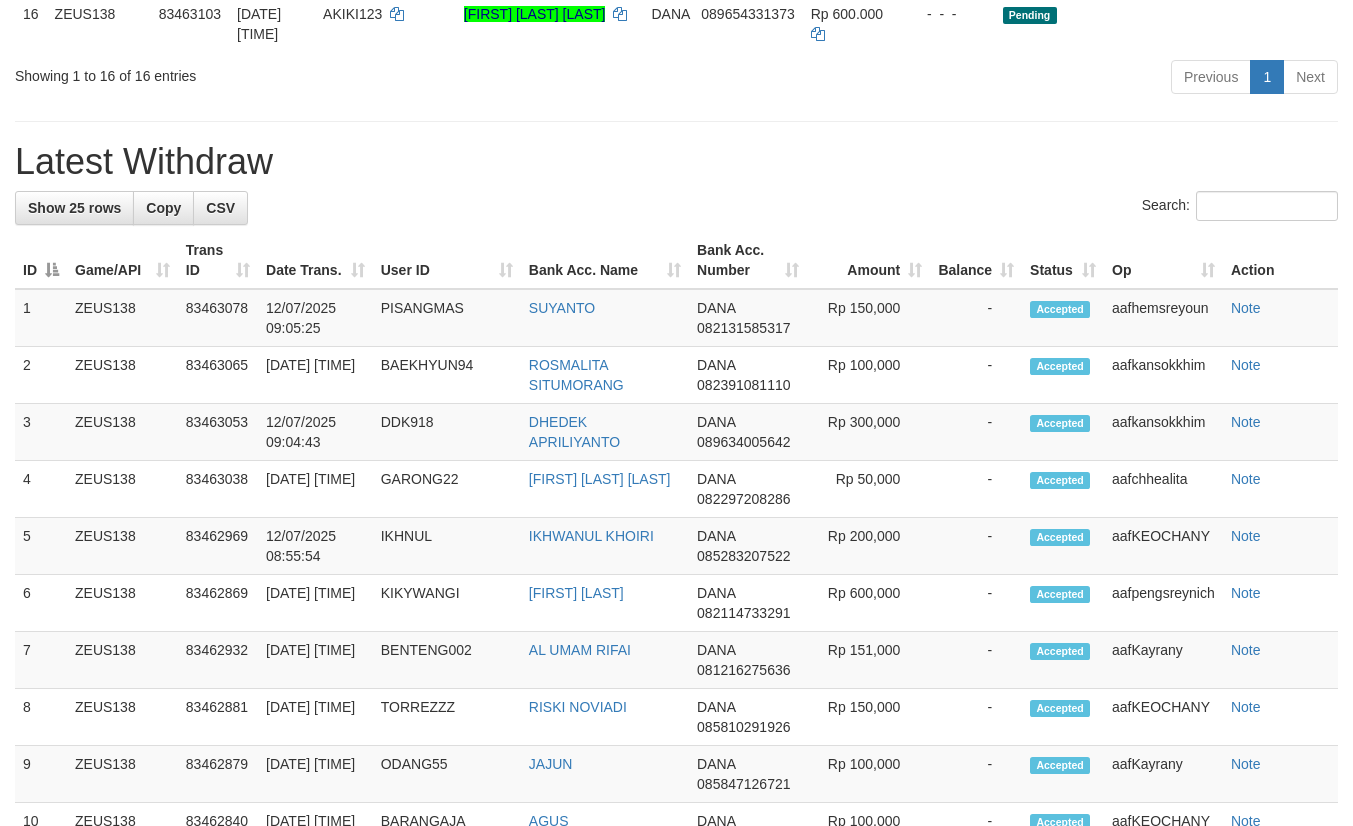 scroll, scrollTop: 1234, scrollLeft: 0, axis: vertical 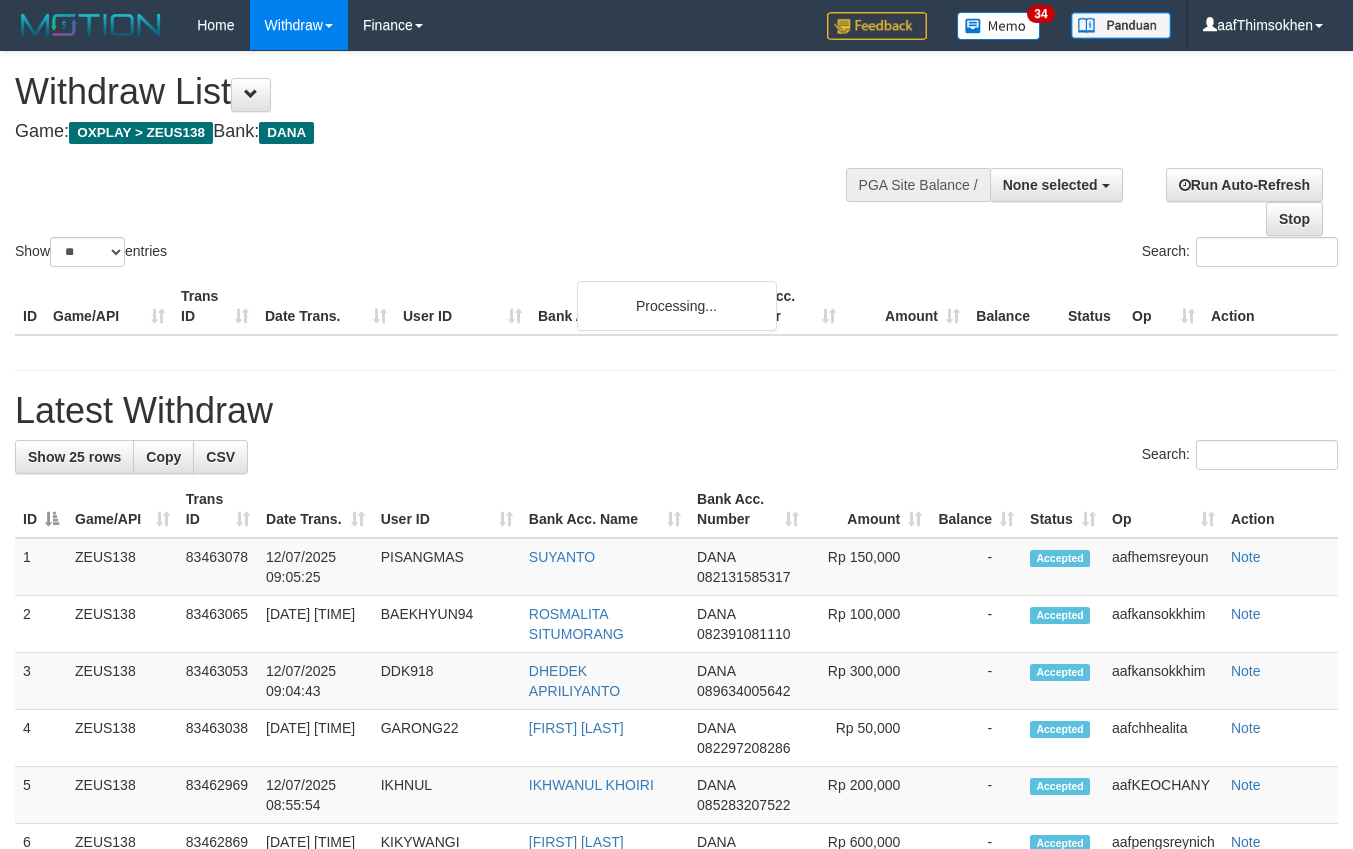 select 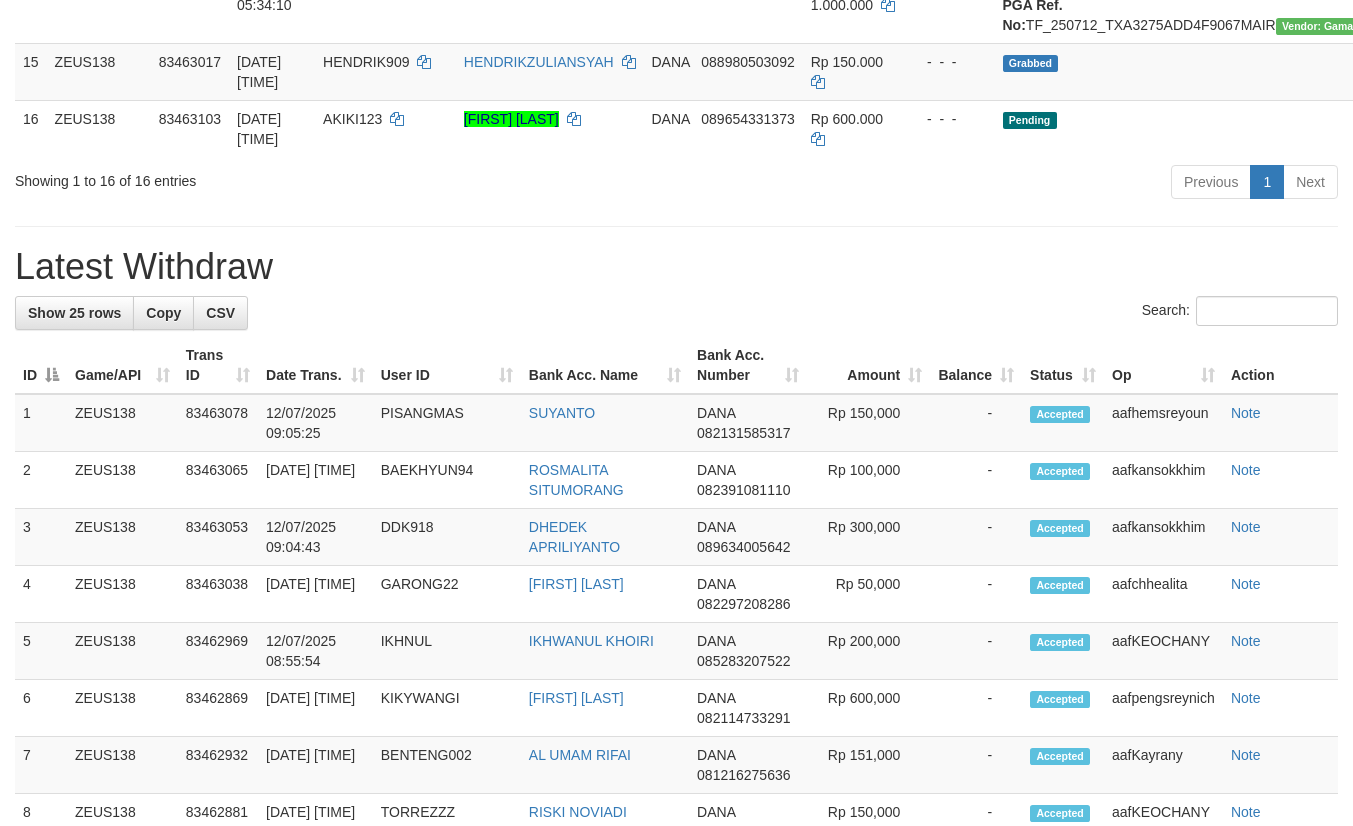 scroll, scrollTop: 1234, scrollLeft: 0, axis: vertical 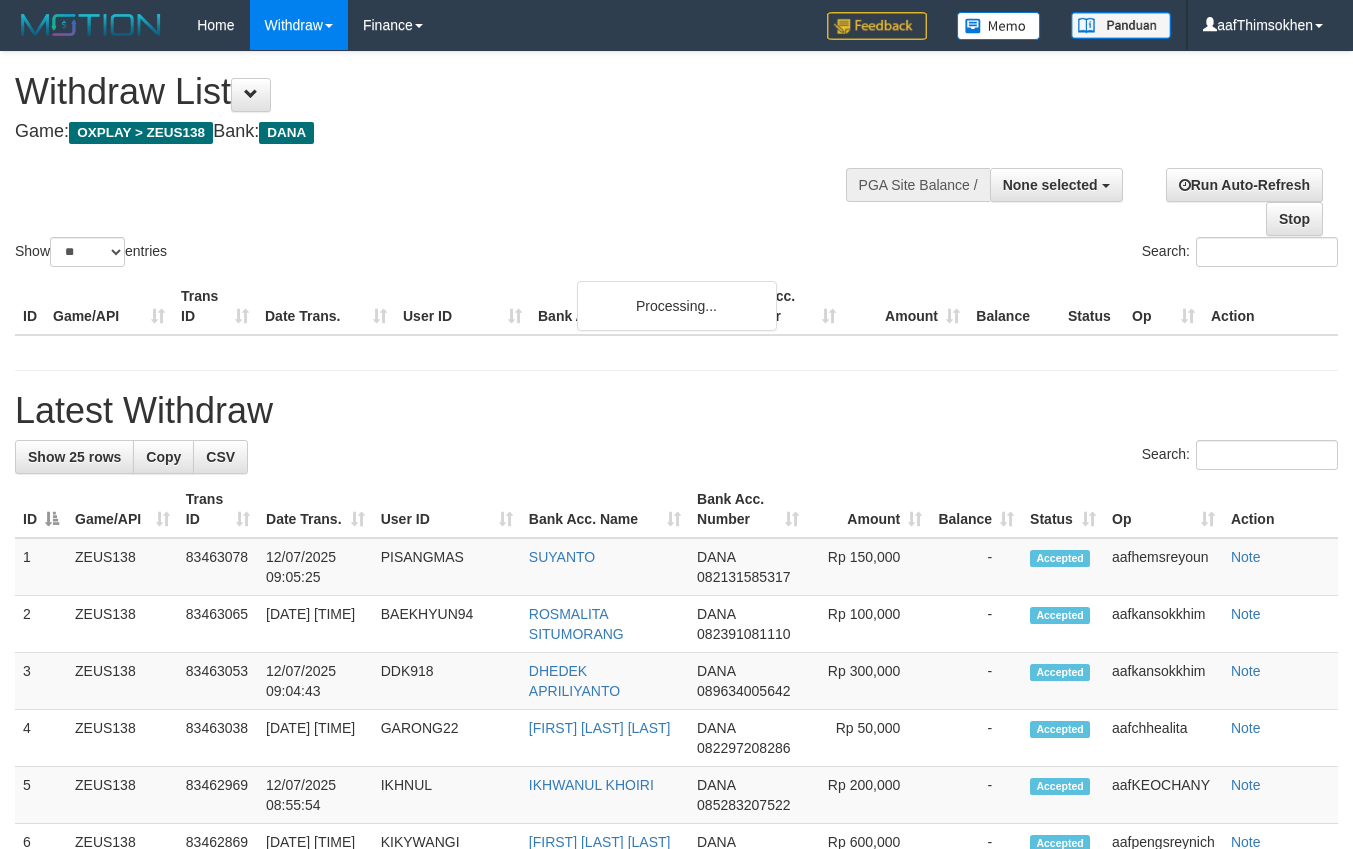 select 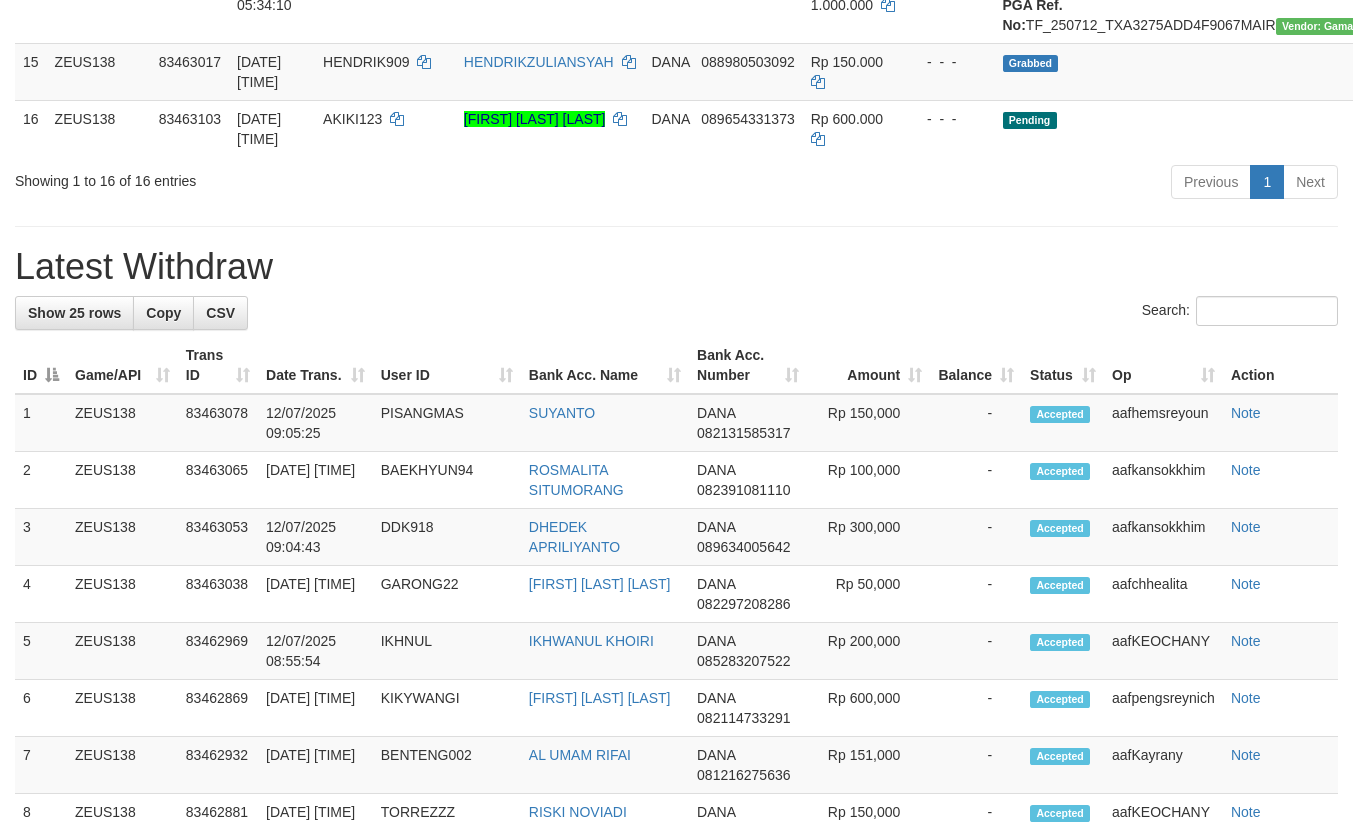 scroll, scrollTop: 1234, scrollLeft: 0, axis: vertical 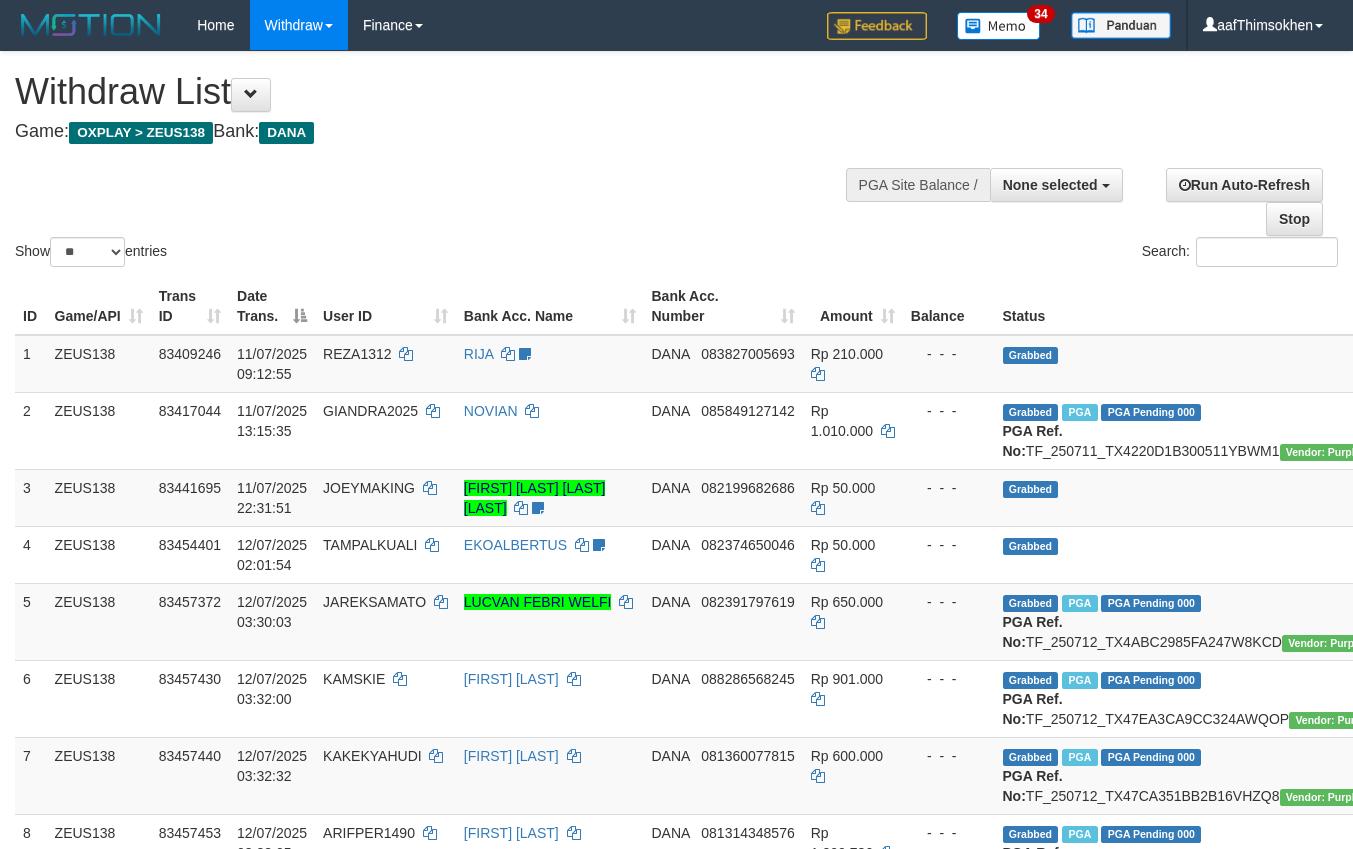 select 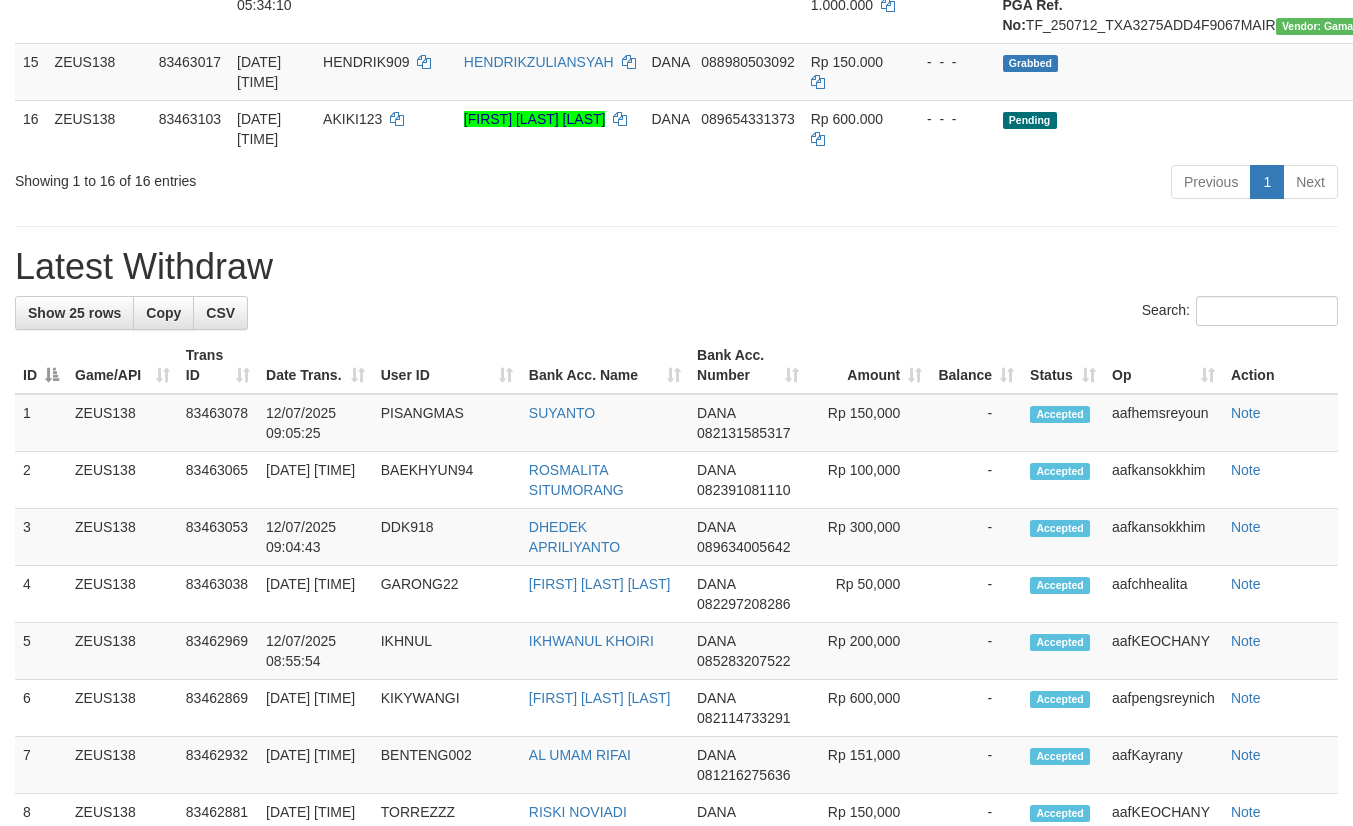 scroll, scrollTop: 1234, scrollLeft: 0, axis: vertical 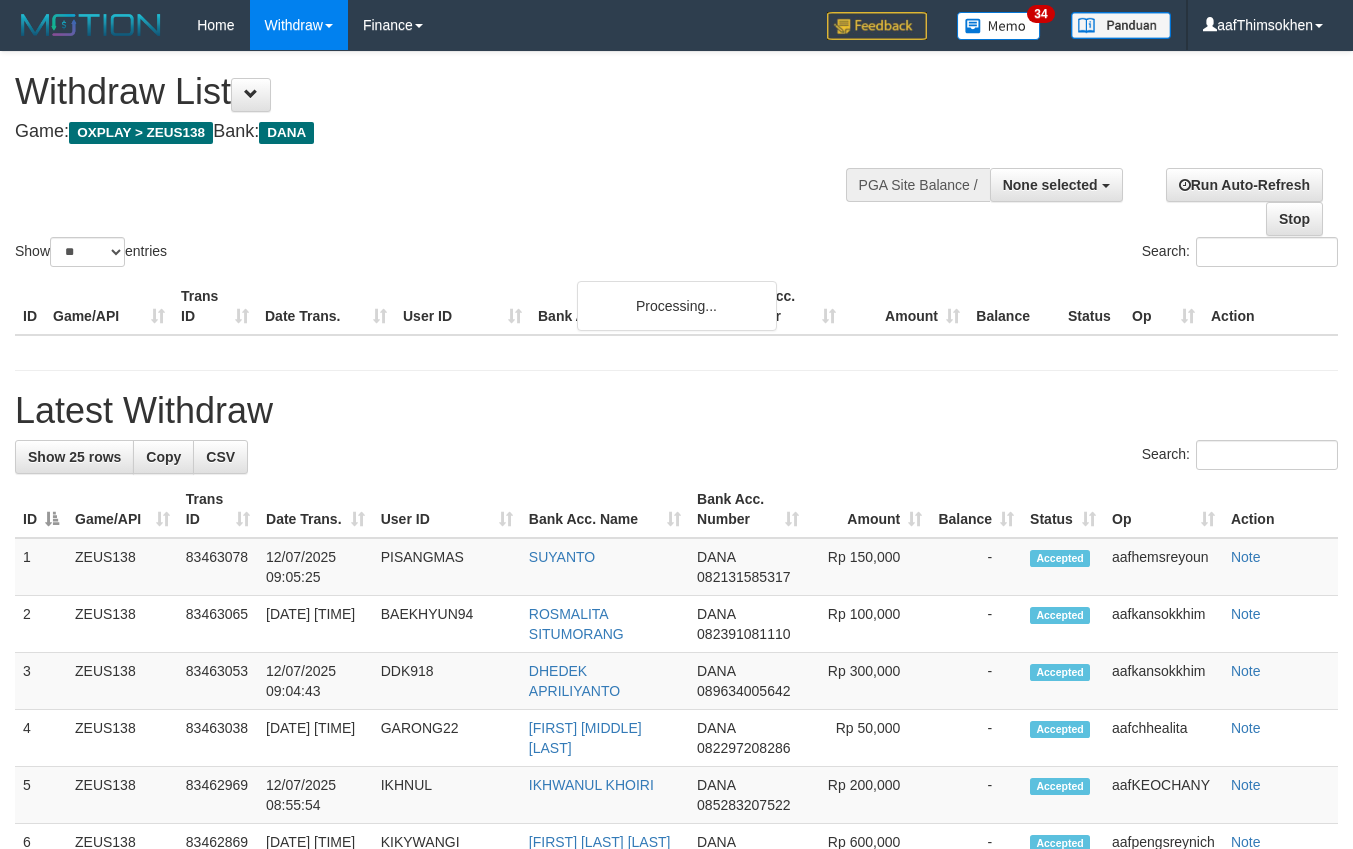 select 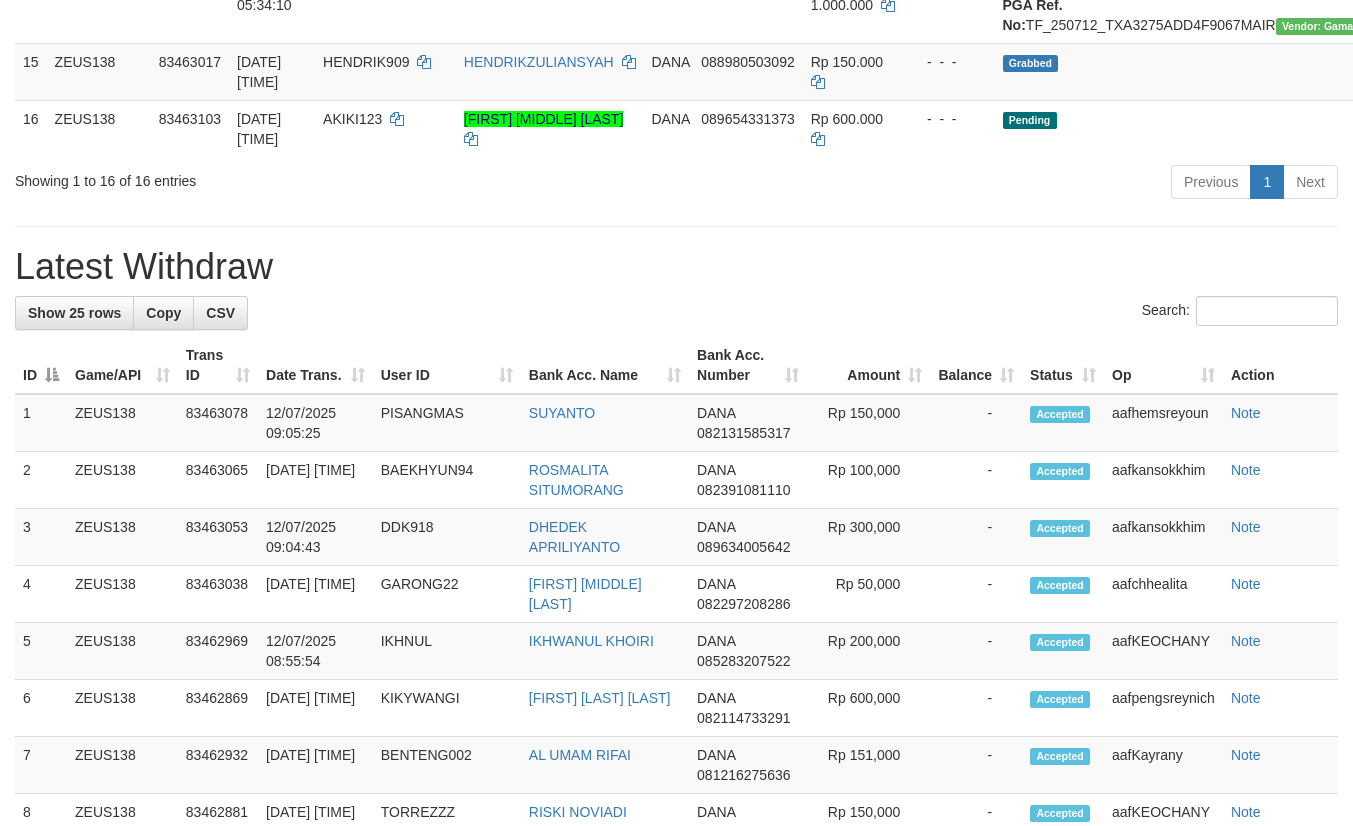 scroll, scrollTop: 1234, scrollLeft: 0, axis: vertical 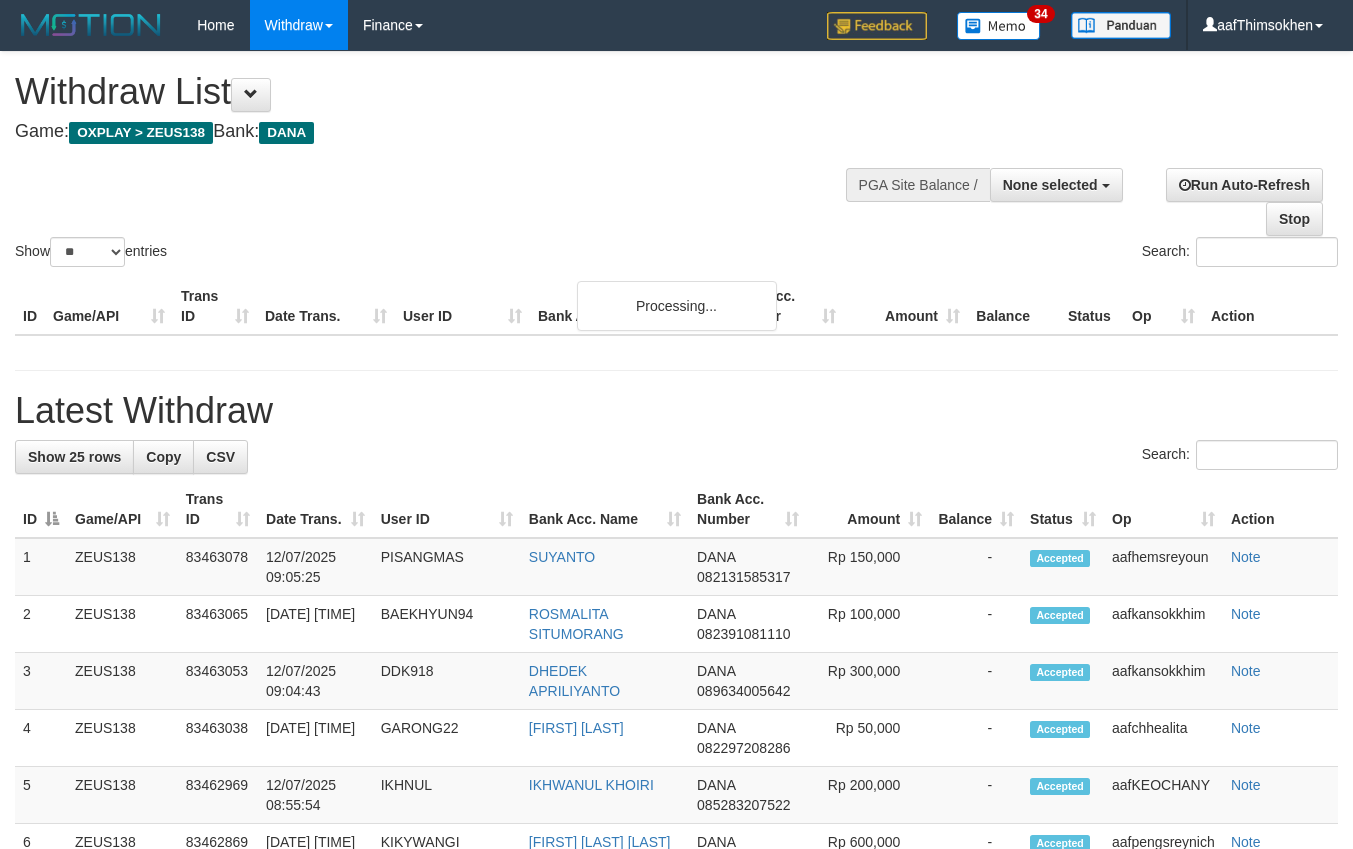 select 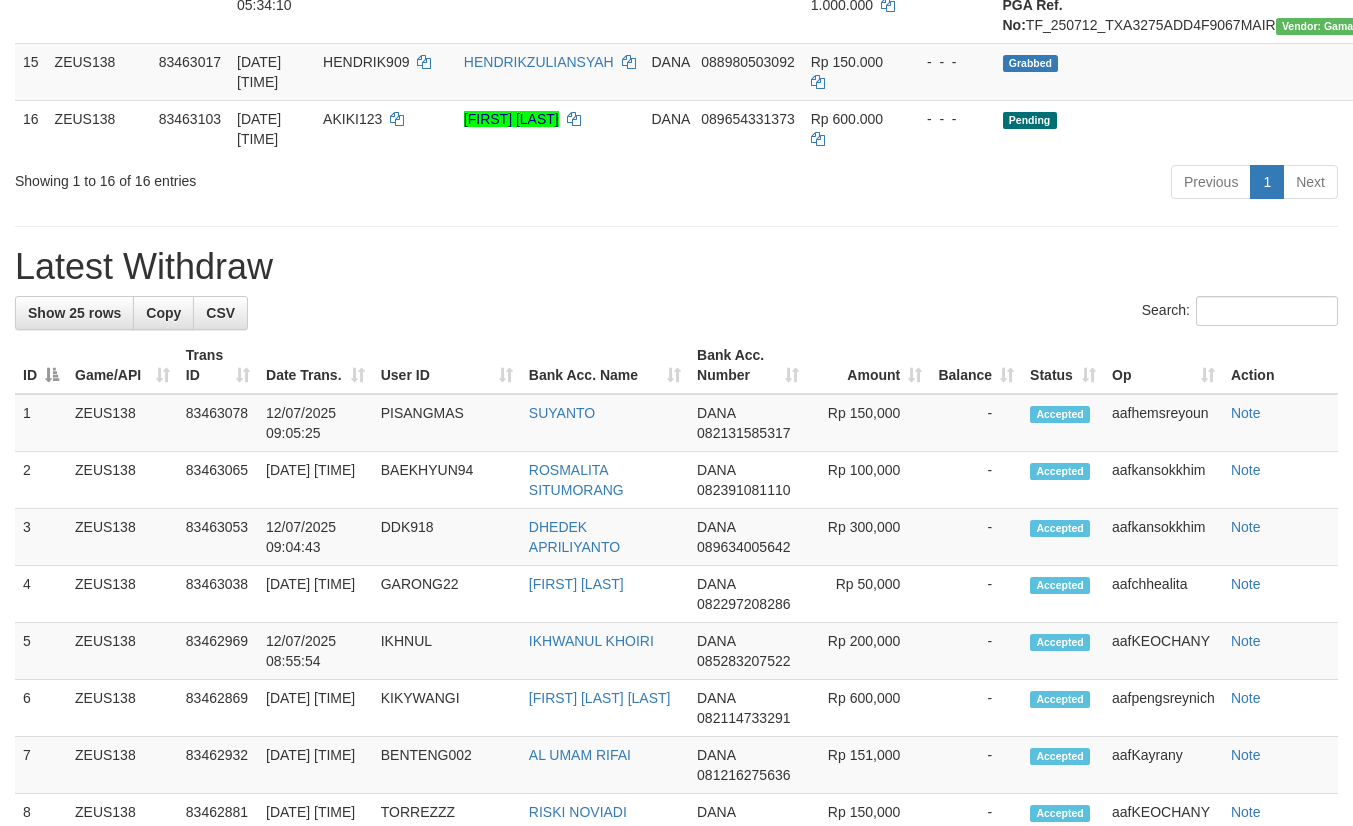 scroll, scrollTop: 1234, scrollLeft: 0, axis: vertical 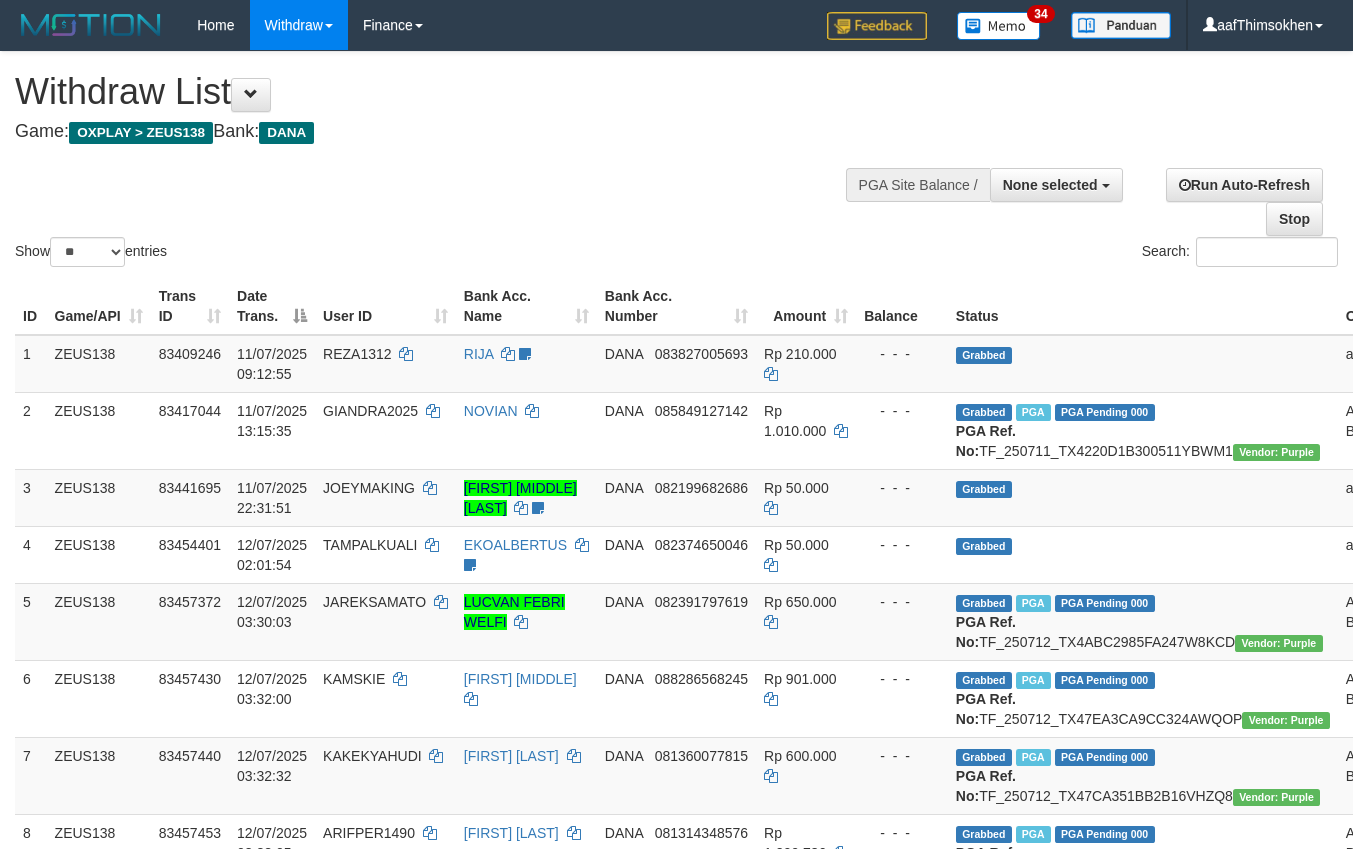select 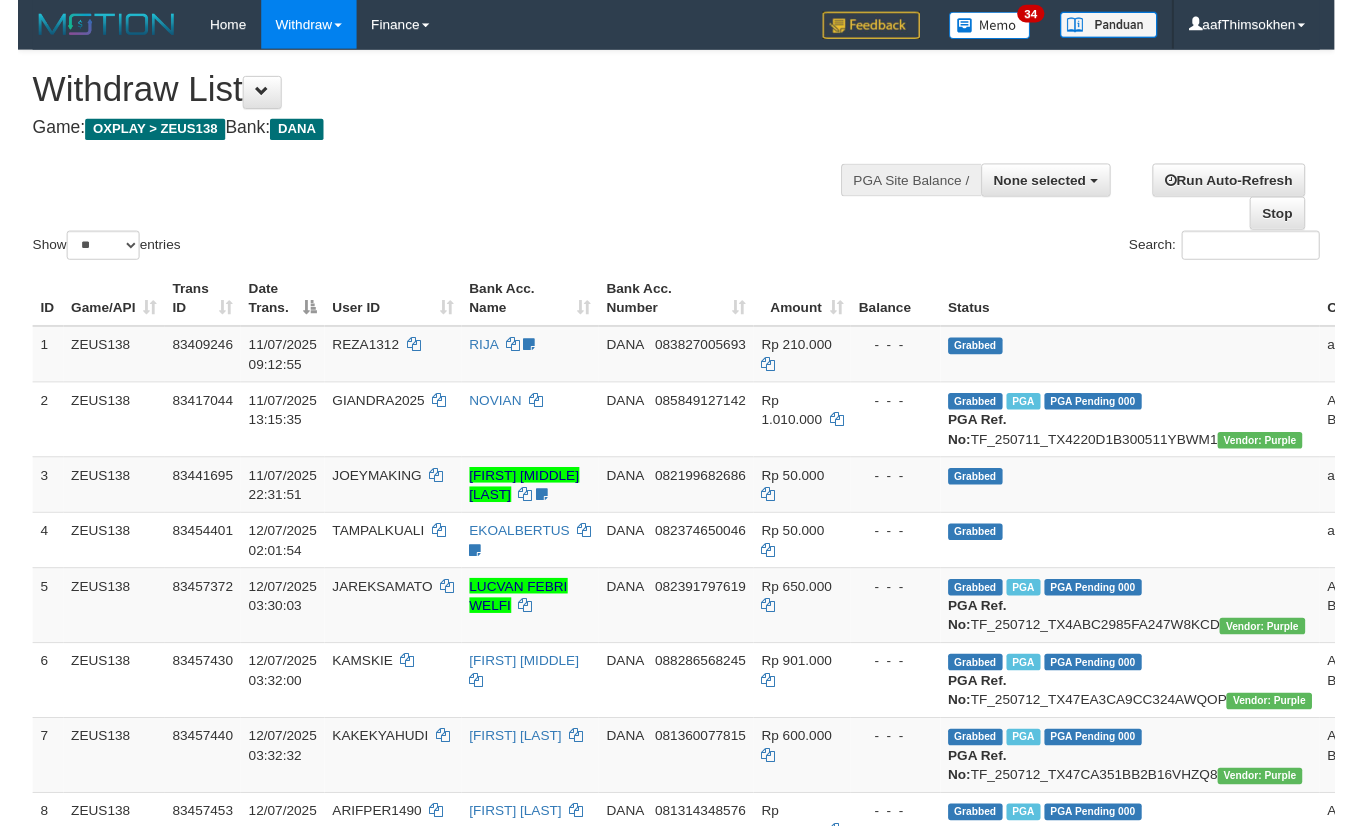 scroll, scrollTop: 1290, scrollLeft: 0, axis: vertical 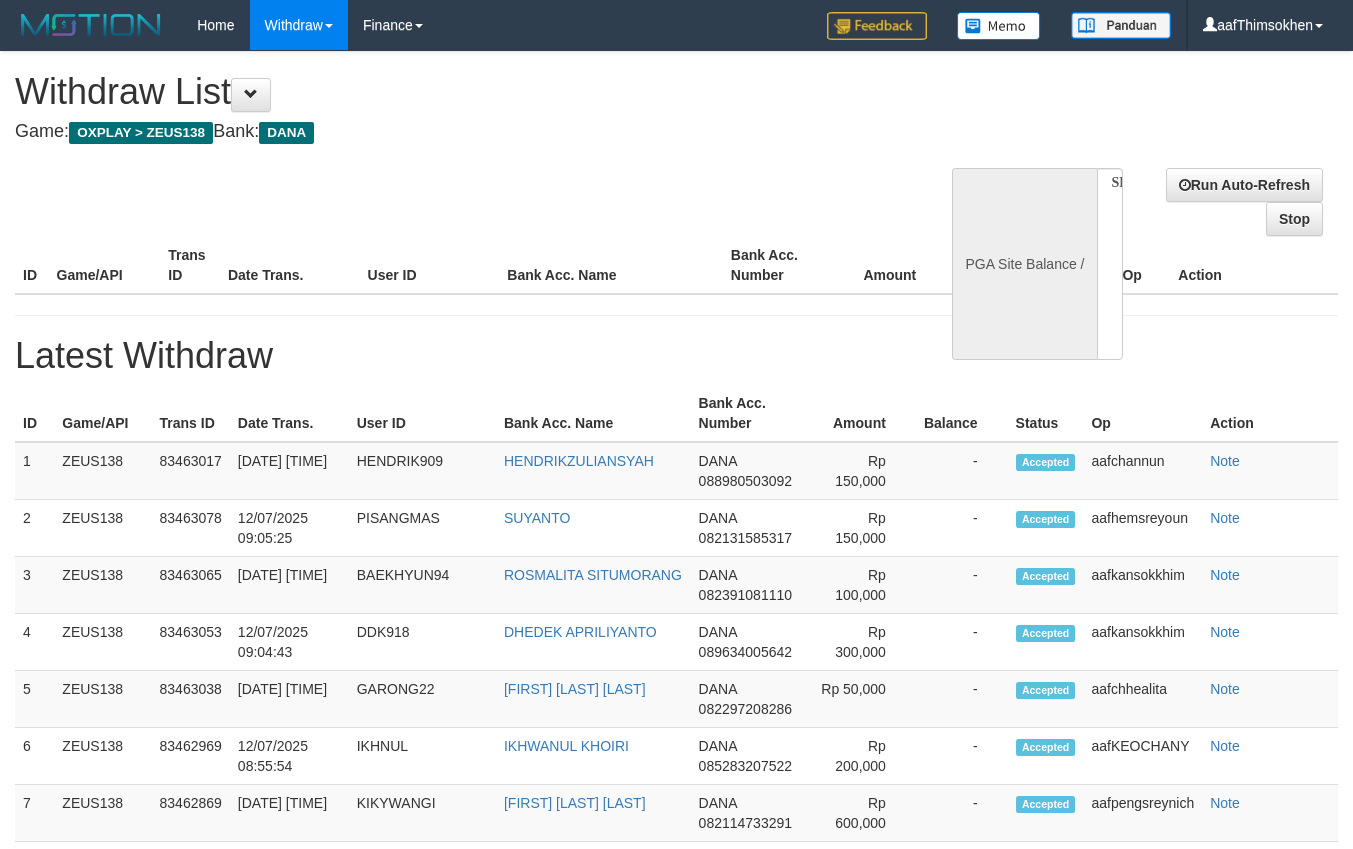 select 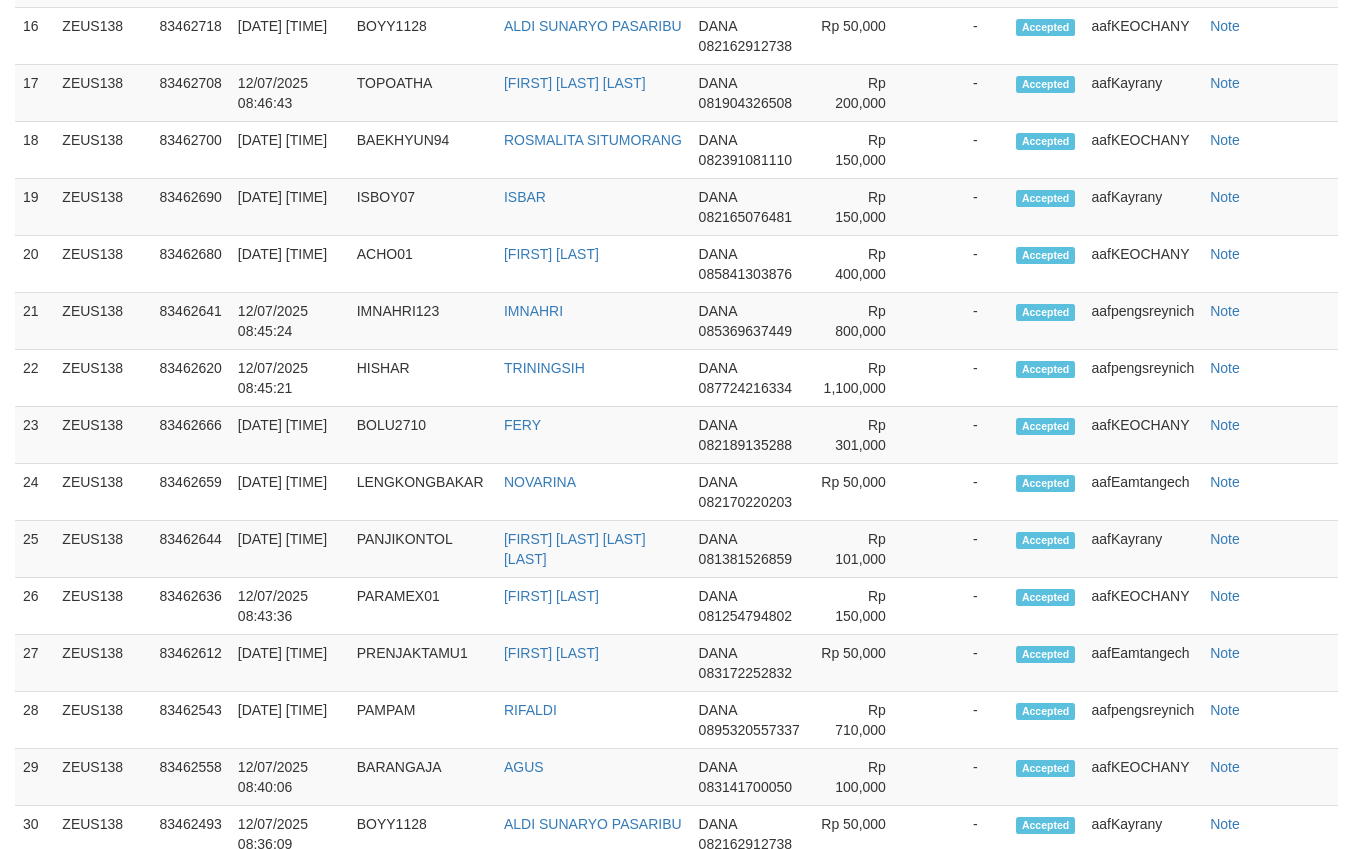 select on "**" 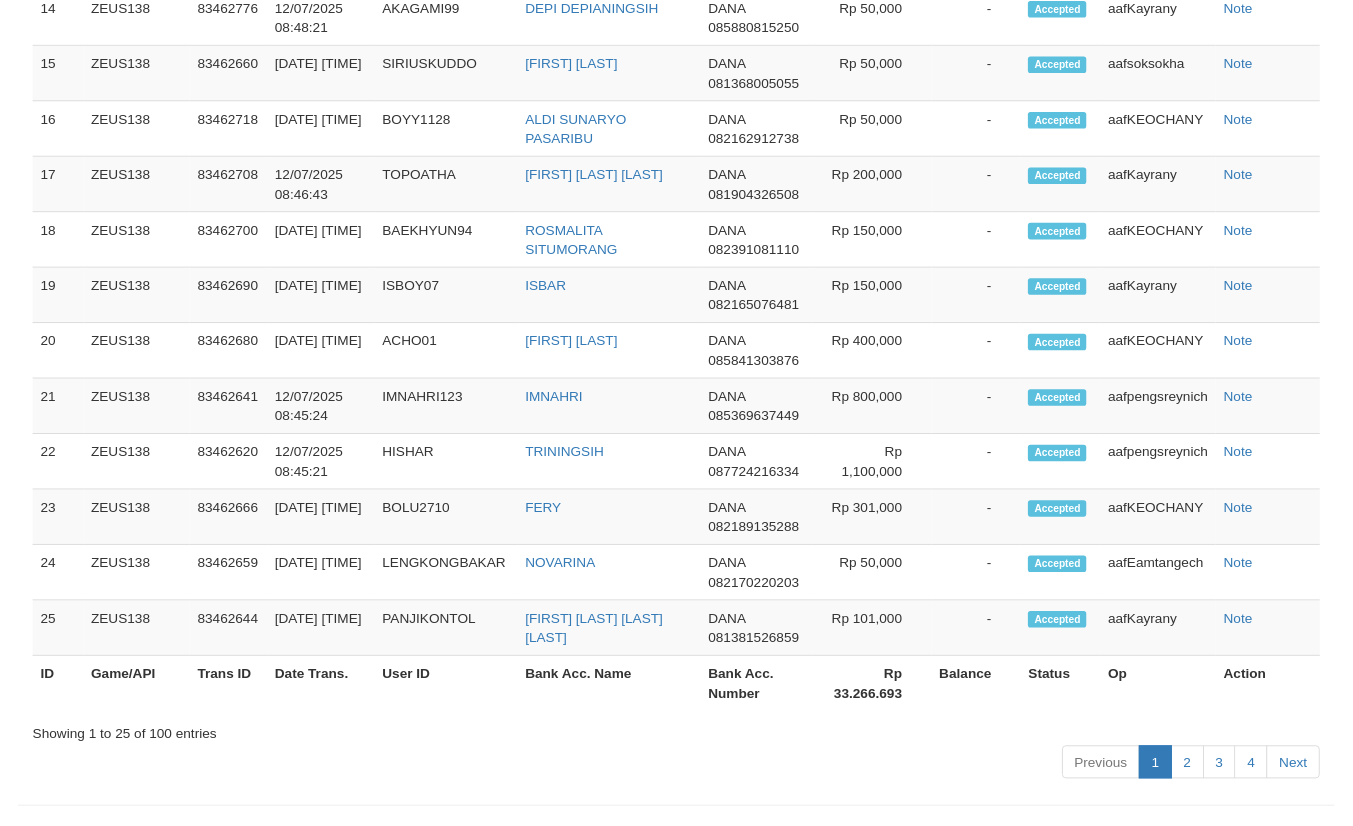 scroll, scrollTop: 2590, scrollLeft: 0, axis: vertical 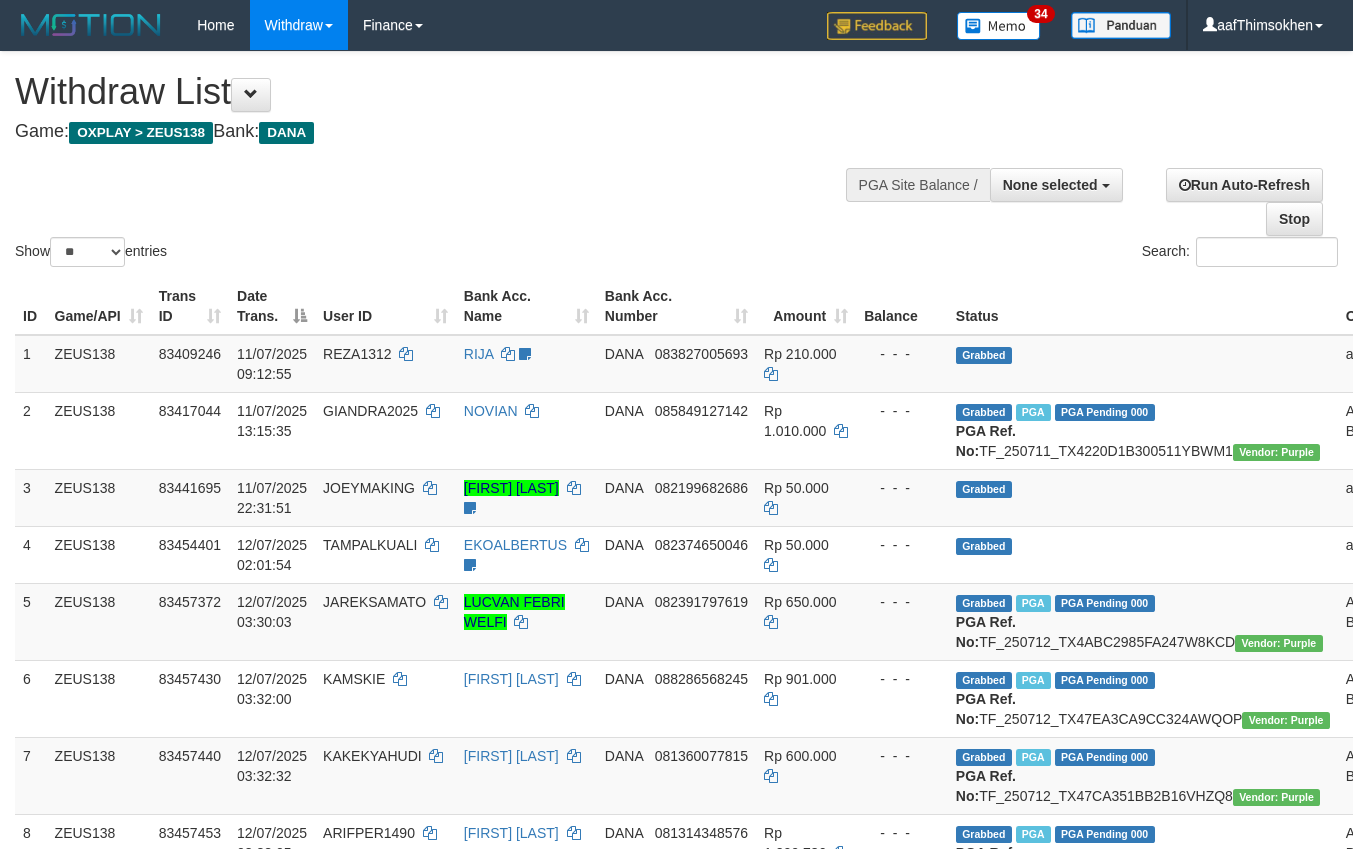 select 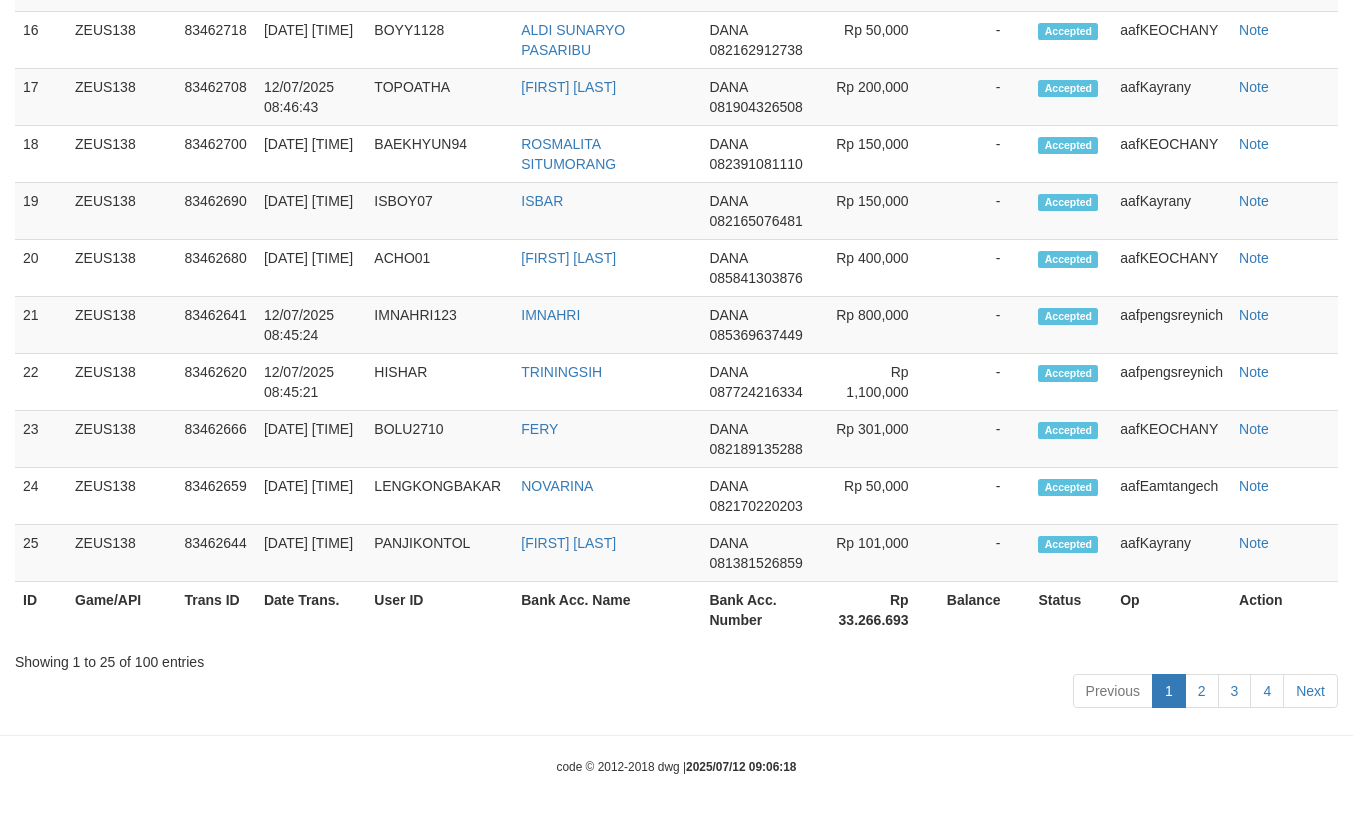 scroll, scrollTop: 2590, scrollLeft: 0, axis: vertical 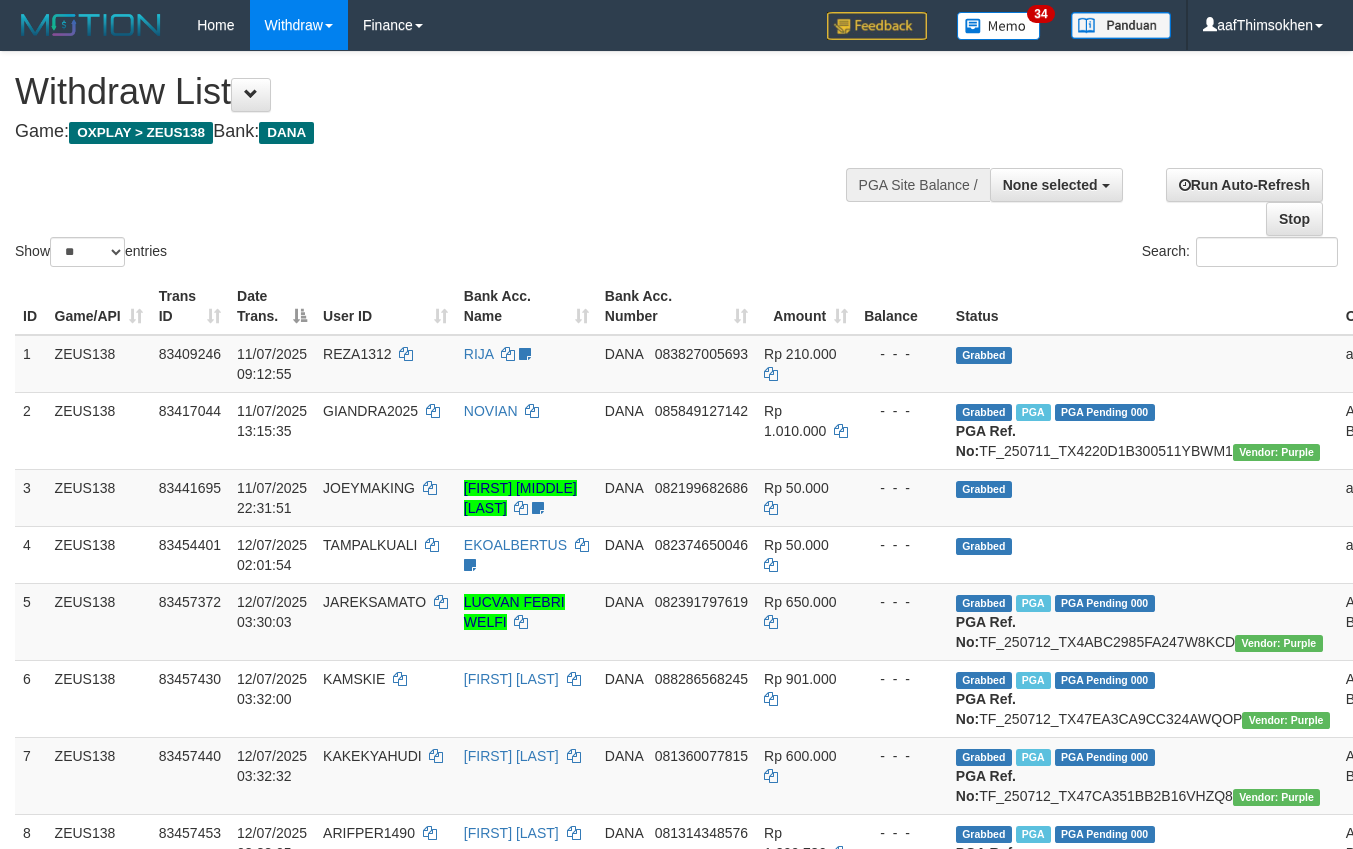 select 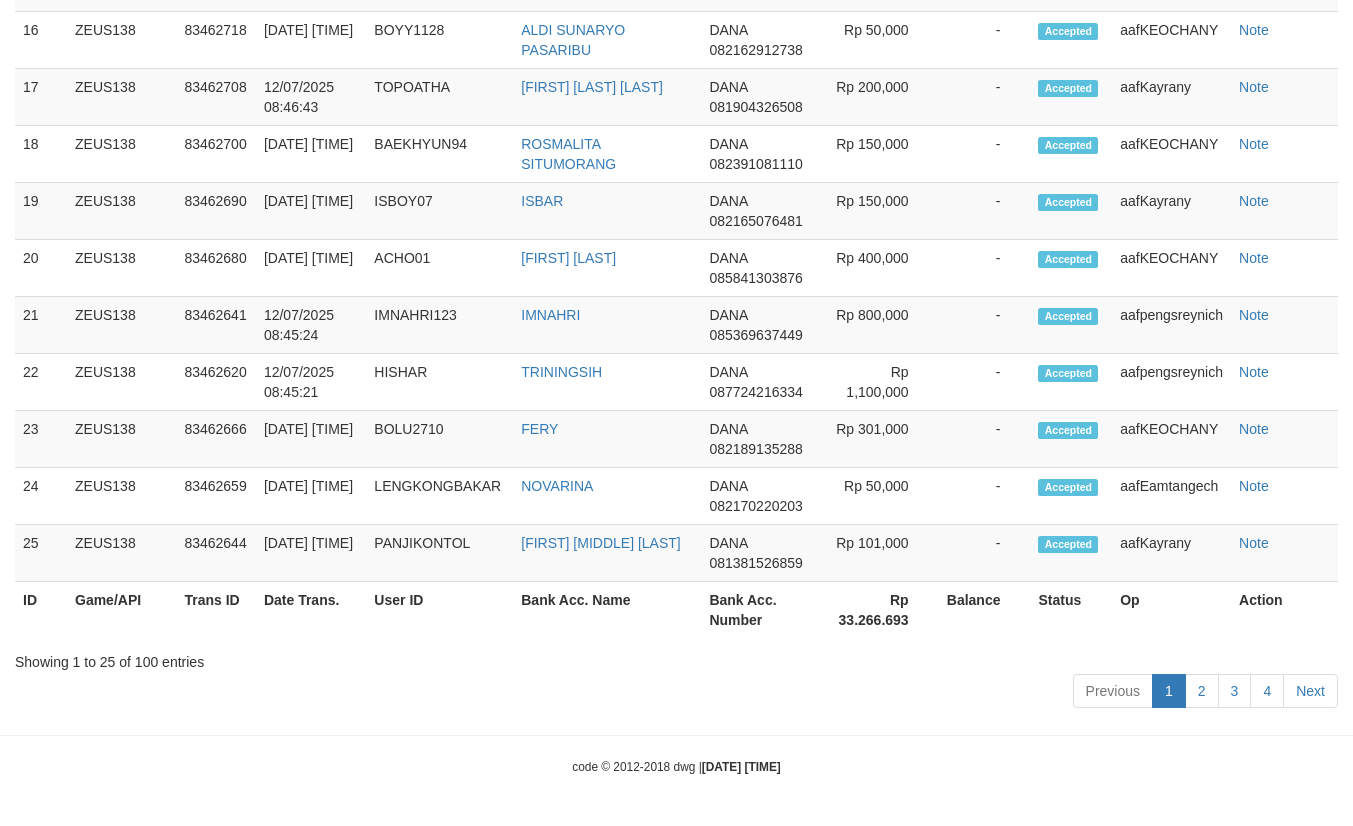 scroll, scrollTop: 2590, scrollLeft: 0, axis: vertical 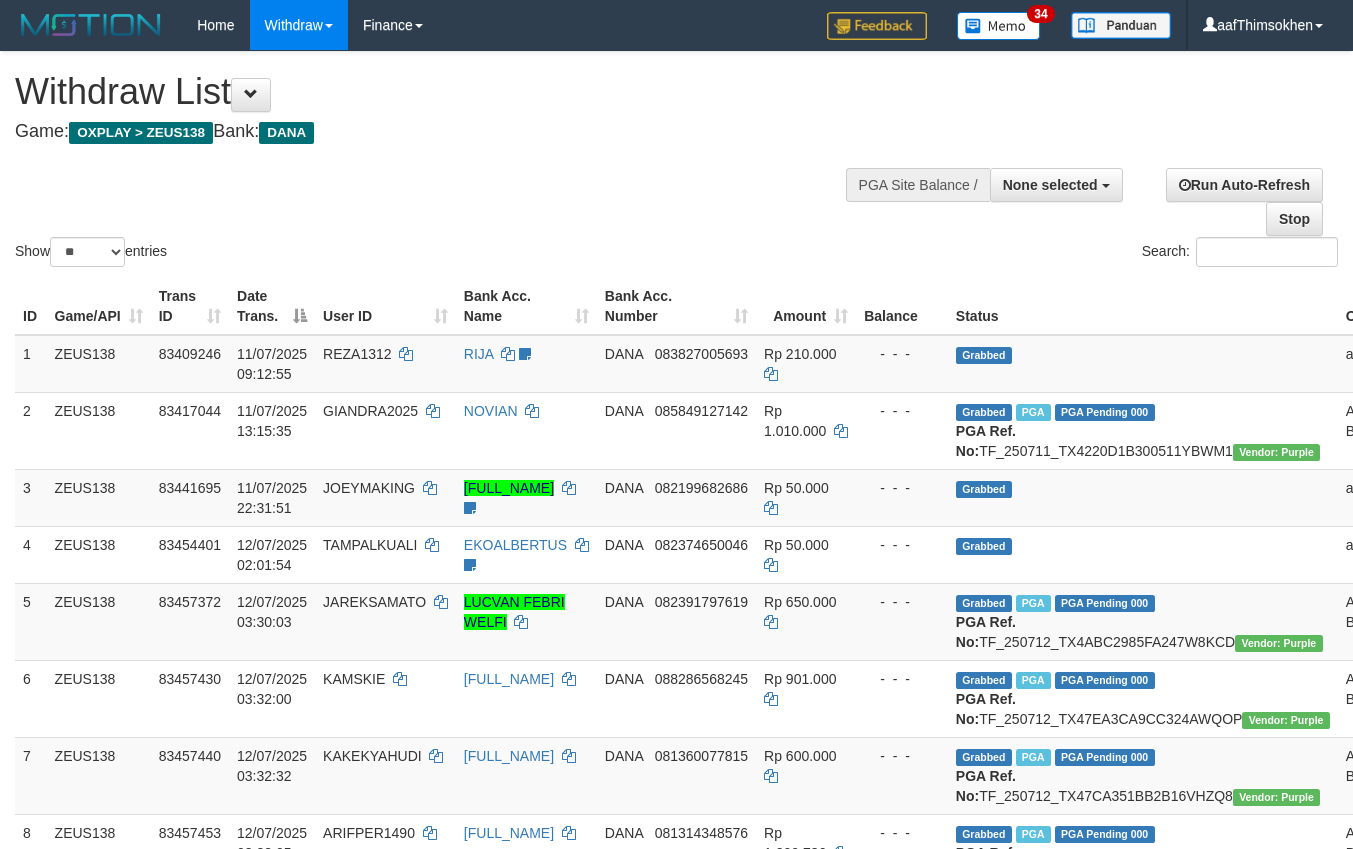 select 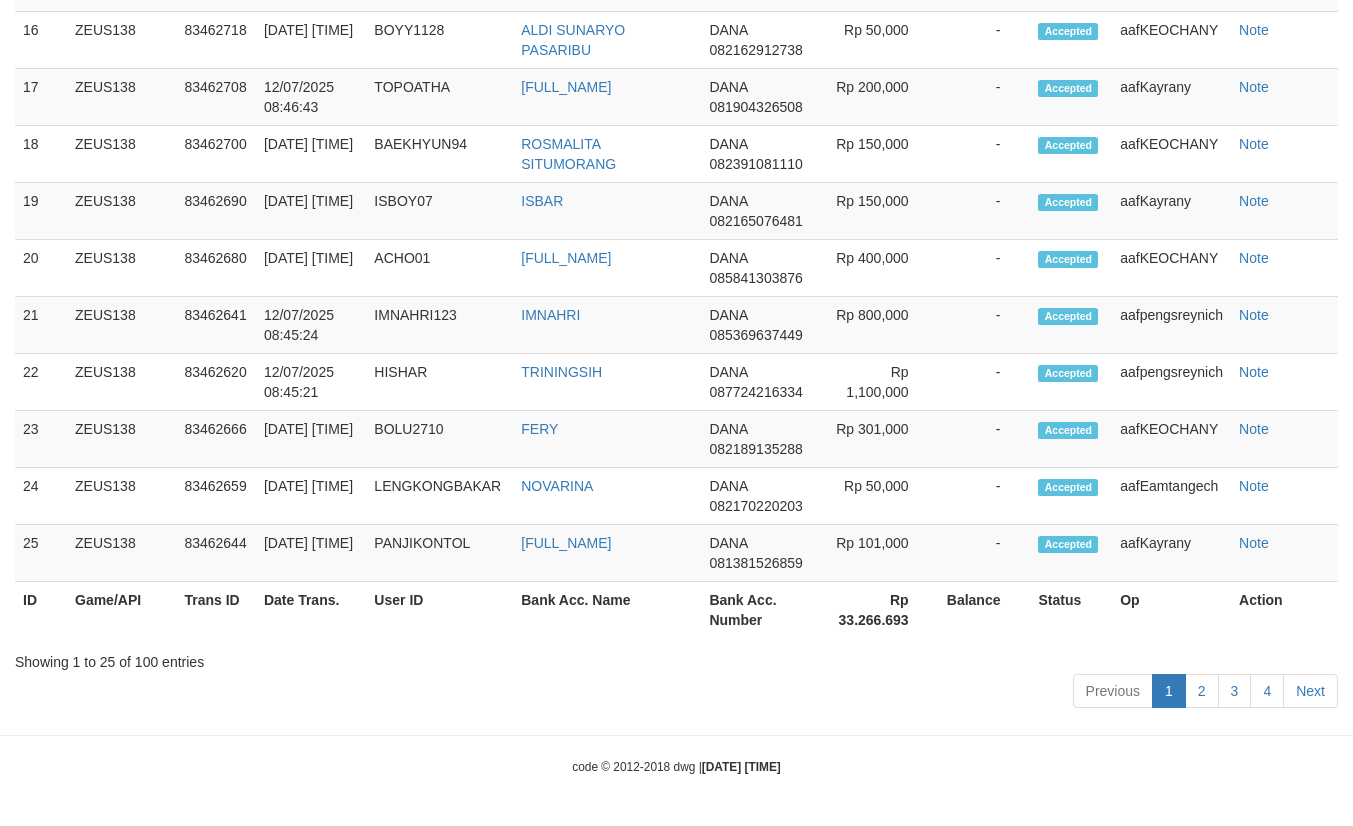scroll, scrollTop: 2590, scrollLeft: 0, axis: vertical 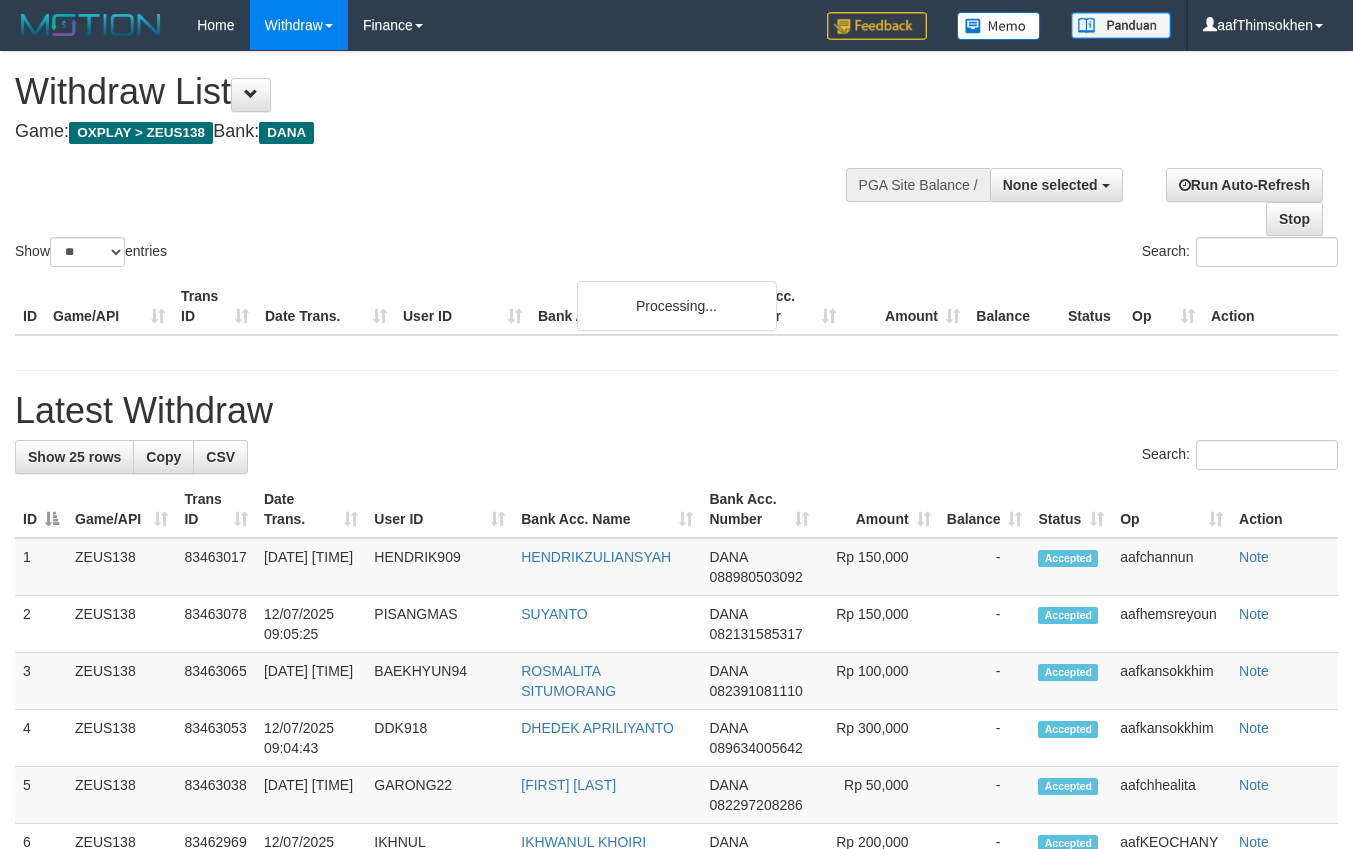 select 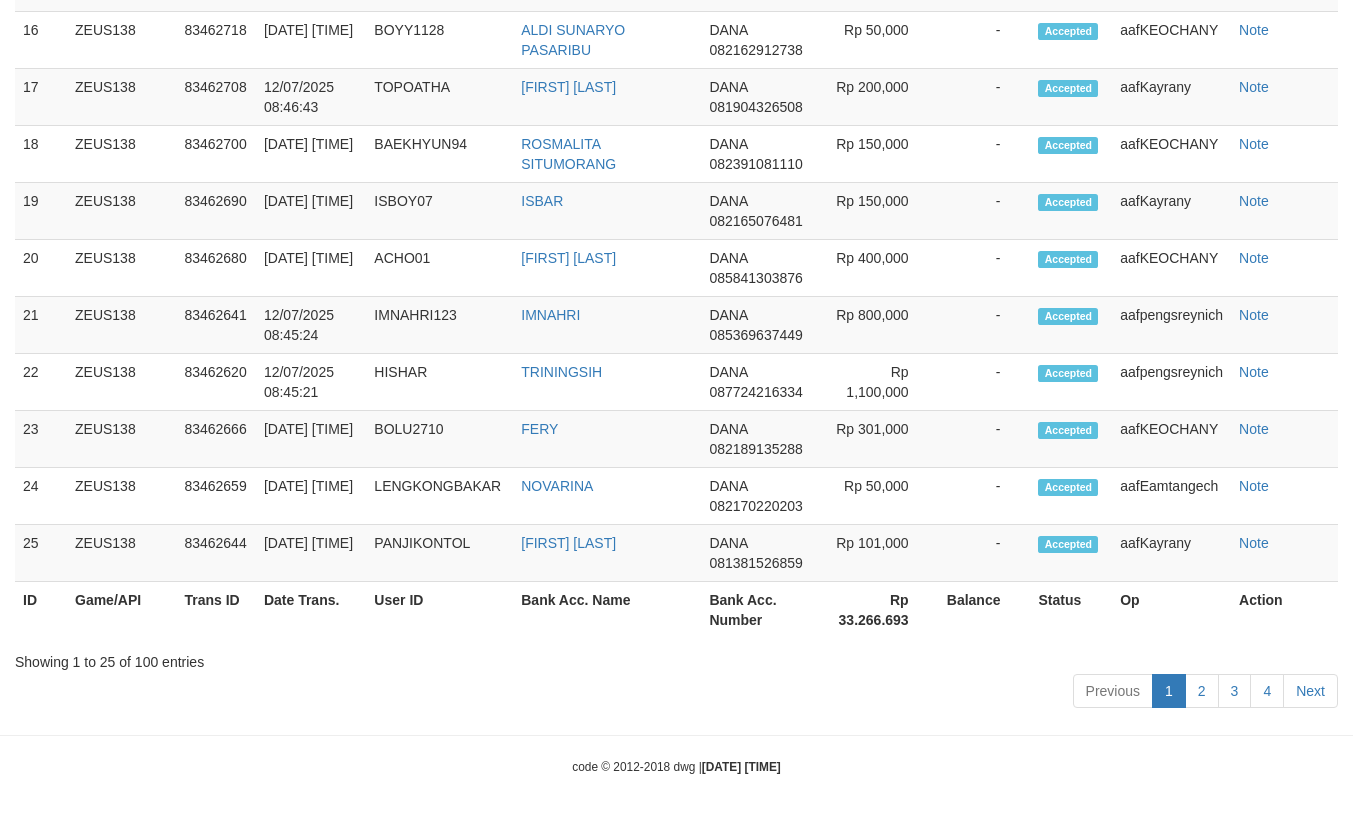 scroll, scrollTop: 2590, scrollLeft: 0, axis: vertical 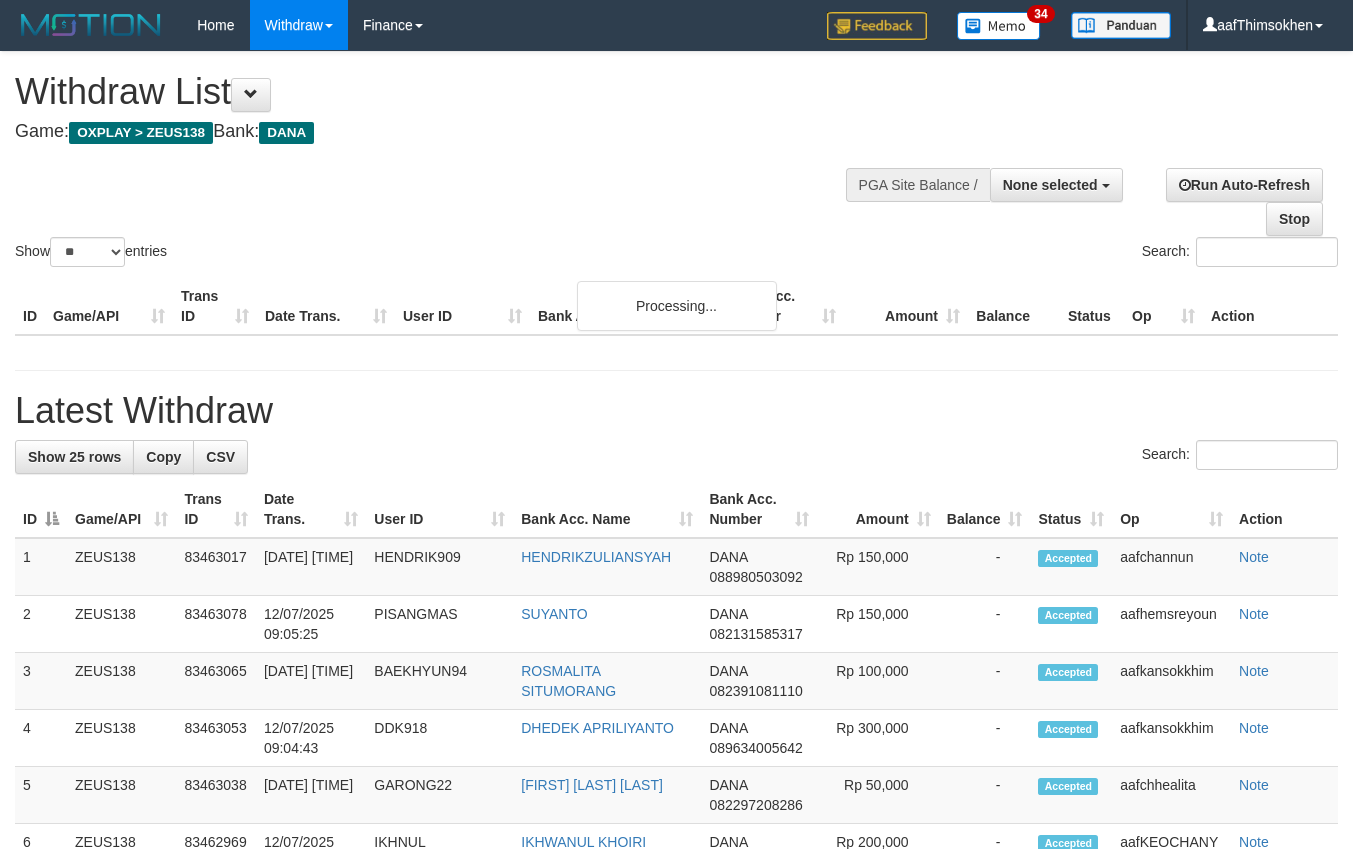 select 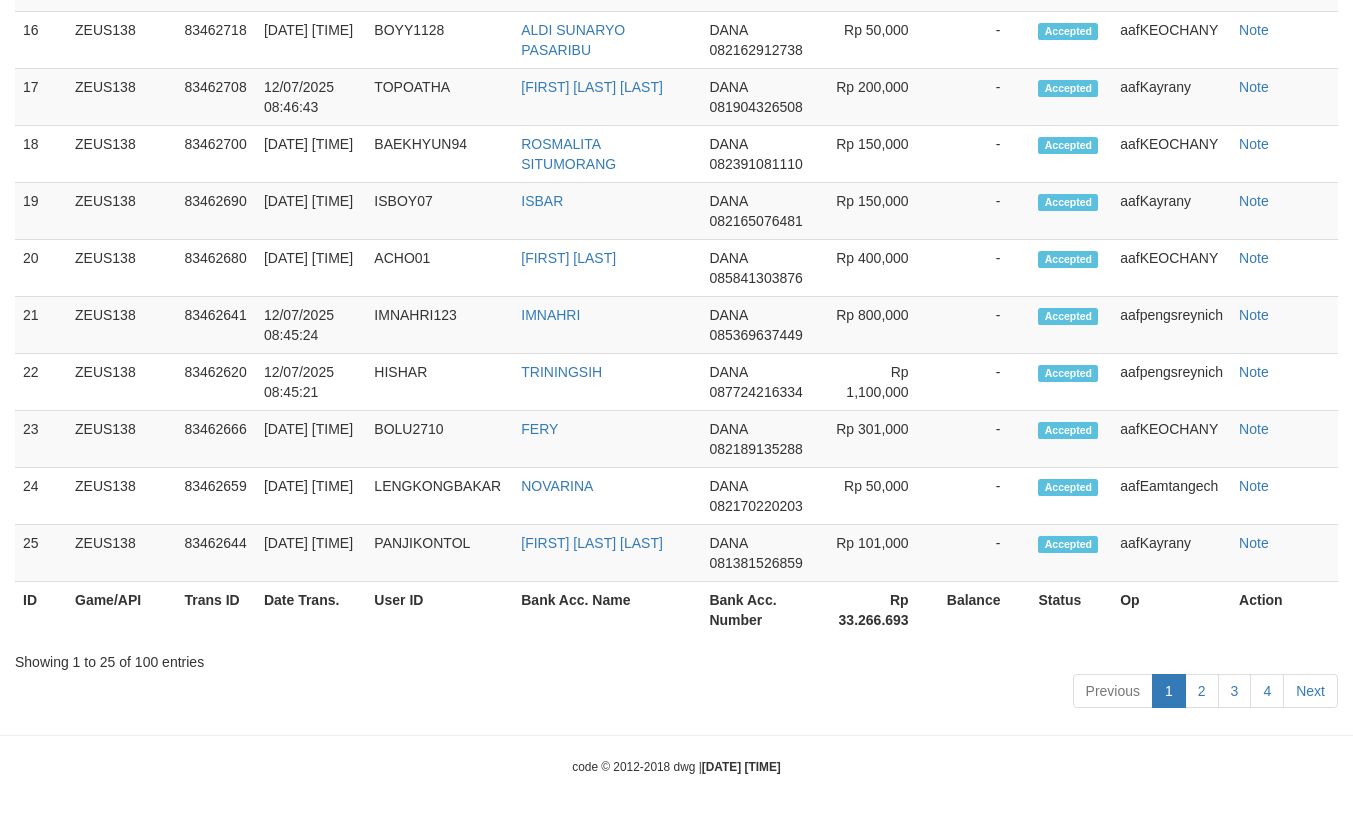 scroll, scrollTop: 2590, scrollLeft: 0, axis: vertical 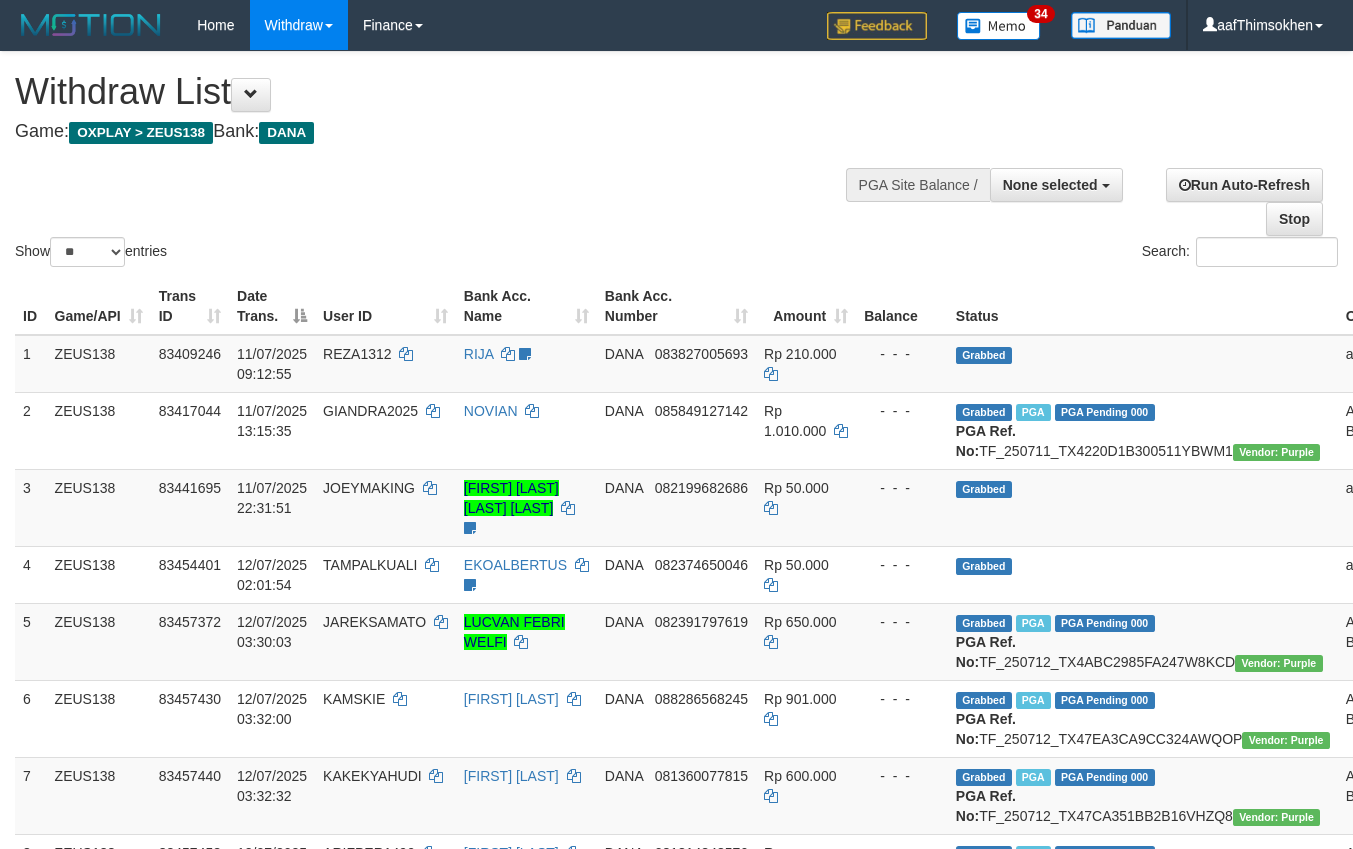 select 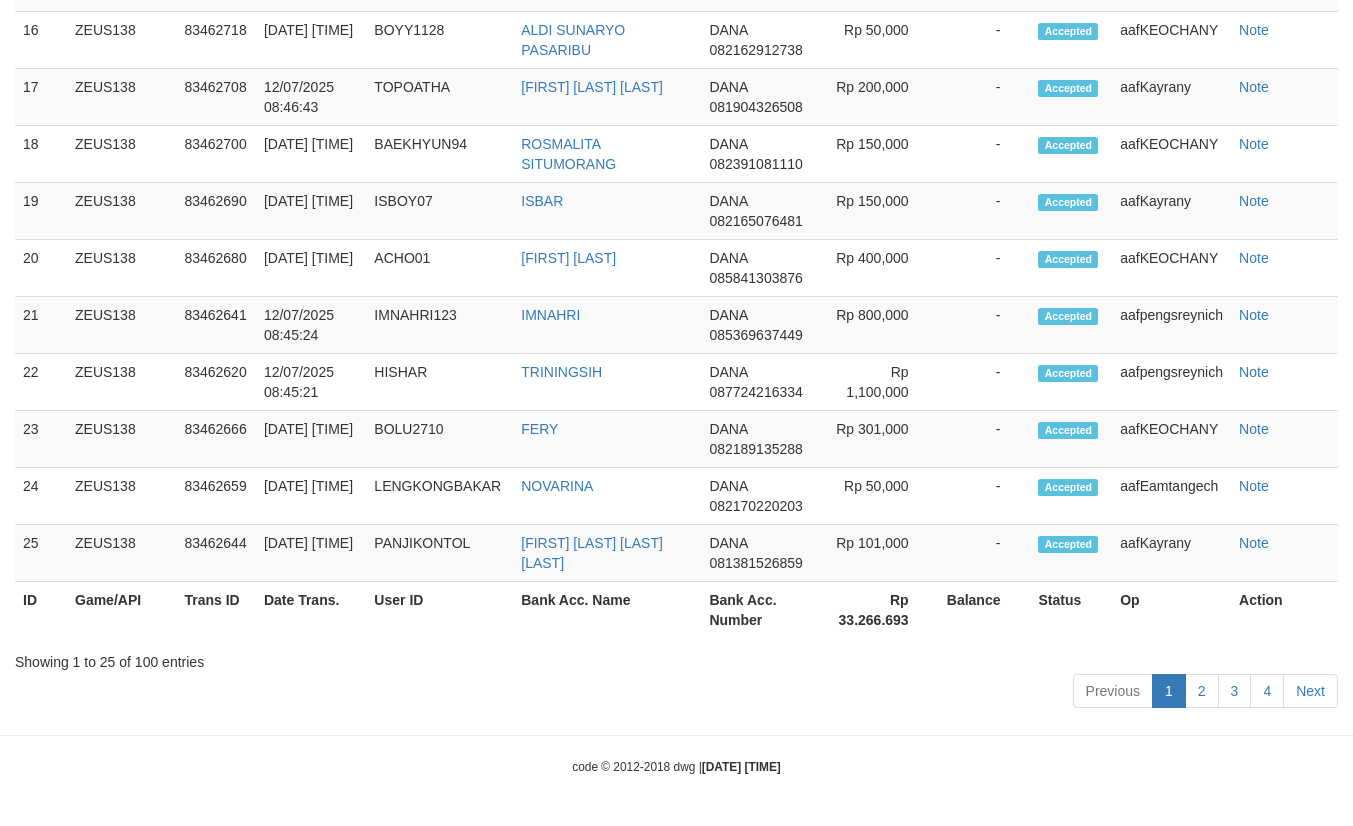 scroll, scrollTop: 2590, scrollLeft: 0, axis: vertical 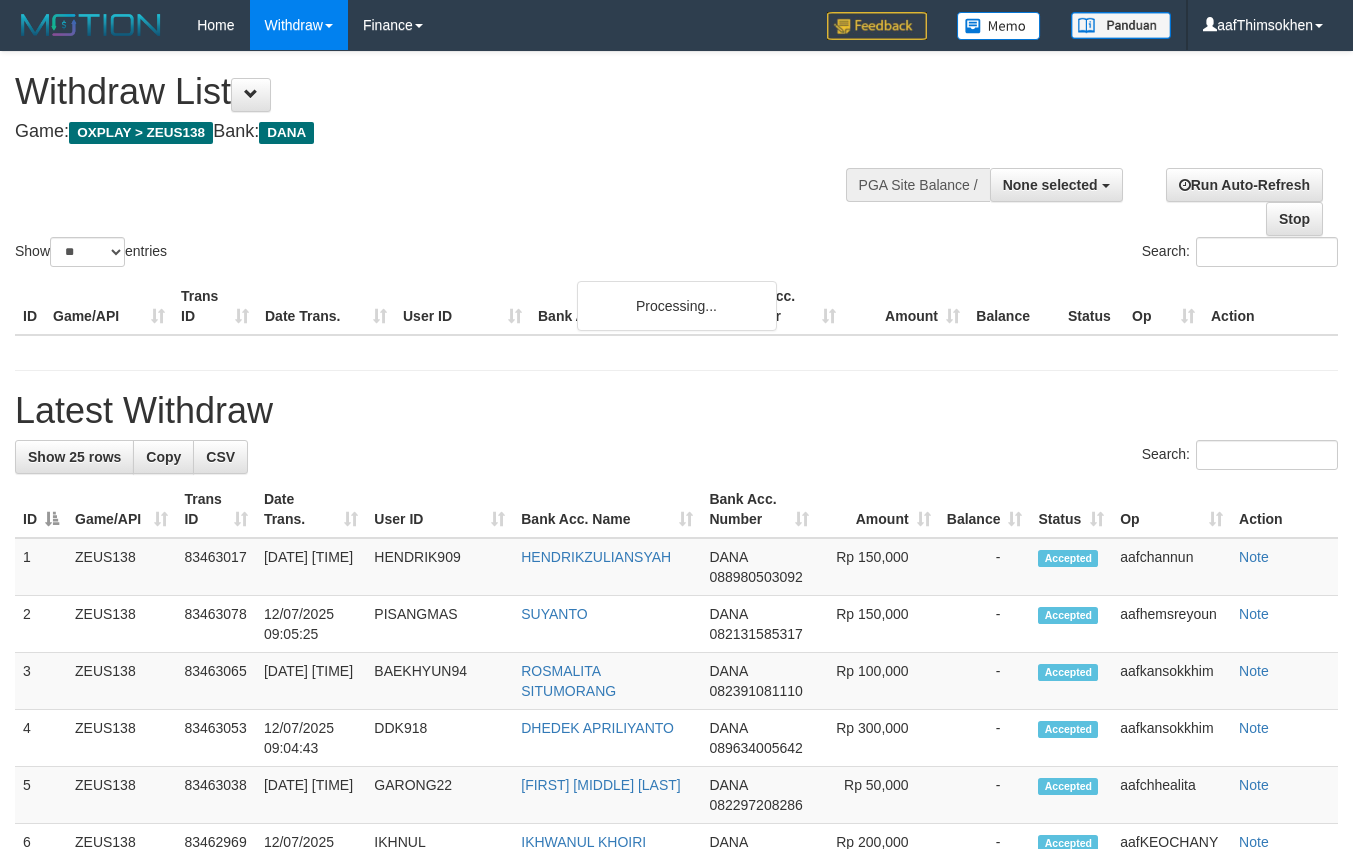 select 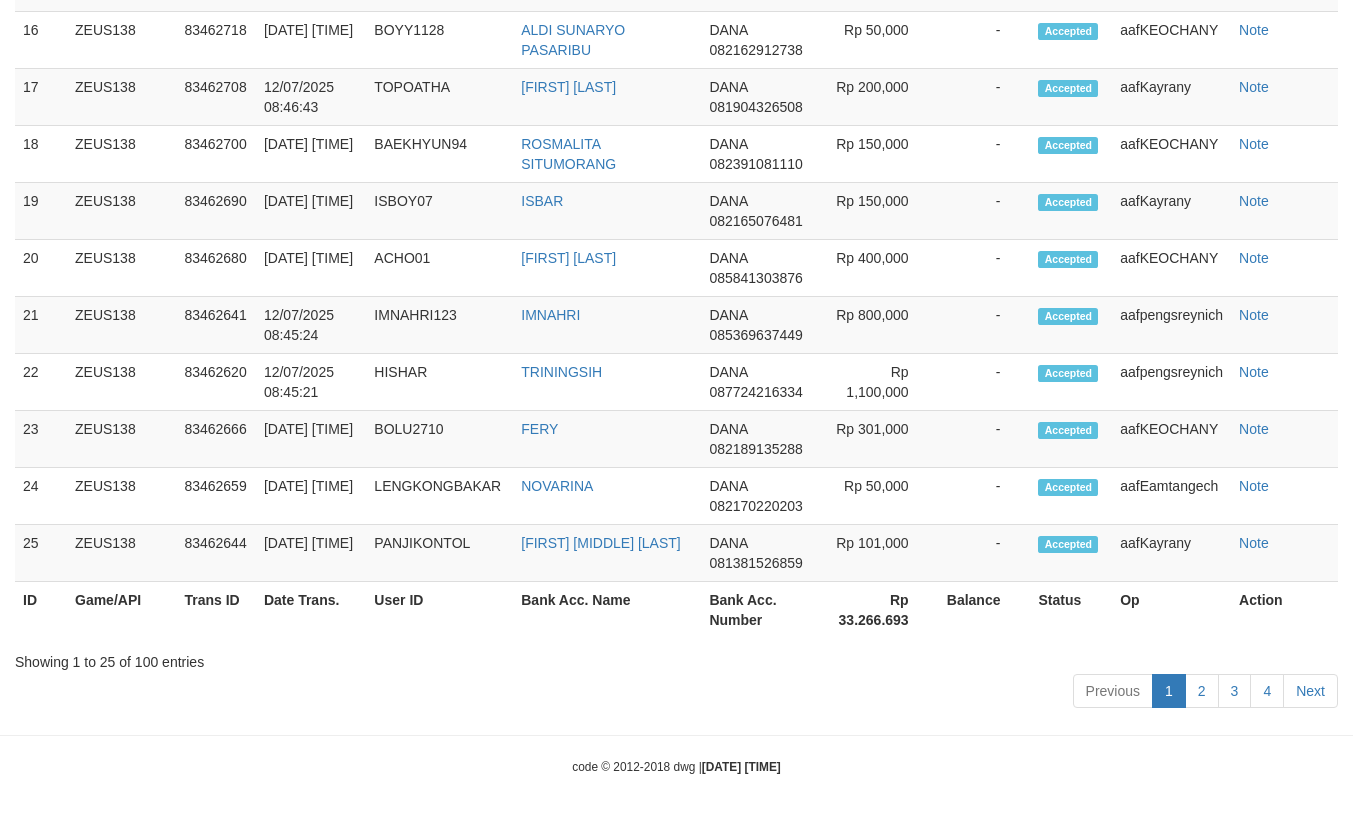 scroll, scrollTop: 2590, scrollLeft: 0, axis: vertical 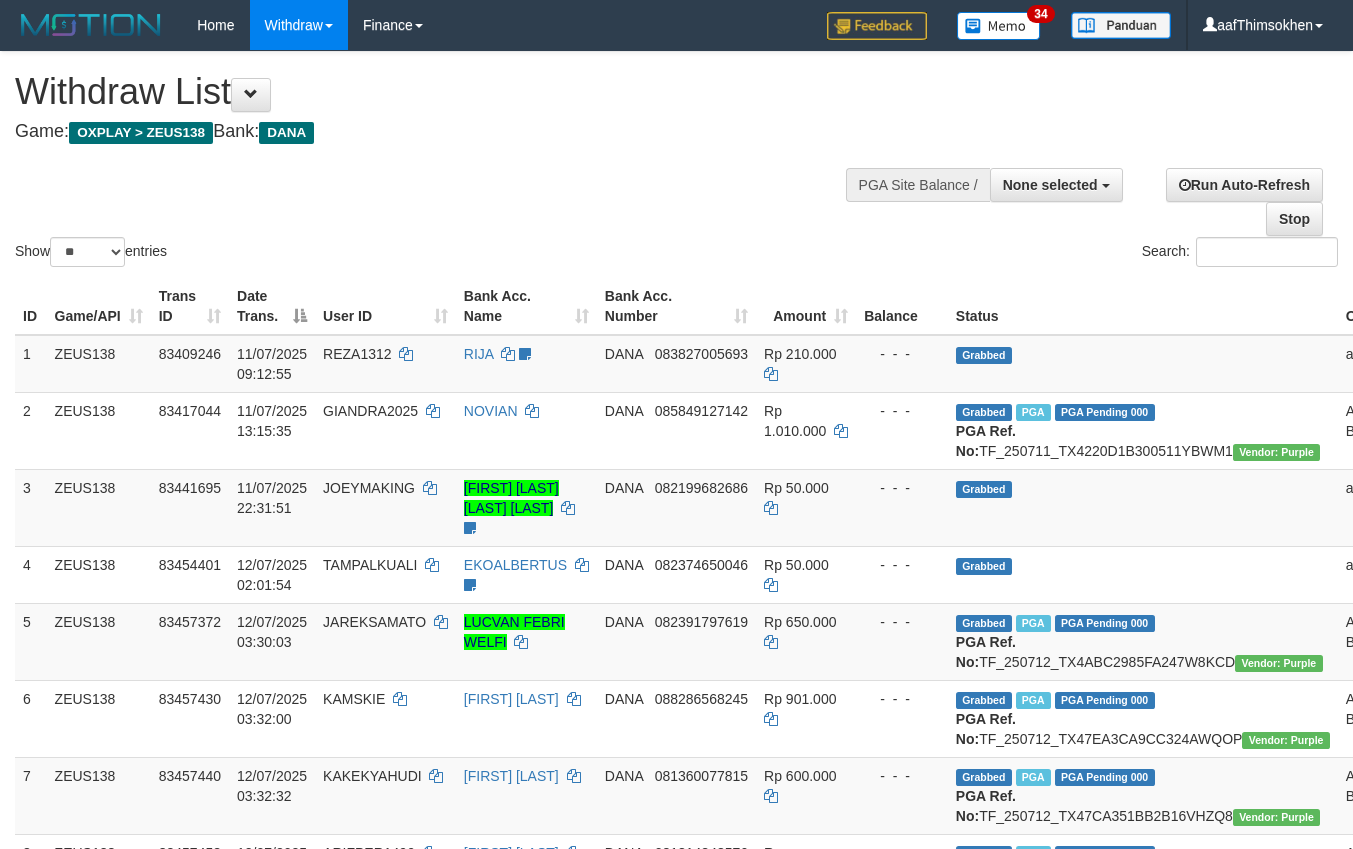 select 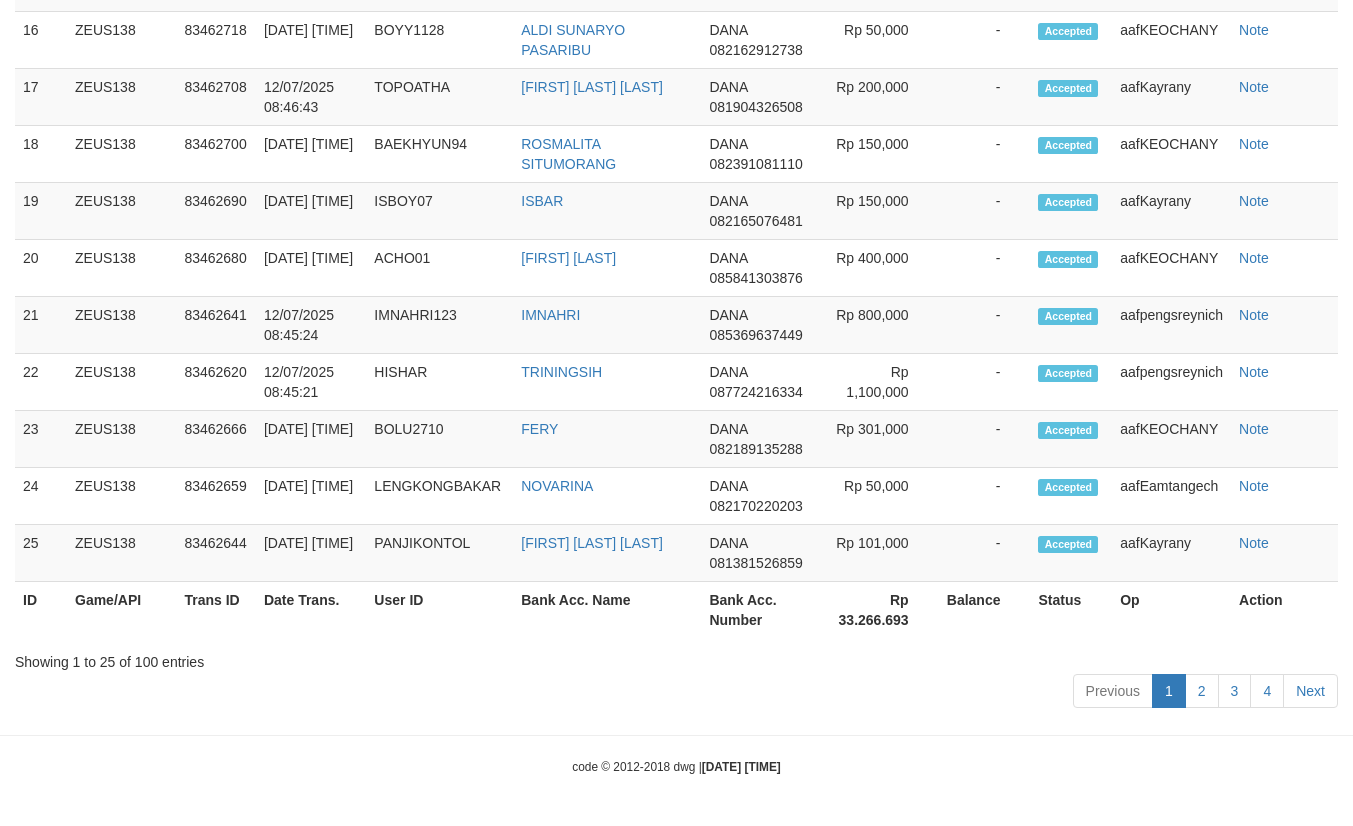 scroll, scrollTop: 2590, scrollLeft: 0, axis: vertical 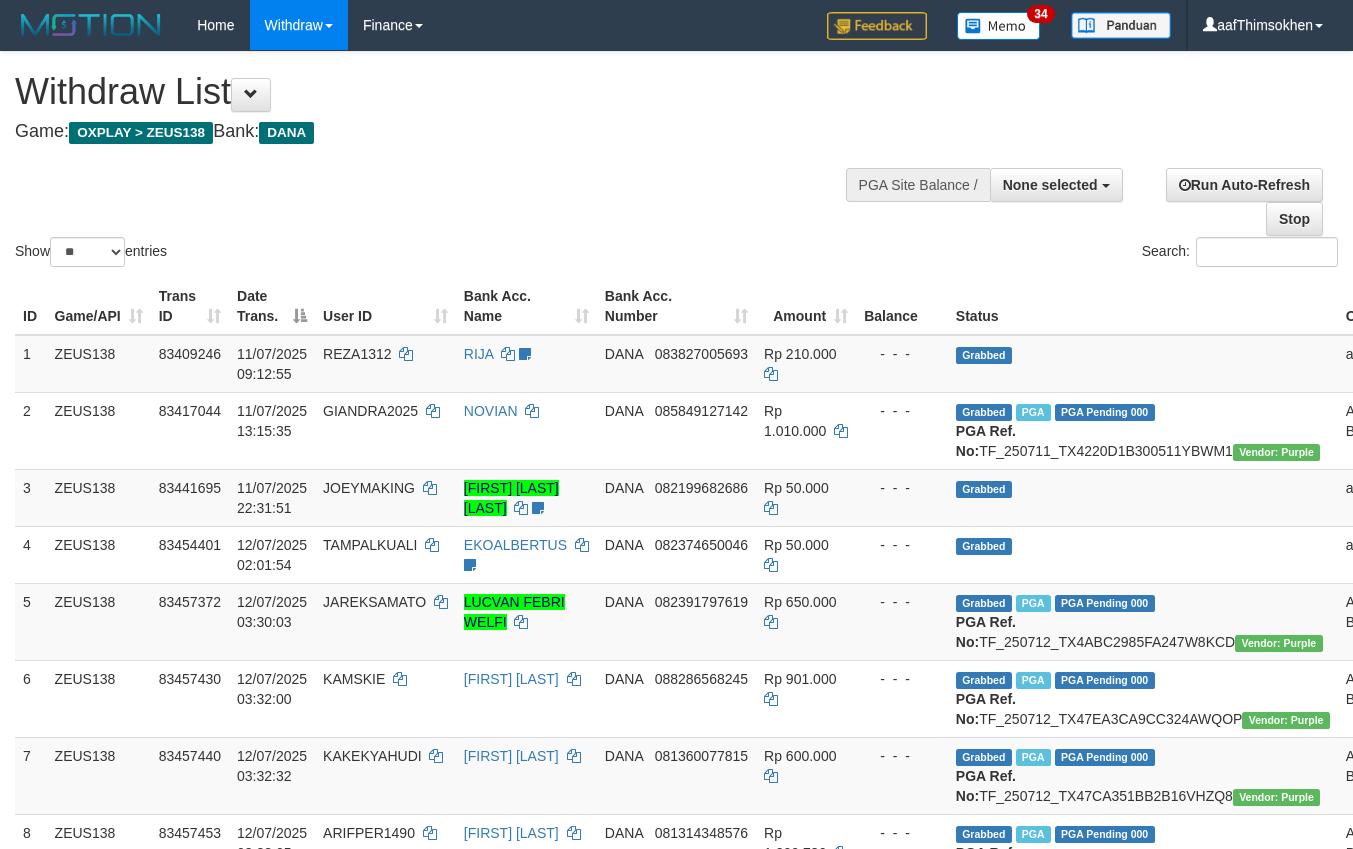 select 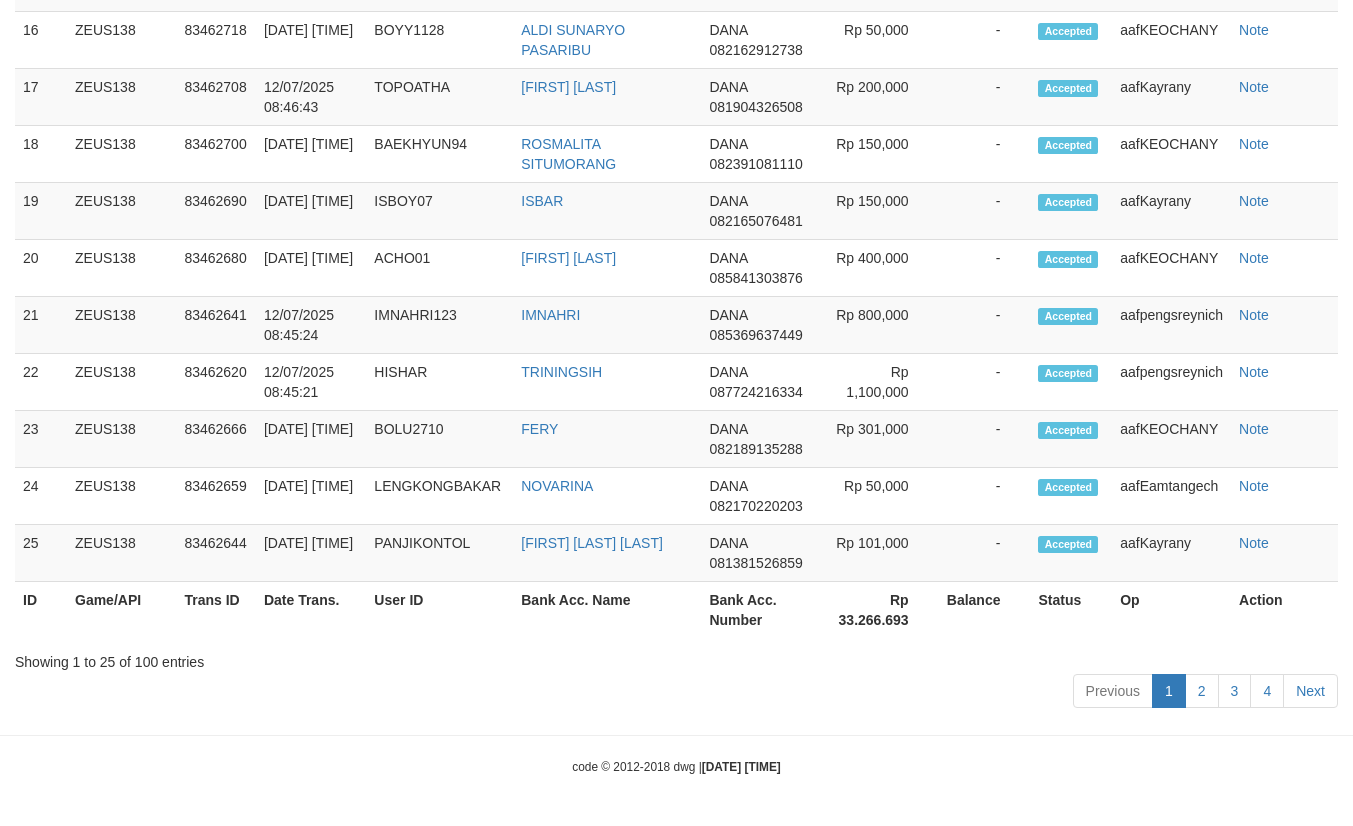 scroll, scrollTop: 2590, scrollLeft: 0, axis: vertical 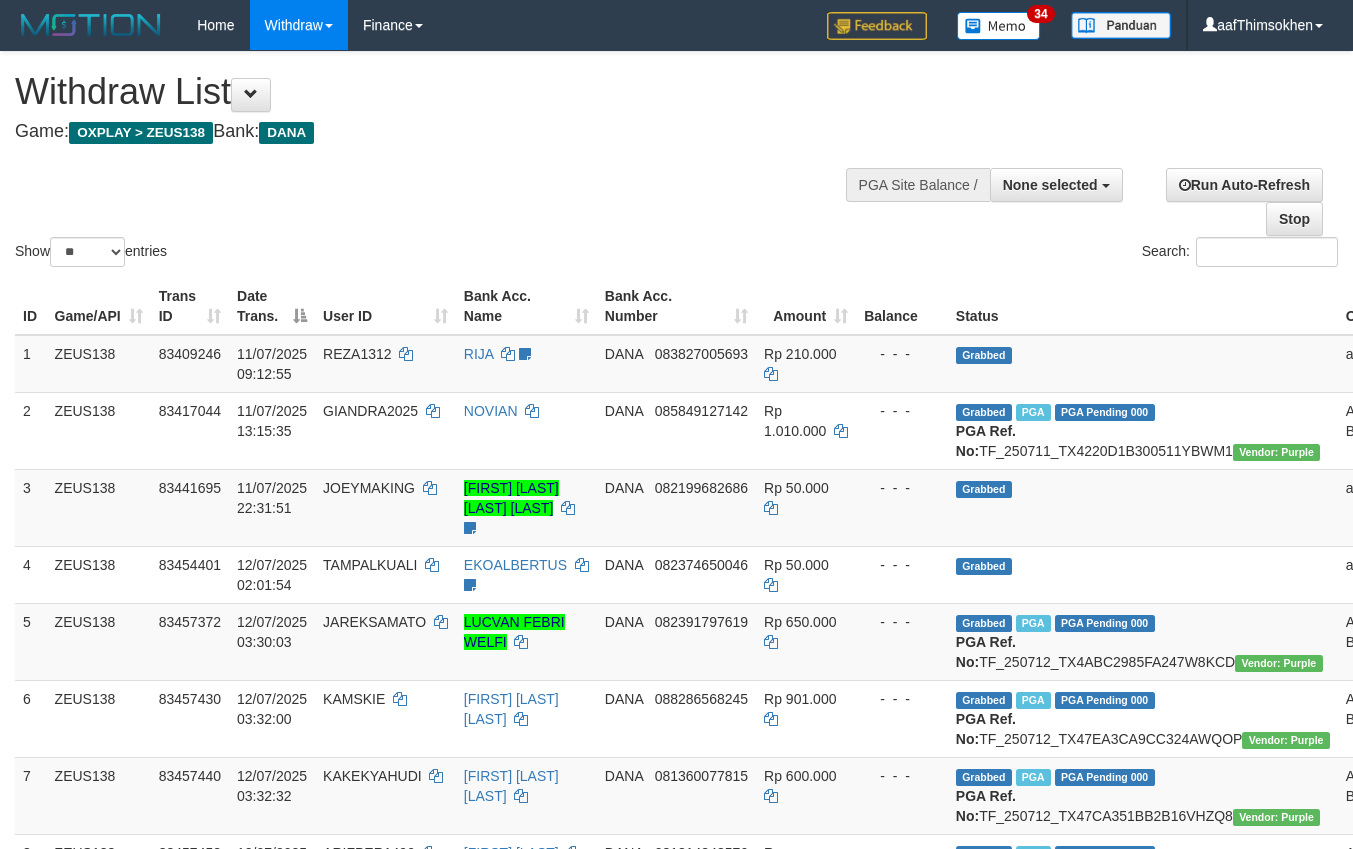 select 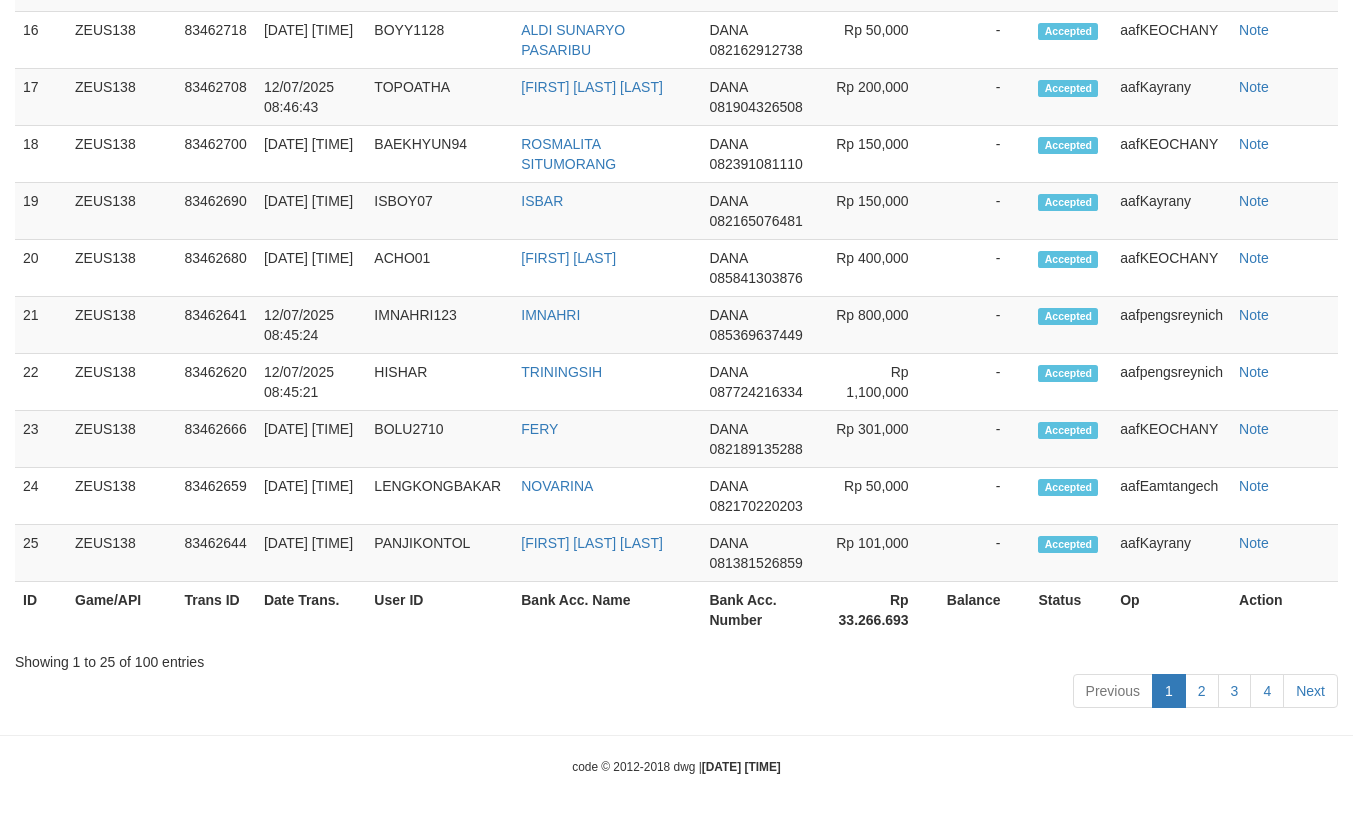 scroll, scrollTop: 2590, scrollLeft: 0, axis: vertical 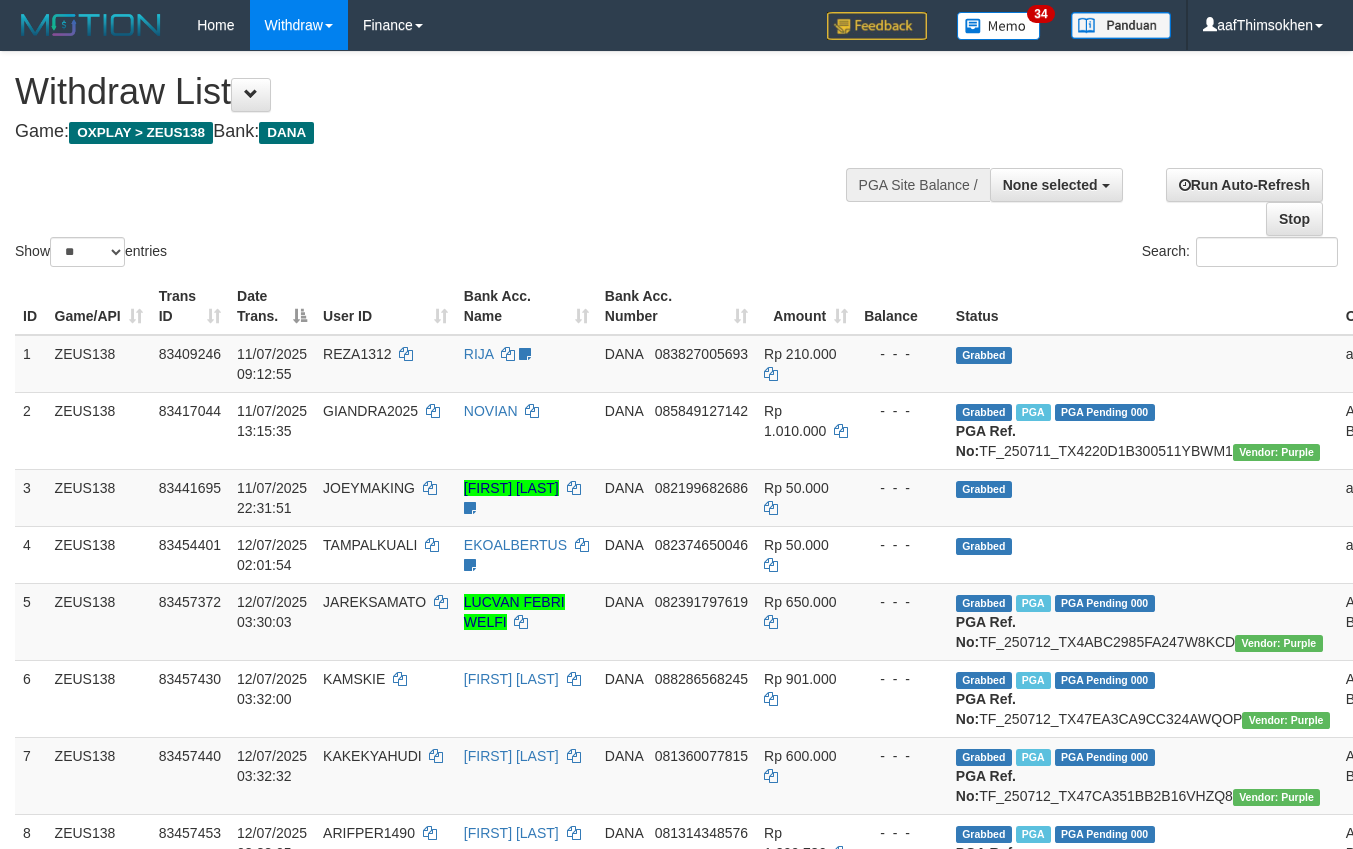 select 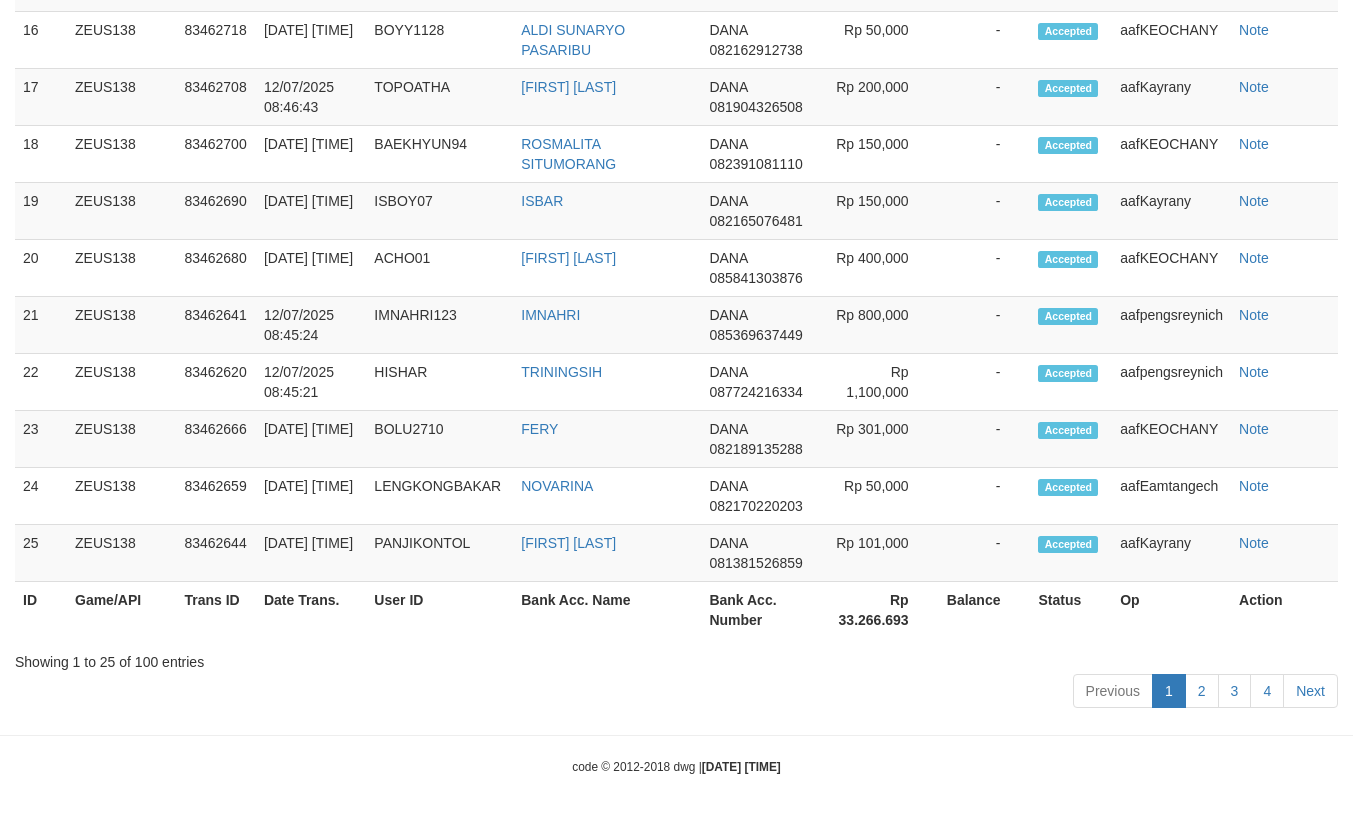 scroll, scrollTop: 2590, scrollLeft: 0, axis: vertical 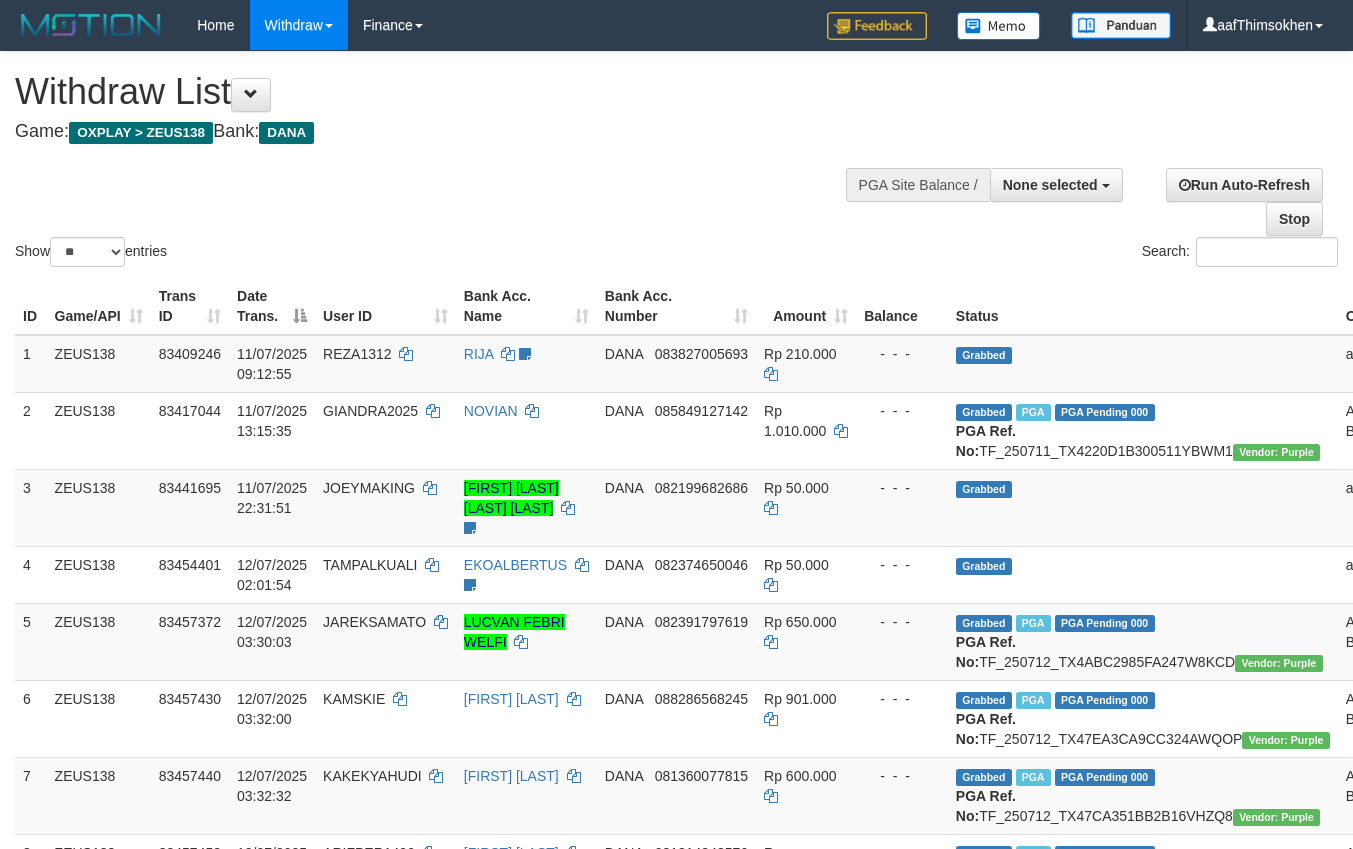 select 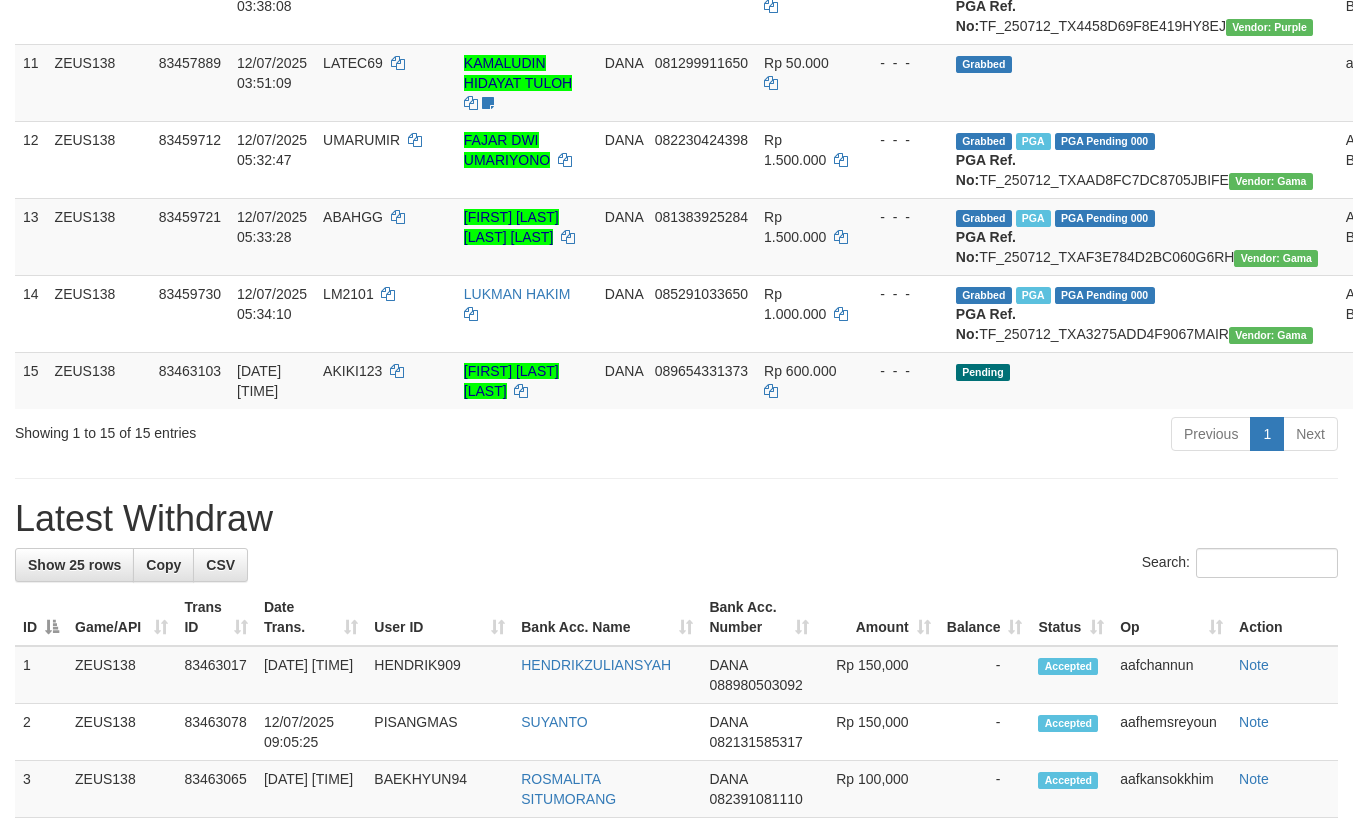 scroll, scrollTop: 952, scrollLeft: 0, axis: vertical 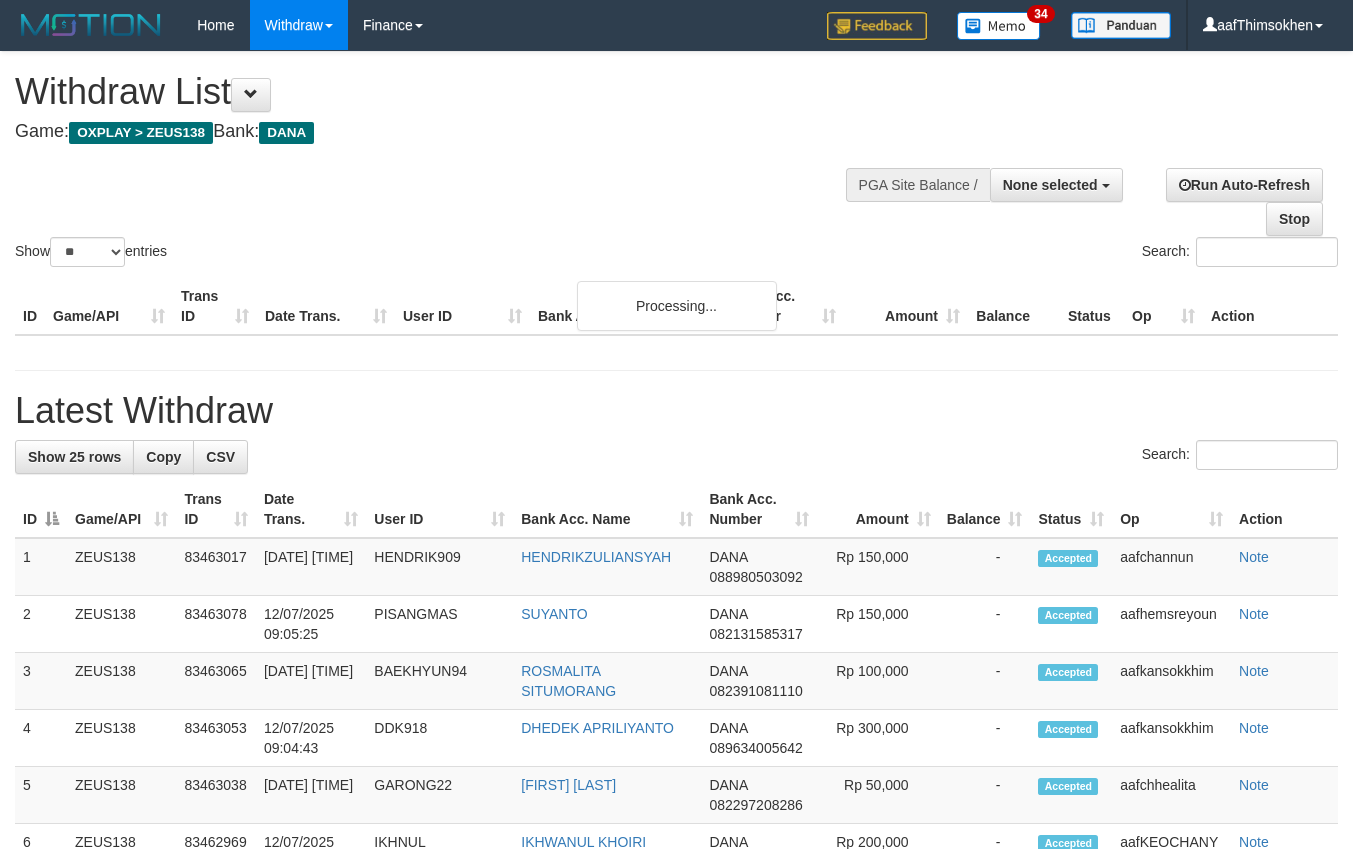 select 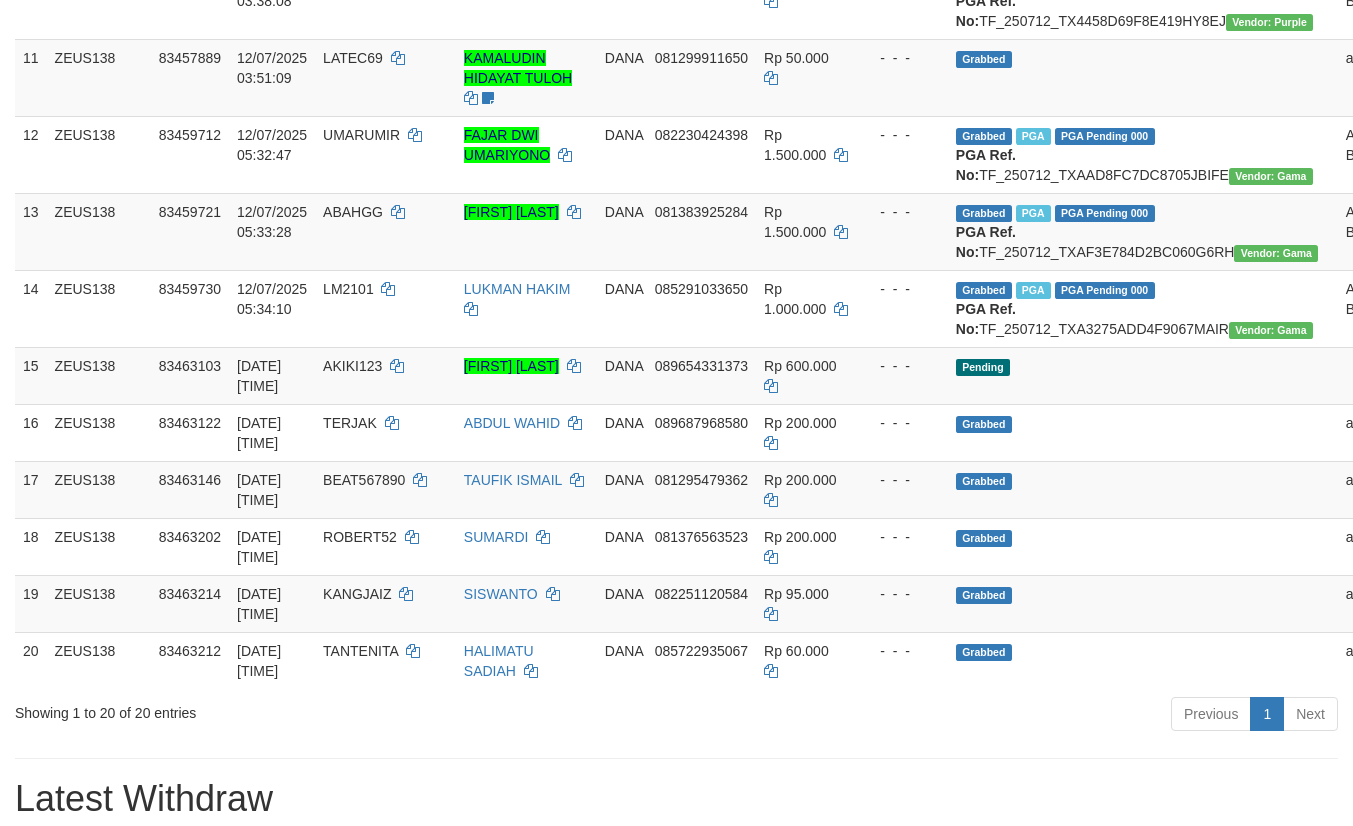 scroll, scrollTop: 952, scrollLeft: 0, axis: vertical 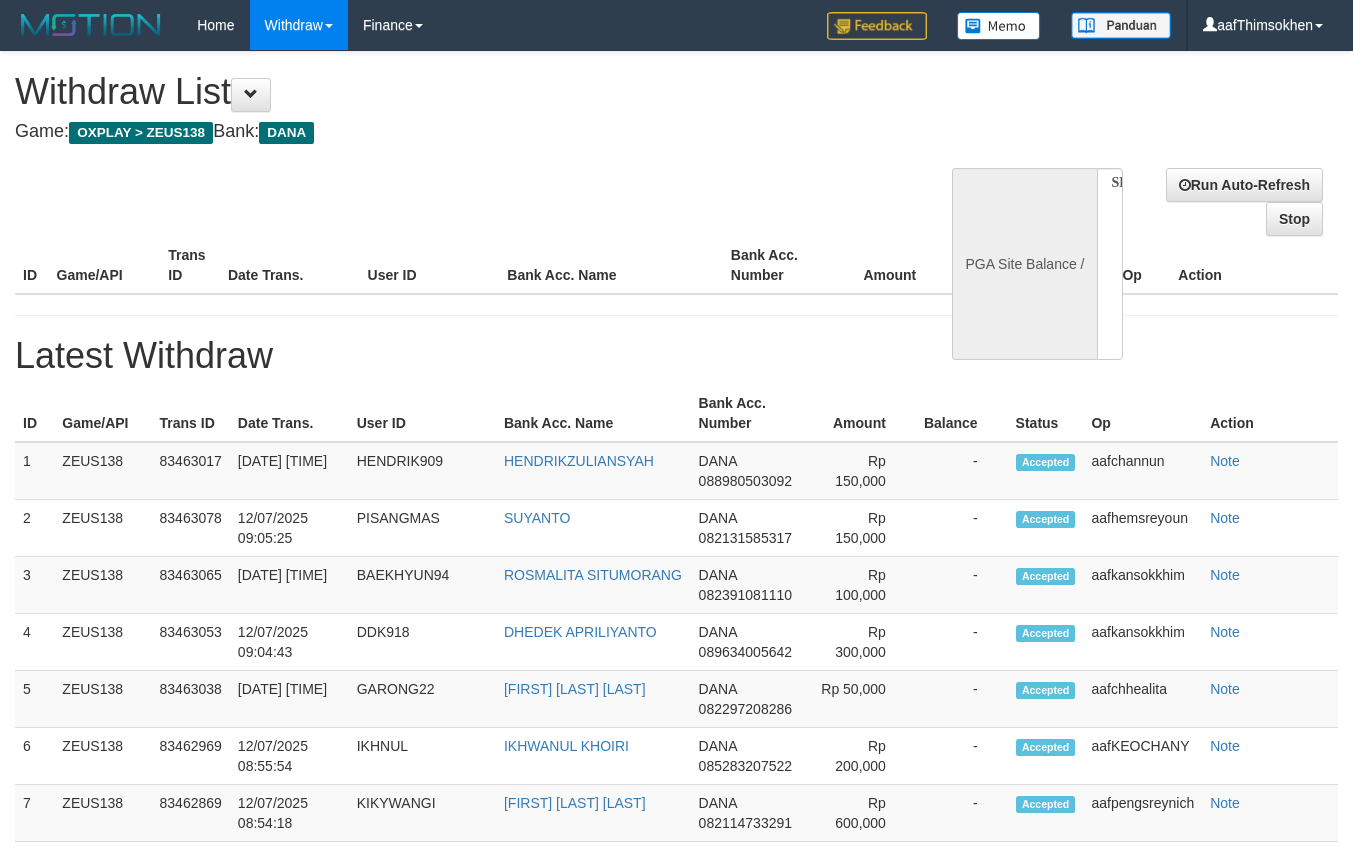 select 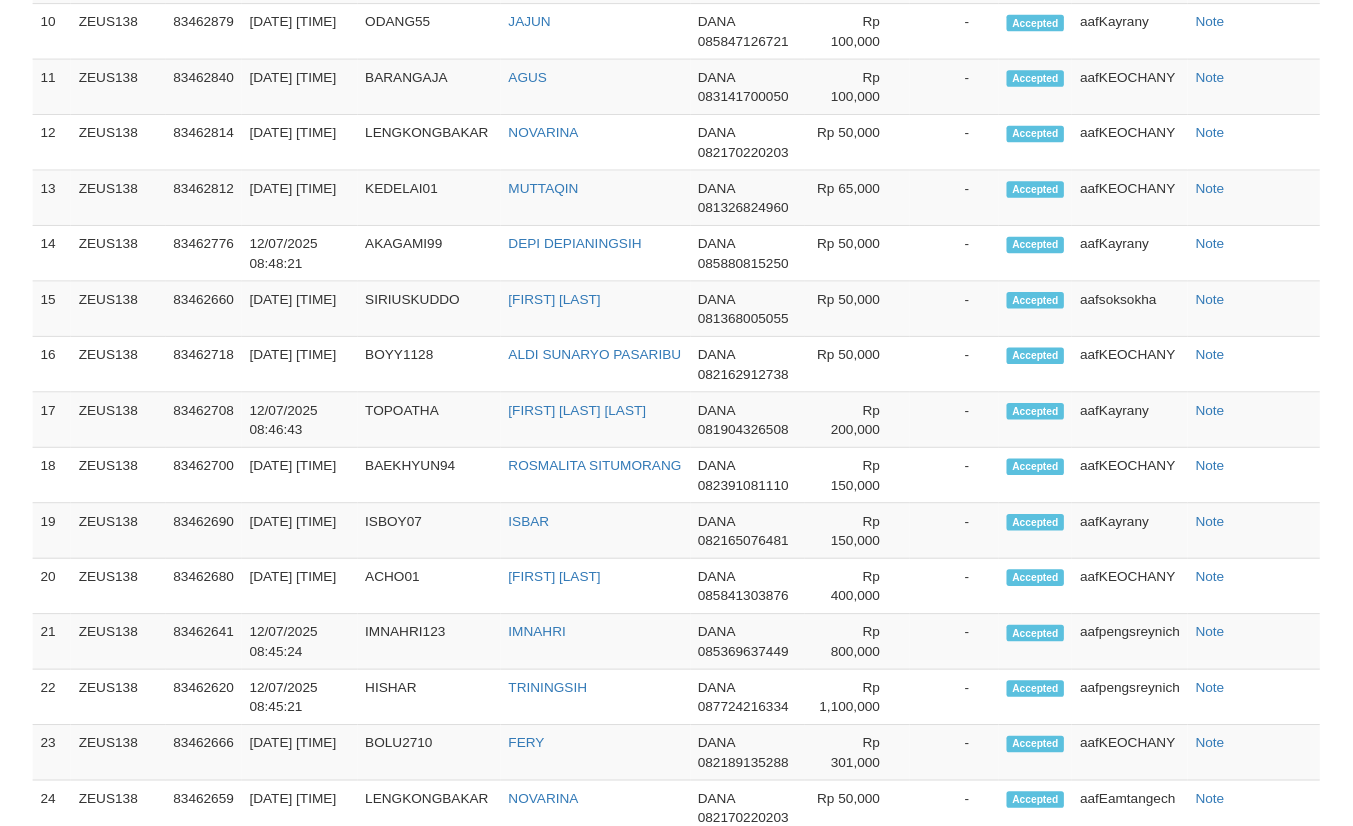 scroll, scrollTop: 1006, scrollLeft: 0, axis: vertical 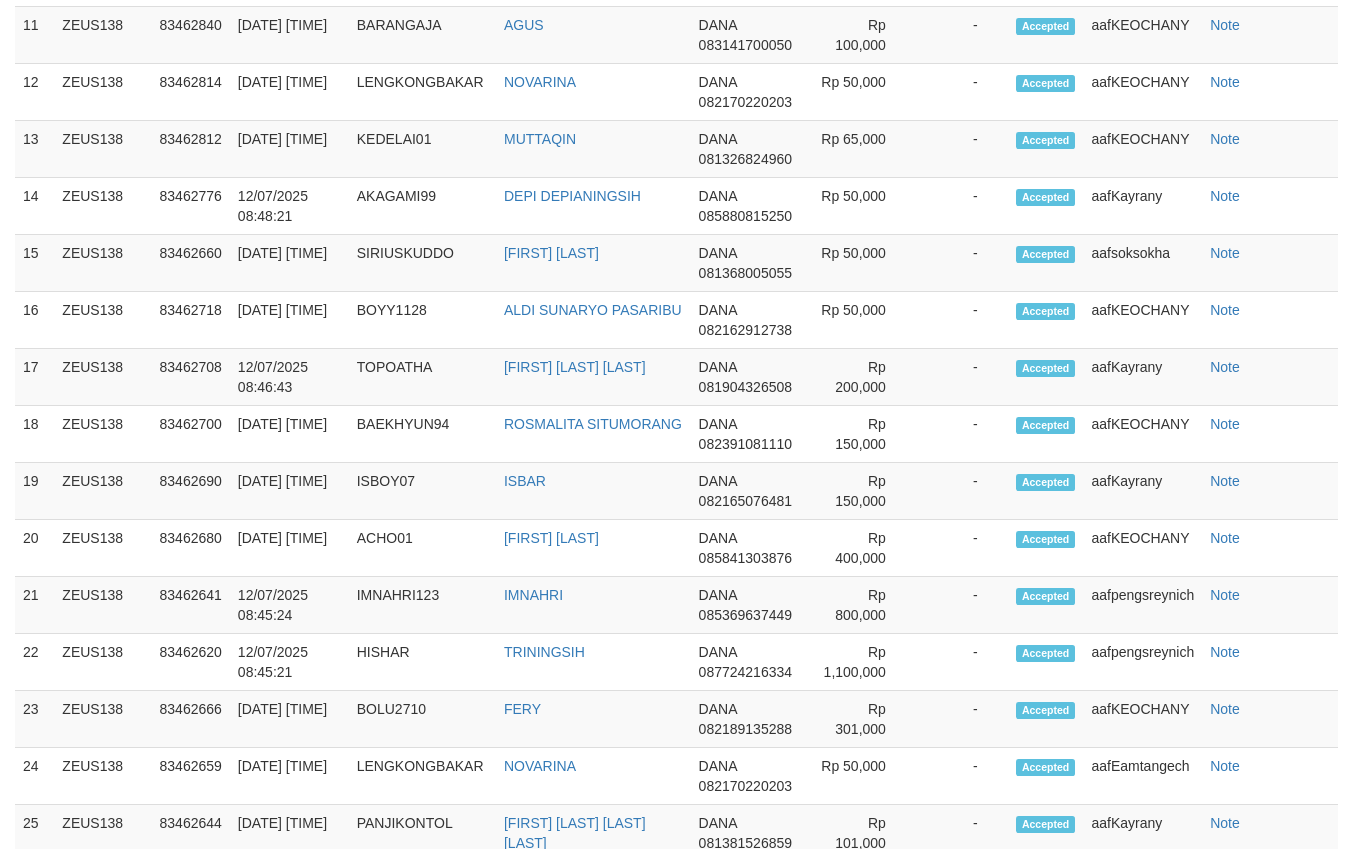 select on "**" 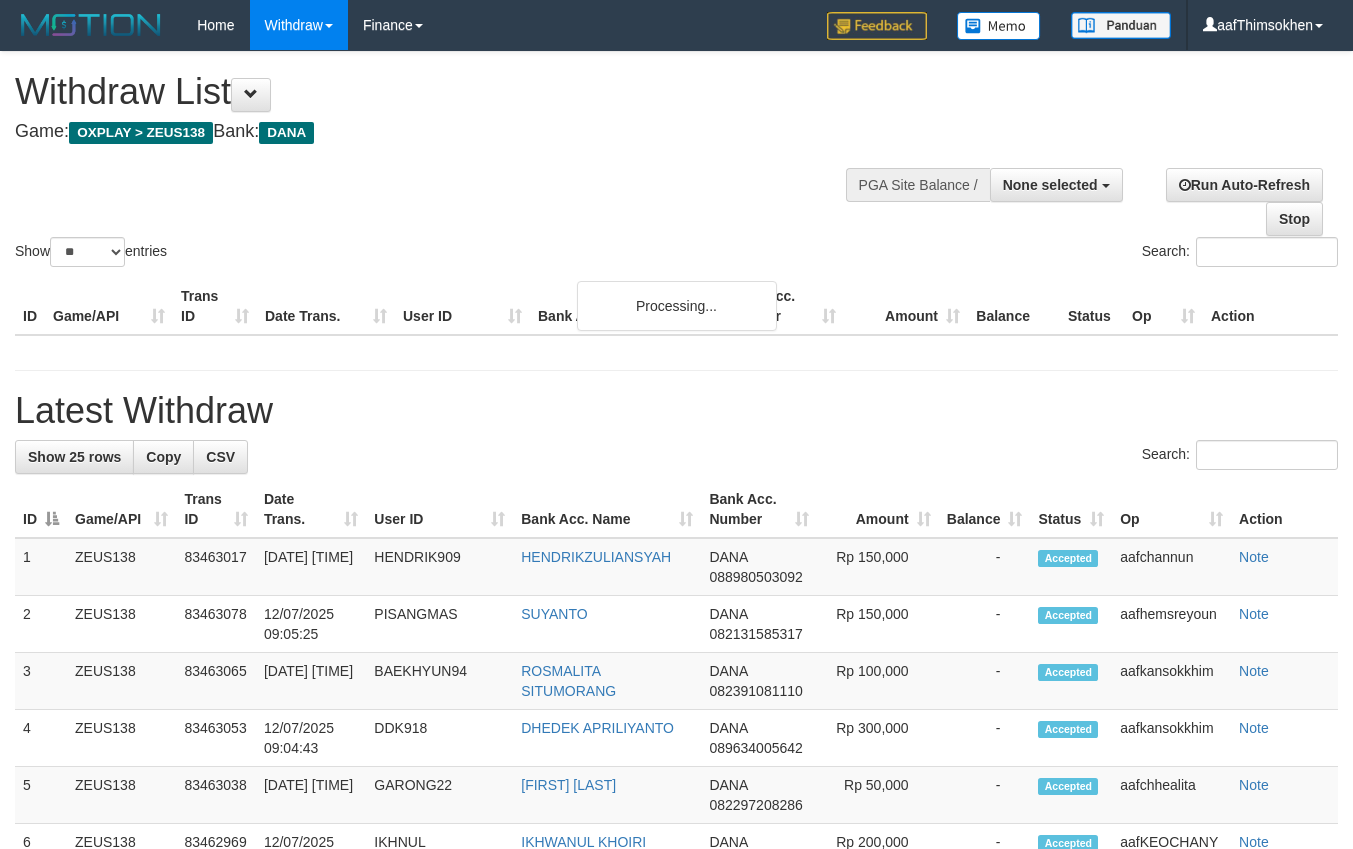 select 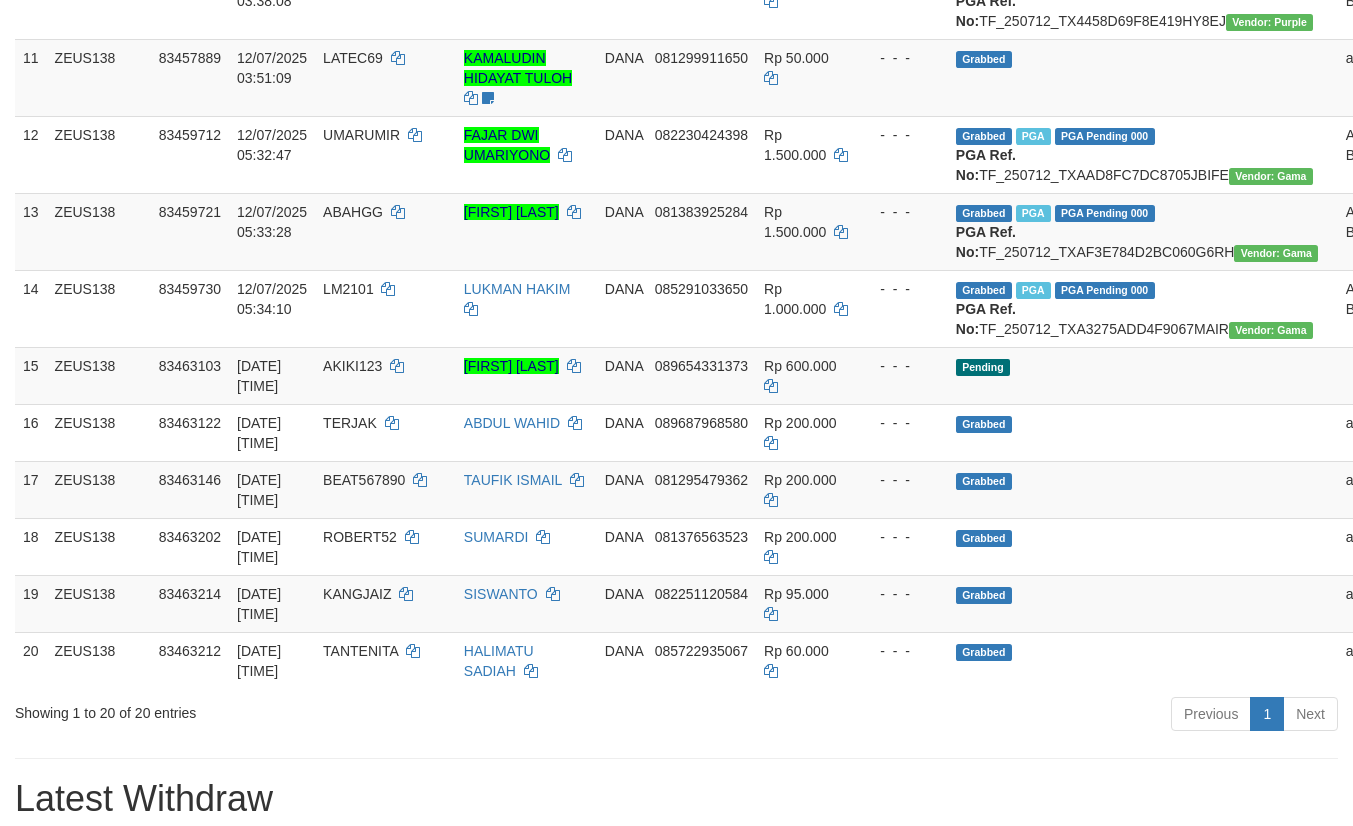scroll, scrollTop: 952, scrollLeft: 0, axis: vertical 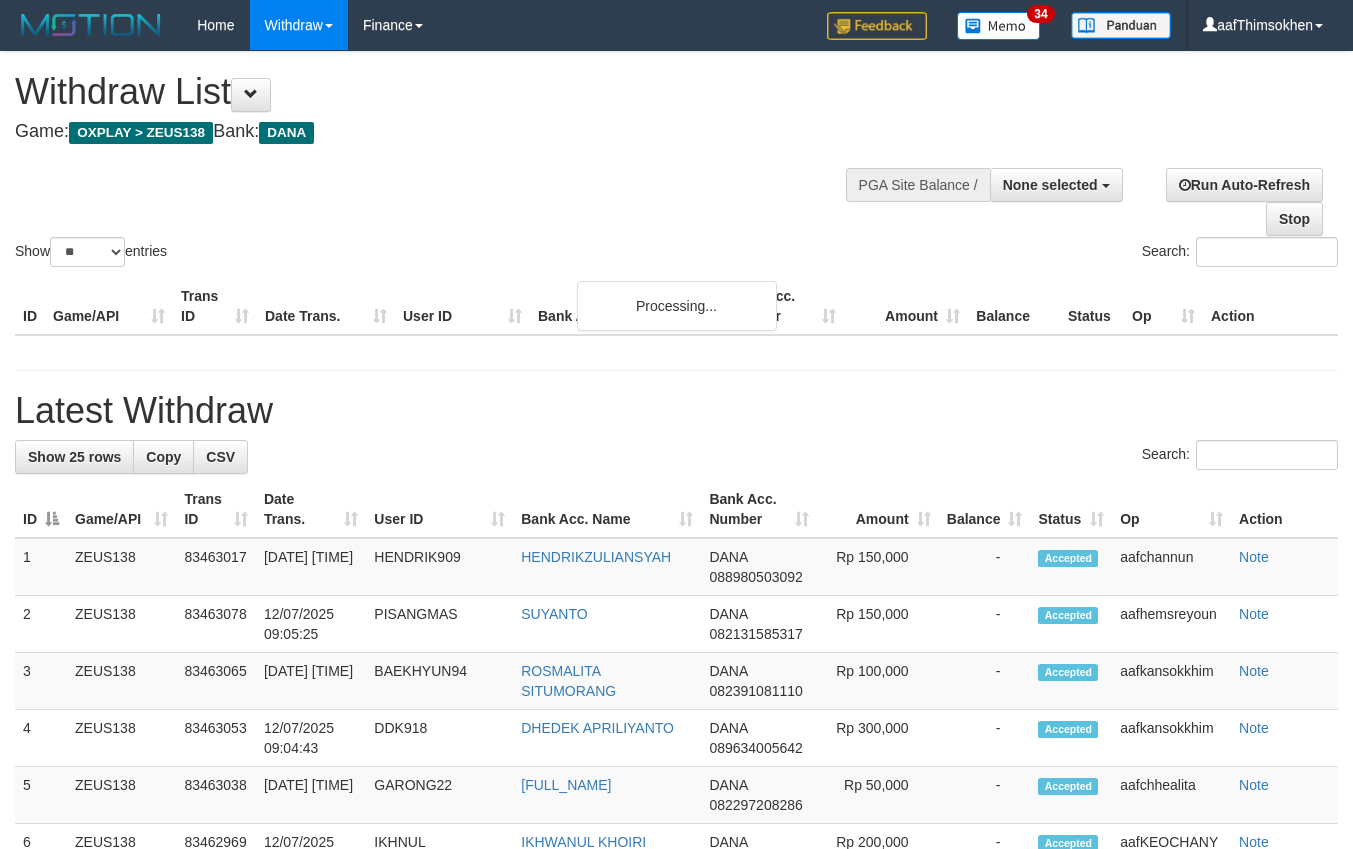 select 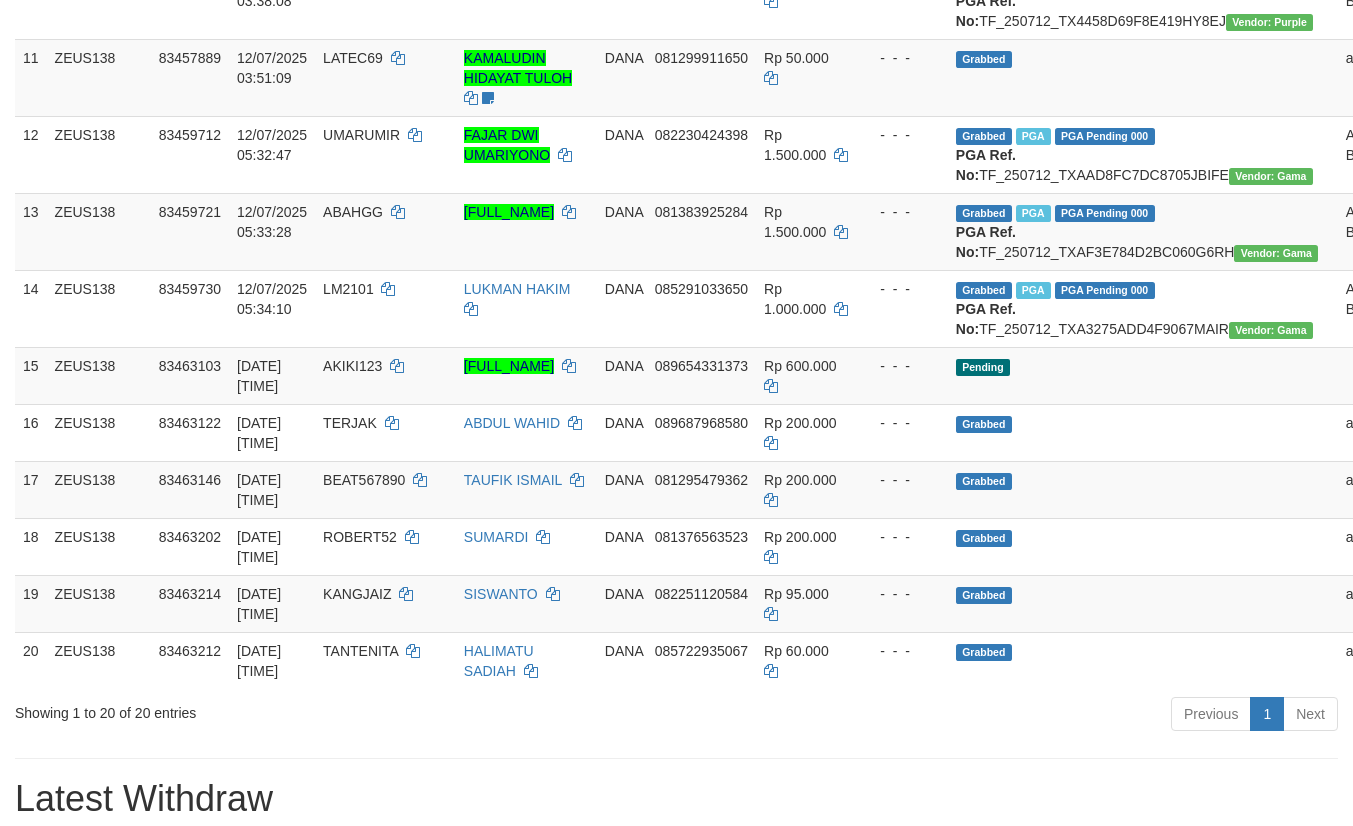 scroll, scrollTop: 952, scrollLeft: 0, axis: vertical 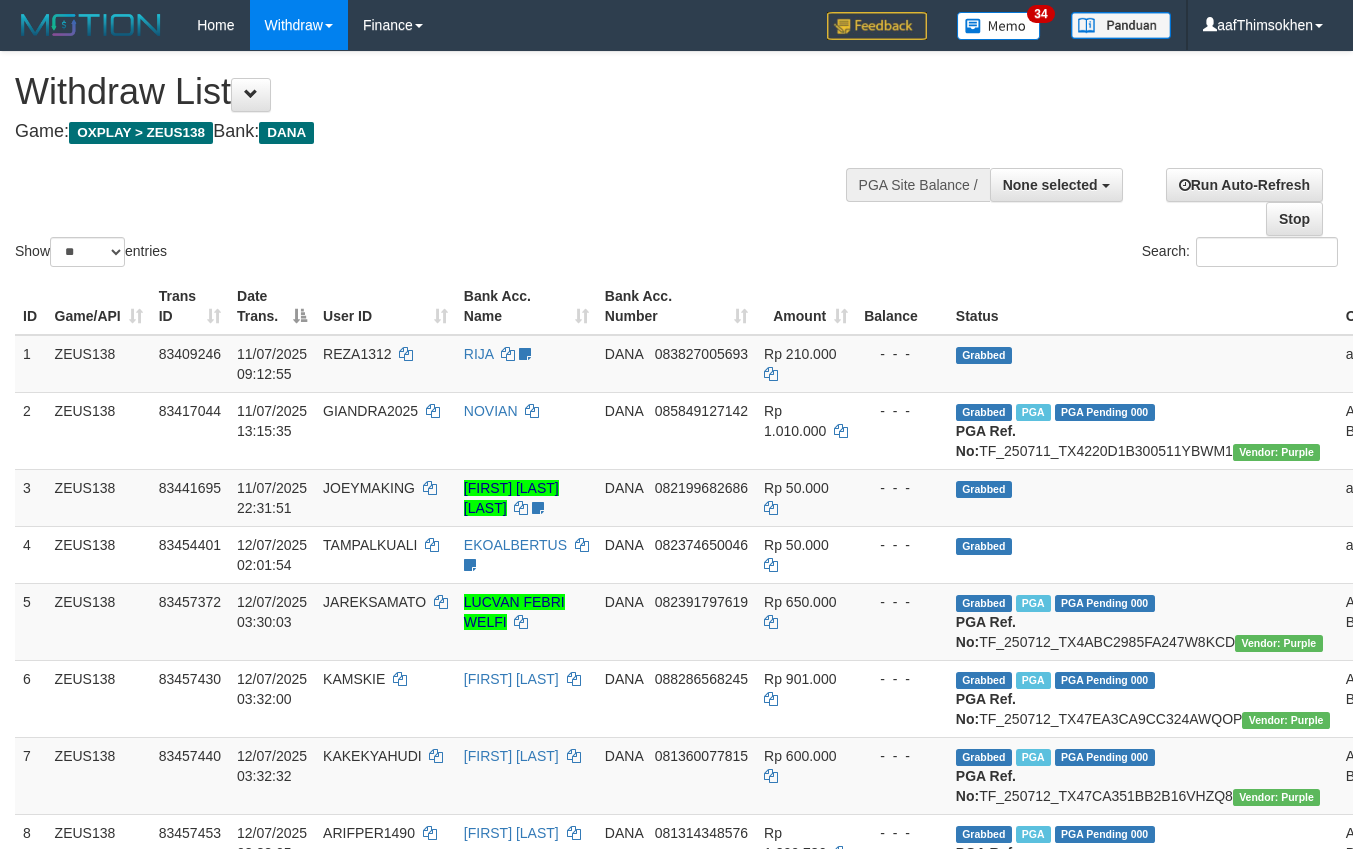 select 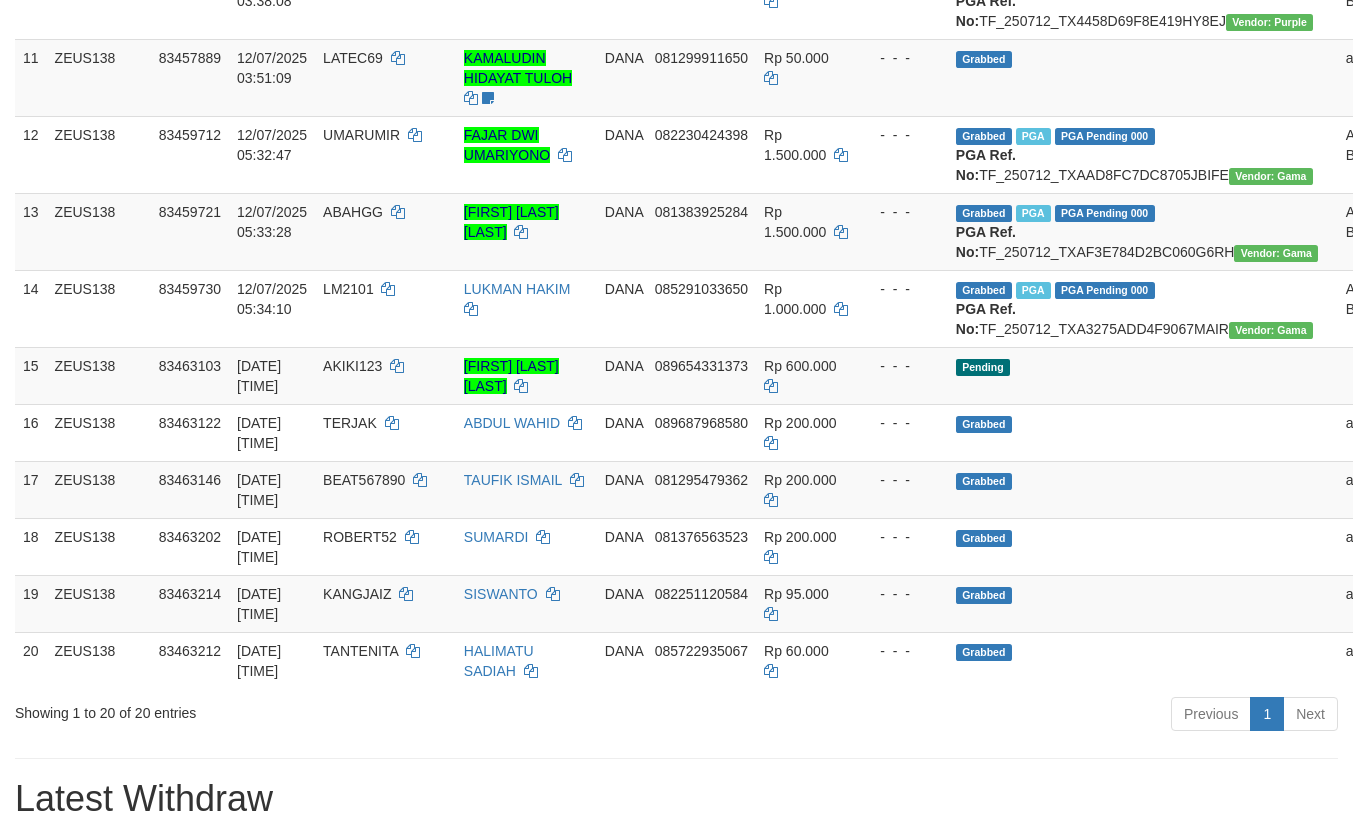 scroll, scrollTop: 952, scrollLeft: 0, axis: vertical 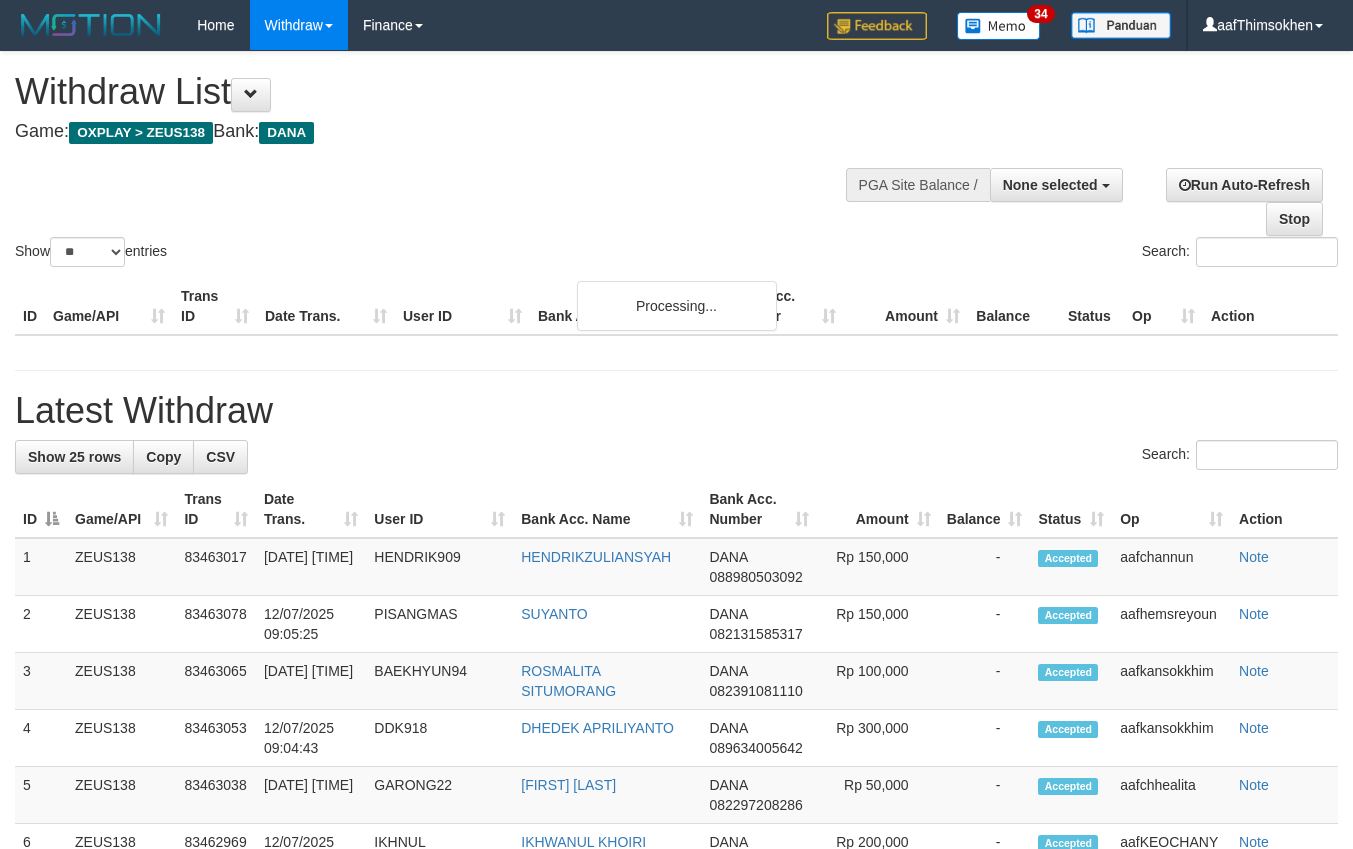select 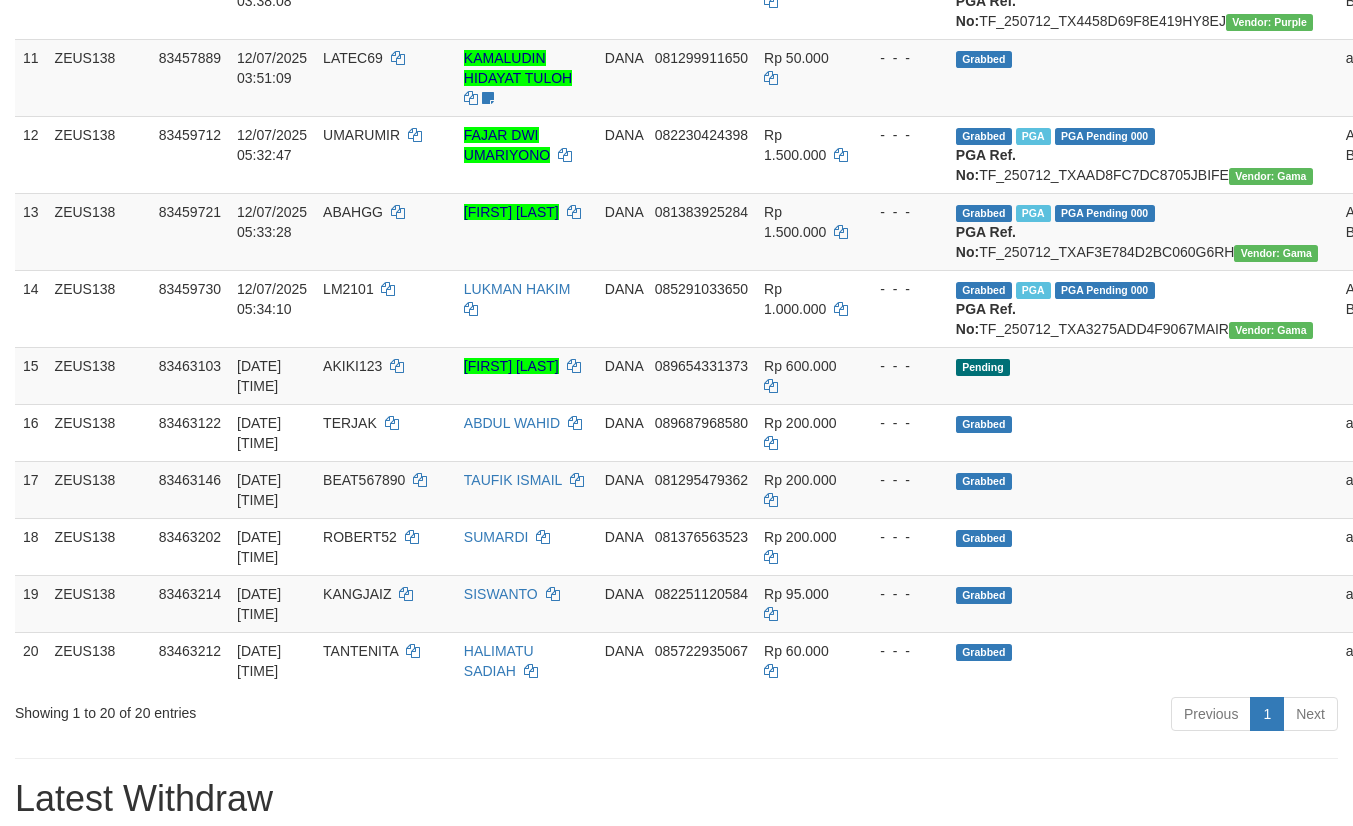 scroll, scrollTop: 952, scrollLeft: 0, axis: vertical 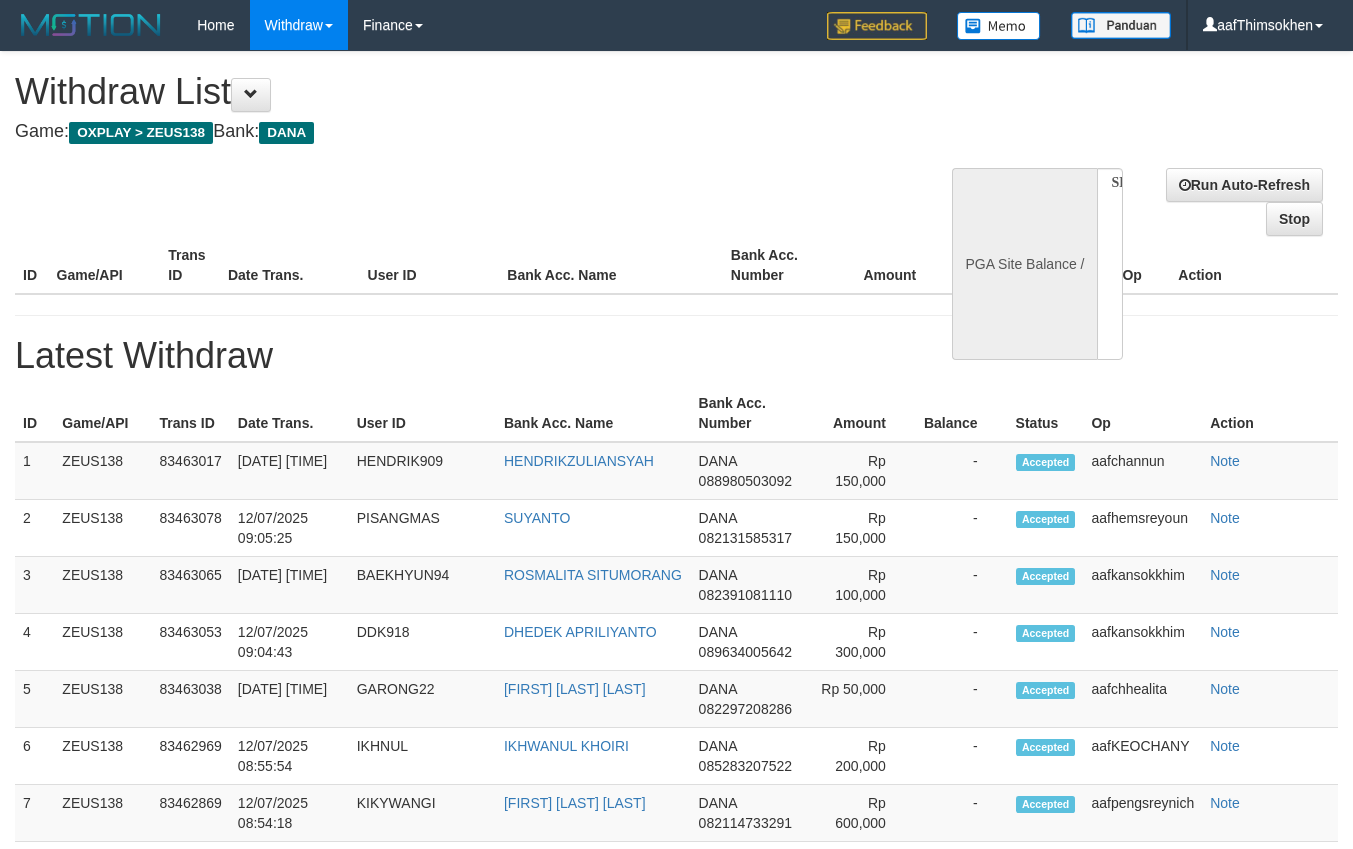 select 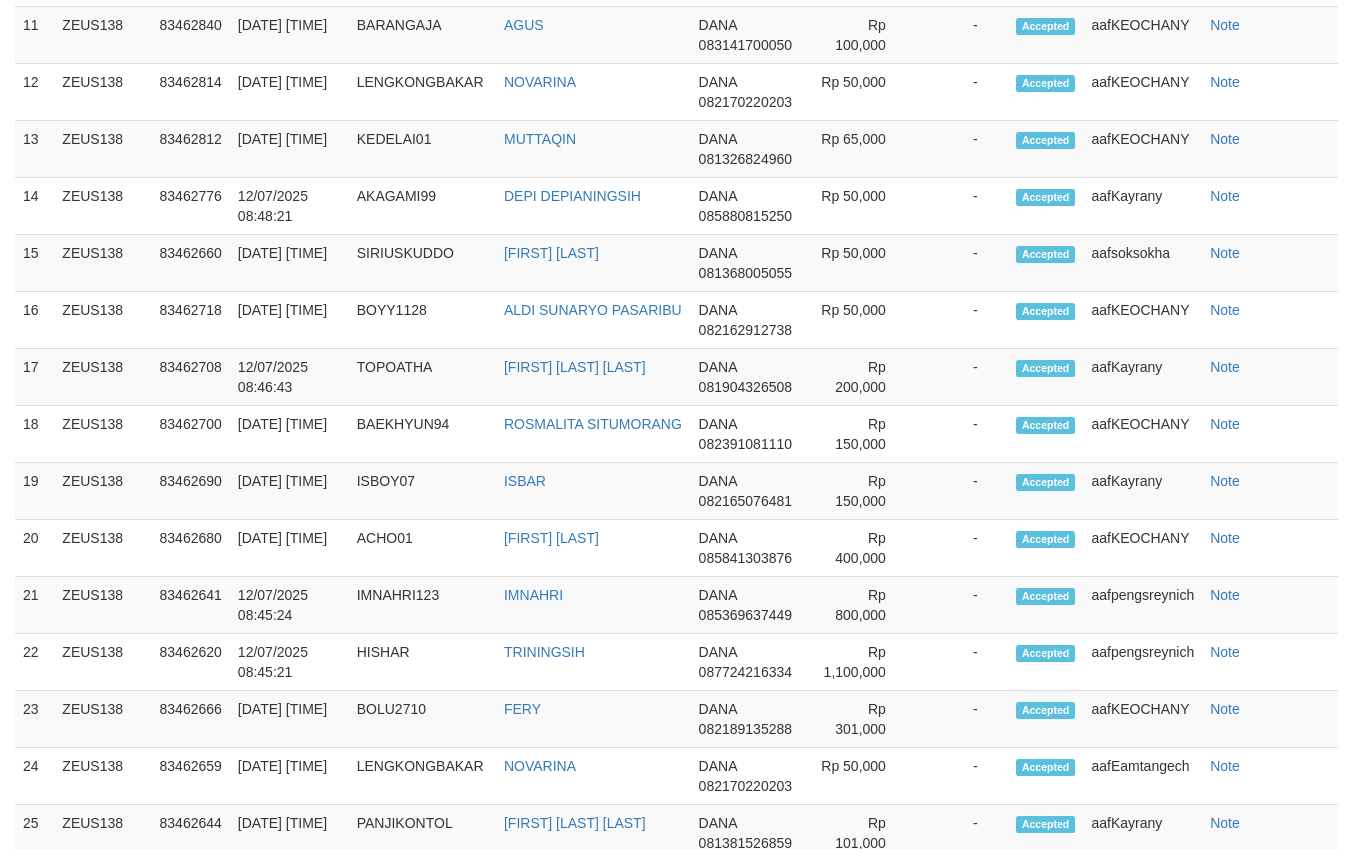 select on "**" 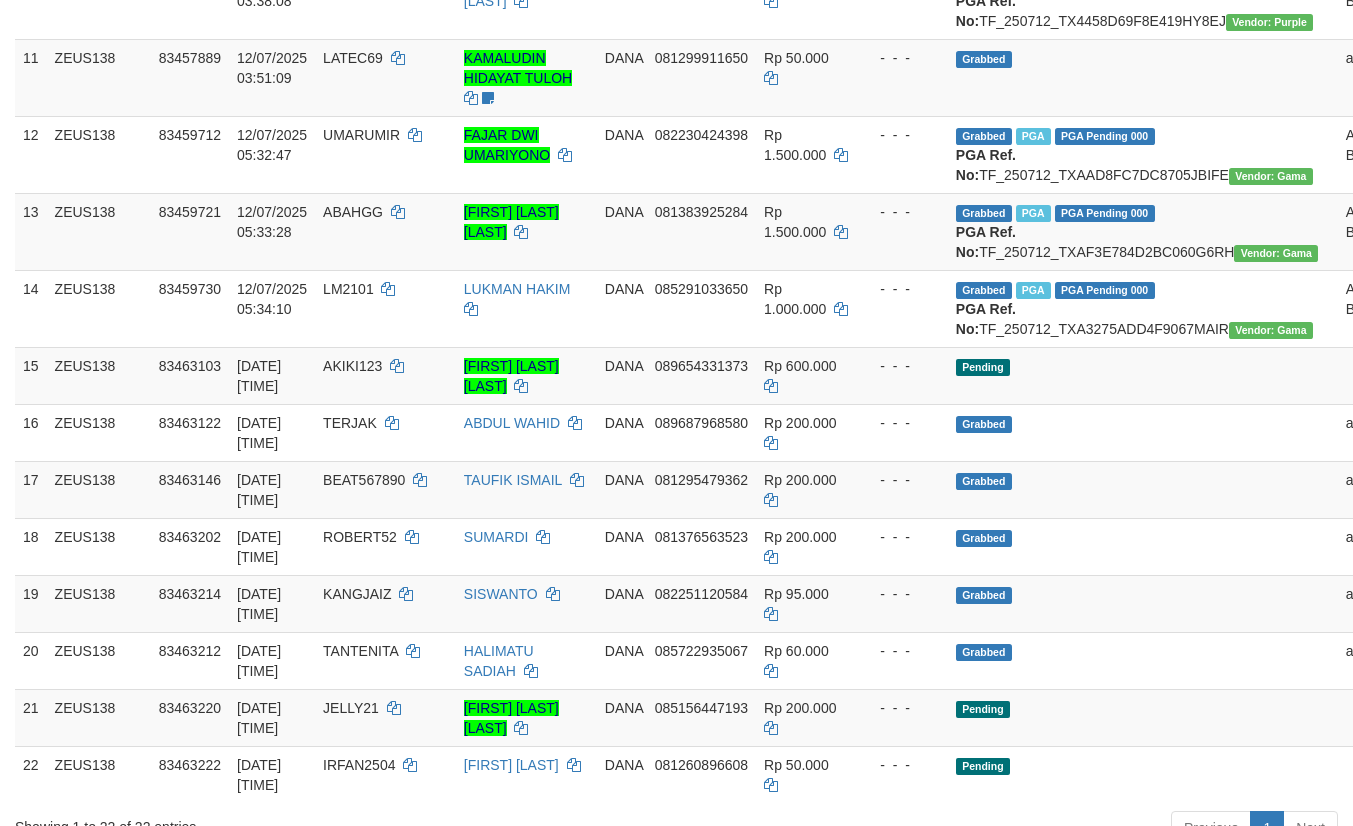 scroll, scrollTop: 952, scrollLeft: 0, axis: vertical 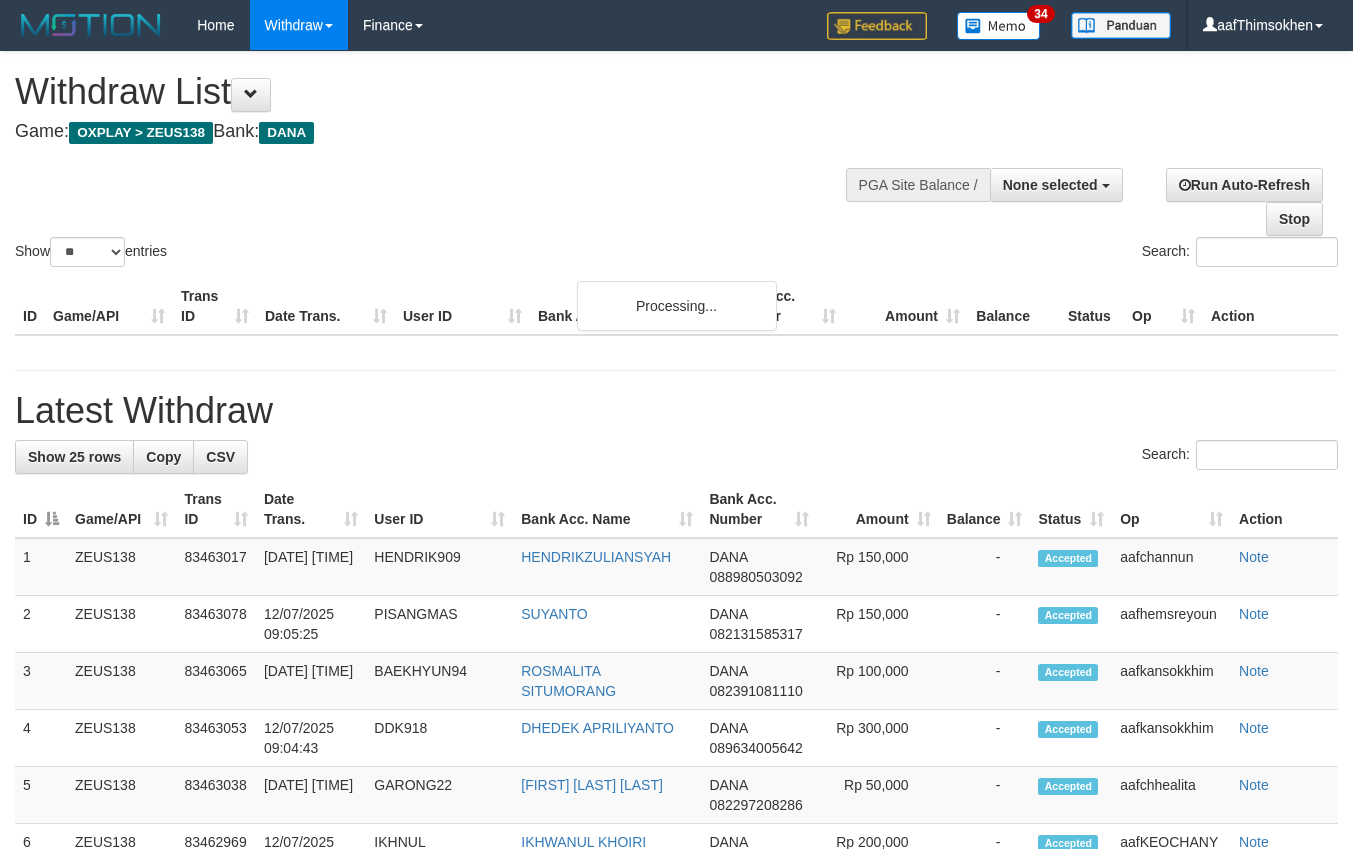 select 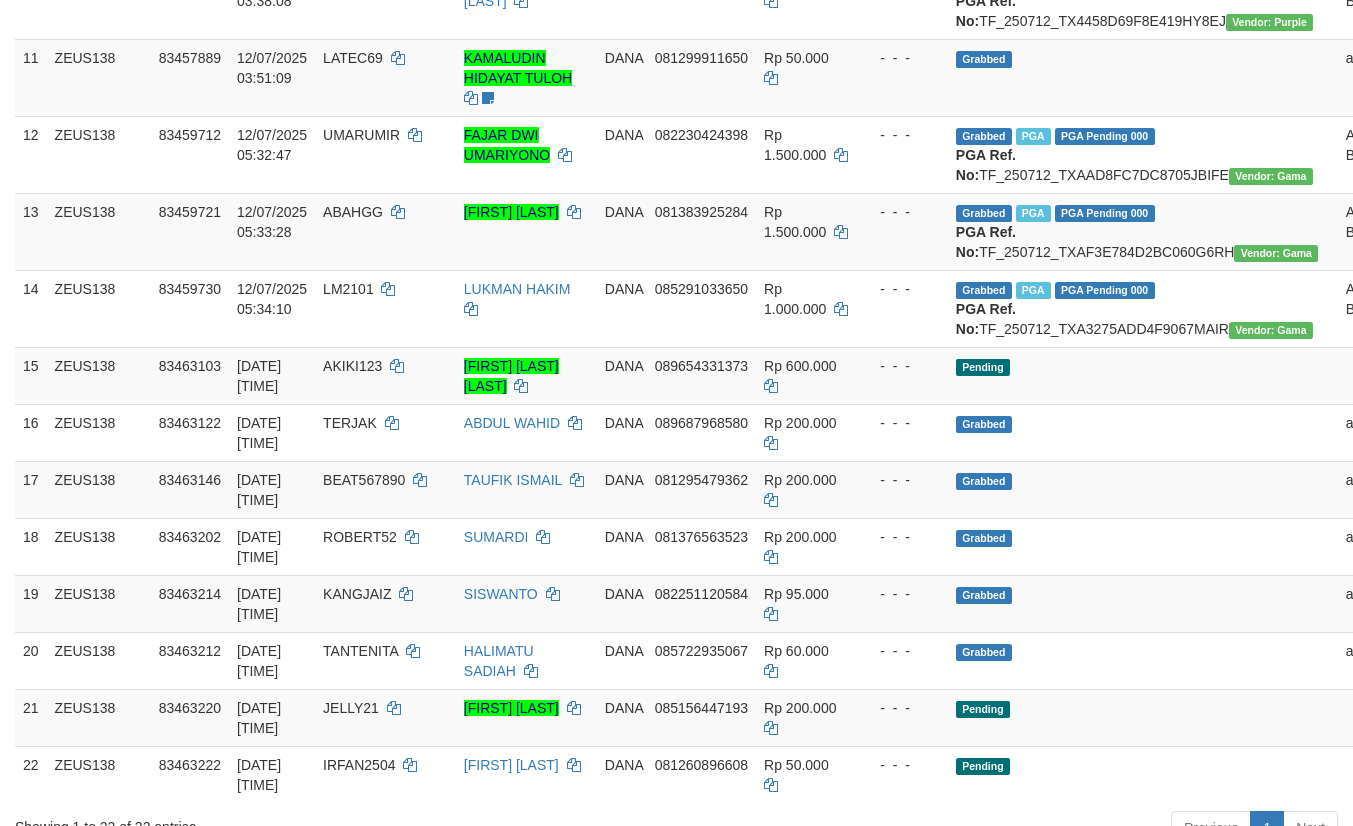 scroll, scrollTop: 952, scrollLeft: 0, axis: vertical 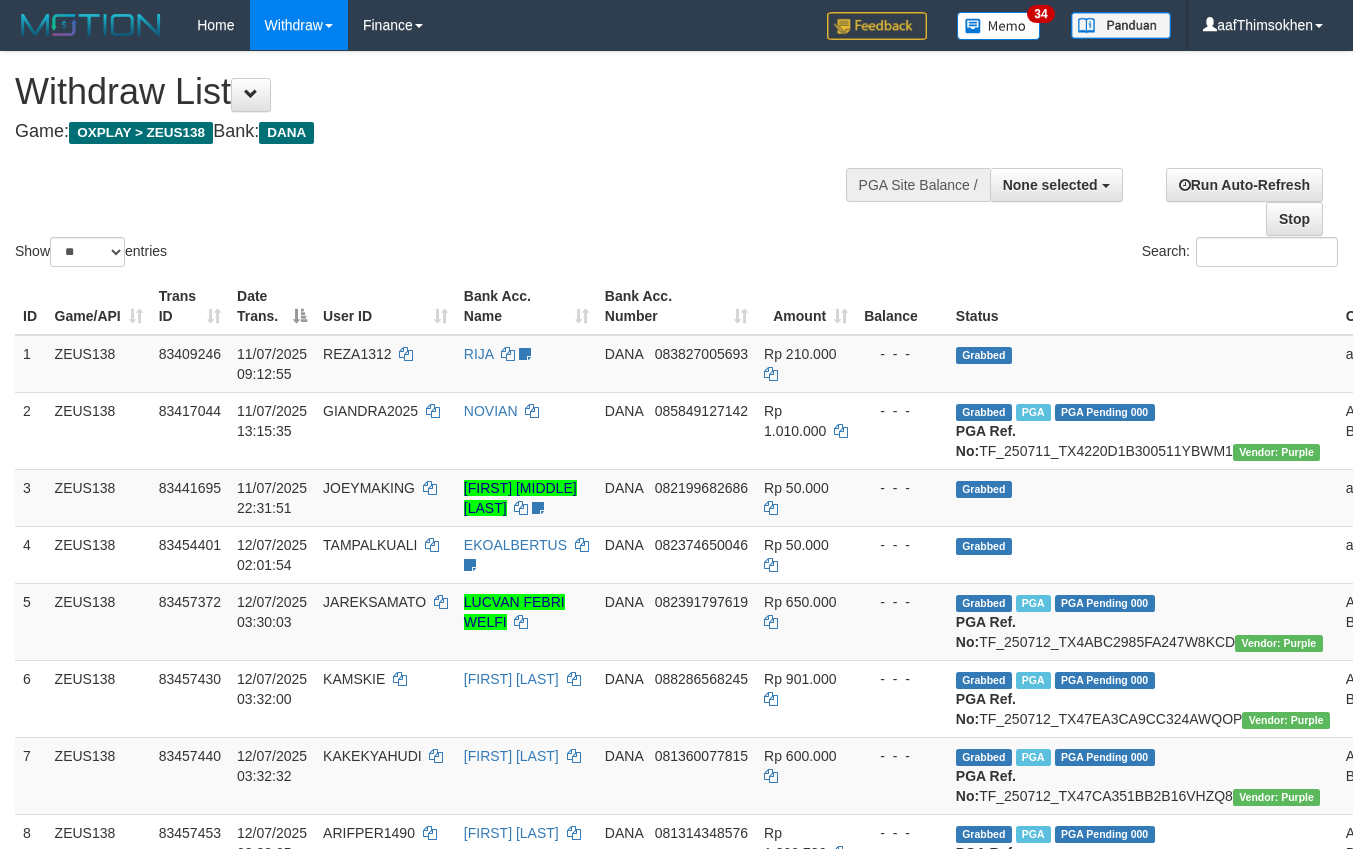 select 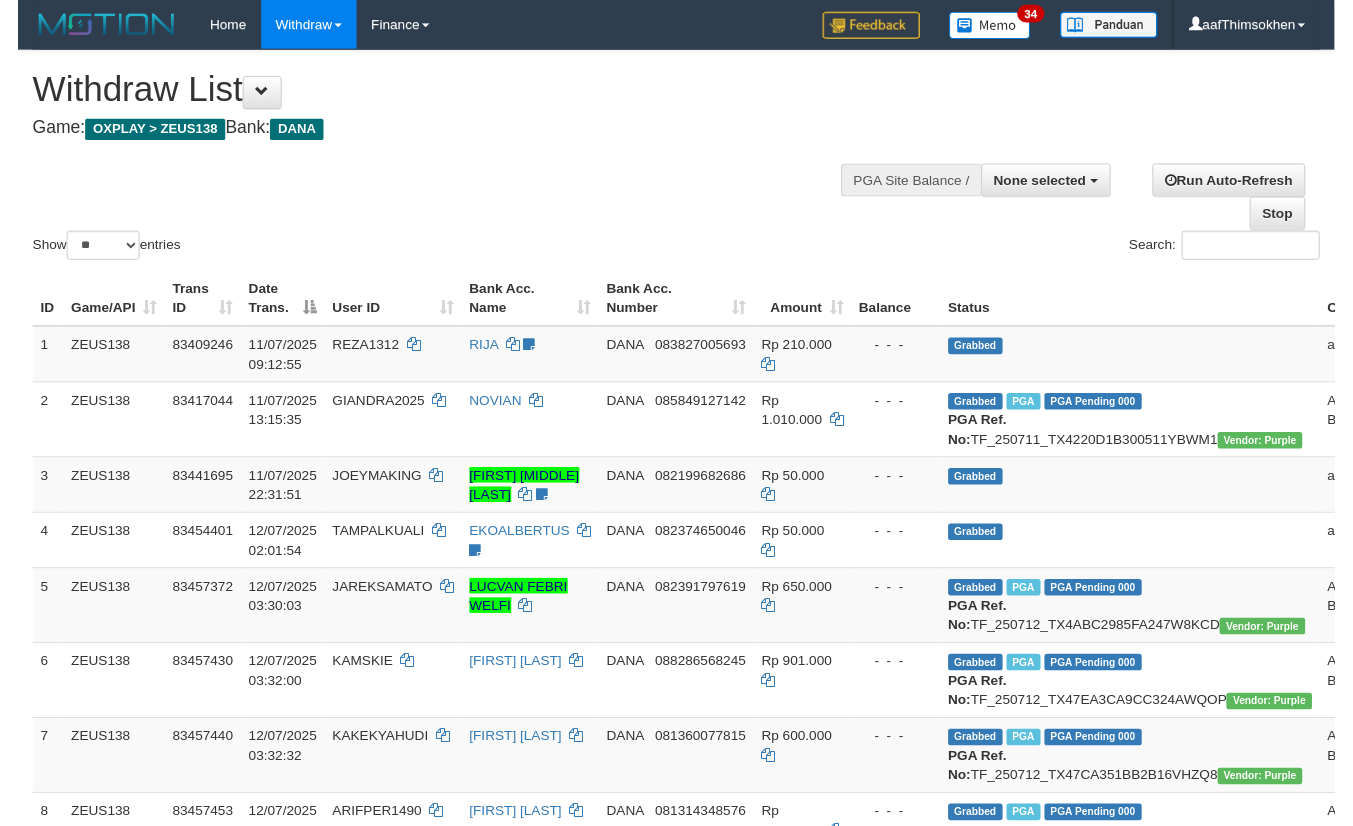 scroll, scrollTop: 1006, scrollLeft: 0, axis: vertical 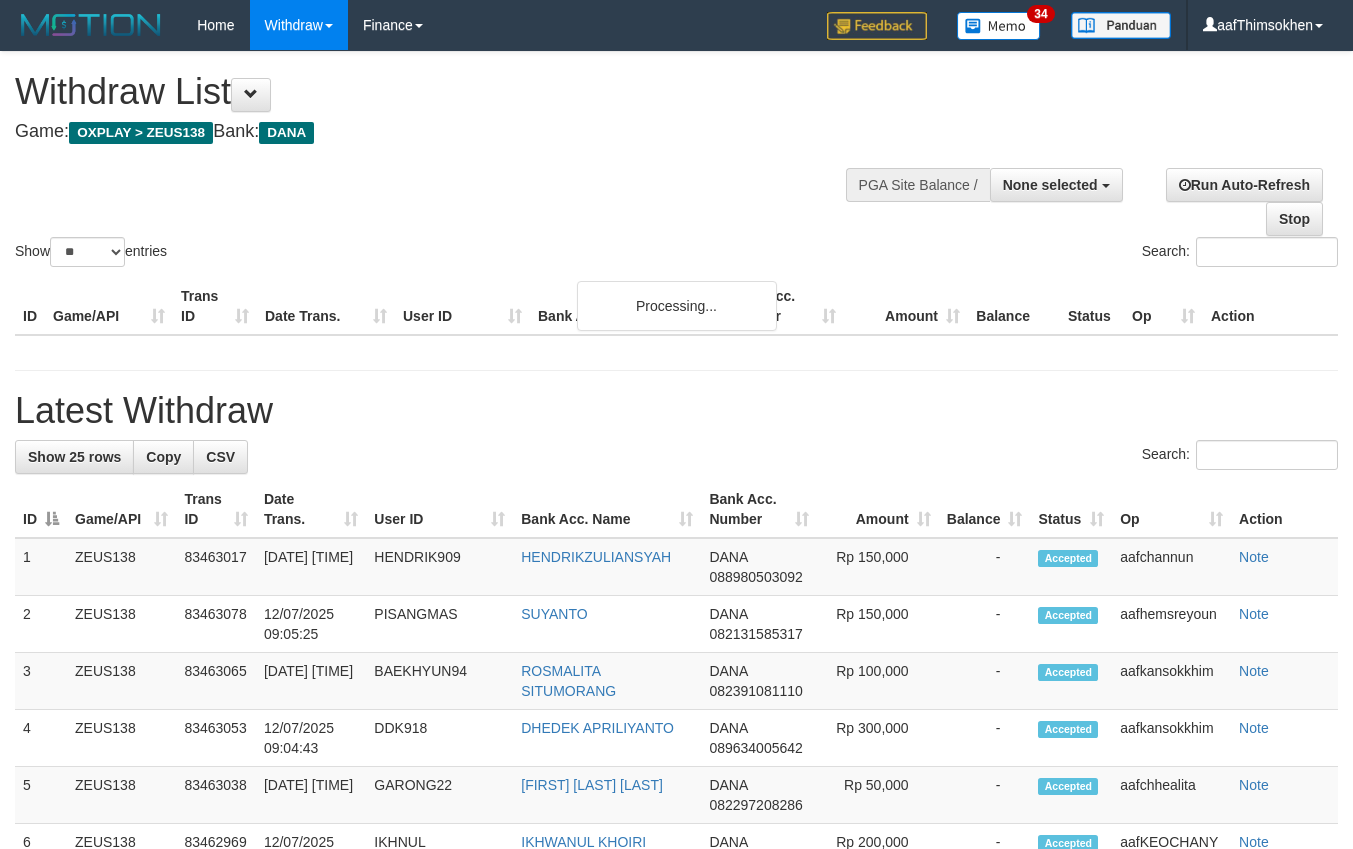 select 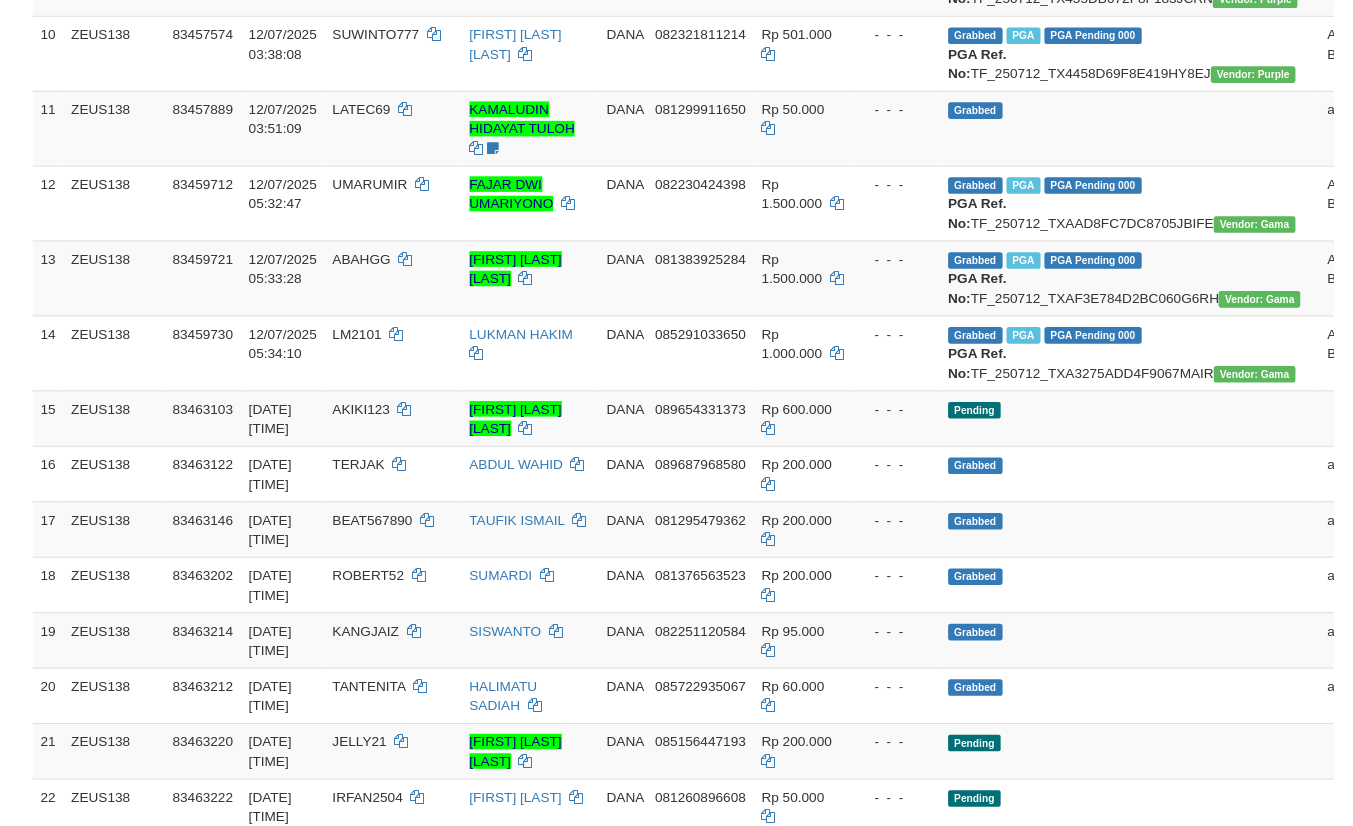 scroll, scrollTop: 2712, scrollLeft: 0, axis: vertical 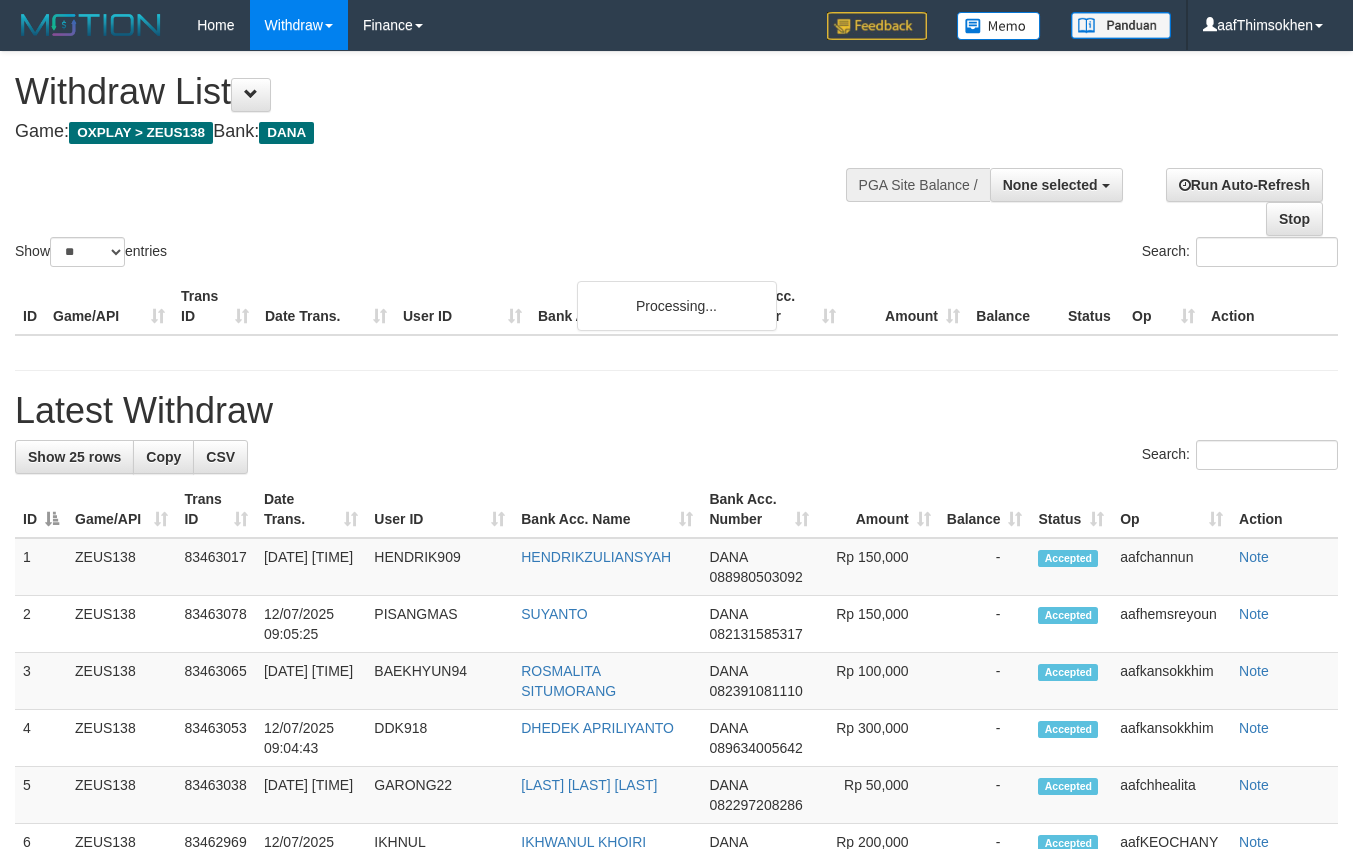 select 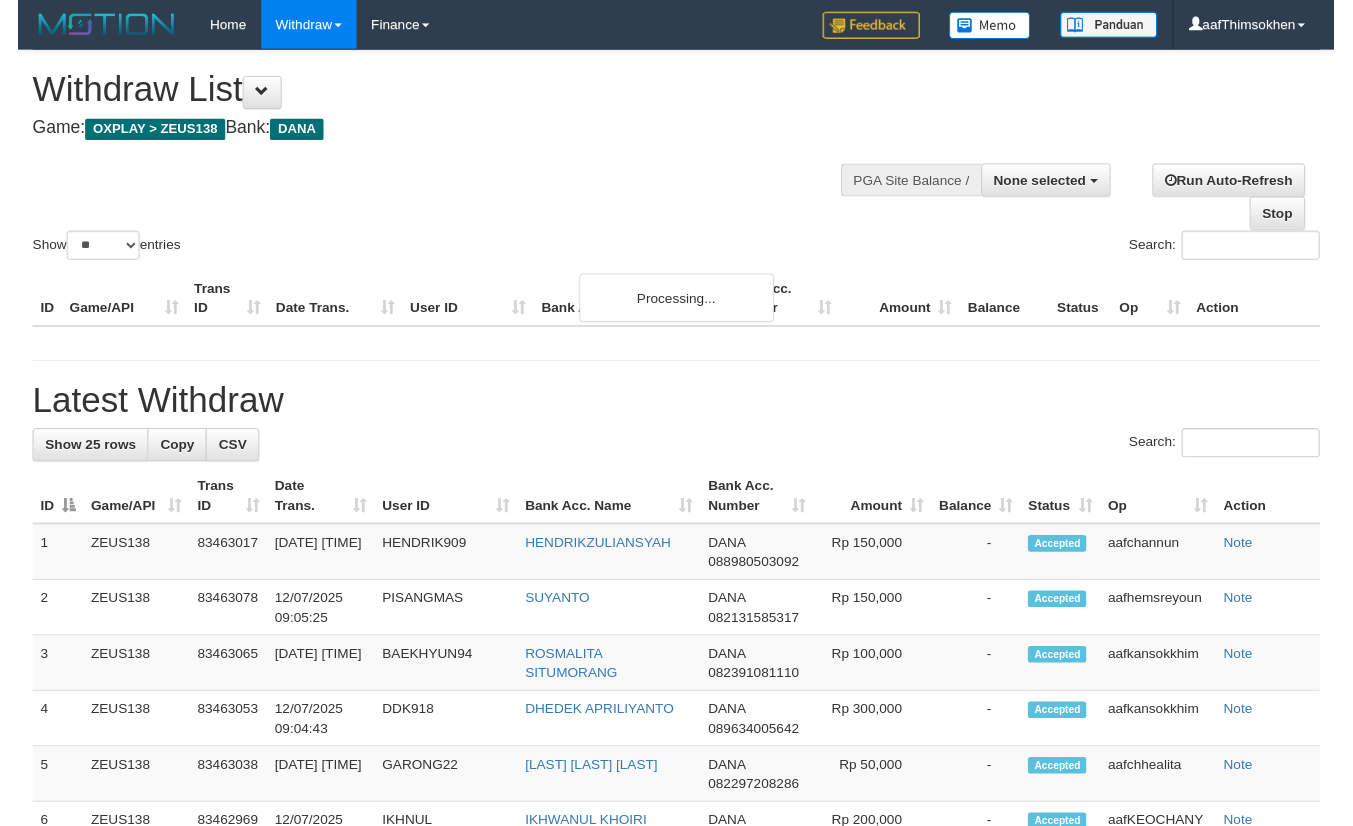 scroll, scrollTop: 2767, scrollLeft: 0, axis: vertical 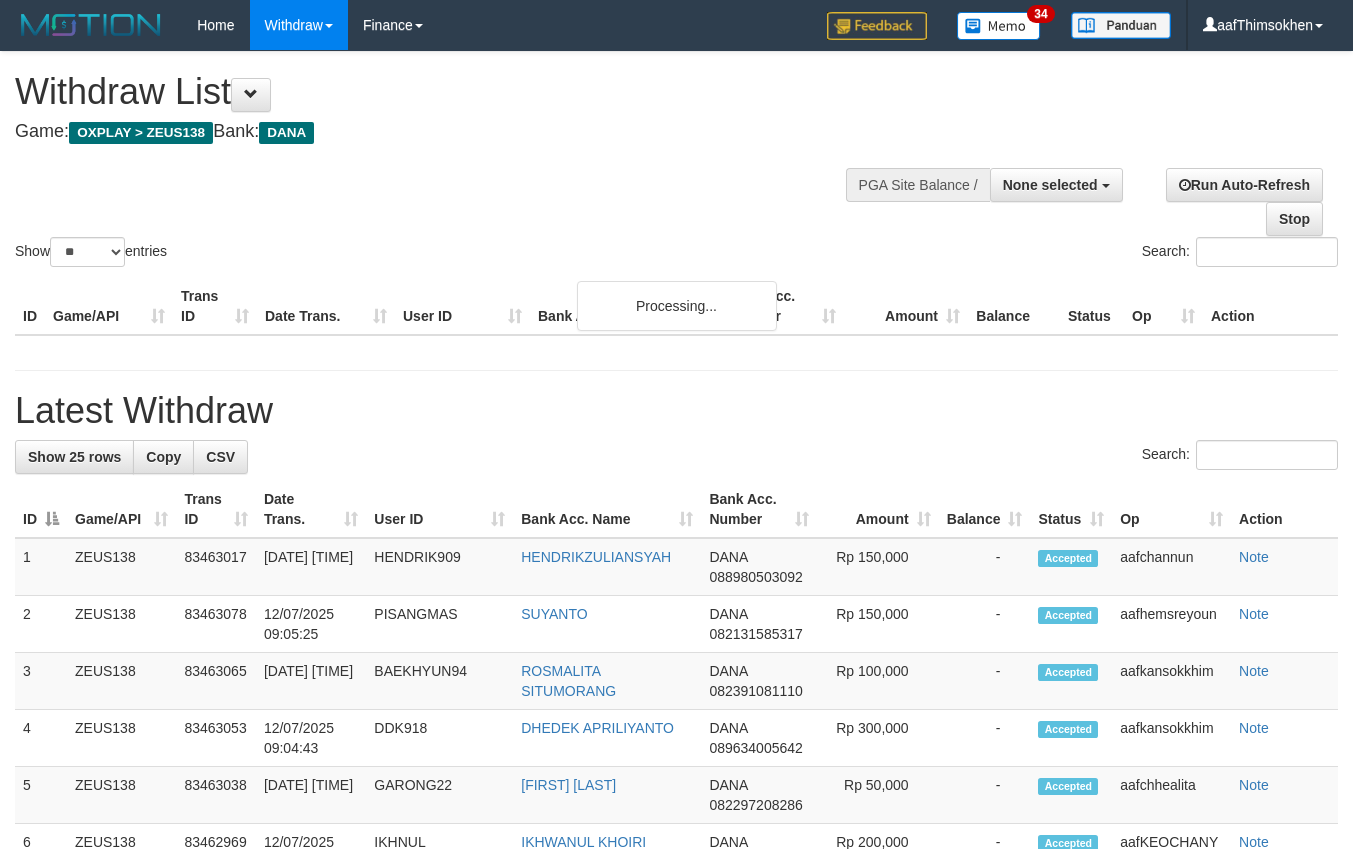 select 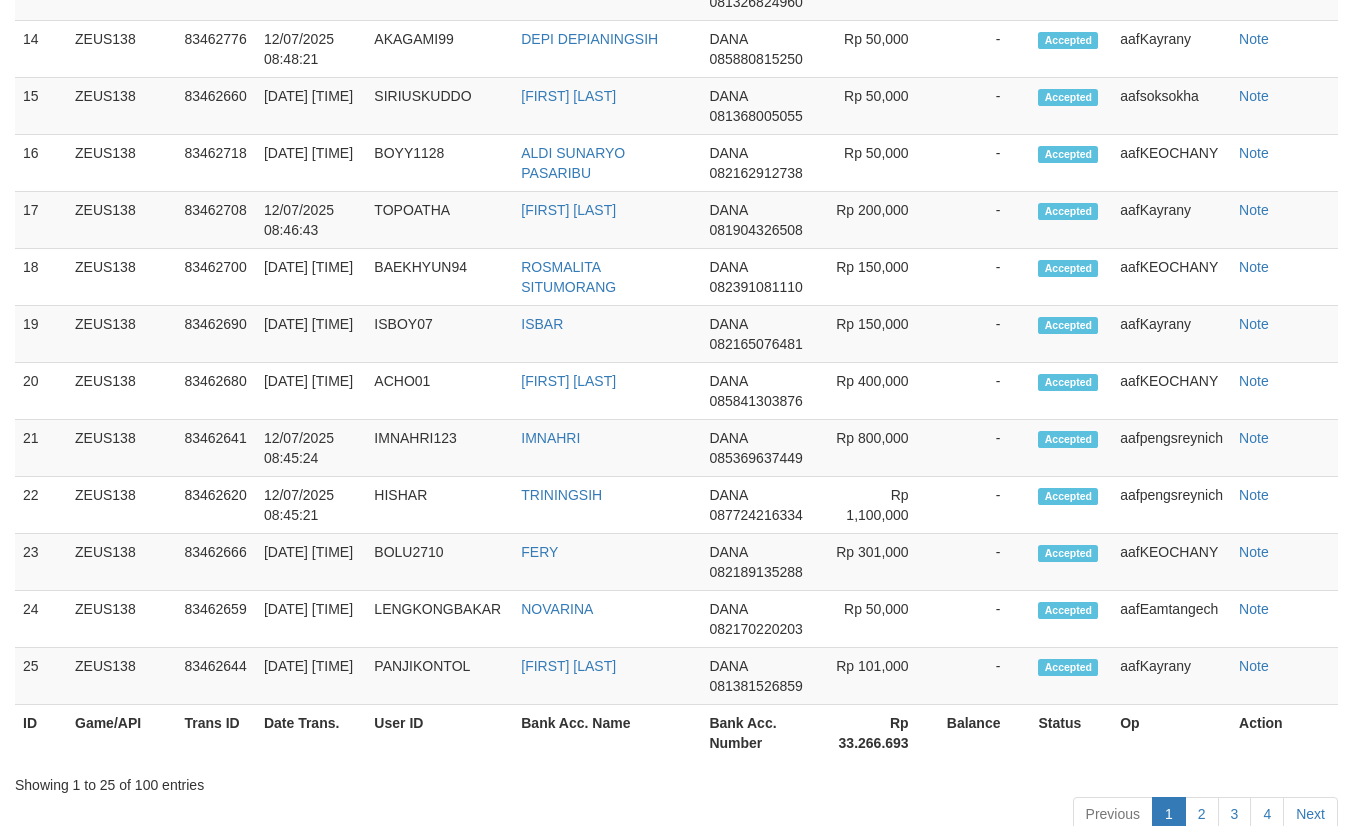 scroll, scrollTop: 2712, scrollLeft: 0, axis: vertical 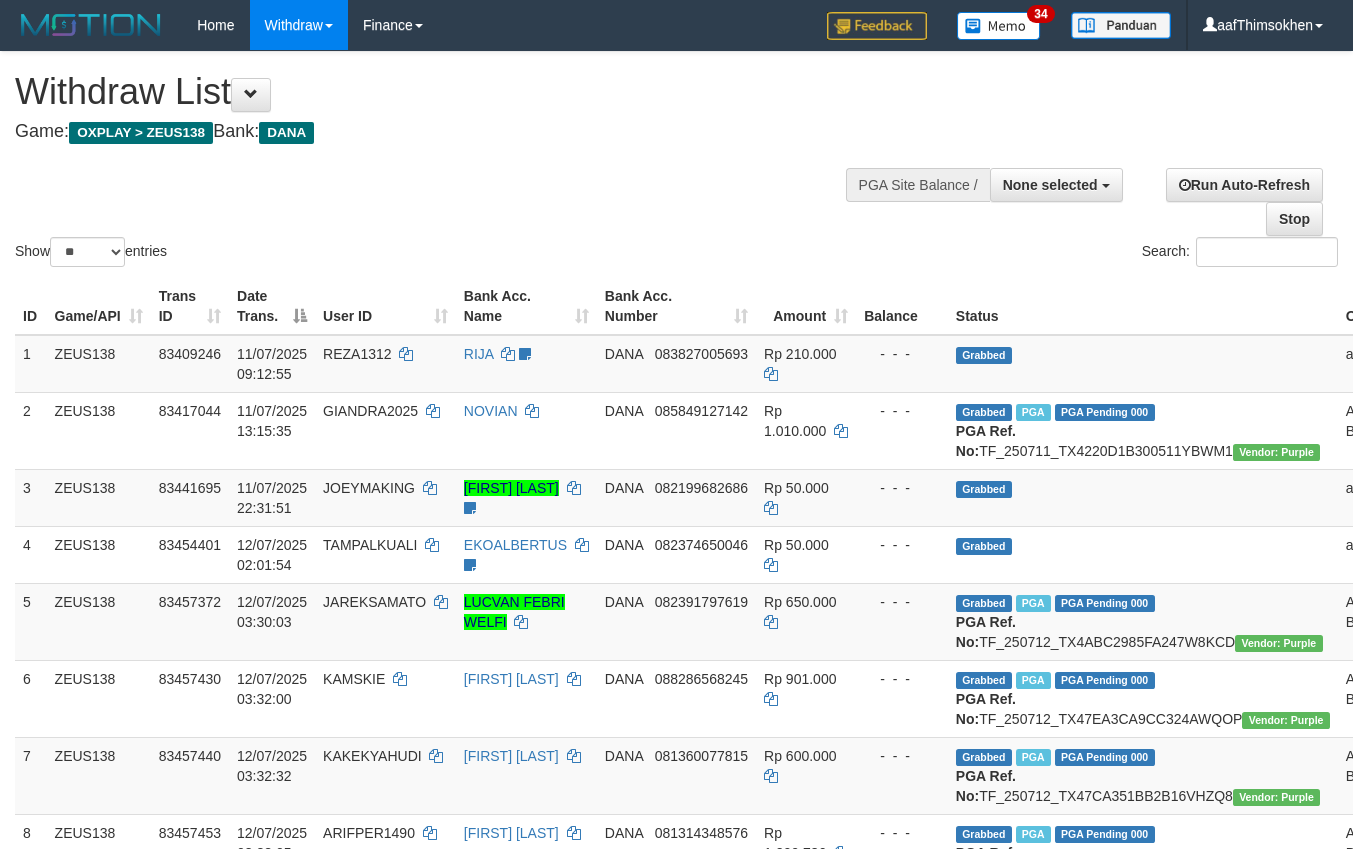 select 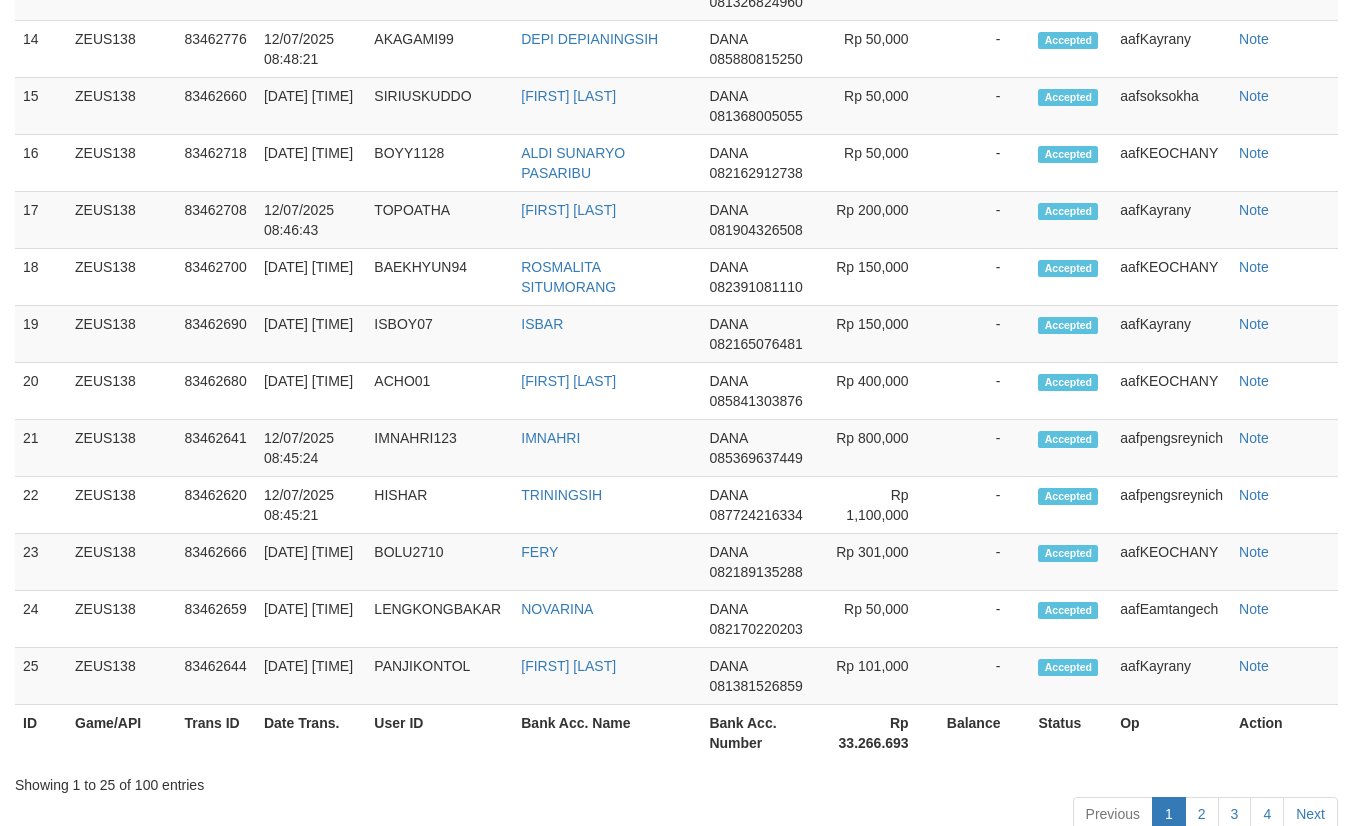 scroll, scrollTop: 2712, scrollLeft: 0, axis: vertical 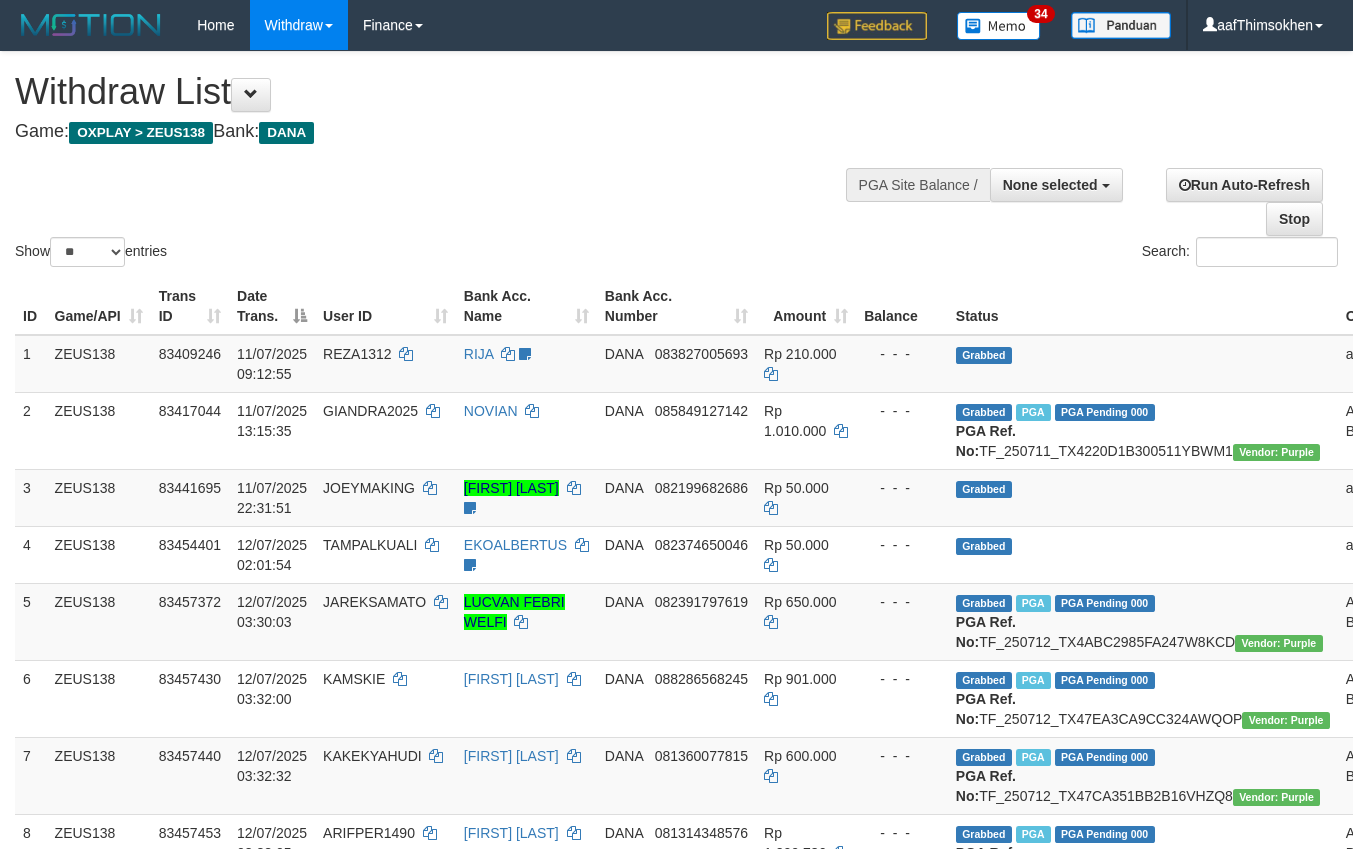 select 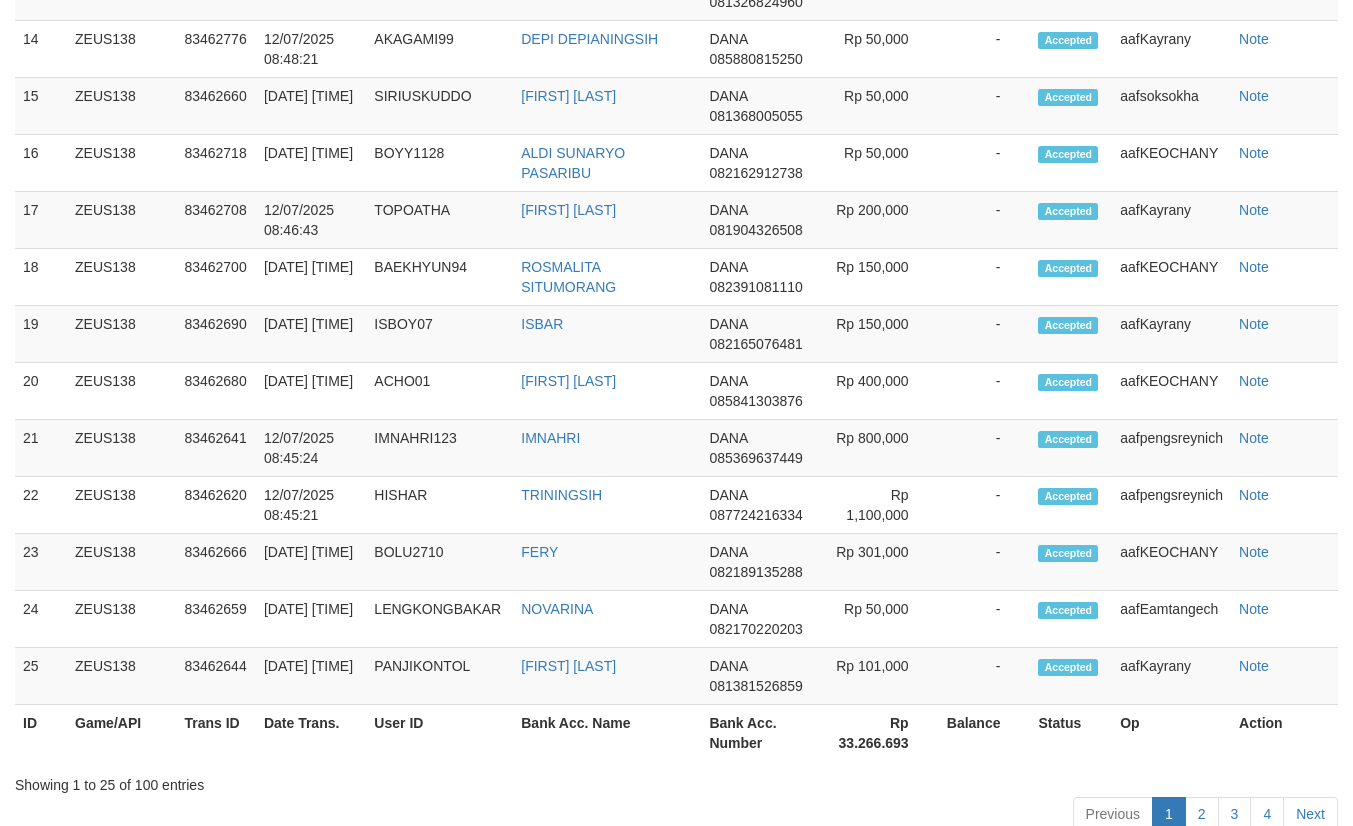 scroll, scrollTop: 2712, scrollLeft: 0, axis: vertical 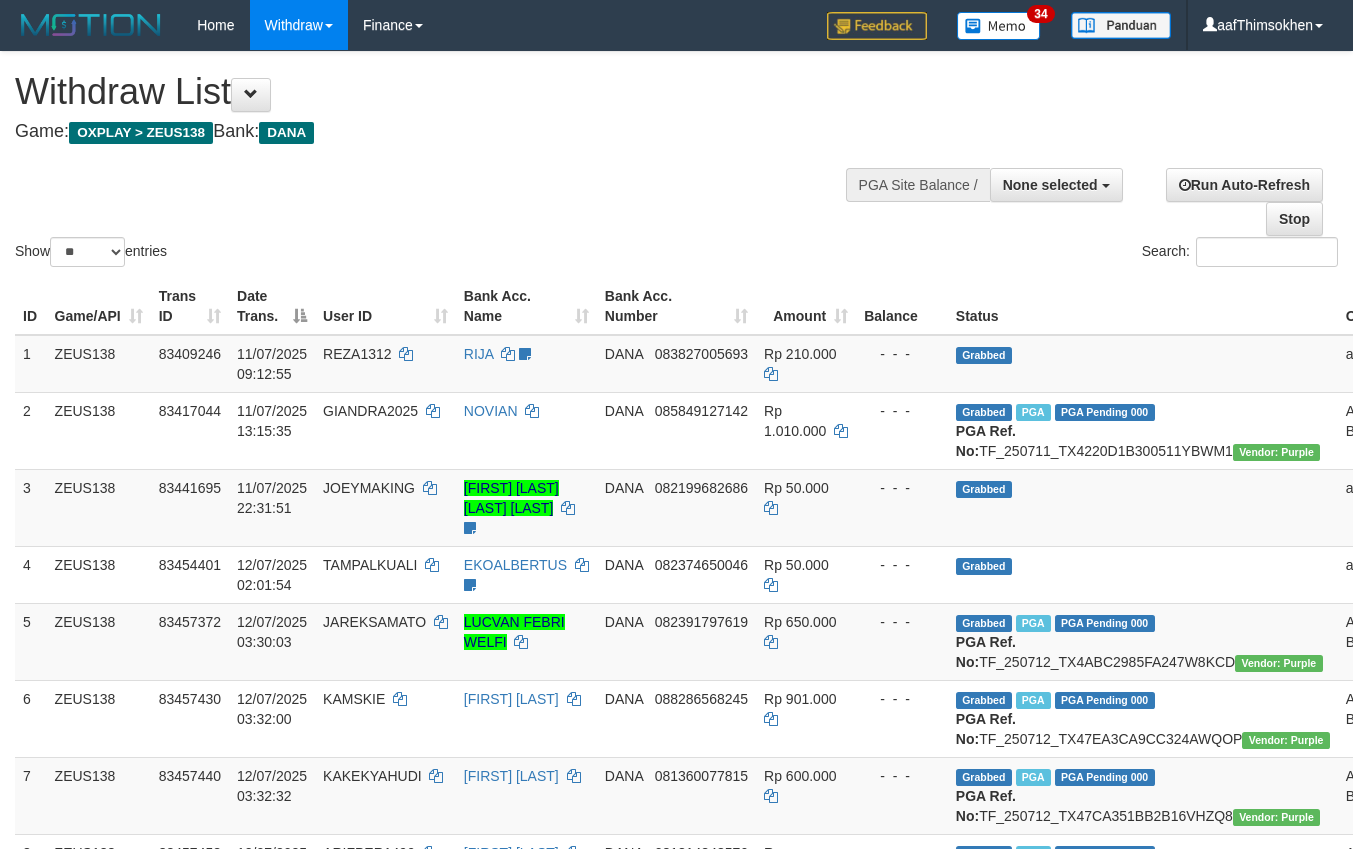 select 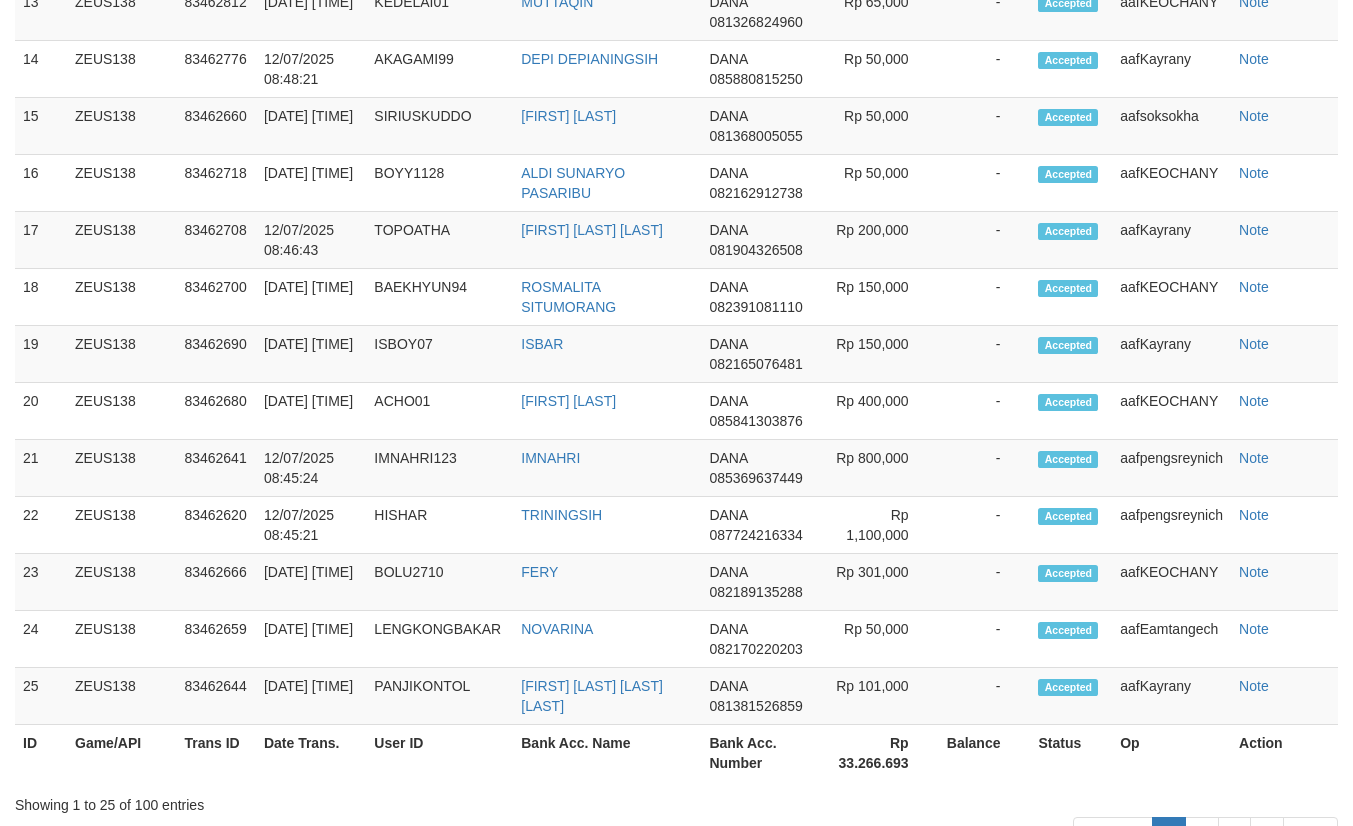 scroll, scrollTop: 2712, scrollLeft: 0, axis: vertical 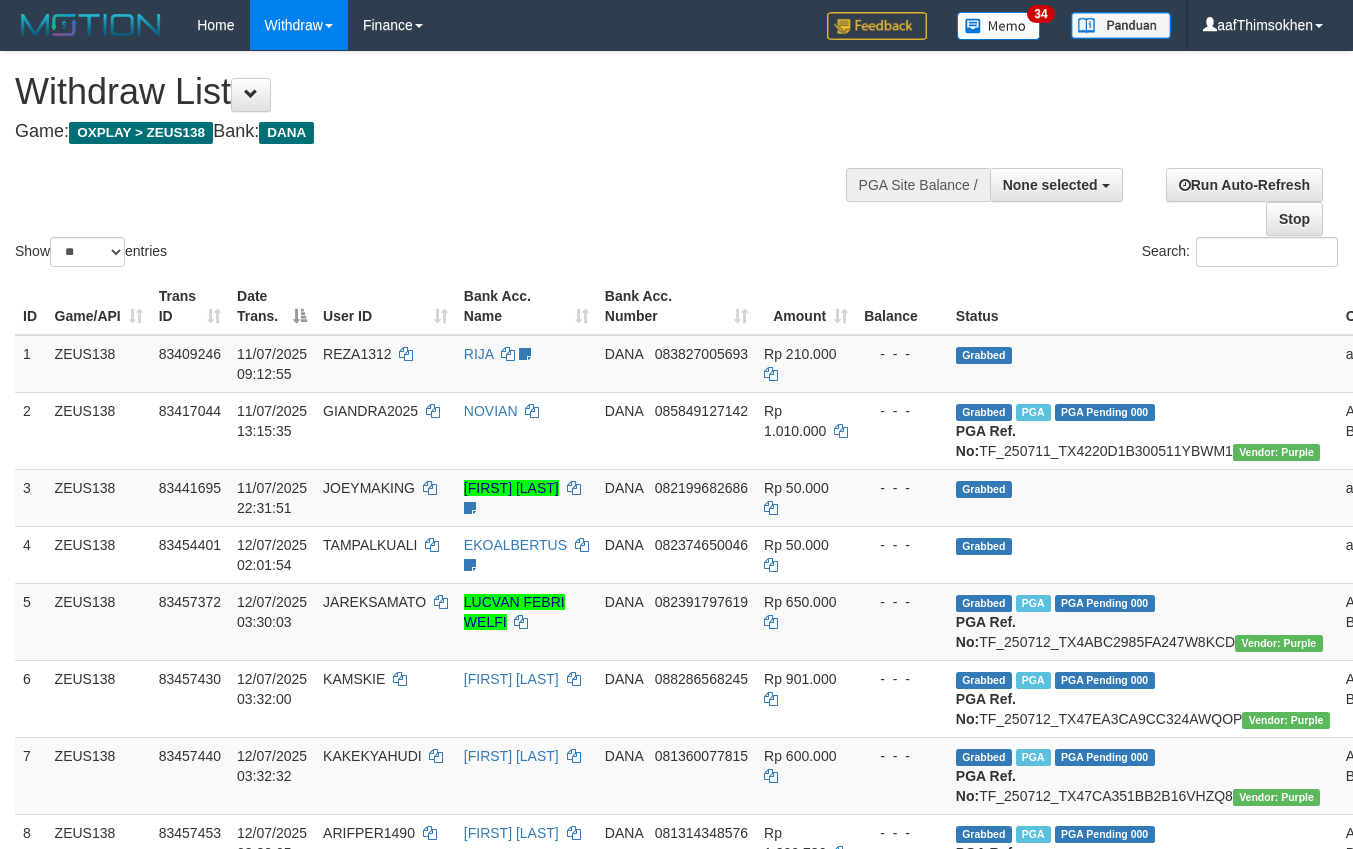 select 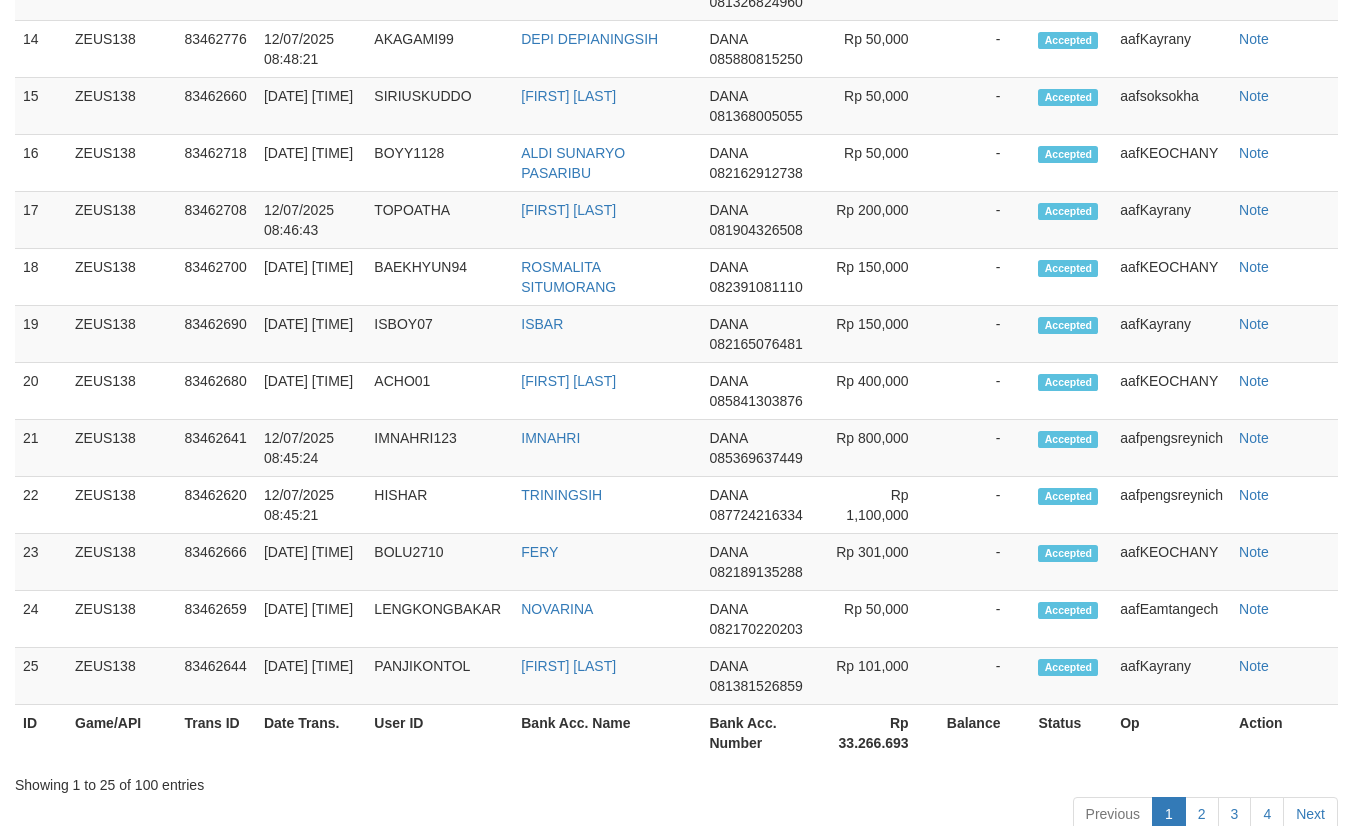 scroll, scrollTop: 2712, scrollLeft: 0, axis: vertical 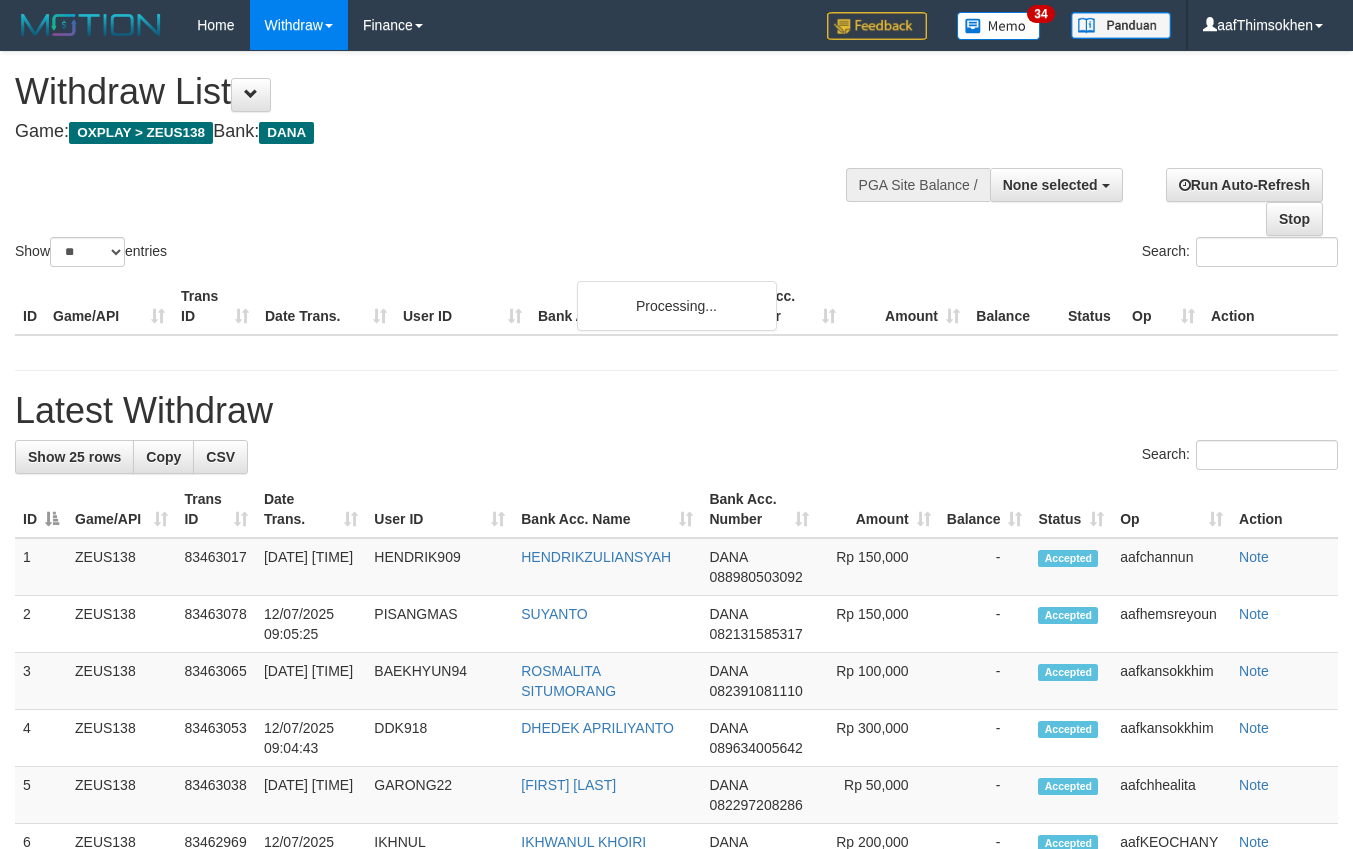 select 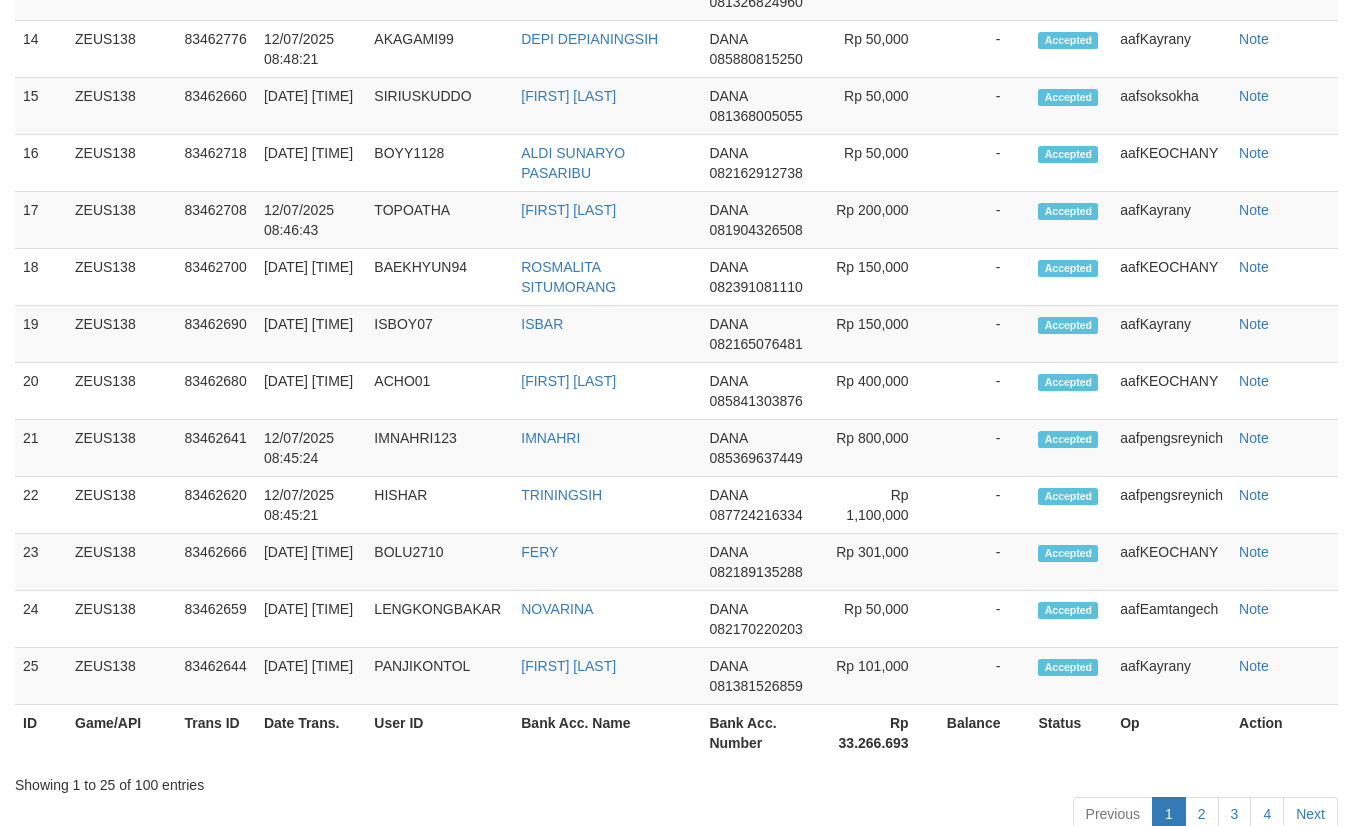scroll, scrollTop: 2712, scrollLeft: 0, axis: vertical 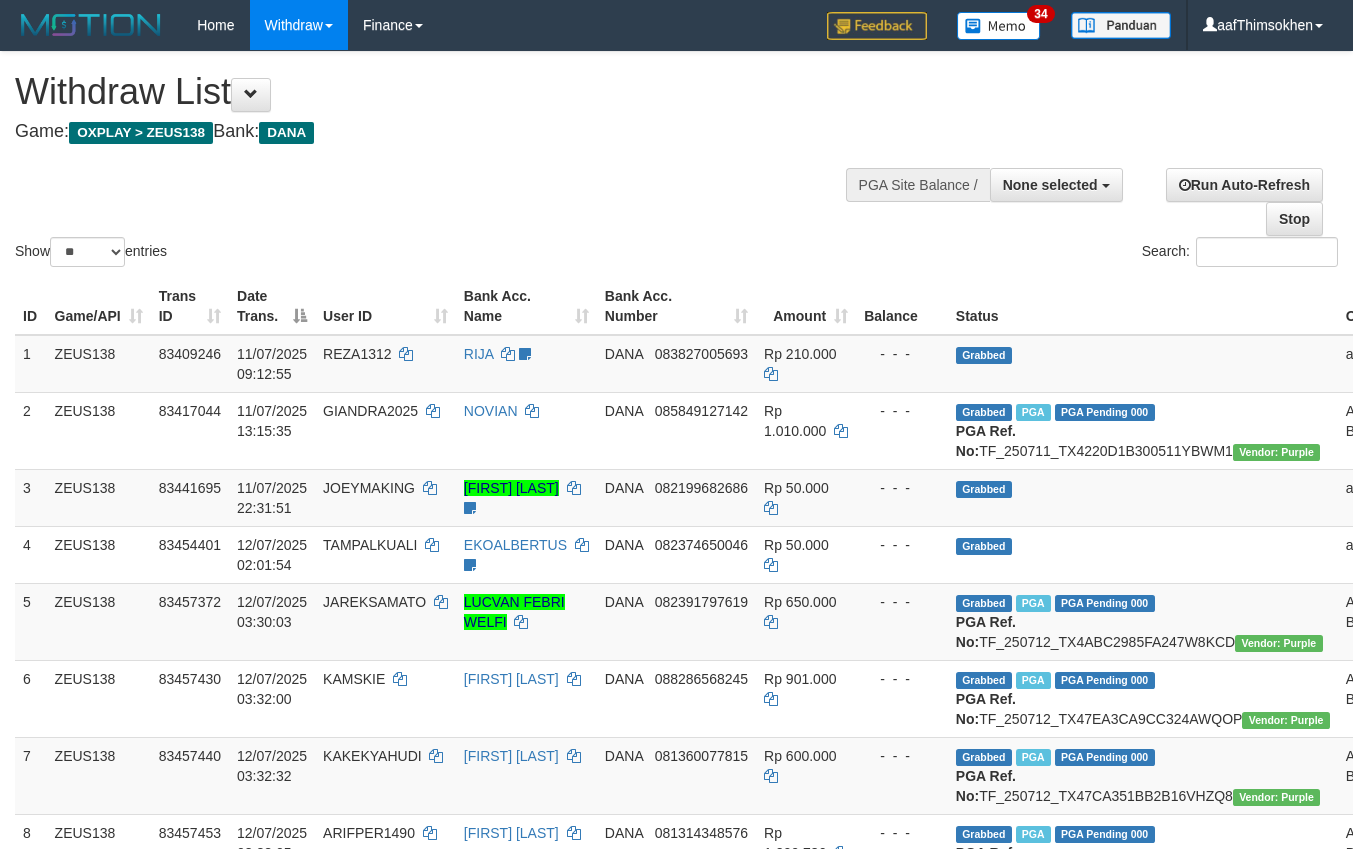 select 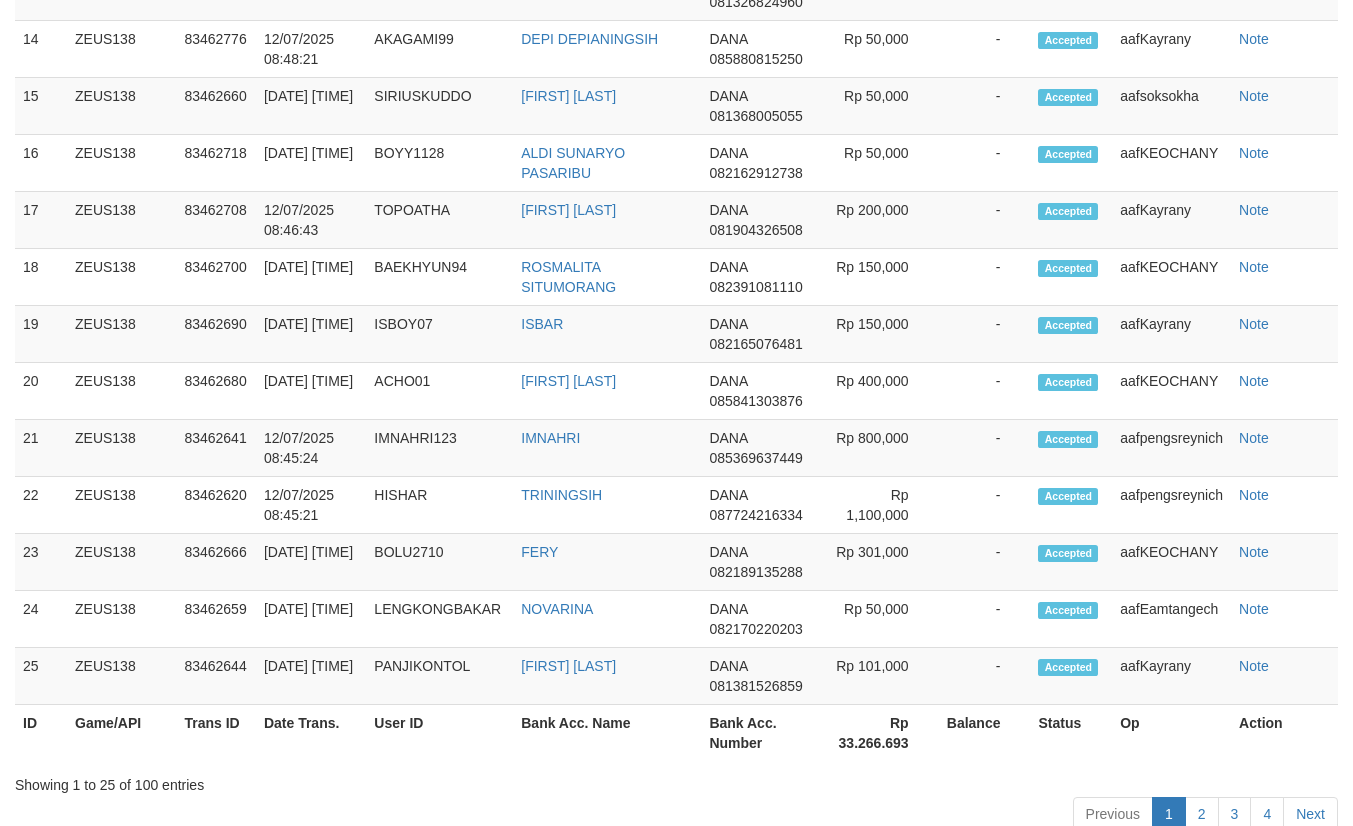 scroll, scrollTop: 2712, scrollLeft: 0, axis: vertical 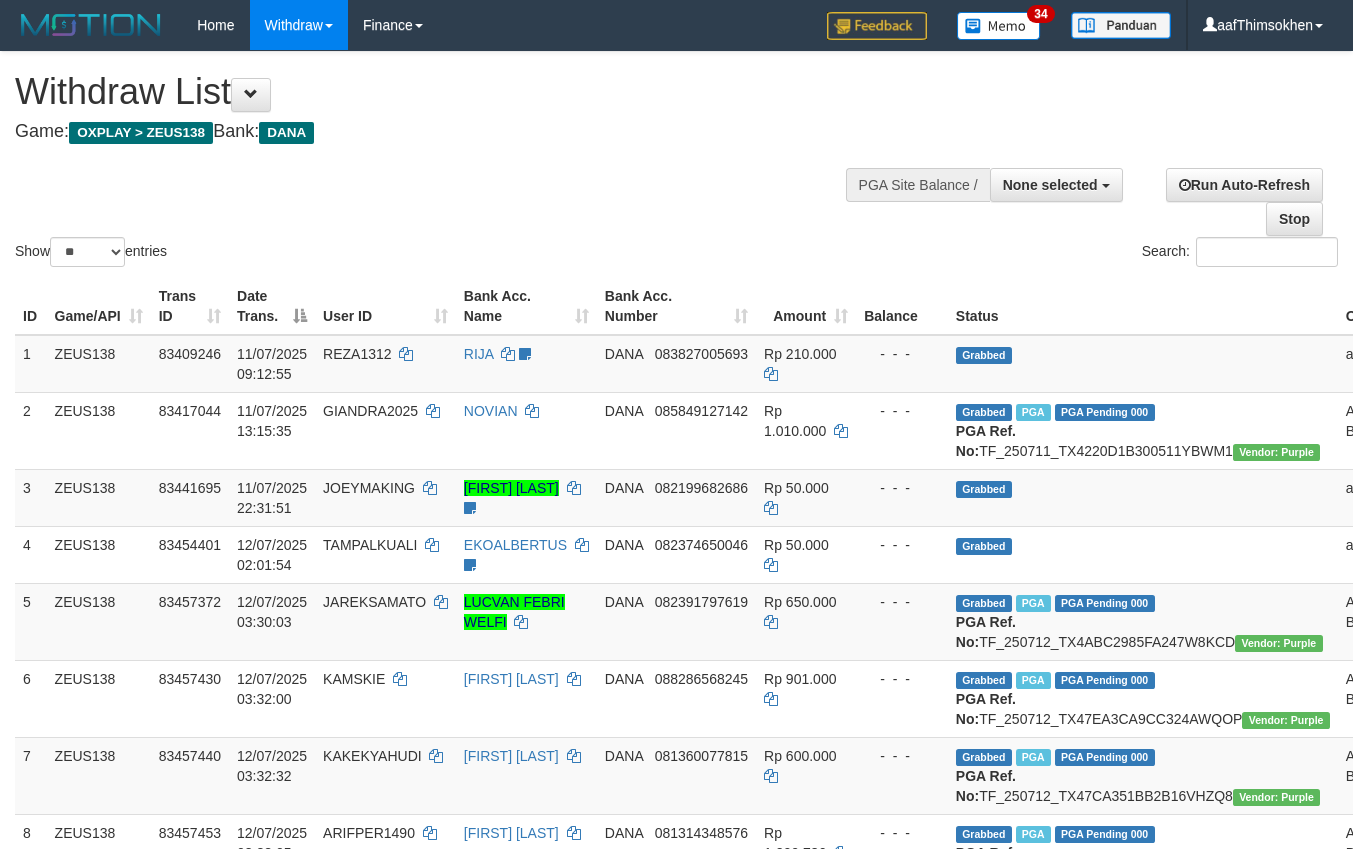 select 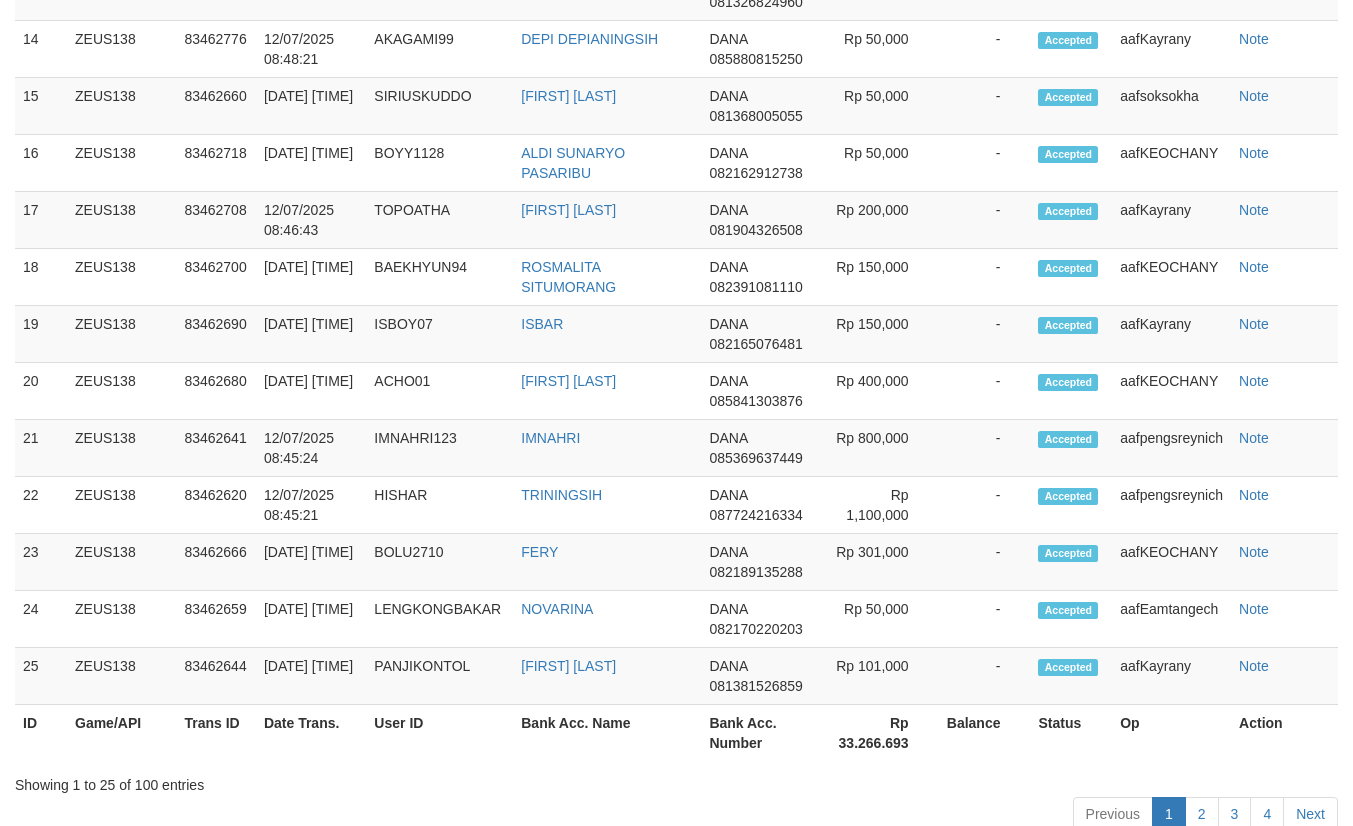 scroll, scrollTop: 2712, scrollLeft: 0, axis: vertical 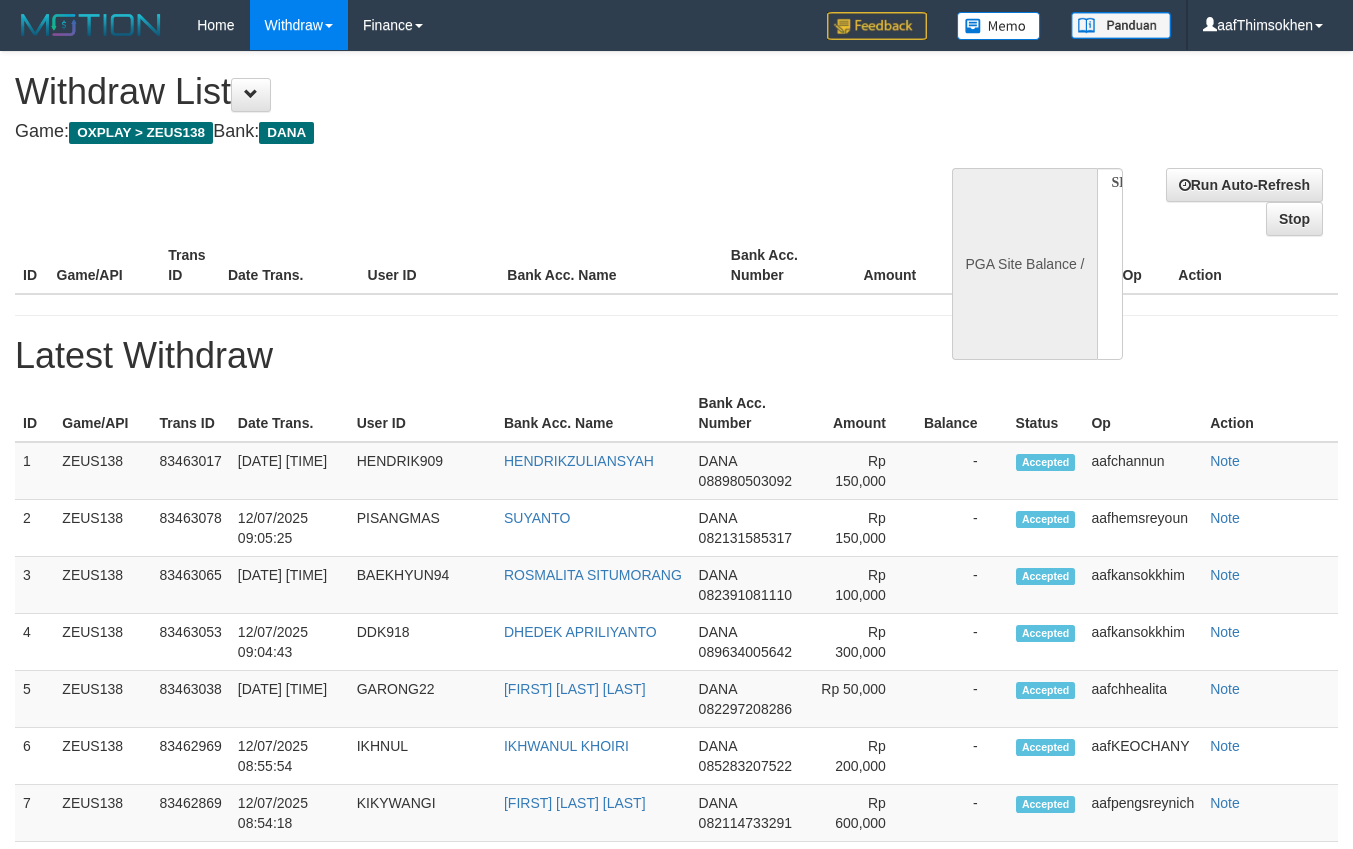select 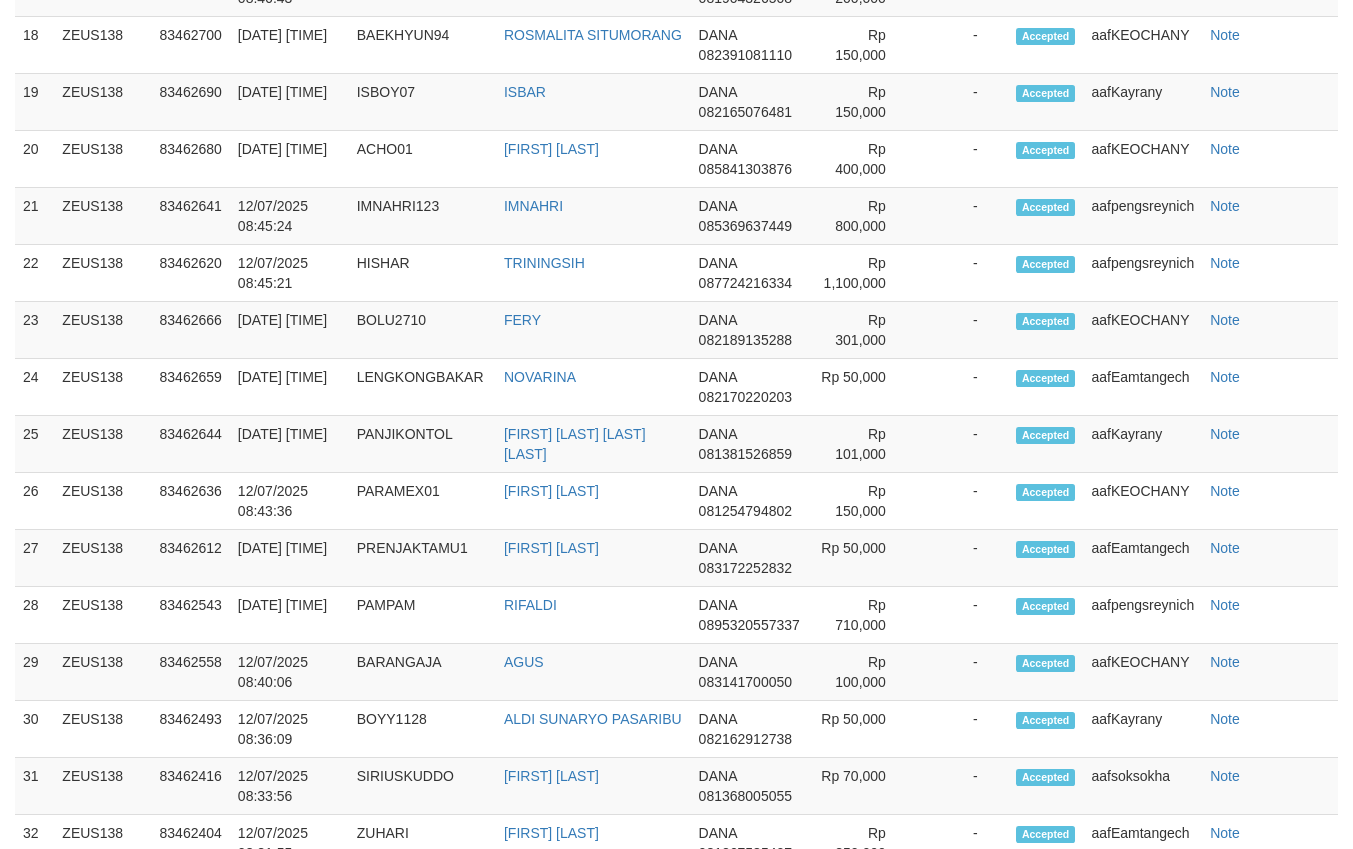 select on "**" 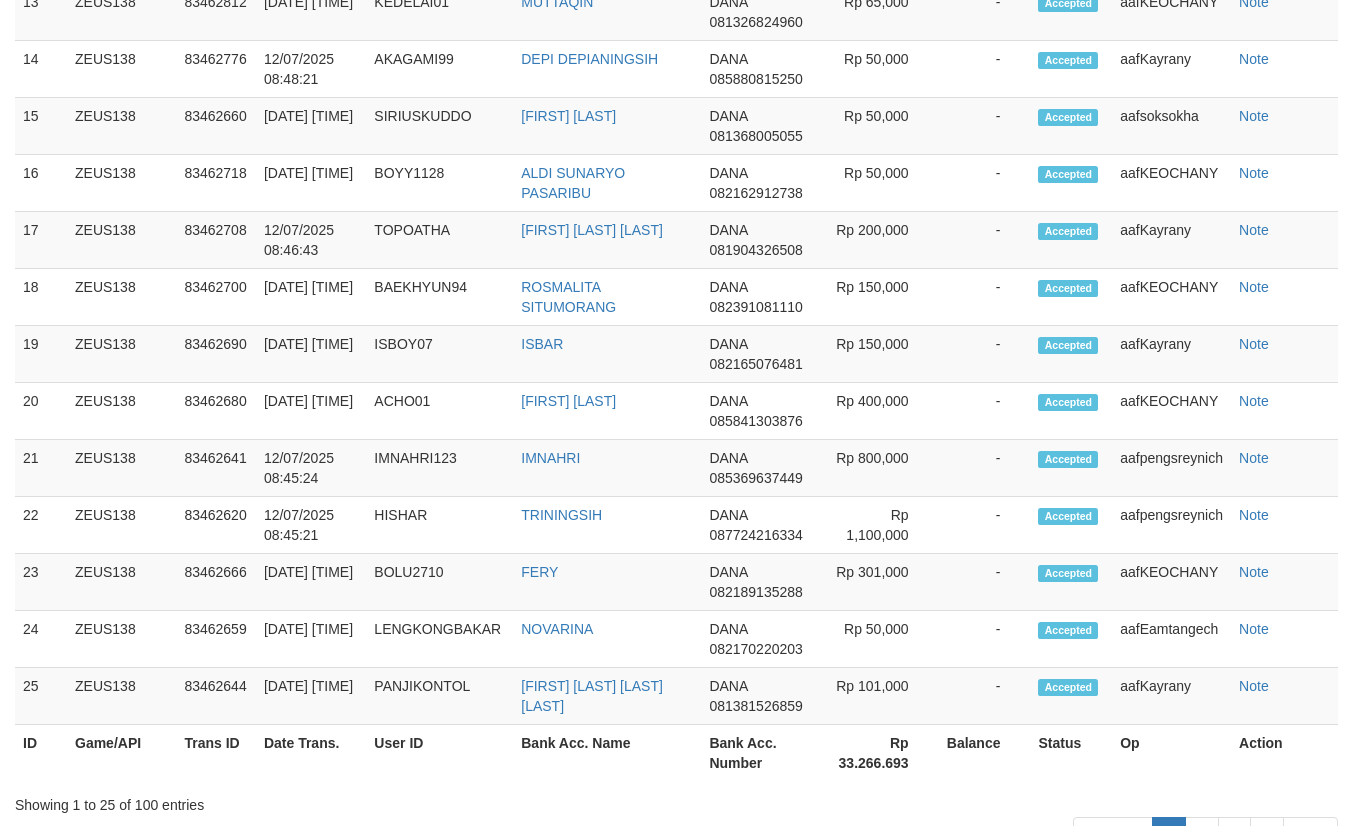 scroll, scrollTop: 2712, scrollLeft: 0, axis: vertical 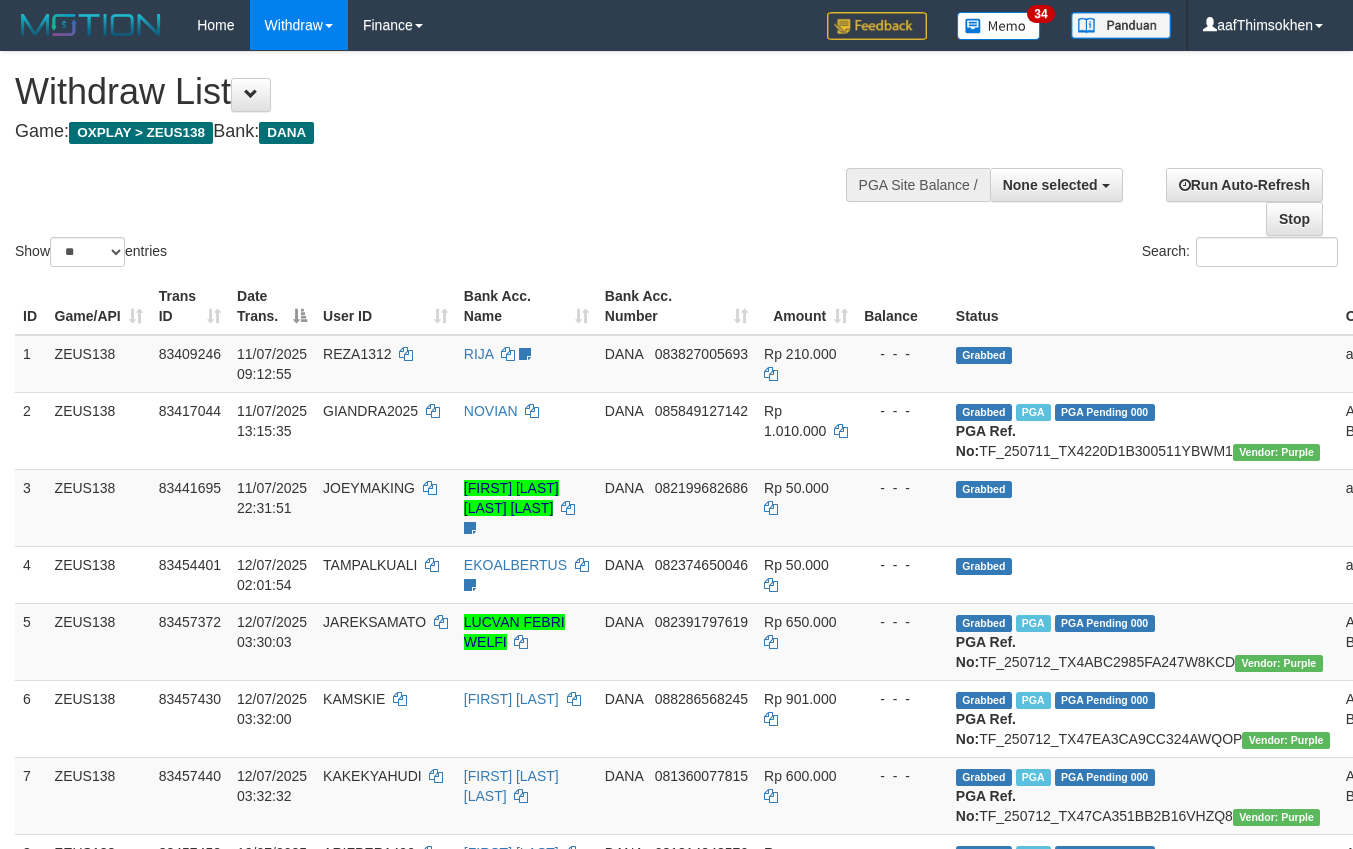 select 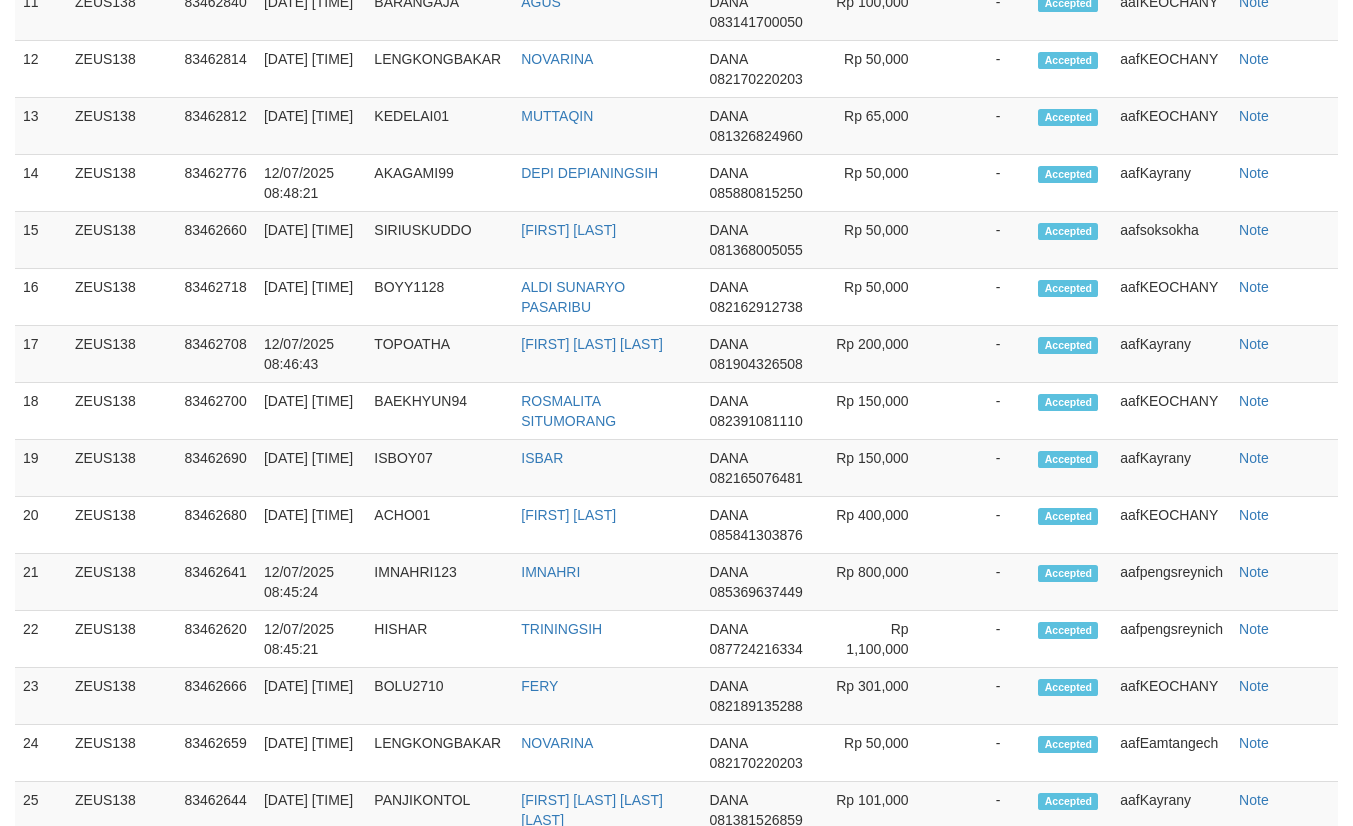 scroll, scrollTop: 2767, scrollLeft: 0, axis: vertical 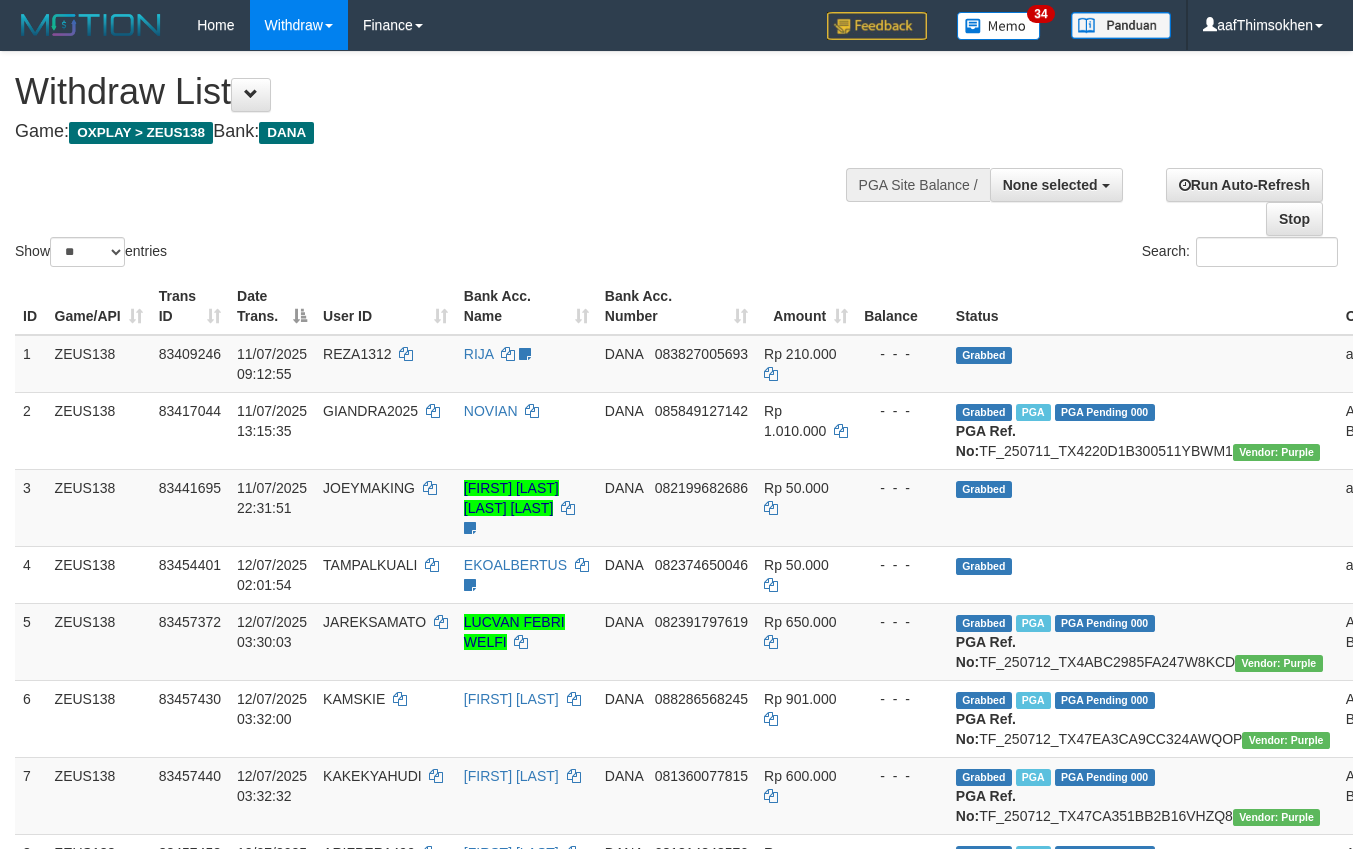 select 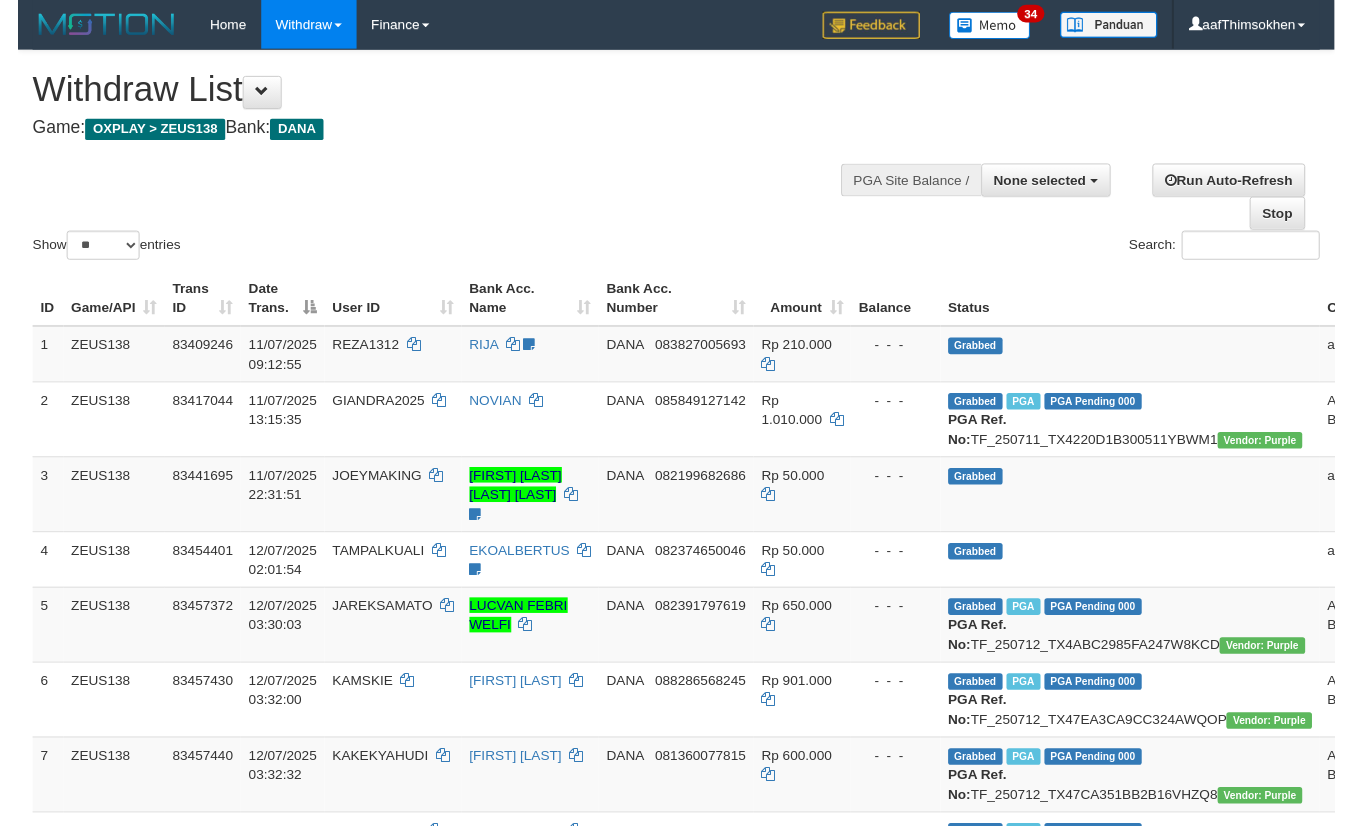 scroll, scrollTop: 2767, scrollLeft: 0, axis: vertical 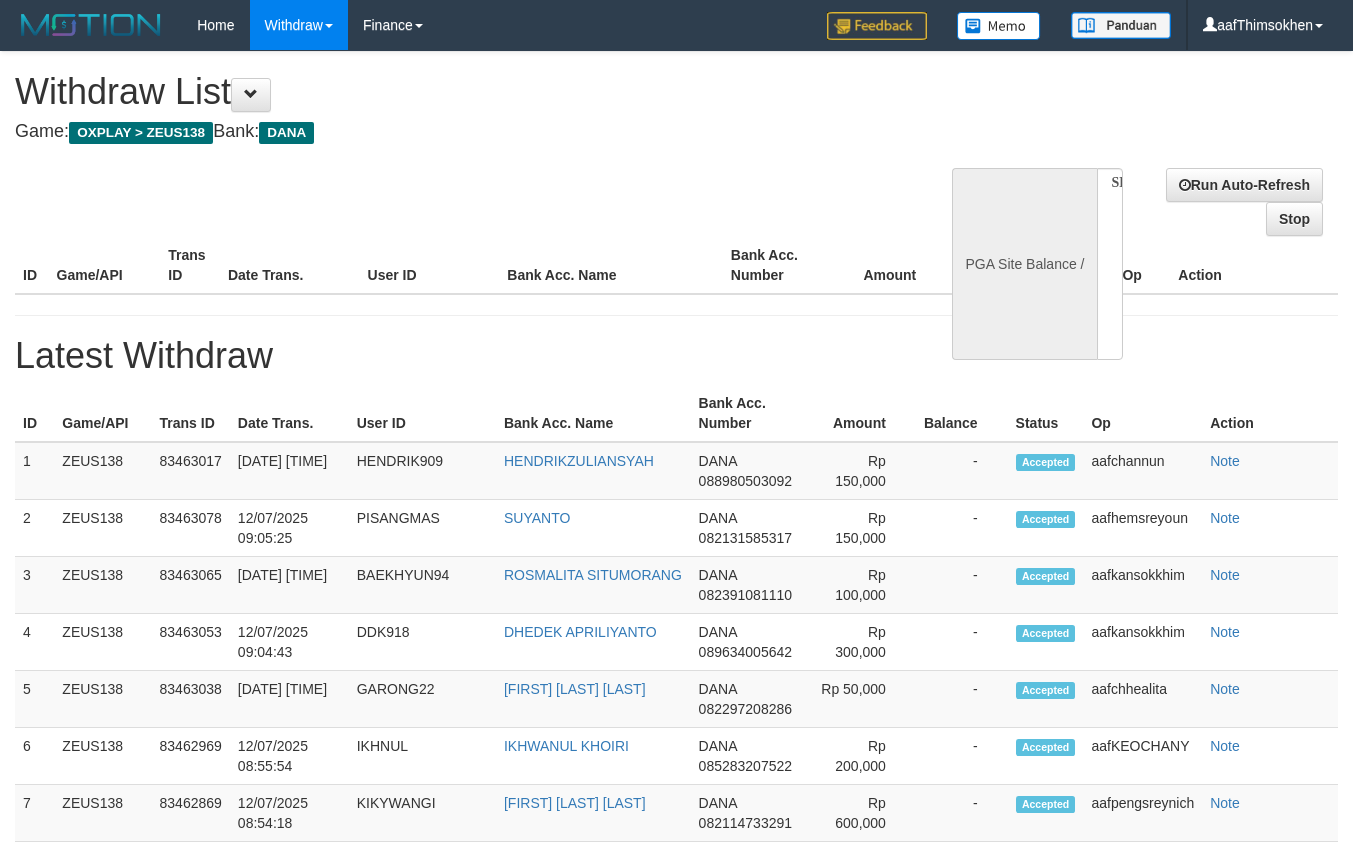 select 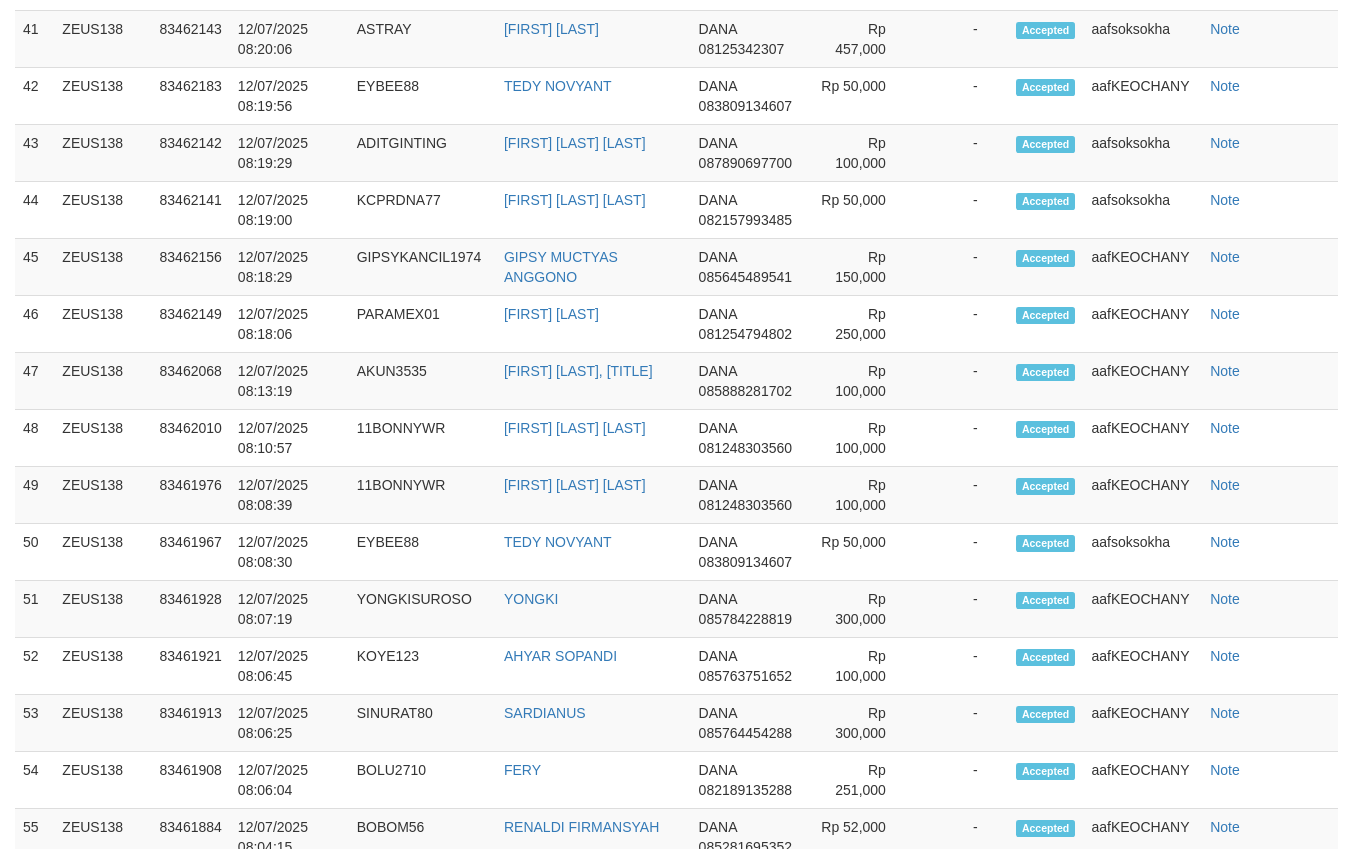 select on "**" 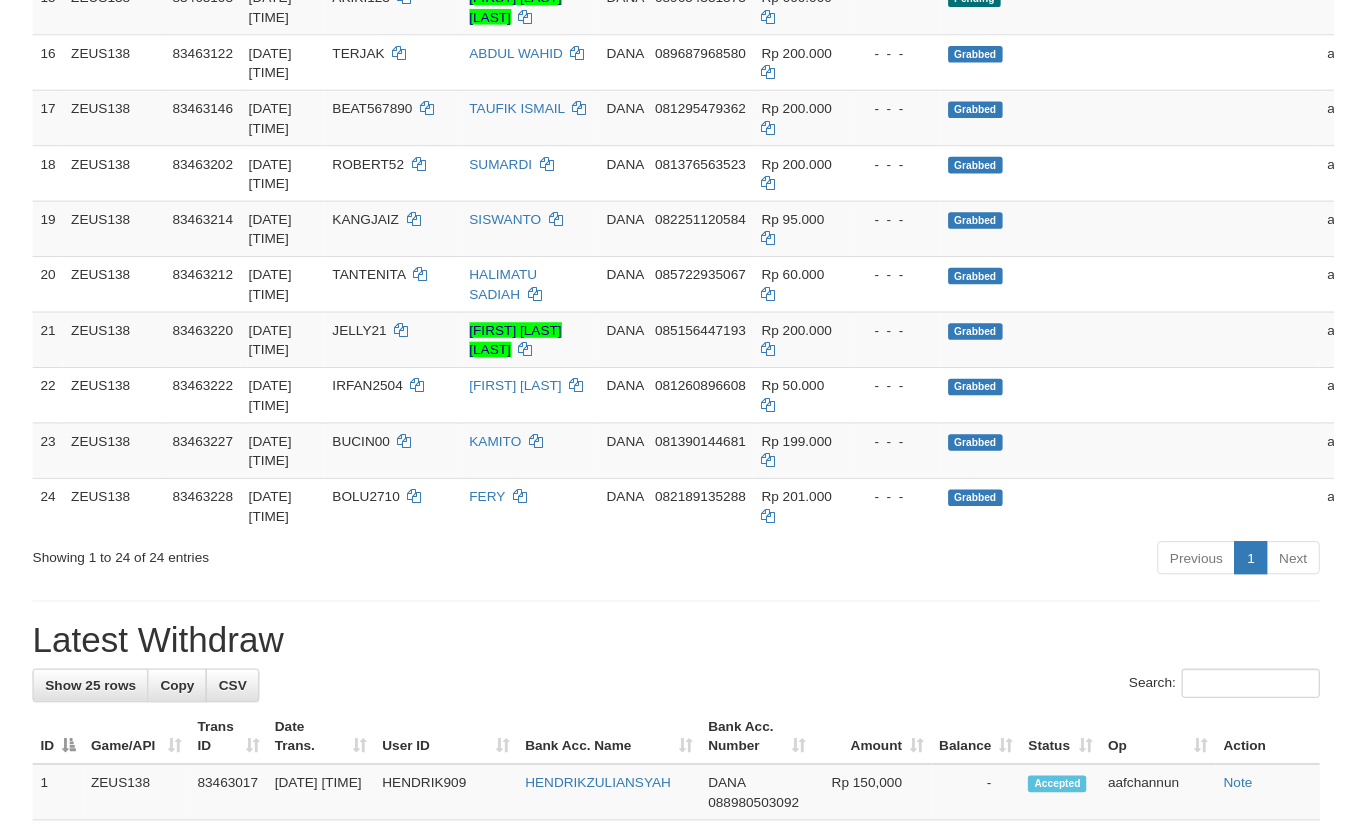 scroll, scrollTop: 2767, scrollLeft: 0, axis: vertical 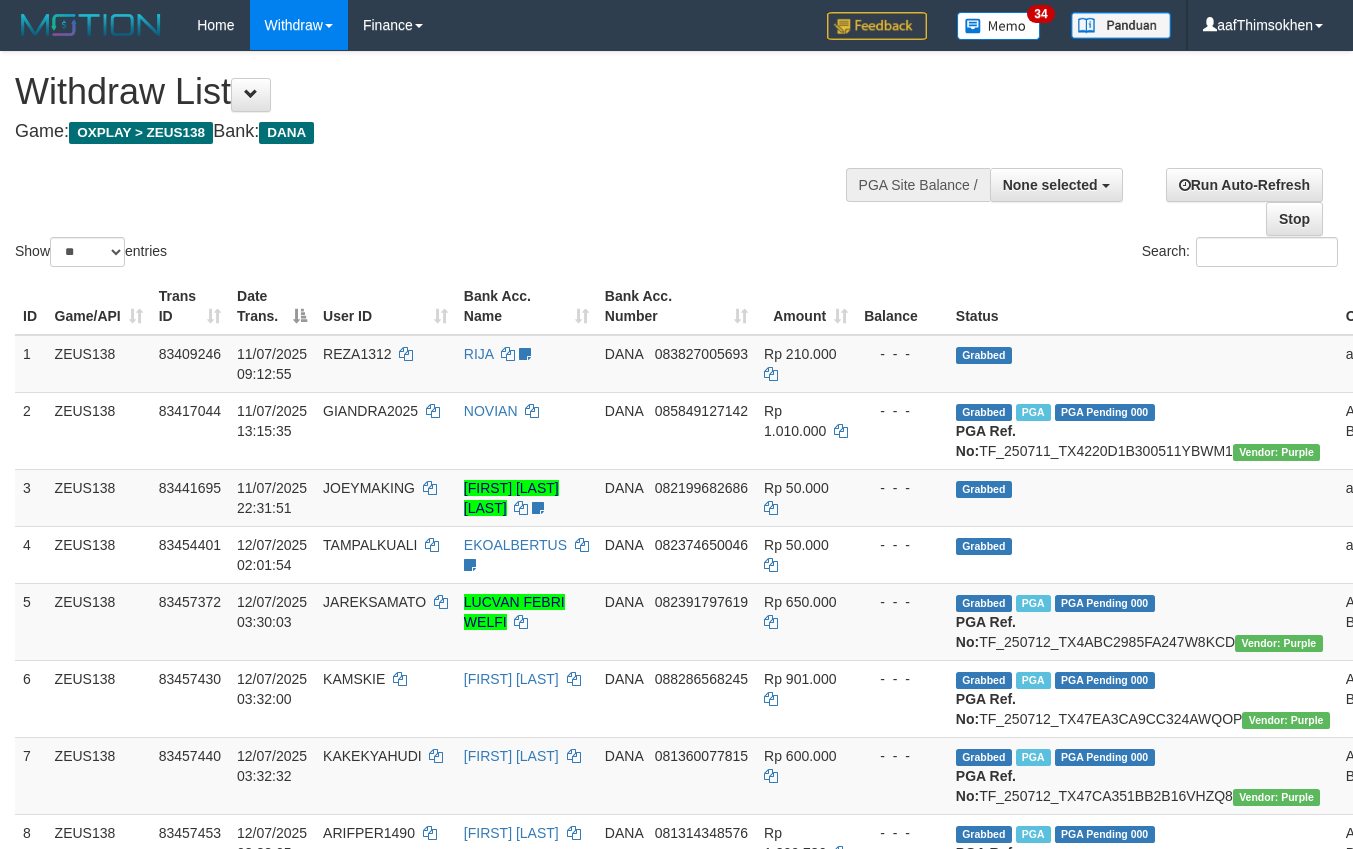 select 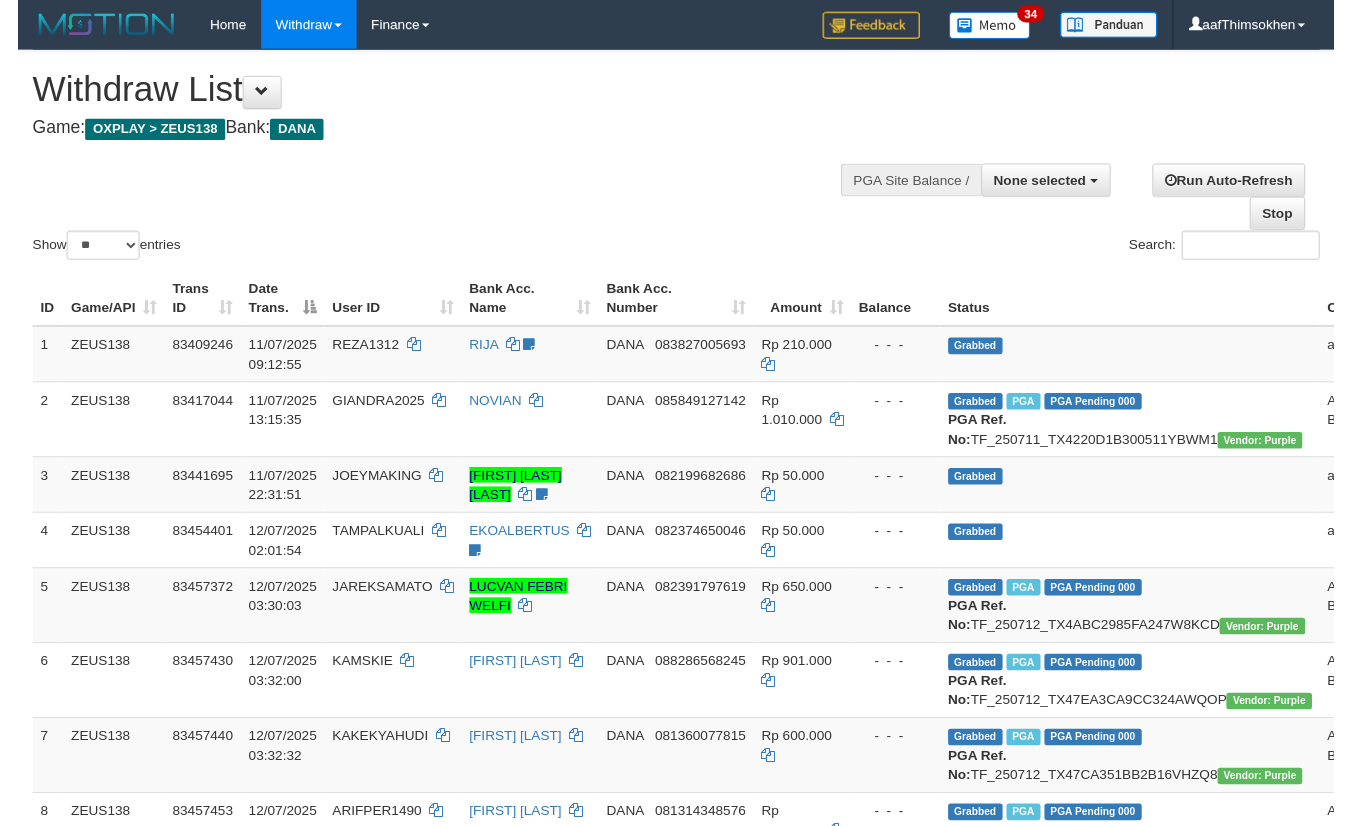 scroll, scrollTop: 2767, scrollLeft: 0, axis: vertical 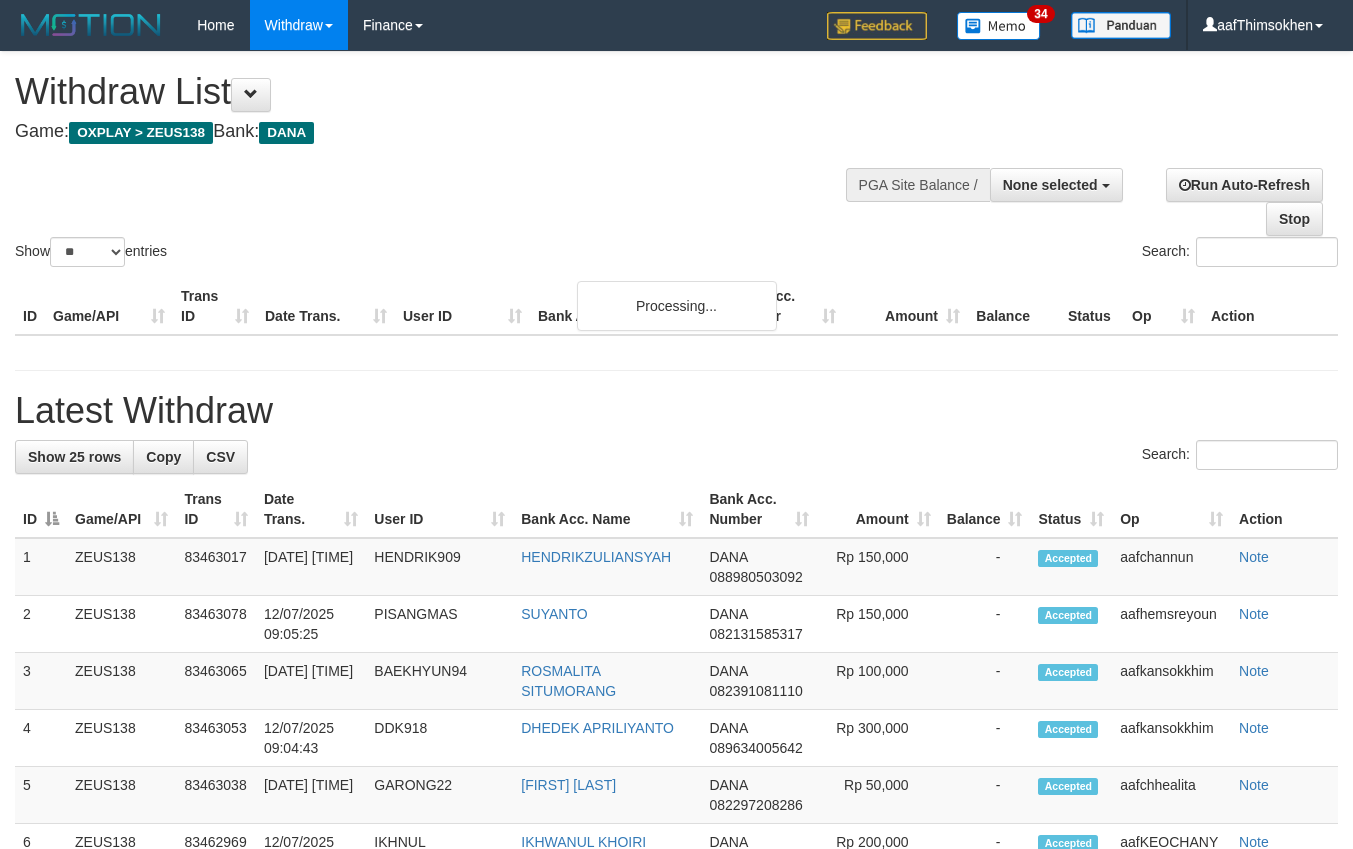 select 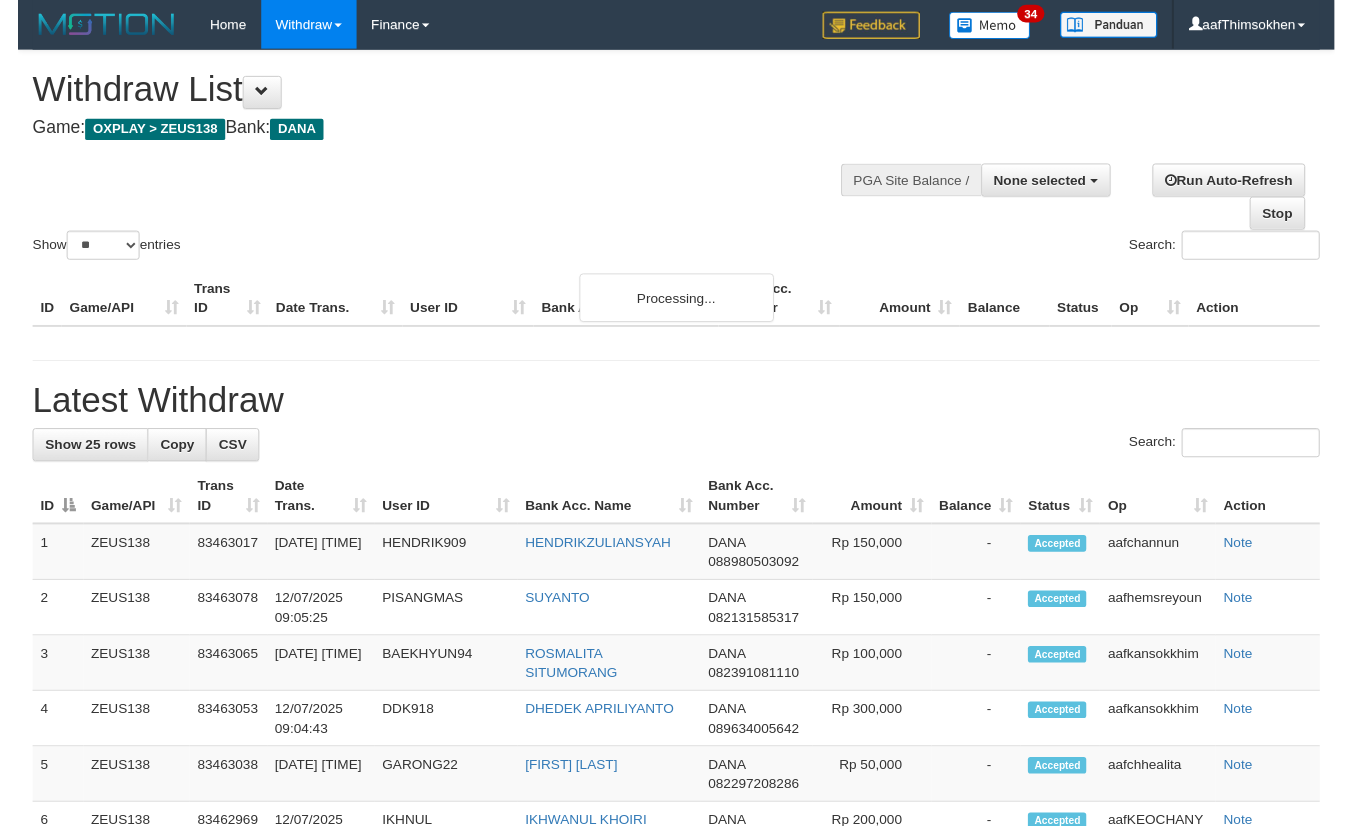 scroll, scrollTop: 2767, scrollLeft: 0, axis: vertical 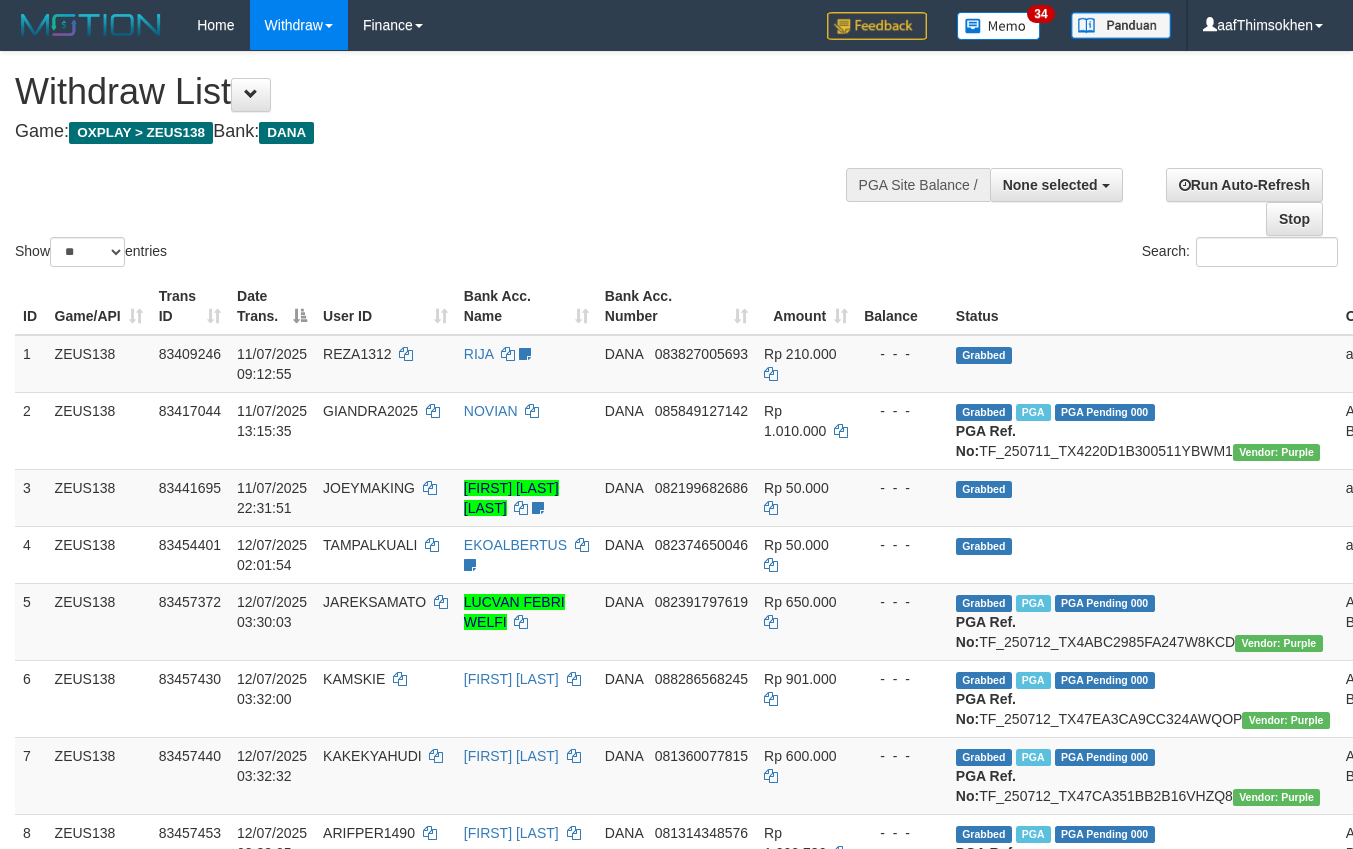 select 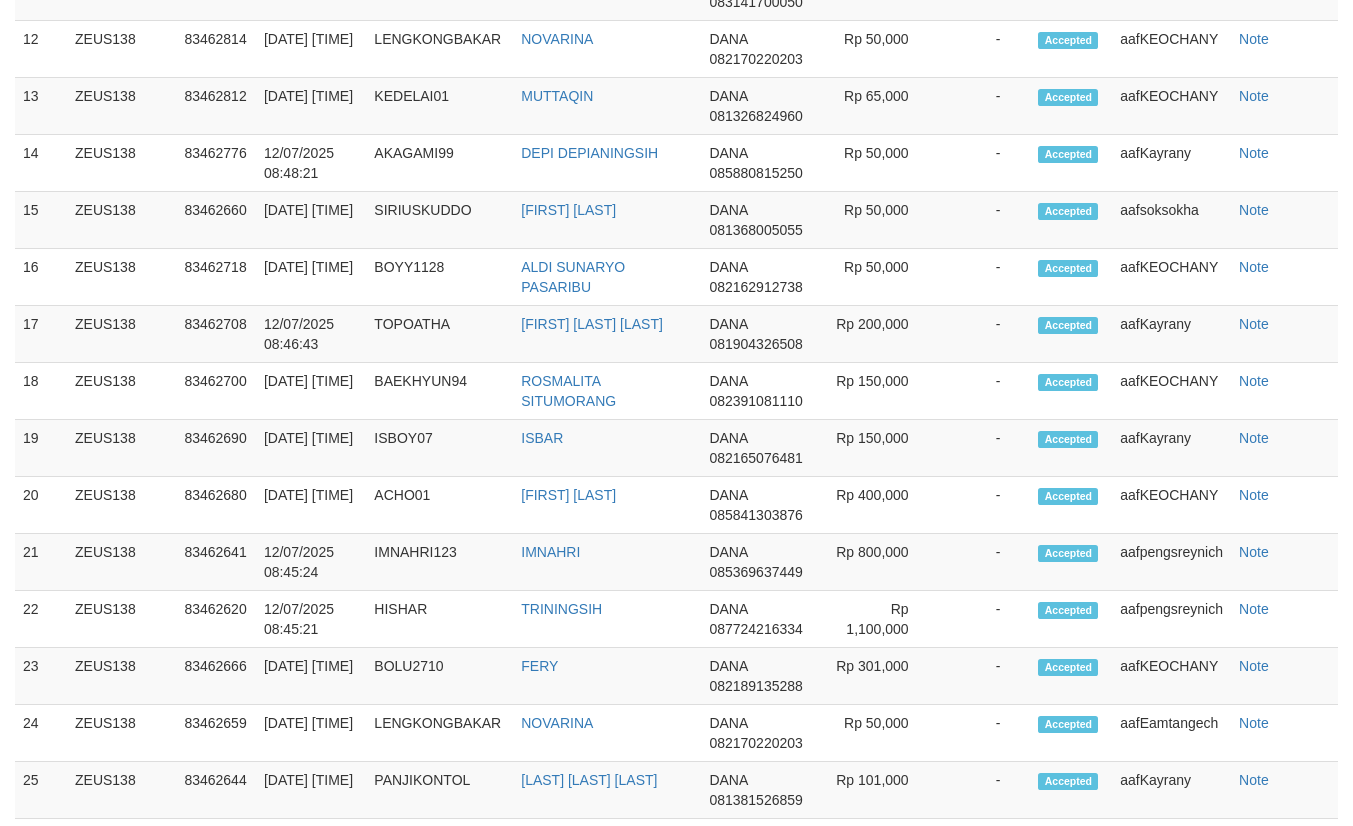 scroll, scrollTop: 2712, scrollLeft: 0, axis: vertical 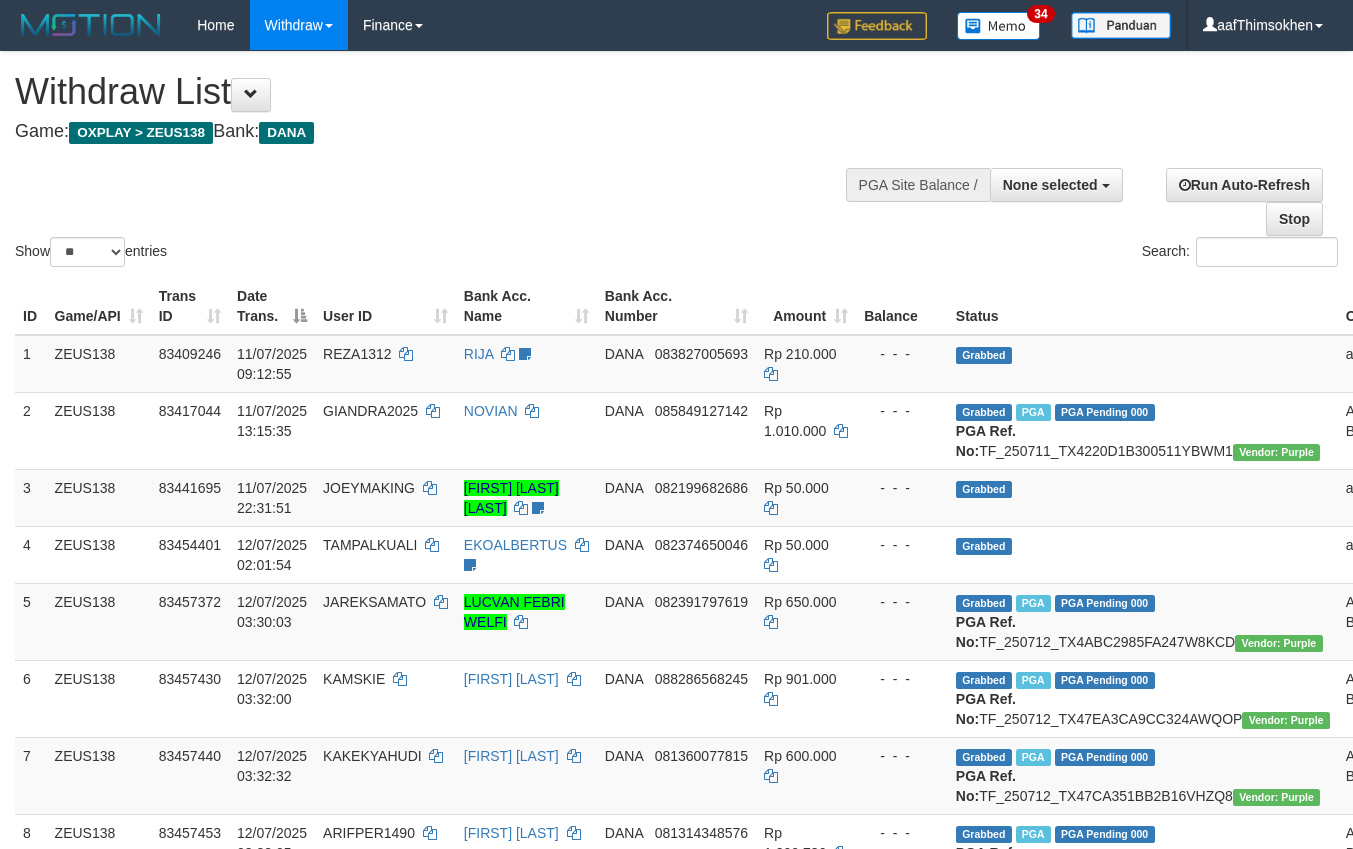 select 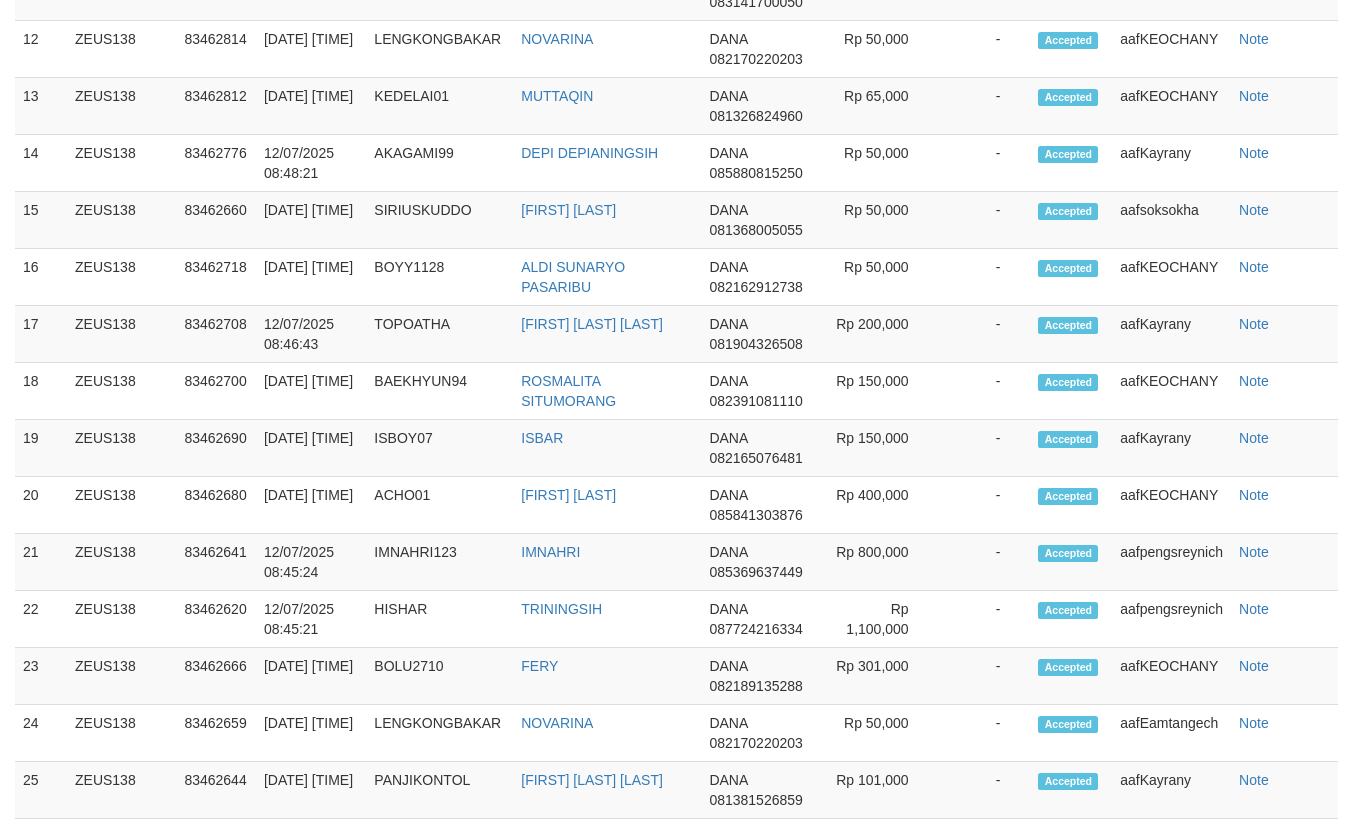 scroll, scrollTop: 2712, scrollLeft: 0, axis: vertical 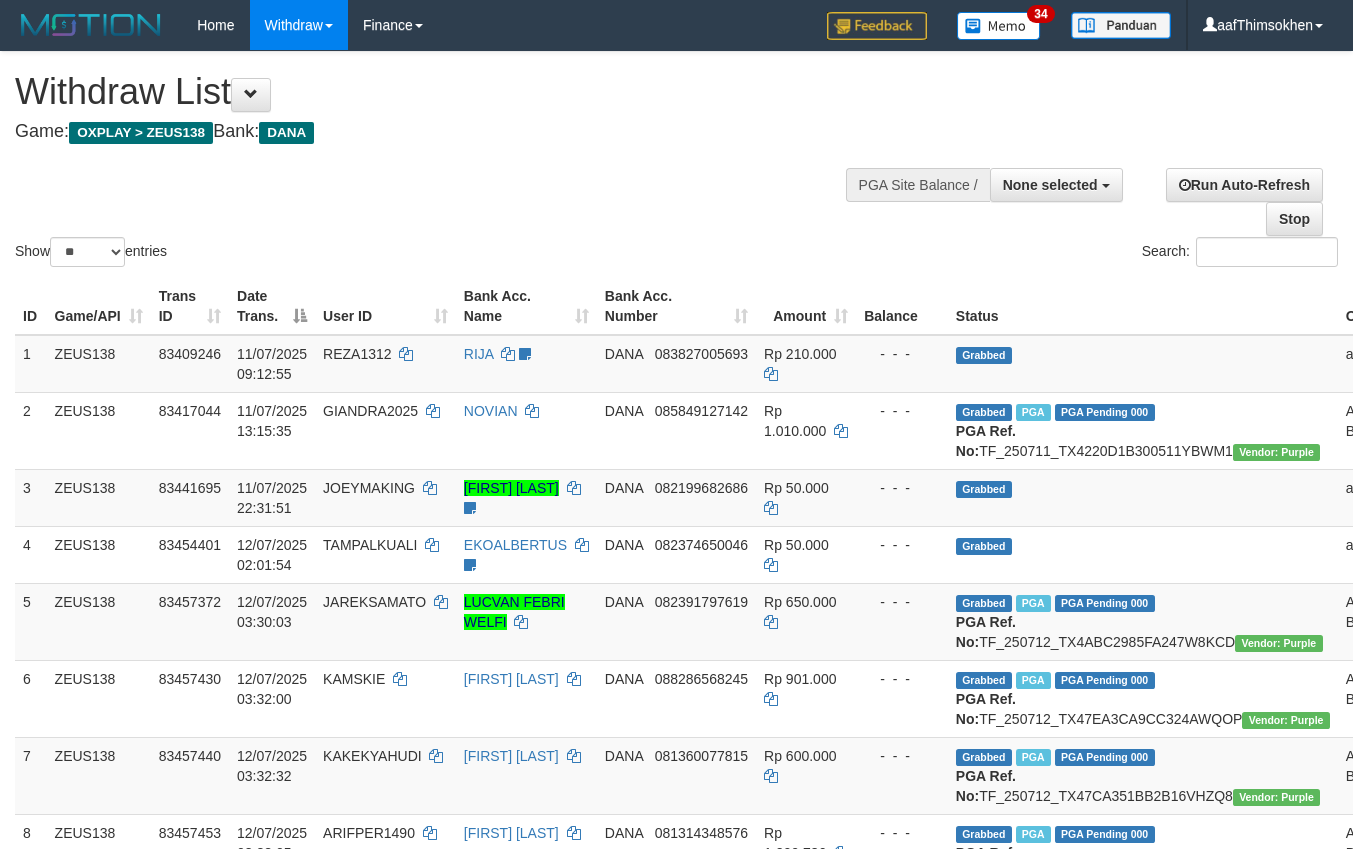 select 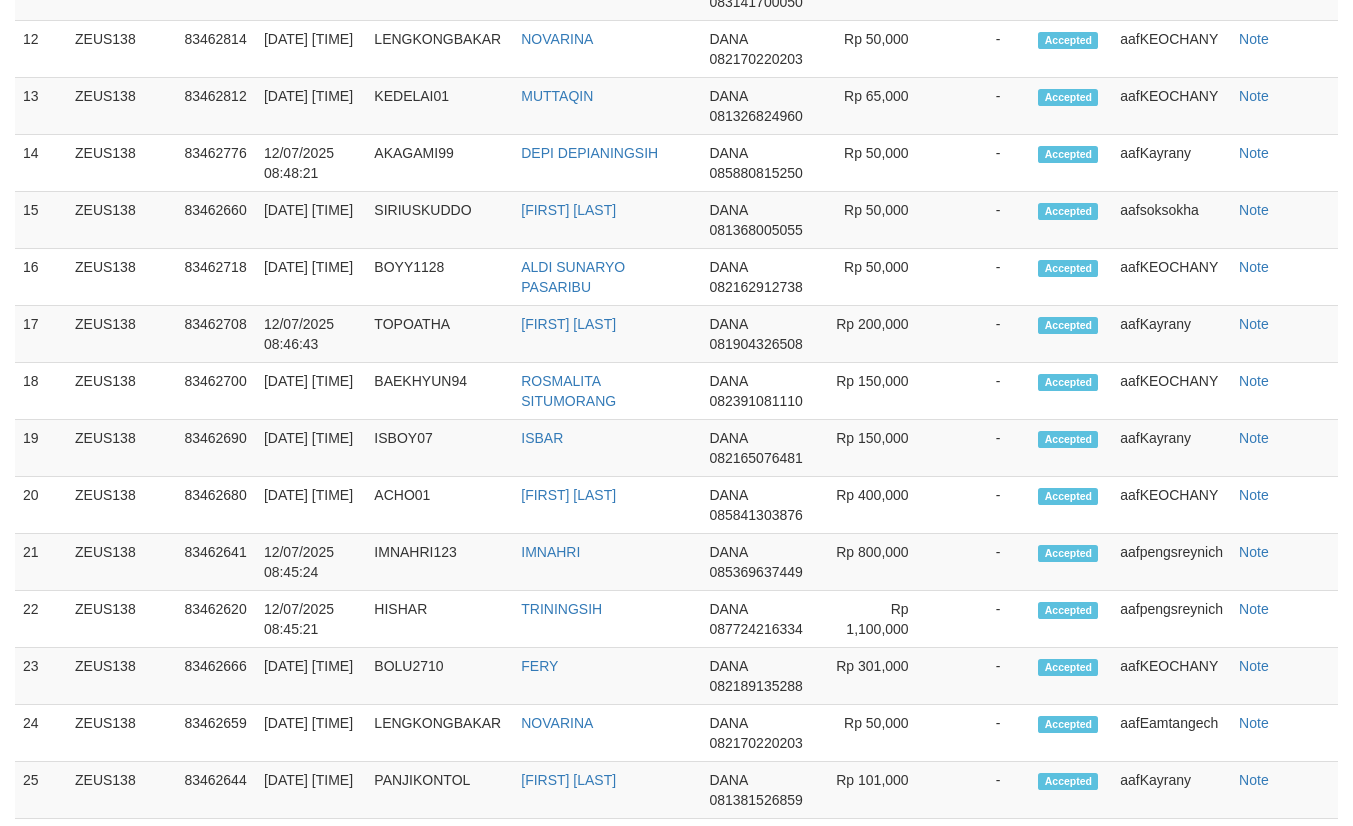scroll, scrollTop: 2712, scrollLeft: 0, axis: vertical 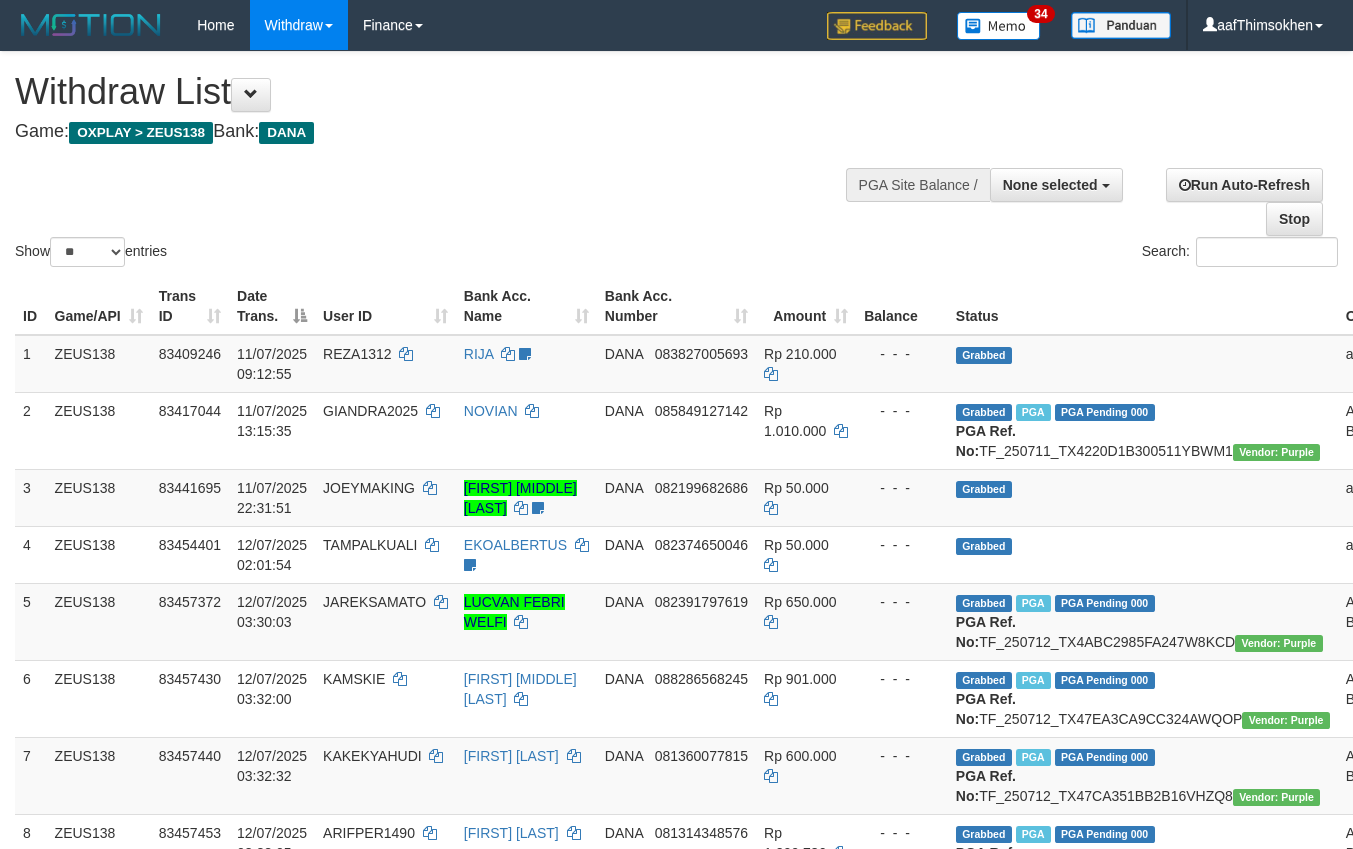 select 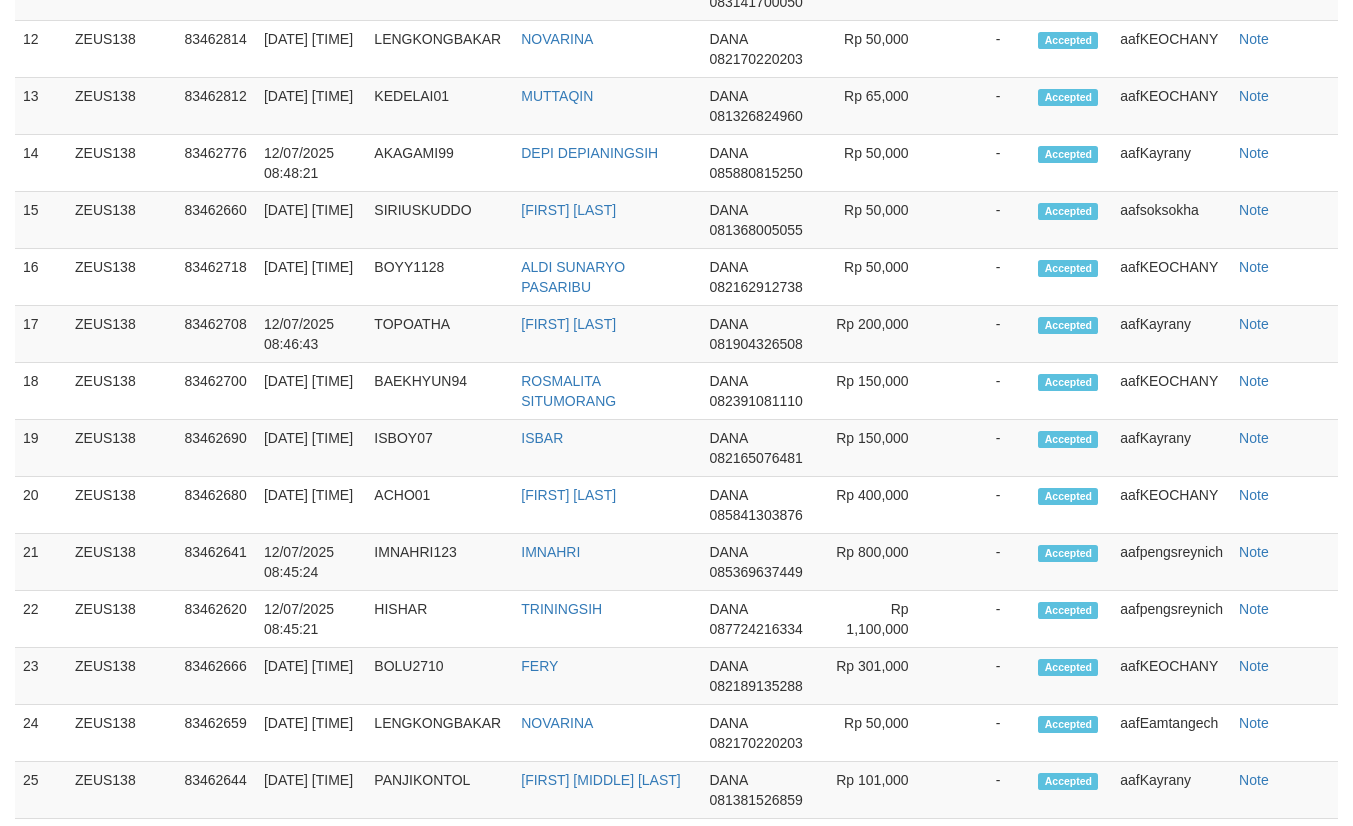scroll, scrollTop: 2712, scrollLeft: 0, axis: vertical 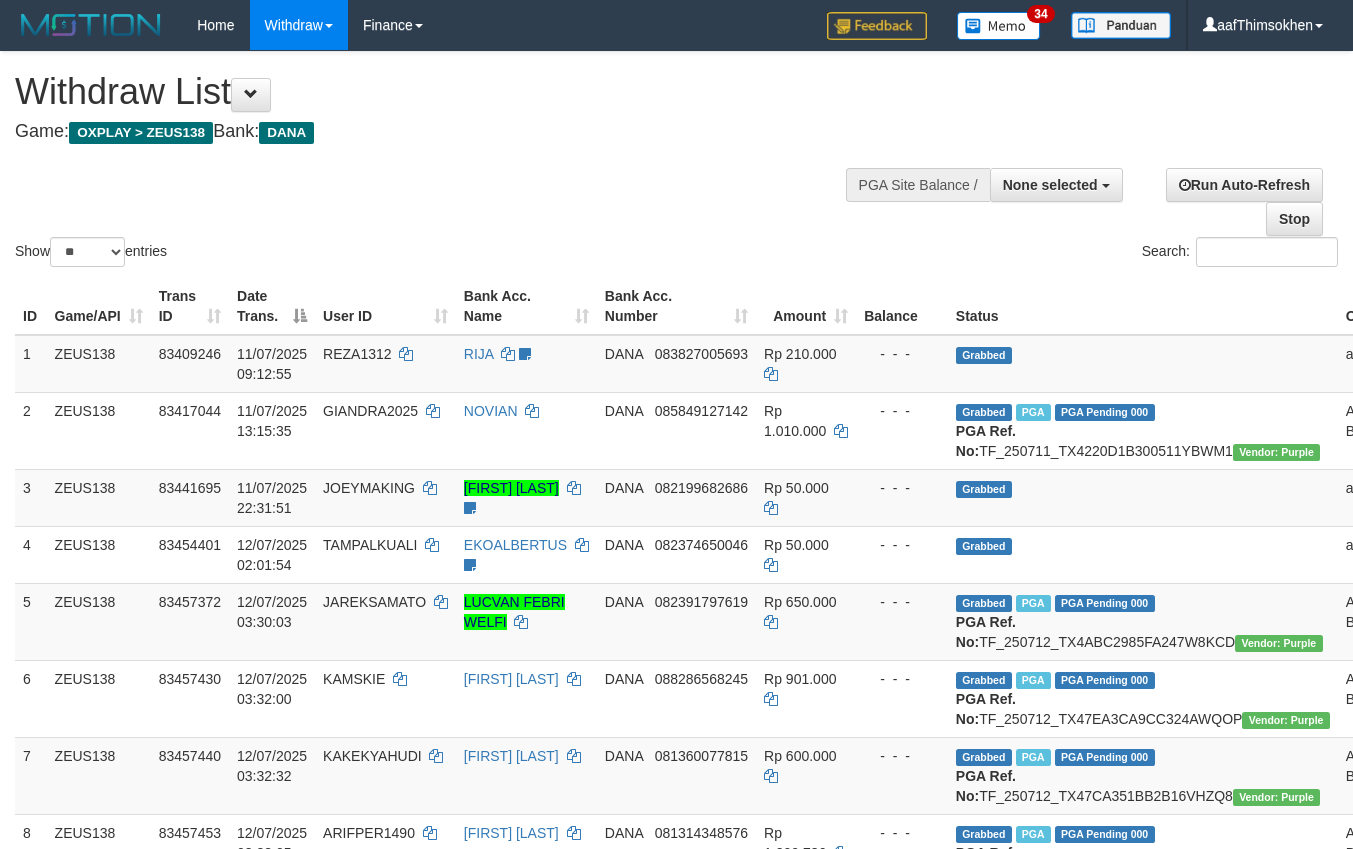 select 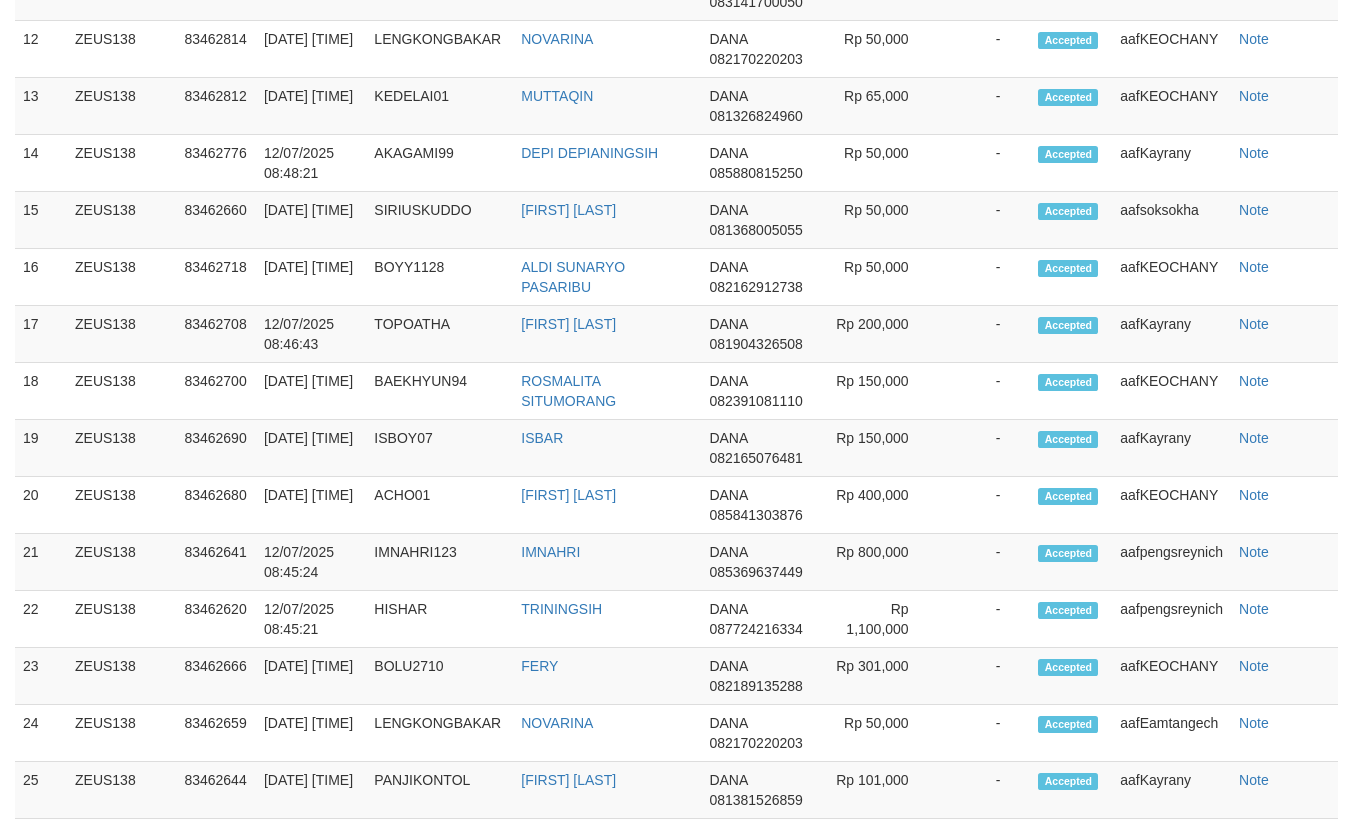 scroll, scrollTop: 2712, scrollLeft: 0, axis: vertical 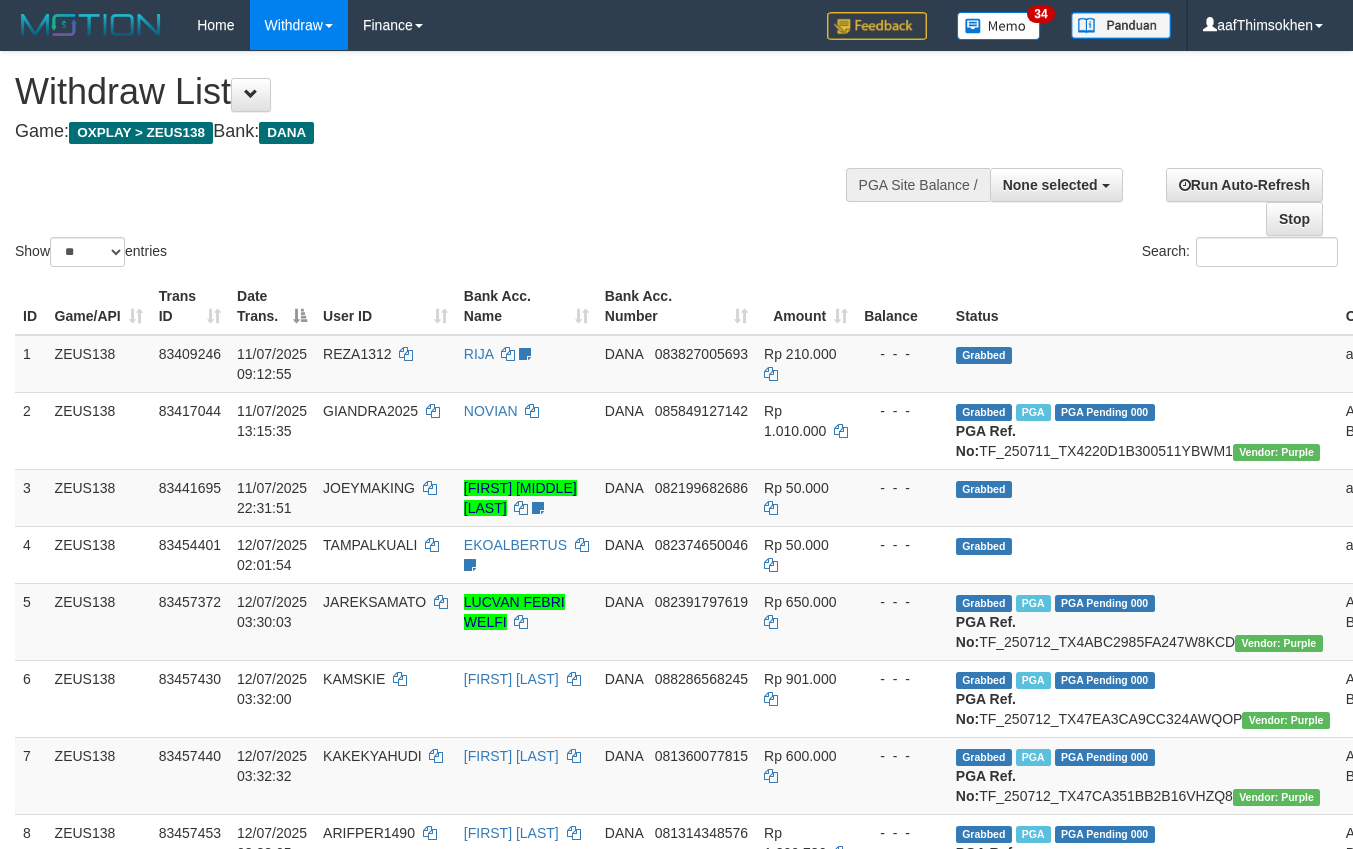 select 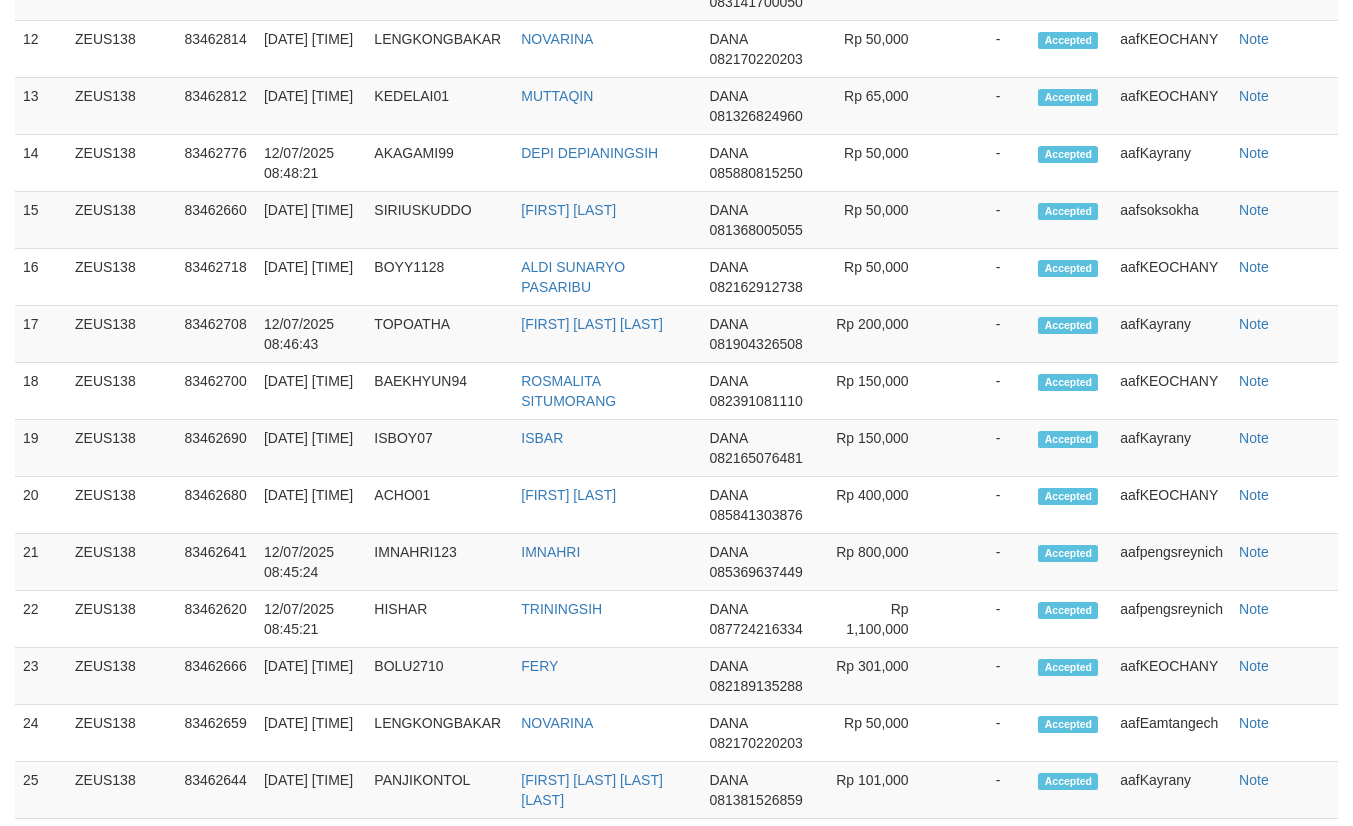 scroll, scrollTop: 2712, scrollLeft: 0, axis: vertical 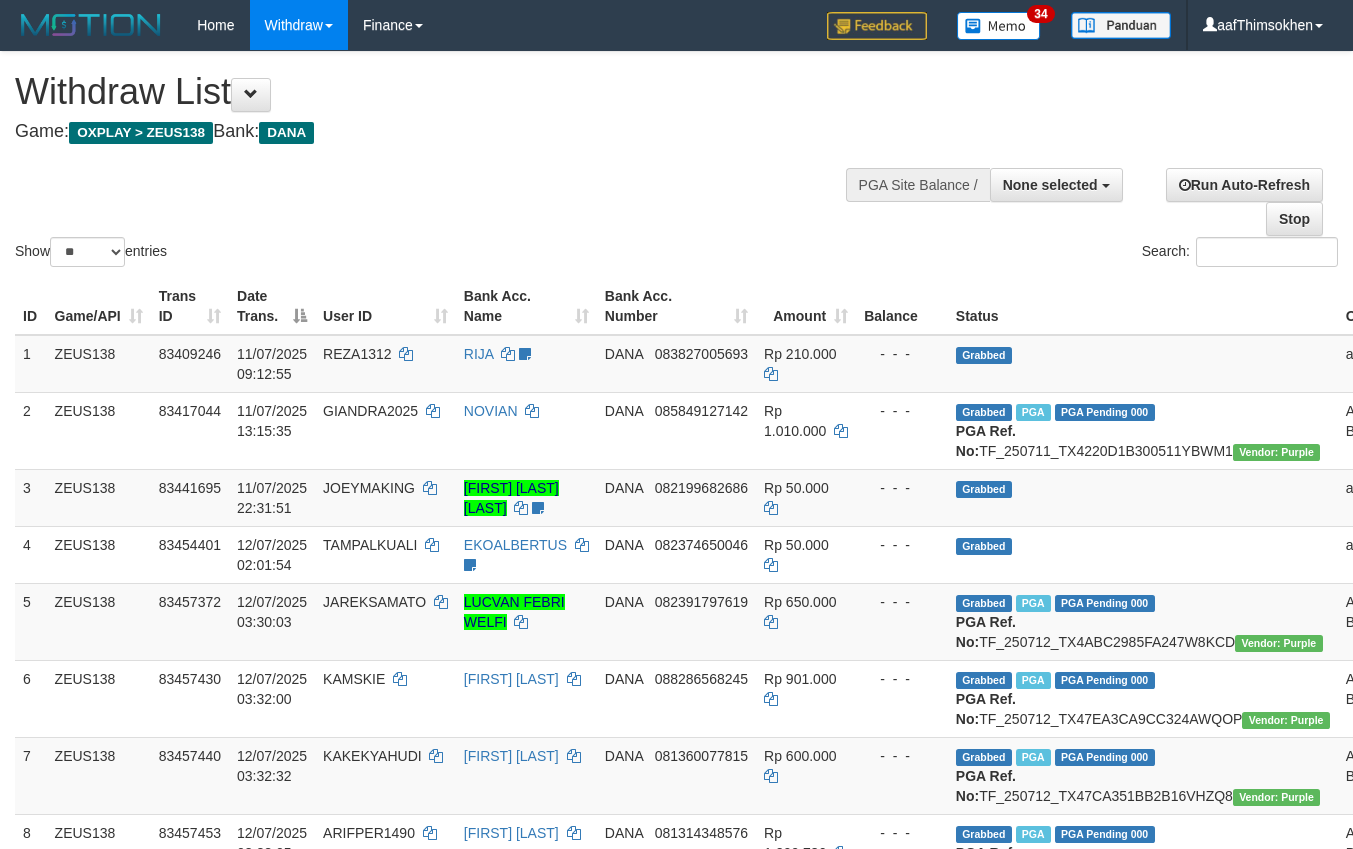 select 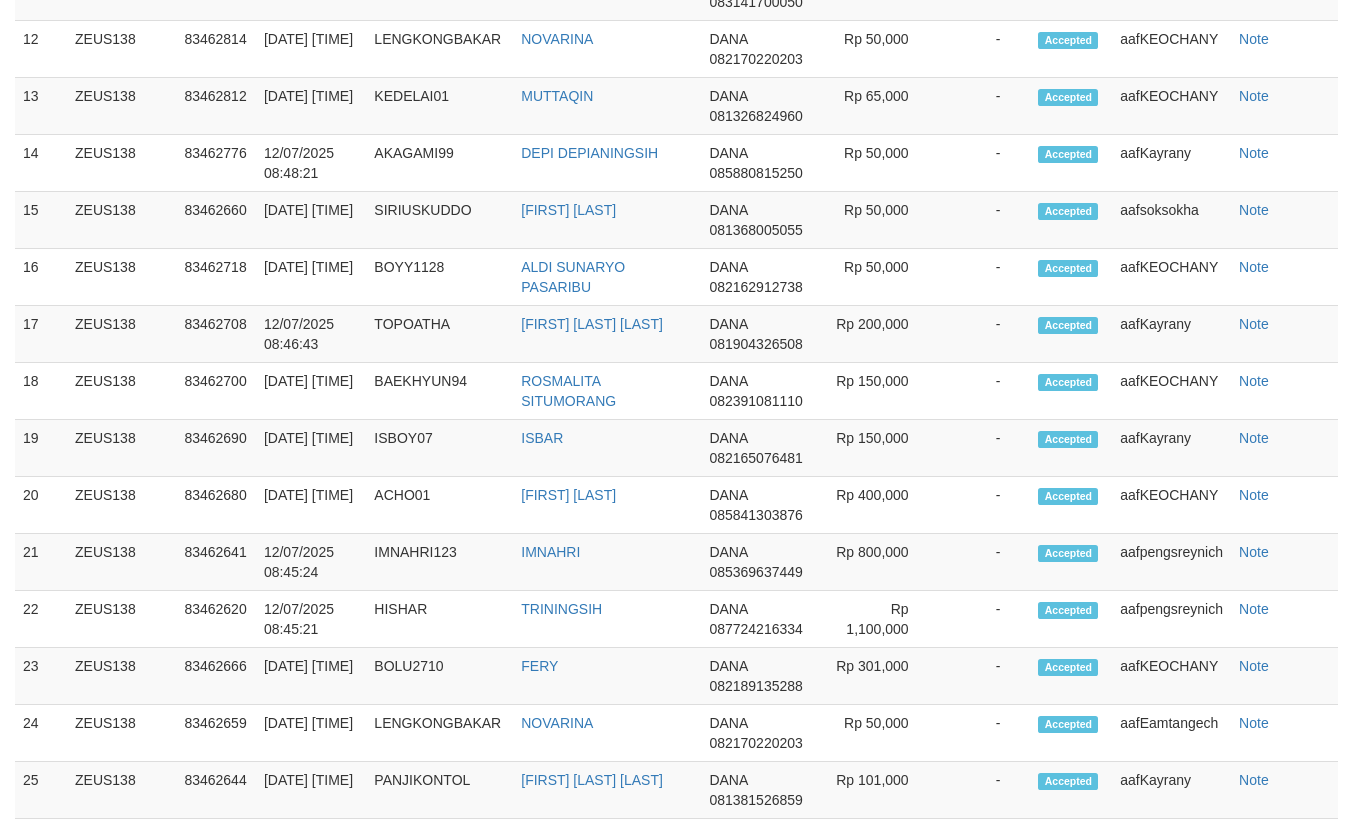 scroll, scrollTop: 2712, scrollLeft: 0, axis: vertical 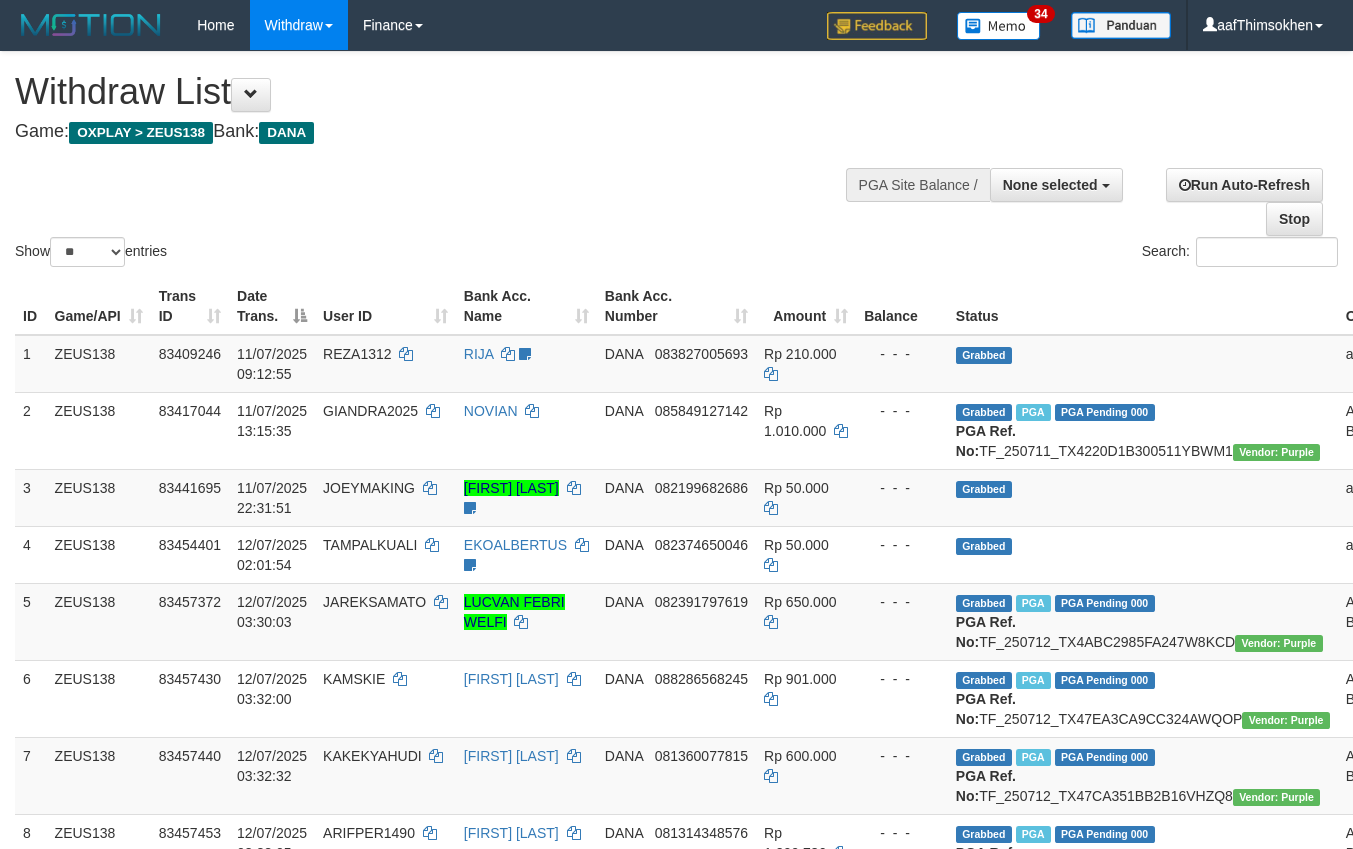 select 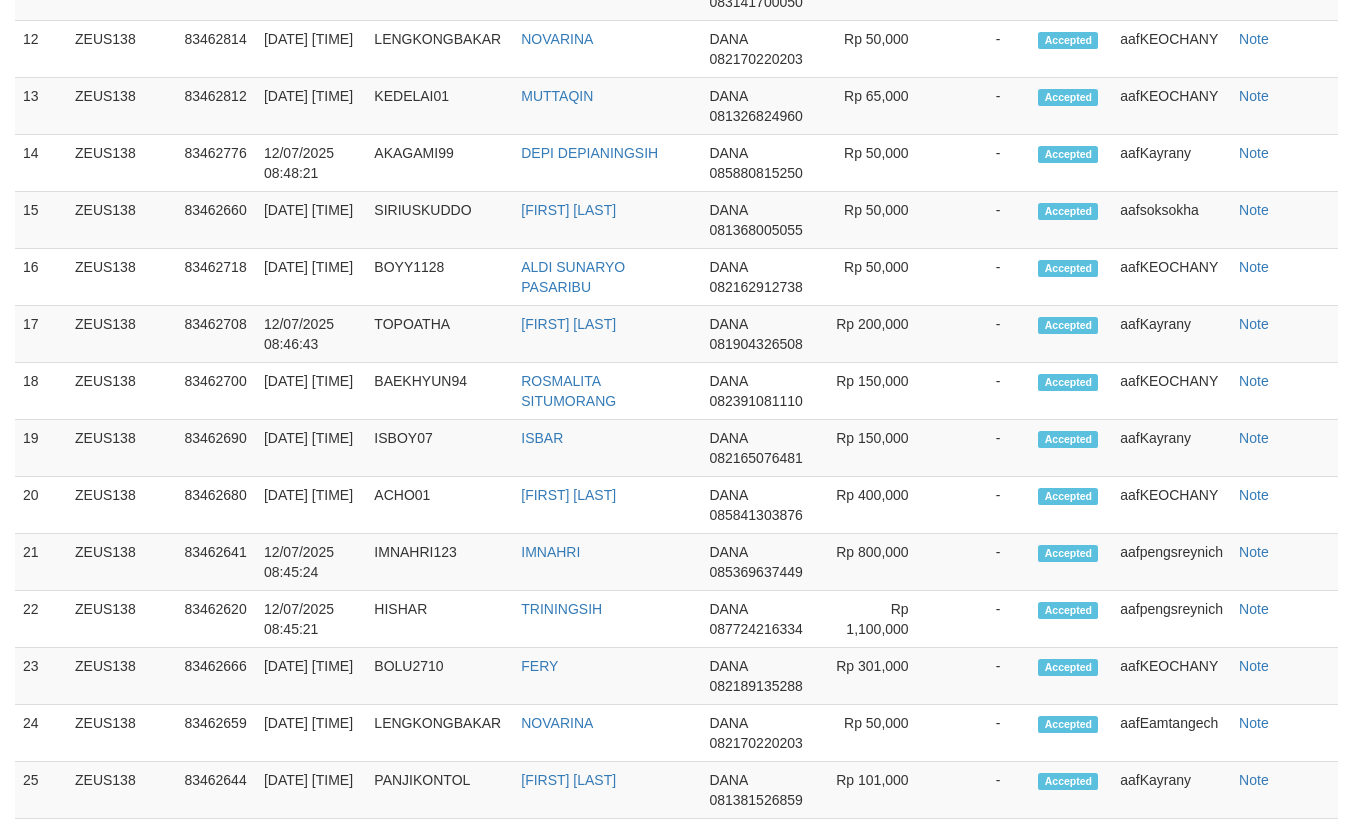 scroll, scrollTop: 2712, scrollLeft: 0, axis: vertical 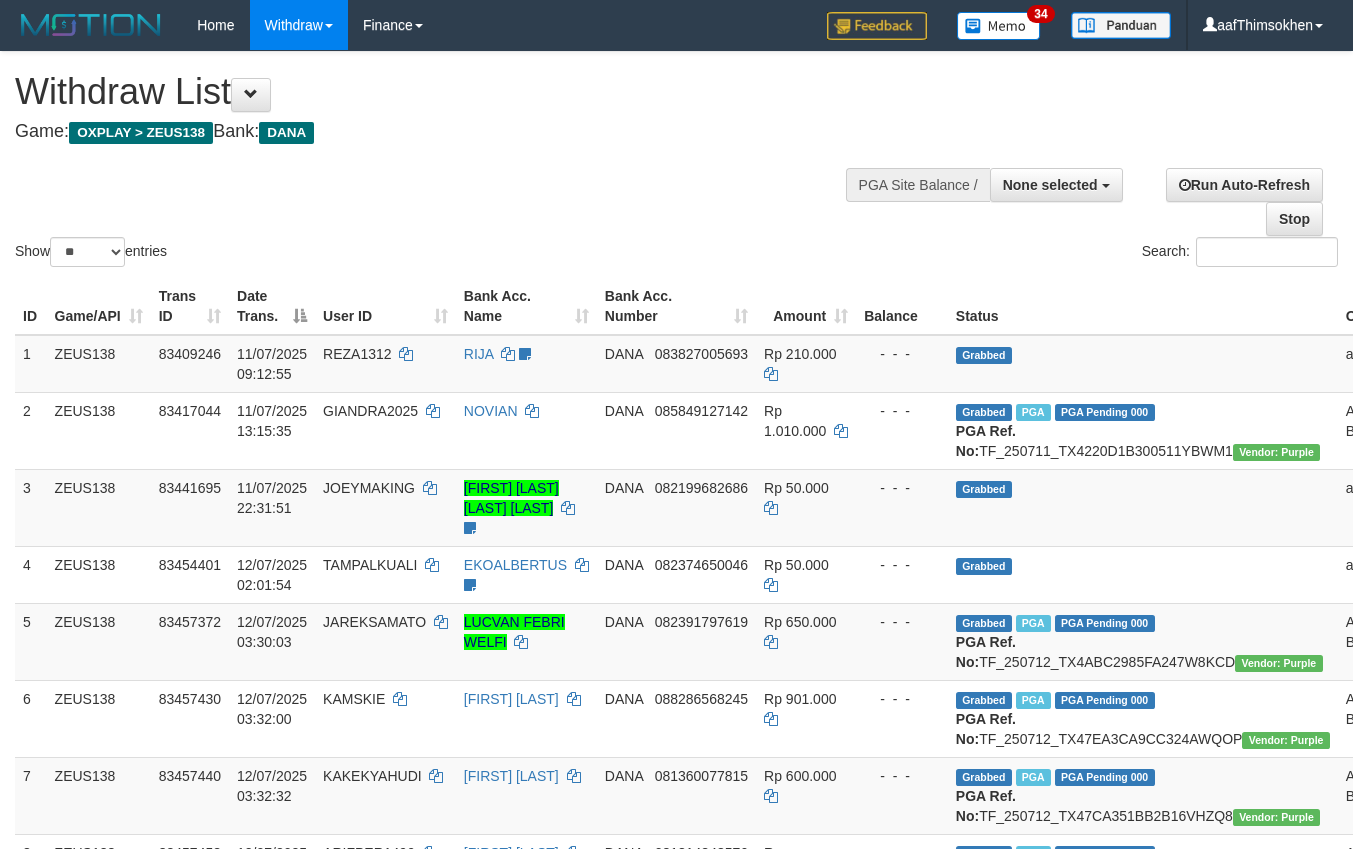 select 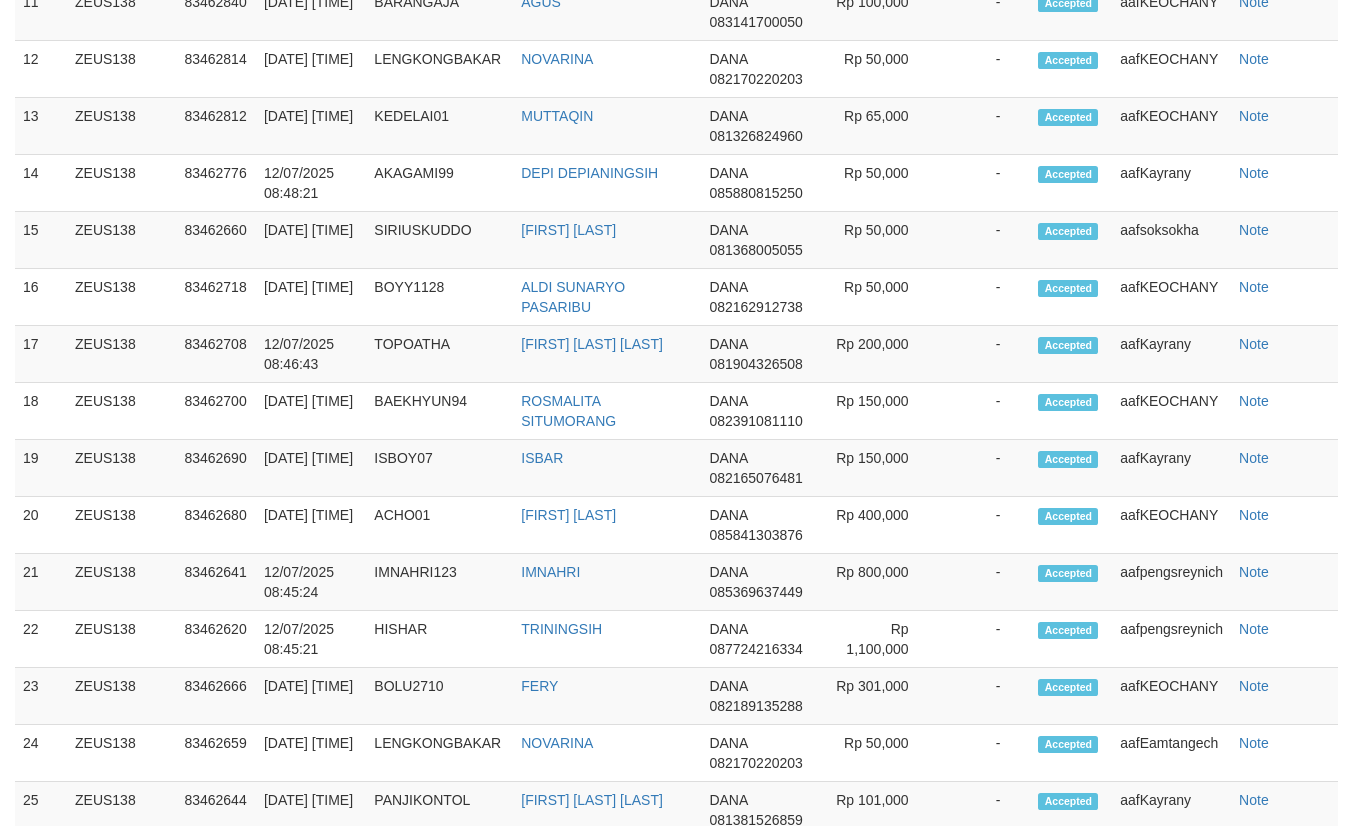 scroll, scrollTop: 2712, scrollLeft: 0, axis: vertical 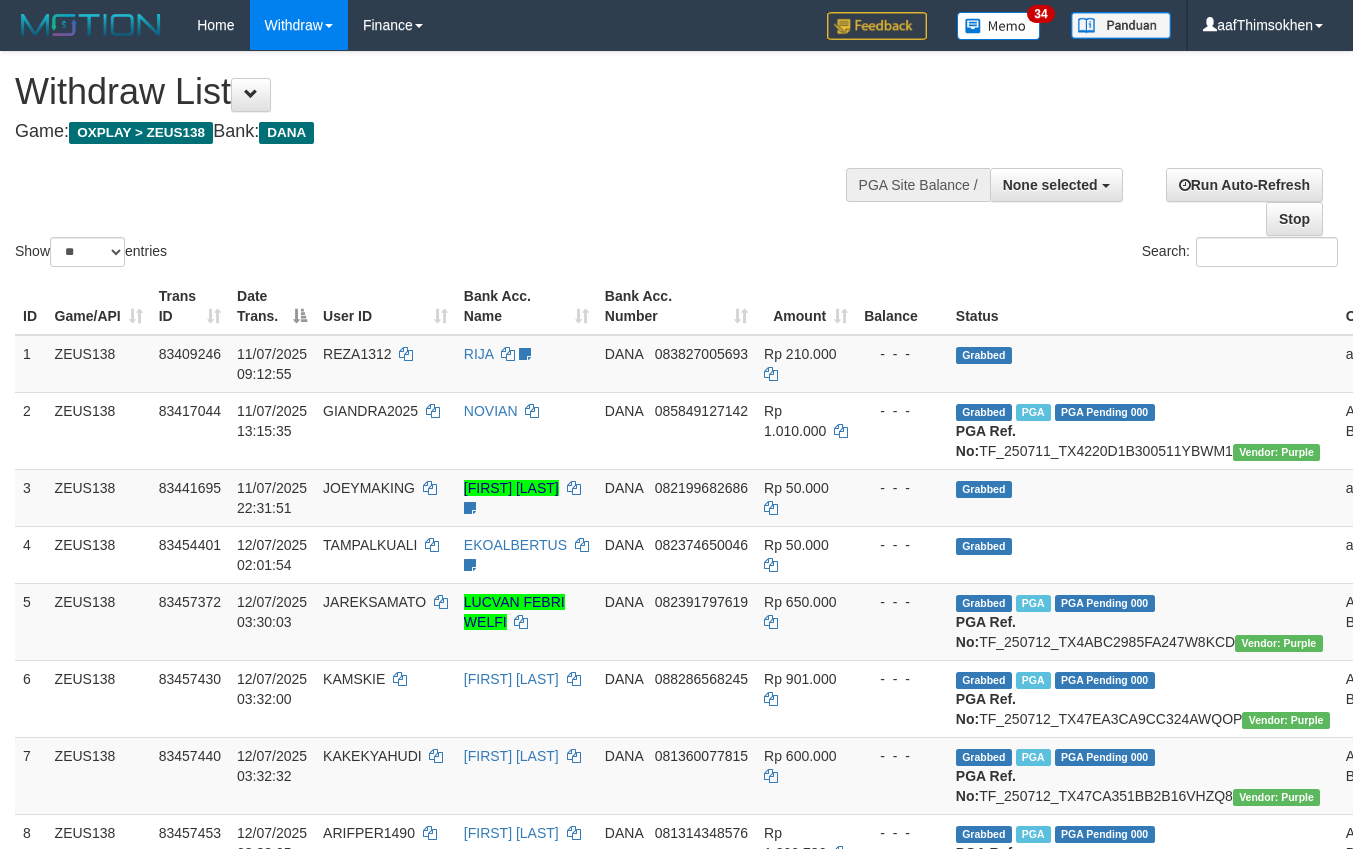 select 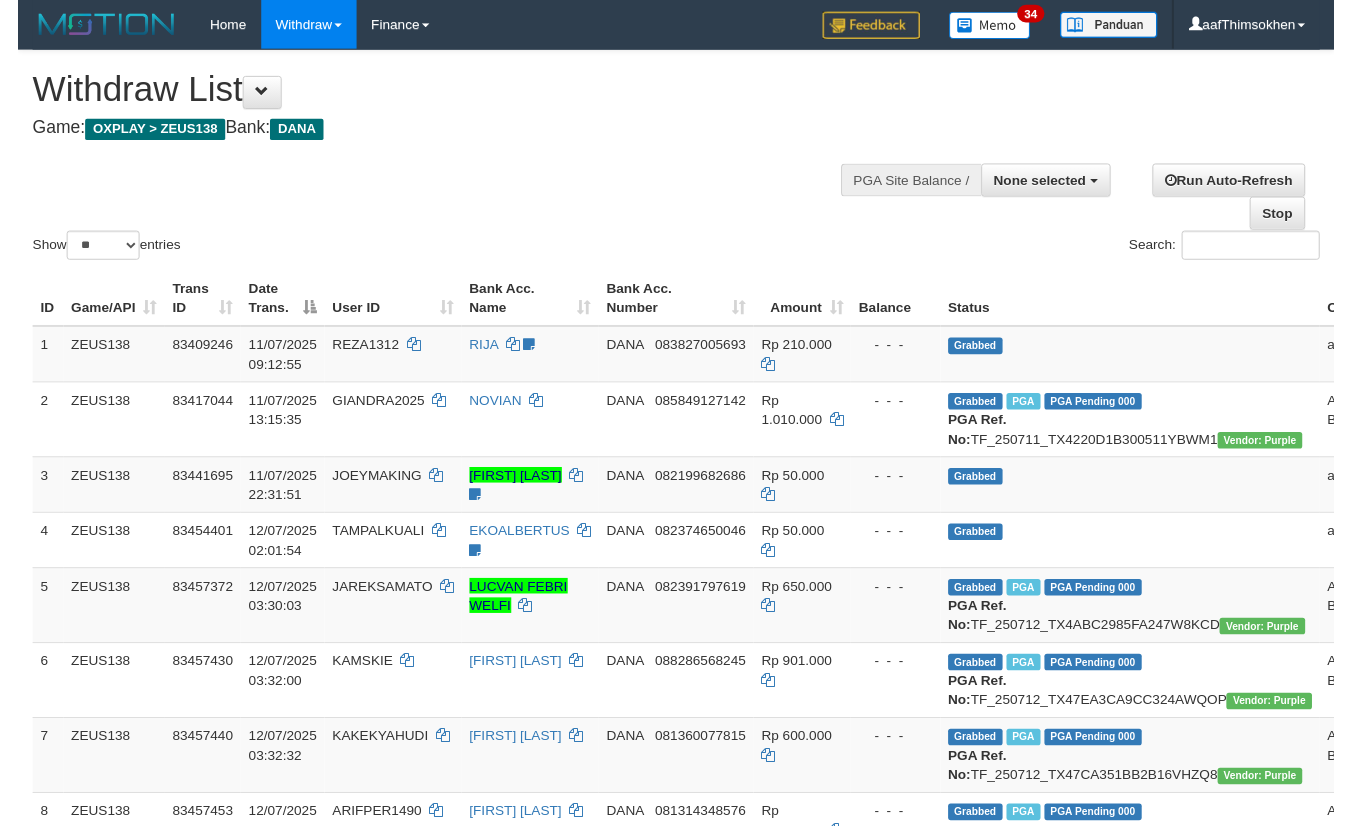 scroll, scrollTop: 2767, scrollLeft: 0, axis: vertical 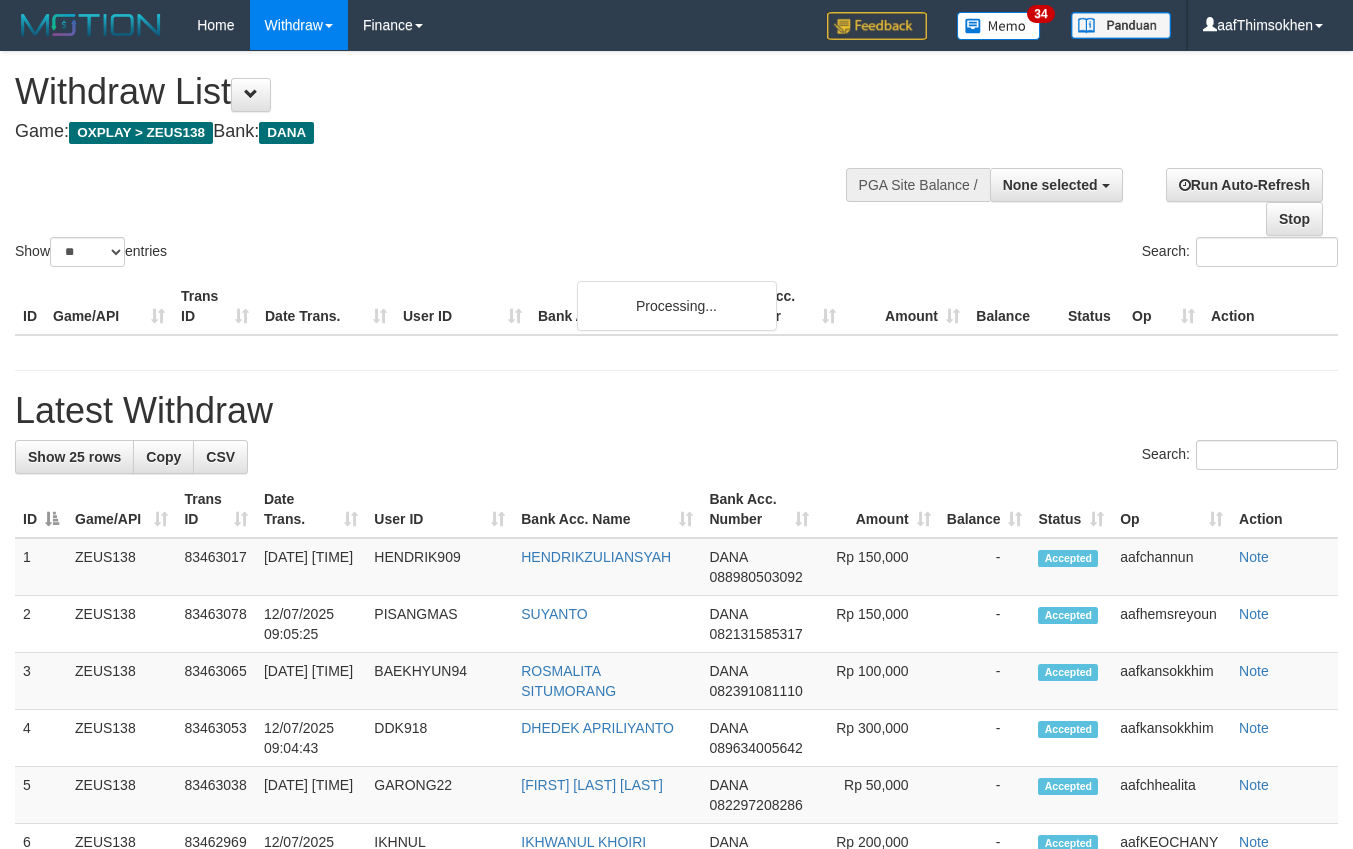 select 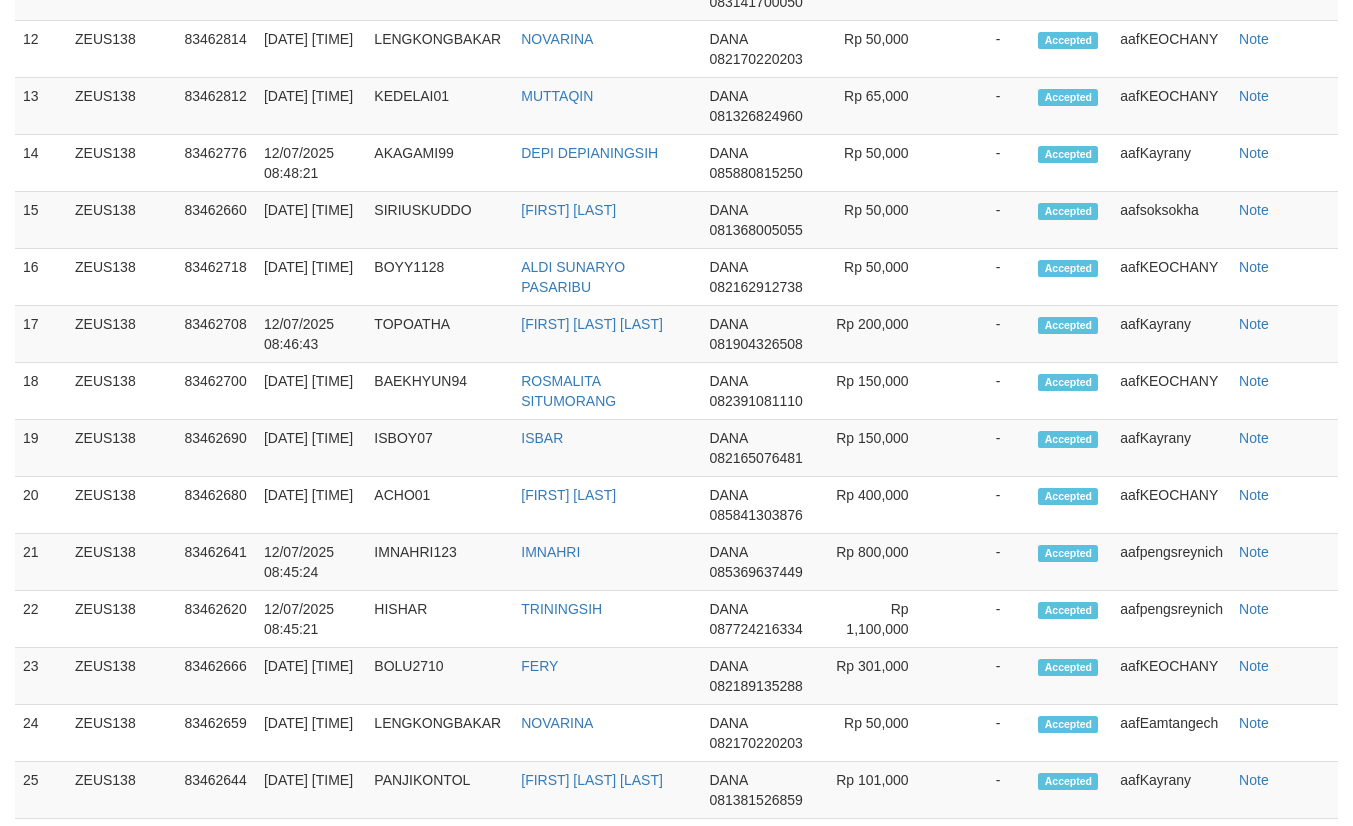 scroll, scrollTop: 2712, scrollLeft: 0, axis: vertical 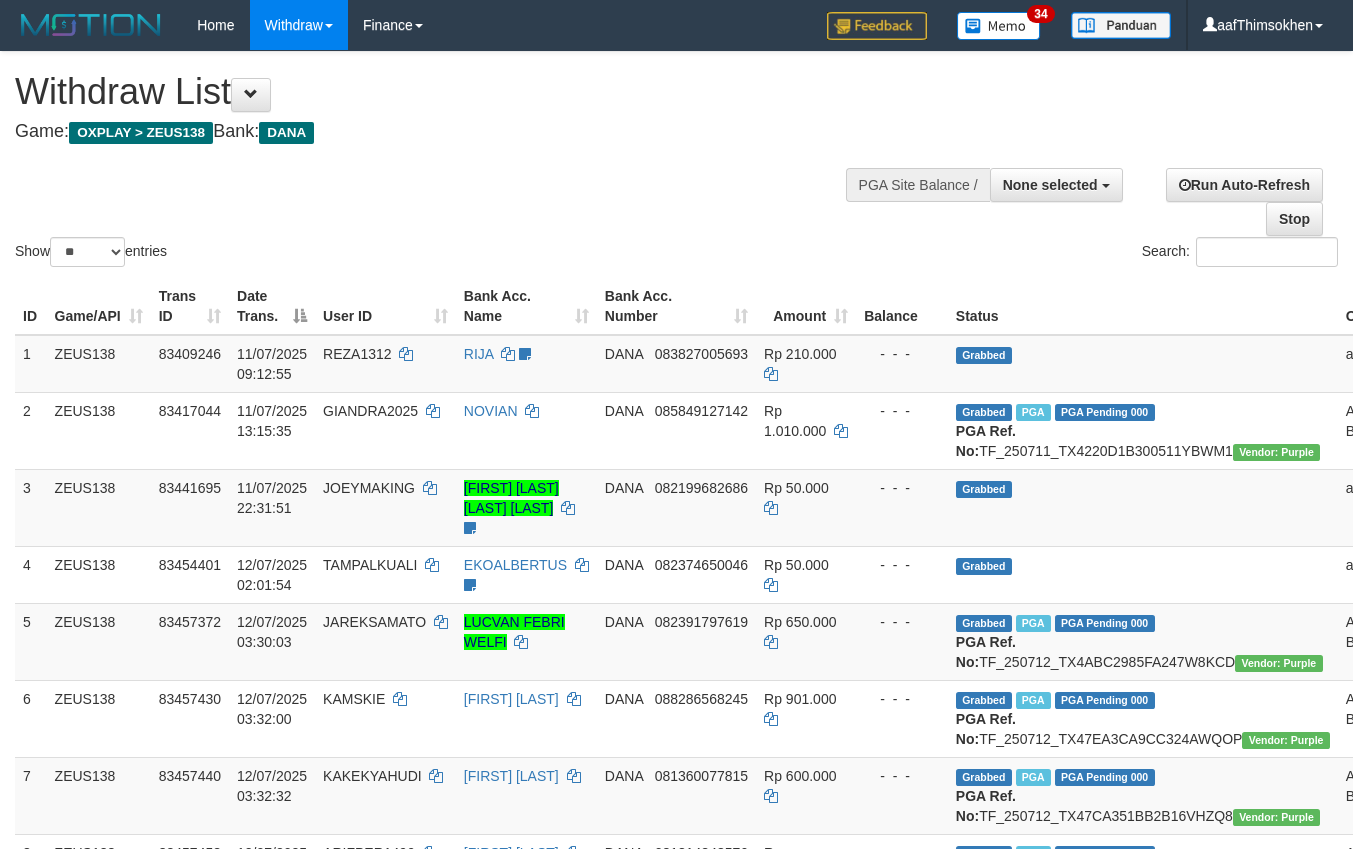select 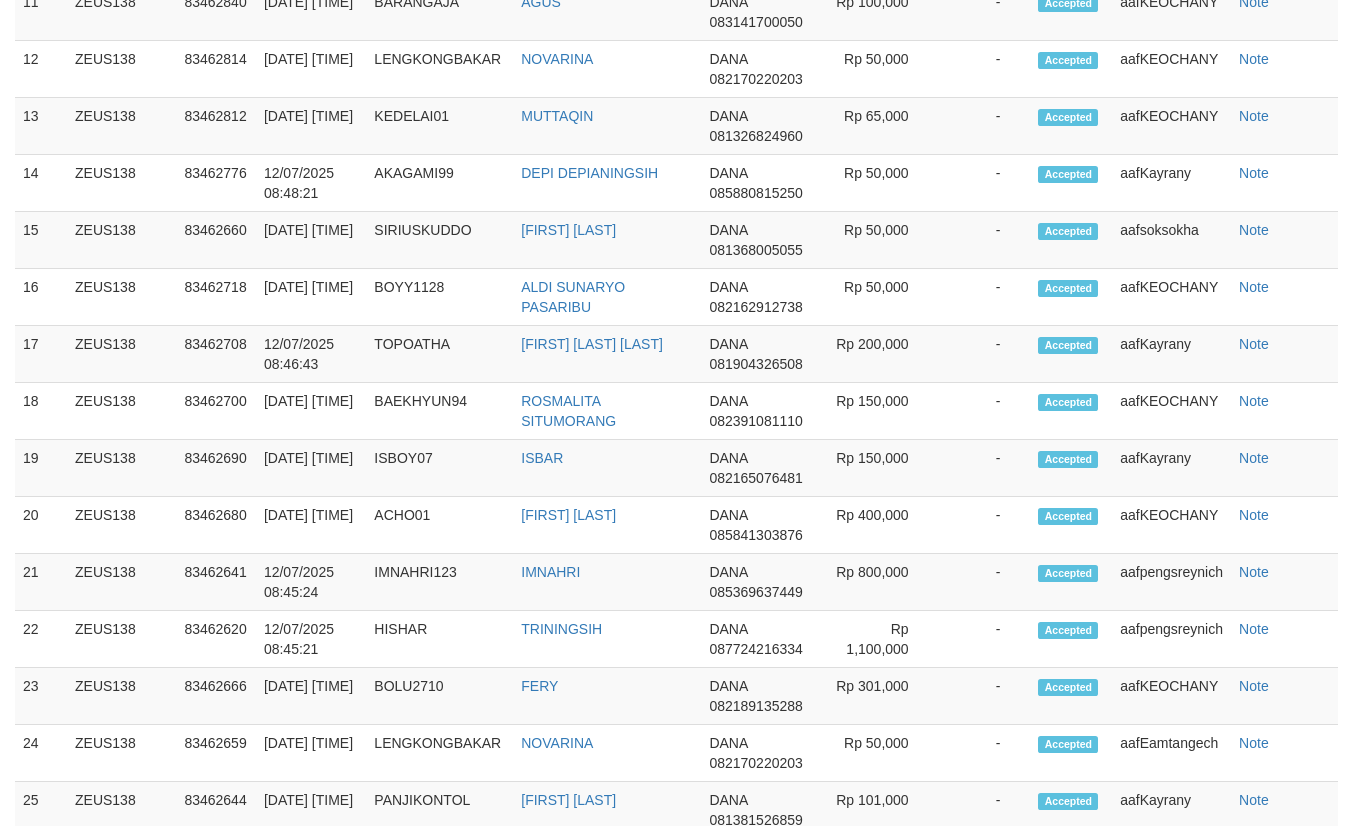 scroll, scrollTop: 2712, scrollLeft: 0, axis: vertical 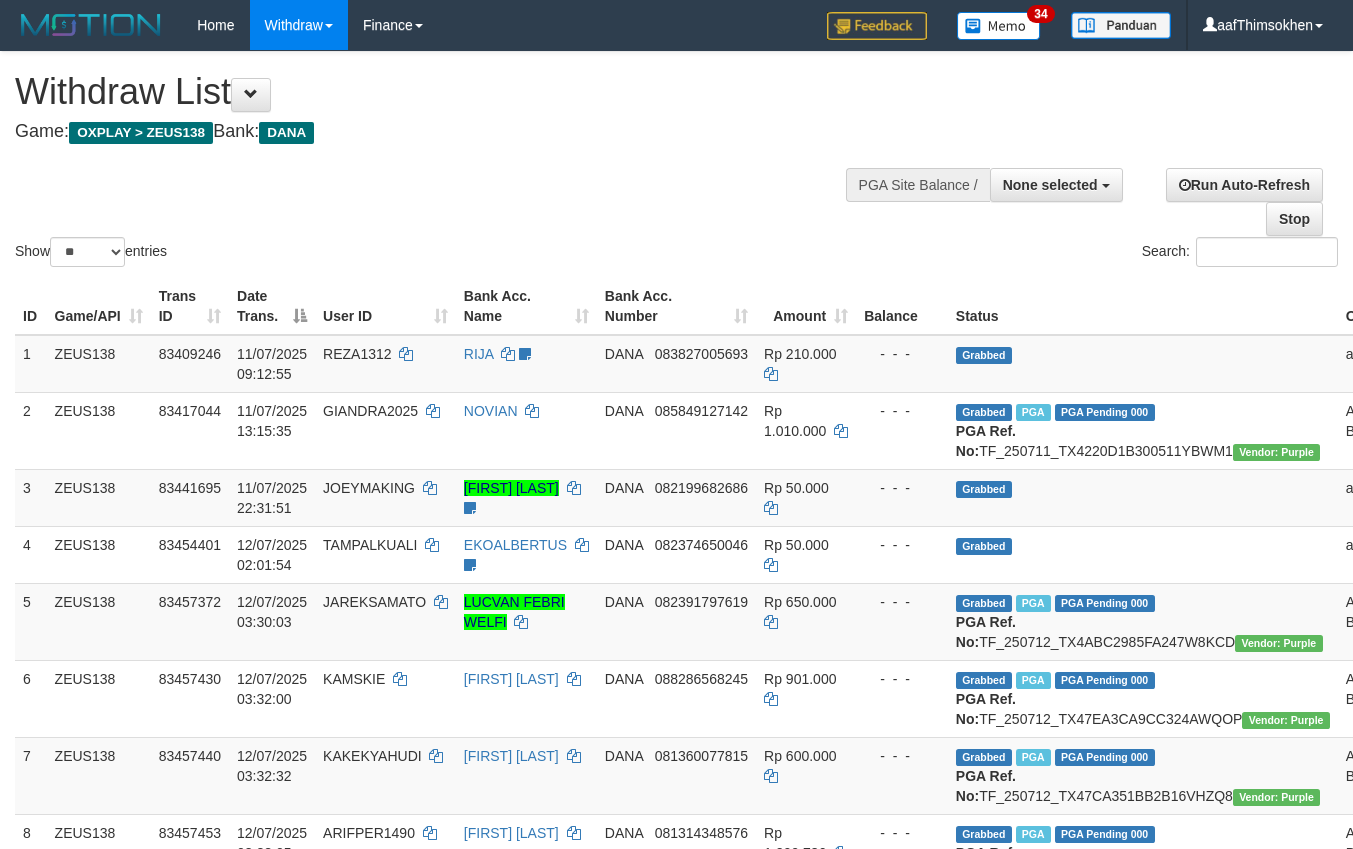 select 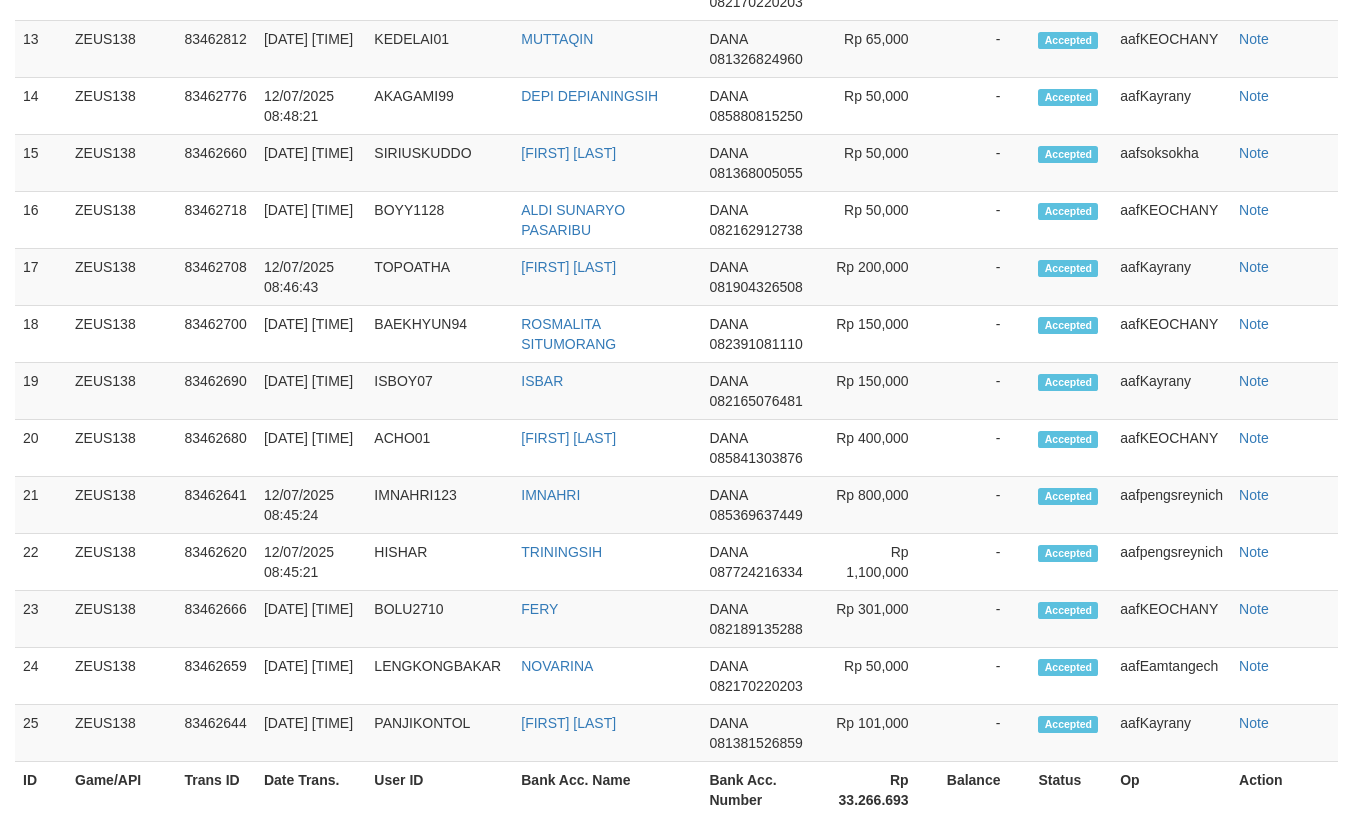 scroll, scrollTop: 2712, scrollLeft: 0, axis: vertical 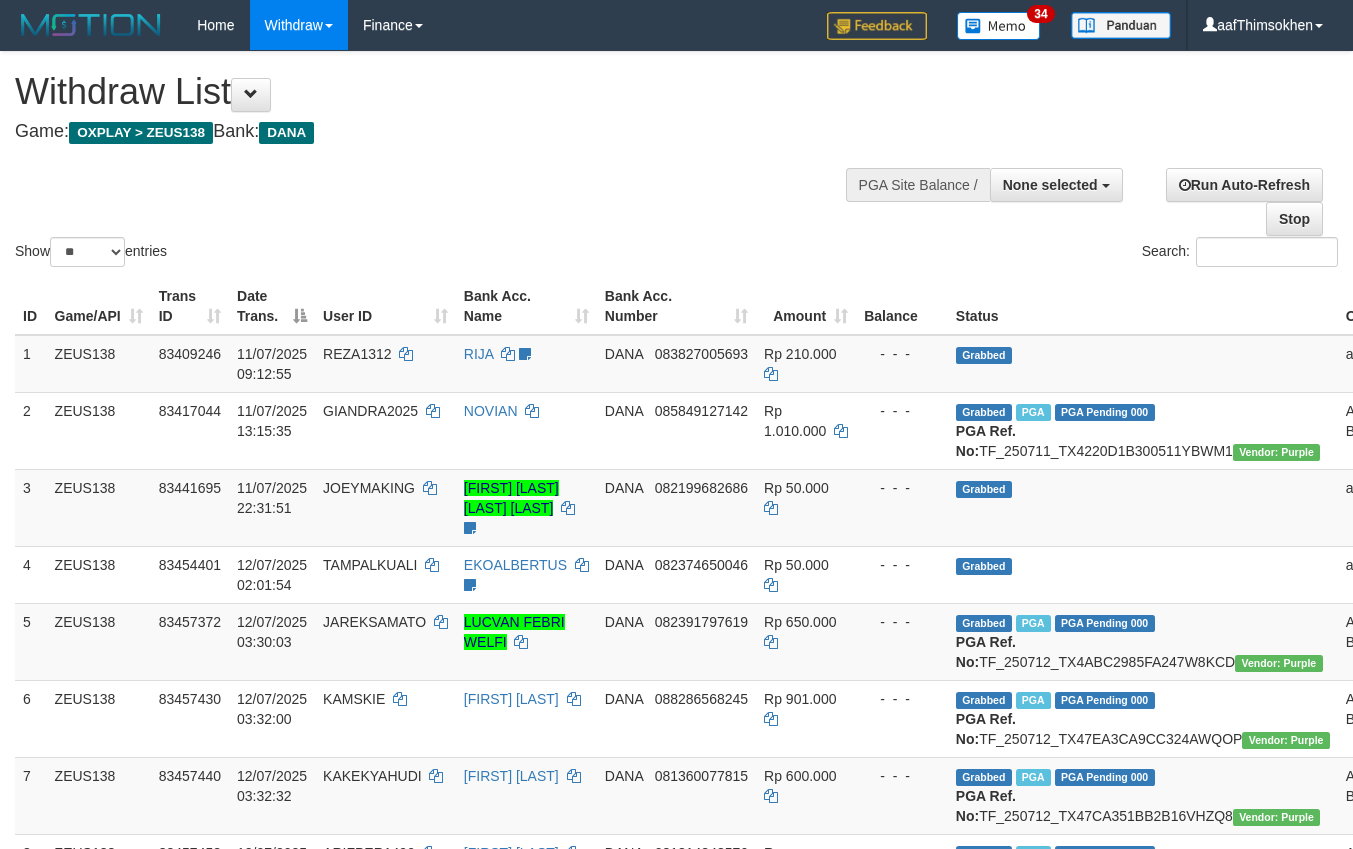 select 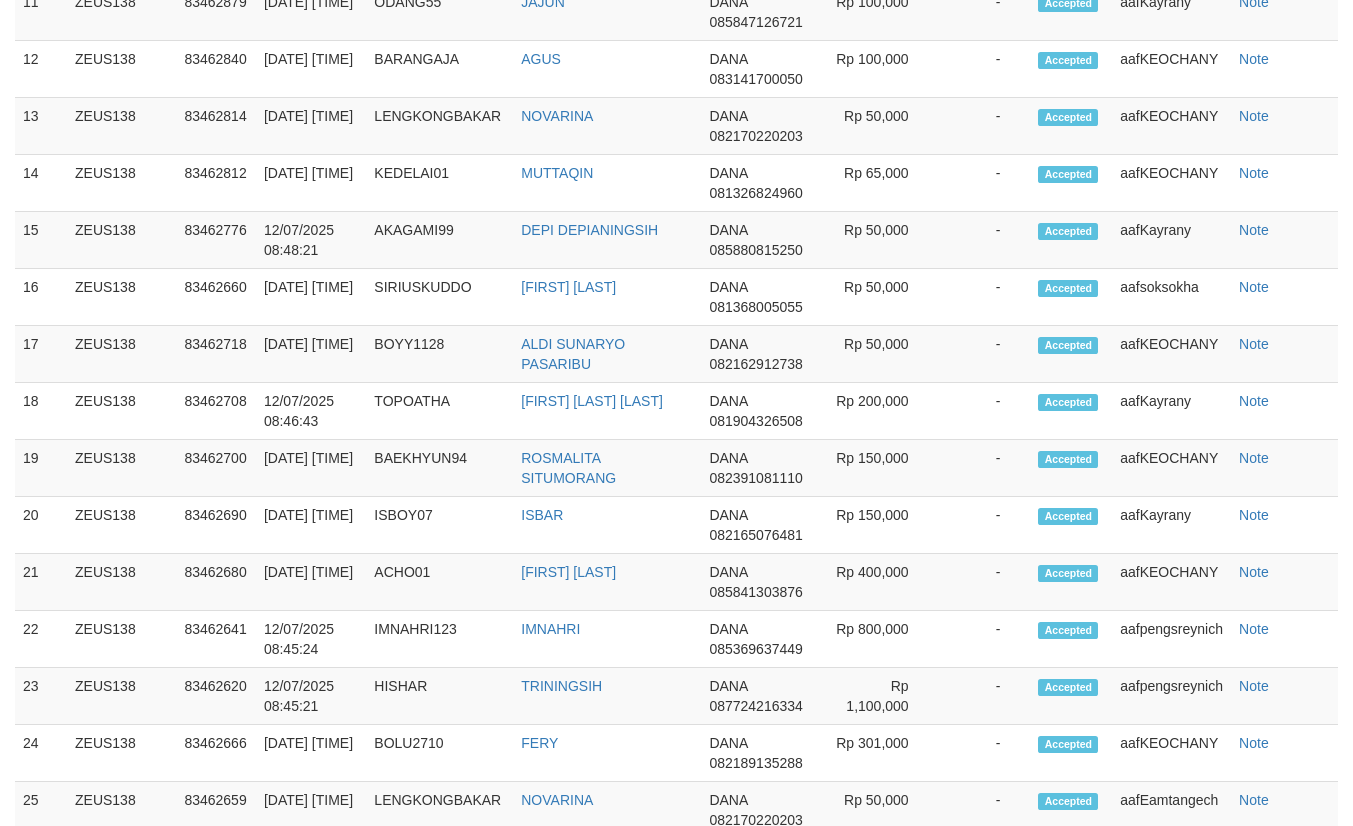 scroll, scrollTop: 2712, scrollLeft: 0, axis: vertical 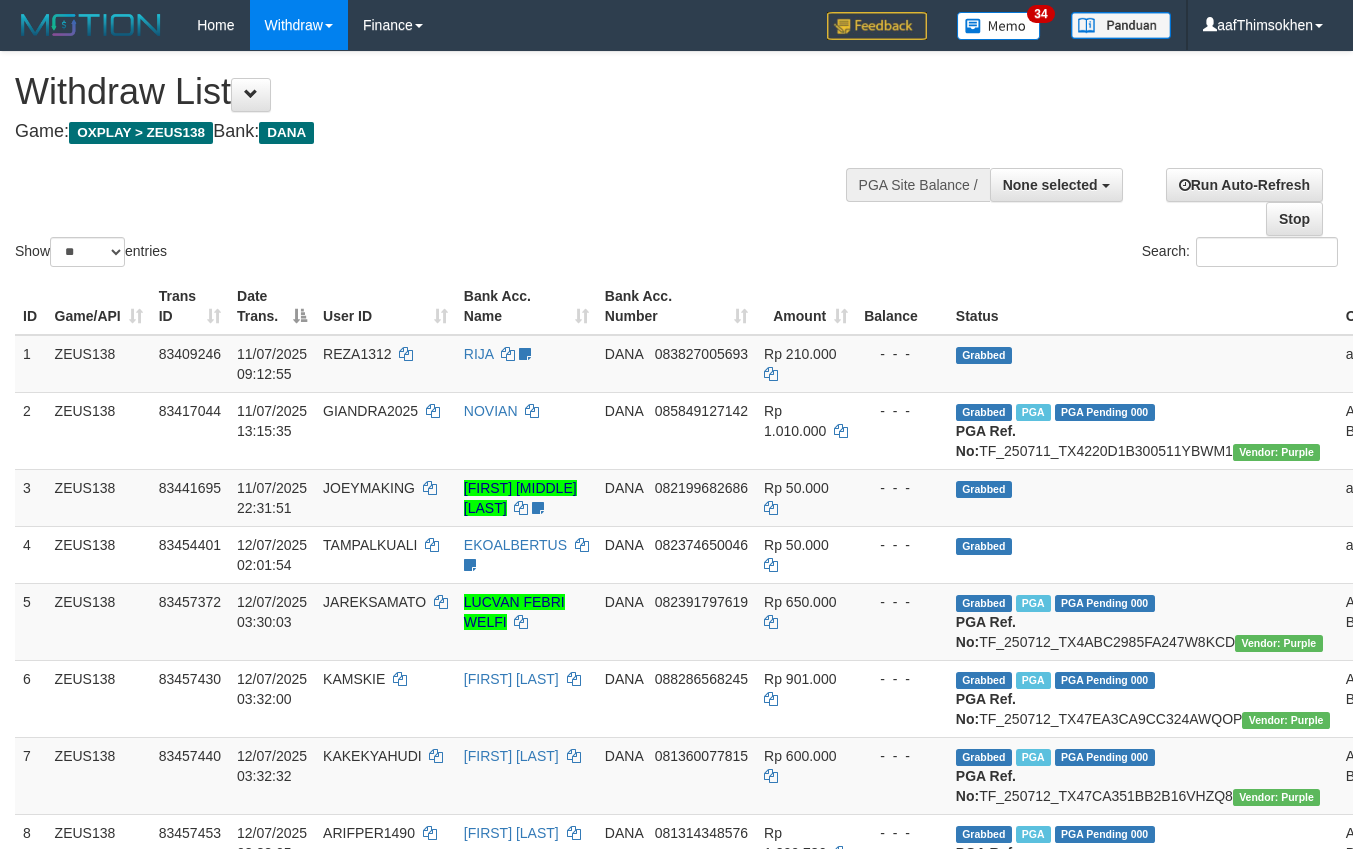 select 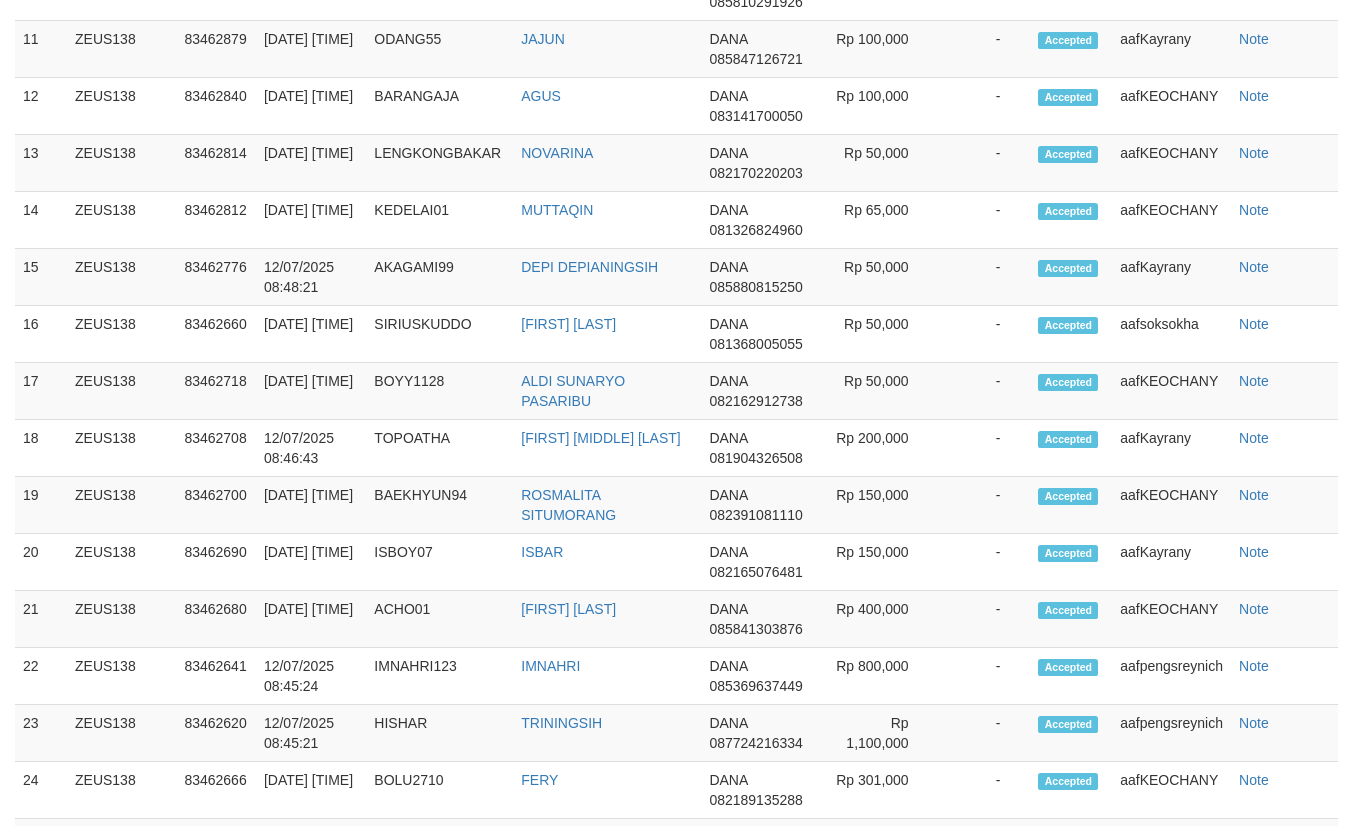 scroll, scrollTop: 2712, scrollLeft: 0, axis: vertical 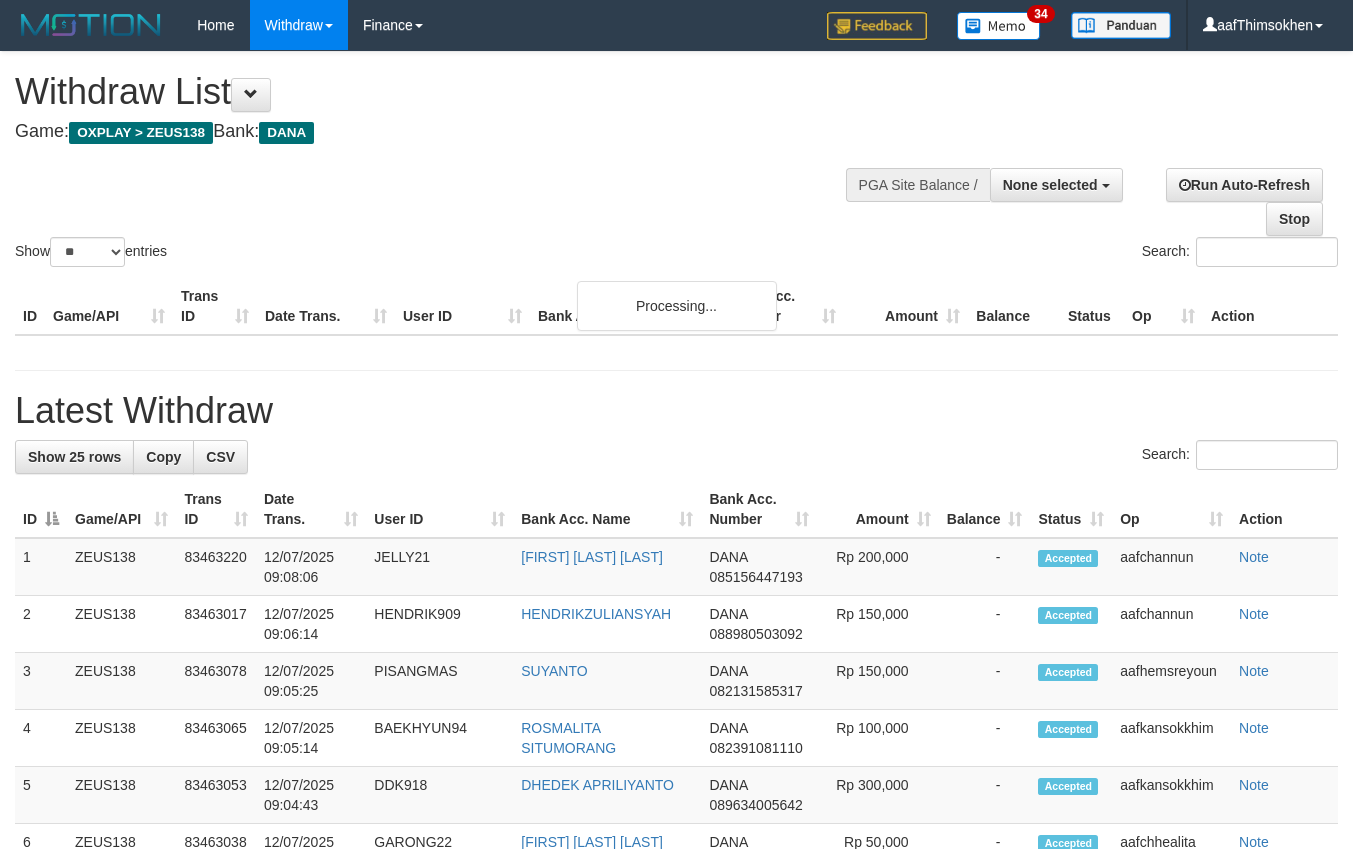 select 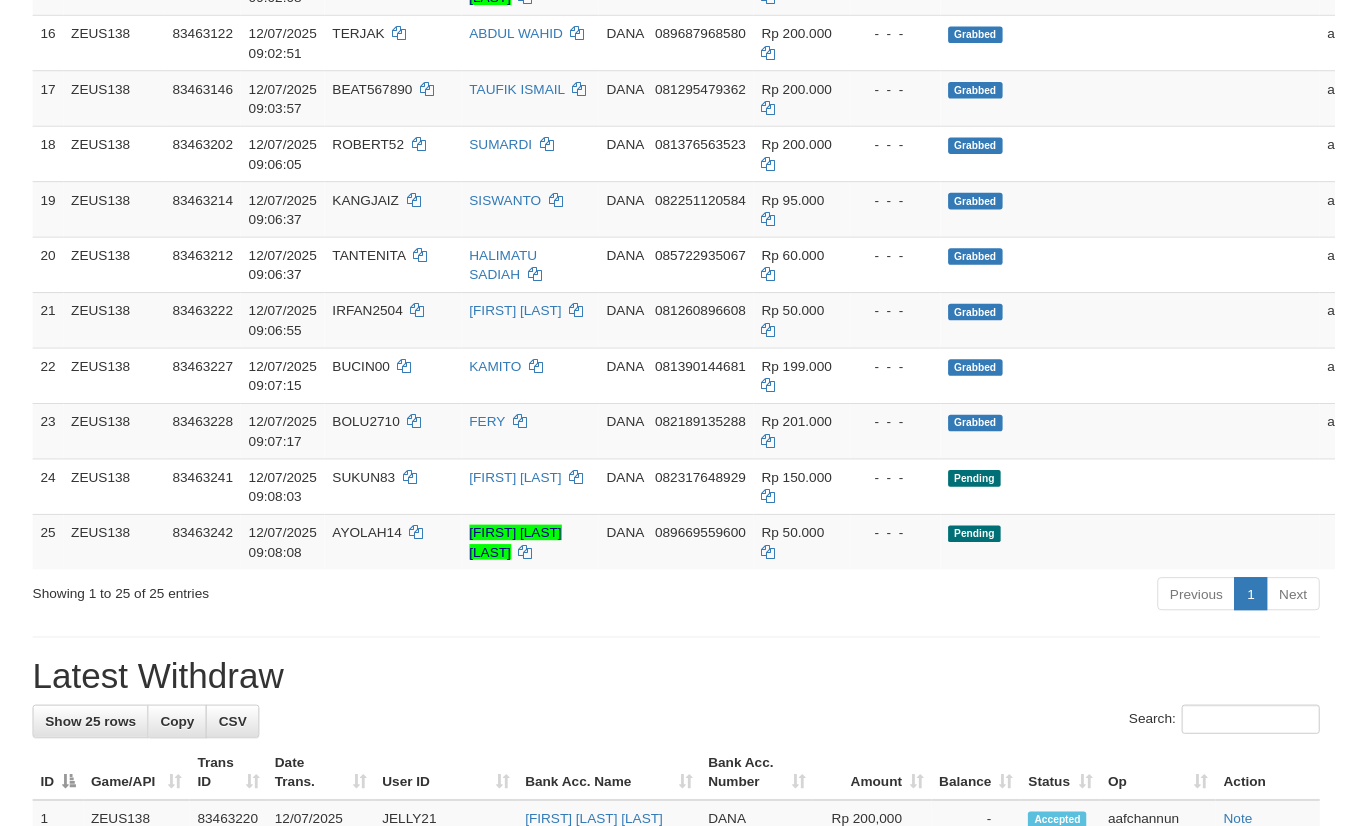 scroll, scrollTop: 2712, scrollLeft: 0, axis: vertical 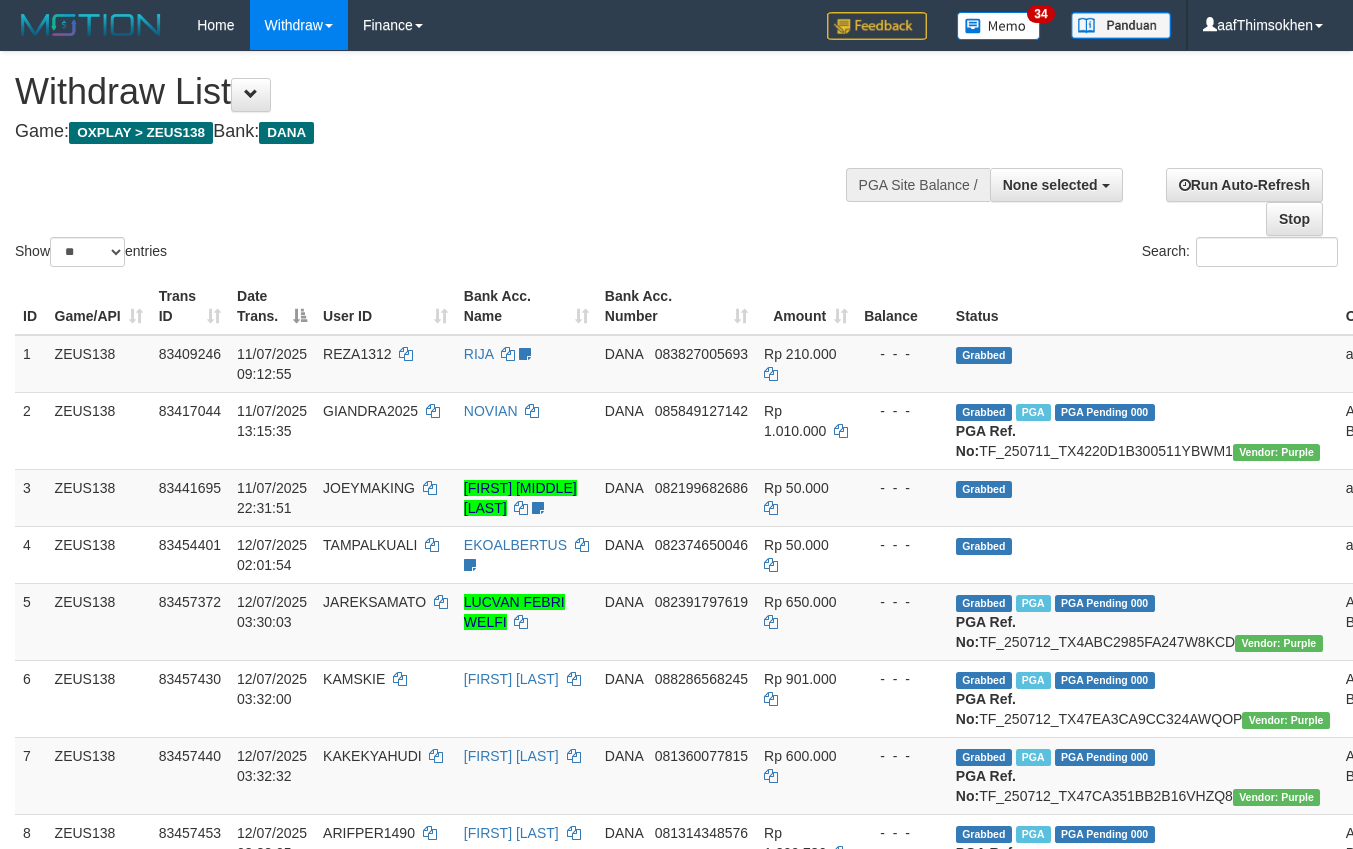select 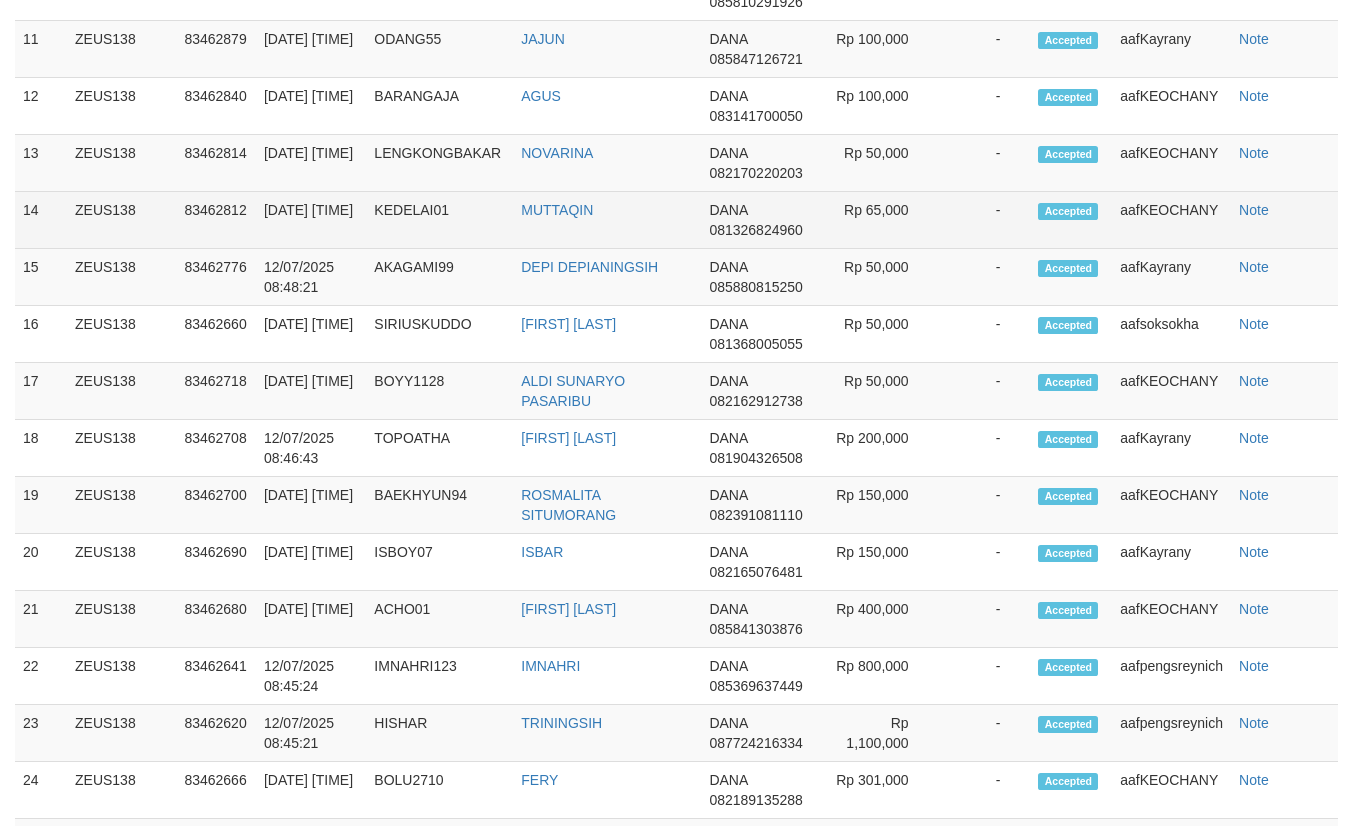 scroll, scrollTop: 2712, scrollLeft: 0, axis: vertical 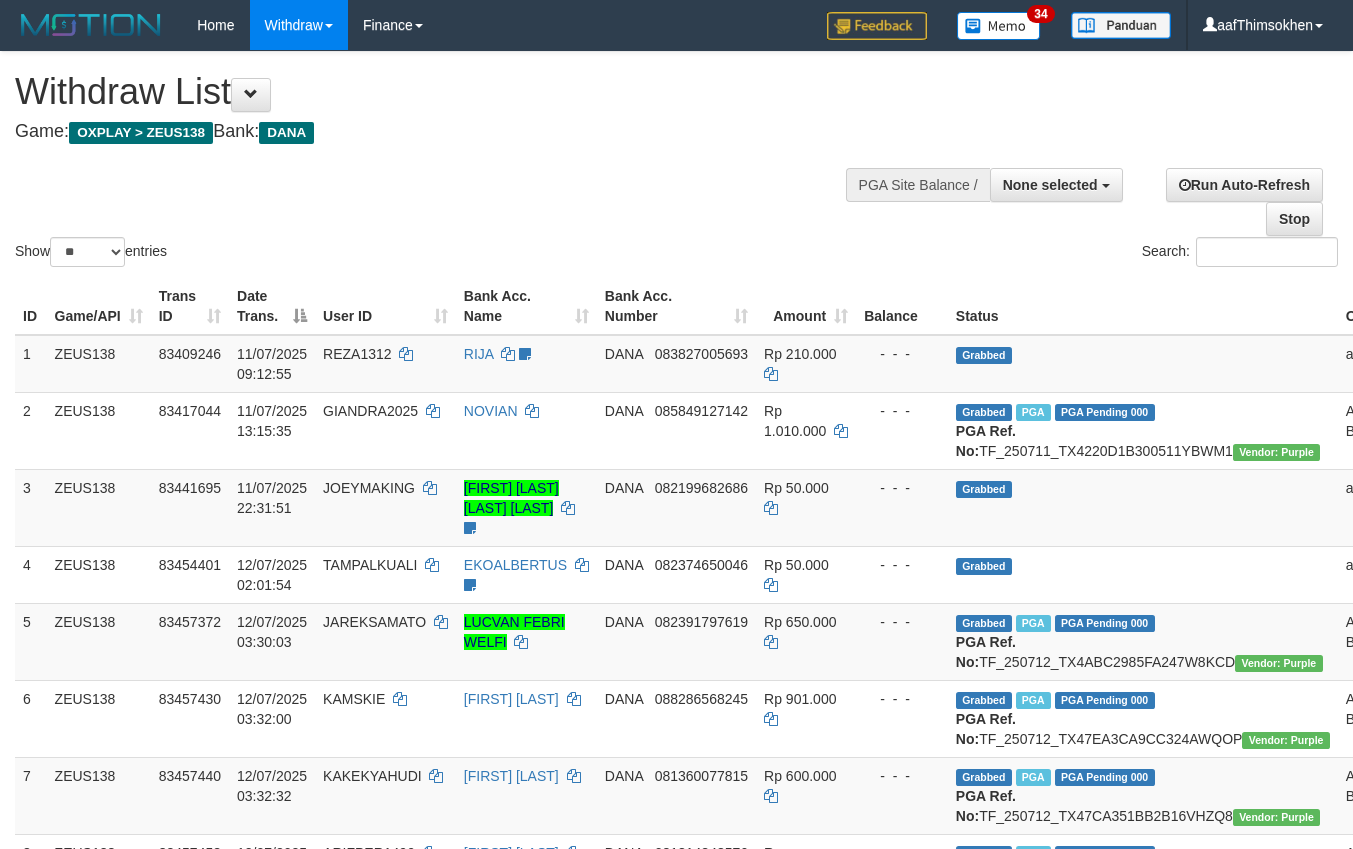 select 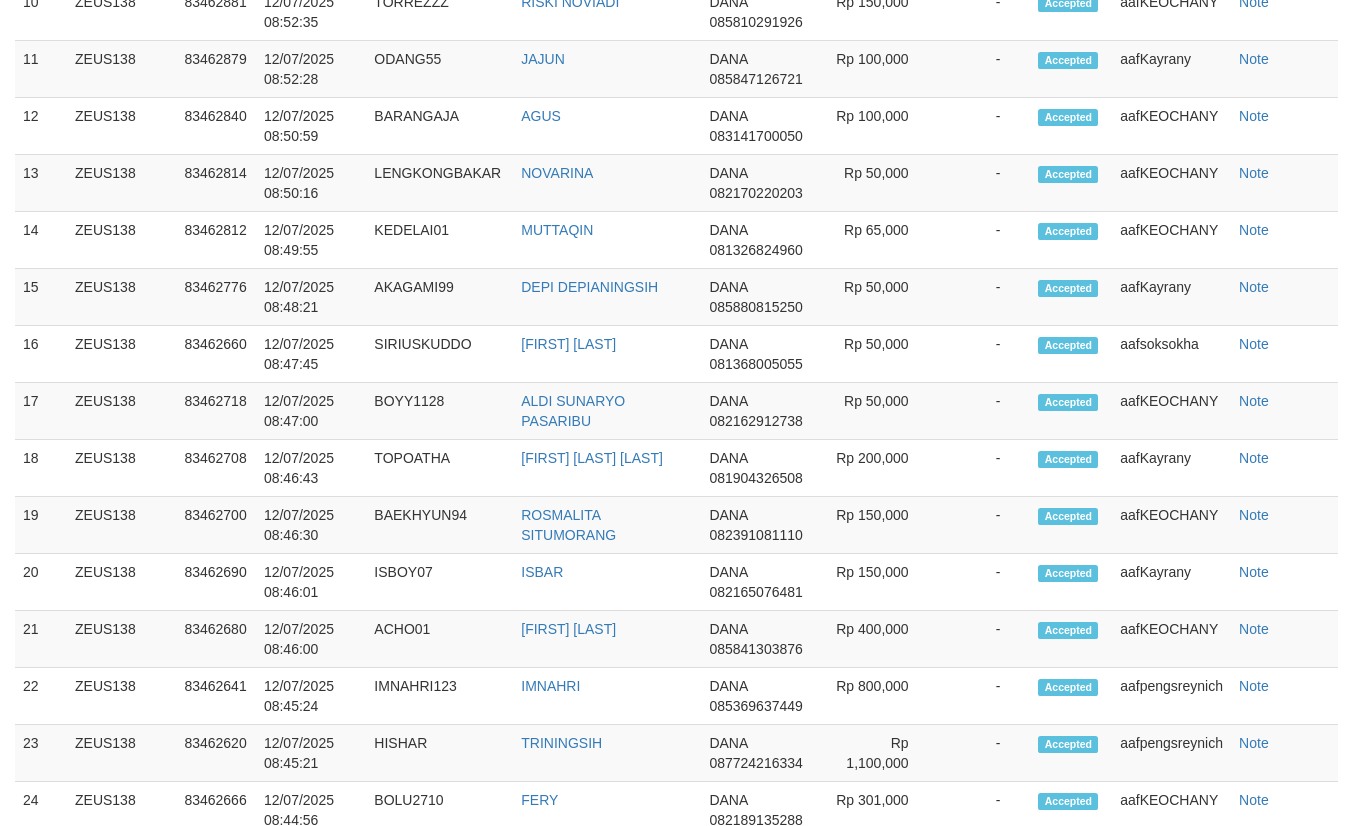 scroll, scrollTop: 2712, scrollLeft: 0, axis: vertical 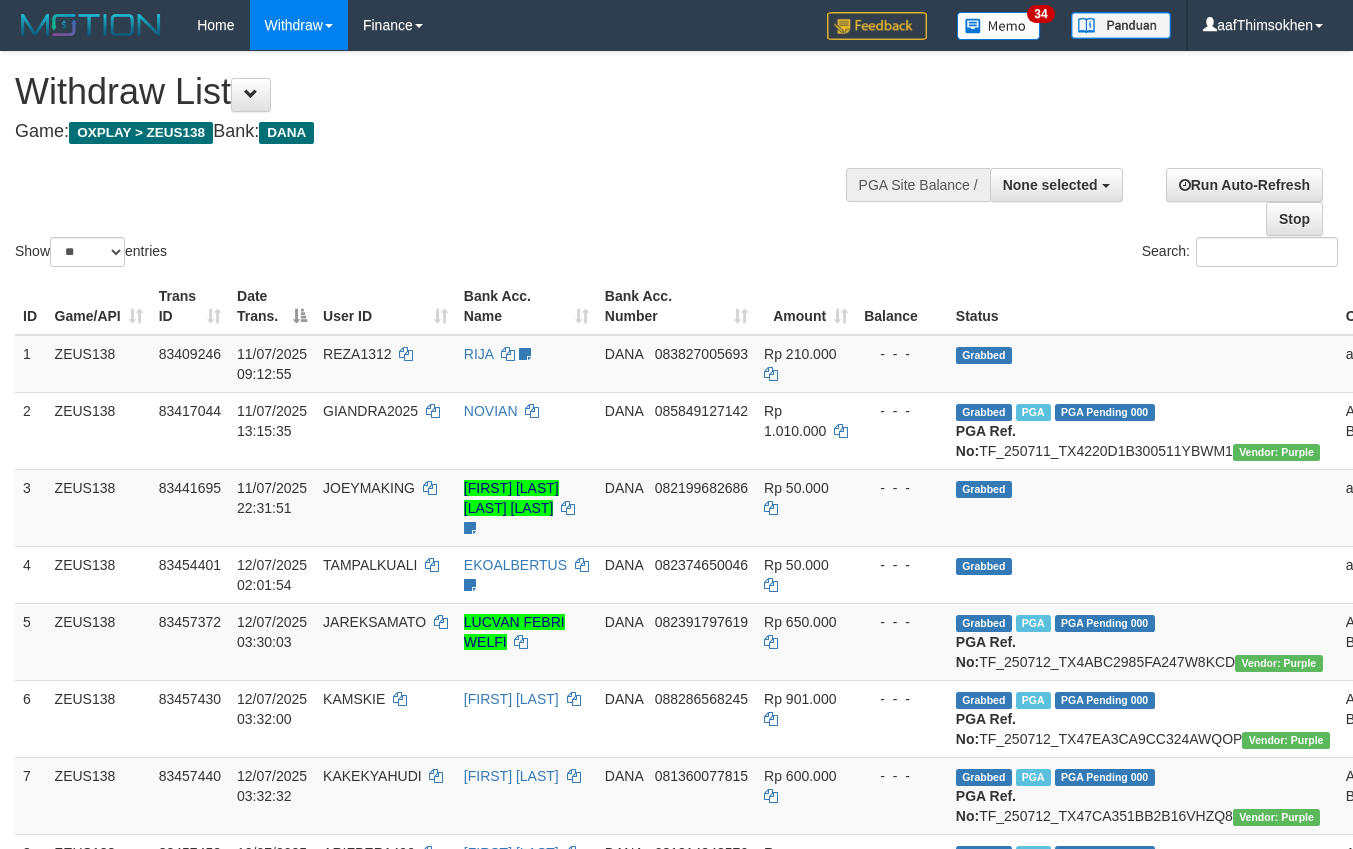 select 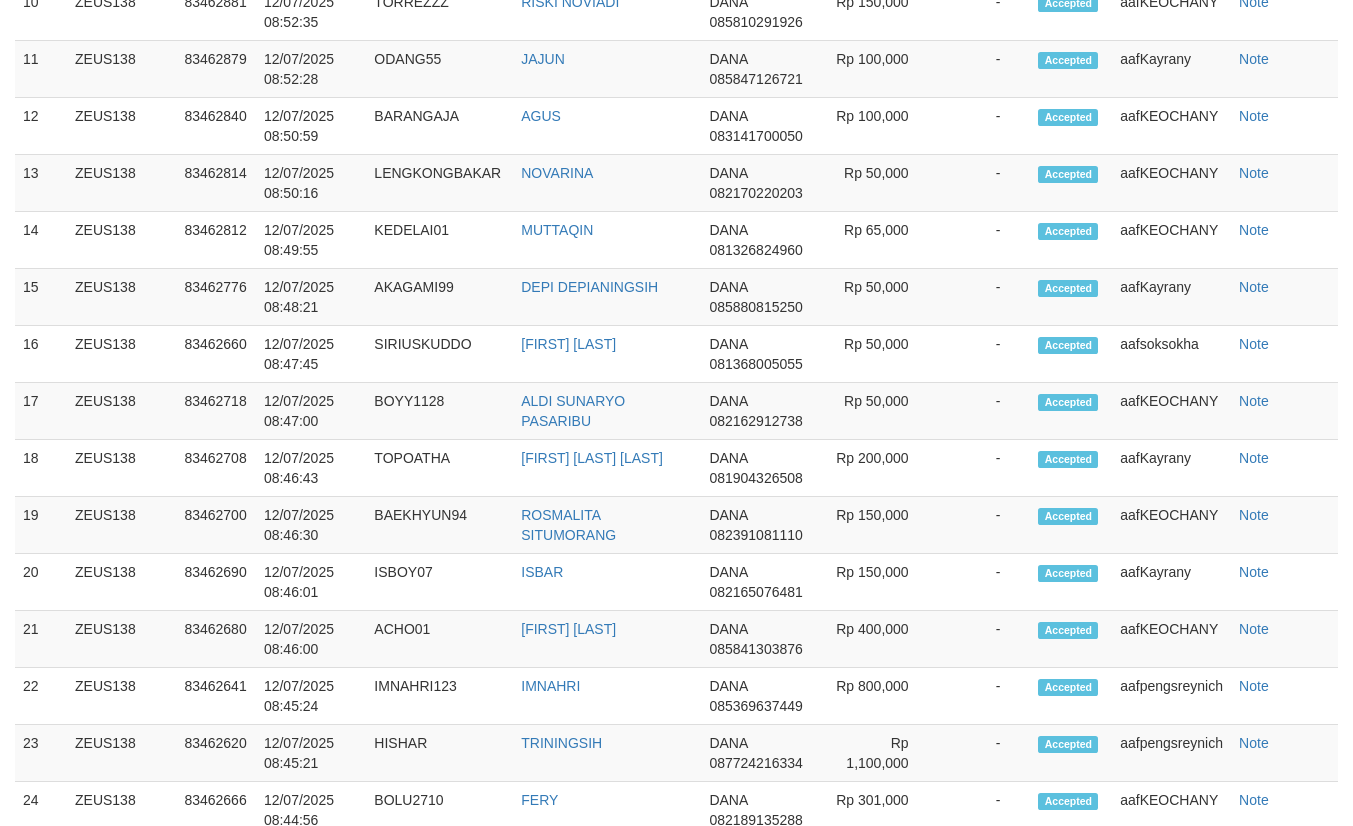 scroll, scrollTop: 2712, scrollLeft: 0, axis: vertical 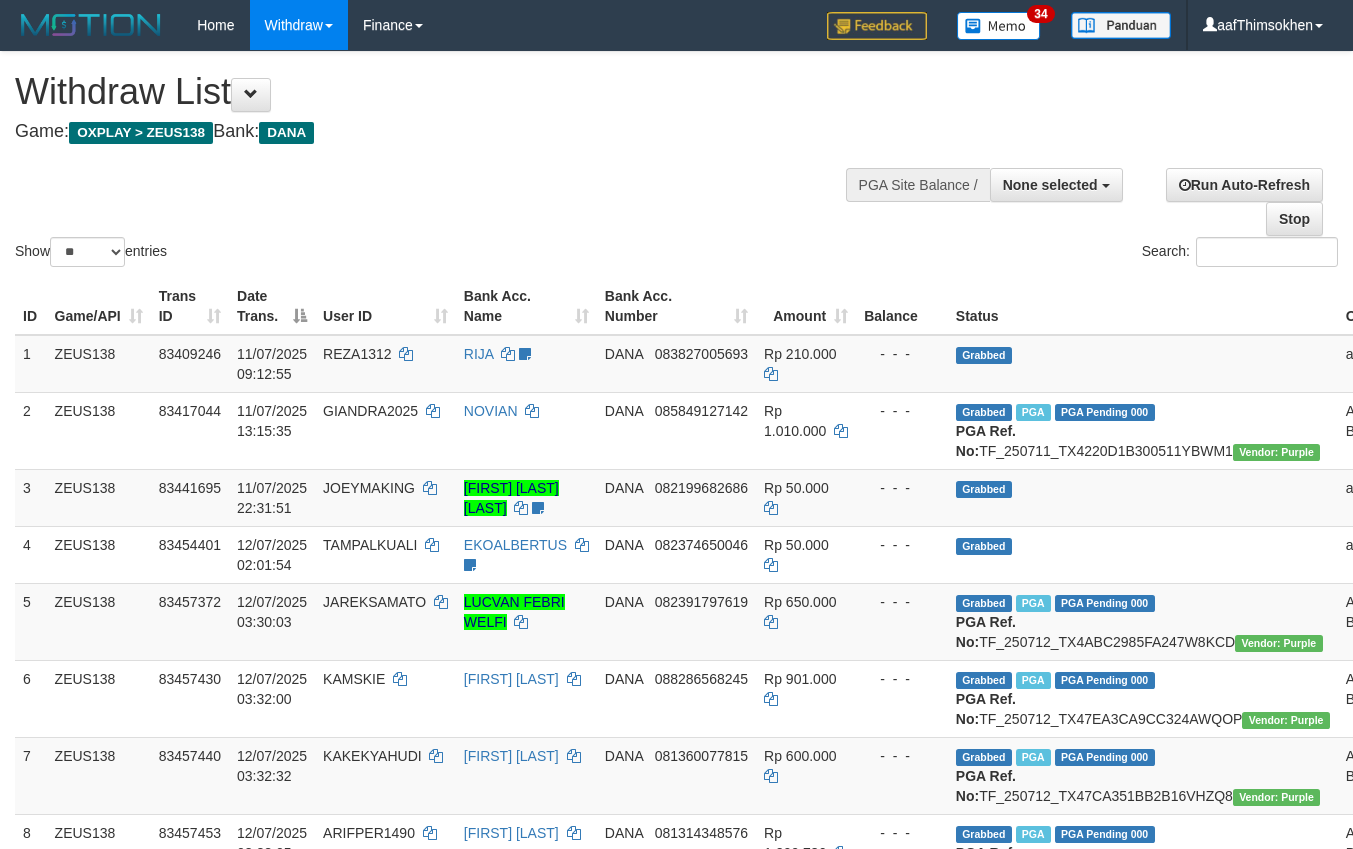 select 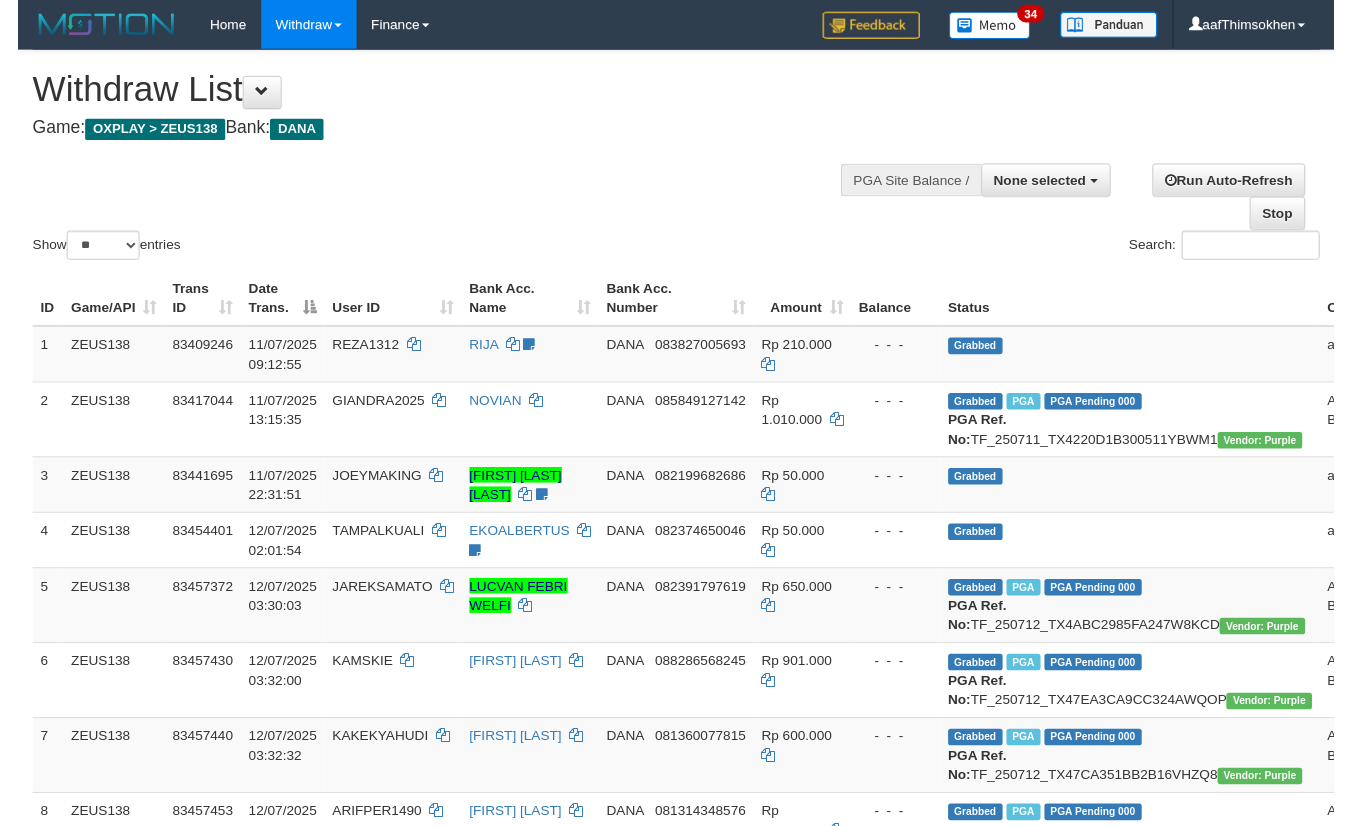scroll, scrollTop: 2767, scrollLeft: 0, axis: vertical 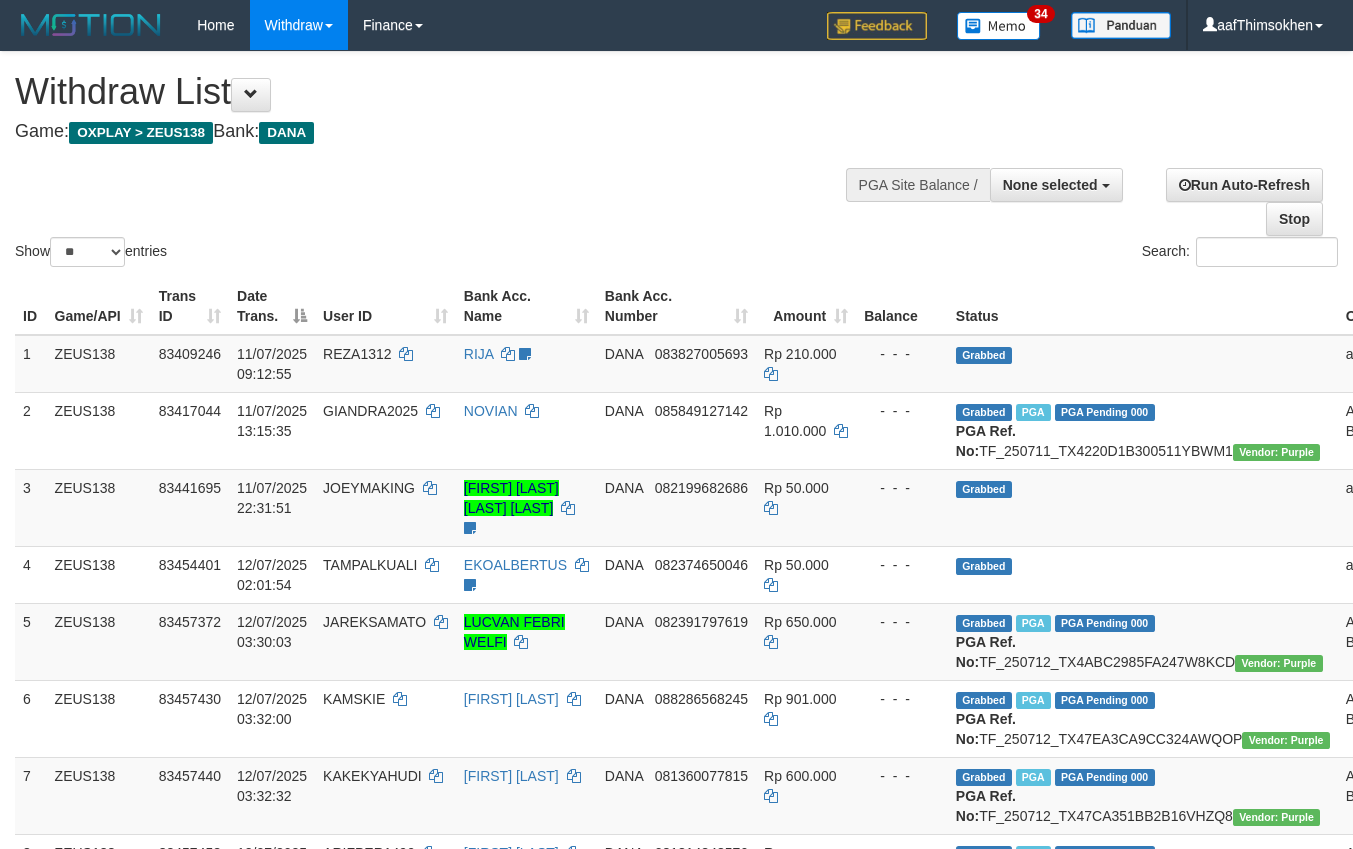 select 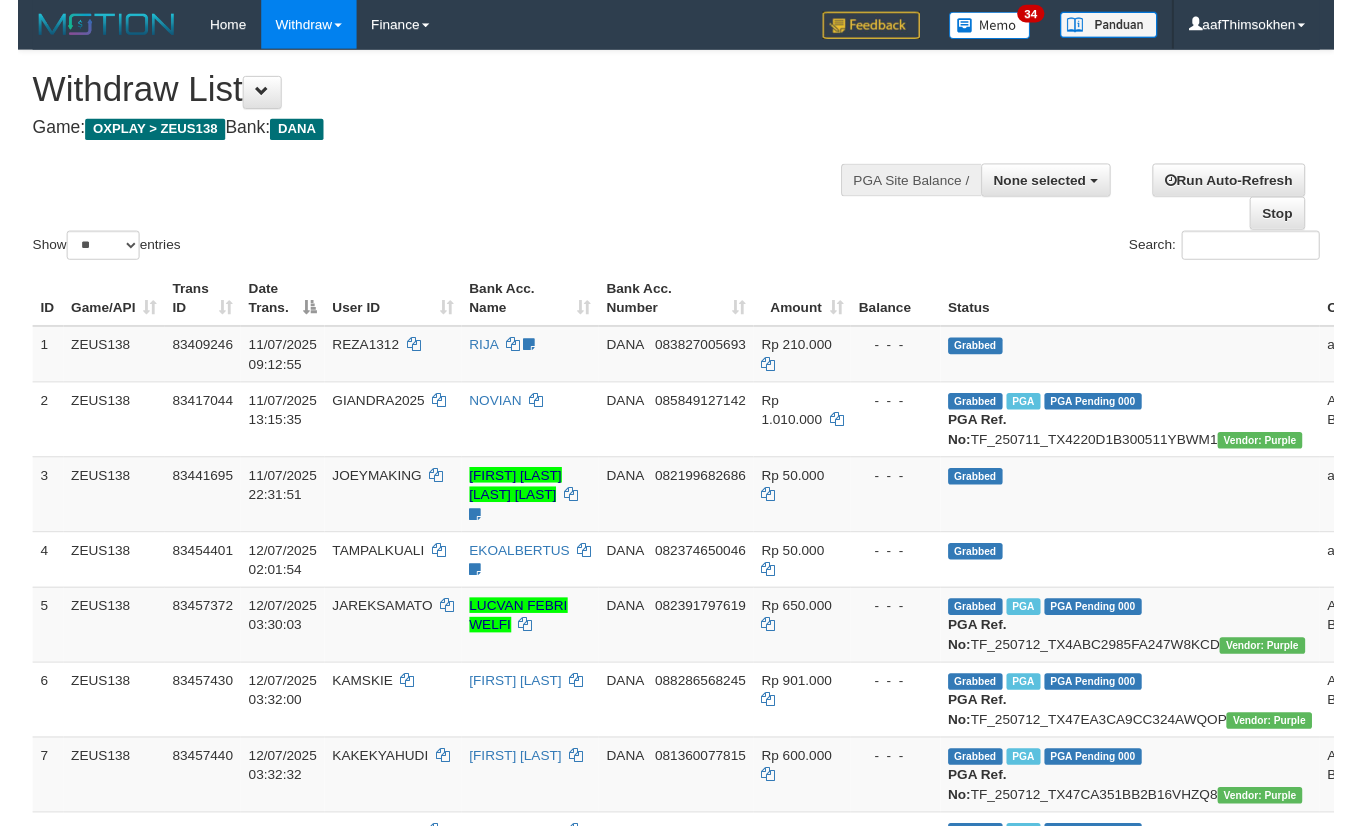 scroll, scrollTop: 2767, scrollLeft: 0, axis: vertical 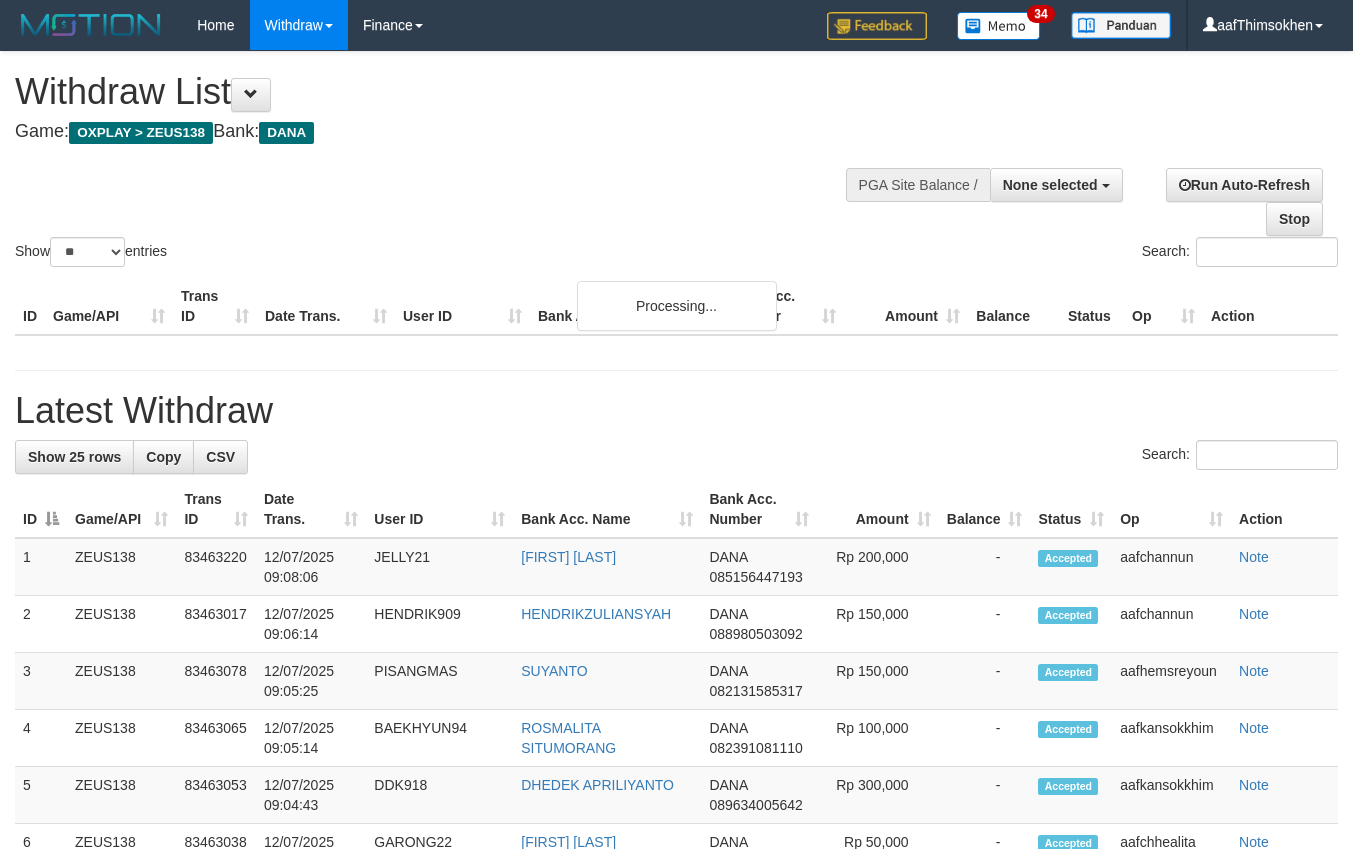 select 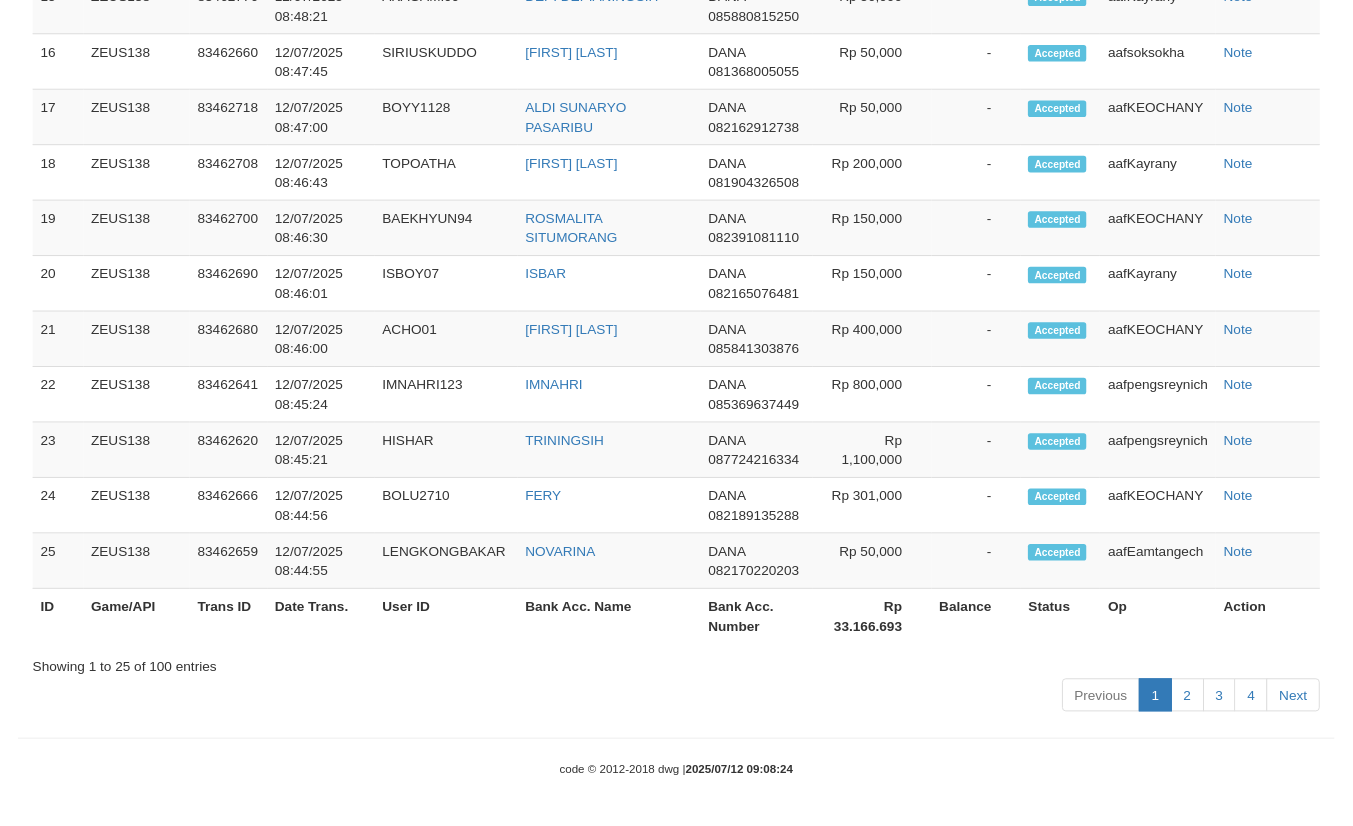 scroll, scrollTop: 2767, scrollLeft: 0, axis: vertical 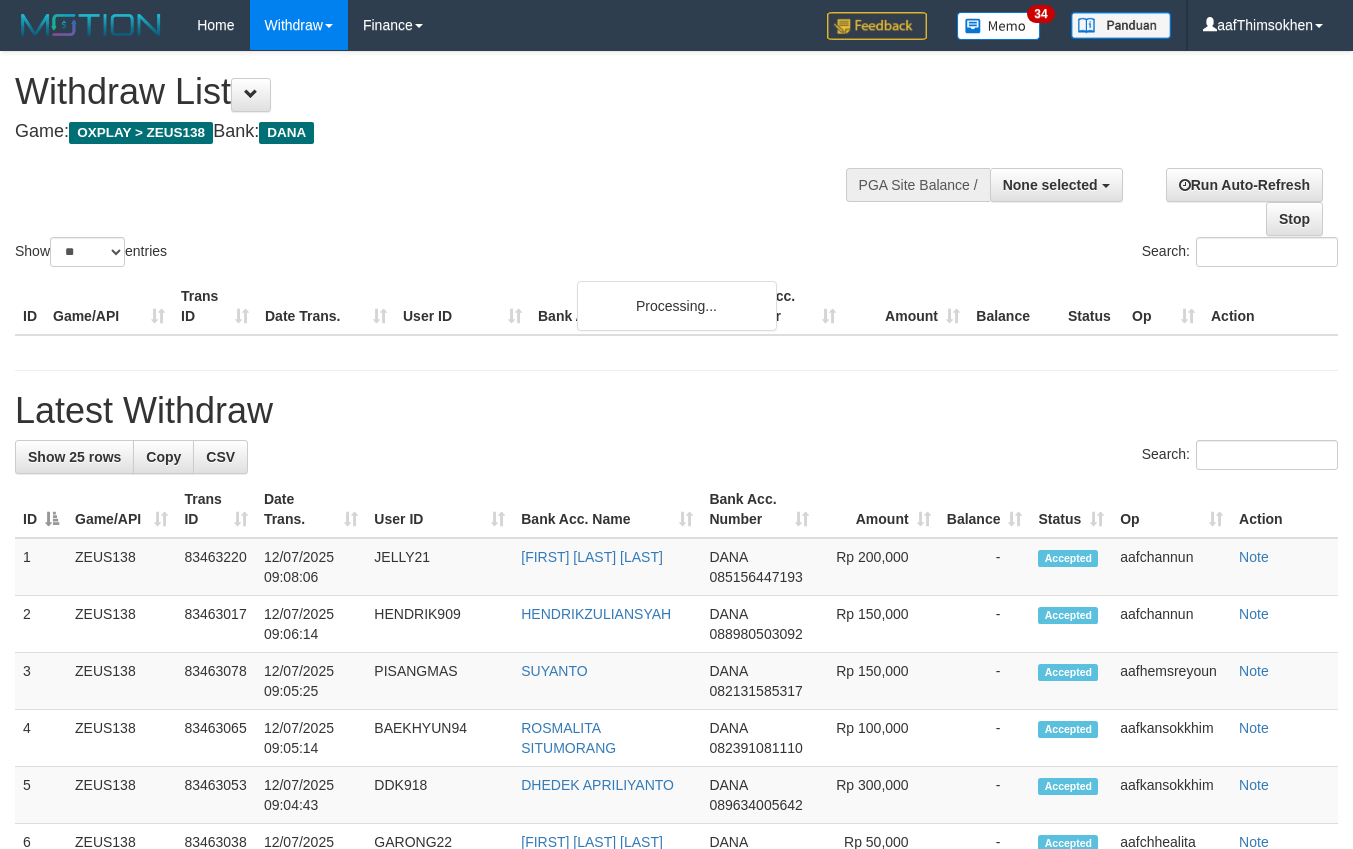 select 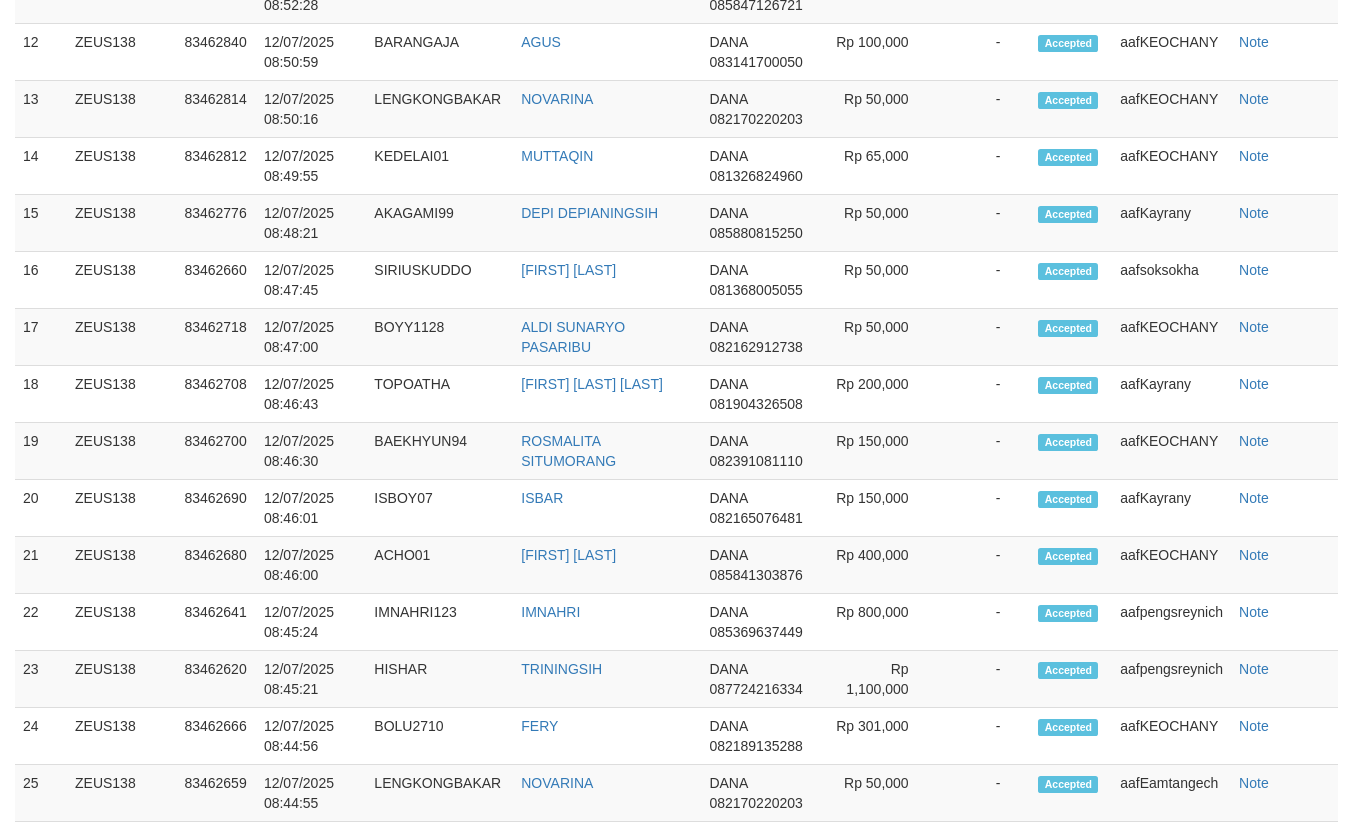 scroll, scrollTop: 2767, scrollLeft: 0, axis: vertical 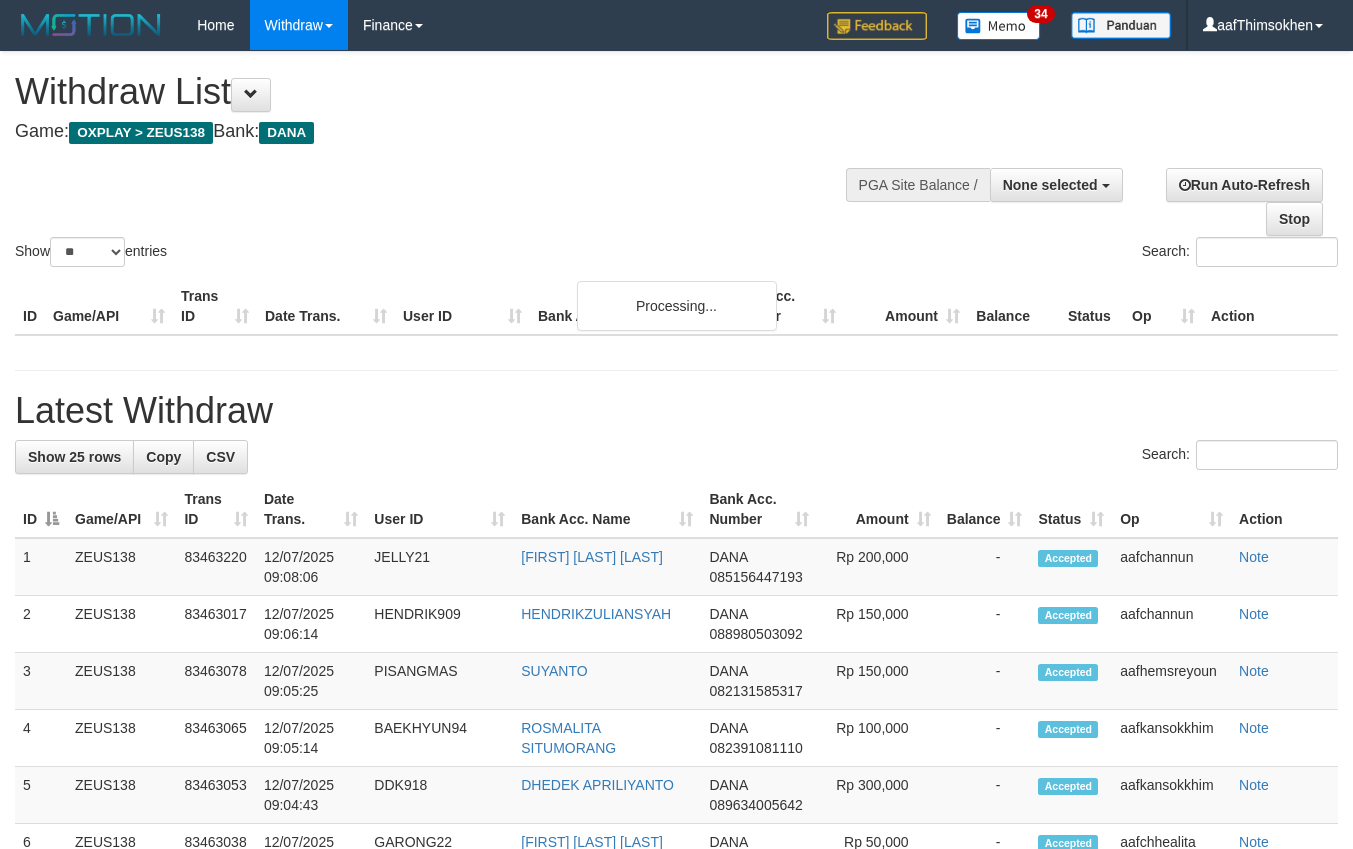 select 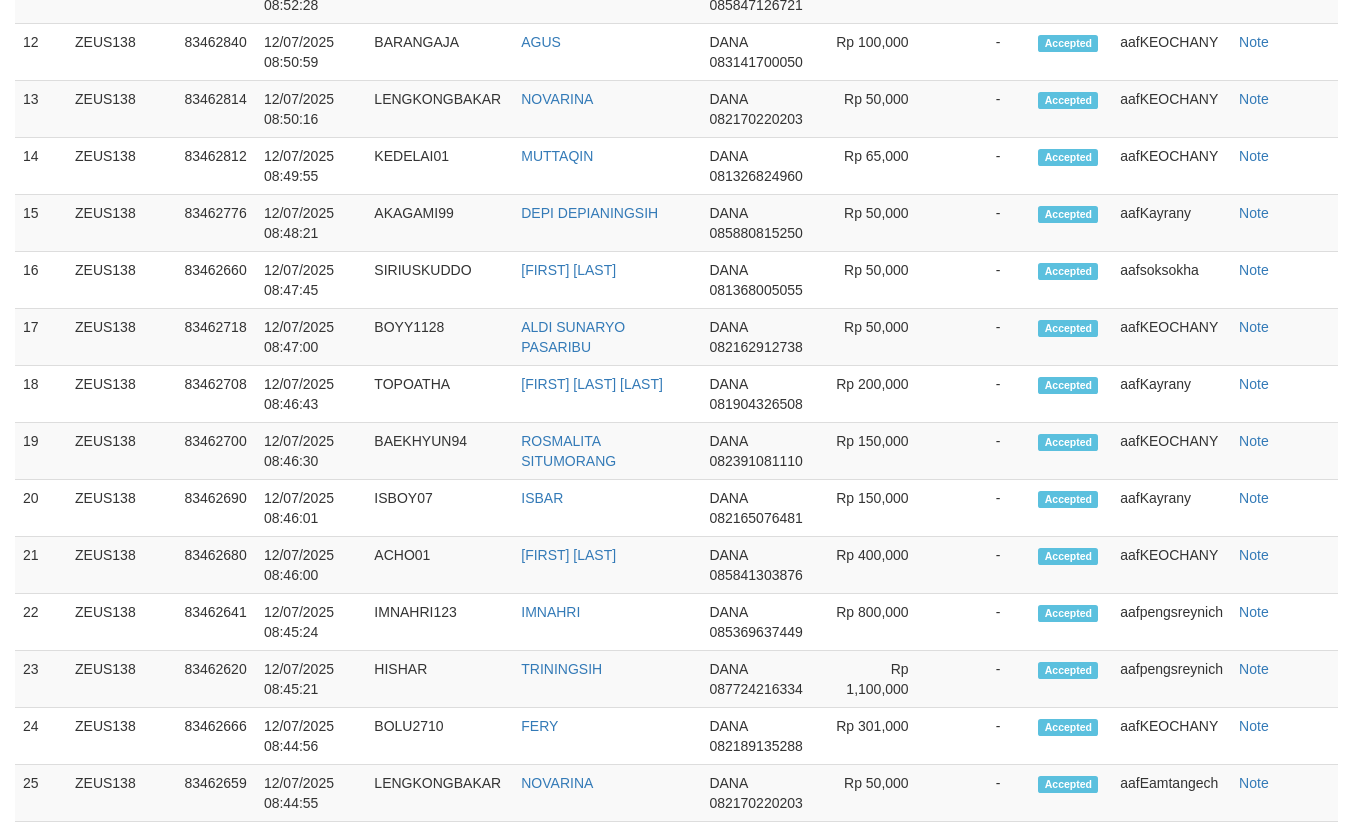 scroll, scrollTop: 2767, scrollLeft: 0, axis: vertical 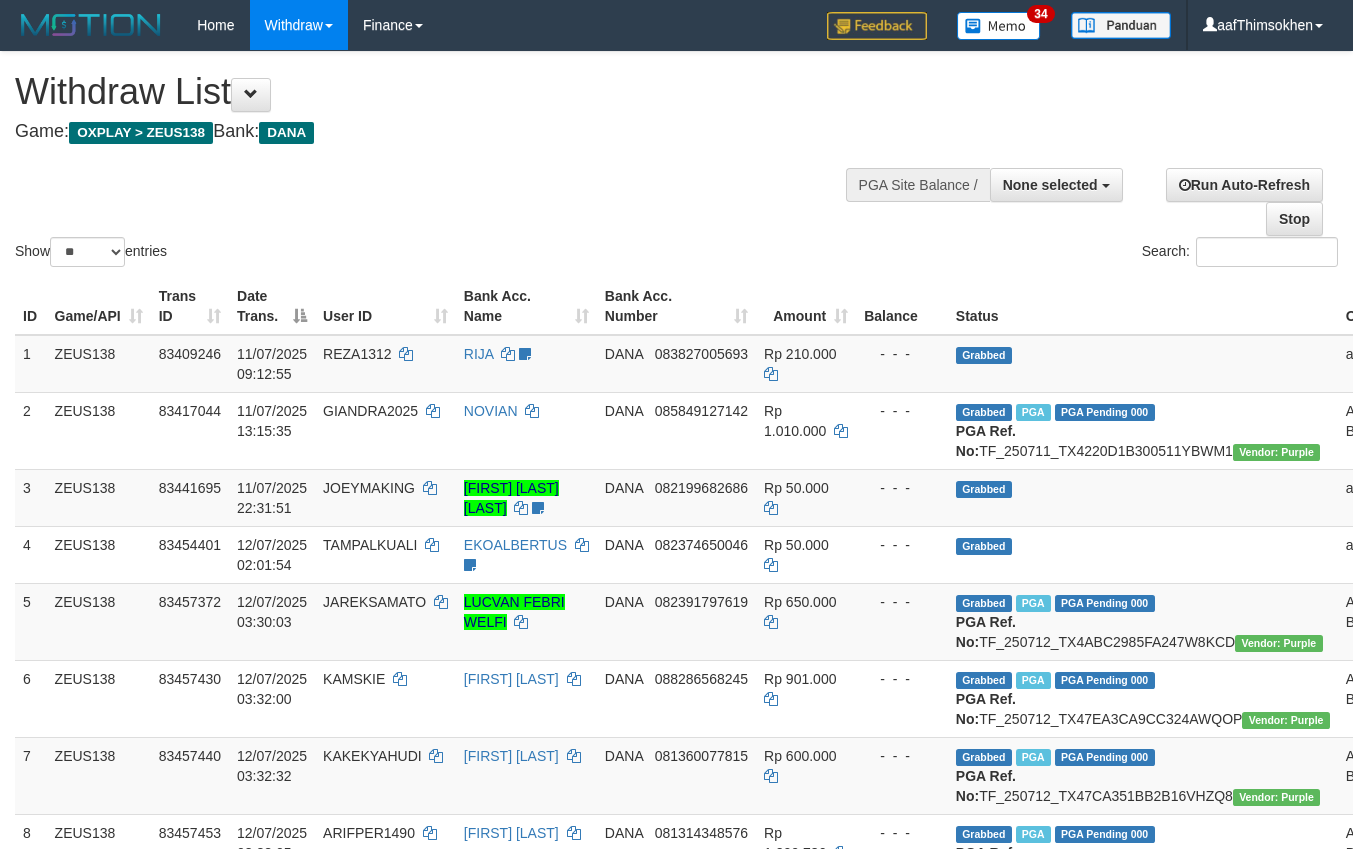 select 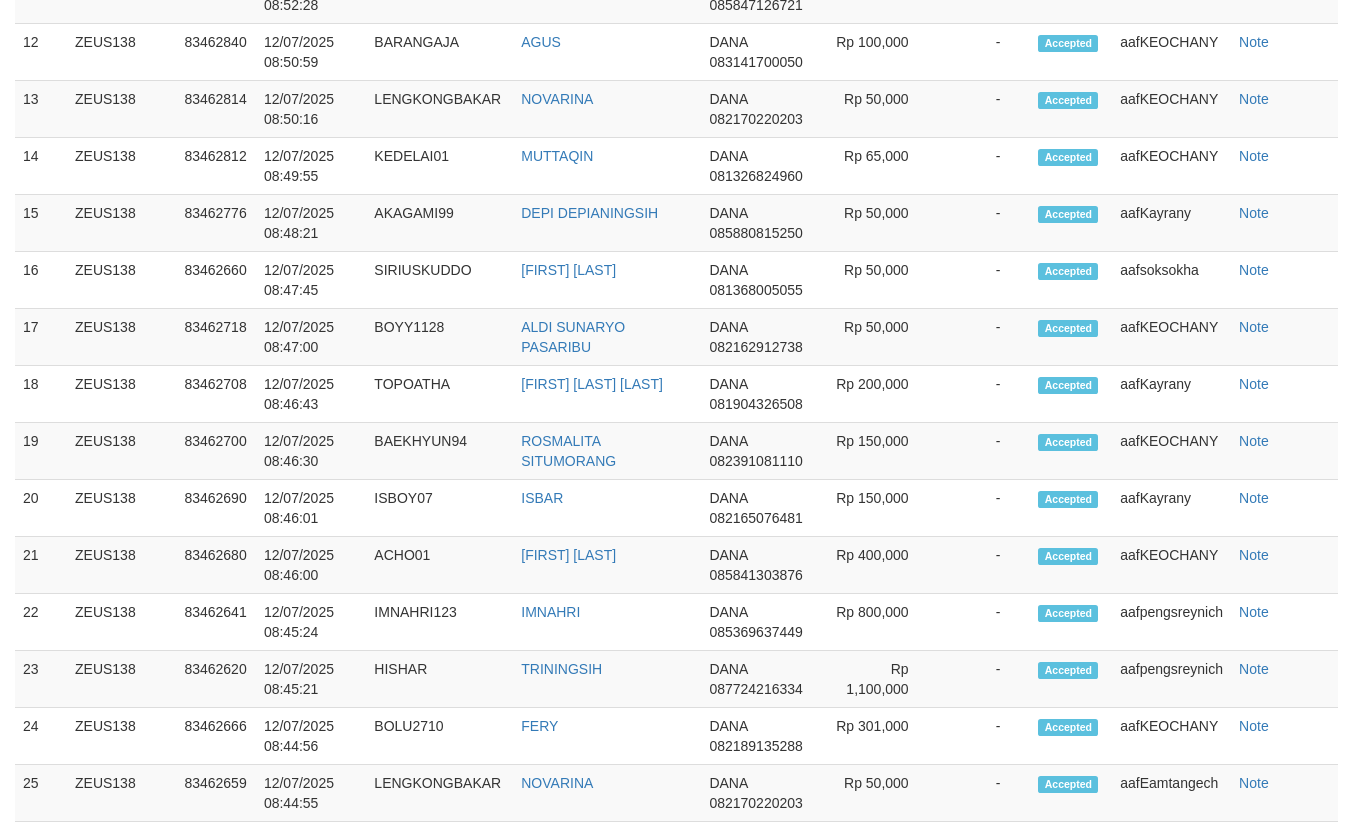 scroll, scrollTop: 2767, scrollLeft: 0, axis: vertical 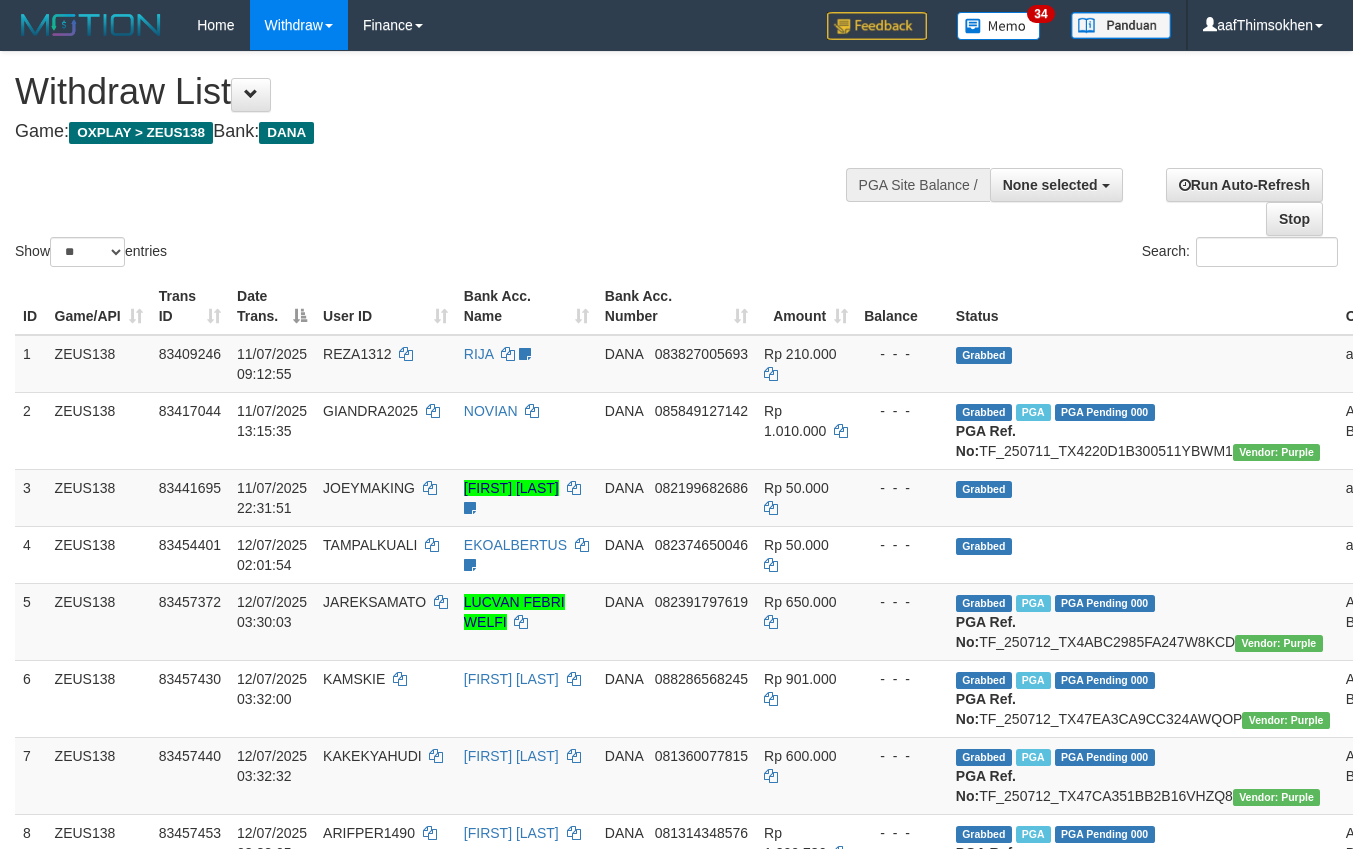 select 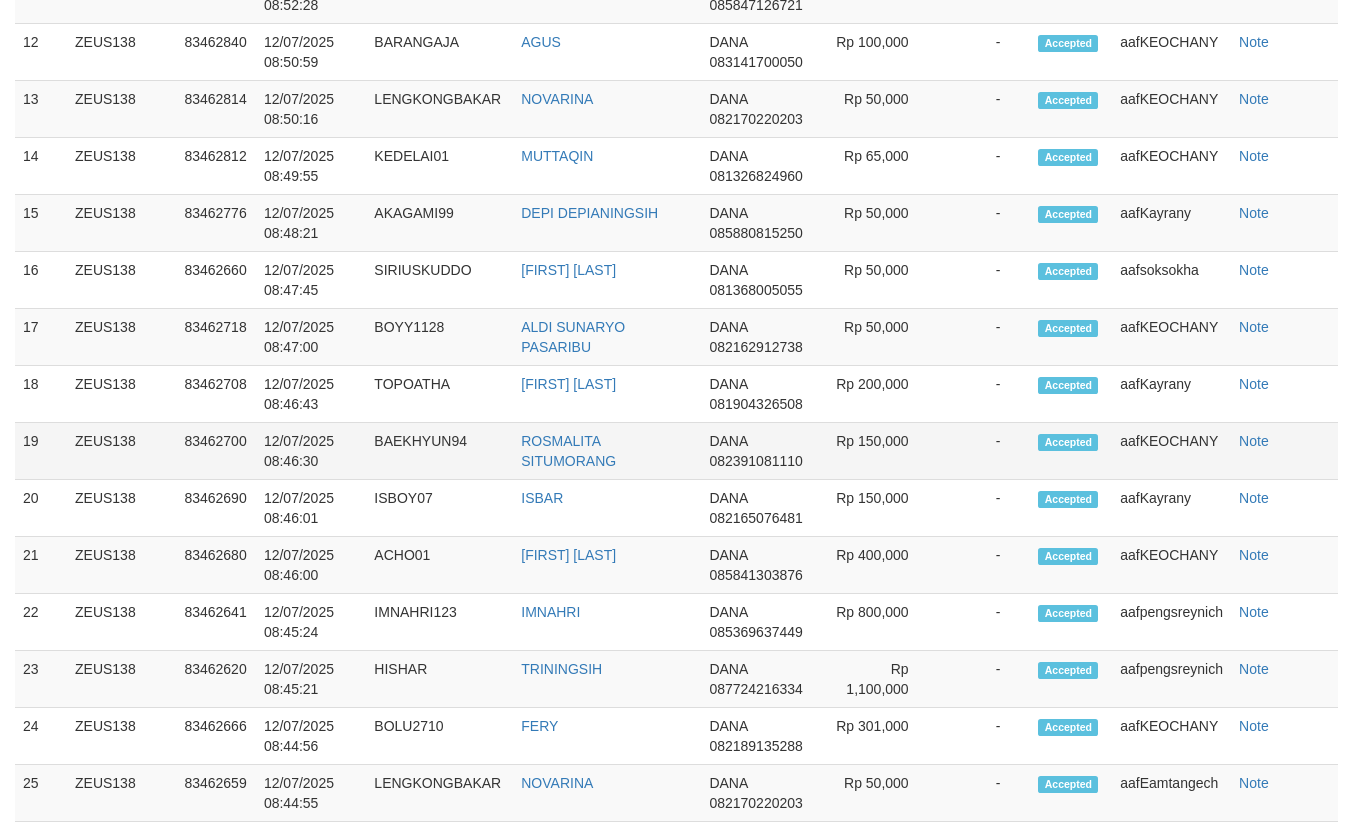 scroll, scrollTop: 2767, scrollLeft: 0, axis: vertical 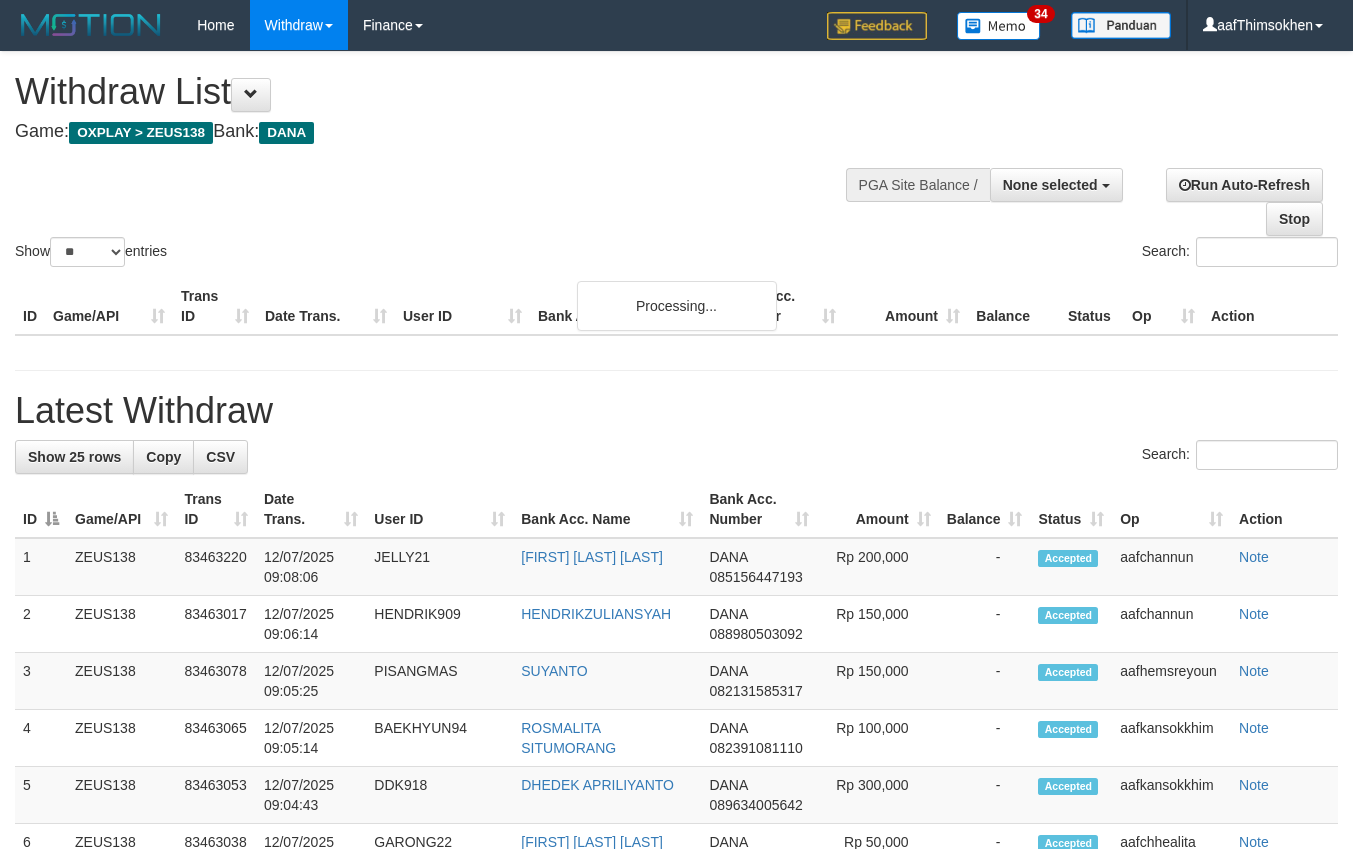 select 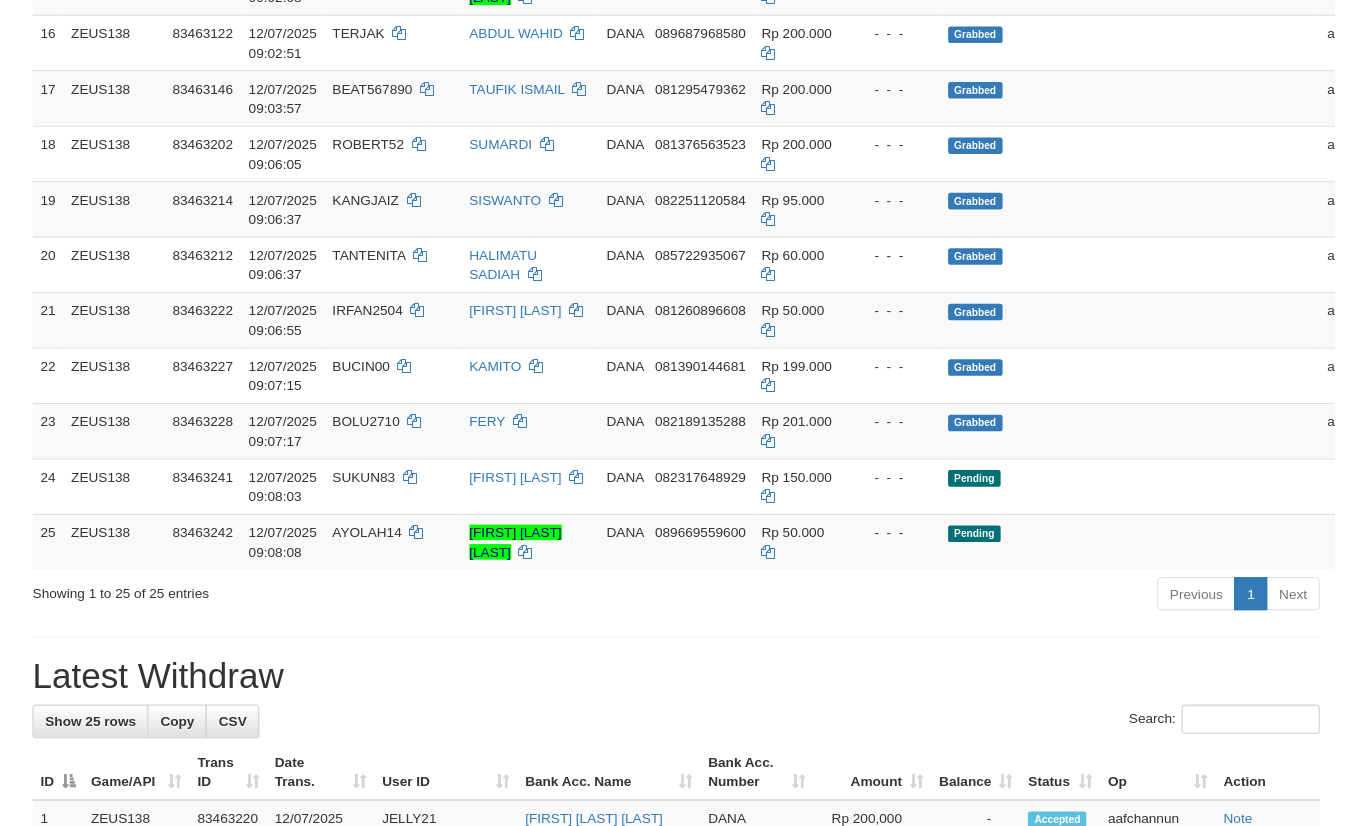 scroll, scrollTop: 2767, scrollLeft: 0, axis: vertical 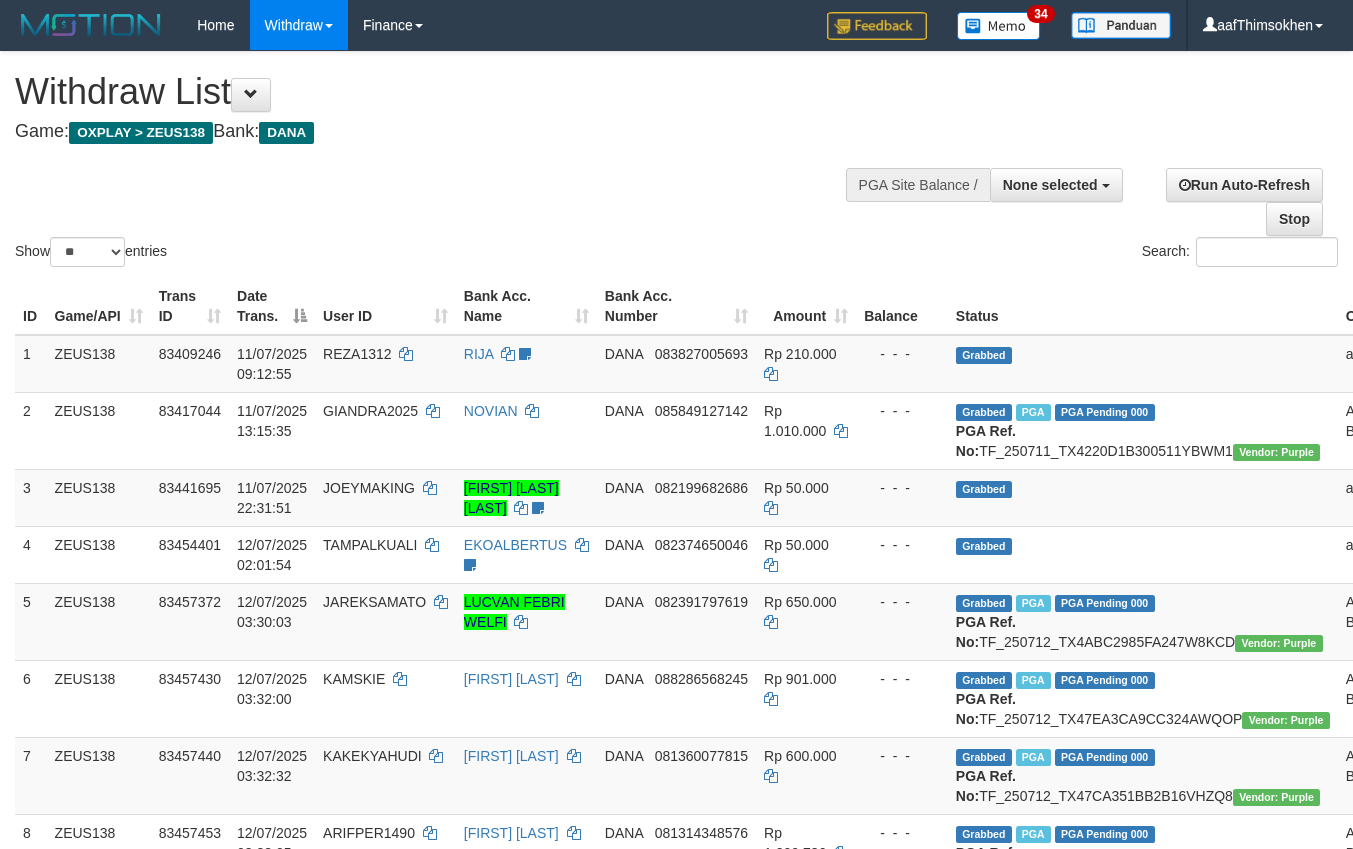 select 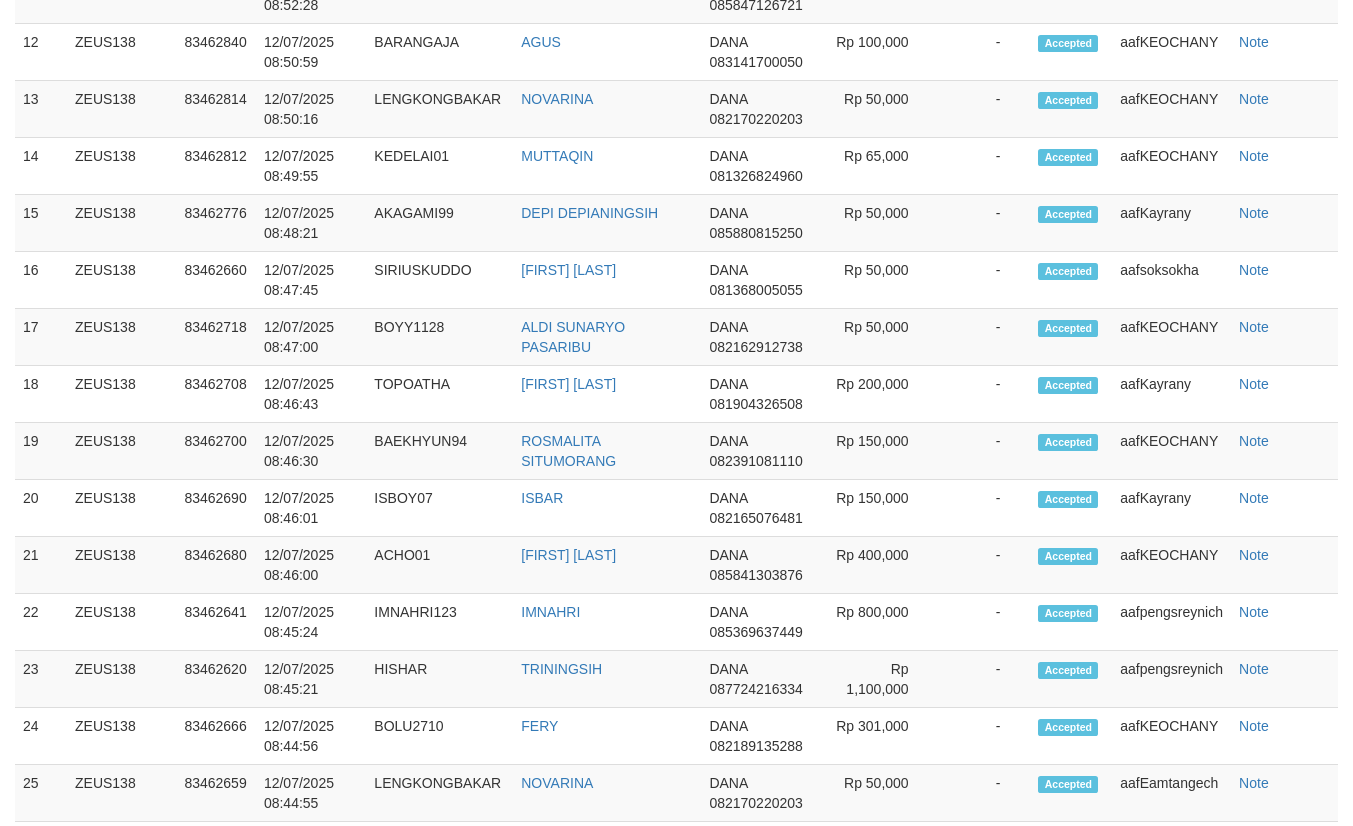 scroll, scrollTop: 2767, scrollLeft: 0, axis: vertical 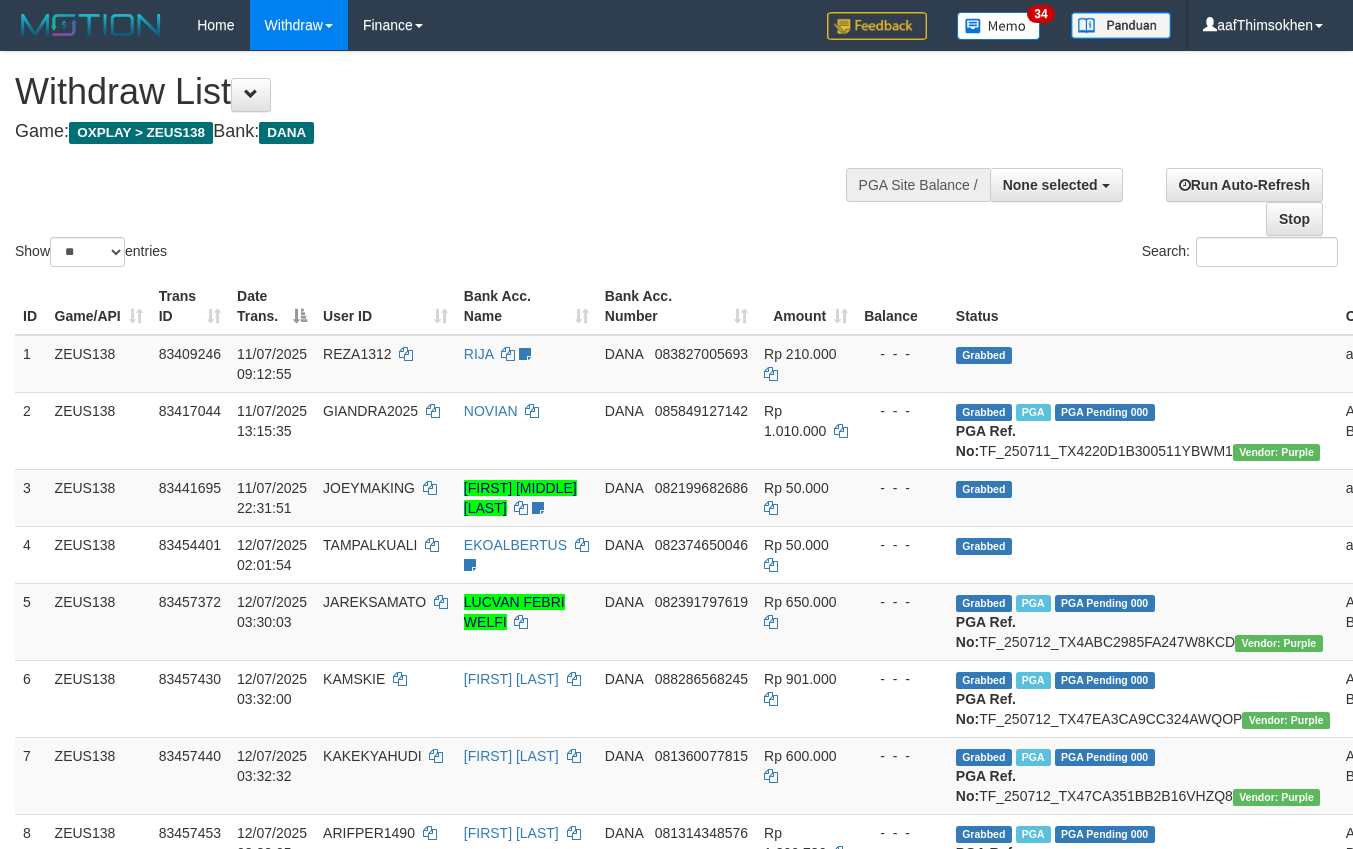 select 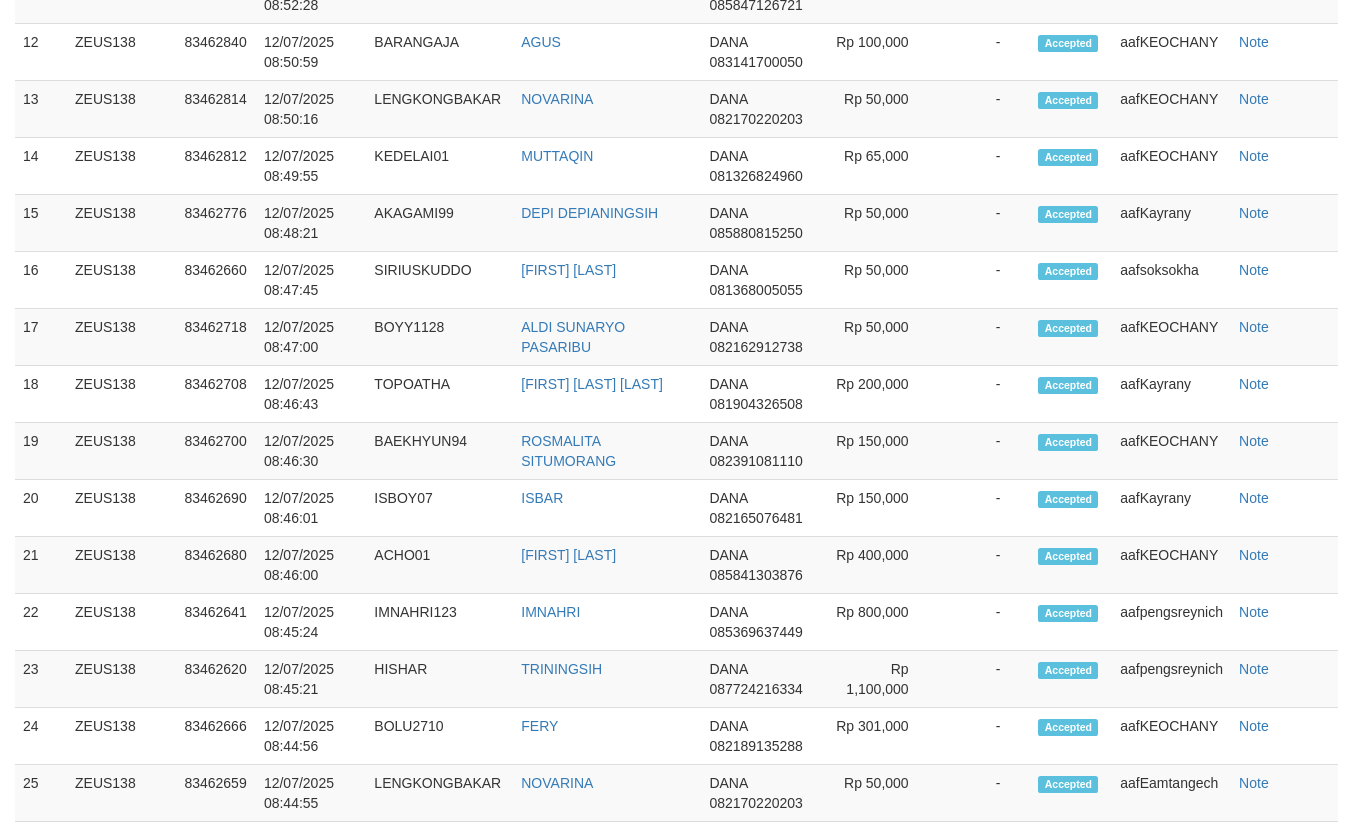 scroll, scrollTop: 2767, scrollLeft: 0, axis: vertical 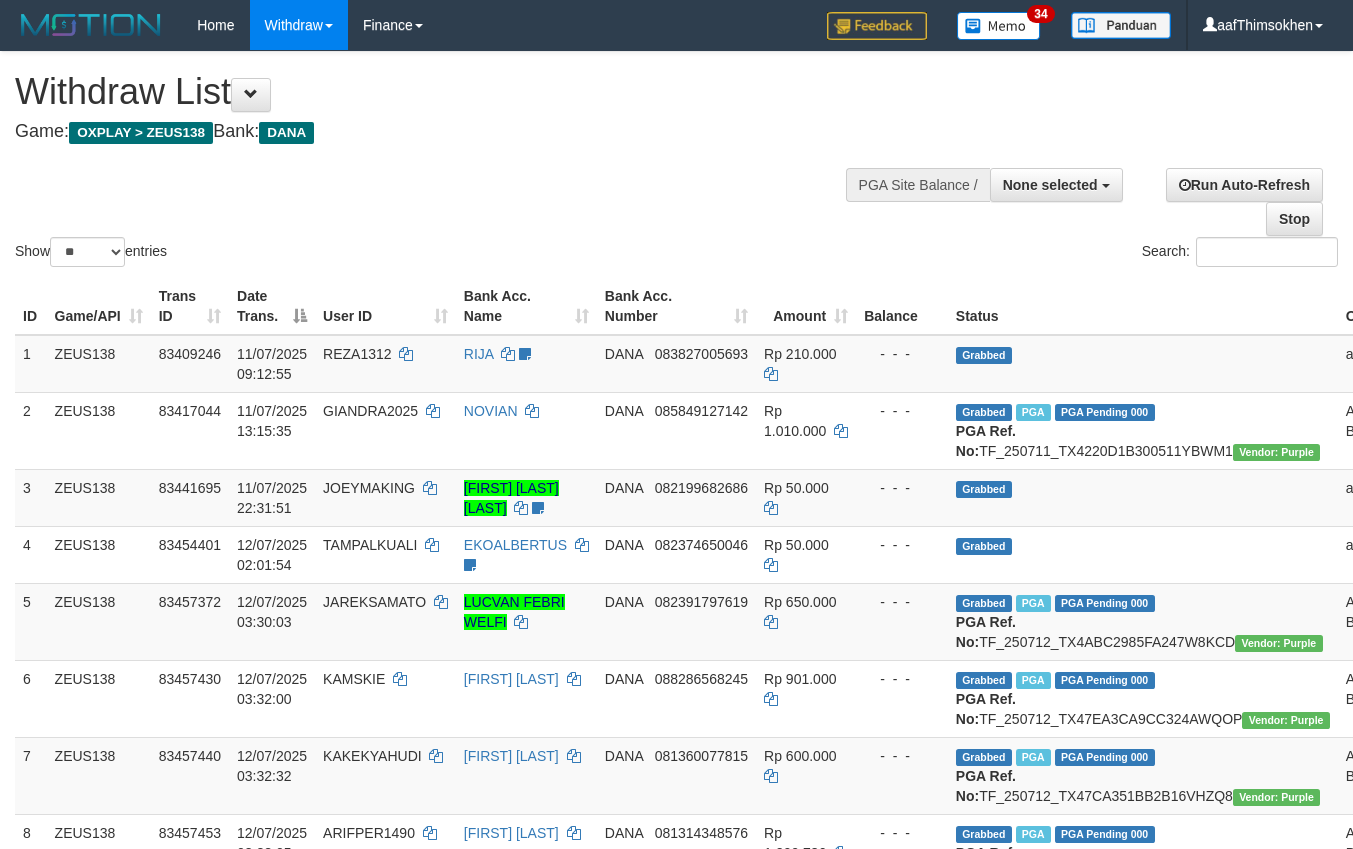 select 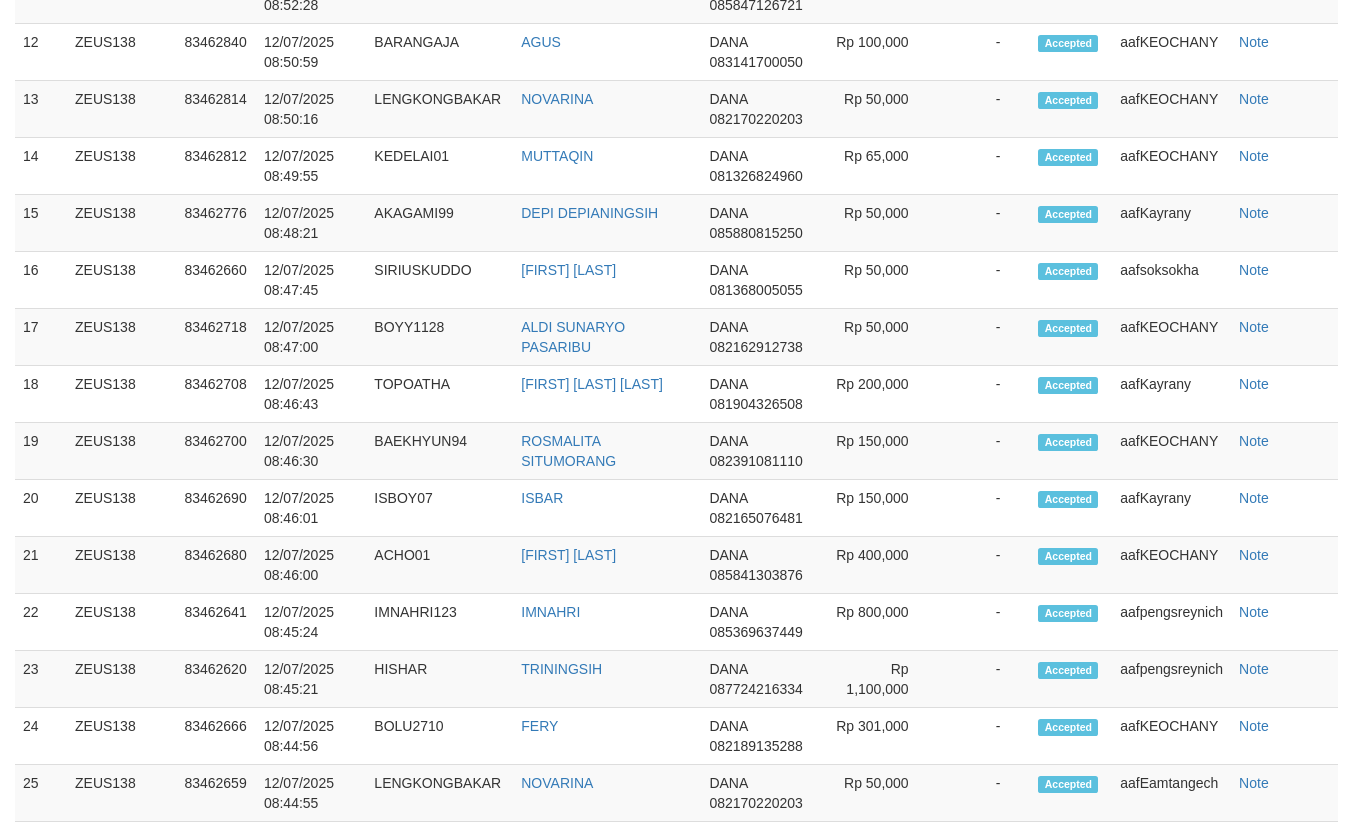 scroll, scrollTop: 2767, scrollLeft: 0, axis: vertical 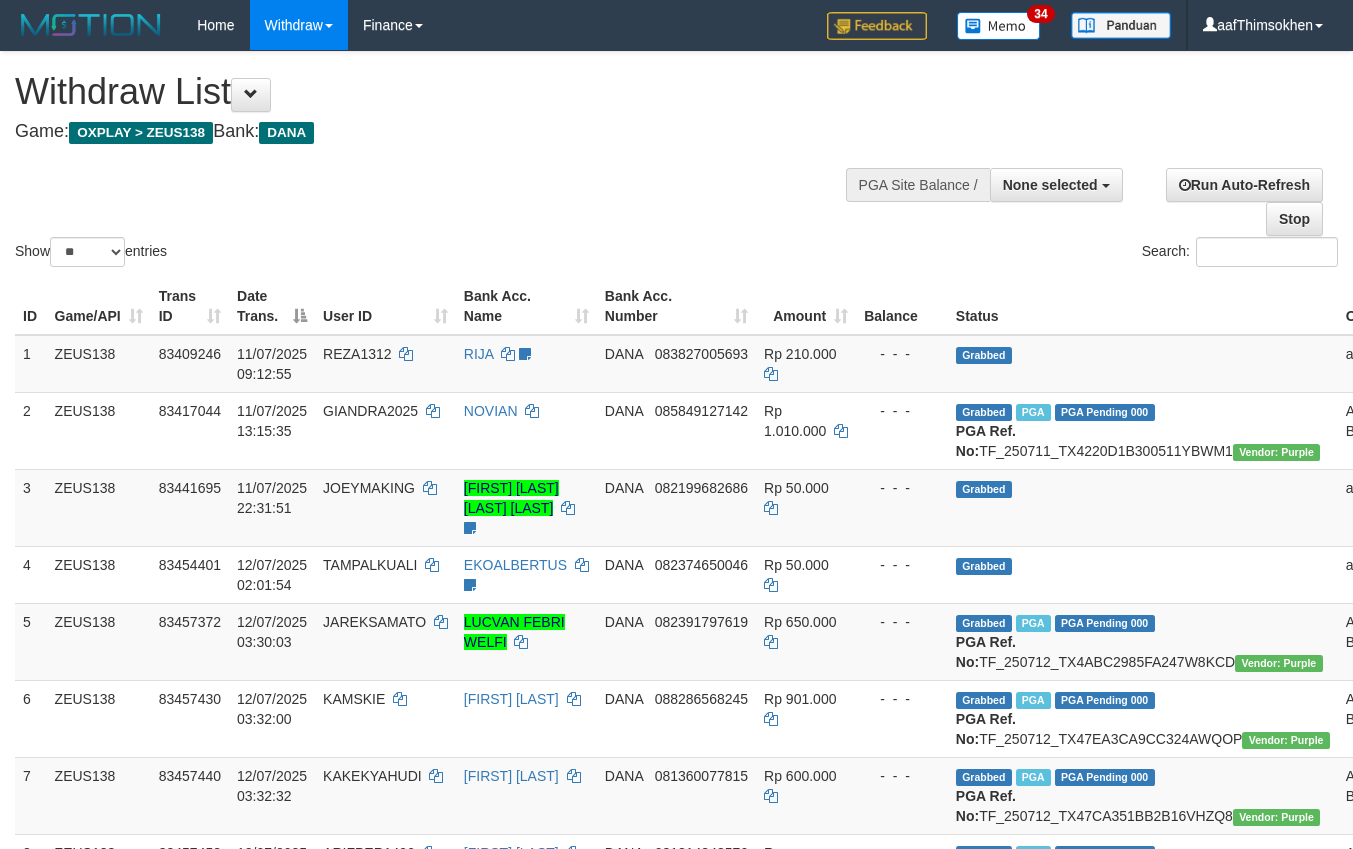 select 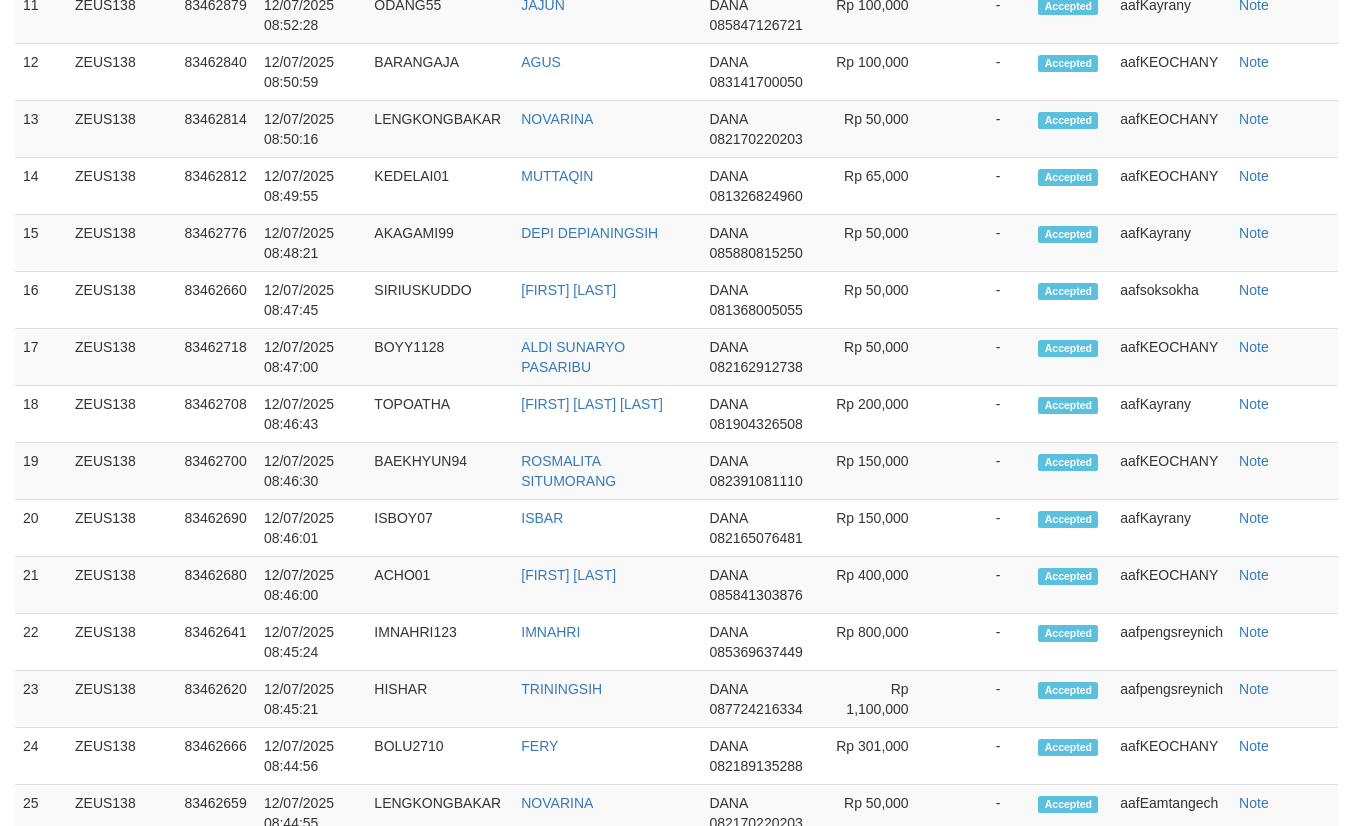 scroll, scrollTop: 2767, scrollLeft: 0, axis: vertical 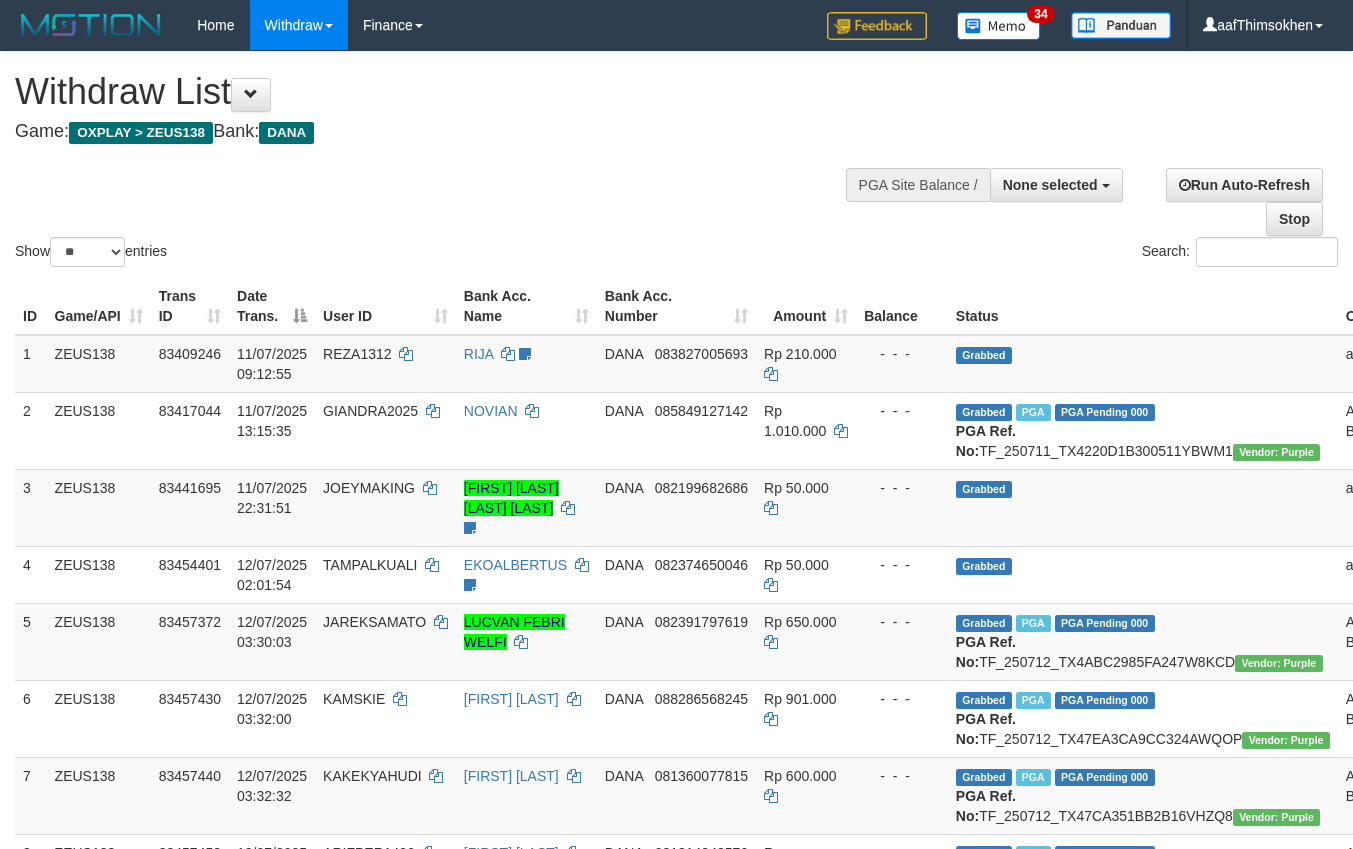 select 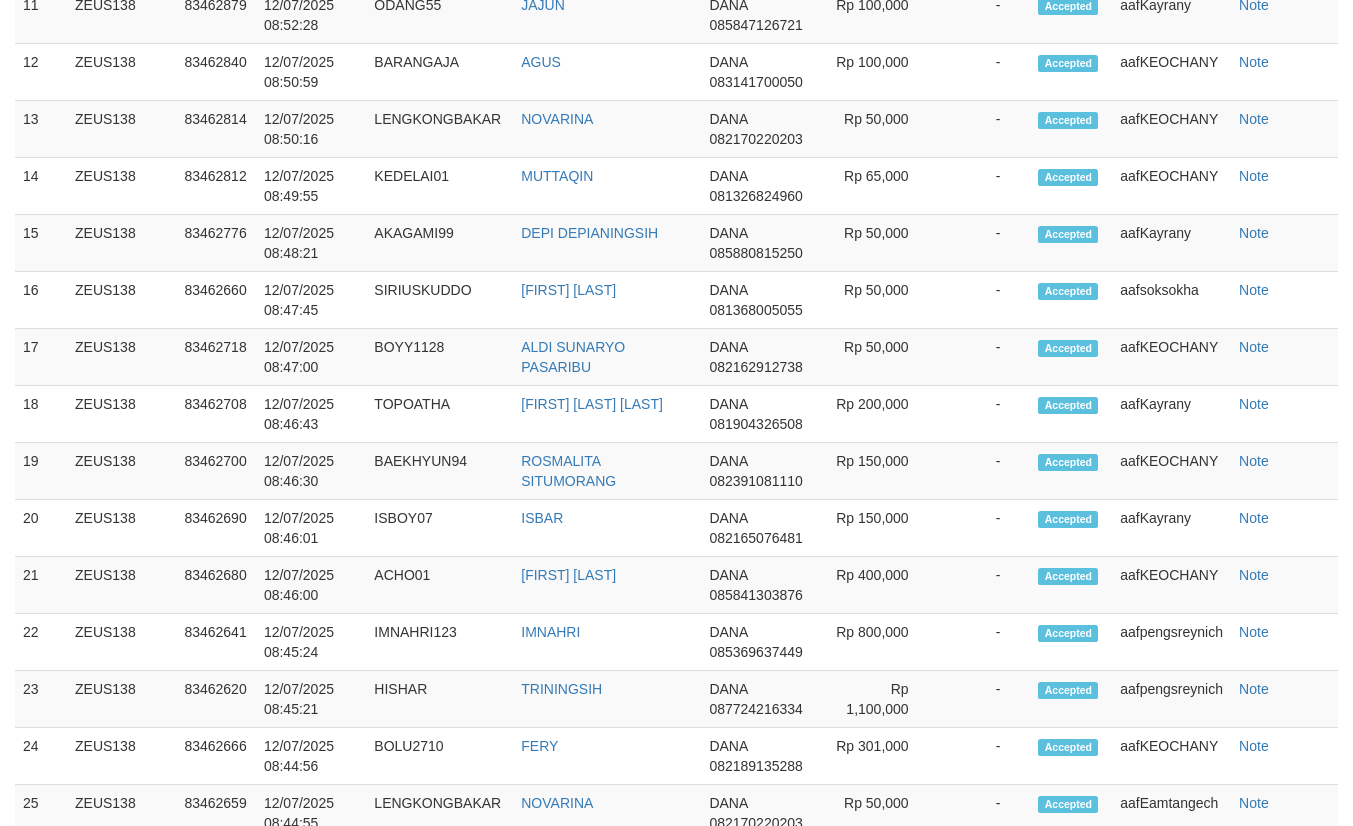 scroll, scrollTop: 2767, scrollLeft: 0, axis: vertical 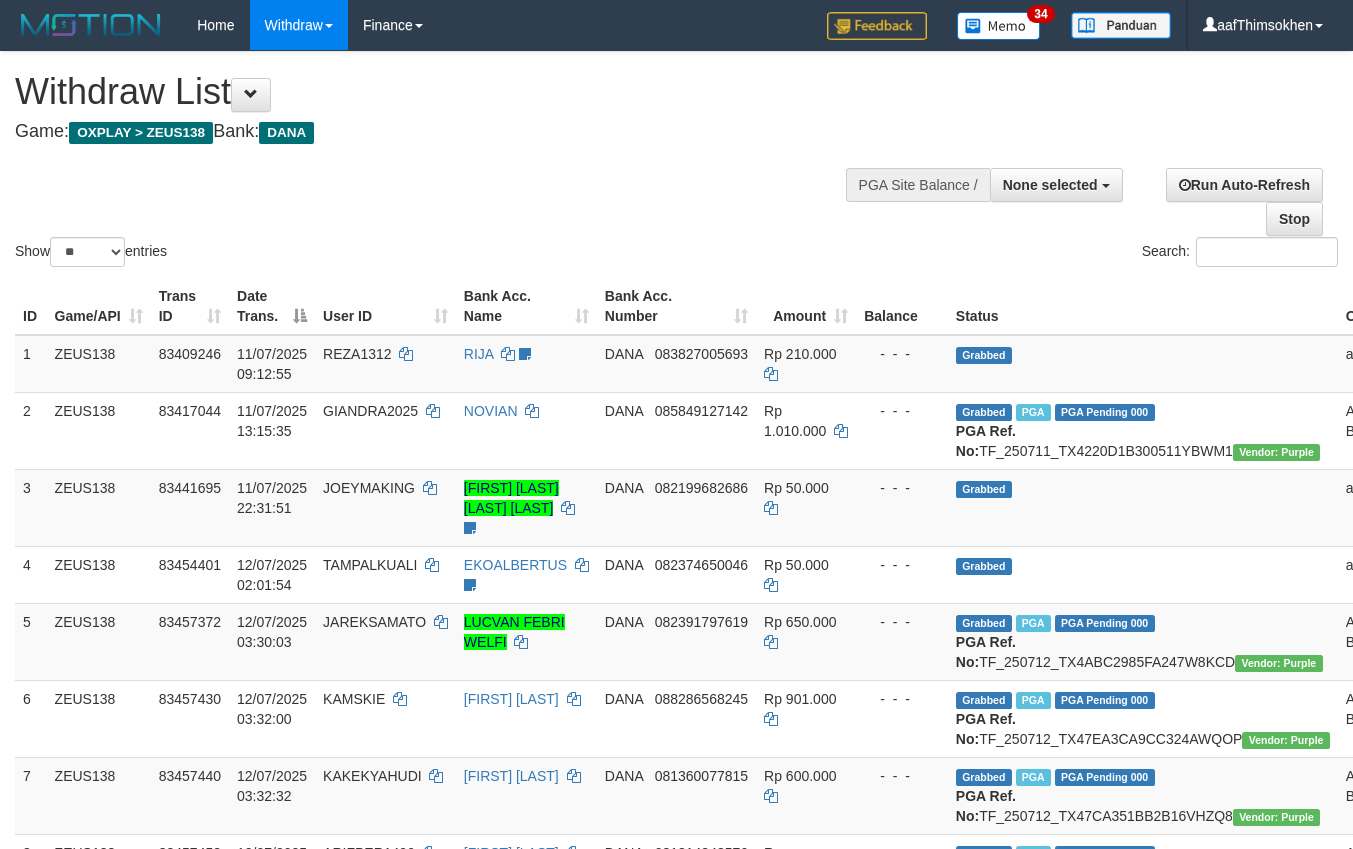 select 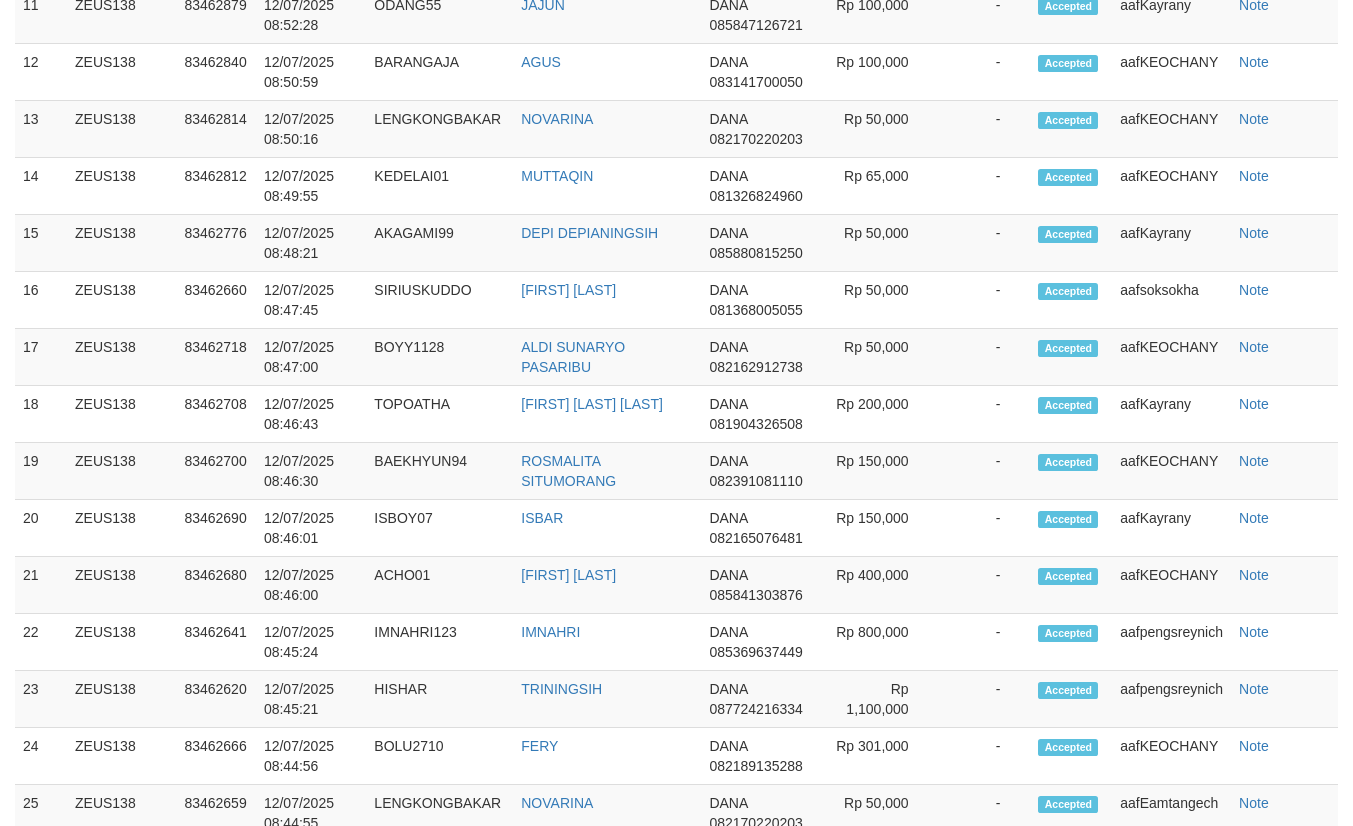 scroll, scrollTop: 2767, scrollLeft: 0, axis: vertical 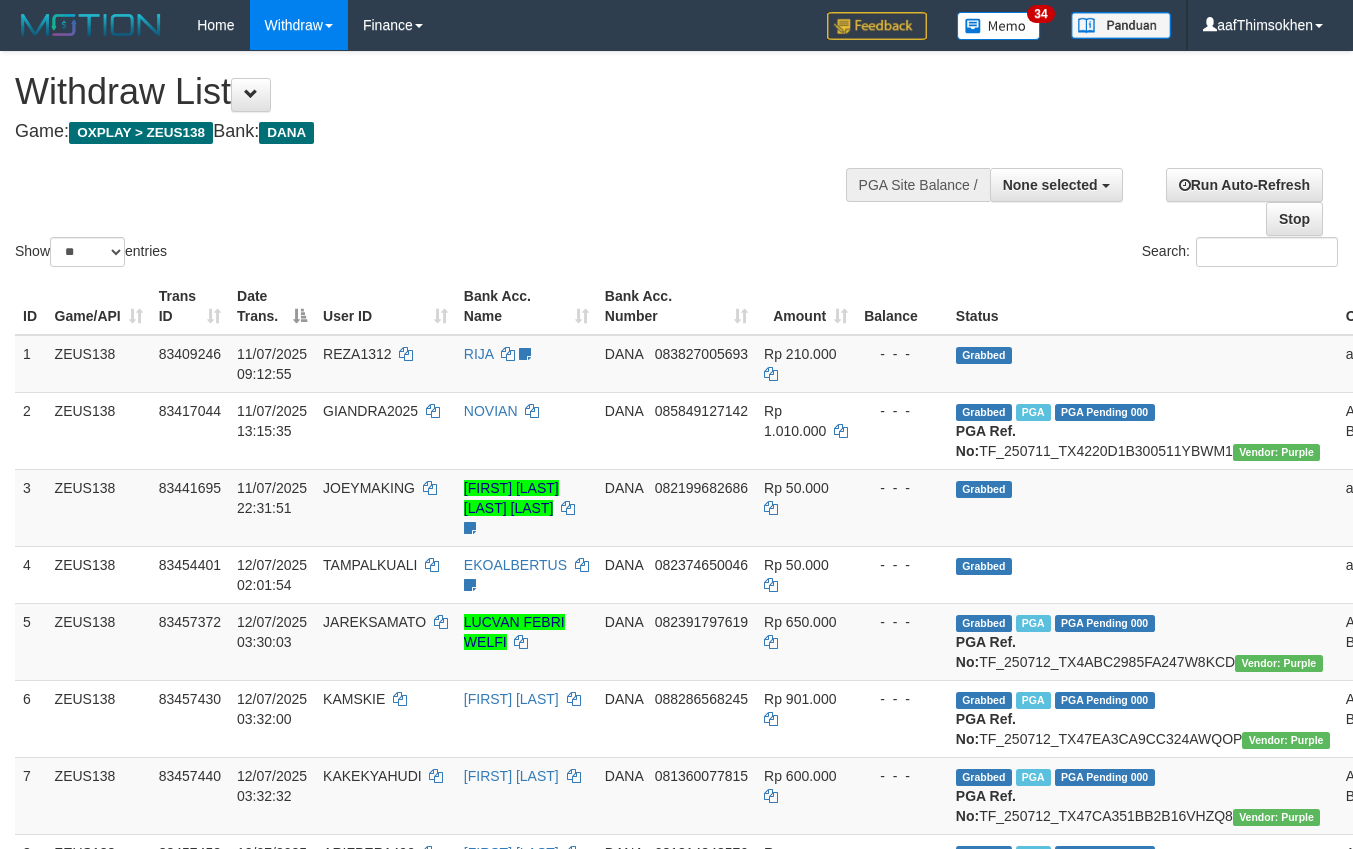 select 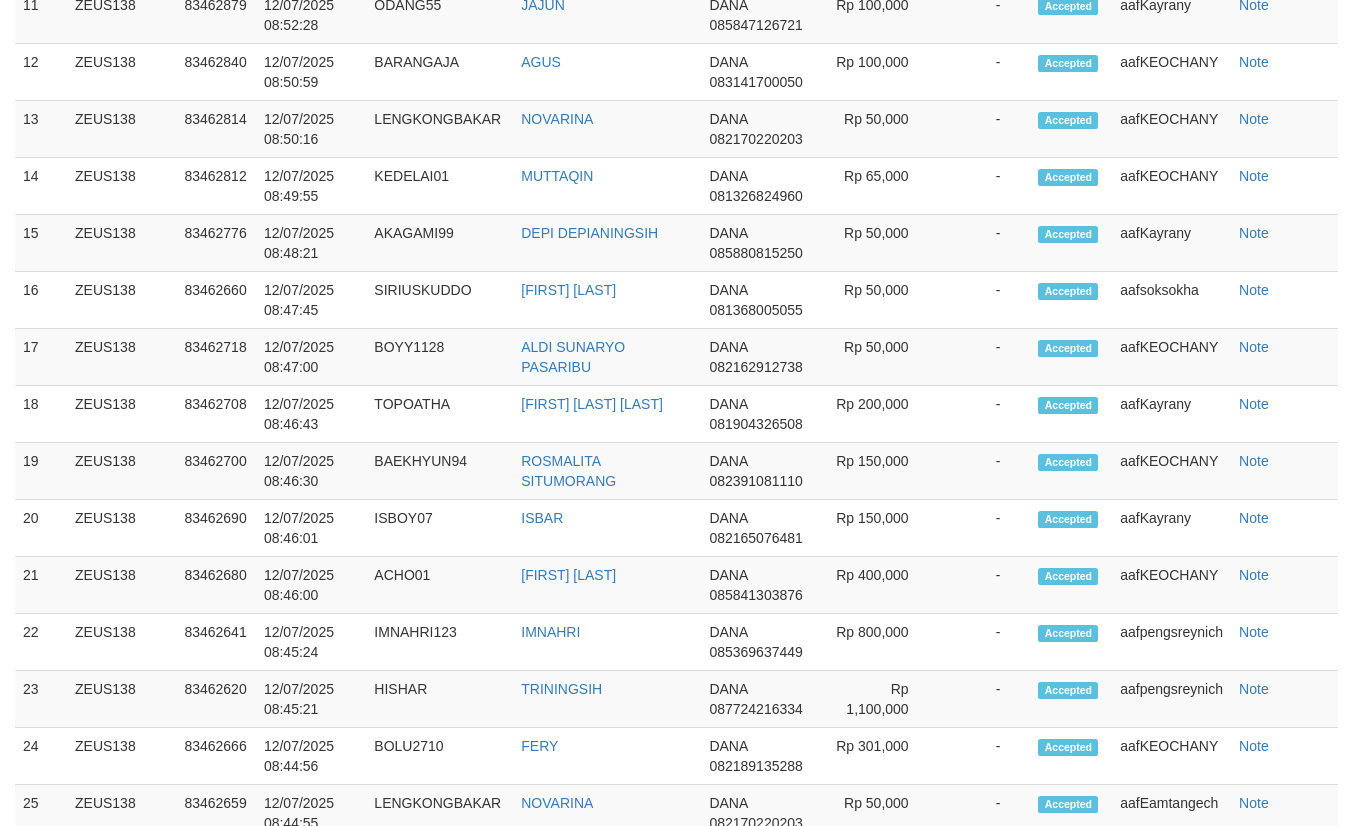 scroll, scrollTop: 2767, scrollLeft: 0, axis: vertical 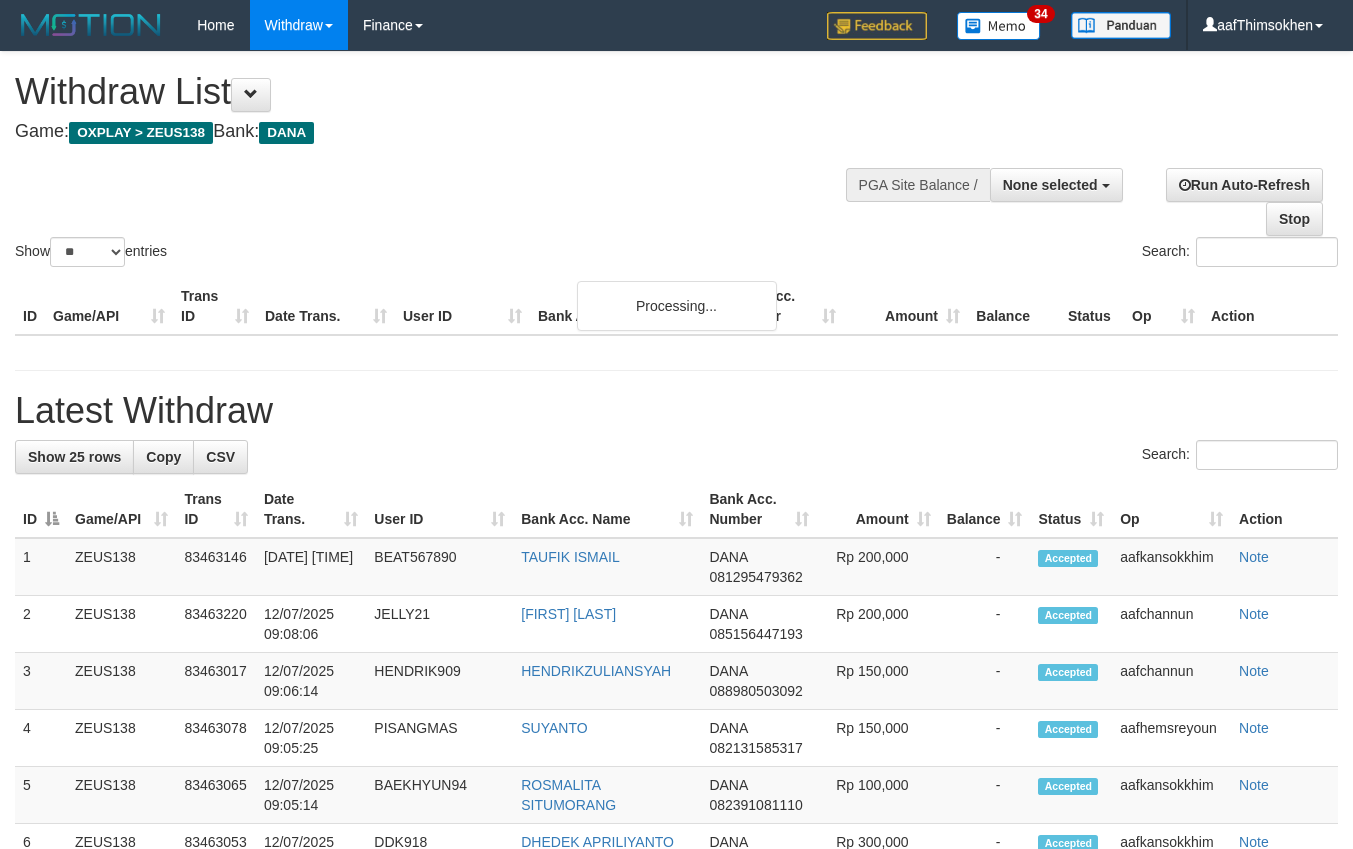 select 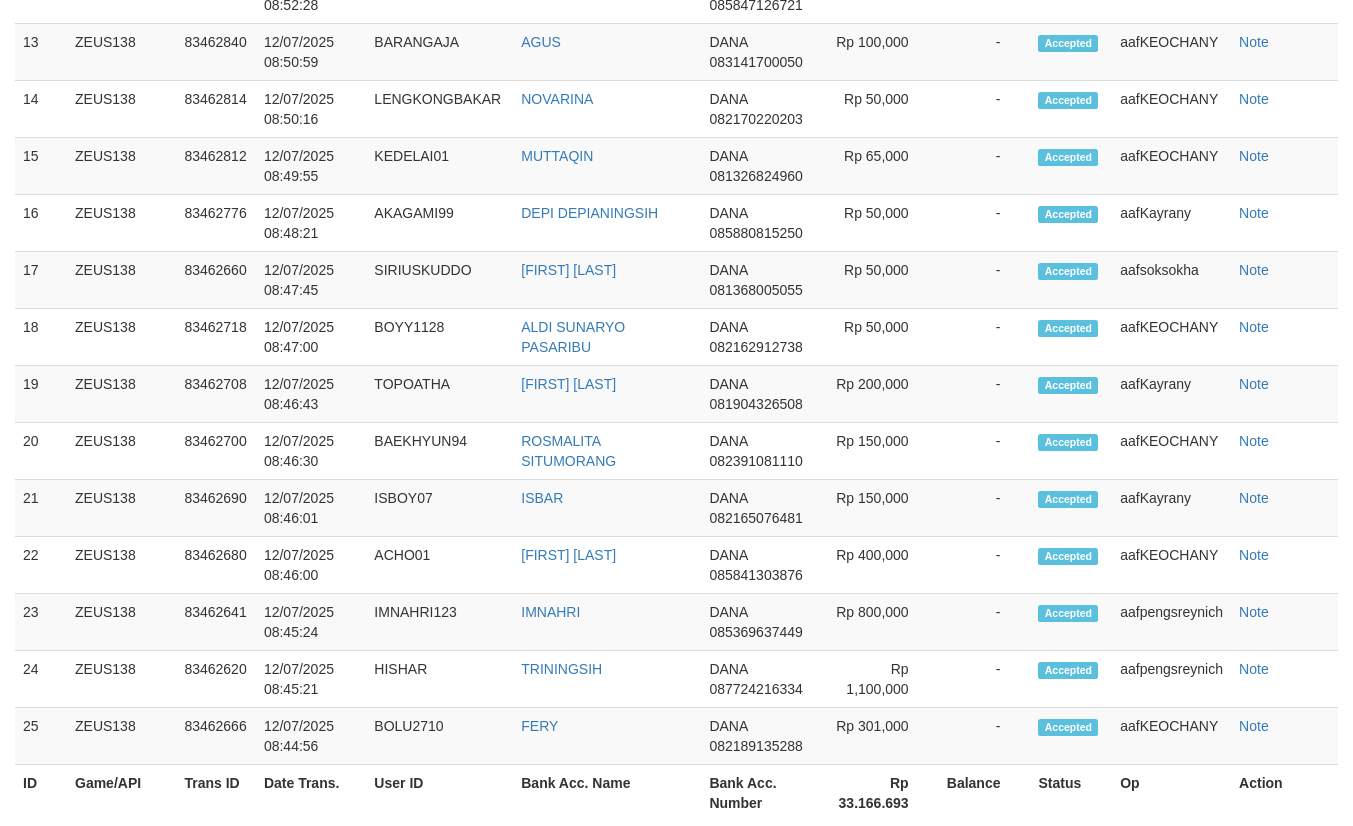 scroll, scrollTop: 2767, scrollLeft: 0, axis: vertical 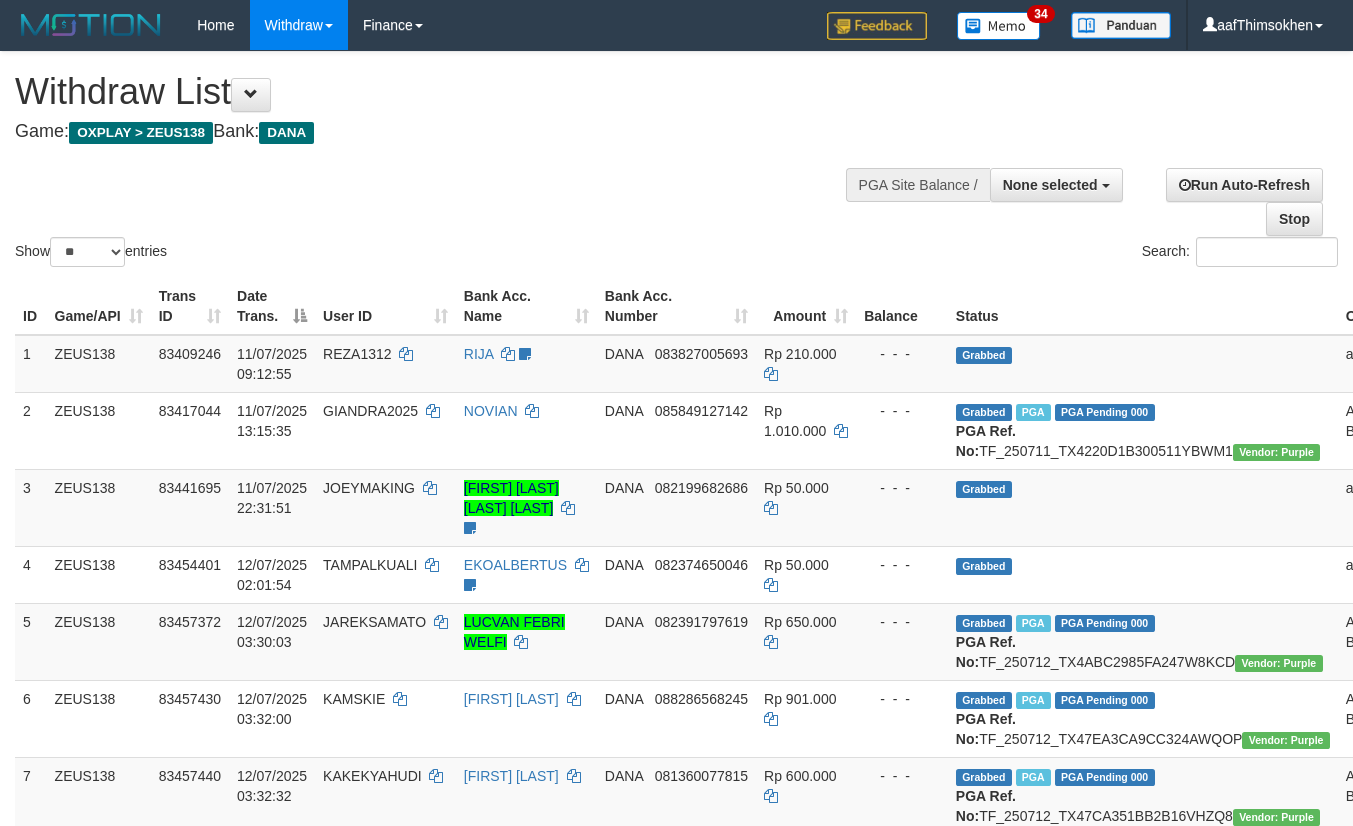 select 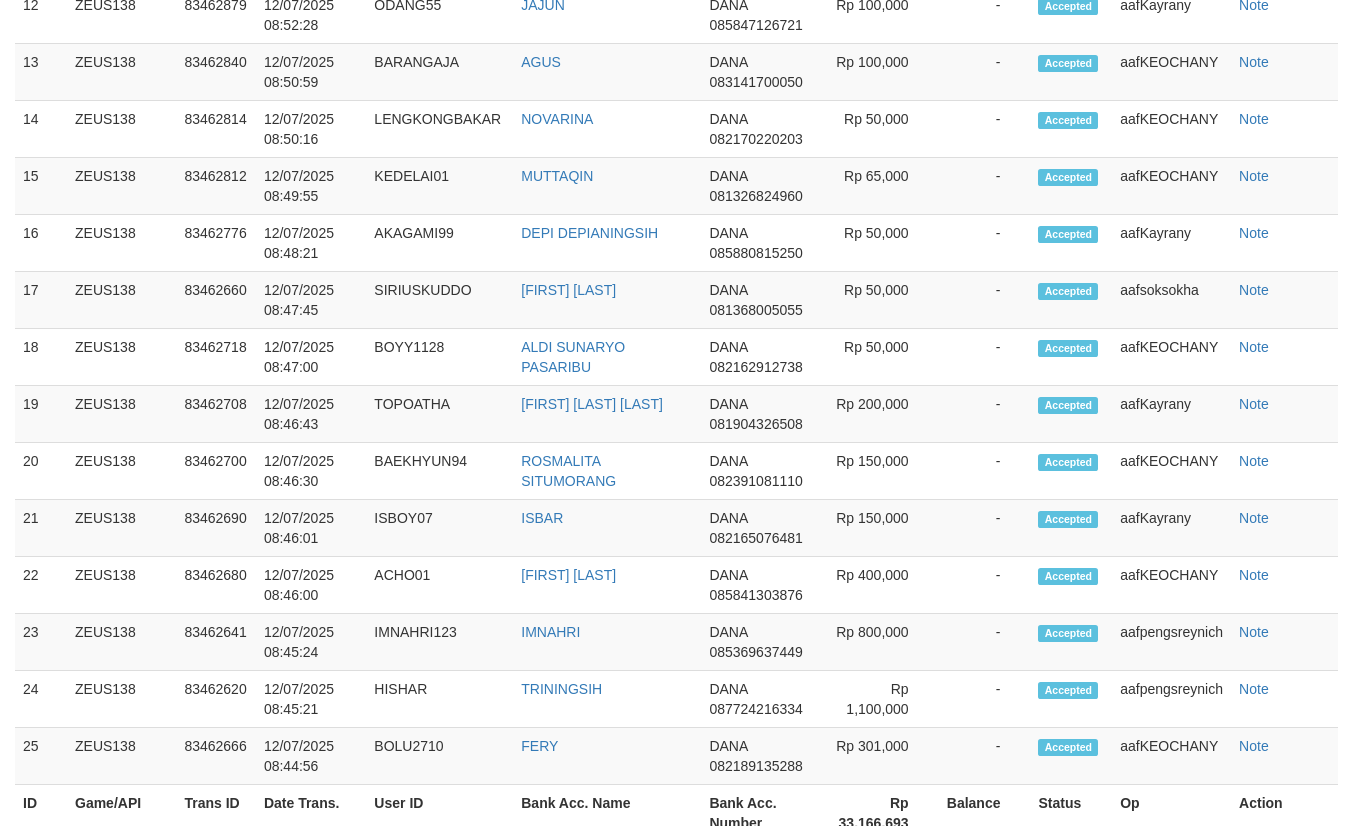 scroll, scrollTop: 2821, scrollLeft: 0, axis: vertical 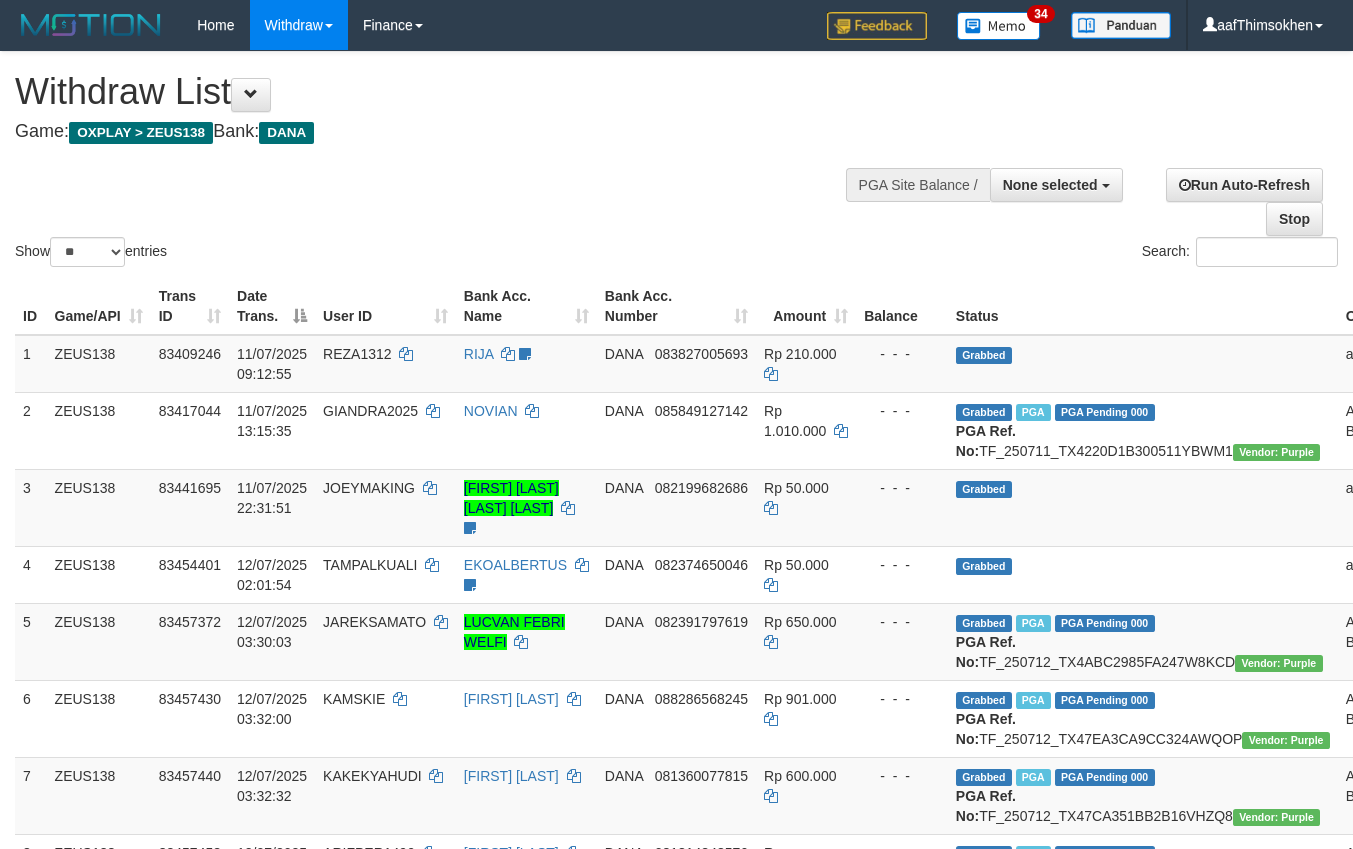 select 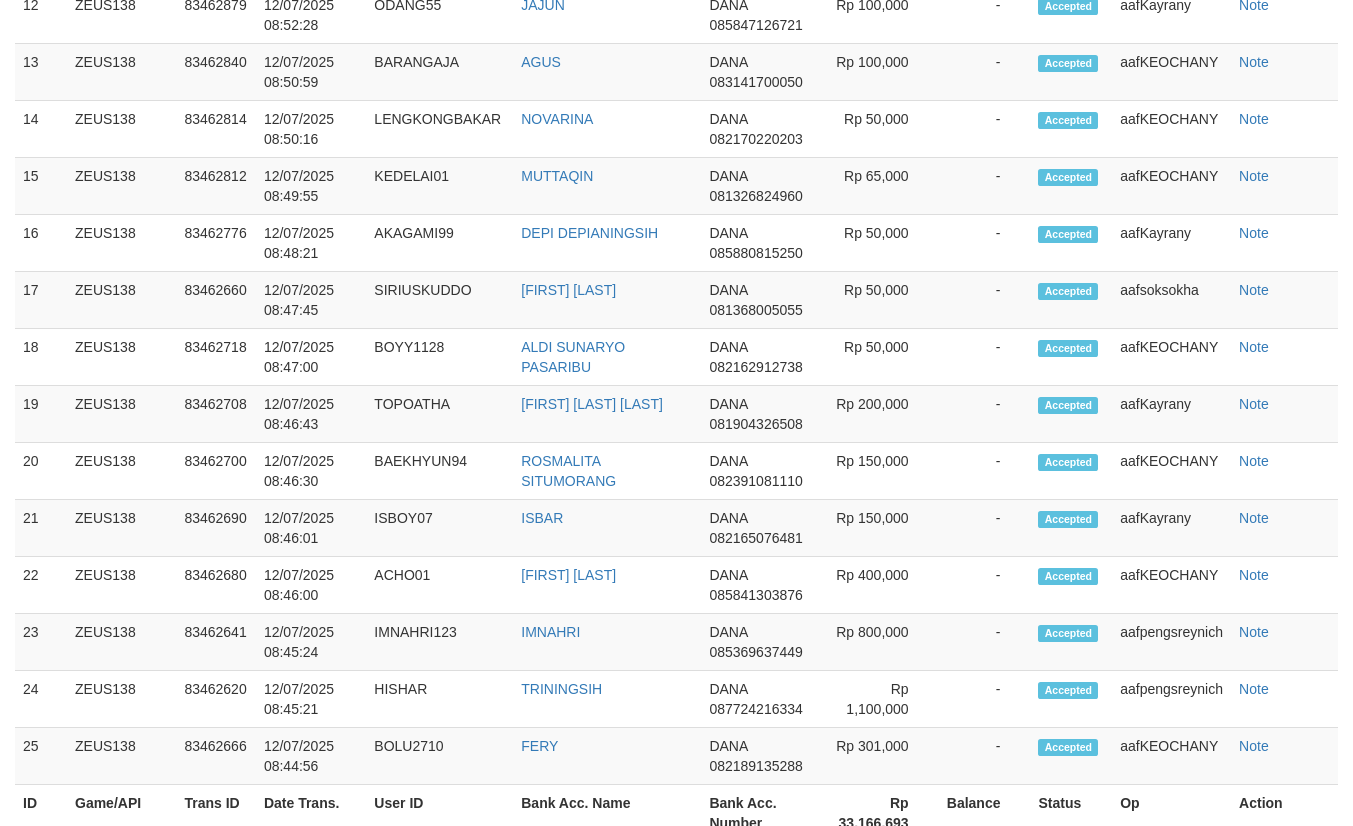 scroll, scrollTop: 2767, scrollLeft: 0, axis: vertical 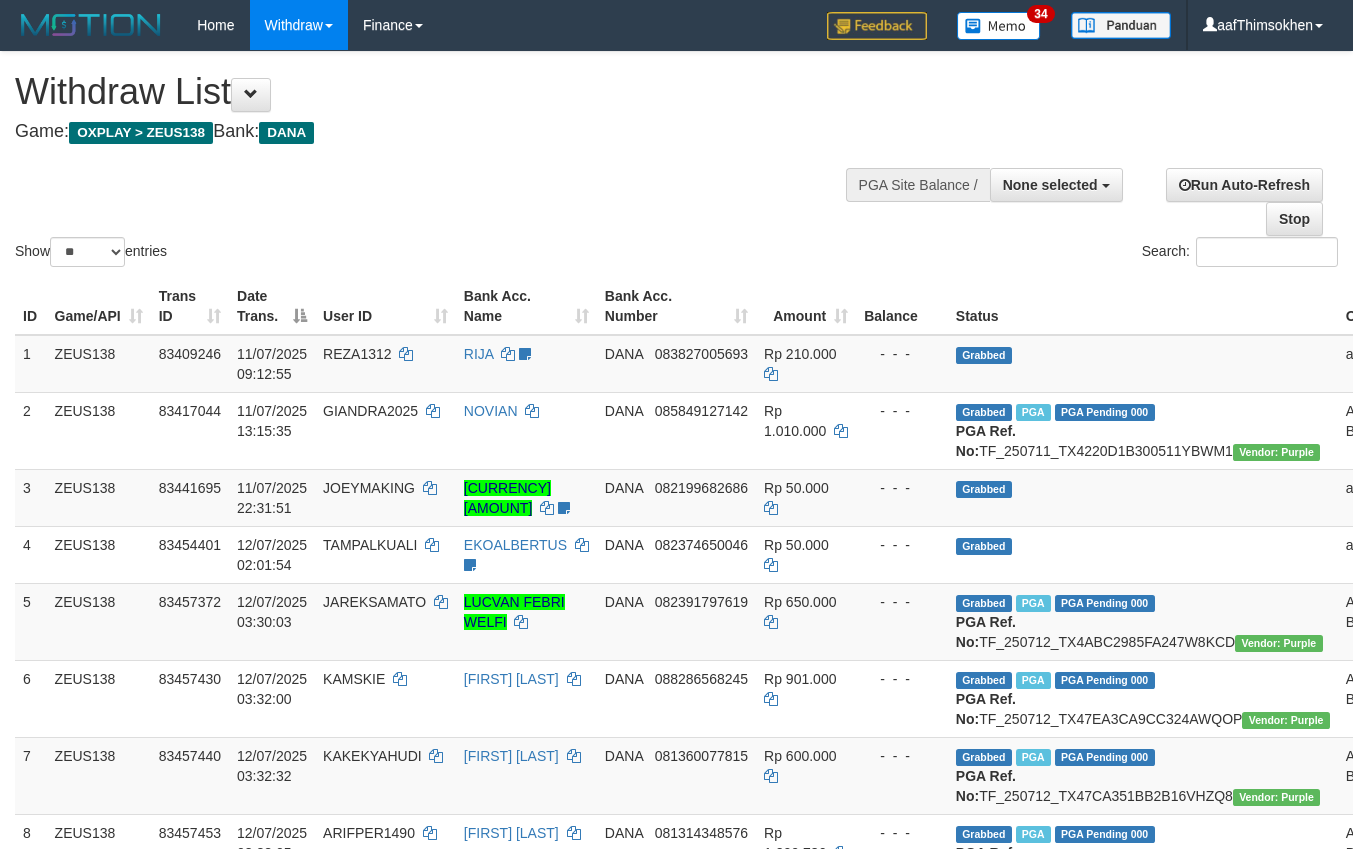 select 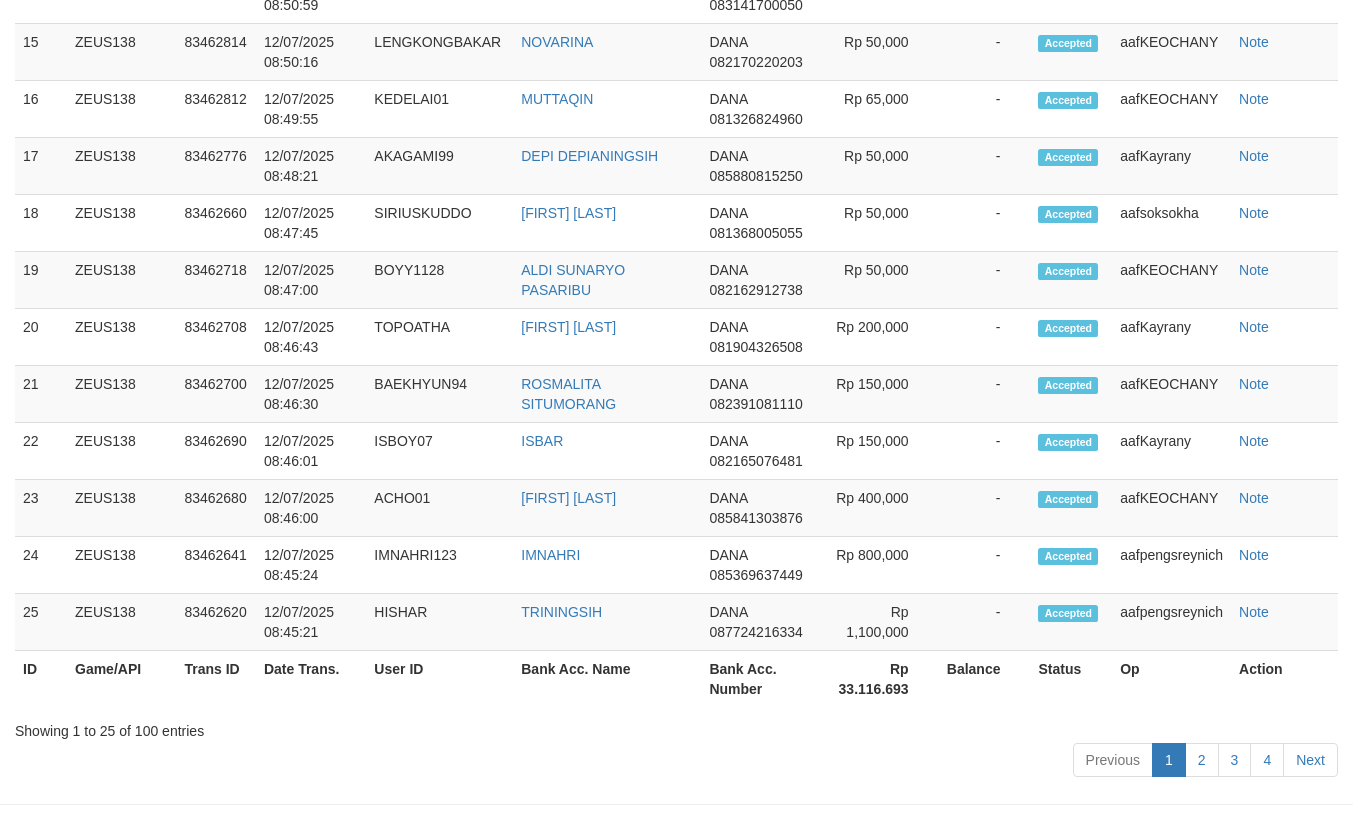 scroll, scrollTop: 2767, scrollLeft: 0, axis: vertical 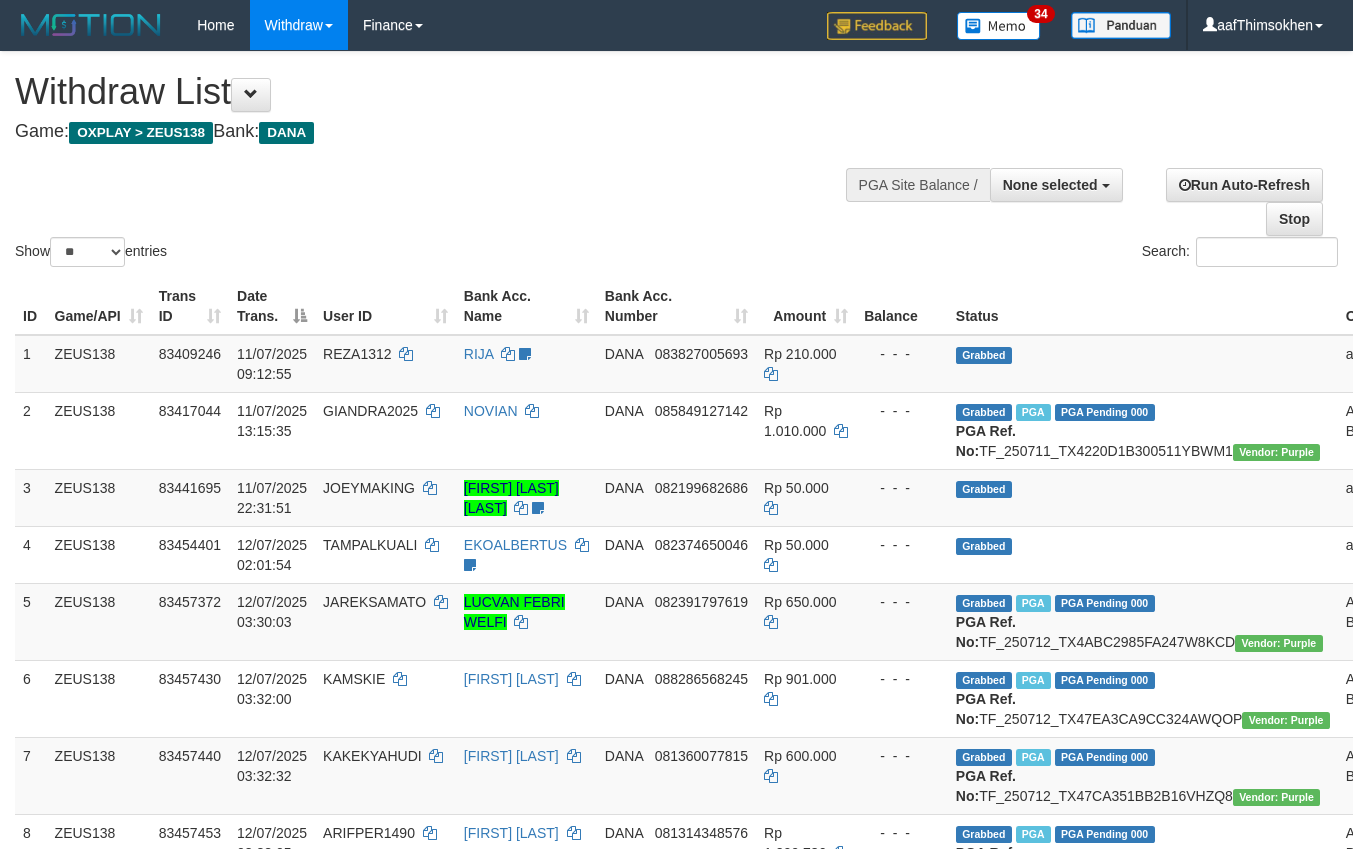 select 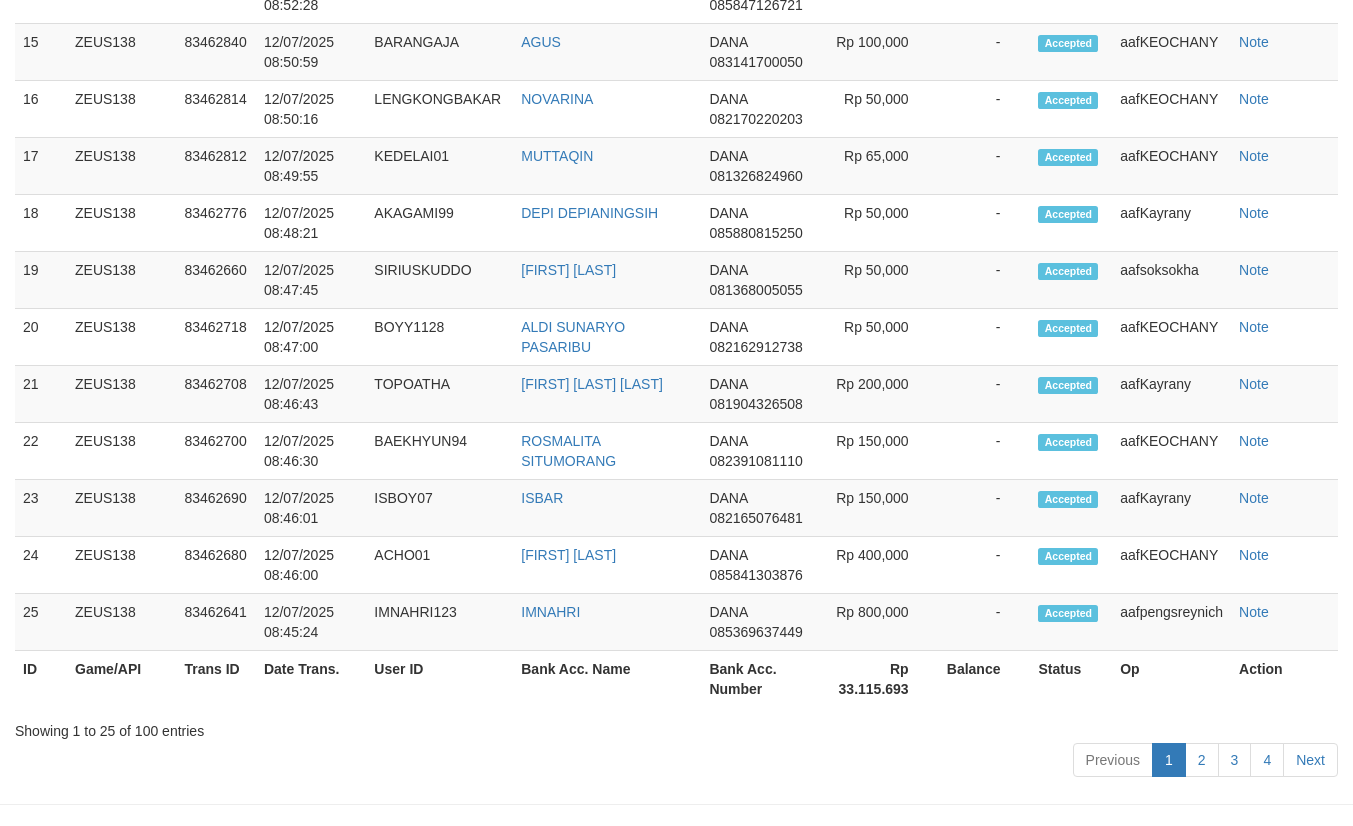scroll, scrollTop: 2767, scrollLeft: 0, axis: vertical 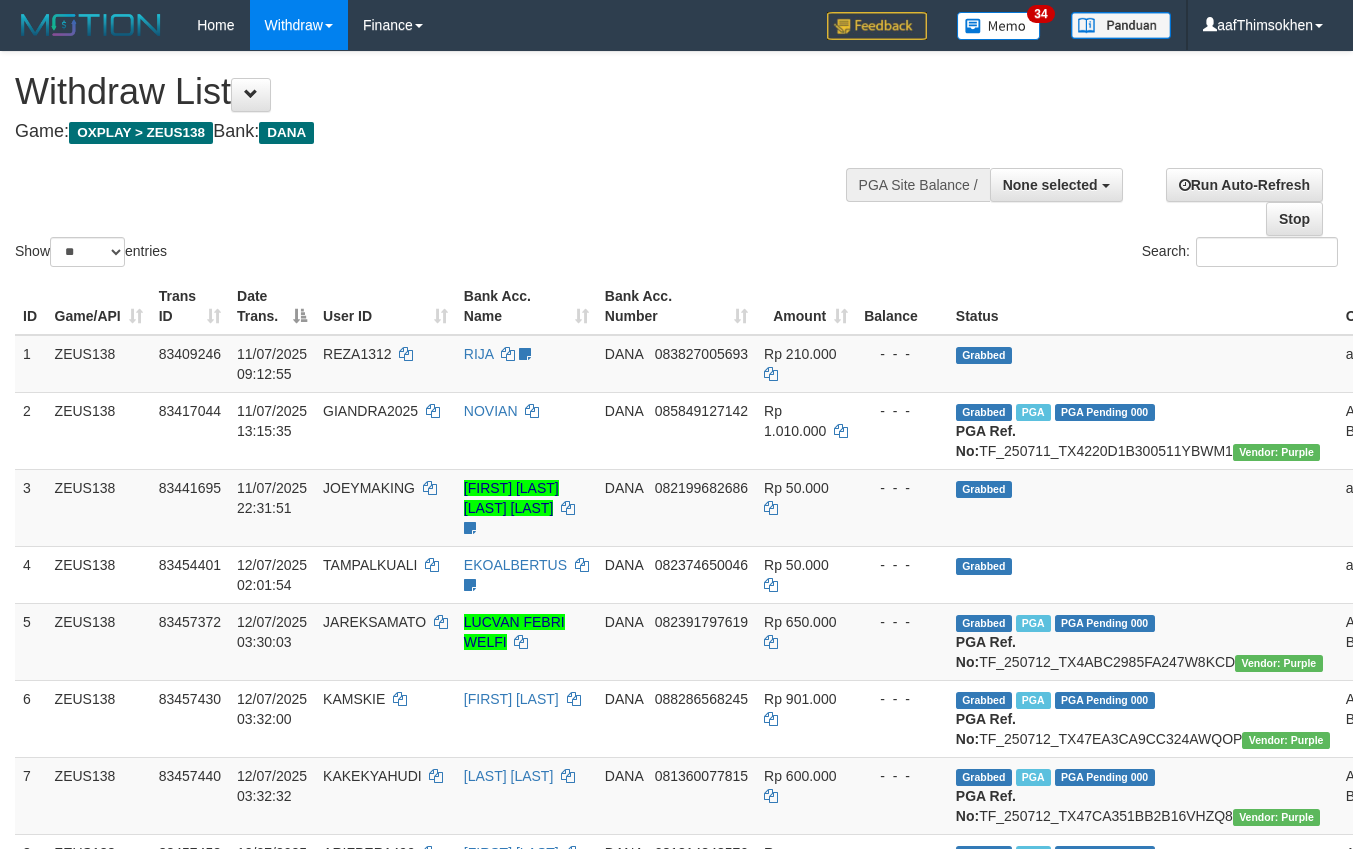 select 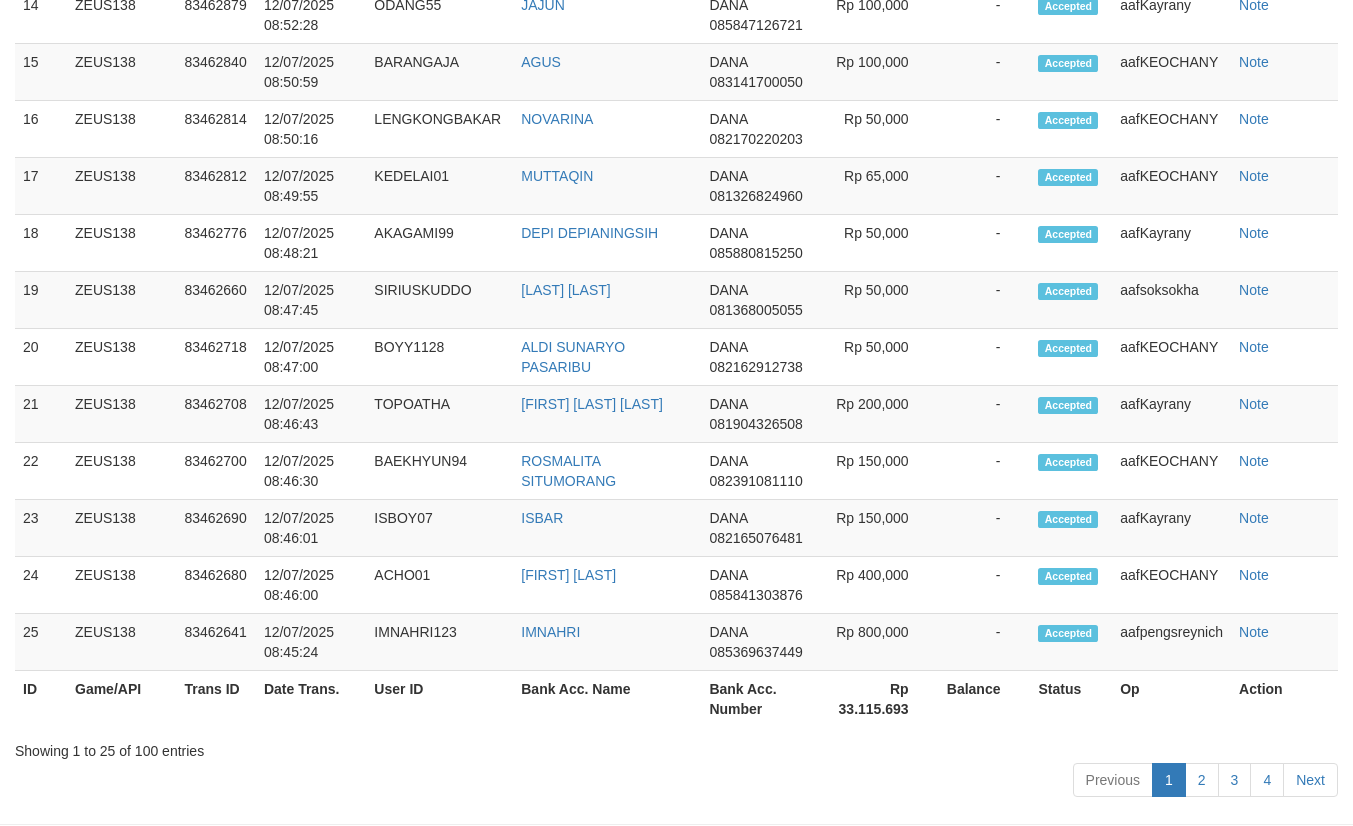 scroll, scrollTop: 2767, scrollLeft: 0, axis: vertical 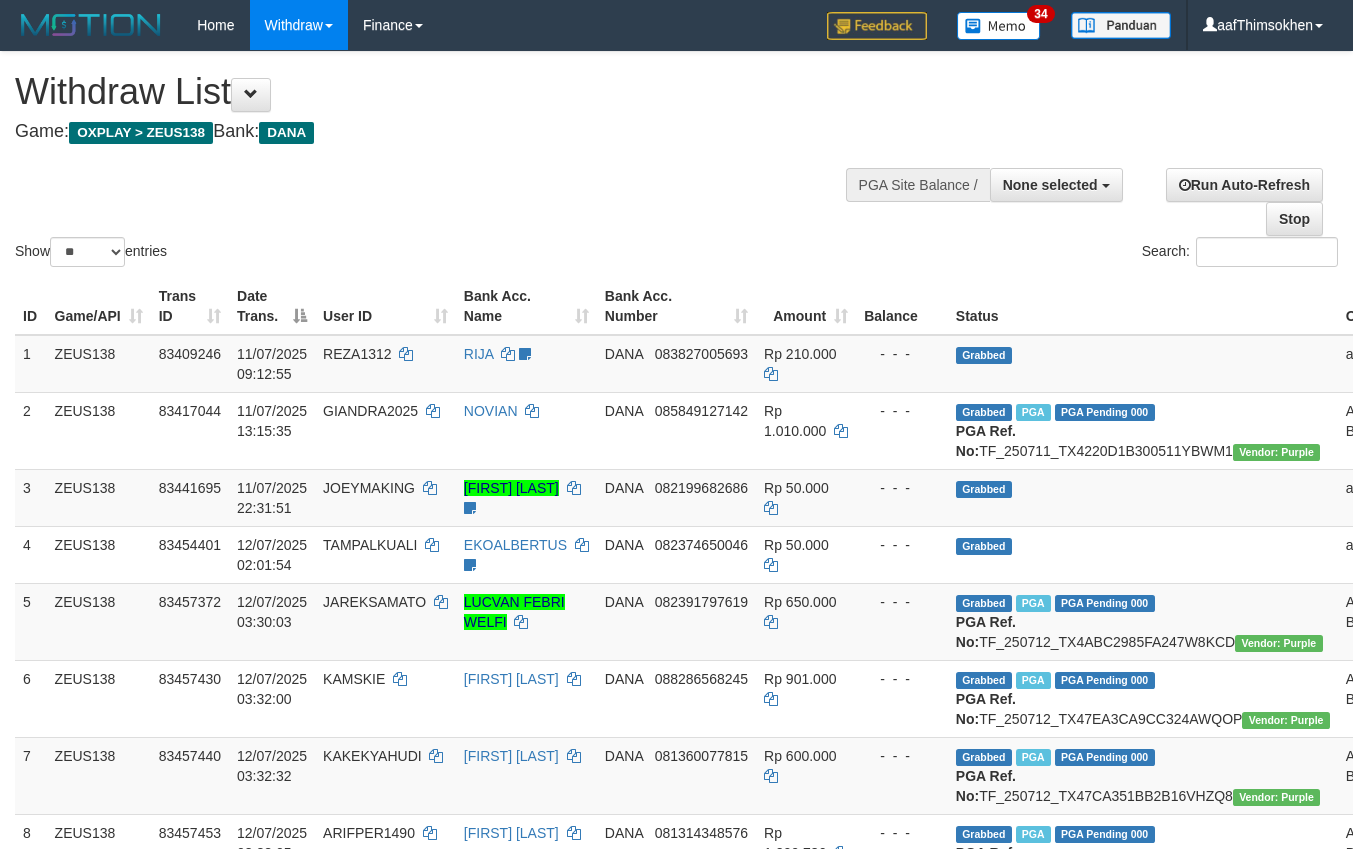 select 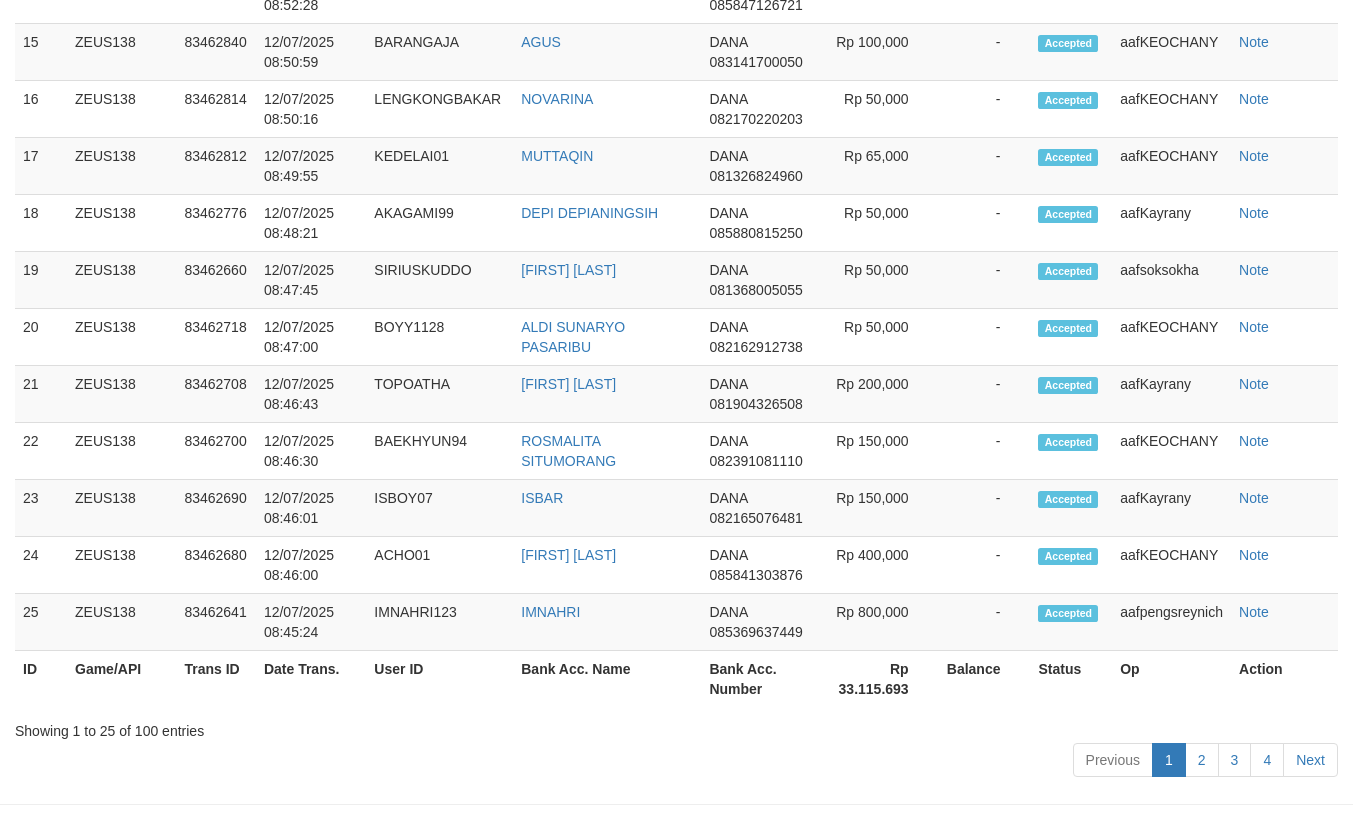 scroll, scrollTop: 2767, scrollLeft: 0, axis: vertical 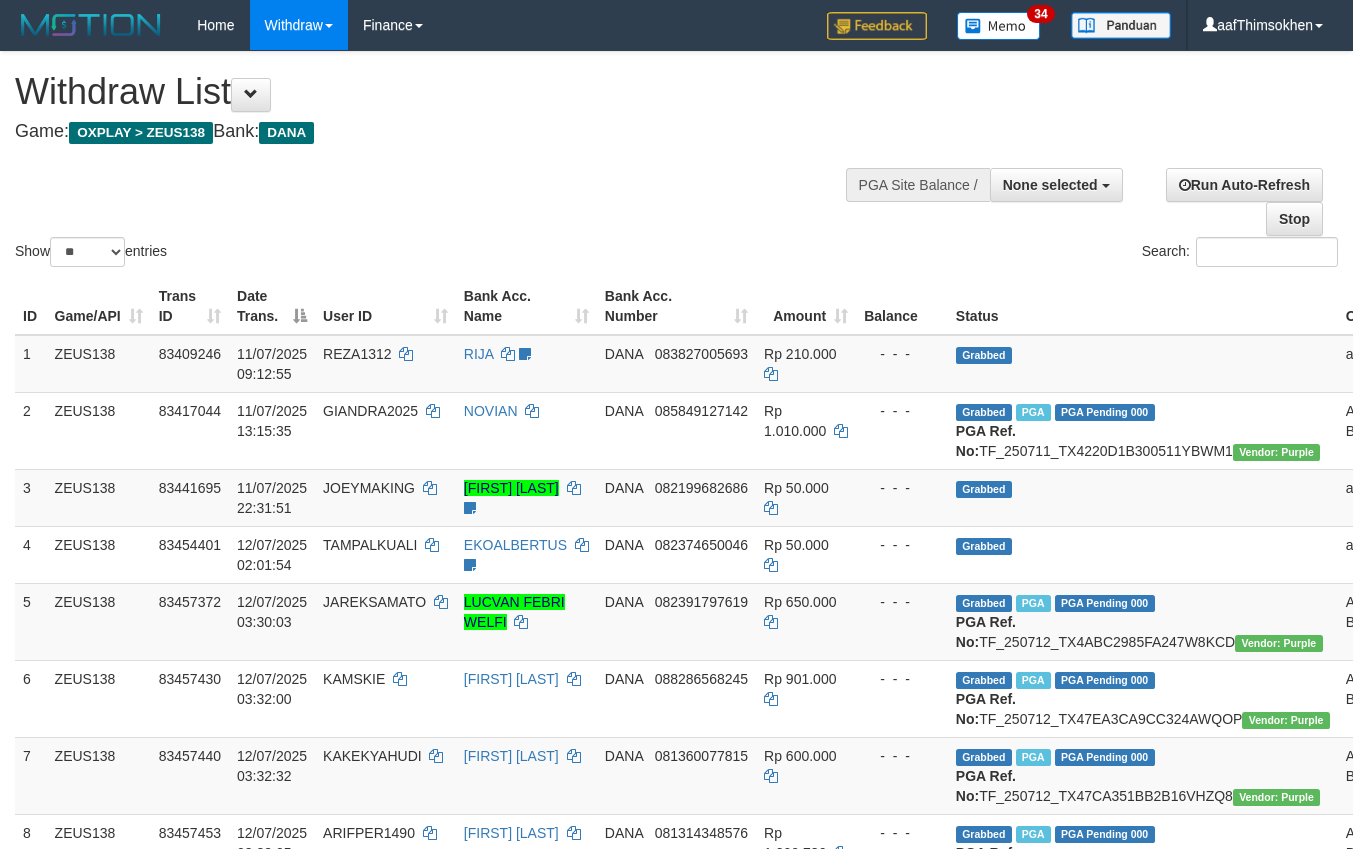 select 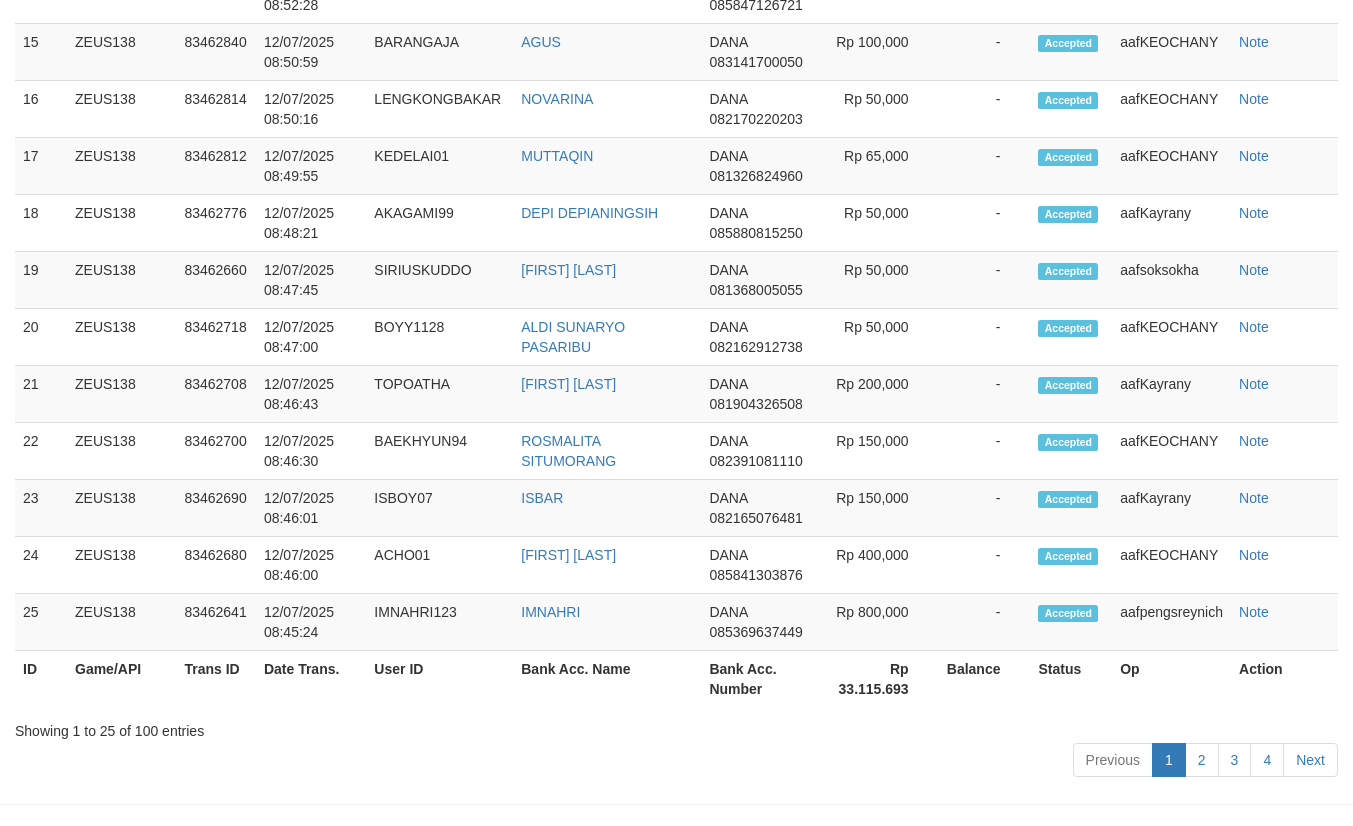 scroll, scrollTop: 2767, scrollLeft: 0, axis: vertical 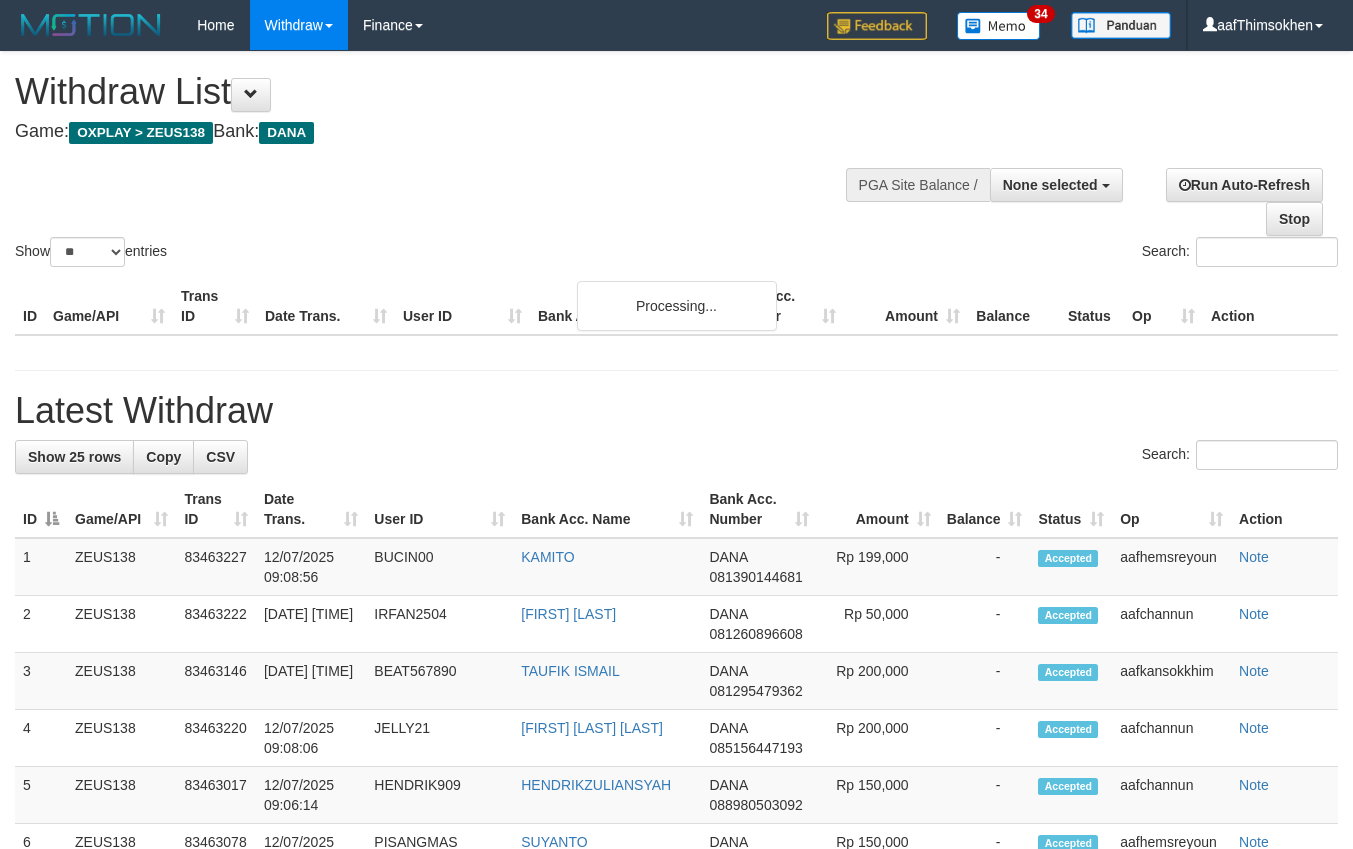 select 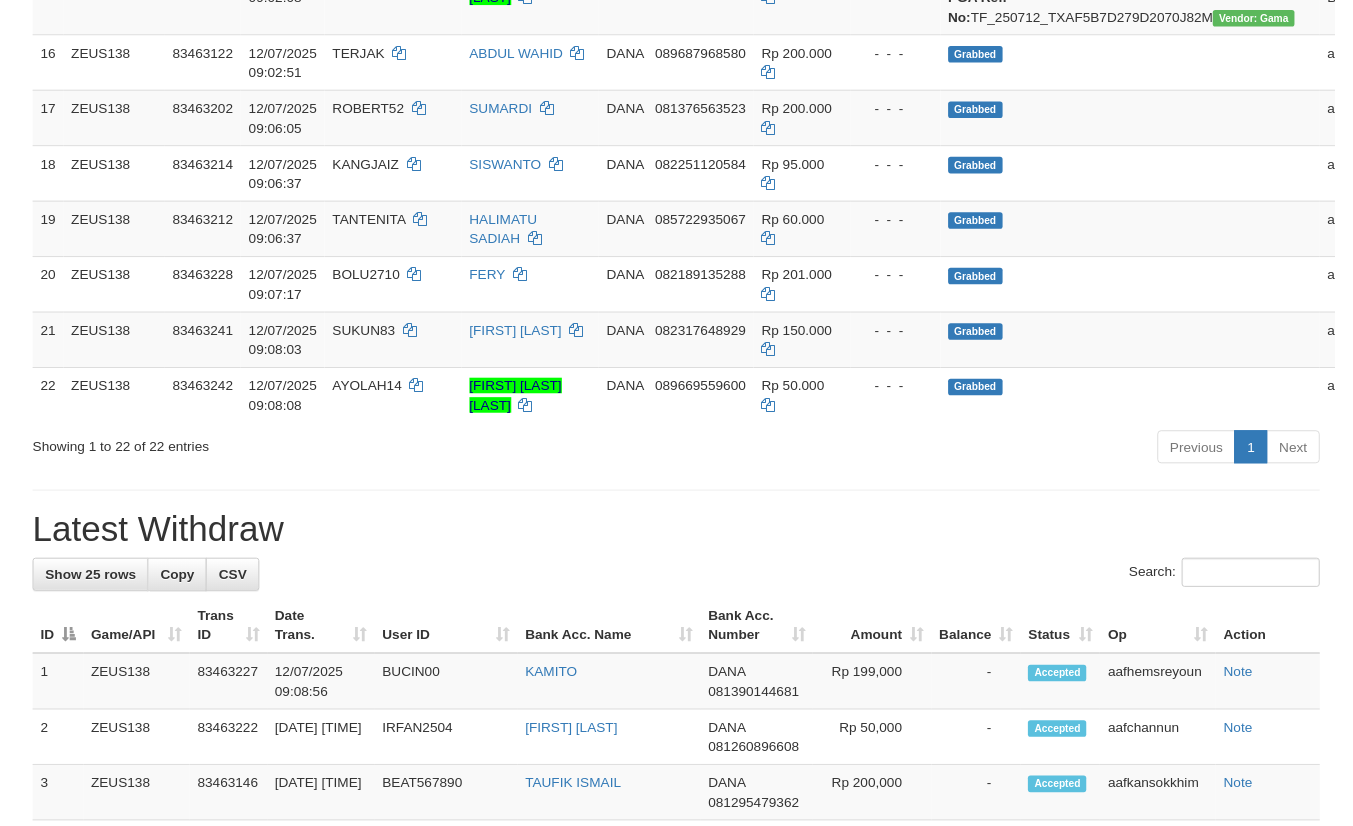 scroll, scrollTop: 2821, scrollLeft: 0, axis: vertical 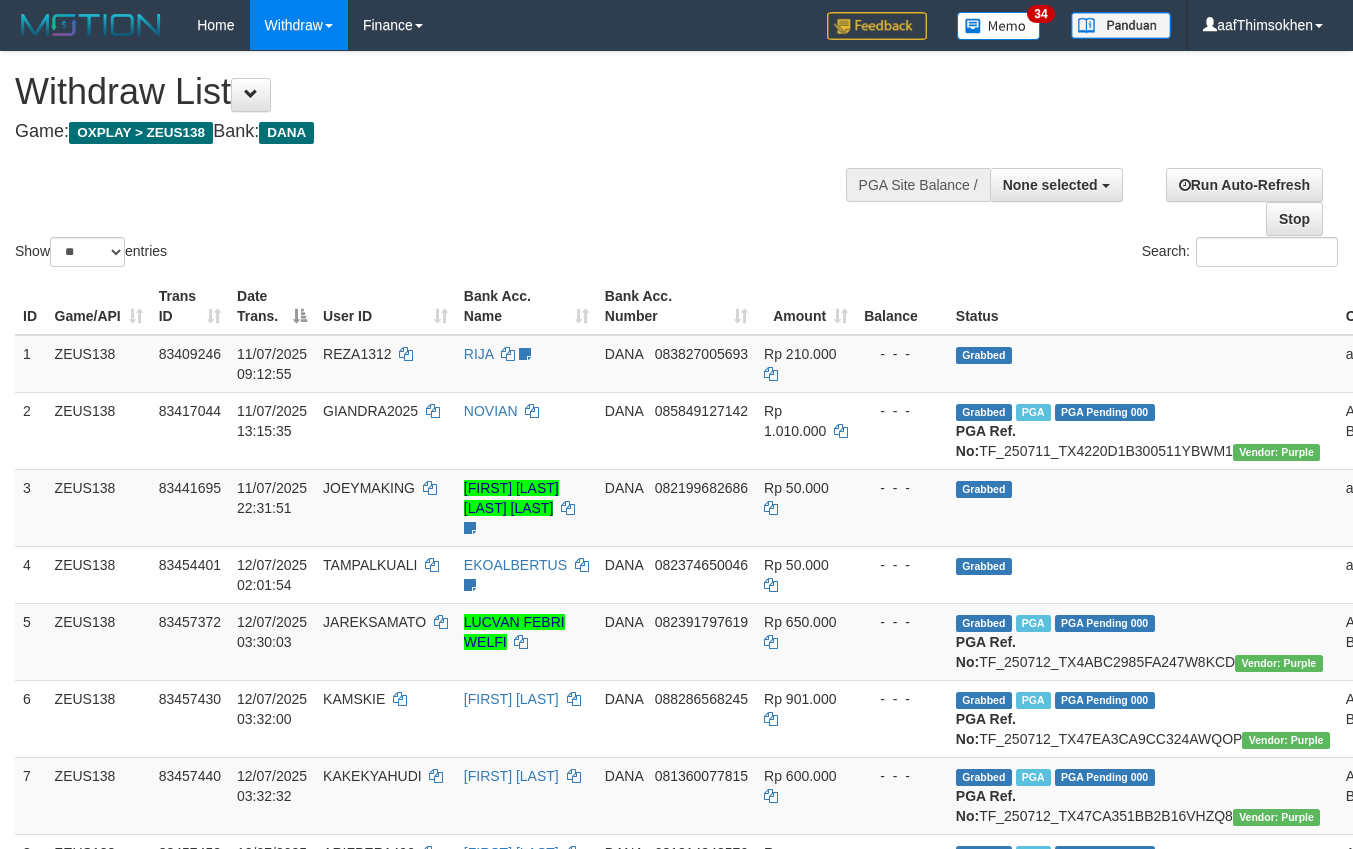 select 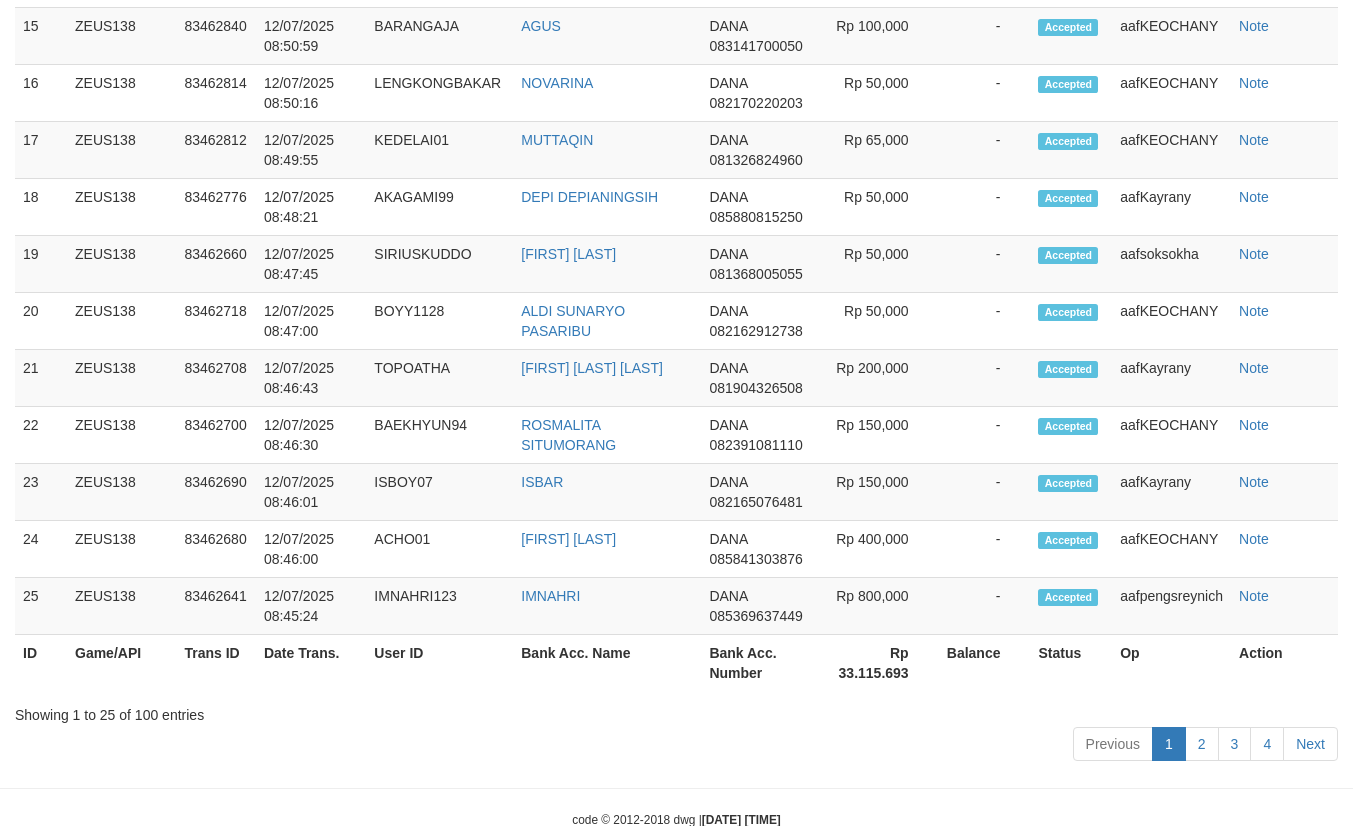 scroll, scrollTop: 2821, scrollLeft: 0, axis: vertical 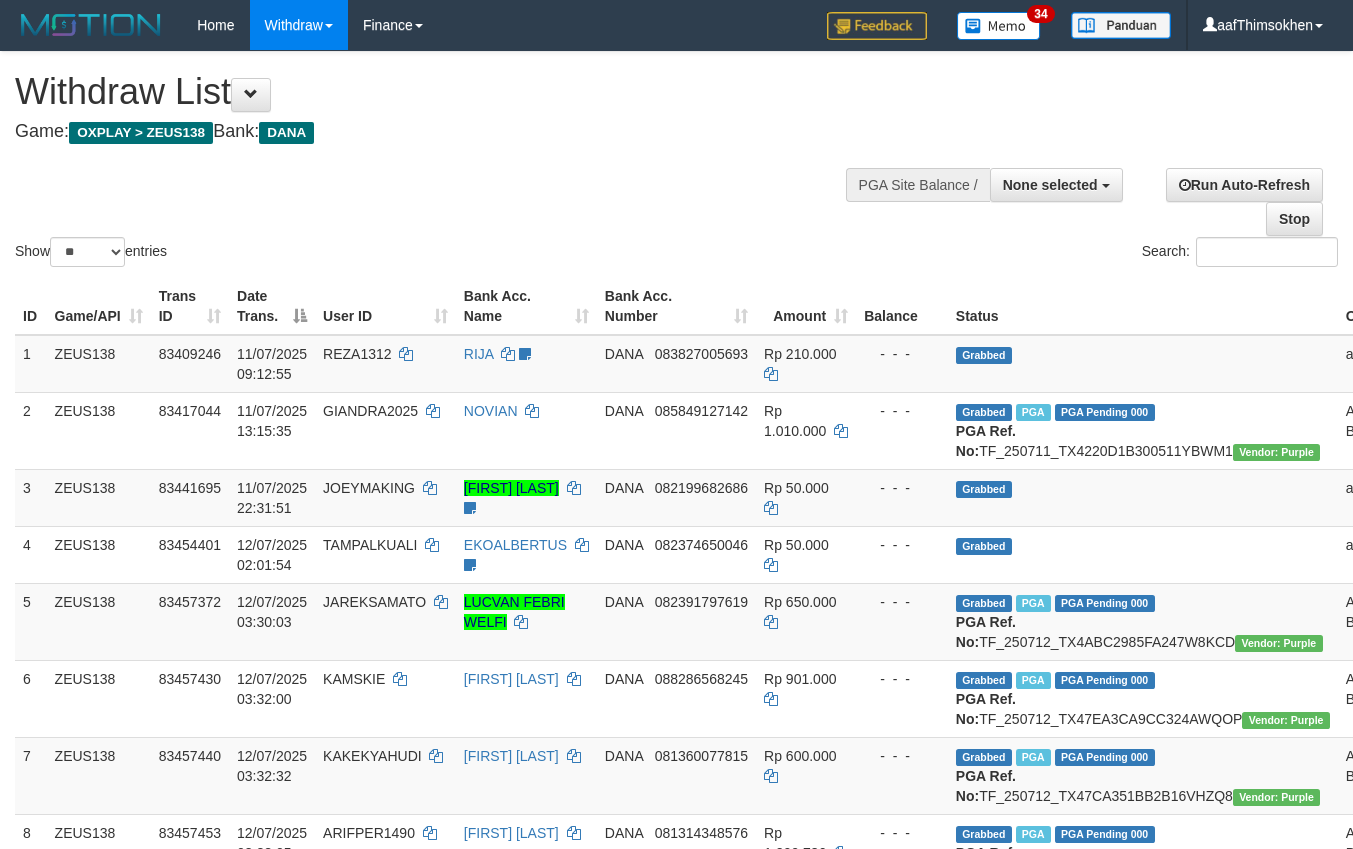 select 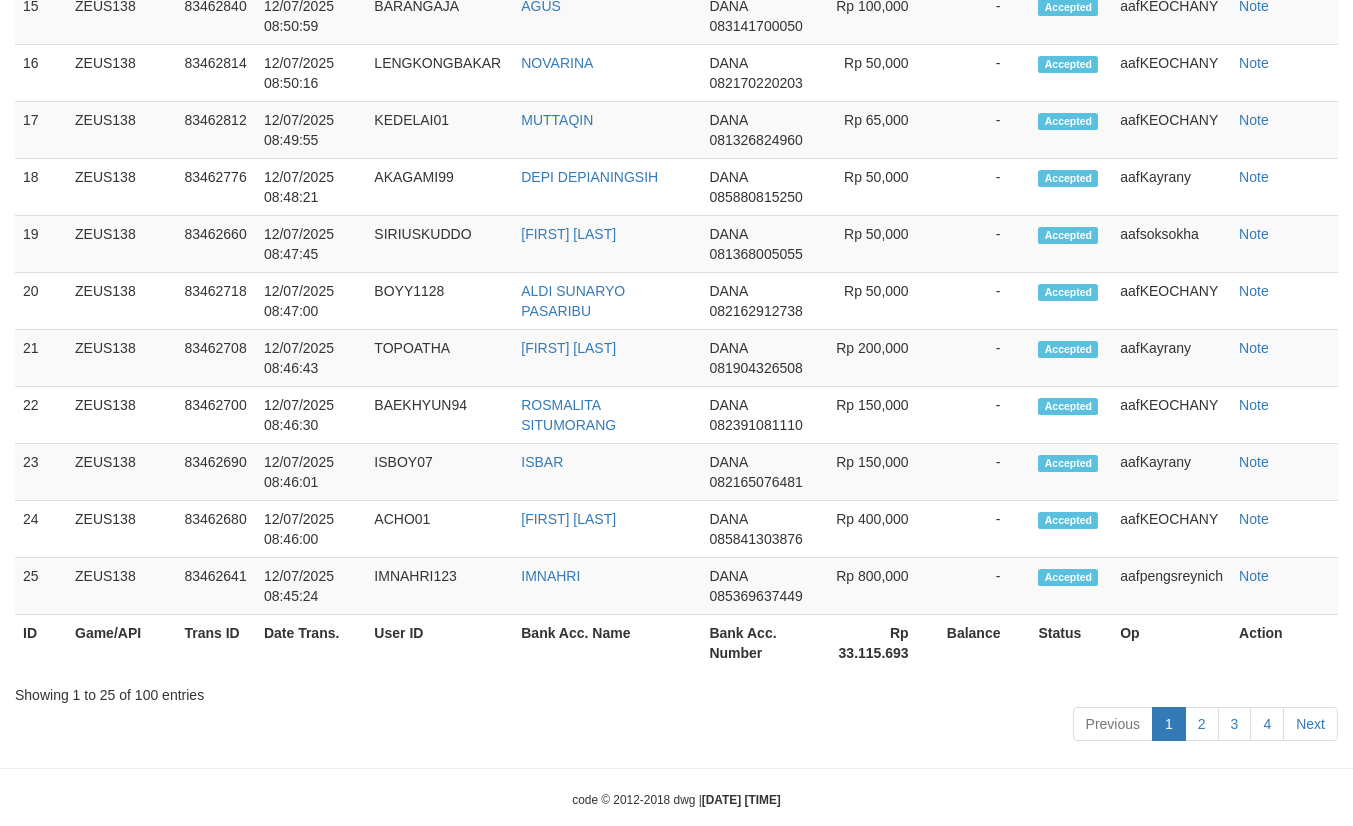 scroll, scrollTop: 2821, scrollLeft: 0, axis: vertical 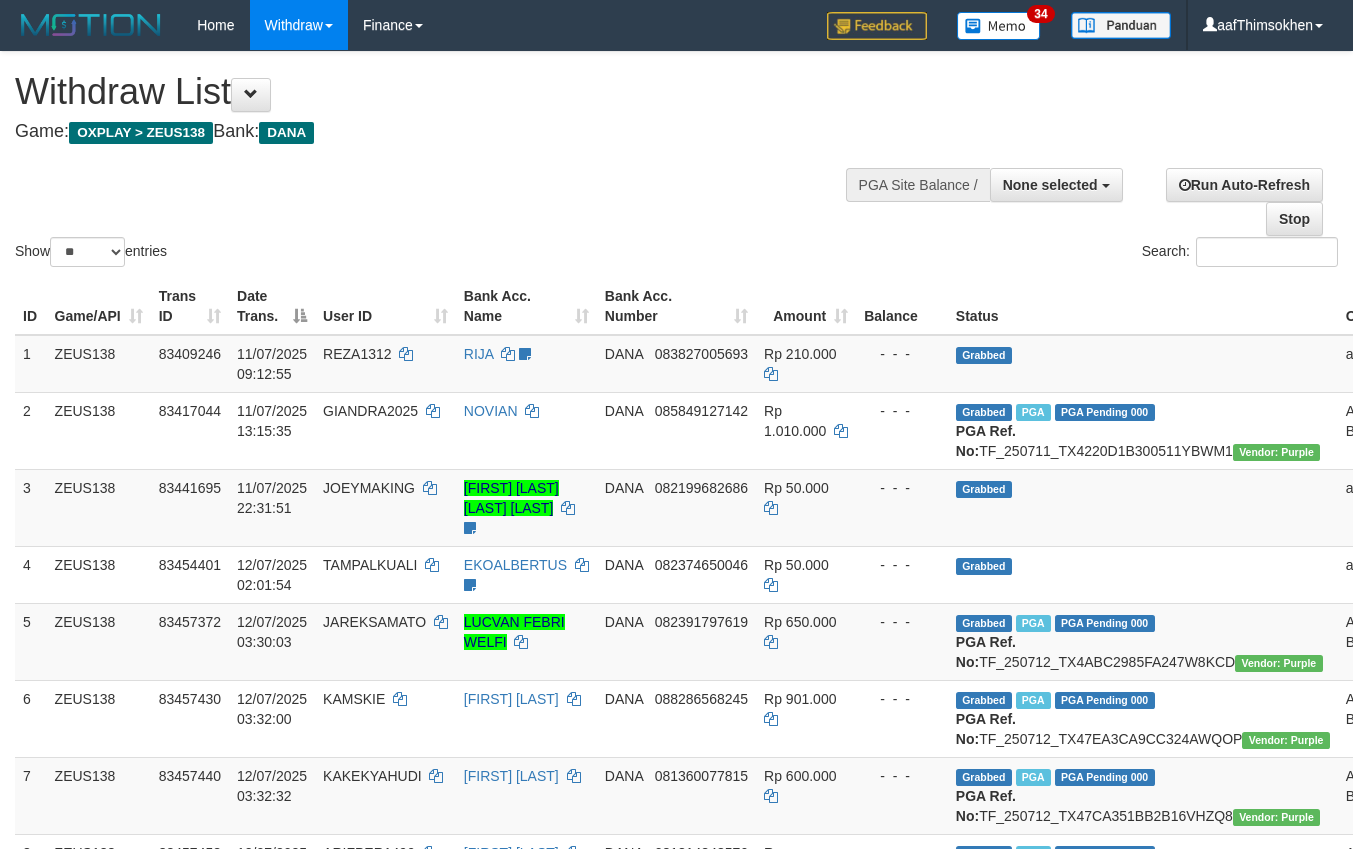 select 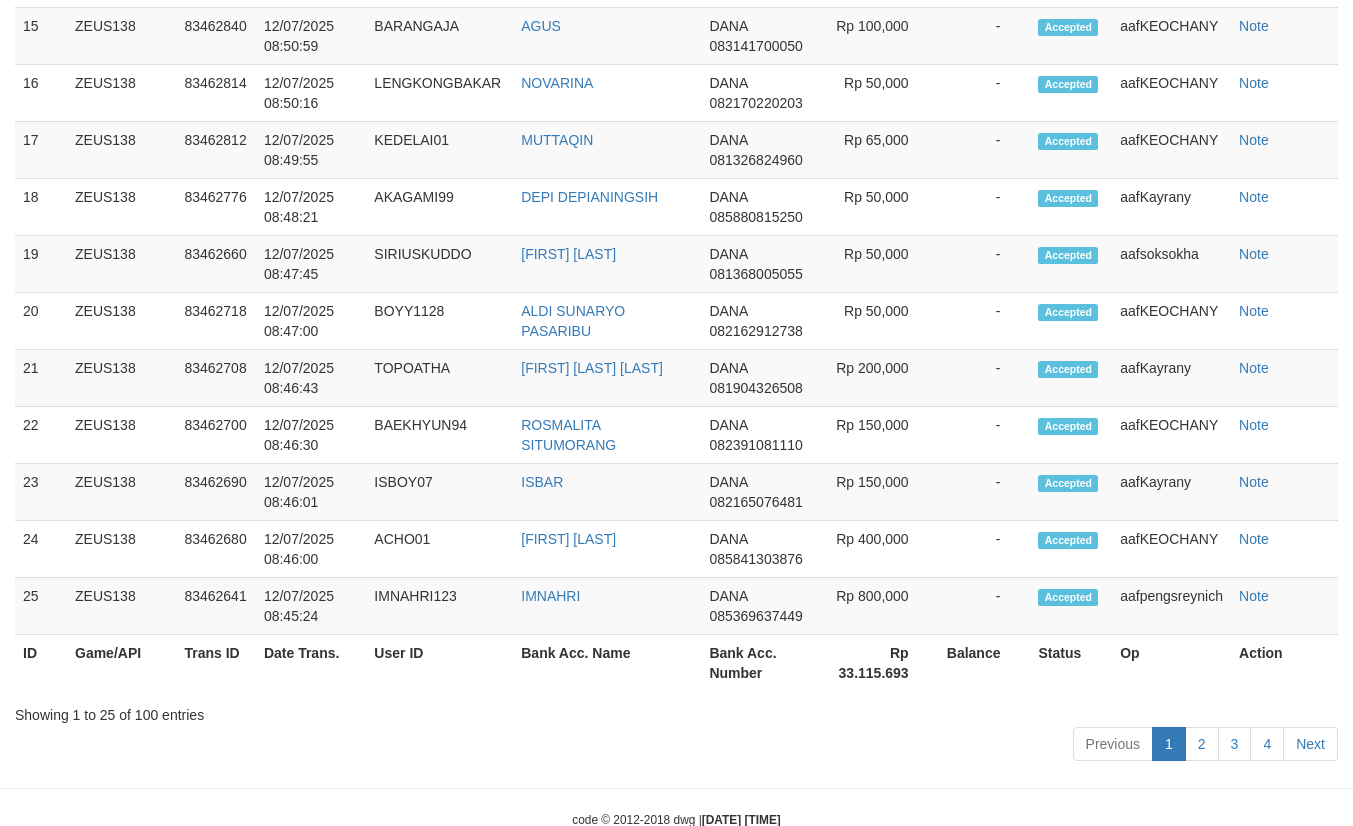 scroll, scrollTop: 2821, scrollLeft: 0, axis: vertical 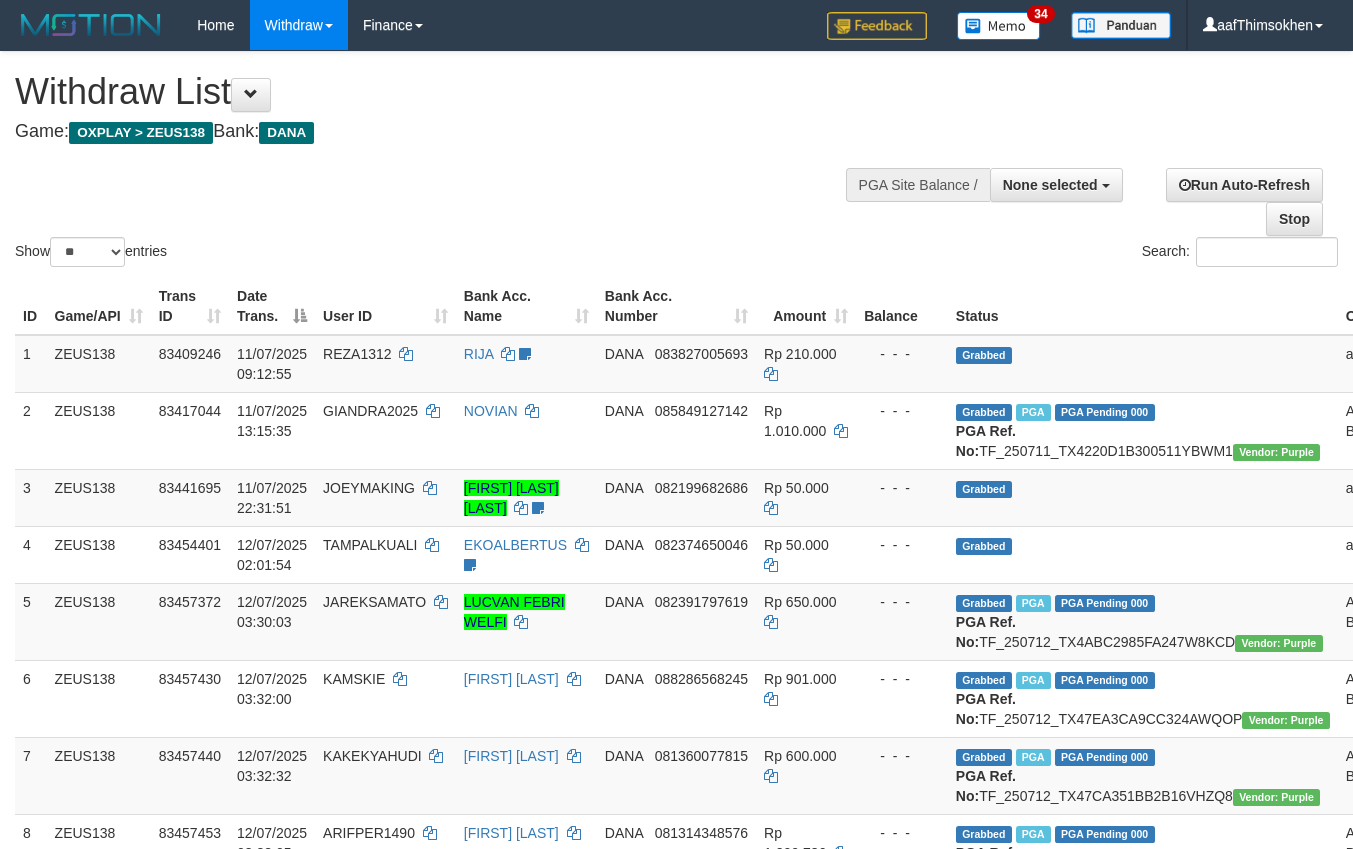 select 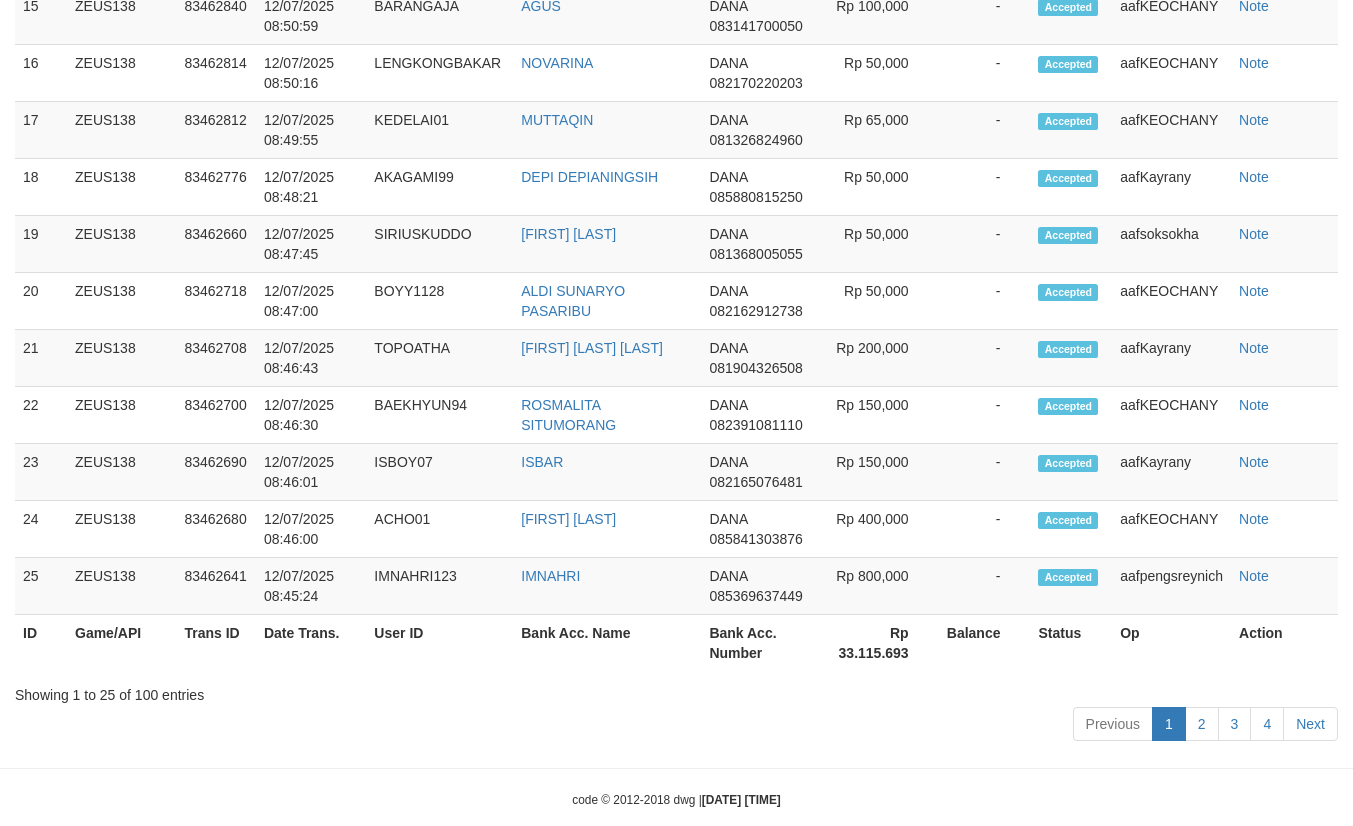 scroll, scrollTop: 2821, scrollLeft: 0, axis: vertical 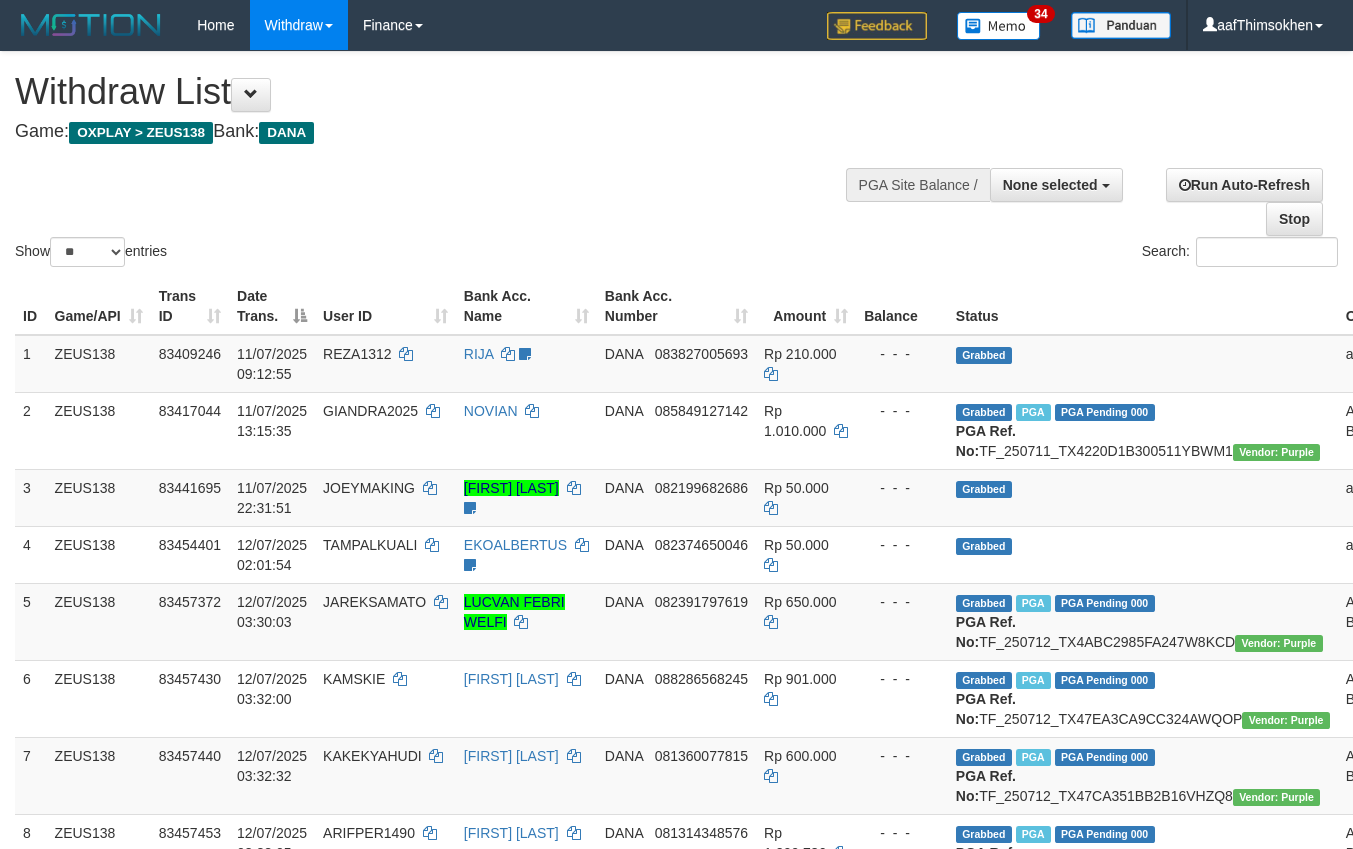 select 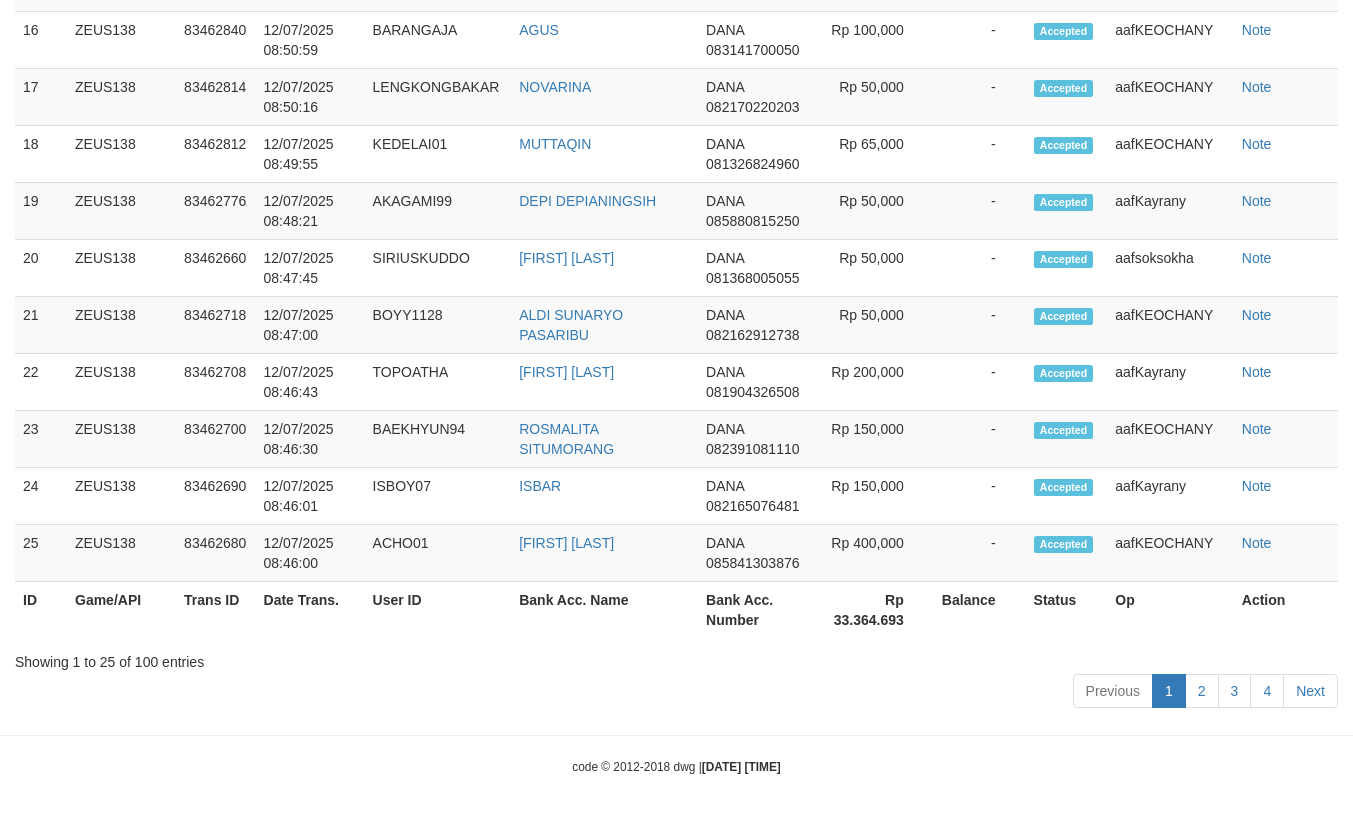 scroll, scrollTop: 2821, scrollLeft: 0, axis: vertical 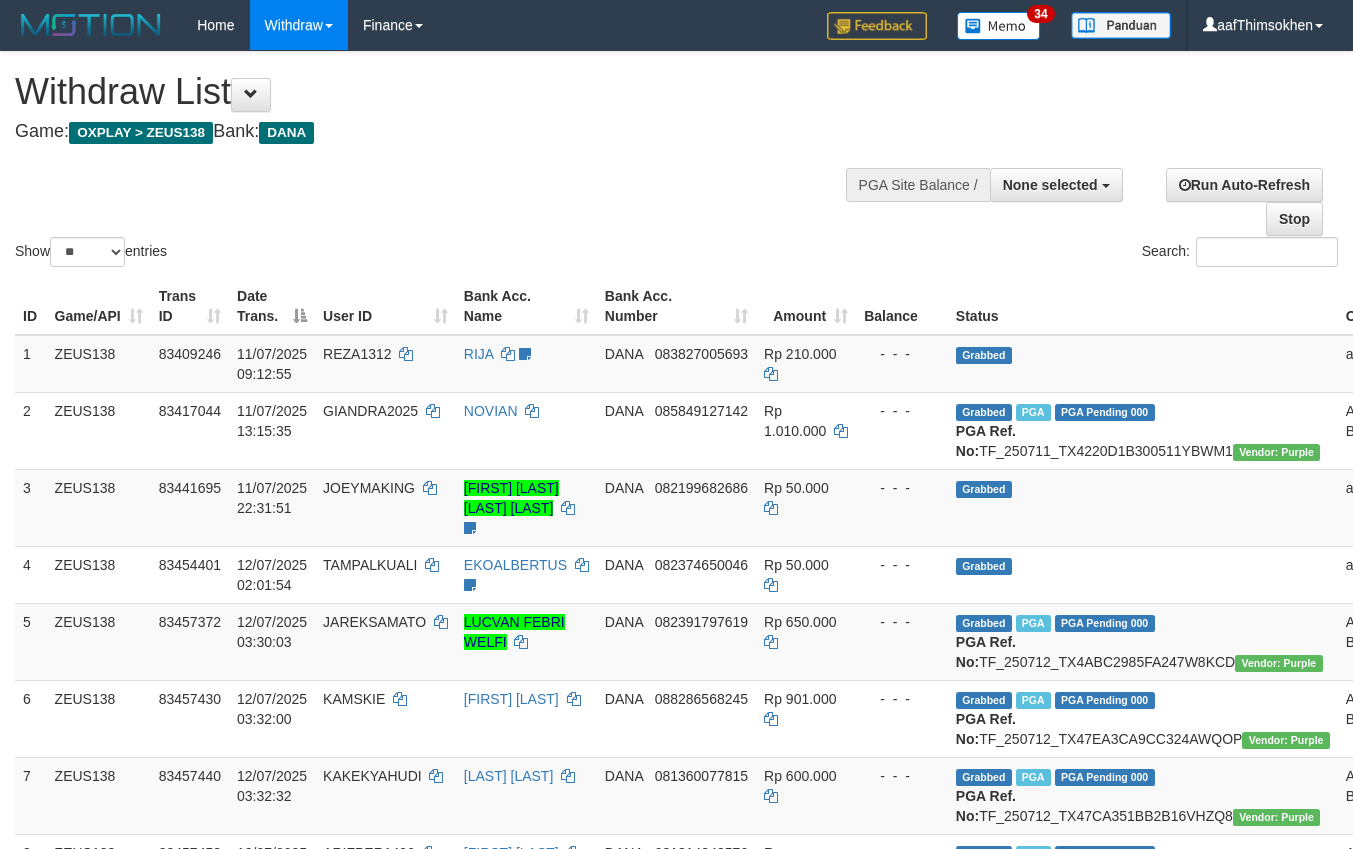 select 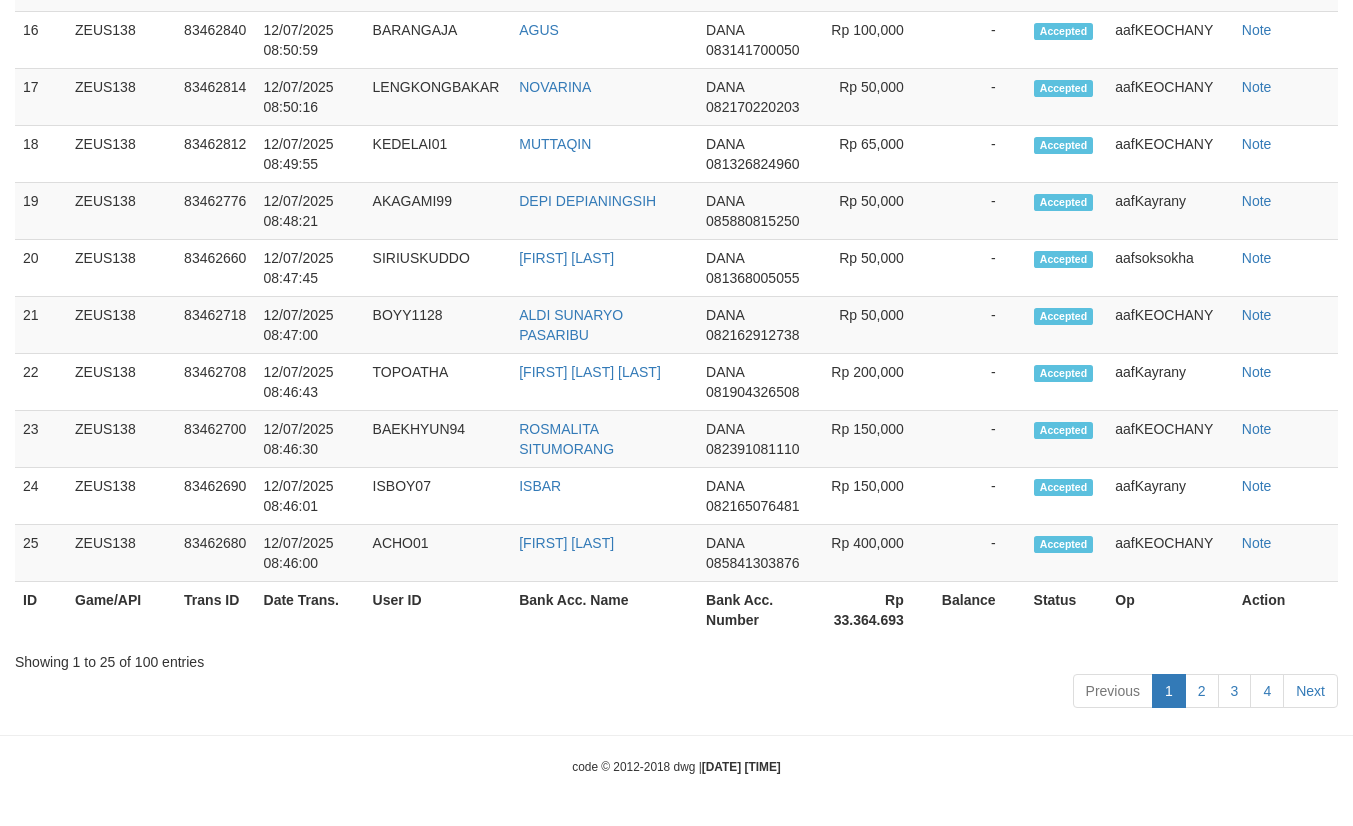 scroll, scrollTop: 2821, scrollLeft: 0, axis: vertical 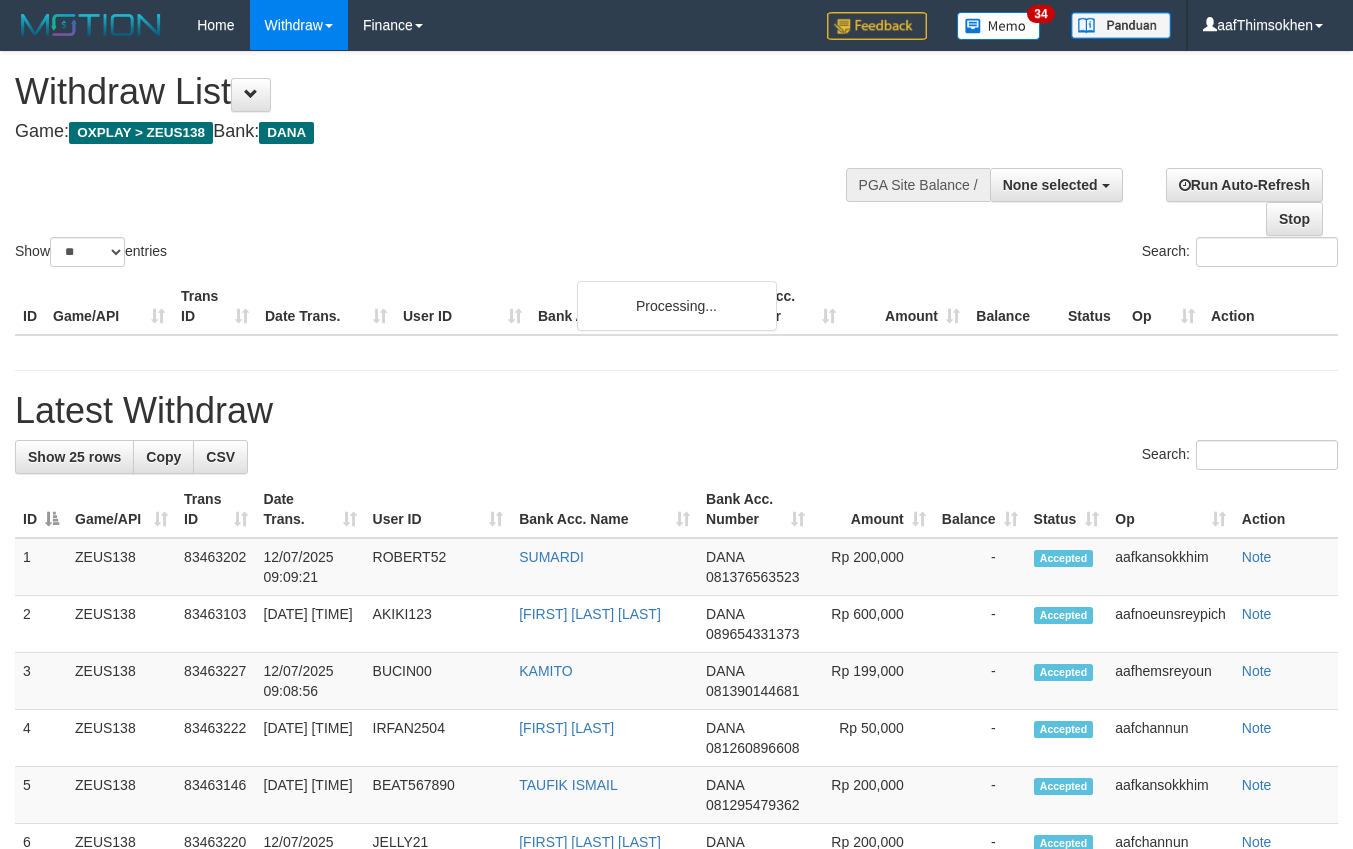select 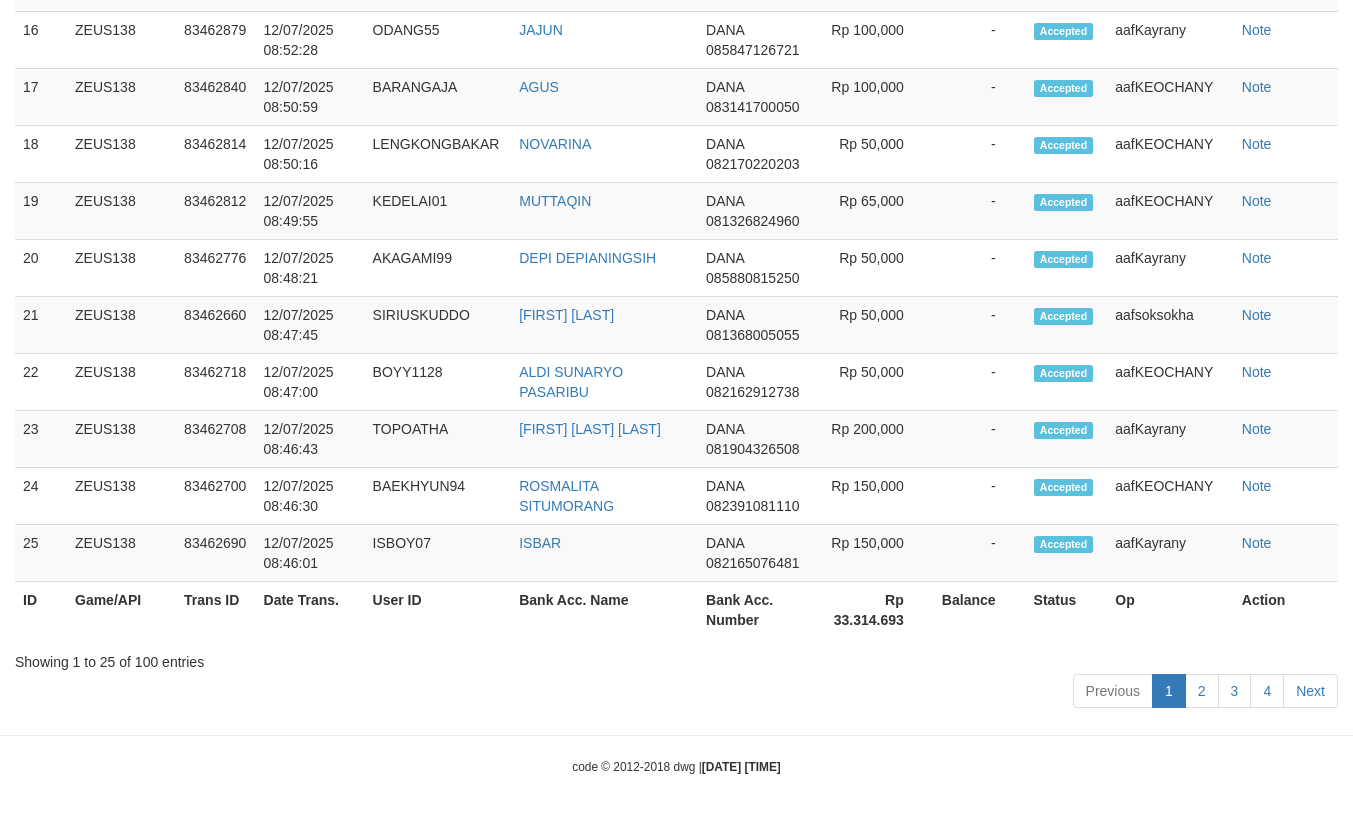 scroll, scrollTop: 2821, scrollLeft: 0, axis: vertical 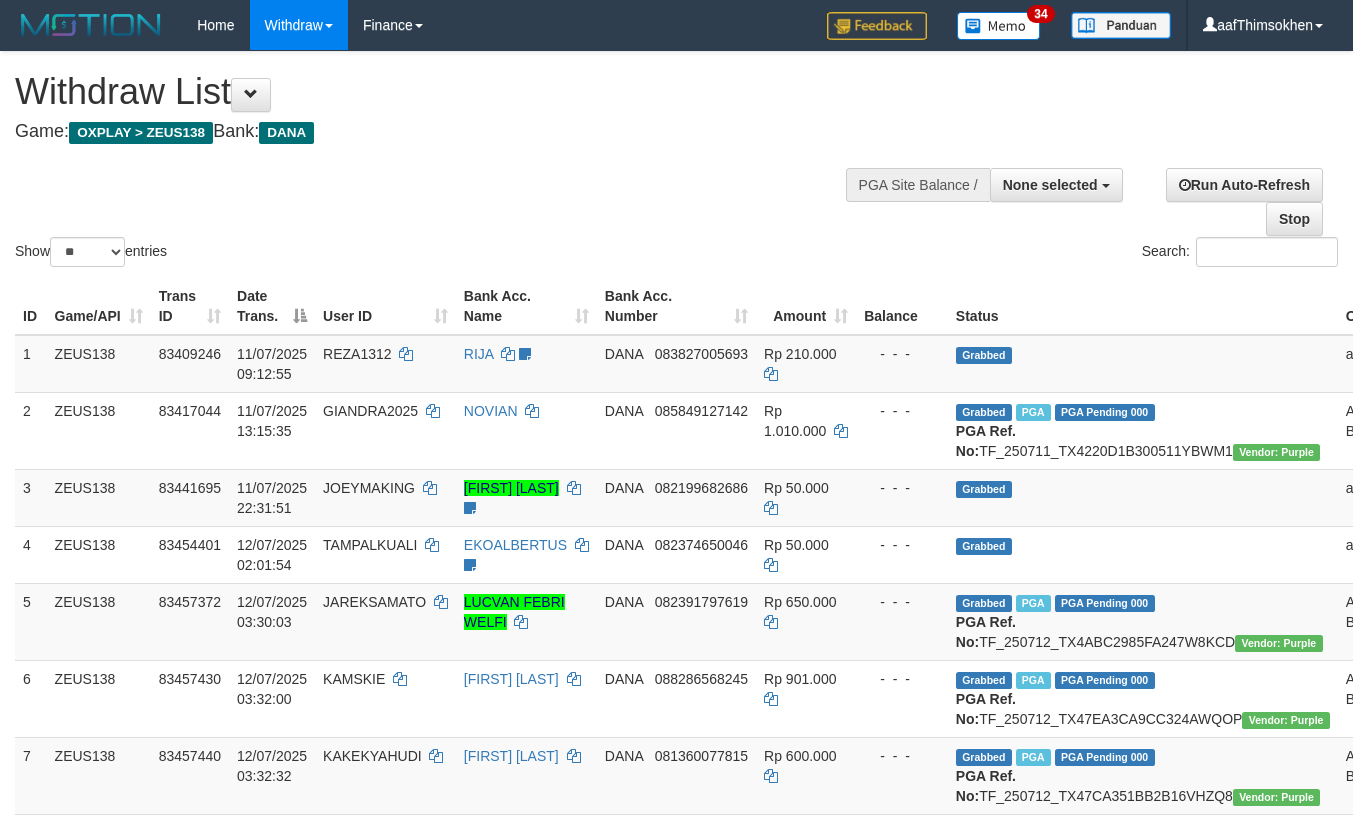 select 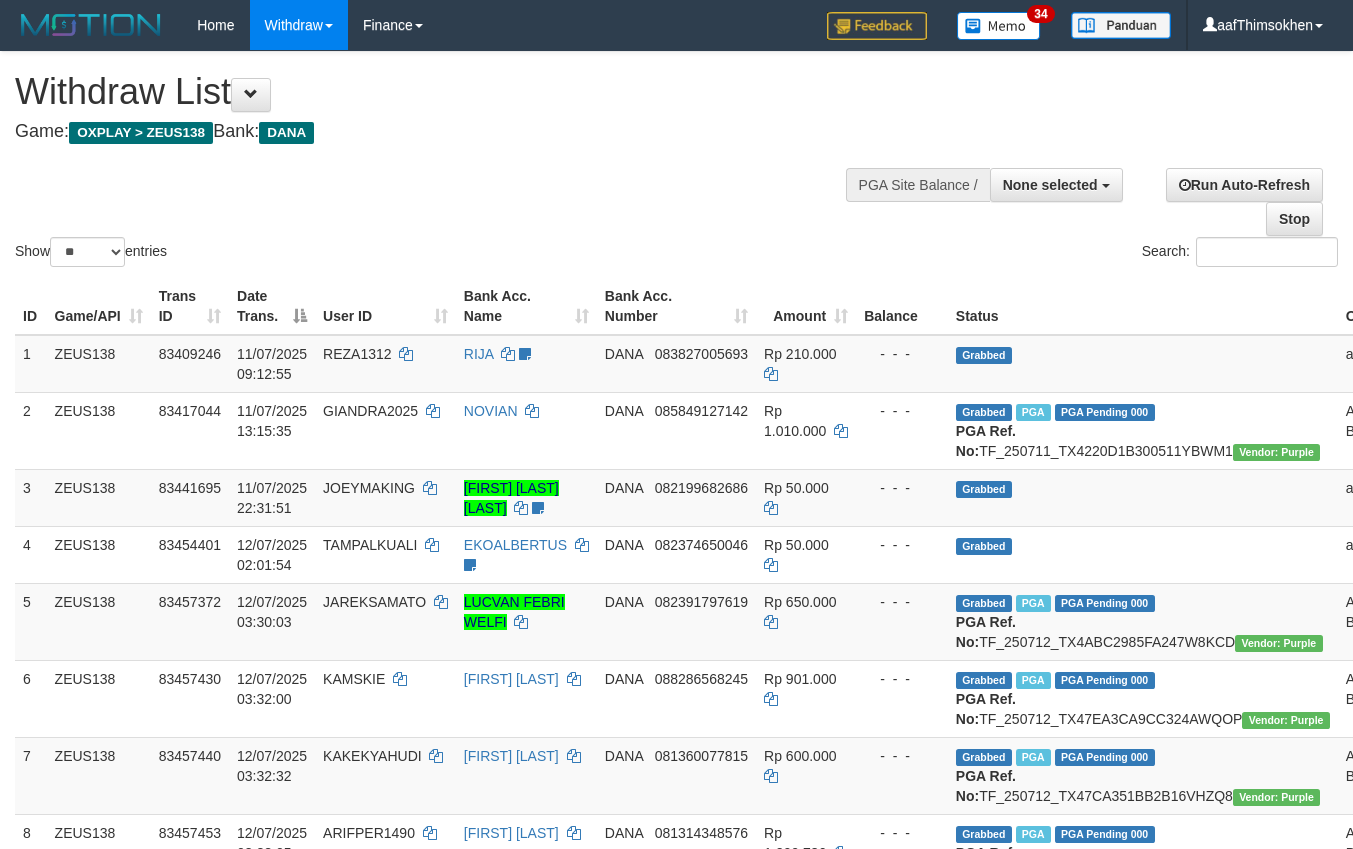 select 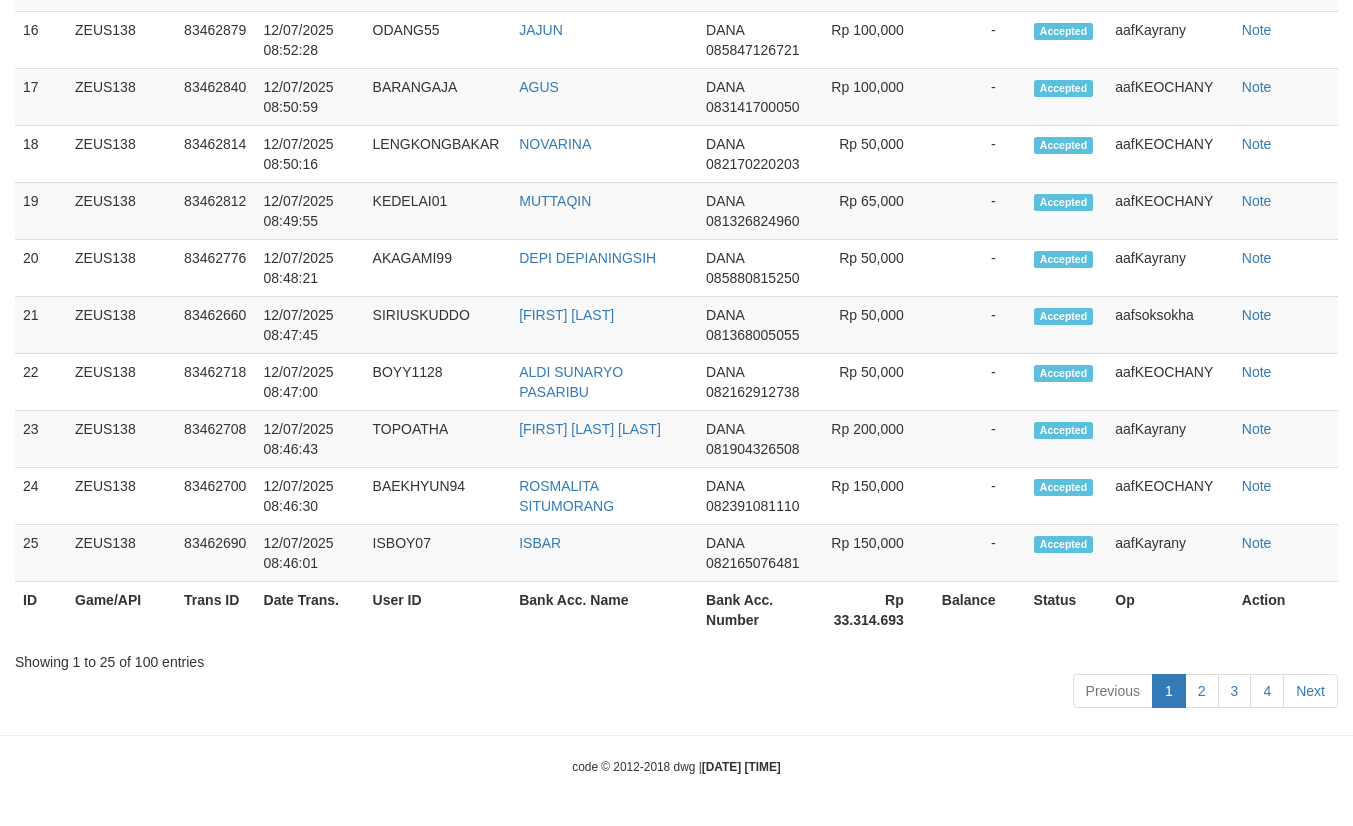 scroll, scrollTop: 2877, scrollLeft: 0, axis: vertical 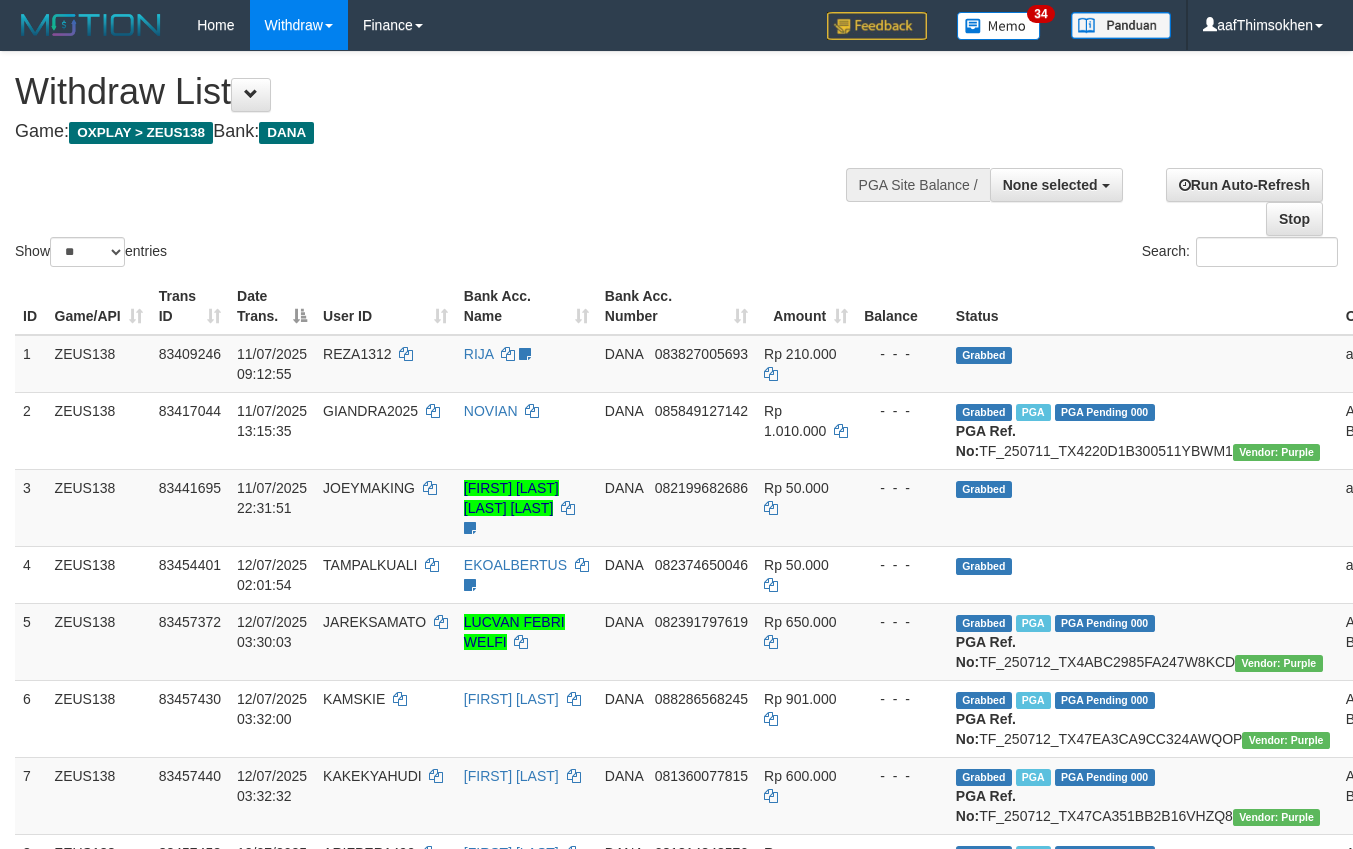 select 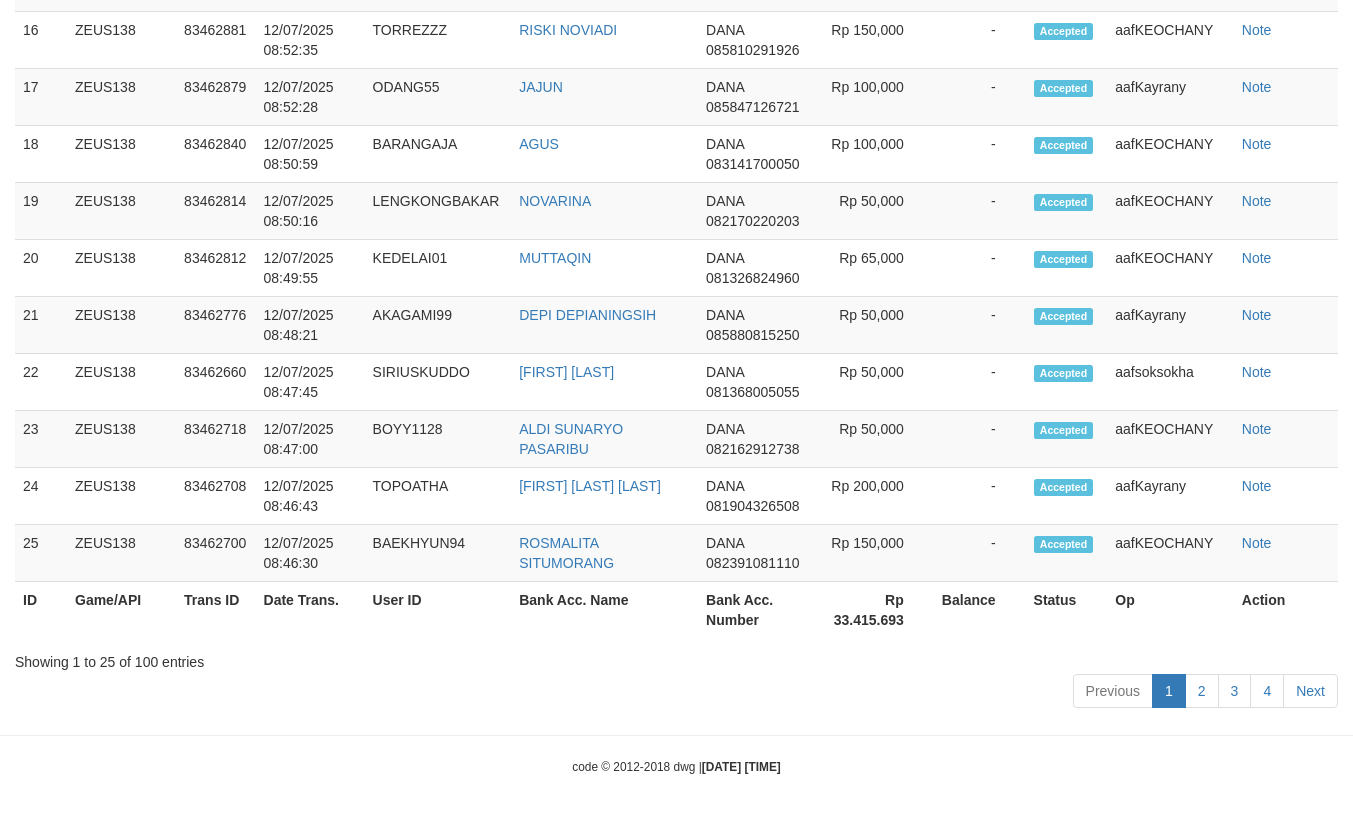 scroll, scrollTop: 2877, scrollLeft: 0, axis: vertical 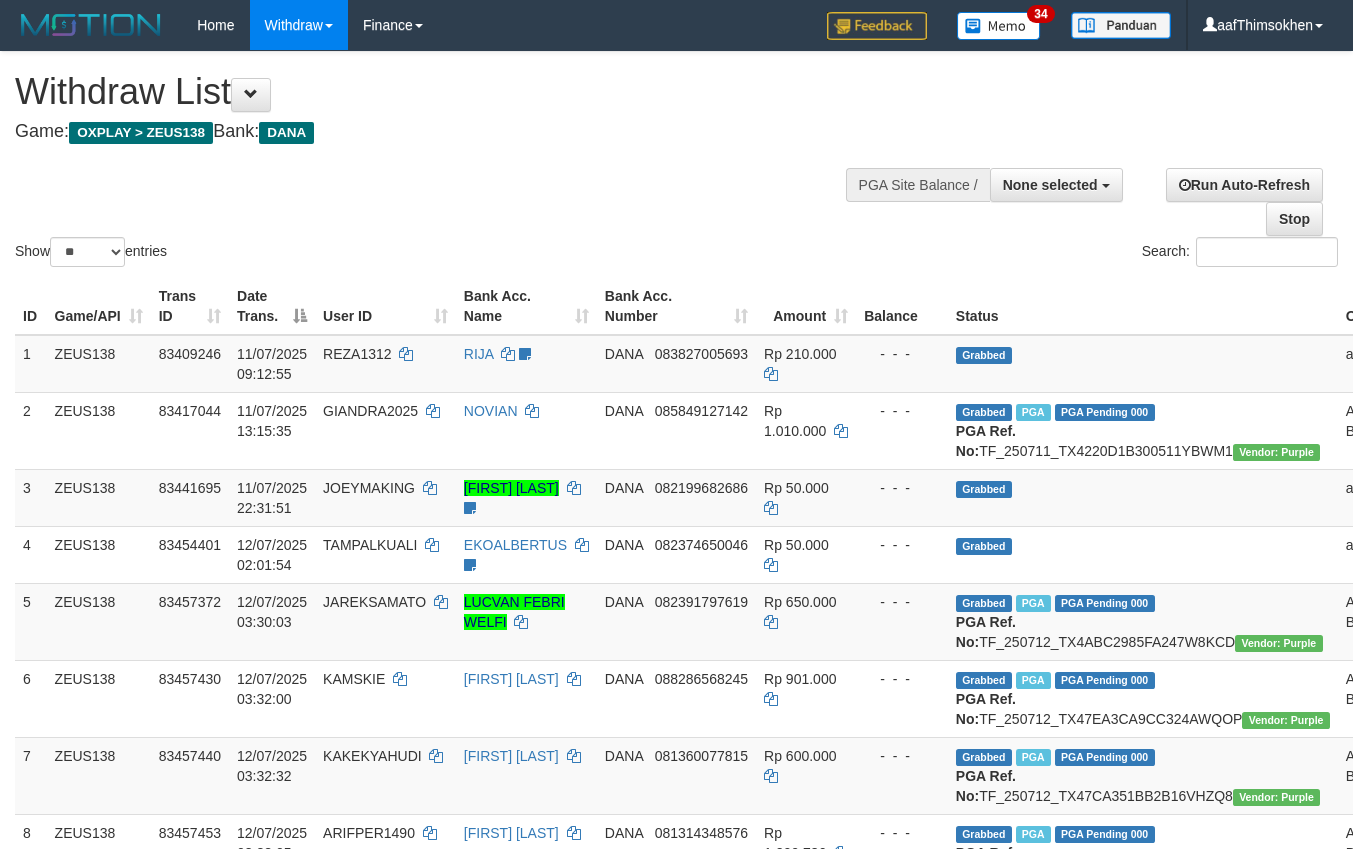 select 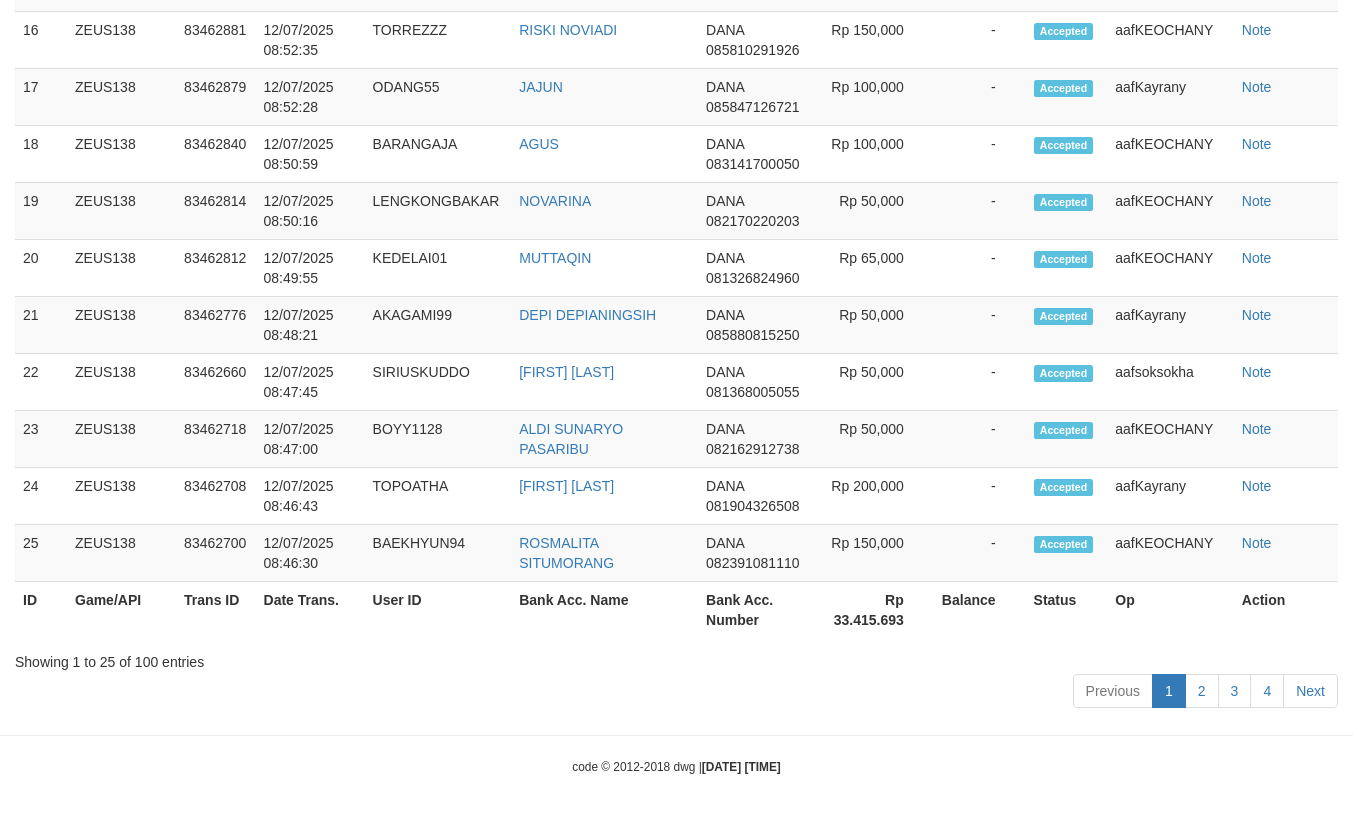 scroll, scrollTop: 2877, scrollLeft: 0, axis: vertical 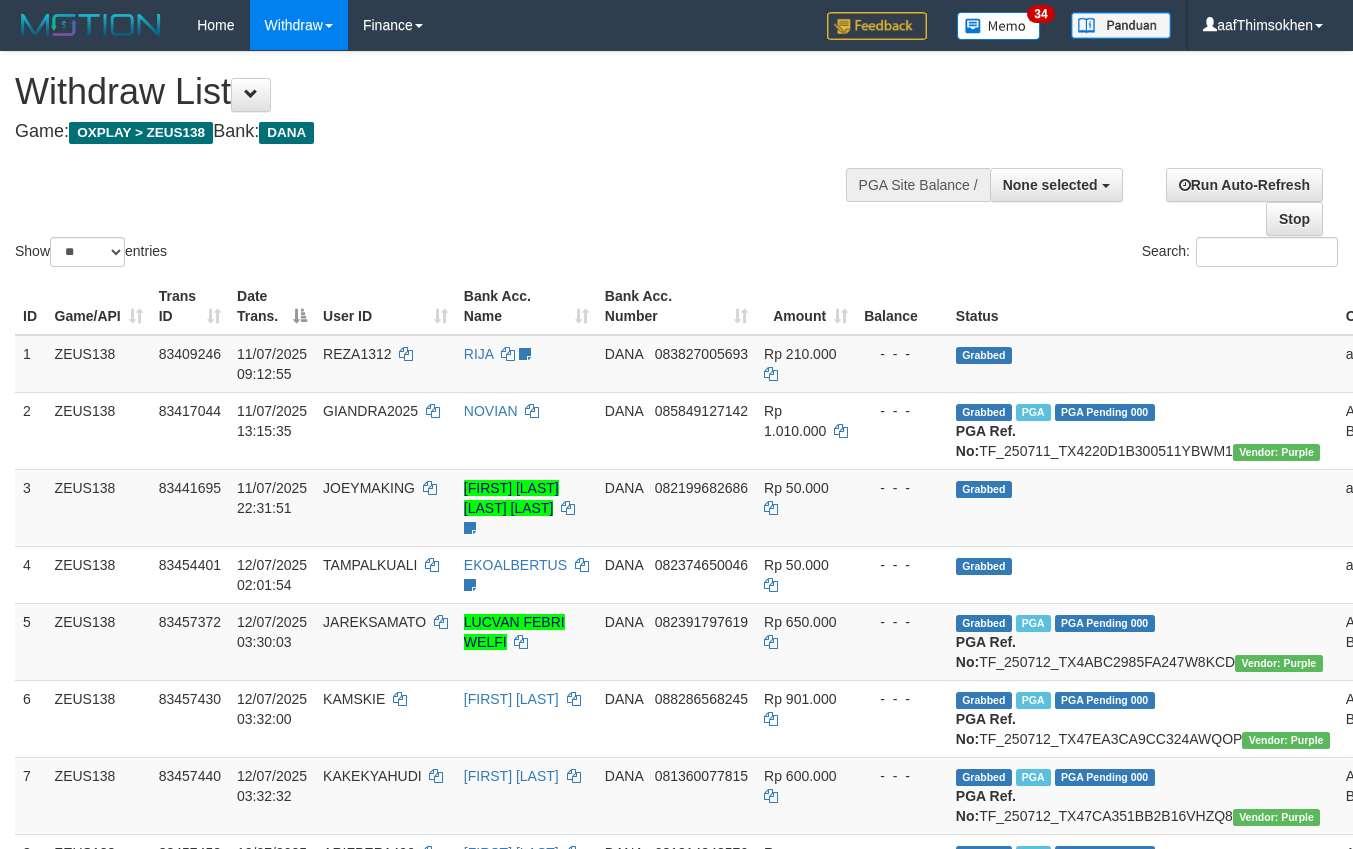 select 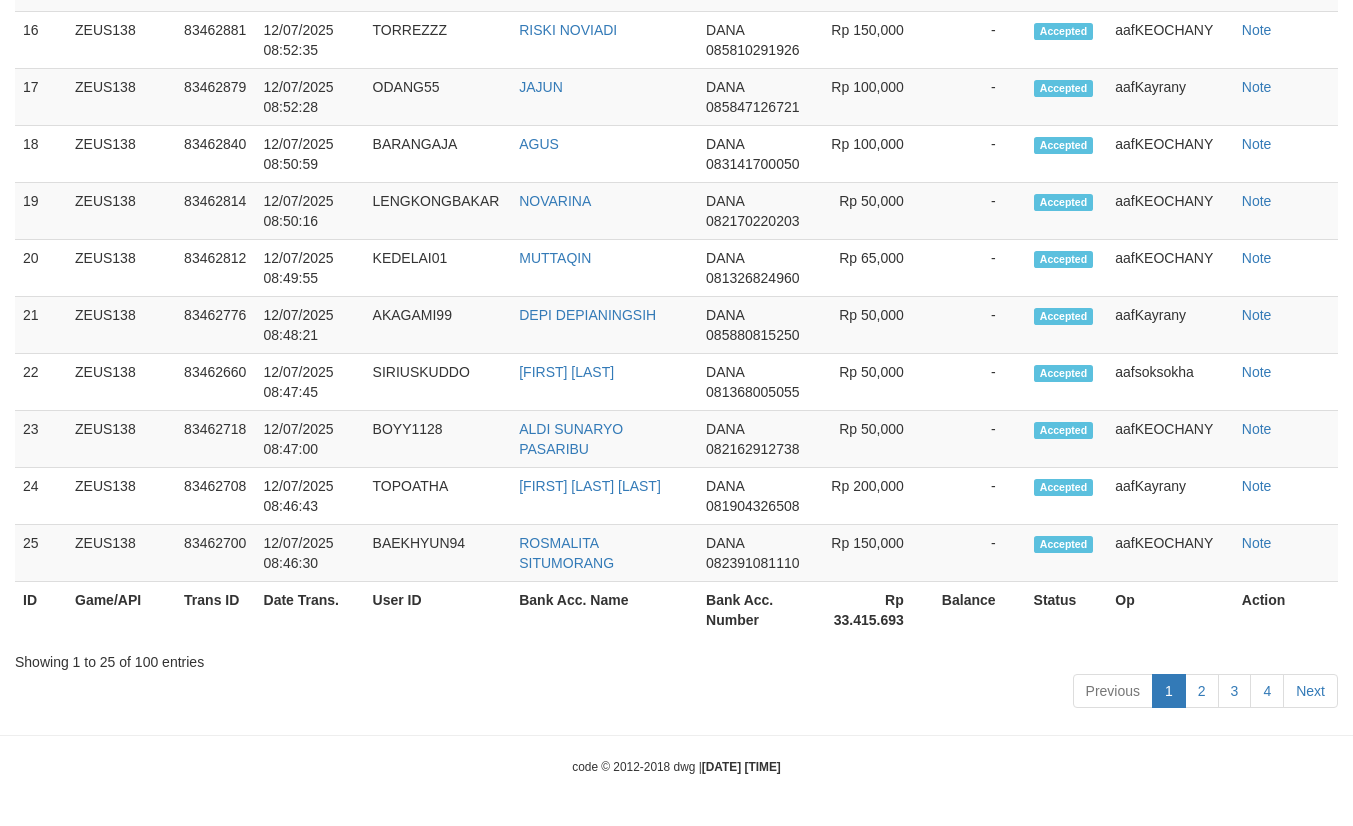 scroll, scrollTop: 2877, scrollLeft: 0, axis: vertical 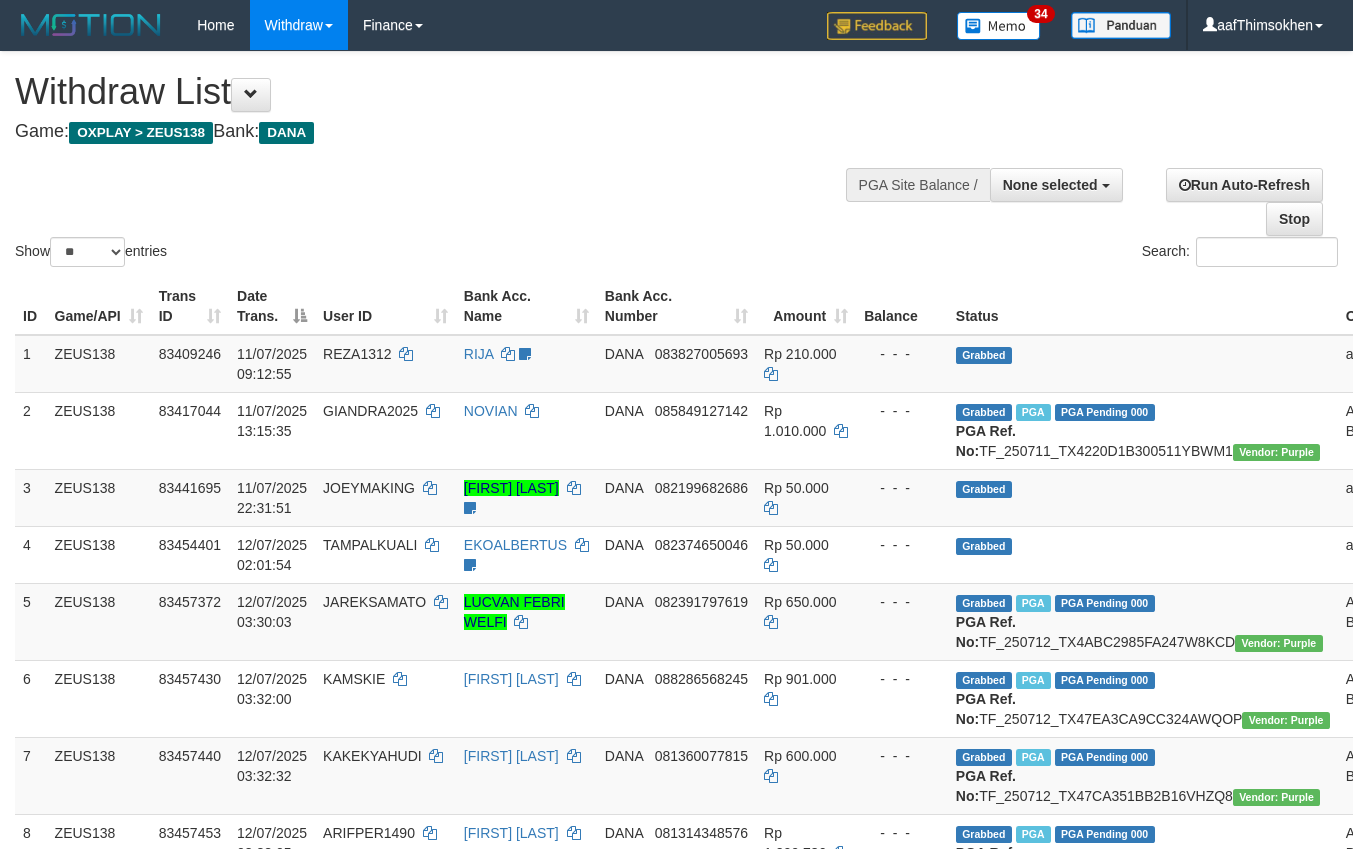 select 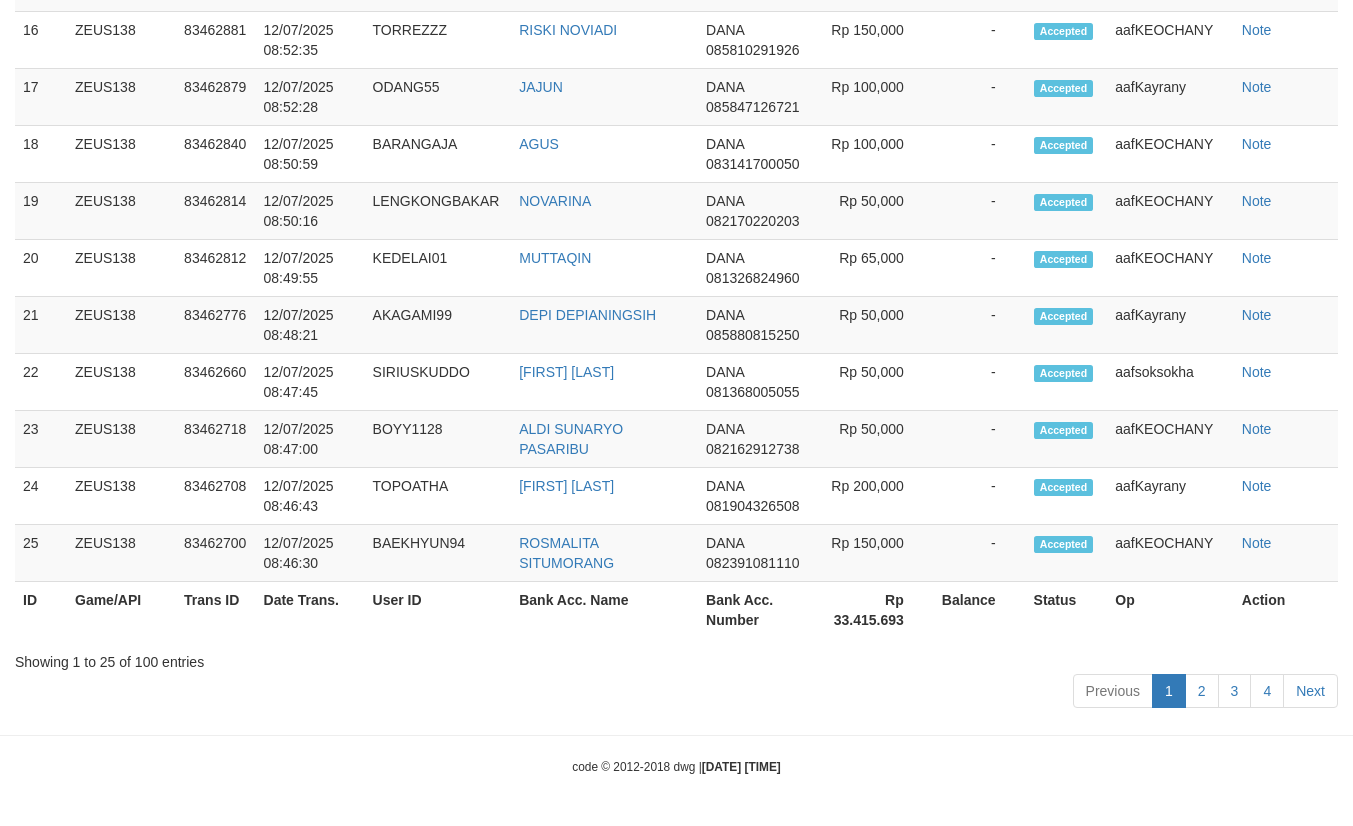 scroll, scrollTop: 2877, scrollLeft: 0, axis: vertical 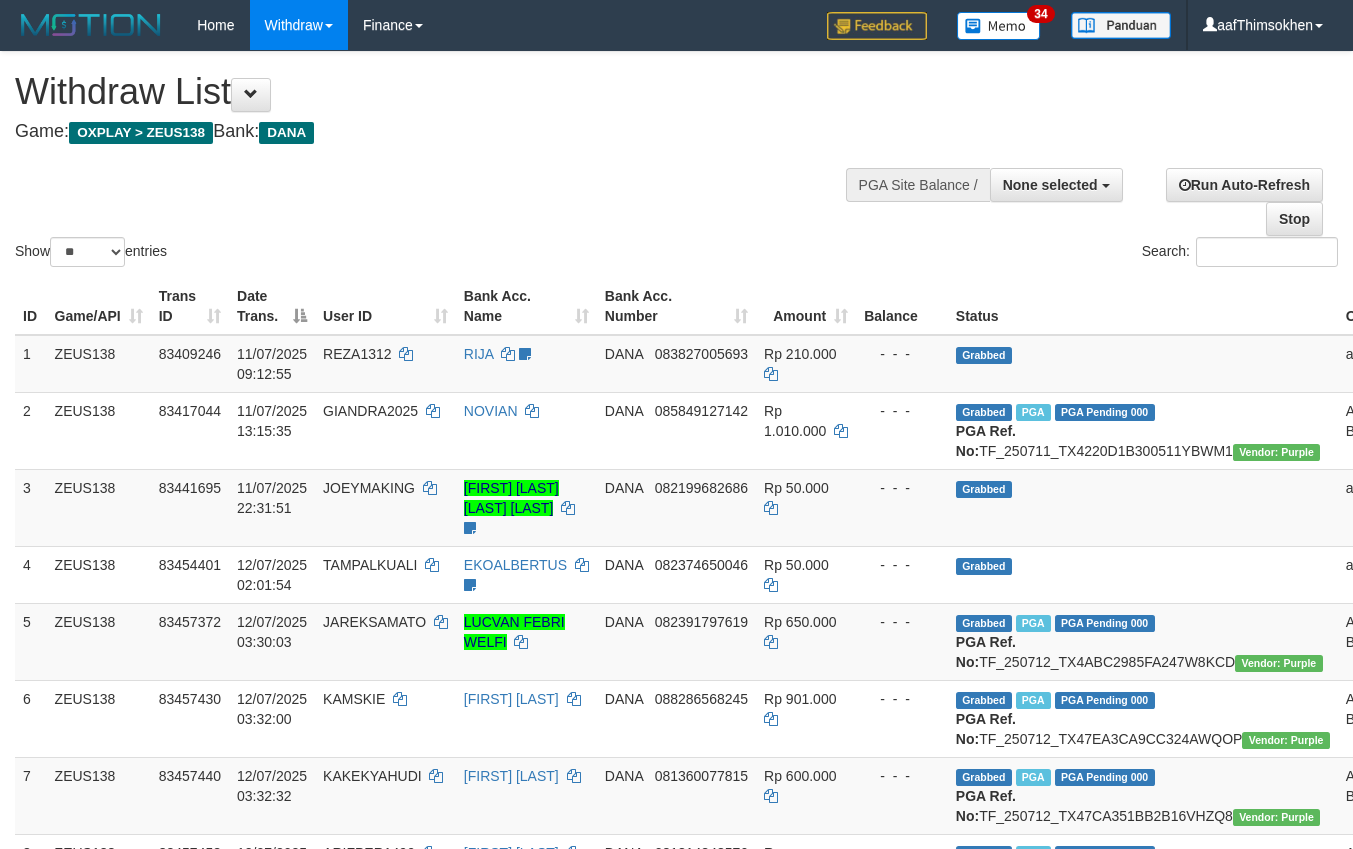 select 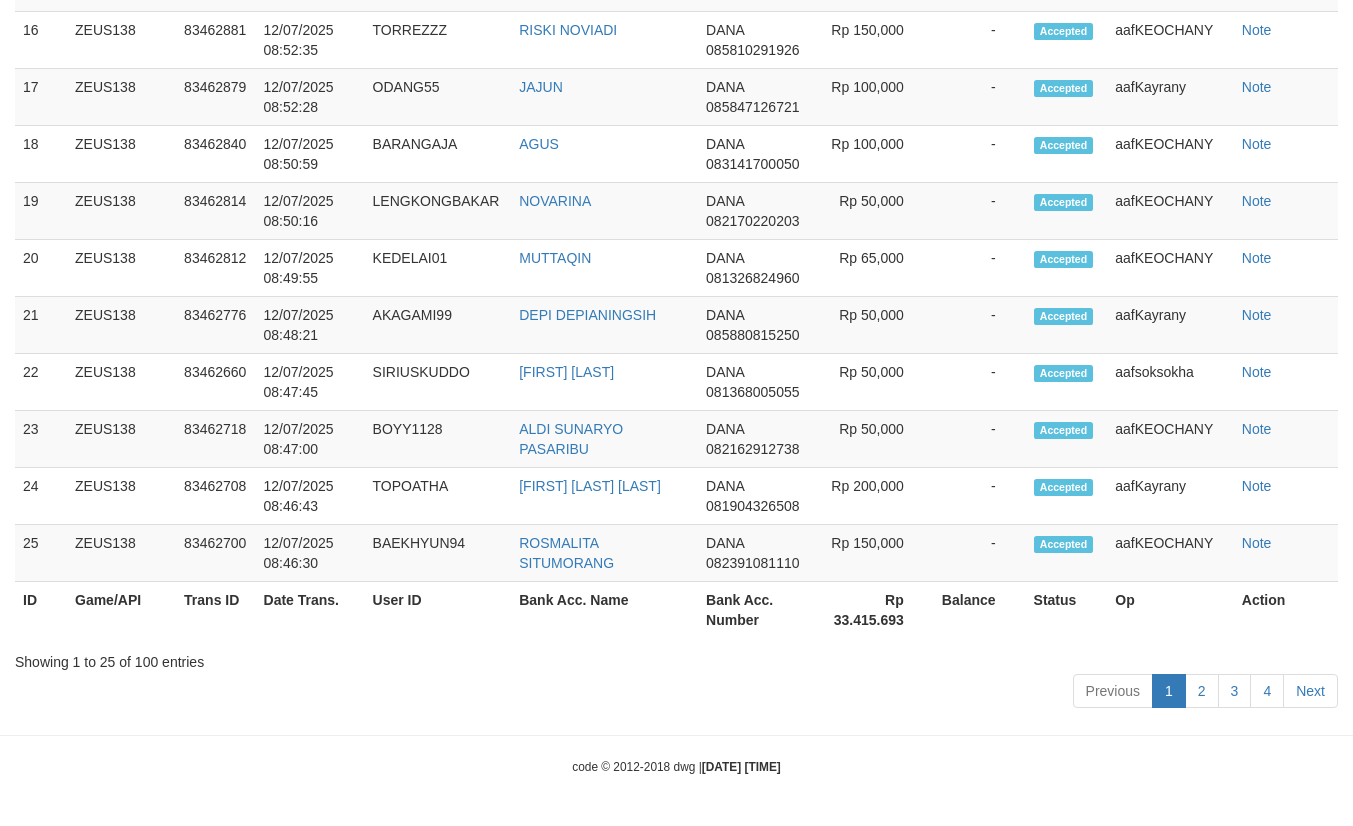 scroll, scrollTop: 2877, scrollLeft: 0, axis: vertical 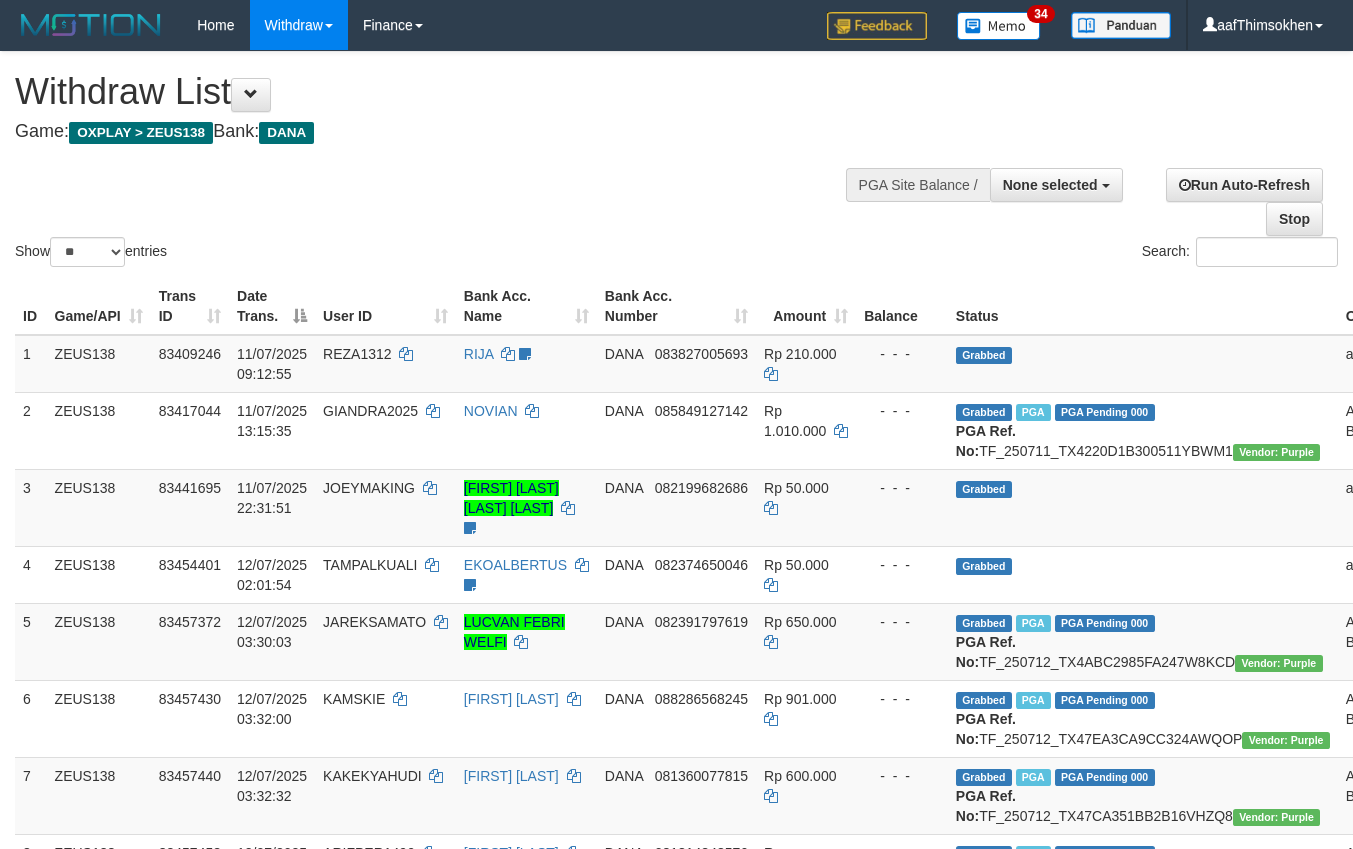 select 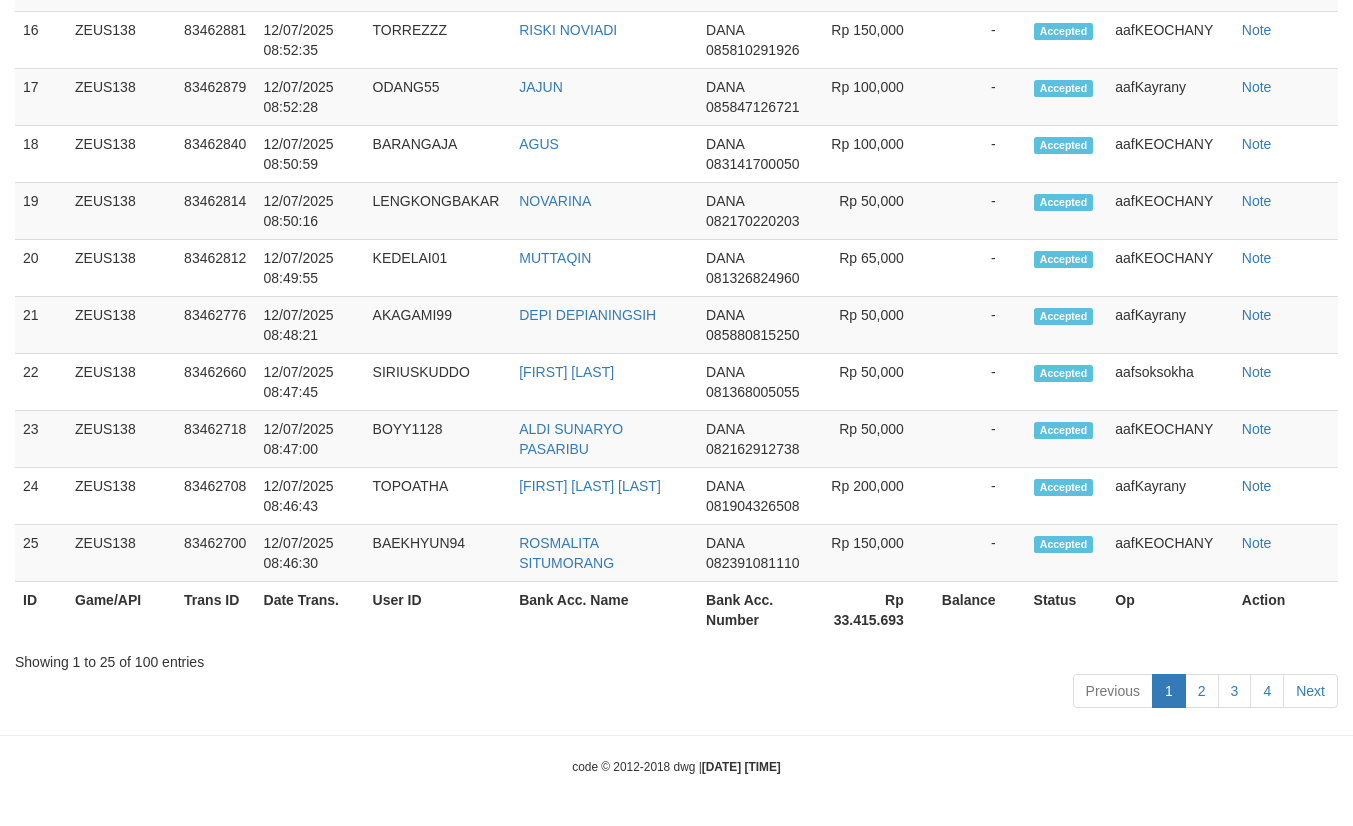 scroll, scrollTop: 2877, scrollLeft: 0, axis: vertical 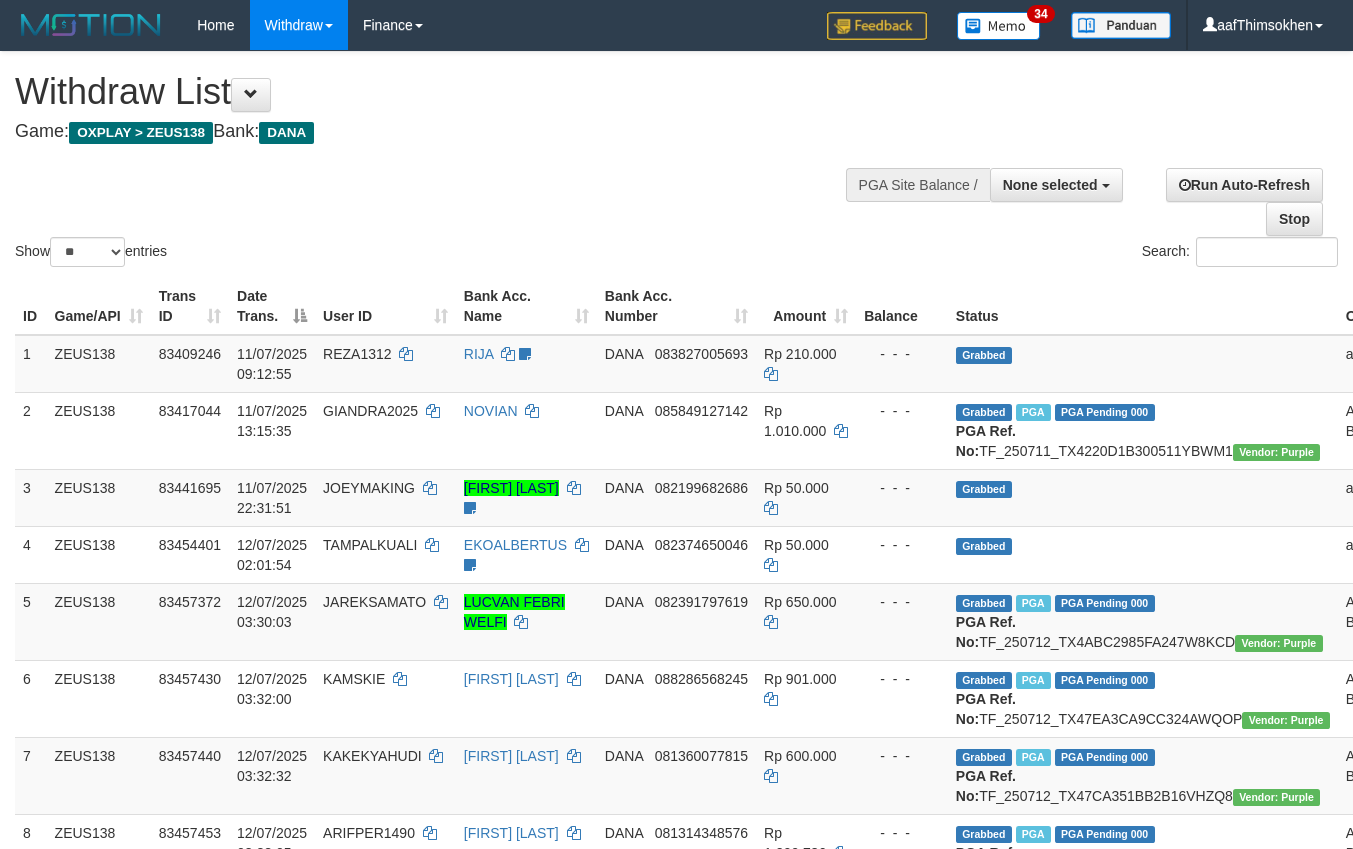 select 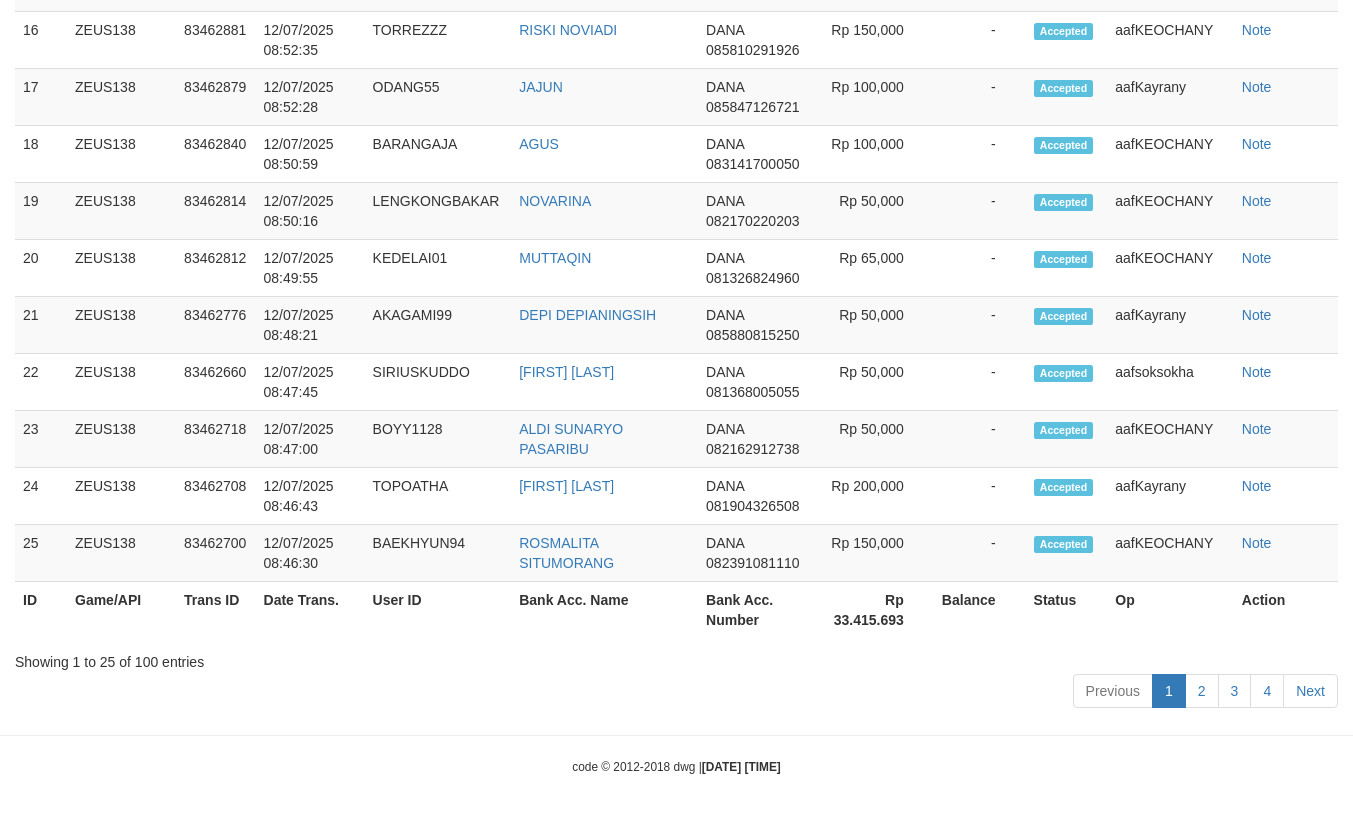scroll, scrollTop: 2877, scrollLeft: 0, axis: vertical 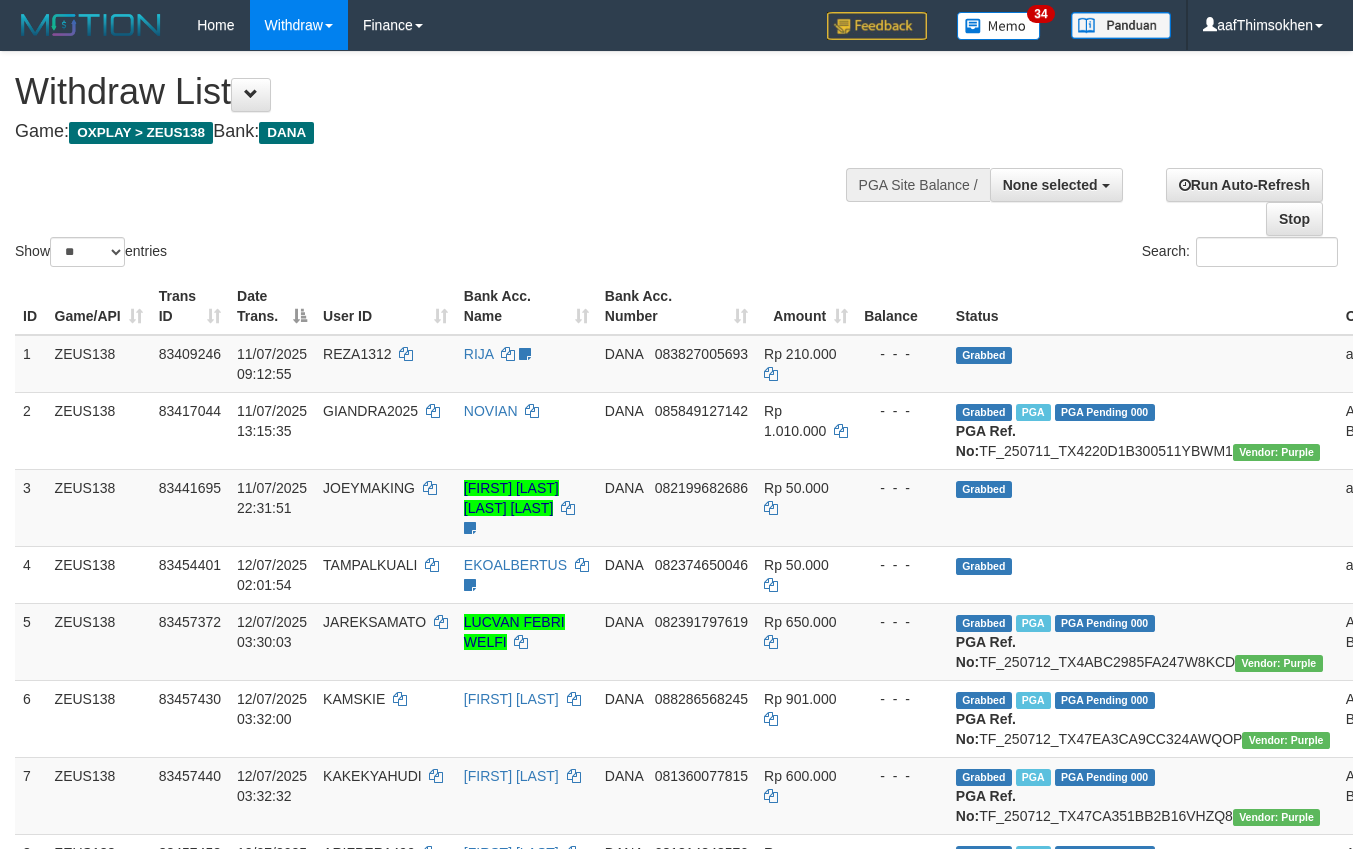 select 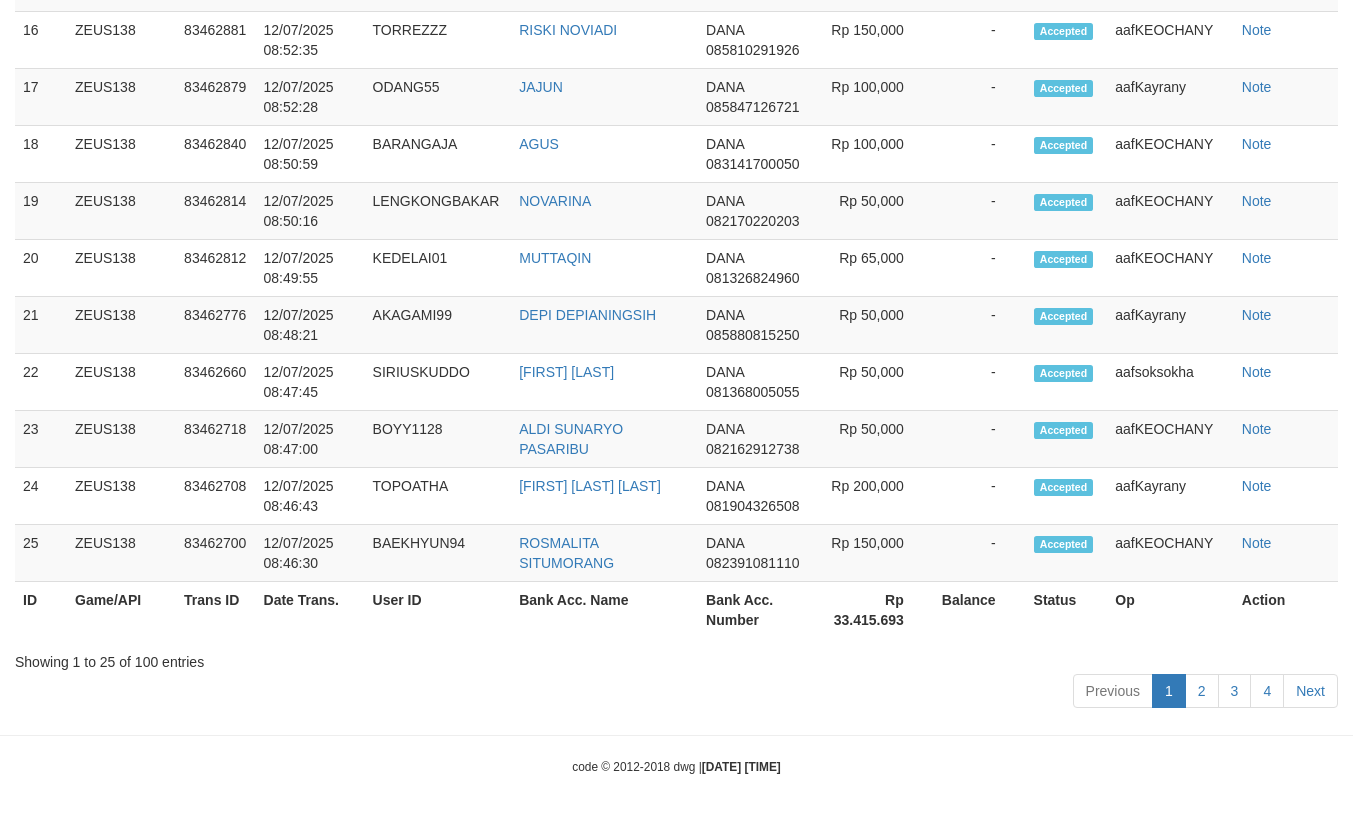 scroll, scrollTop: 2877, scrollLeft: 0, axis: vertical 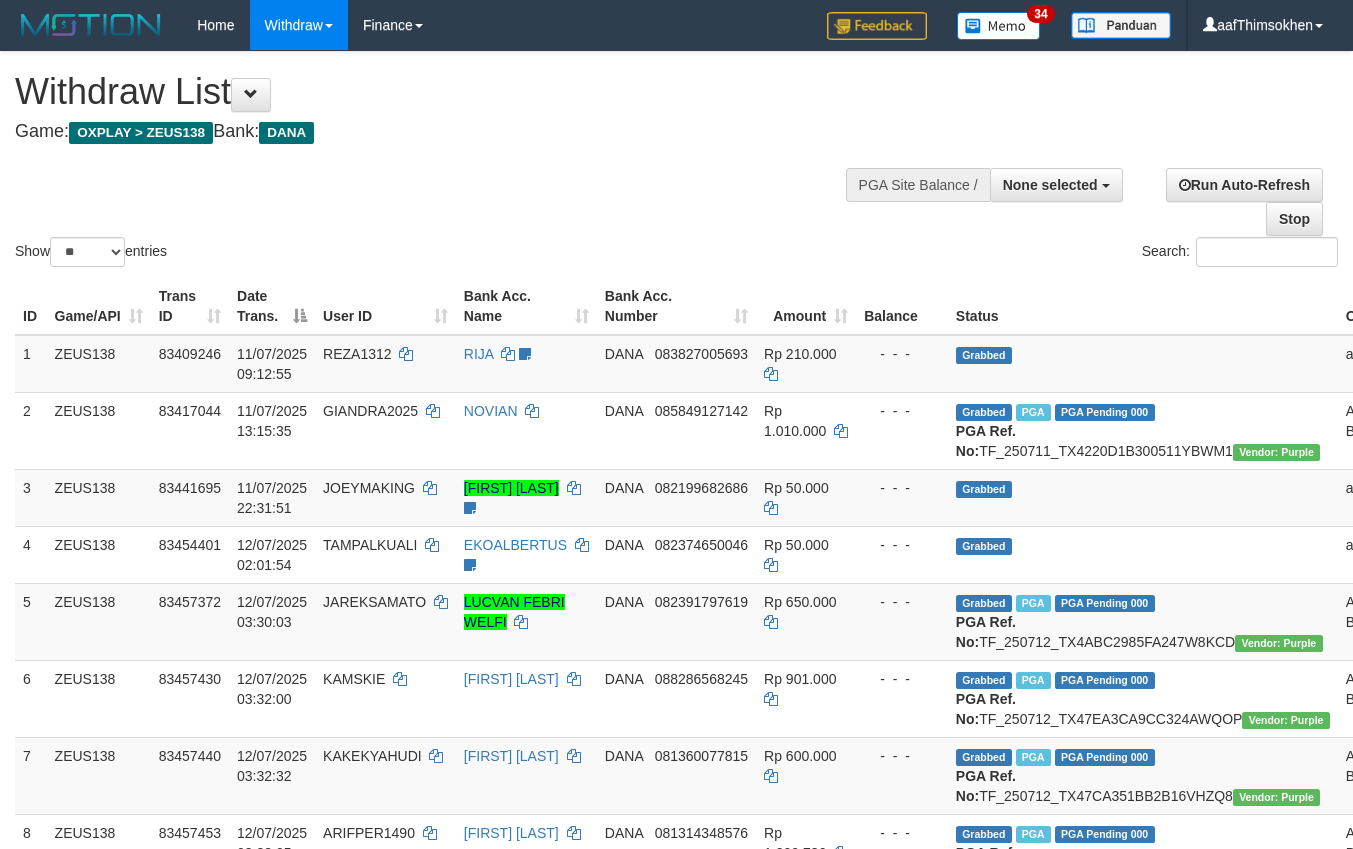 select 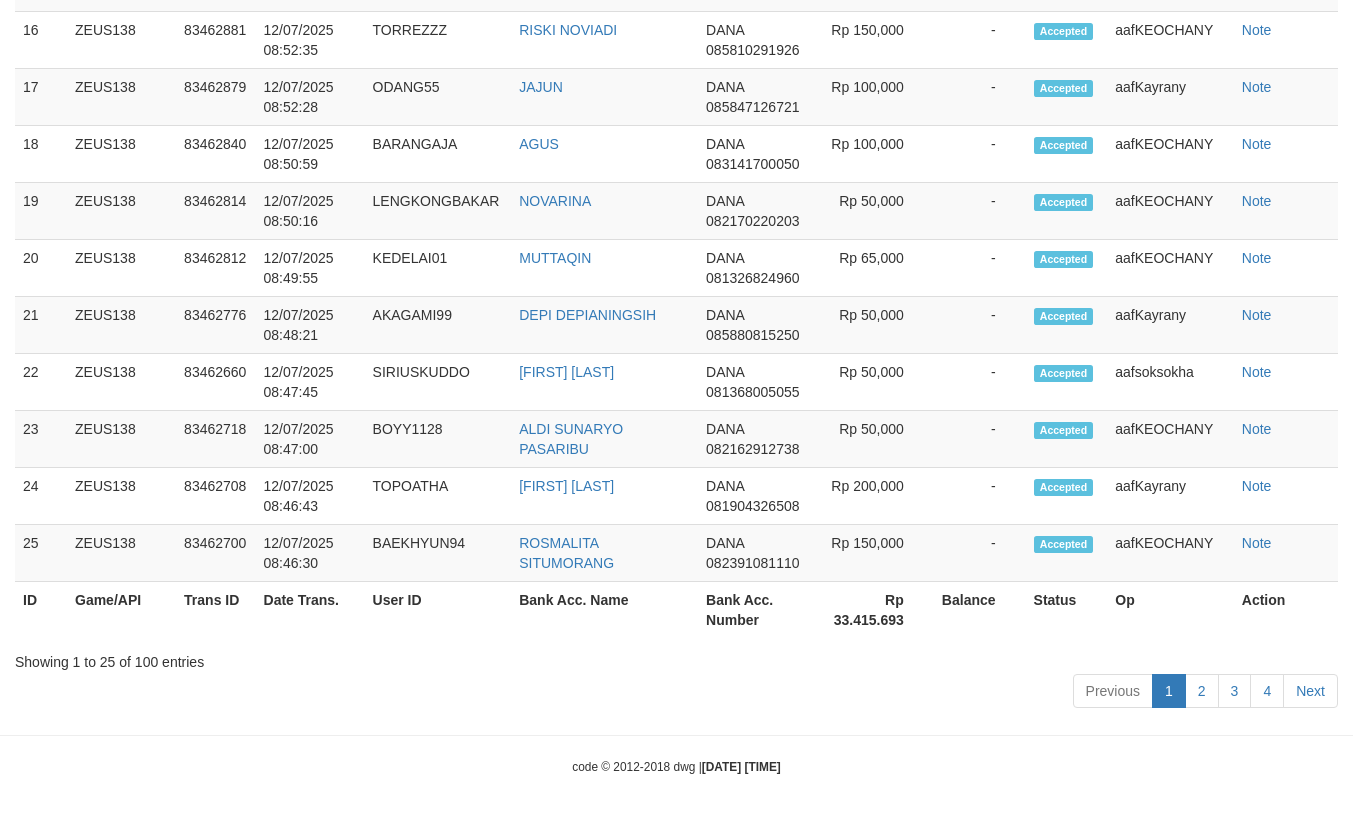 scroll, scrollTop: 2877, scrollLeft: 0, axis: vertical 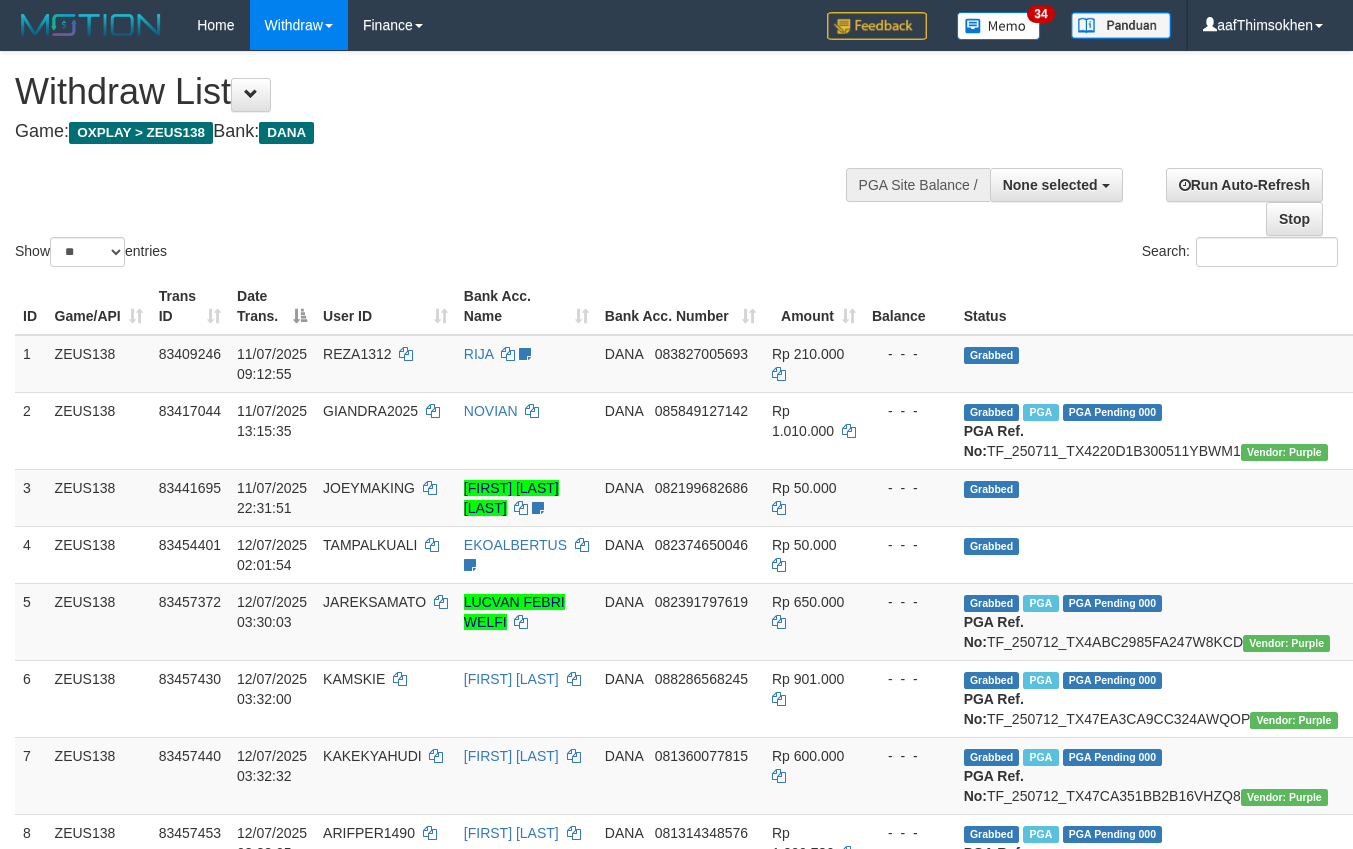 select 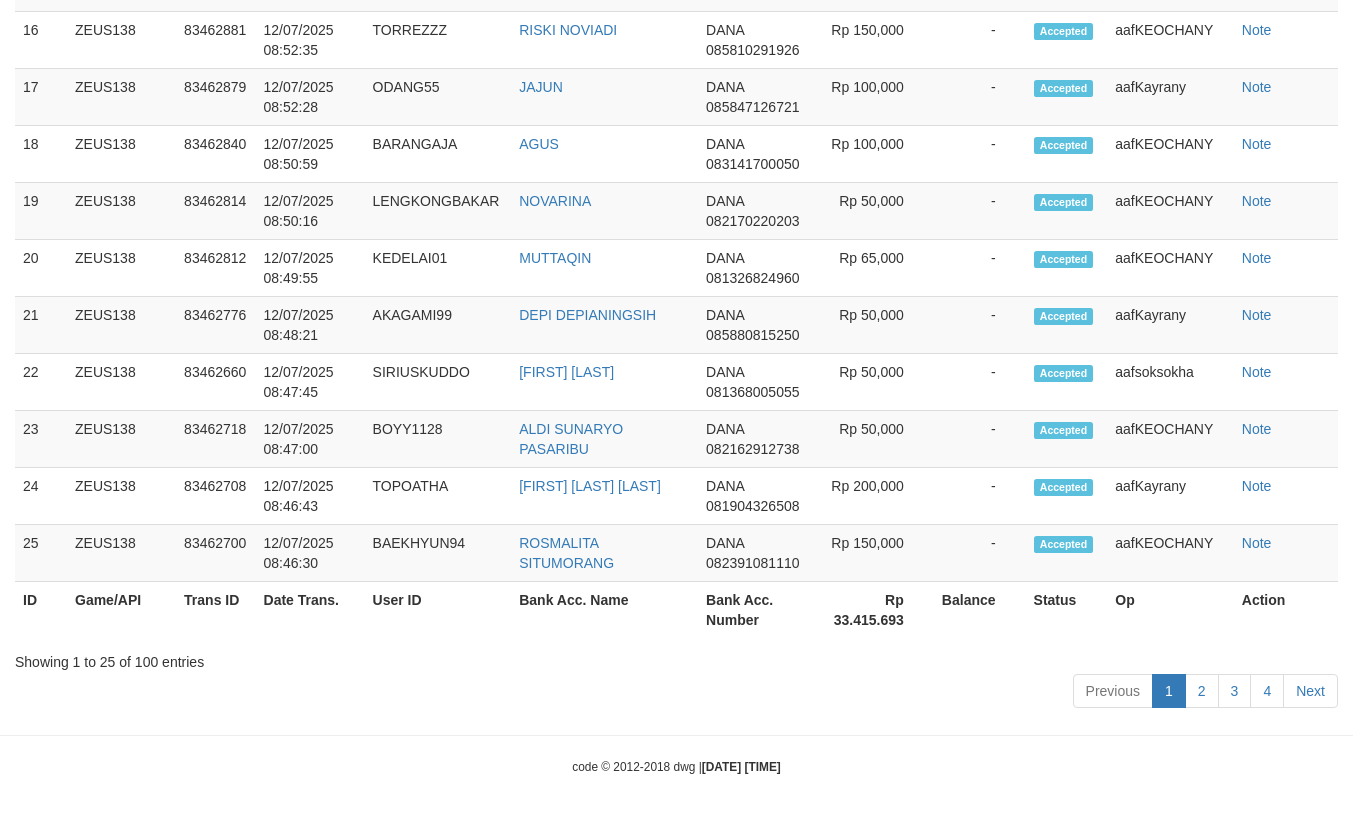 scroll, scrollTop: 2877, scrollLeft: 0, axis: vertical 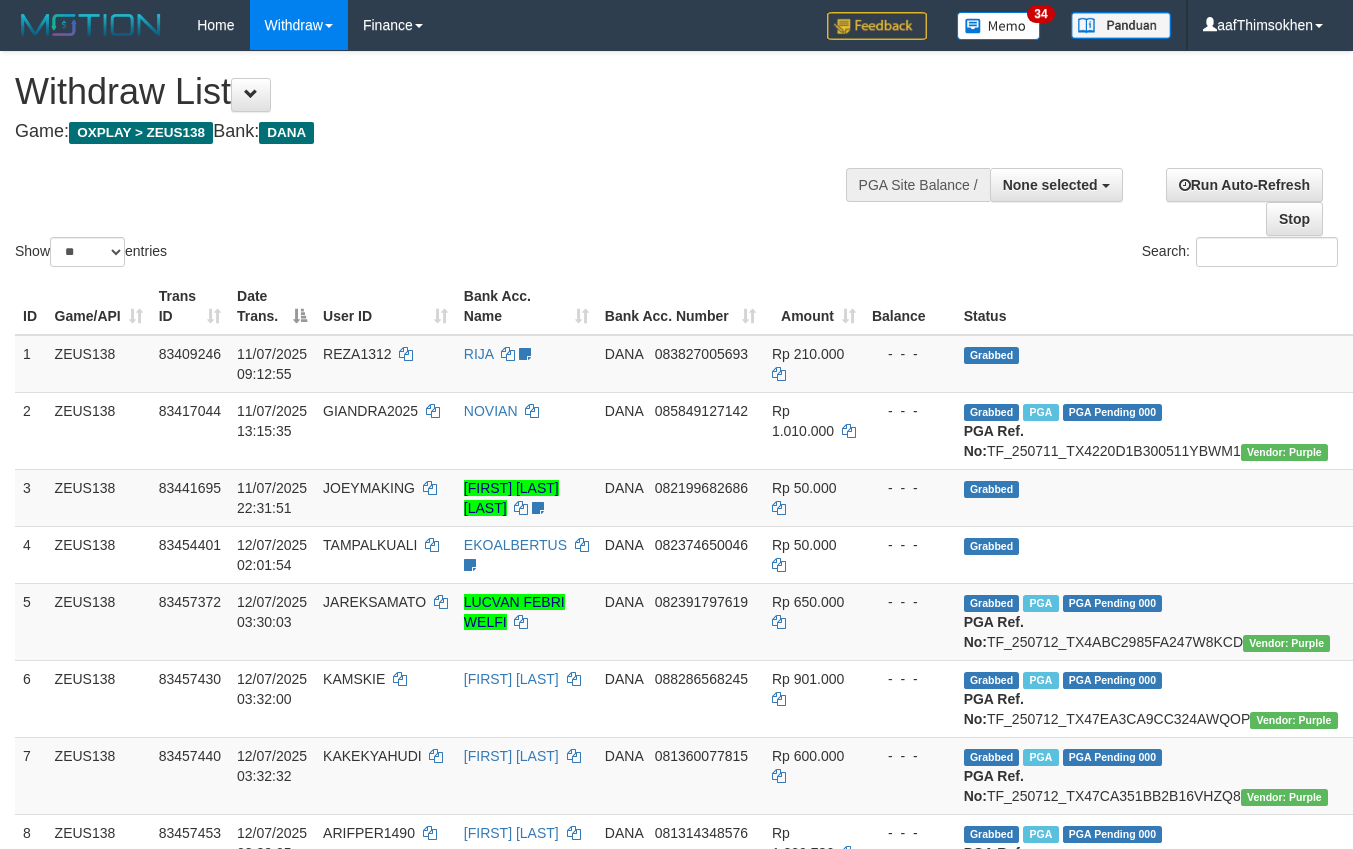 select 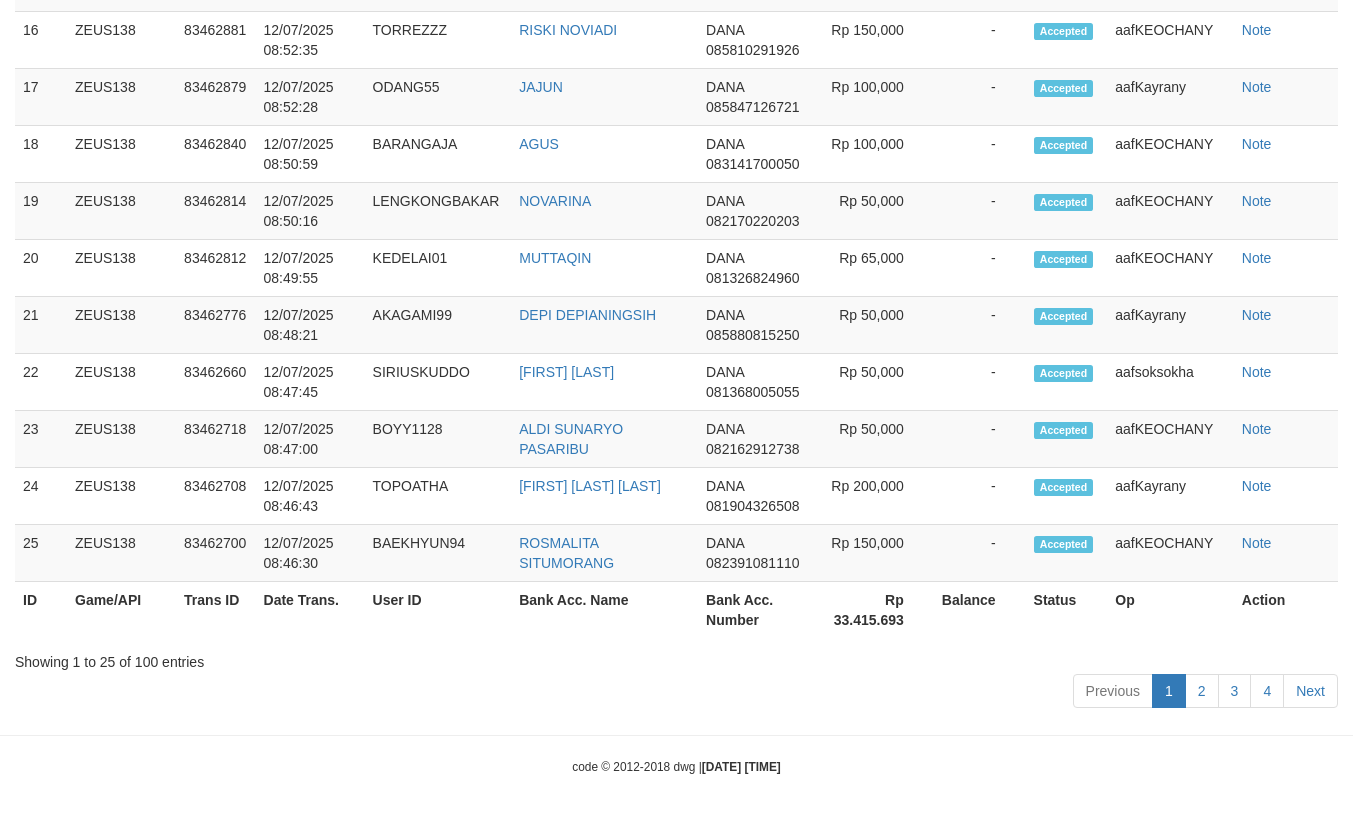 scroll, scrollTop: 2877, scrollLeft: 0, axis: vertical 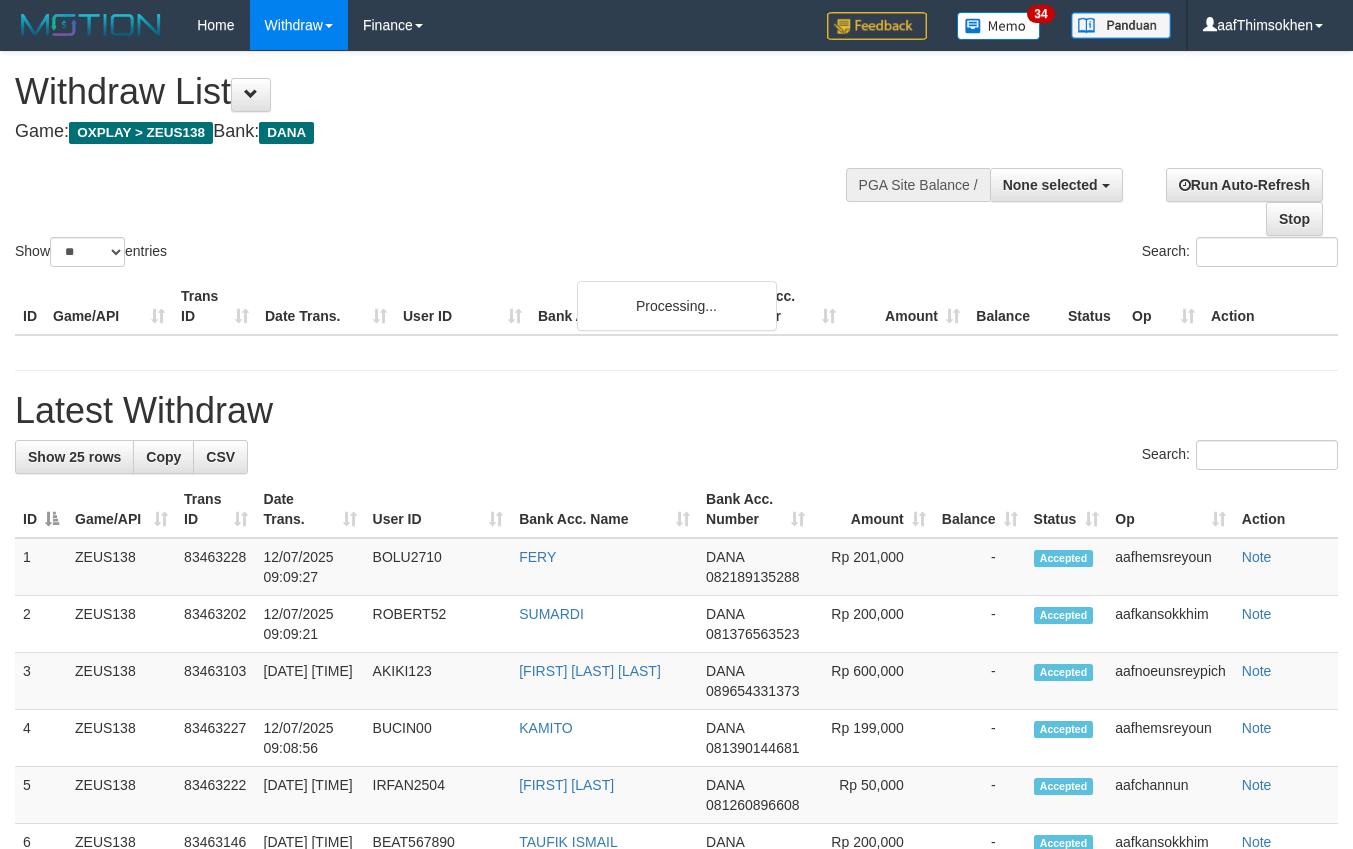 select 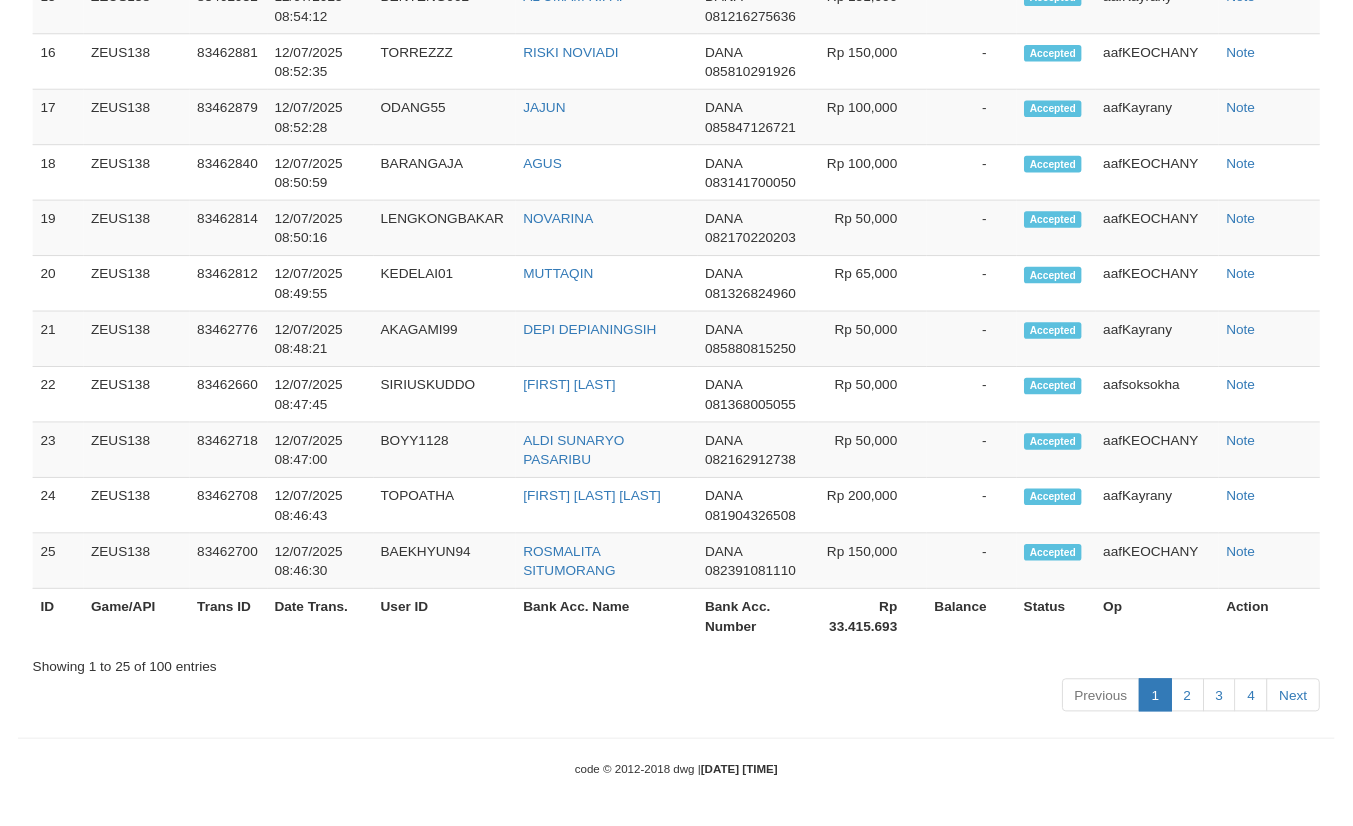 scroll, scrollTop: 2932, scrollLeft: 0, axis: vertical 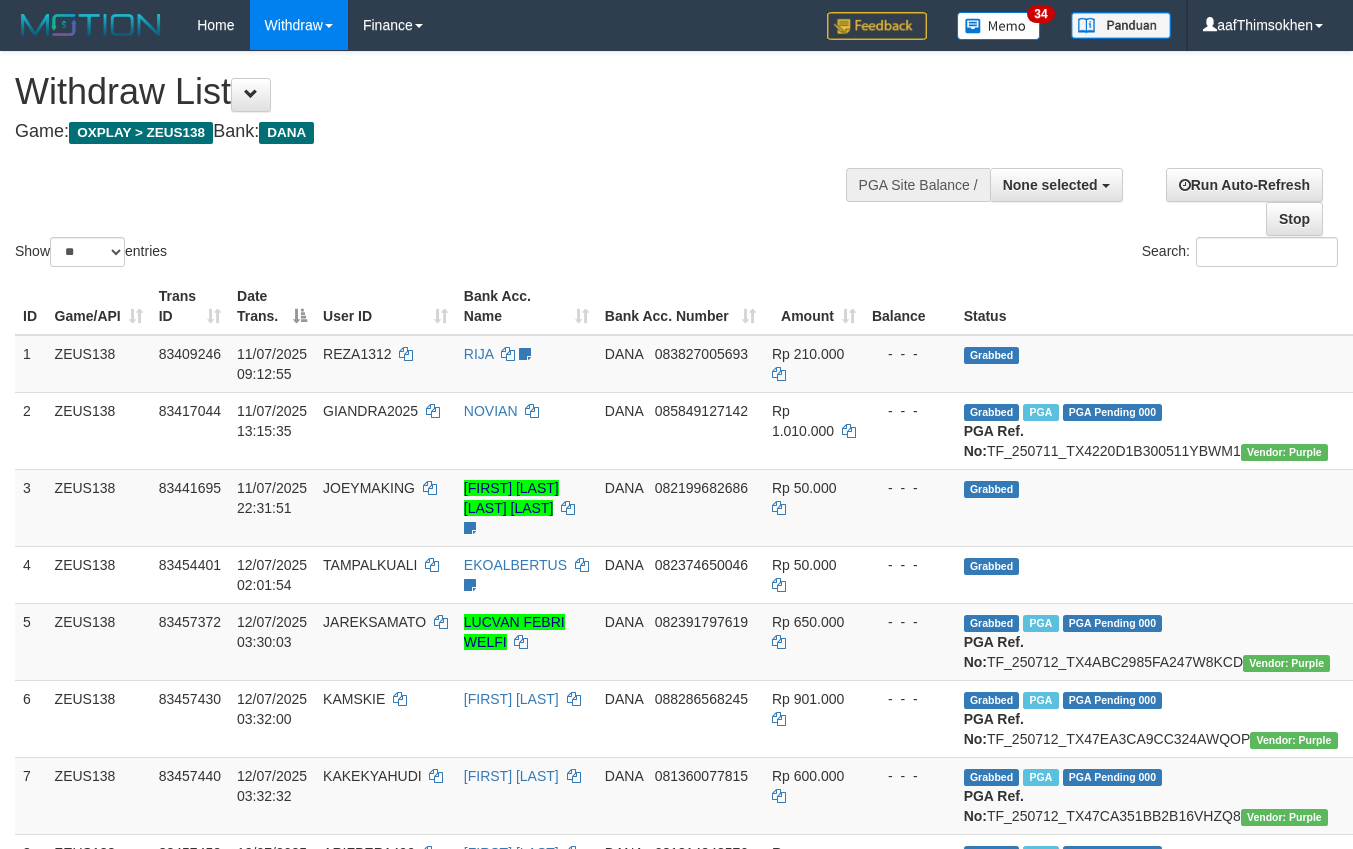select 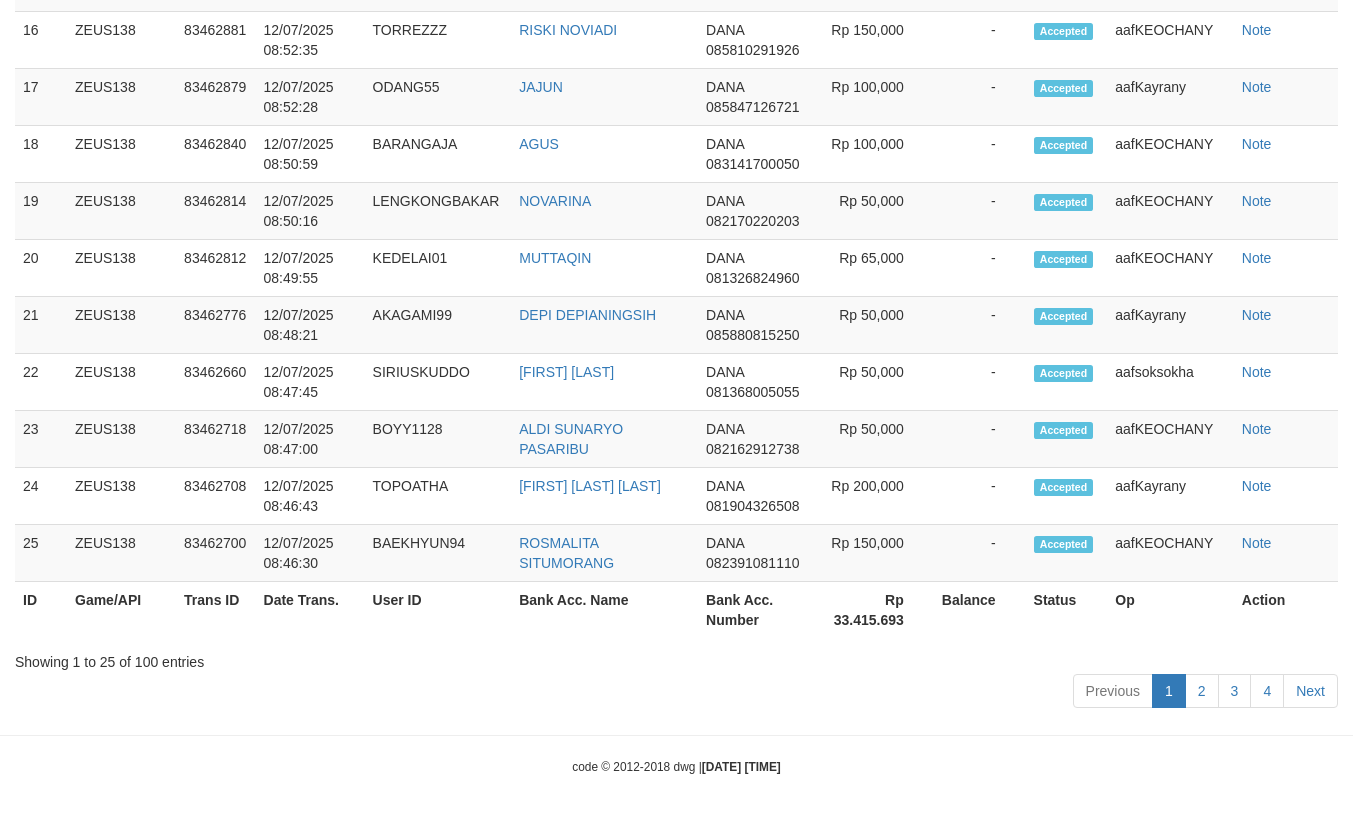 scroll, scrollTop: 2932, scrollLeft: 0, axis: vertical 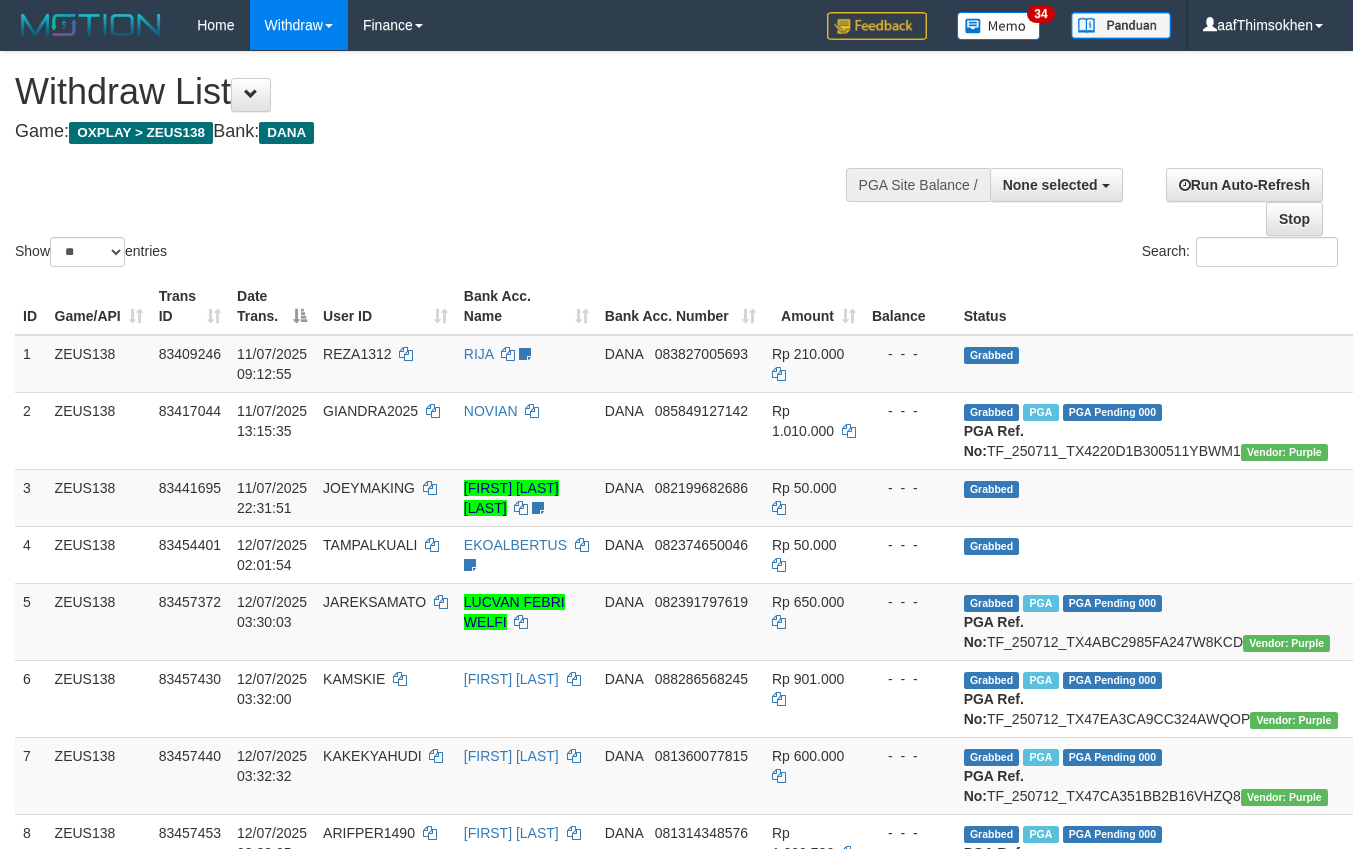 select 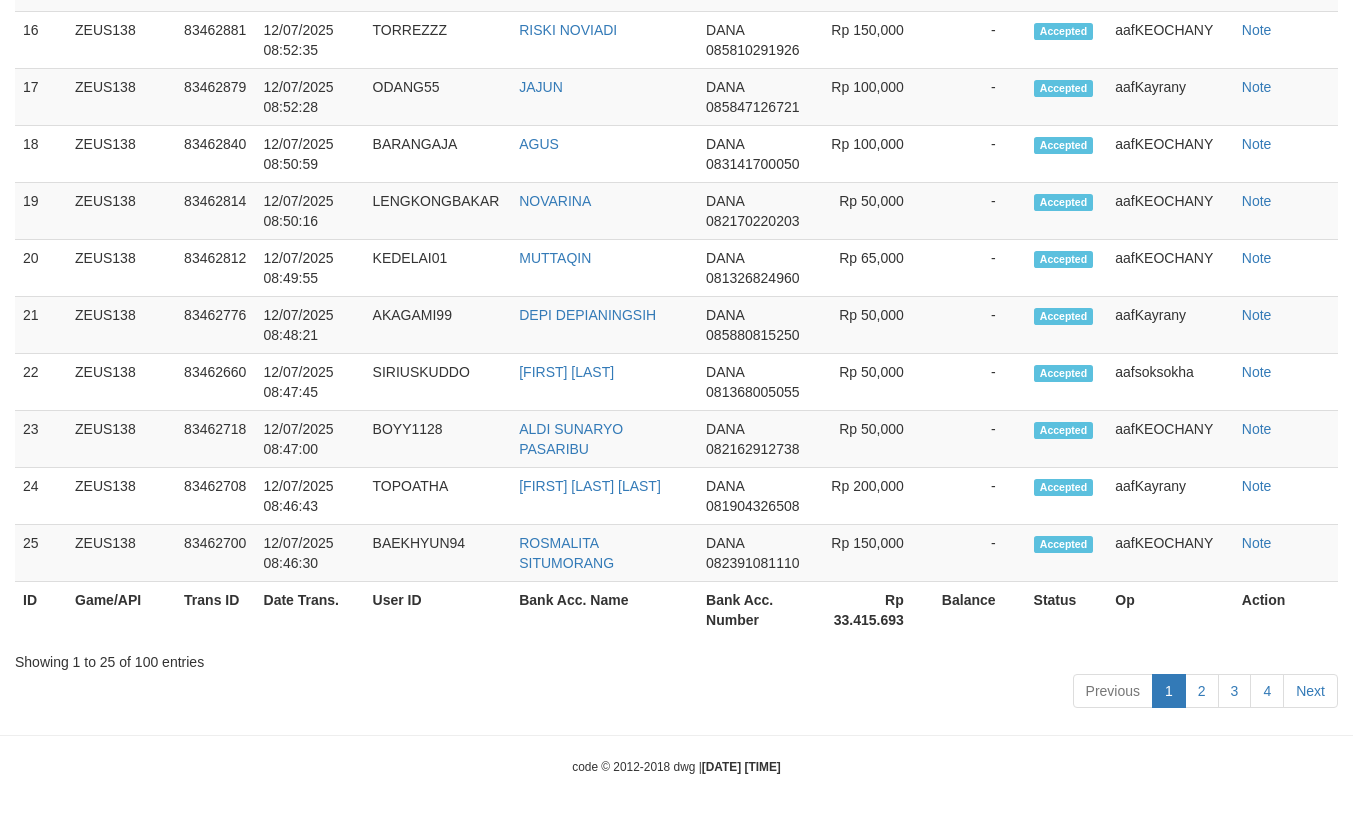 scroll, scrollTop: 2932, scrollLeft: 0, axis: vertical 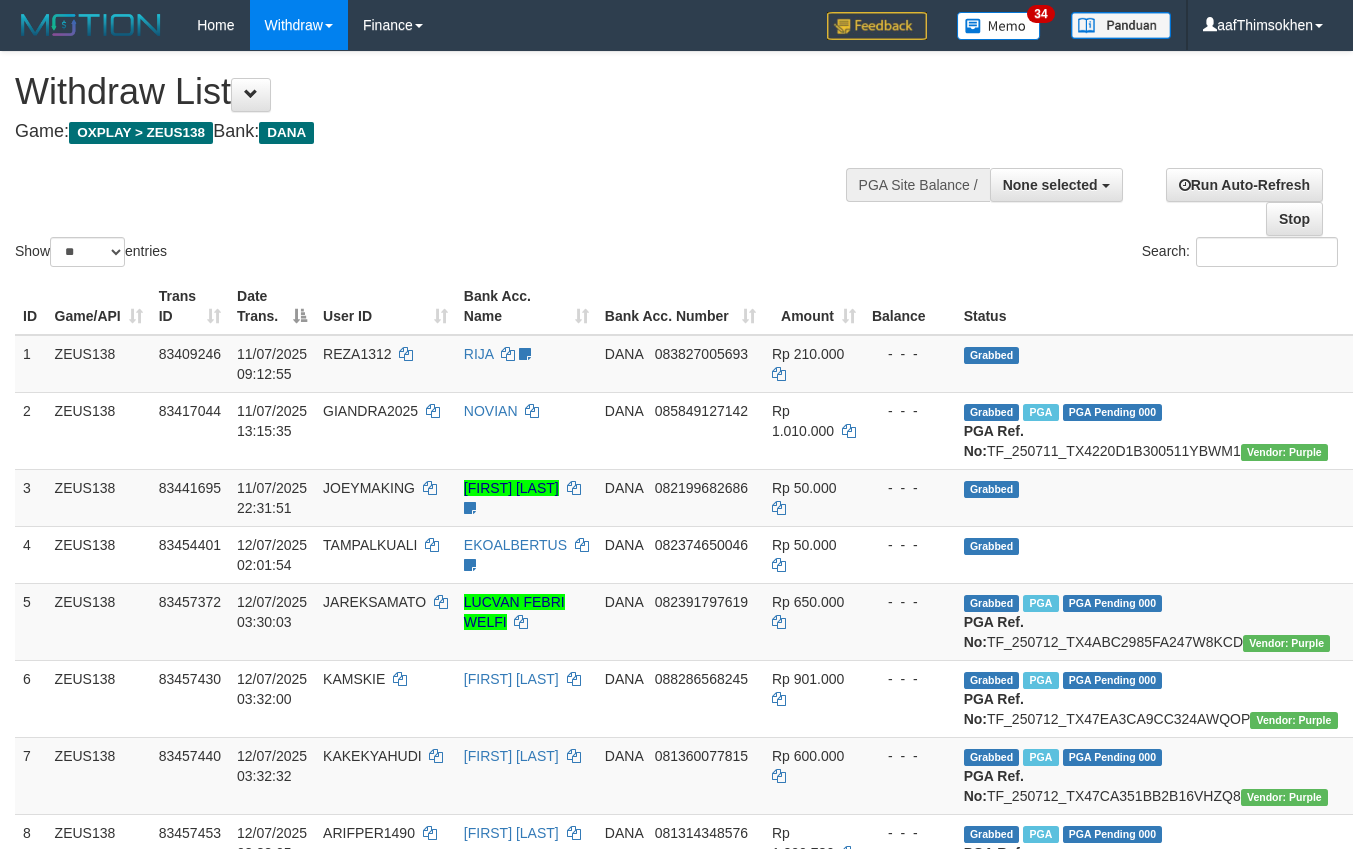 select 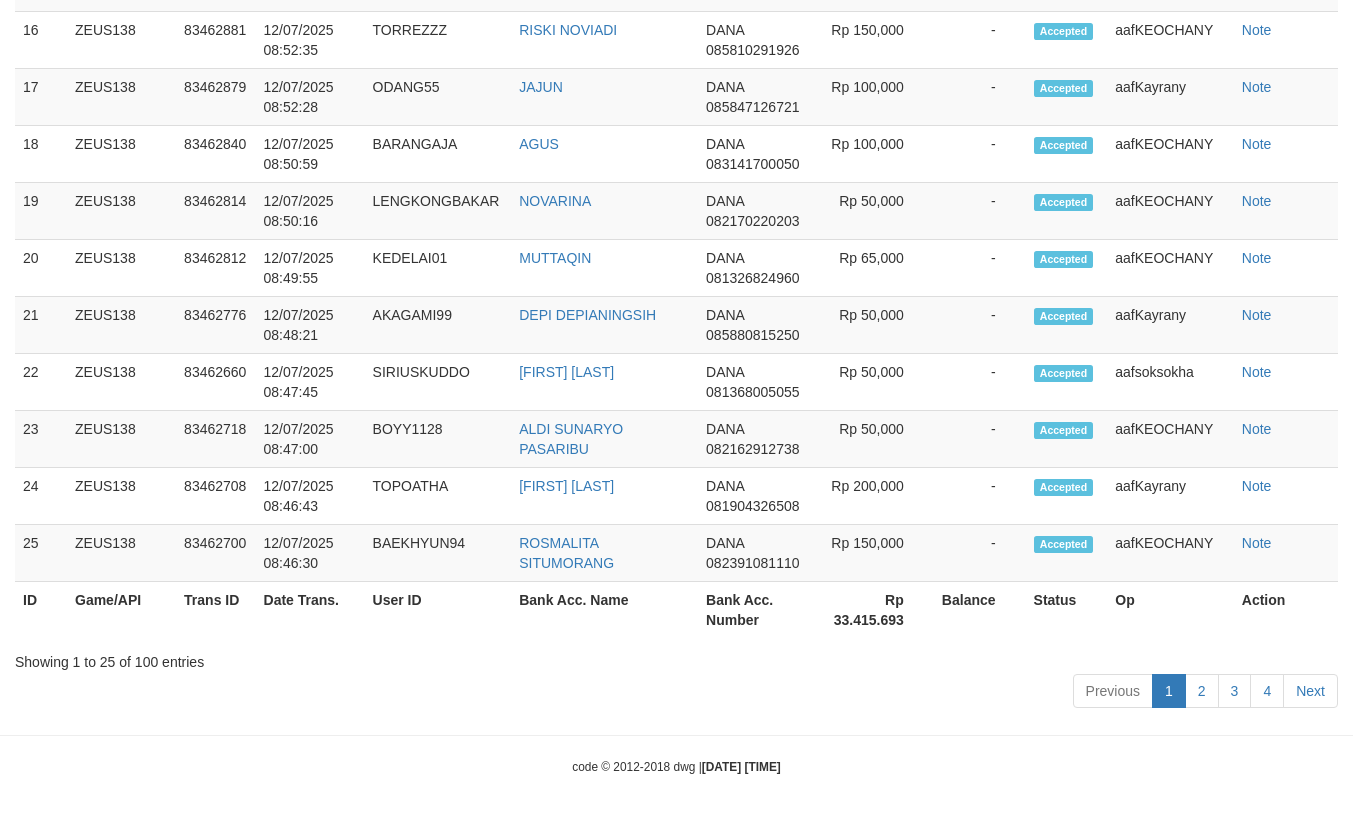 scroll, scrollTop: 2932, scrollLeft: 0, axis: vertical 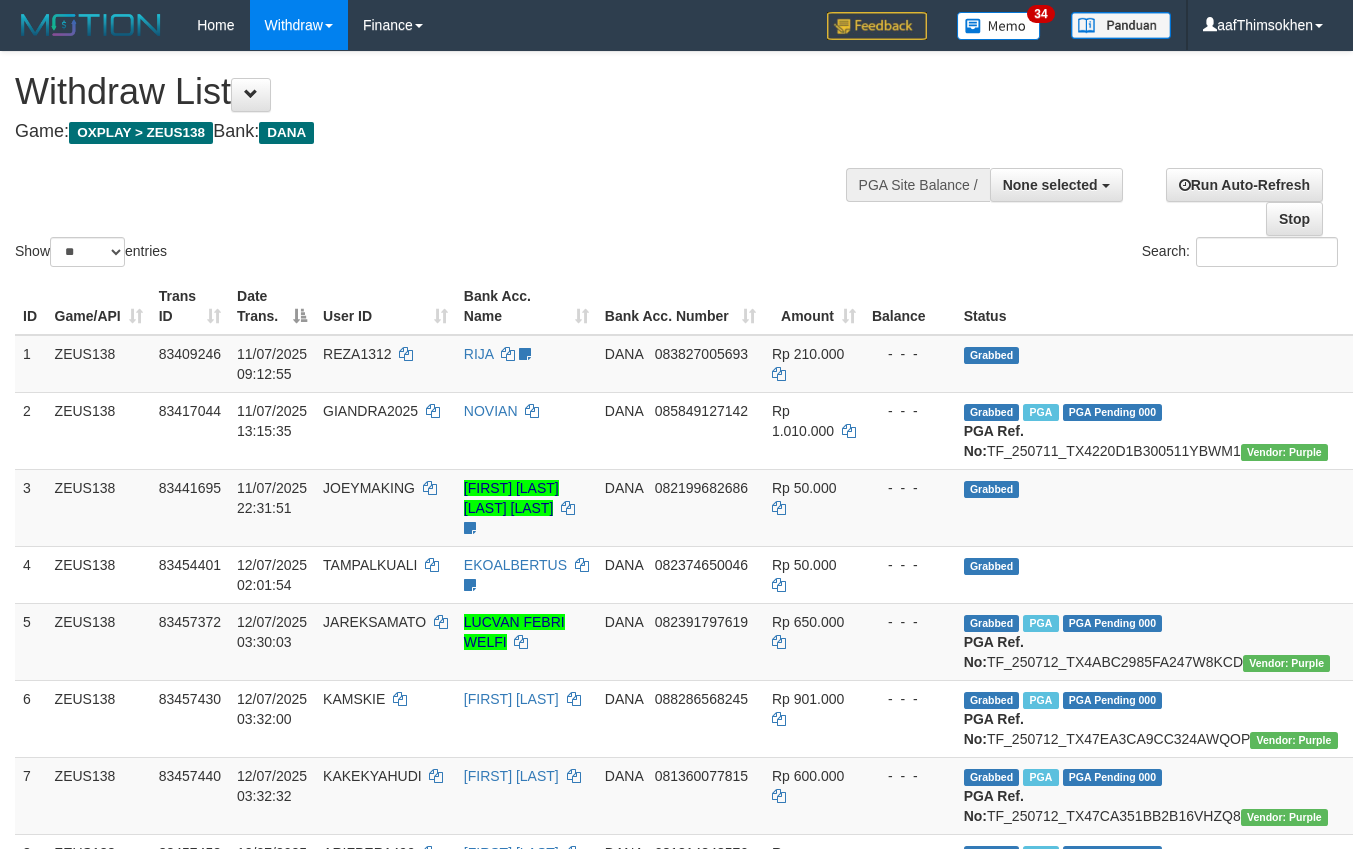 select 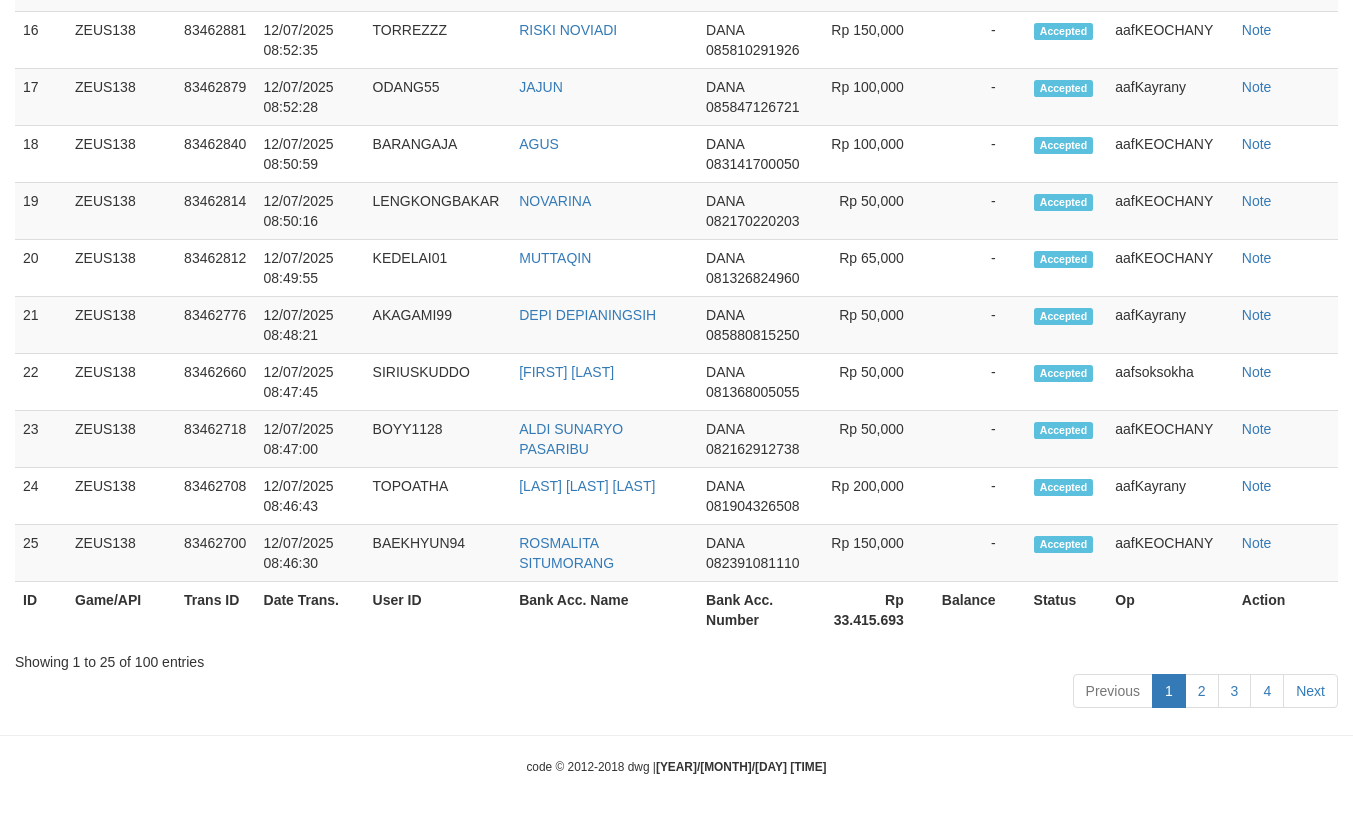 scroll, scrollTop: 2932, scrollLeft: 0, axis: vertical 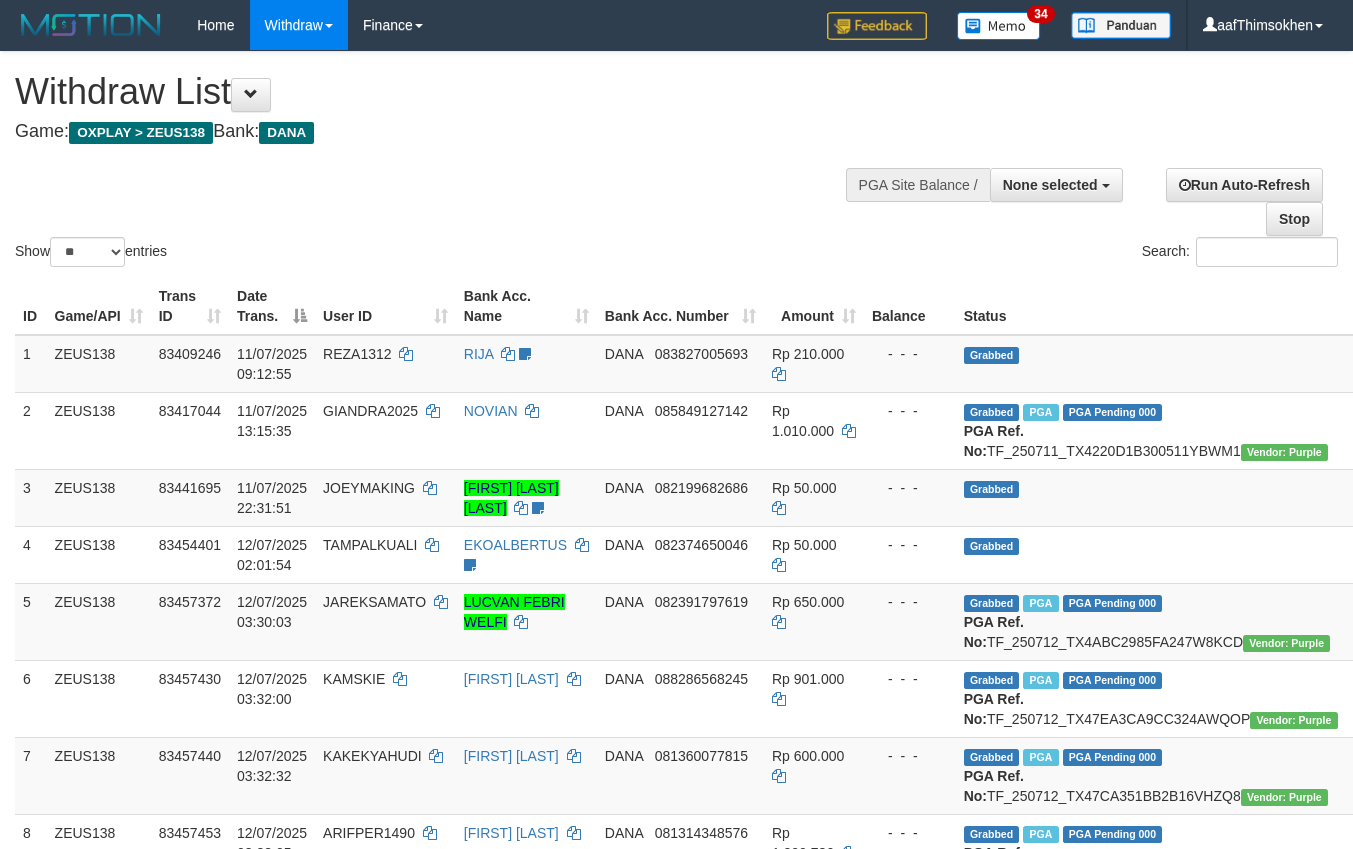 select 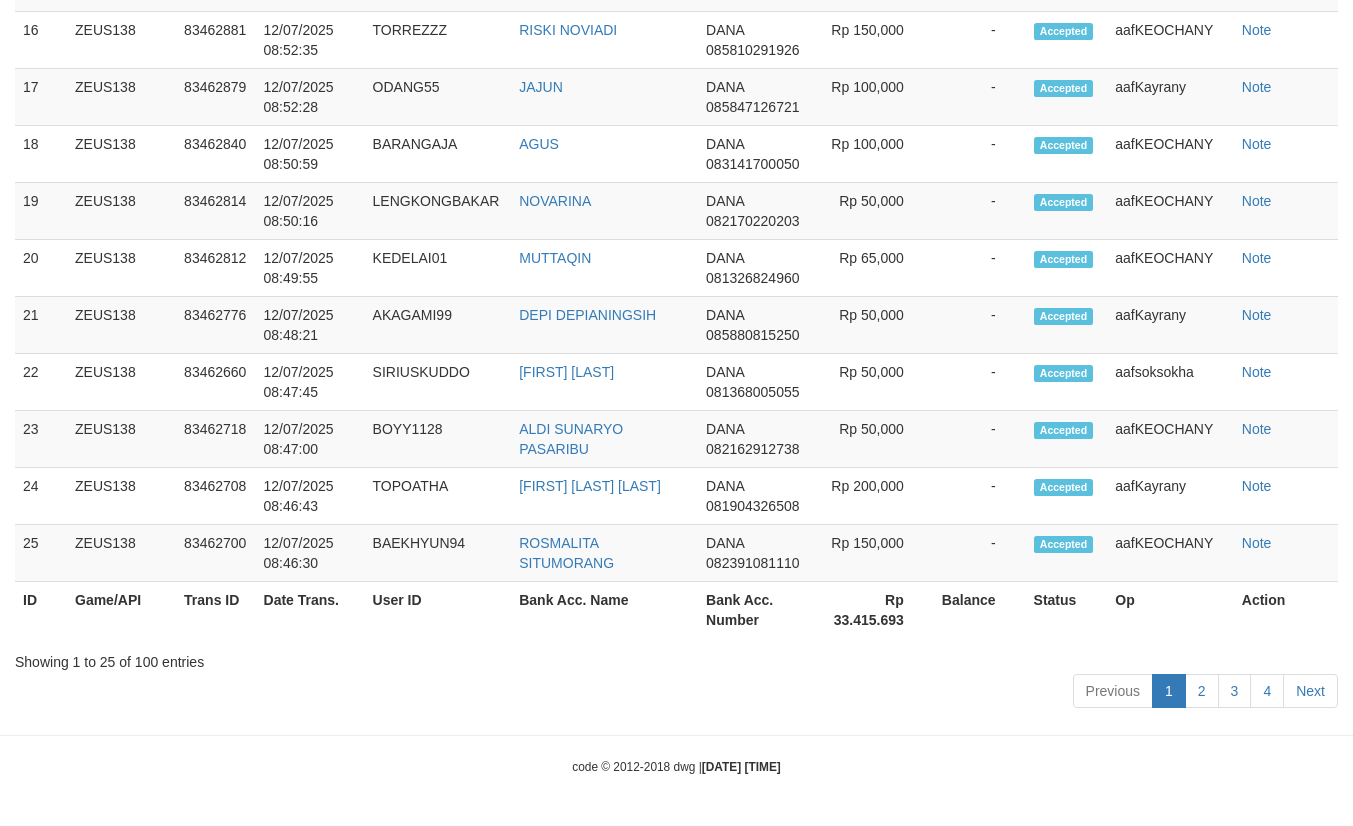 scroll, scrollTop: 2932, scrollLeft: 0, axis: vertical 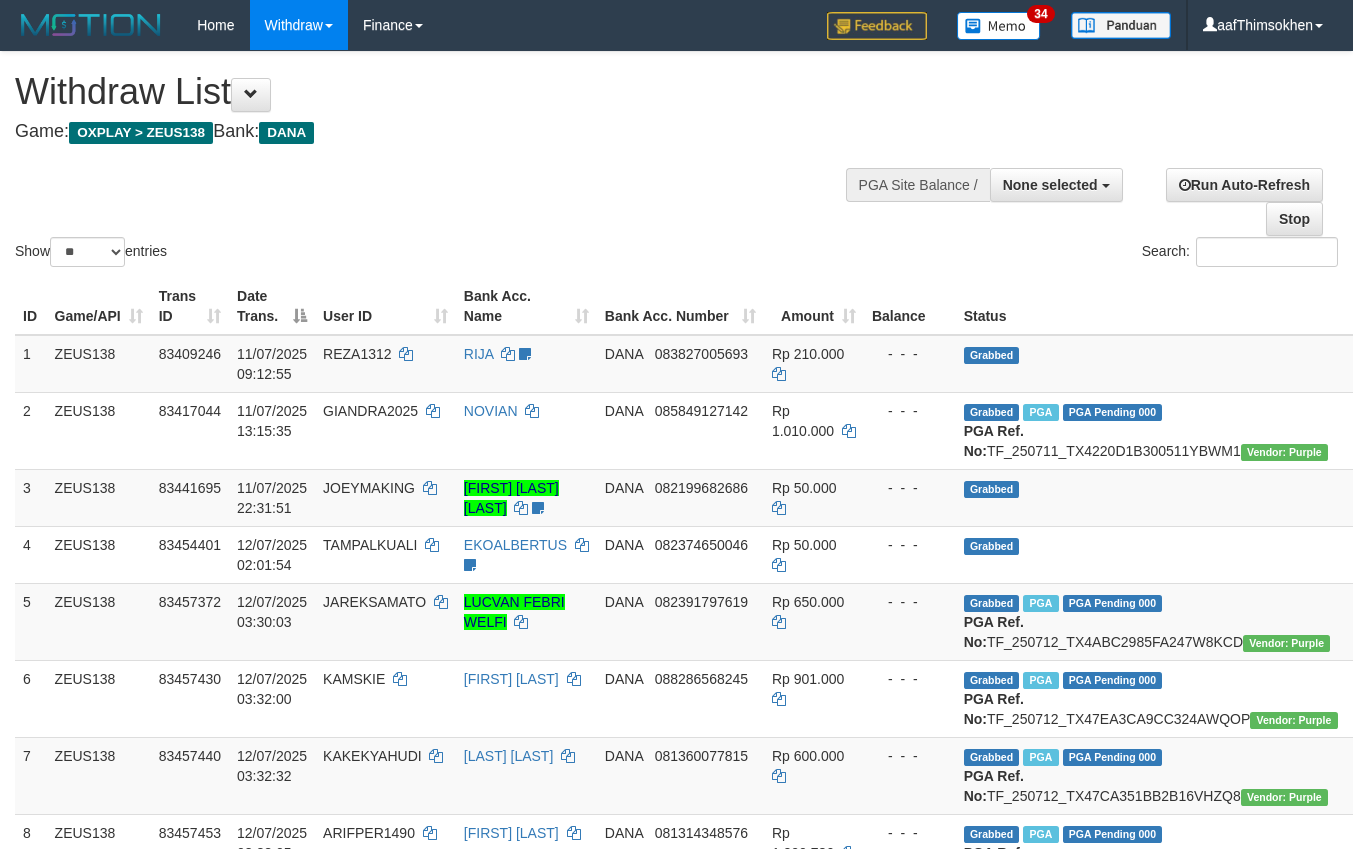 select 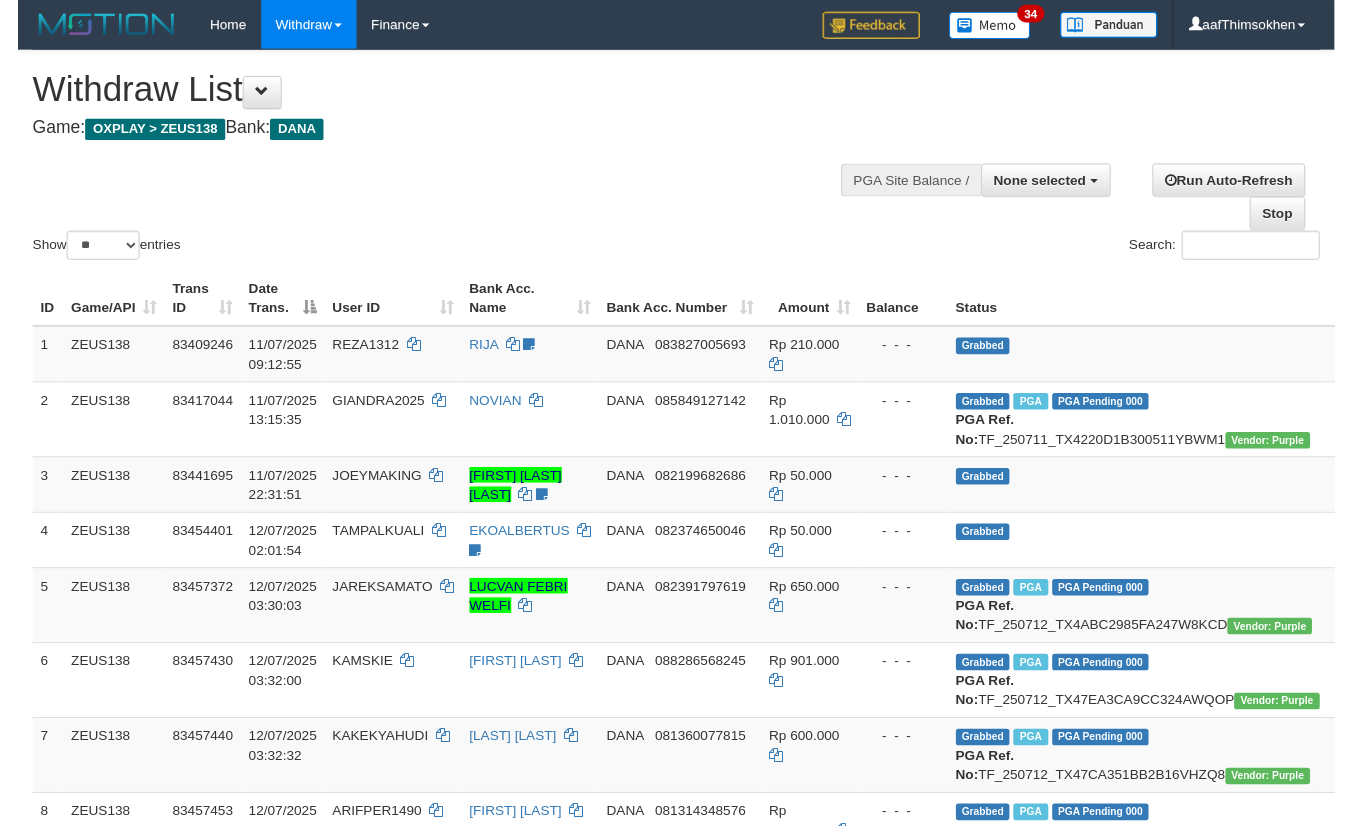 scroll, scrollTop: 2988, scrollLeft: 0, axis: vertical 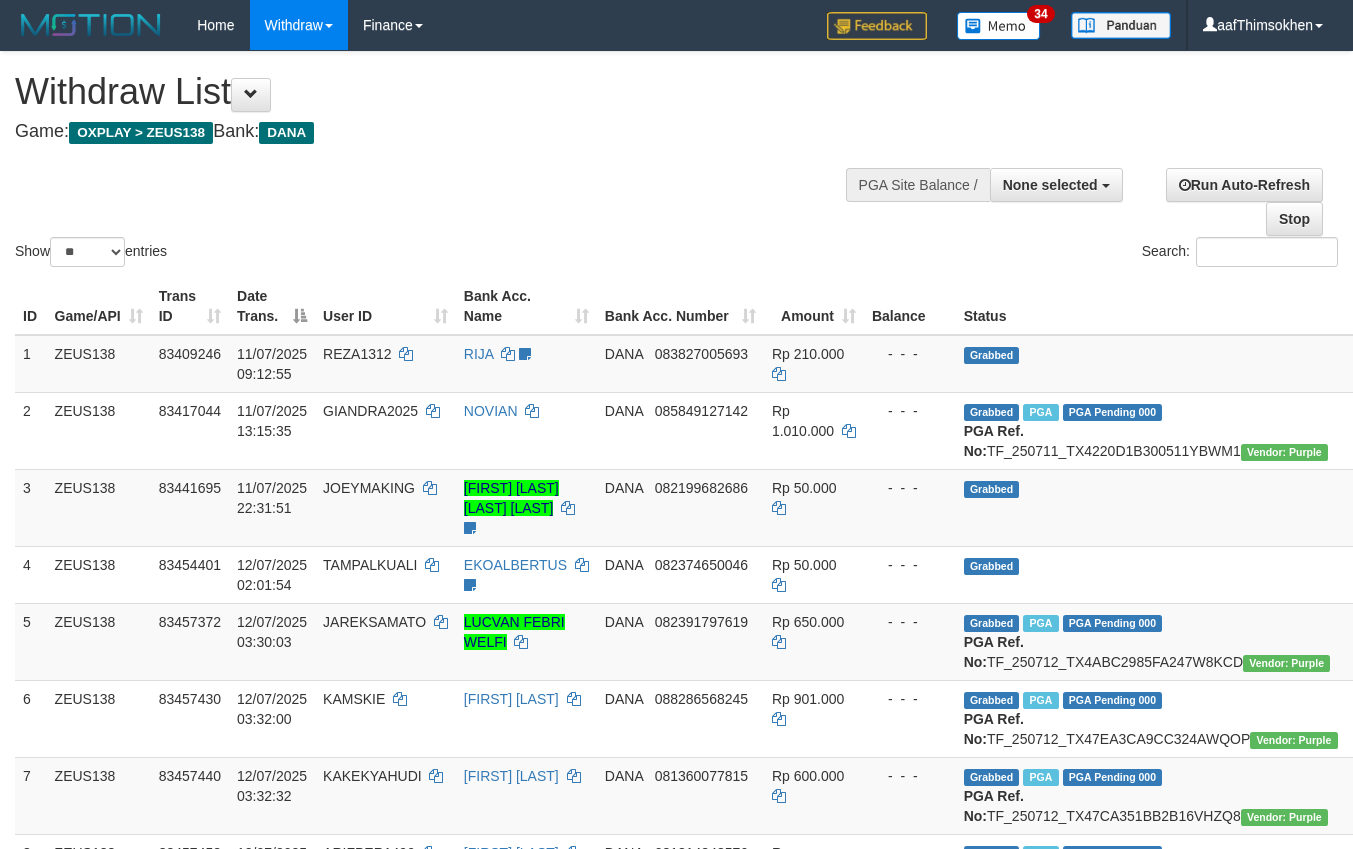 select 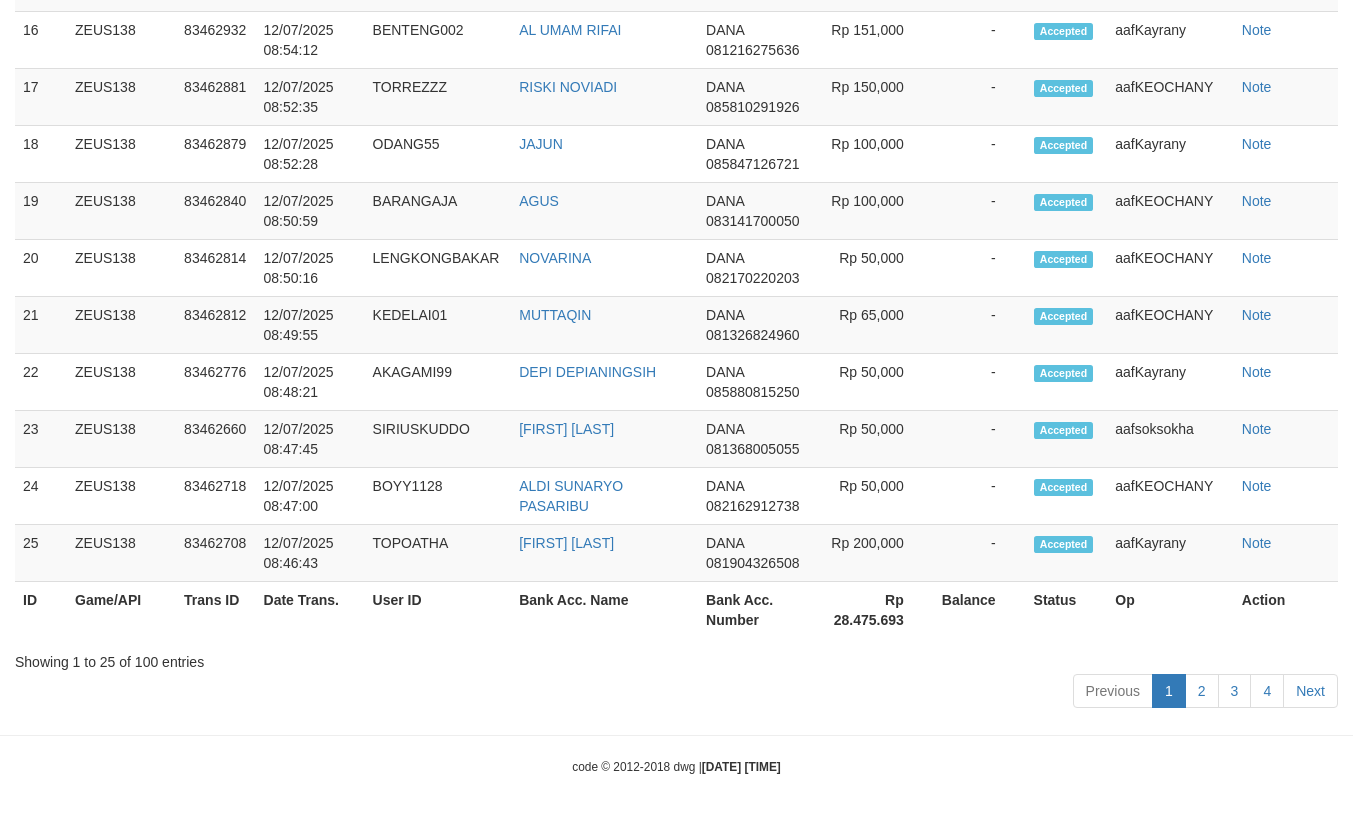 scroll, scrollTop: 2988, scrollLeft: 0, axis: vertical 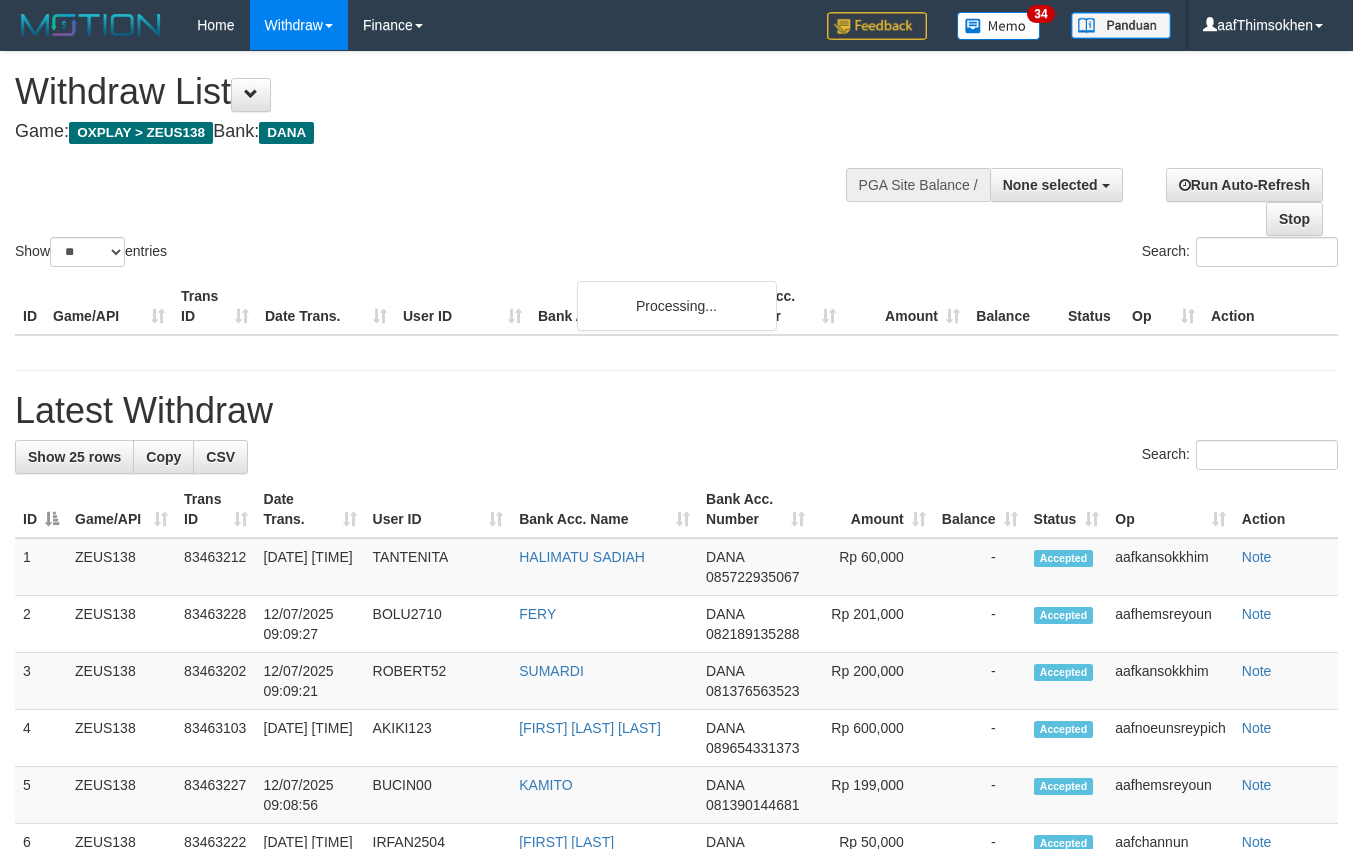 select 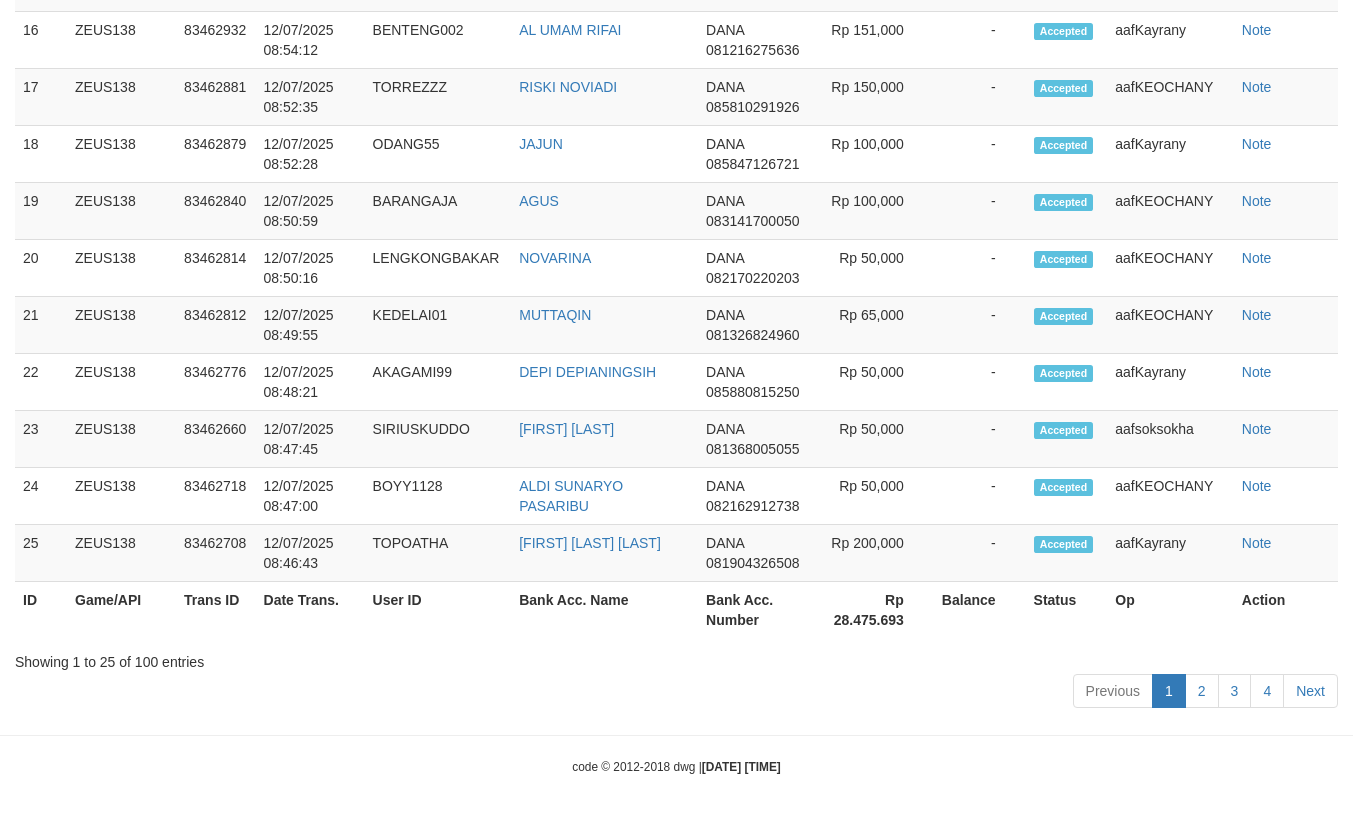 scroll, scrollTop: 2988, scrollLeft: 0, axis: vertical 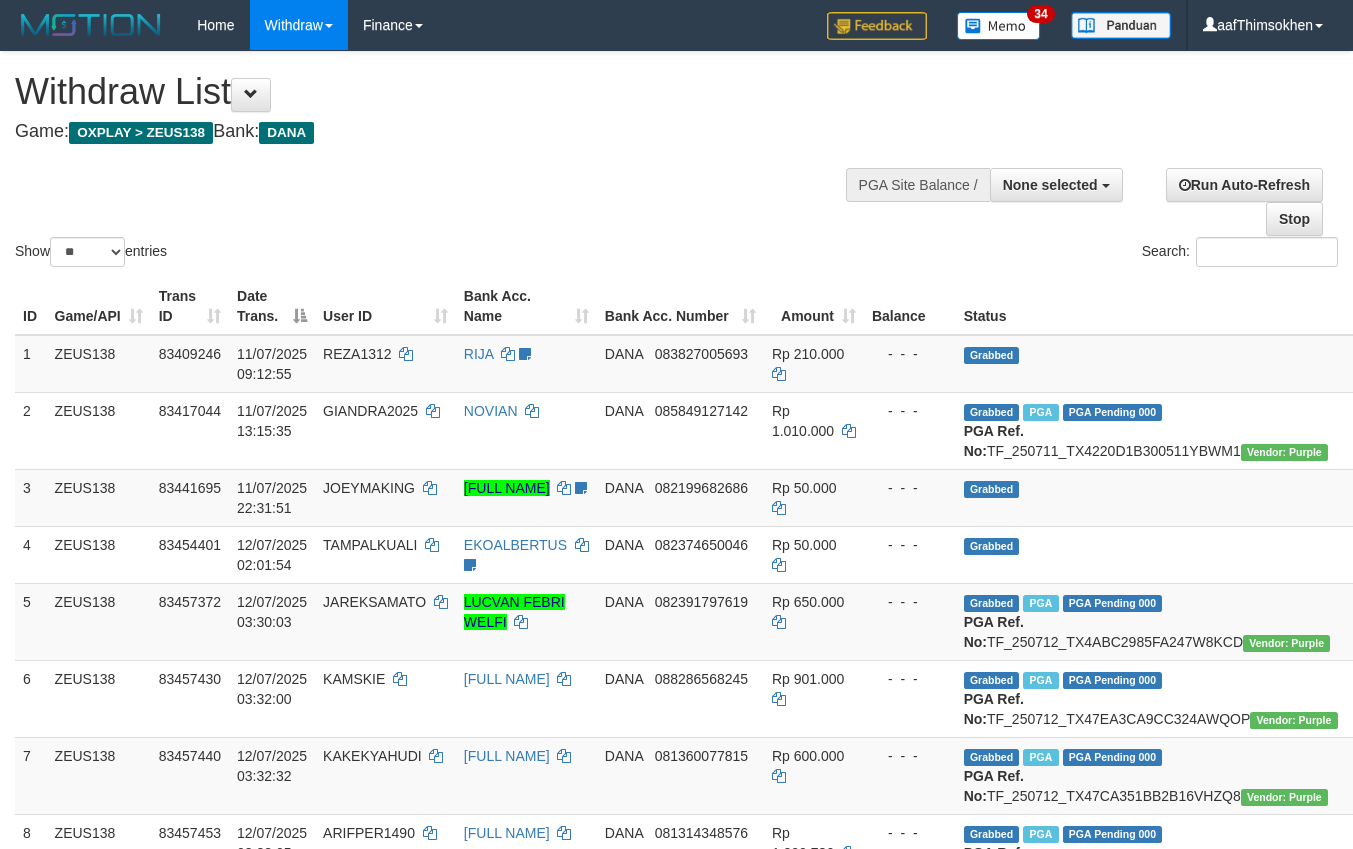 select 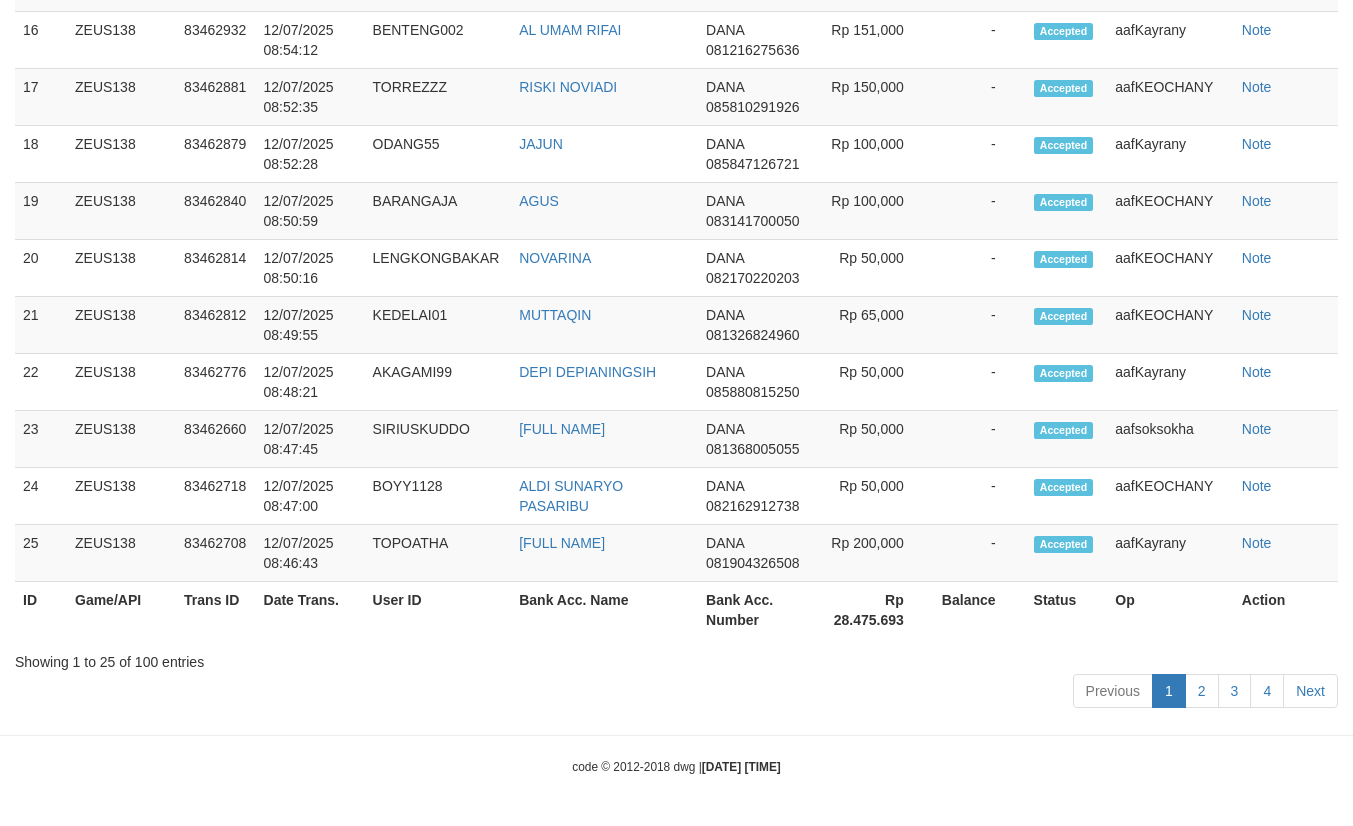 scroll, scrollTop: 2988, scrollLeft: 0, axis: vertical 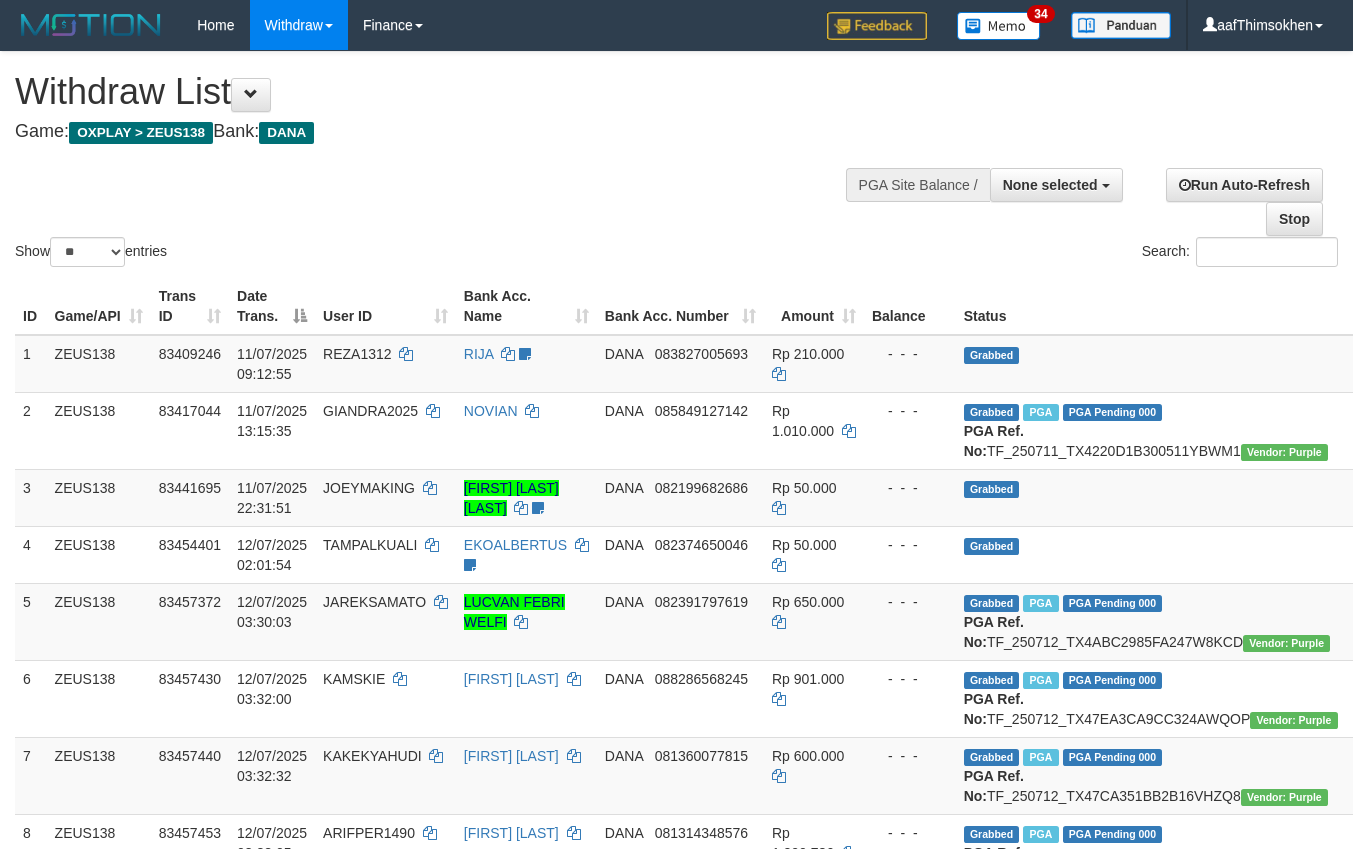 select 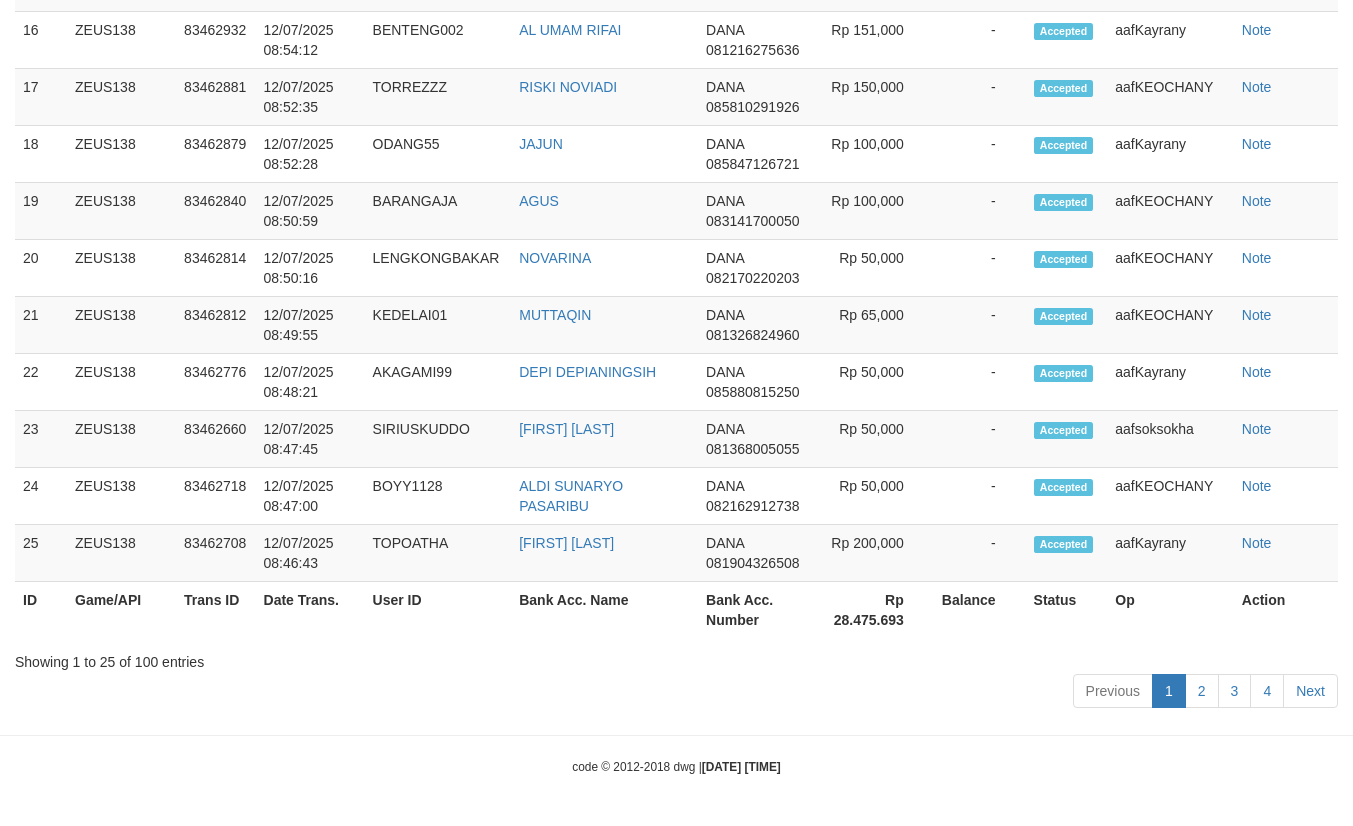 scroll, scrollTop: 2988, scrollLeft: 0, axis: vertical 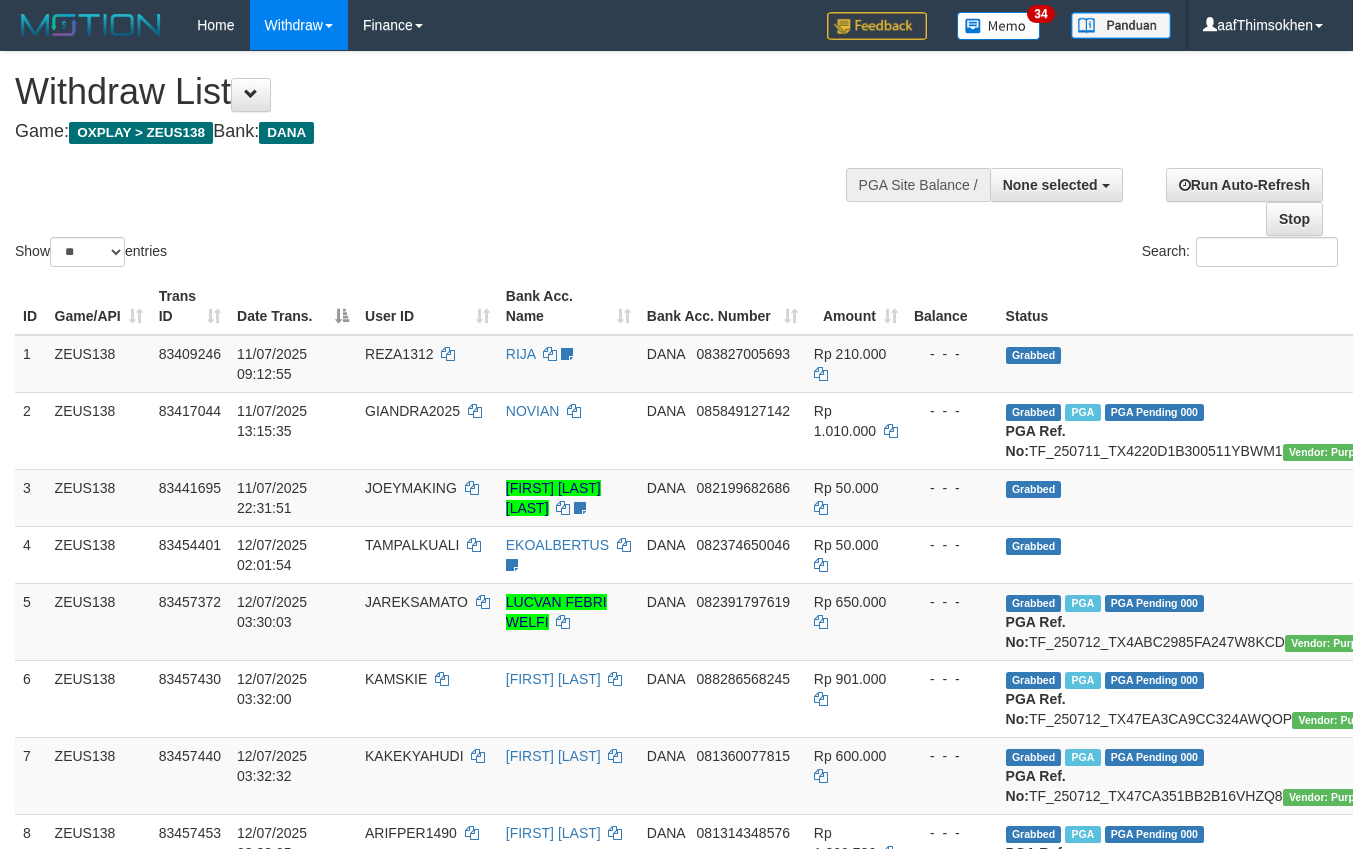 select 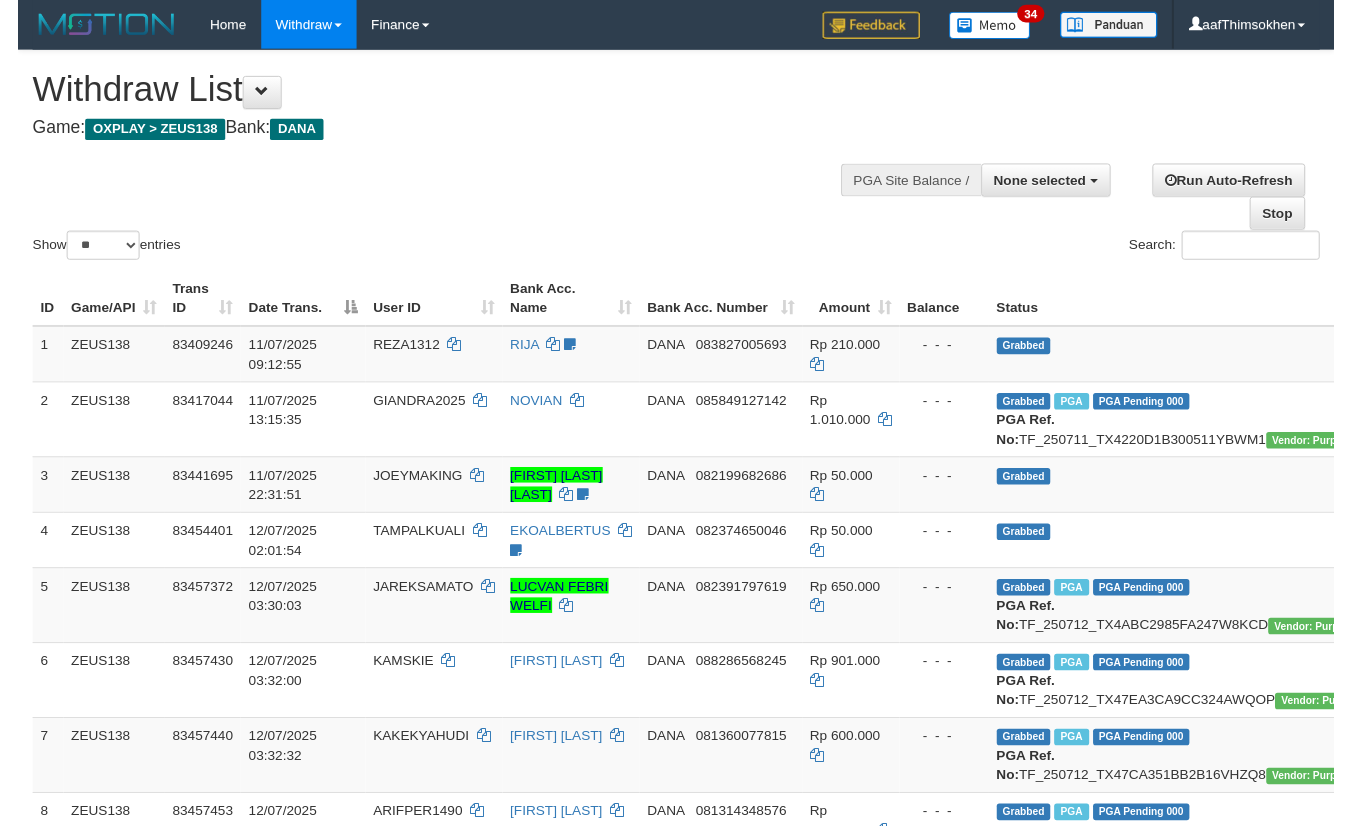 scroll, scrollTop: 3003, scrollLeft: 0, axis: vertical 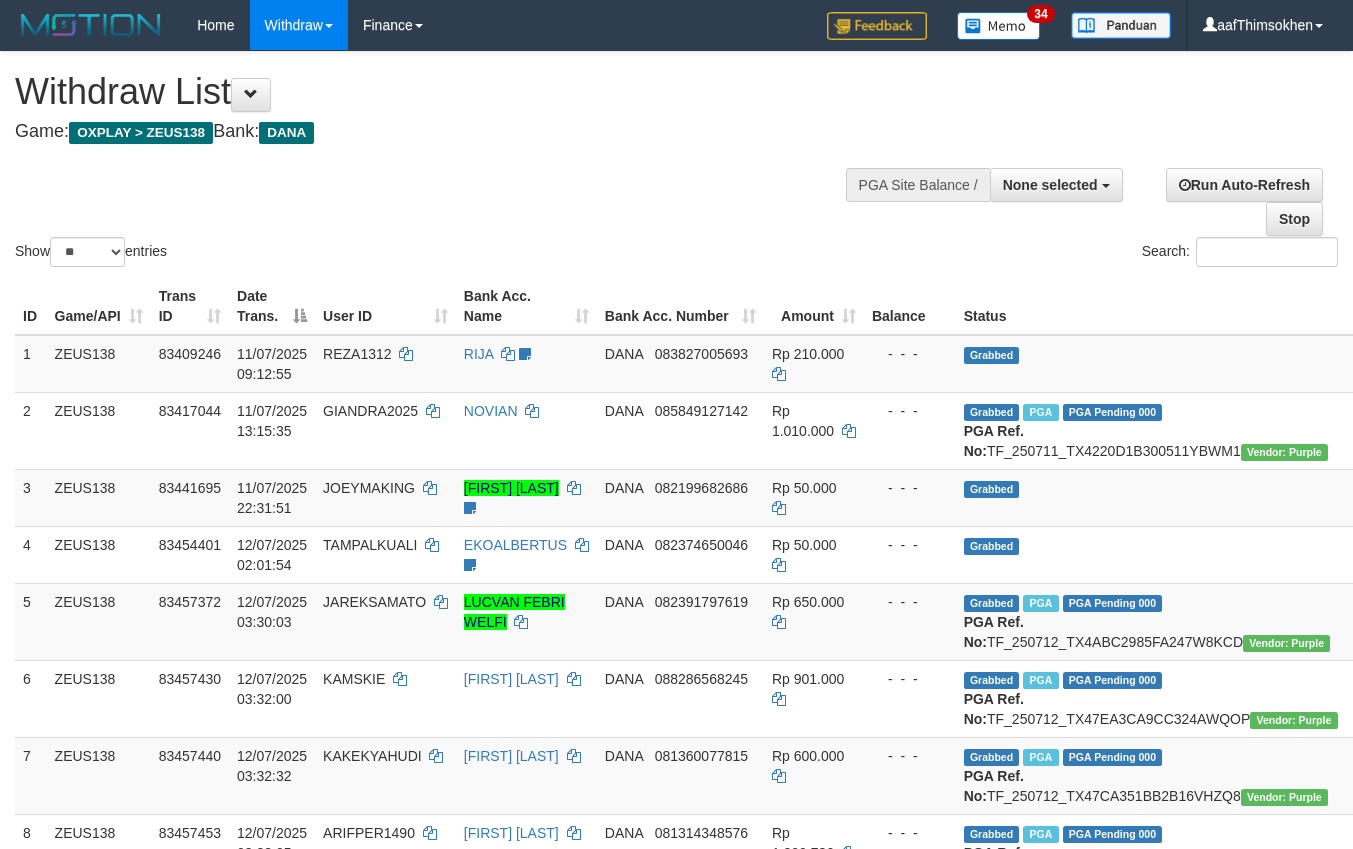 select 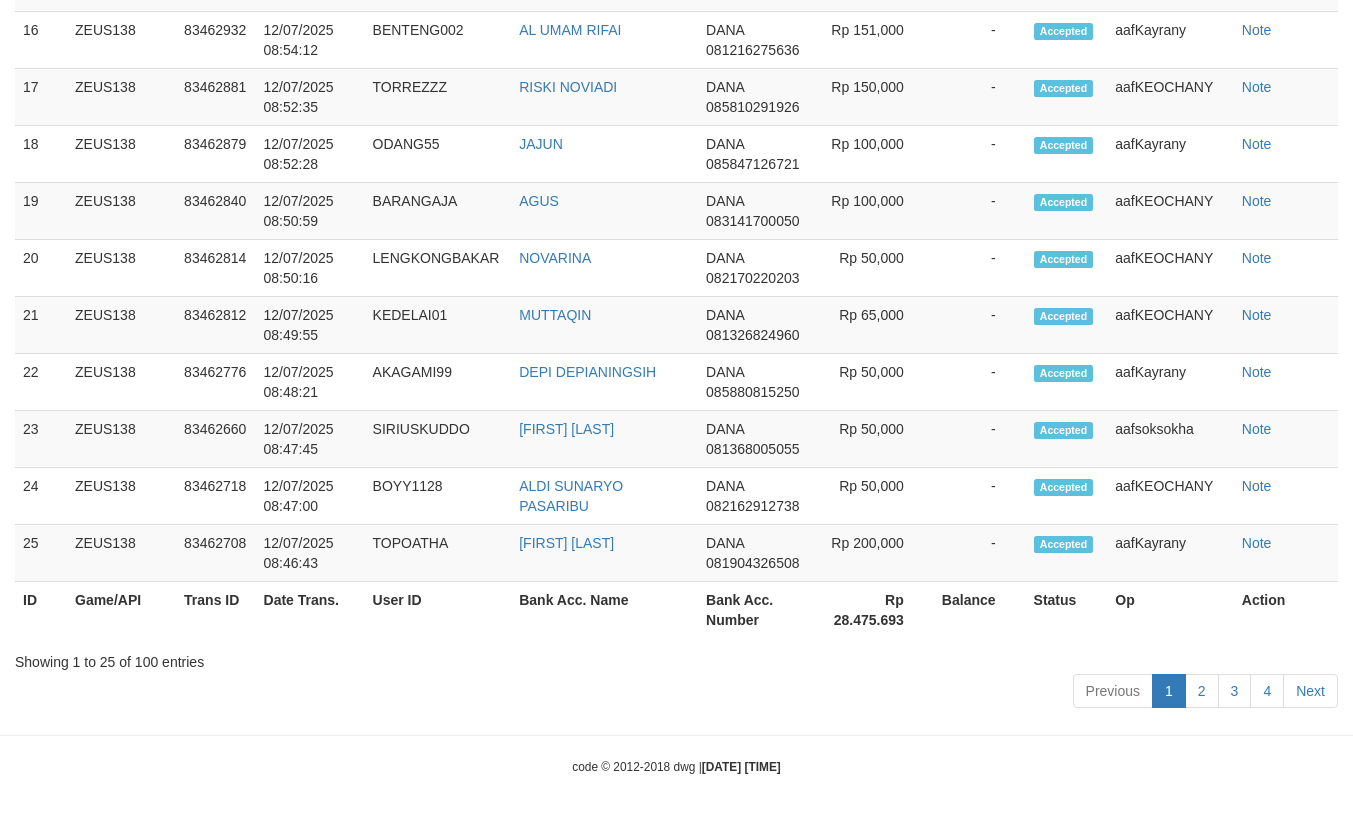 scroll, scrollTop: 2988, scrollLeft: 0, axis: vertical 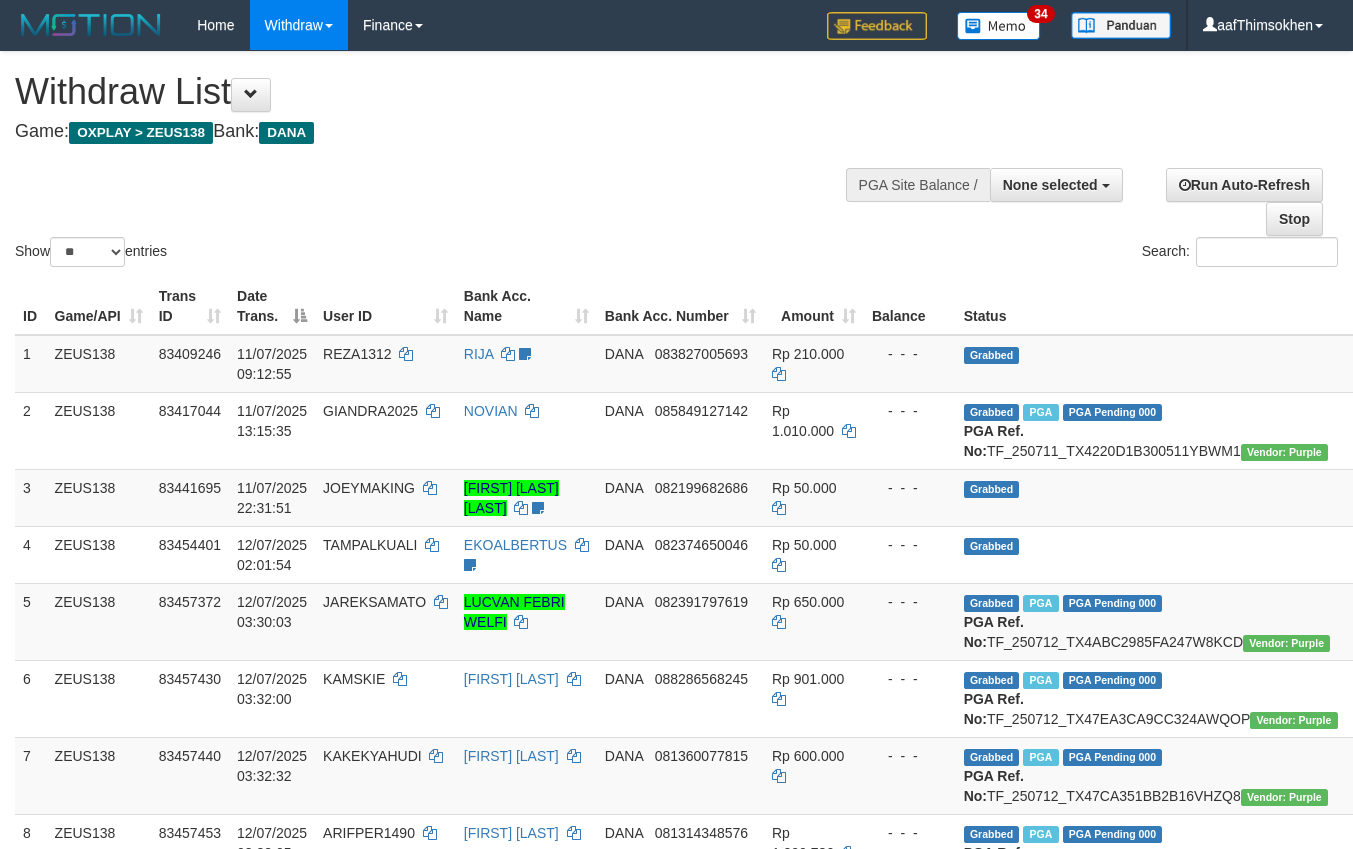 select 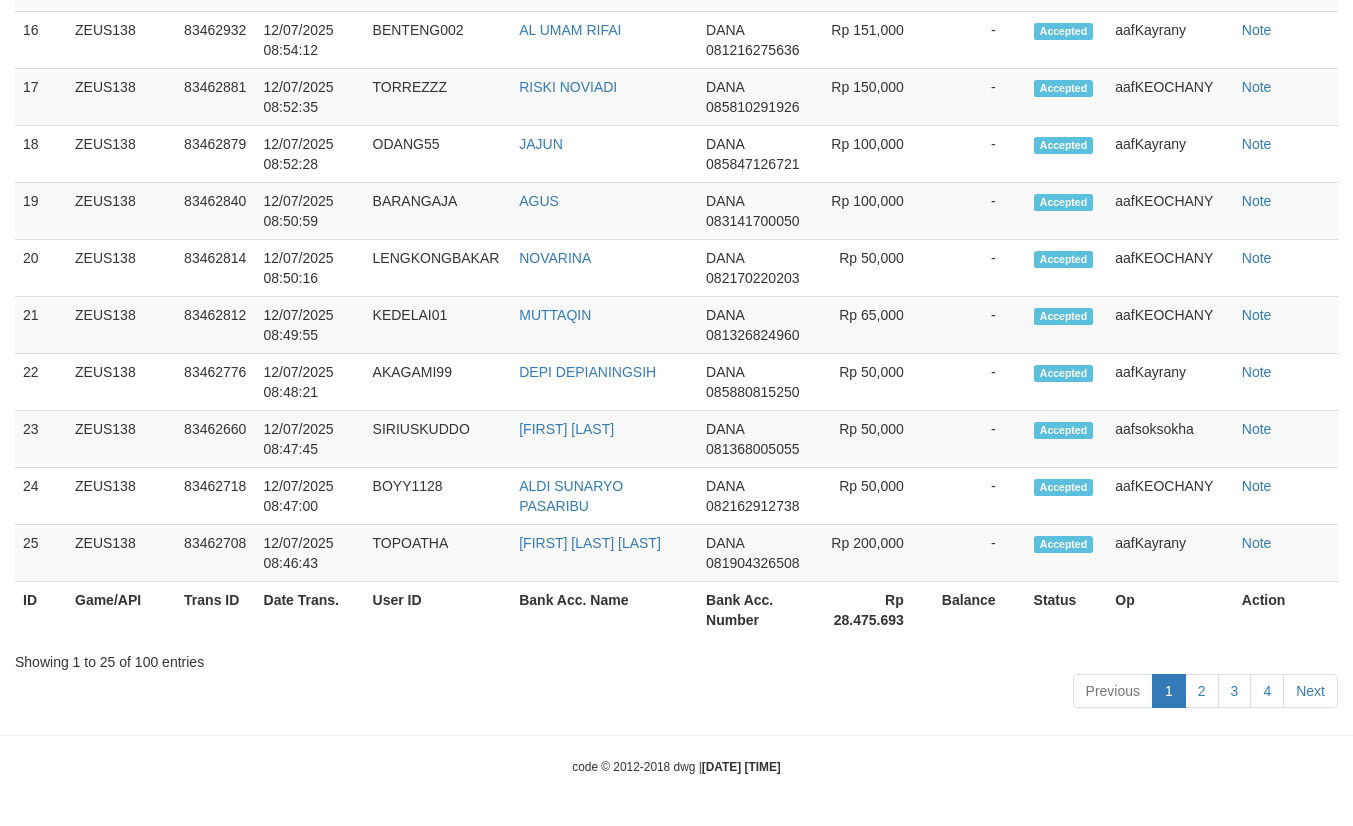 scroll, scrollTop: 2988, scrollLeft: 0, axis: vertical 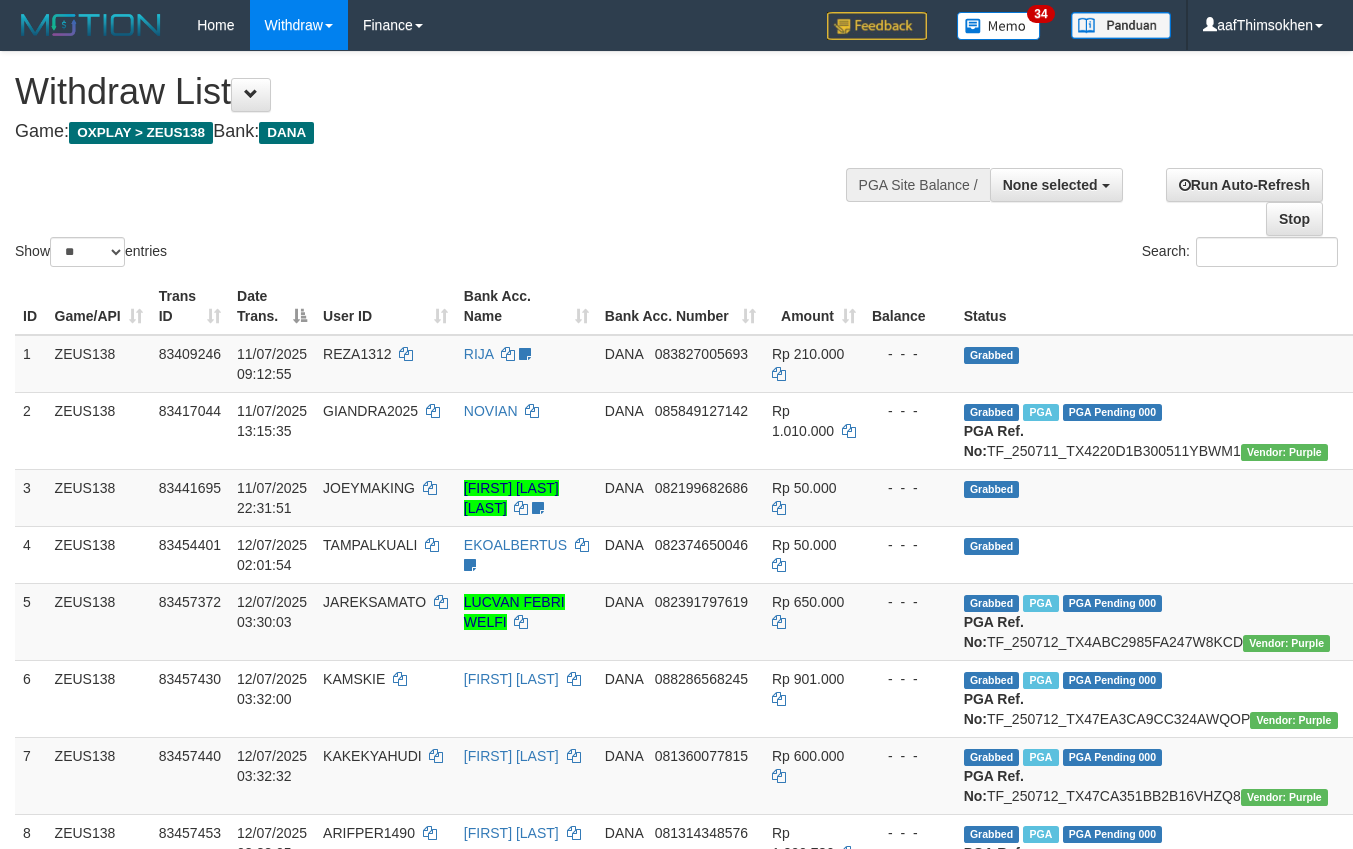 select 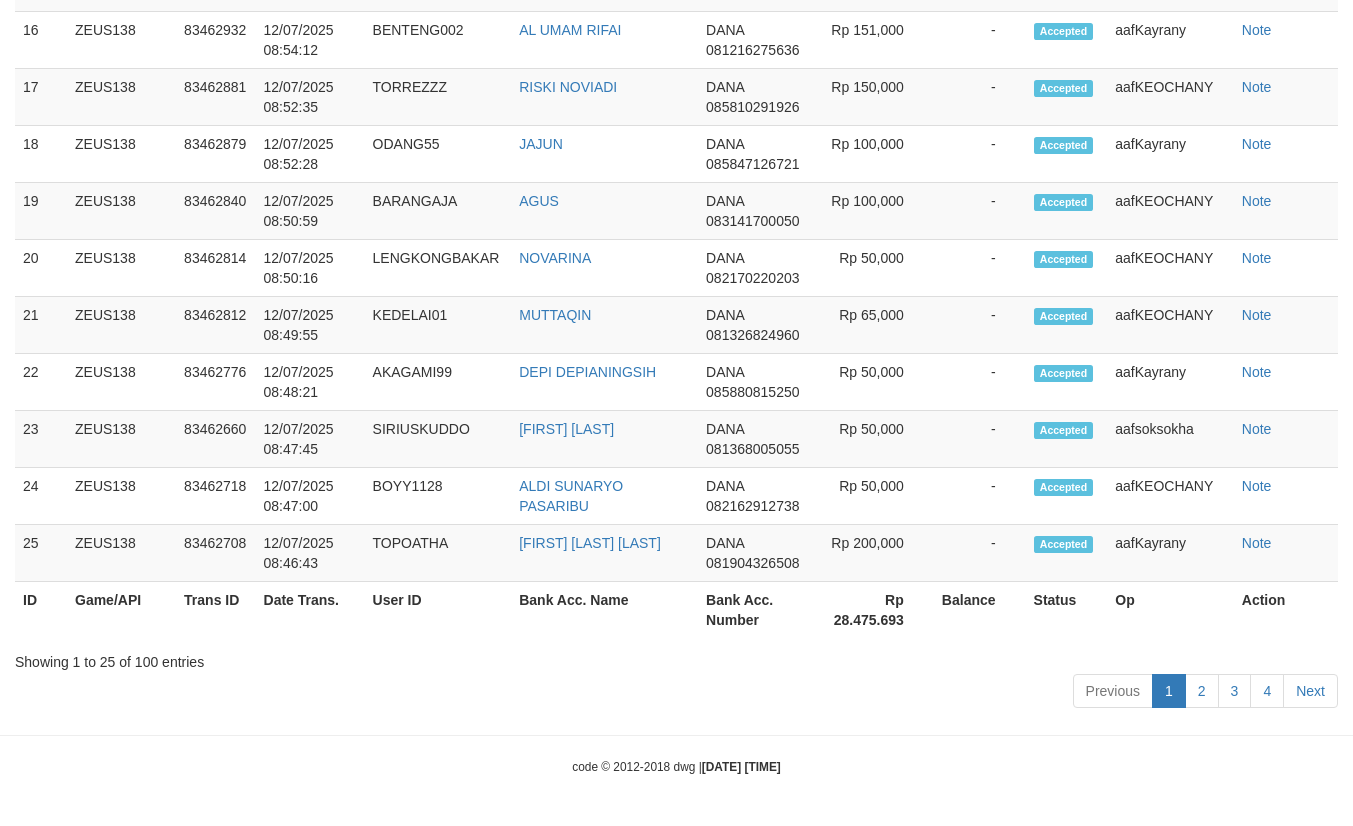 scroll, scrollTop: 2988, scrollLeft: 0, axis: vertical 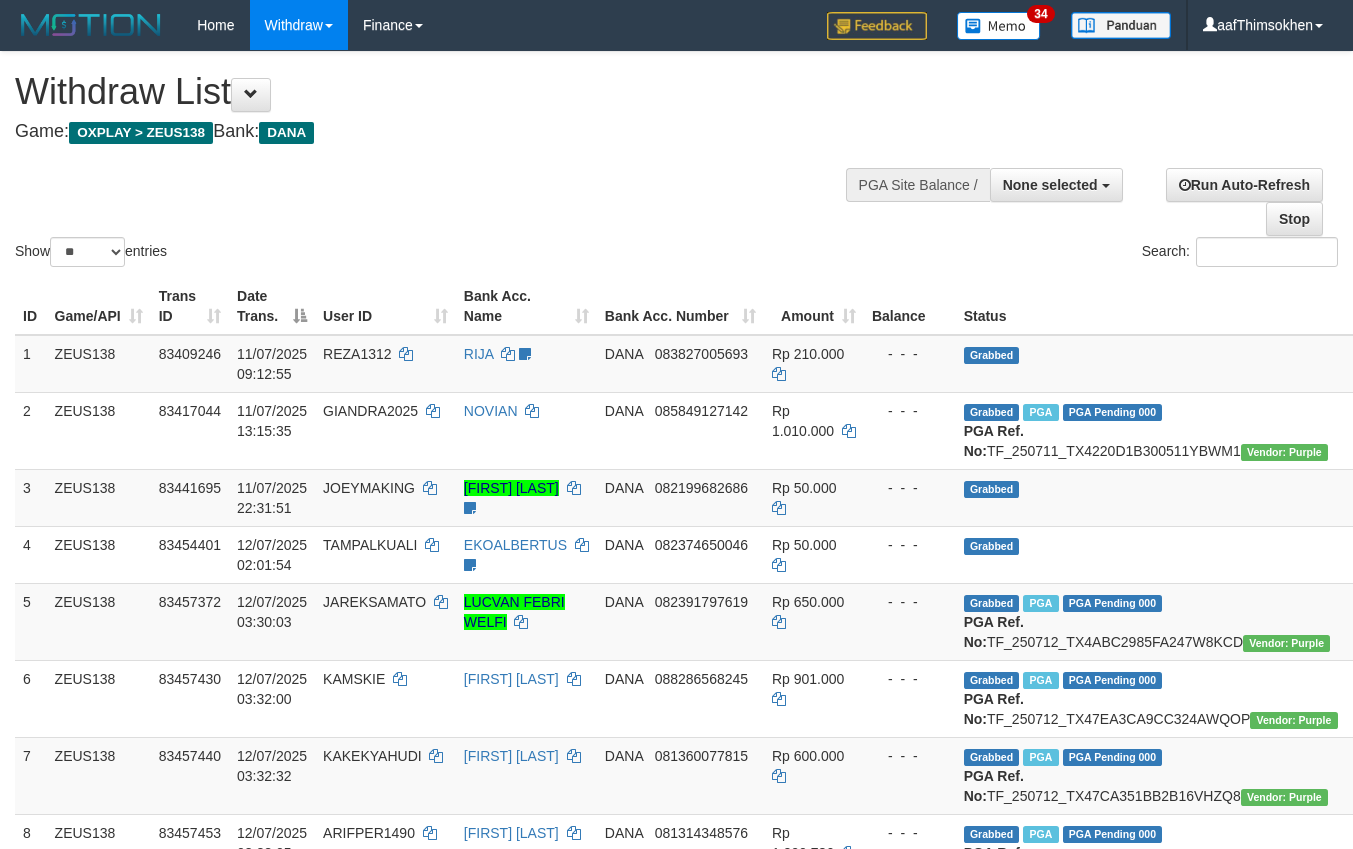 select 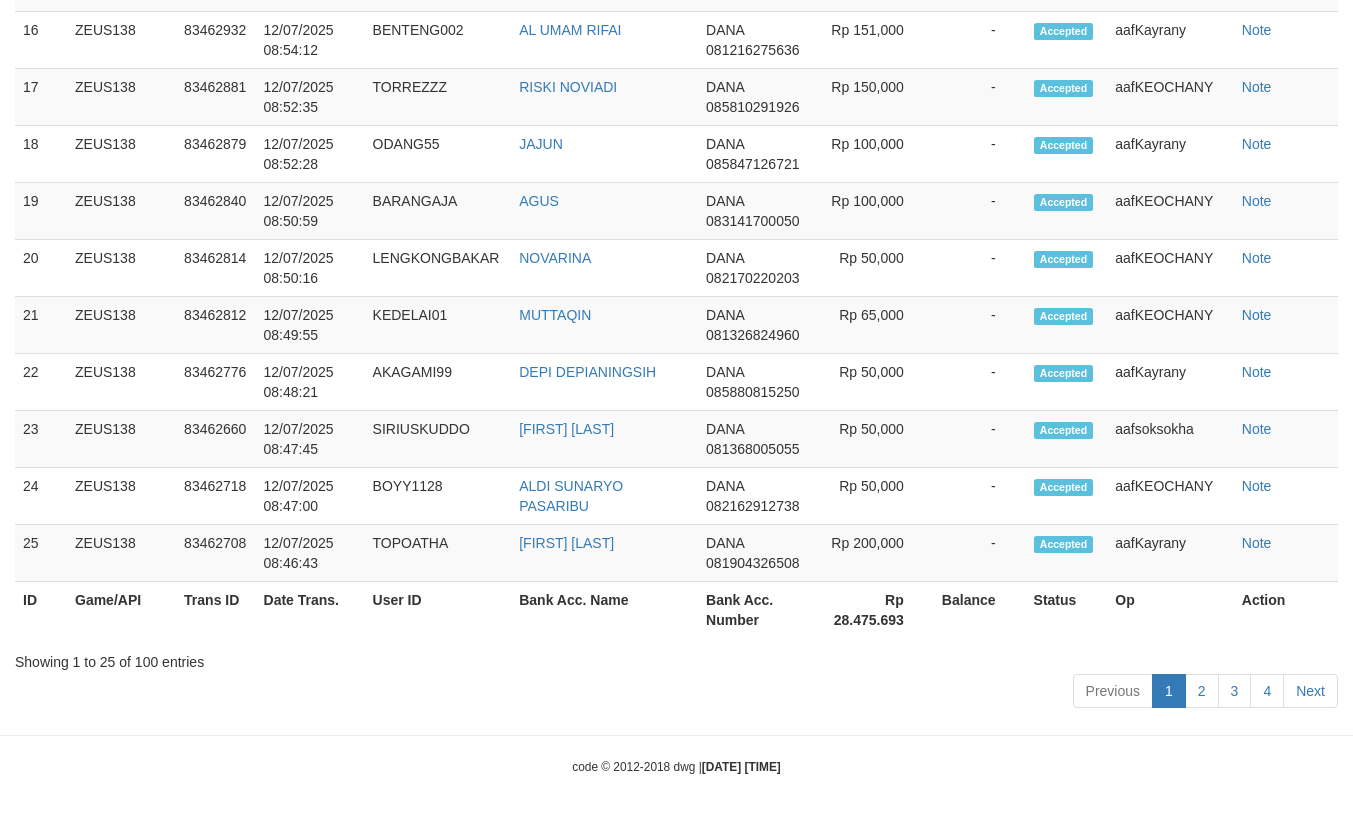 scroll, scrollTop: 2988, scrollLeft: 0, axis: vertical 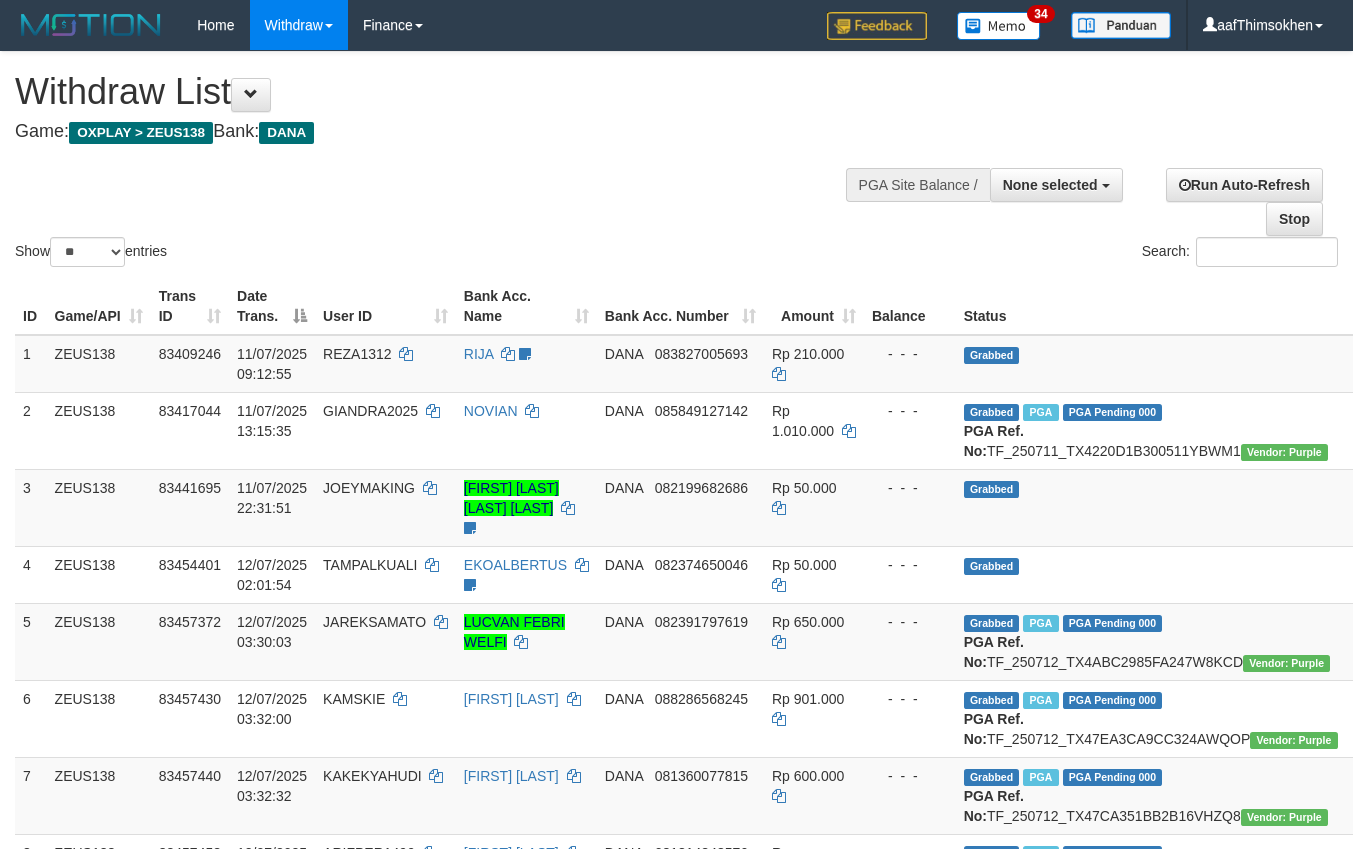 select 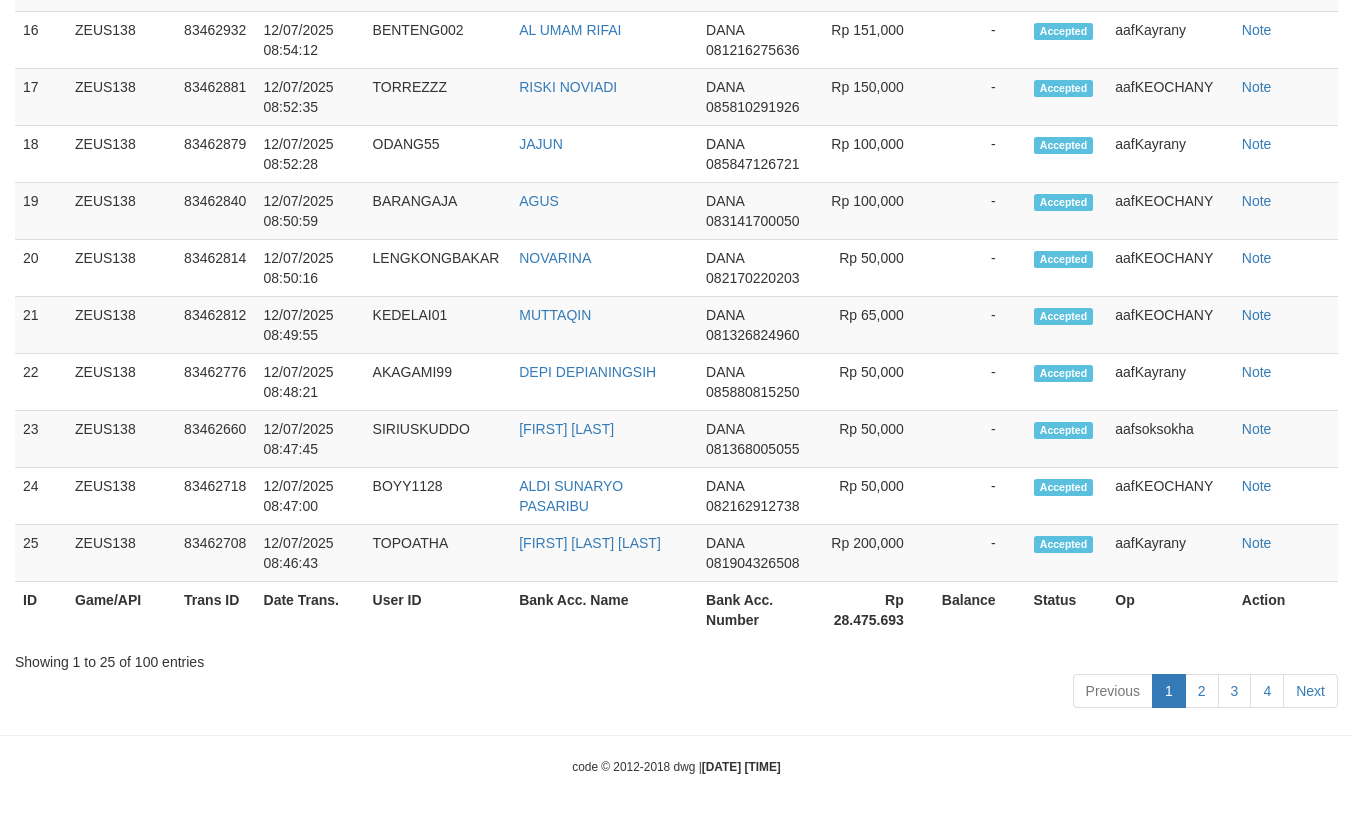 scroll, scrollTop: 2988, scrollLeft: 0, axis: vertical 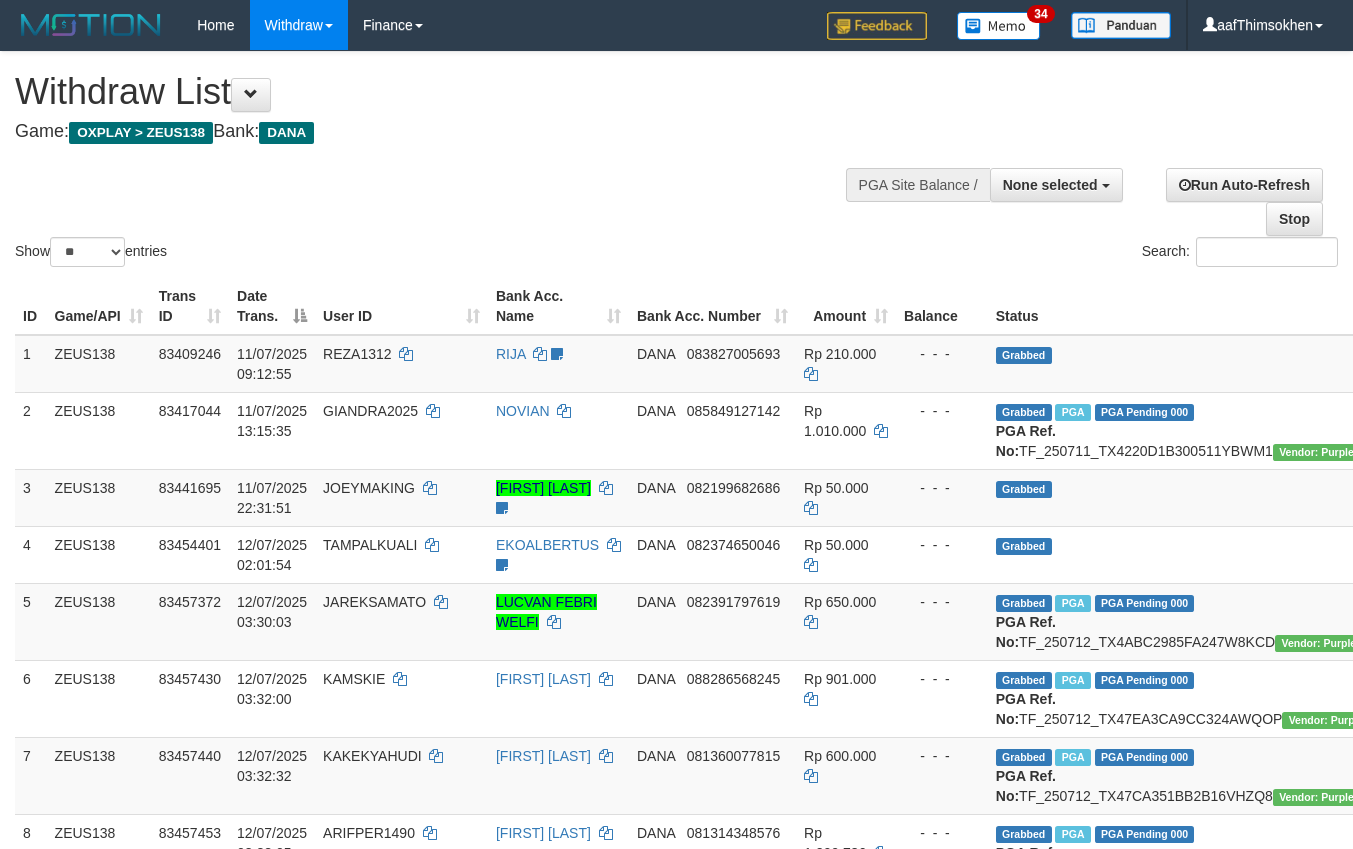select 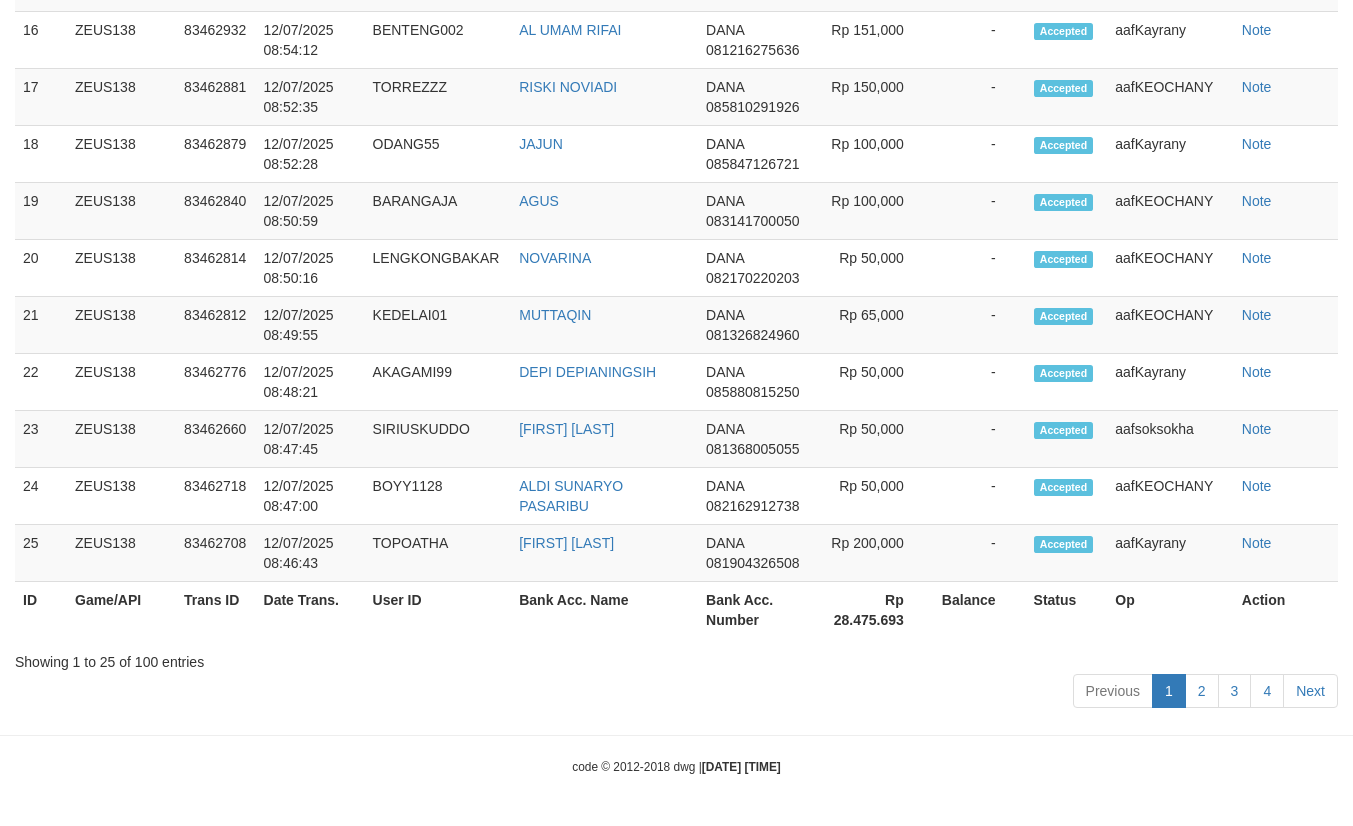 scroll, scrollTop: 2988, scrollLeft: 0, axis: vertical 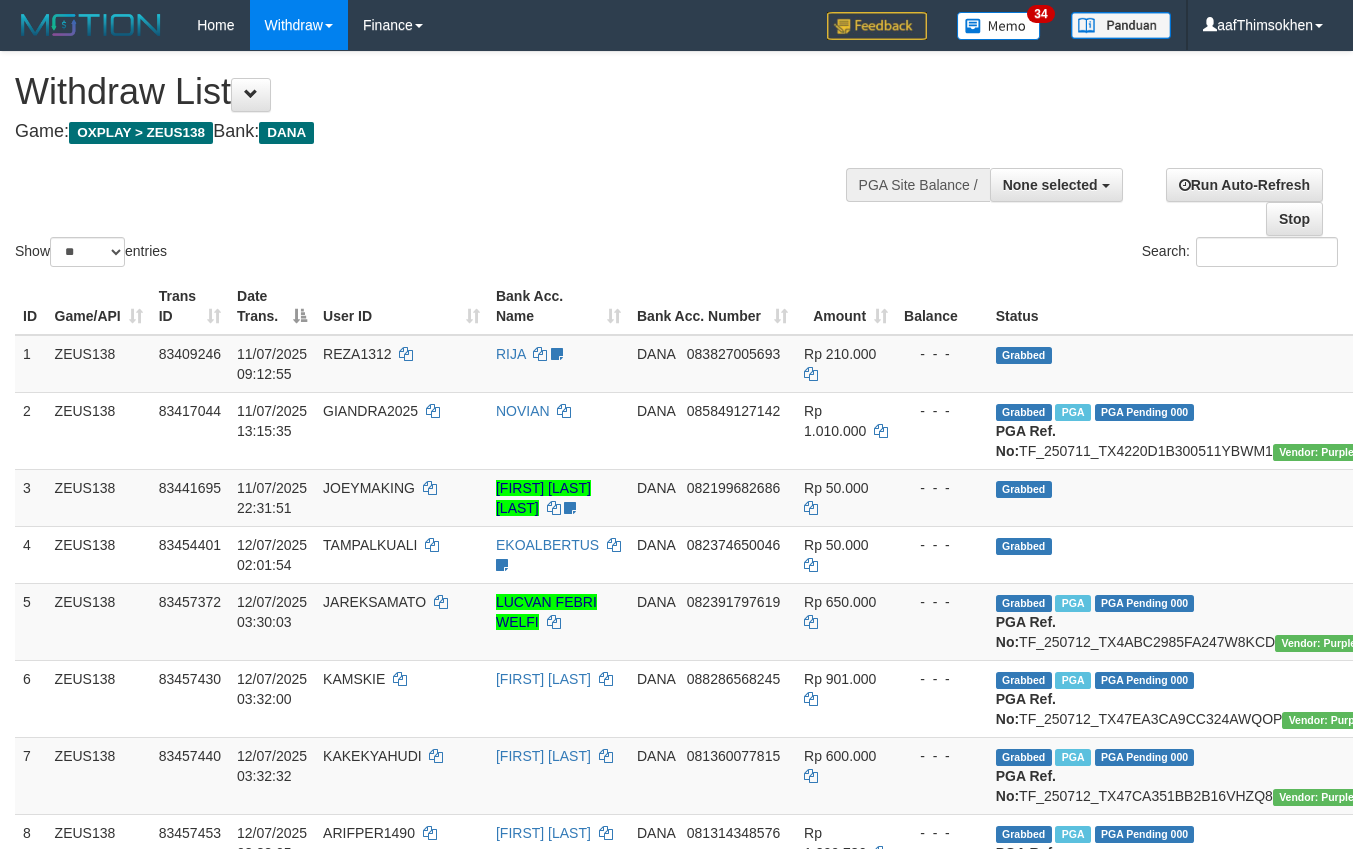 select 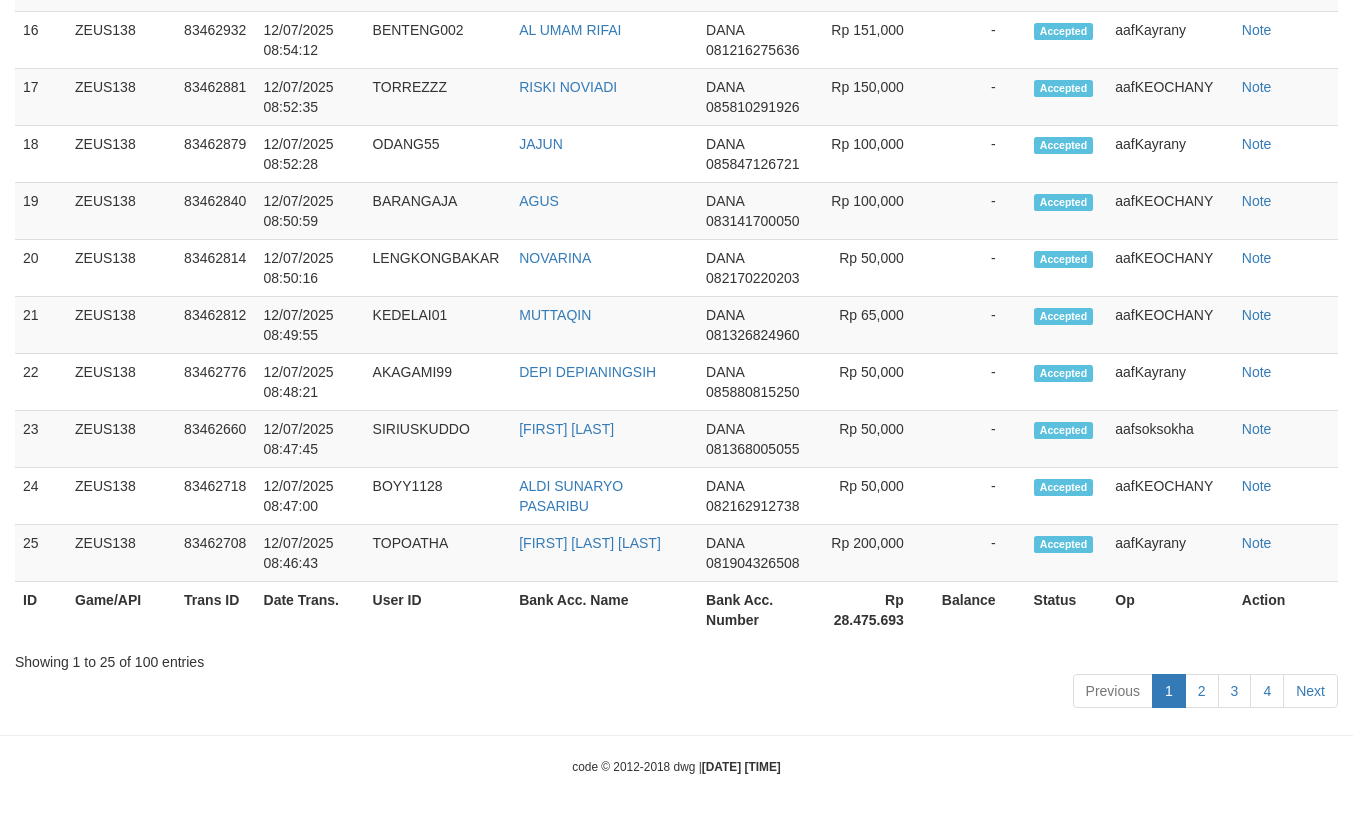 scroll, scrollTop: 2988, scrollLeft: 0, axis: vertical 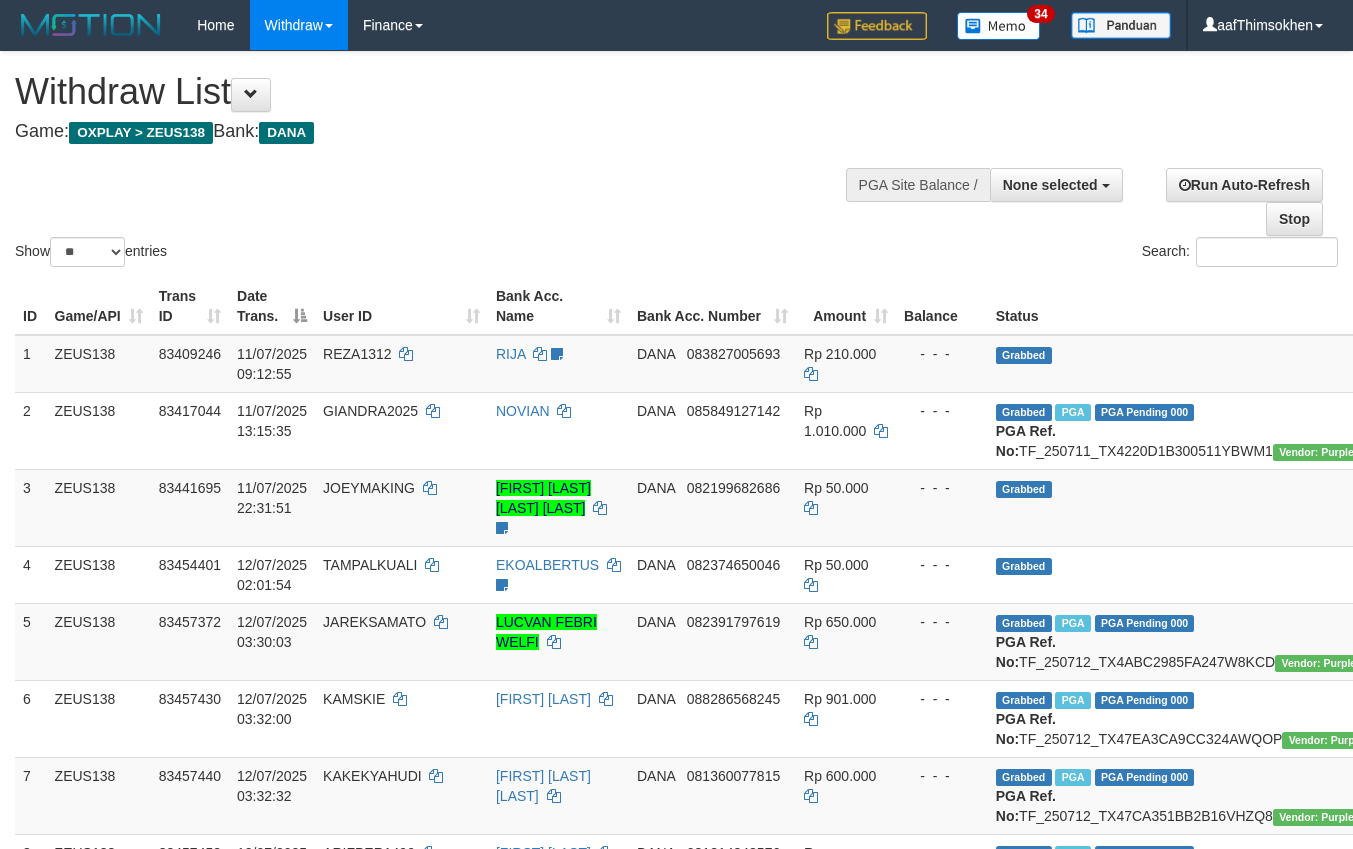 select 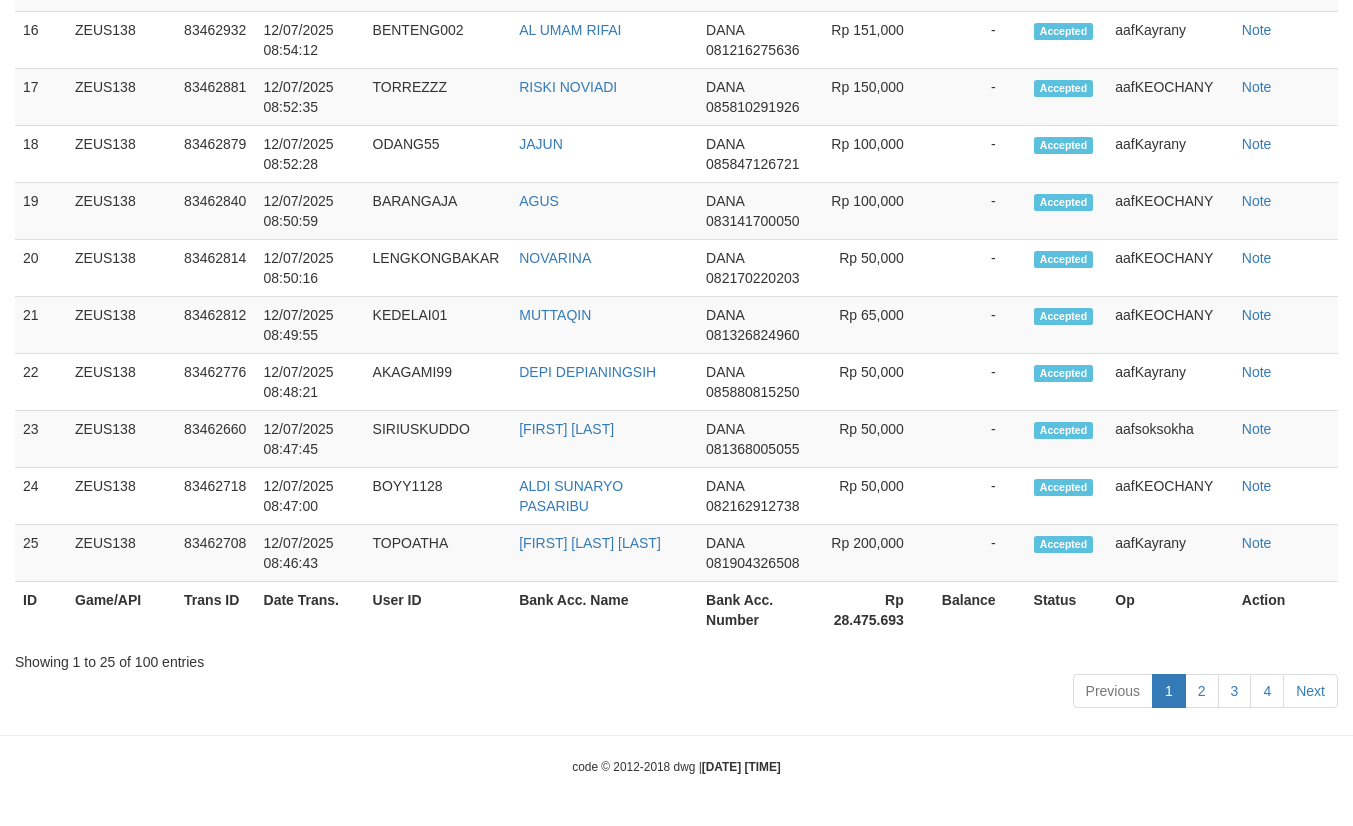 scroll, scrollTop: 2988, scrollLeft: 0, axis: vertical 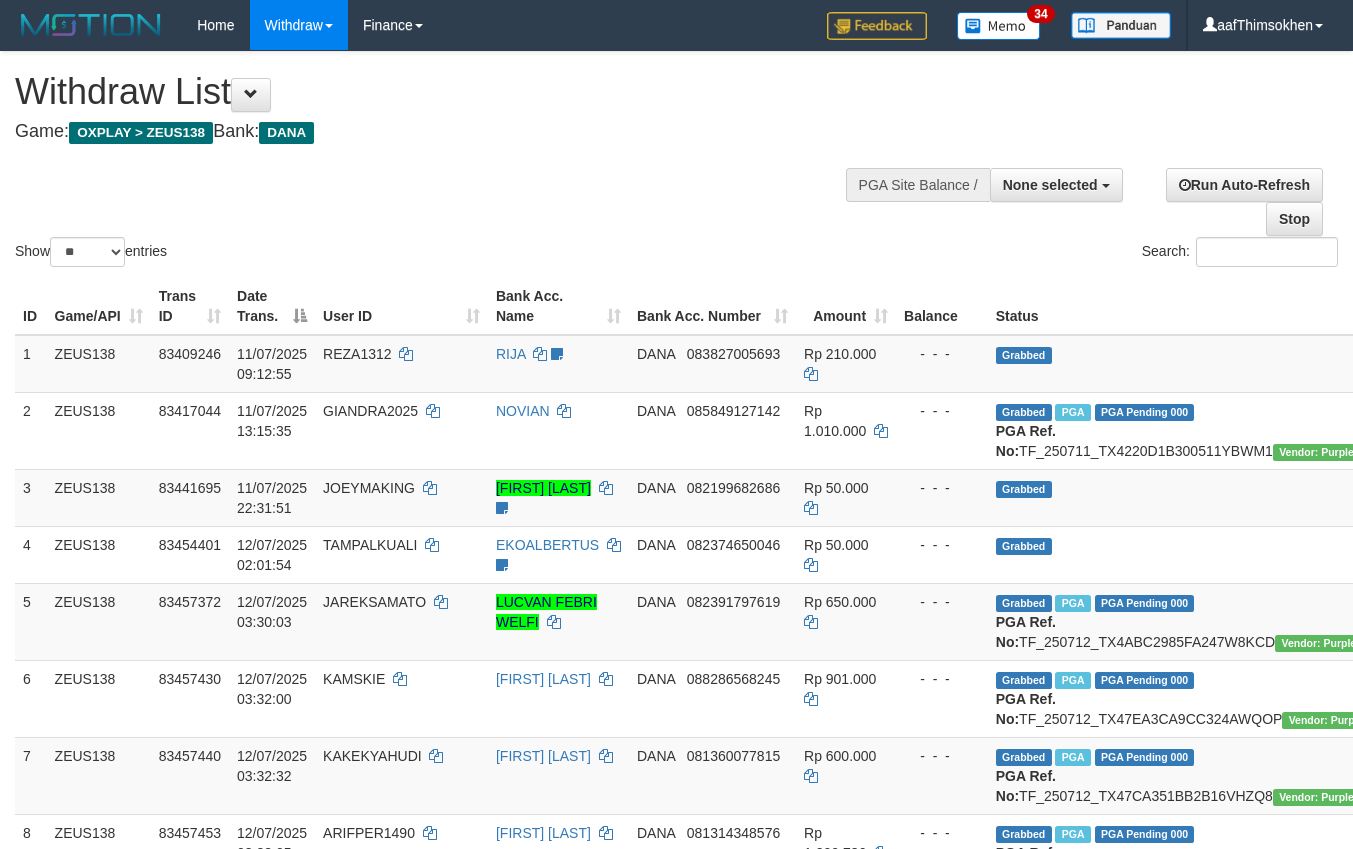 select 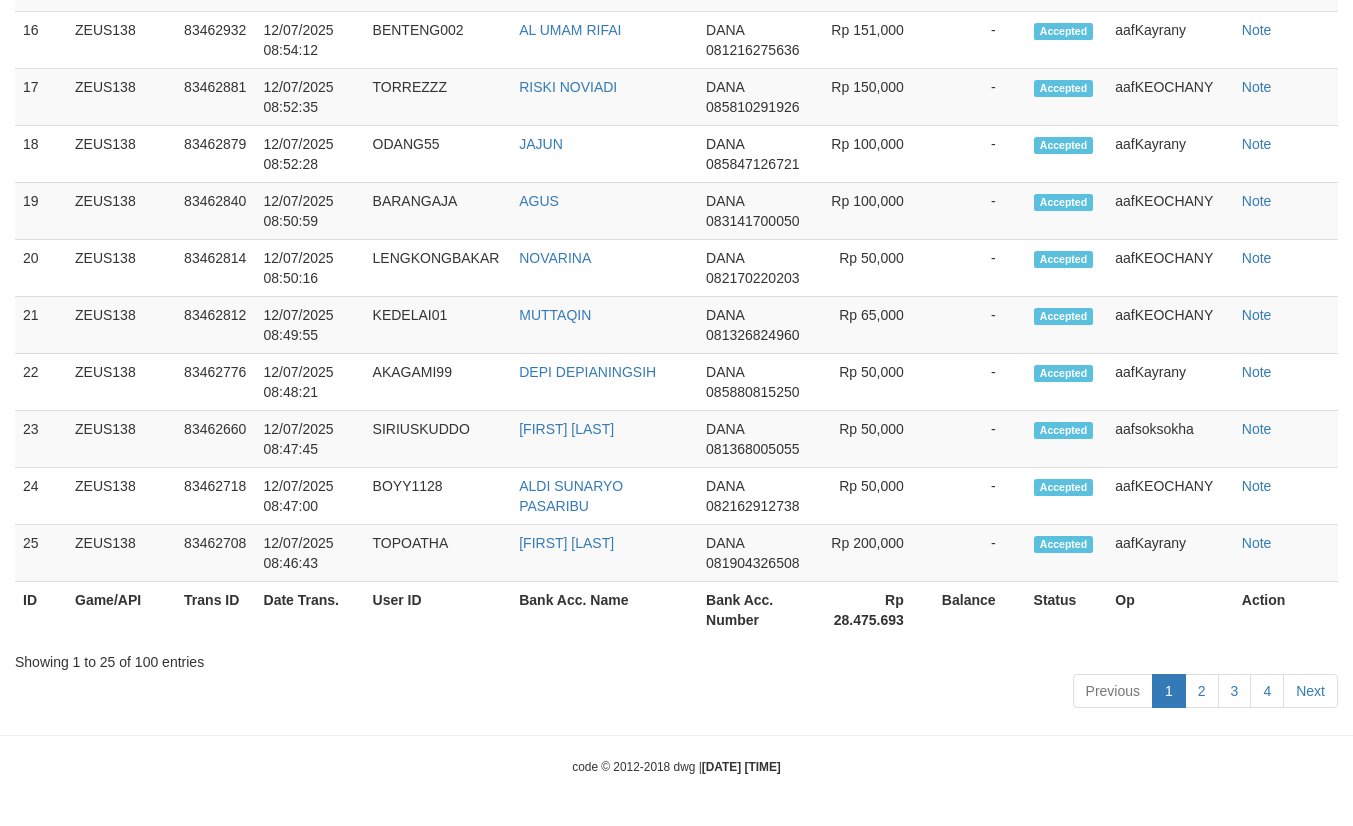 scroll, scrollTop: 2988, scrollLeft: 0, axis: vertical 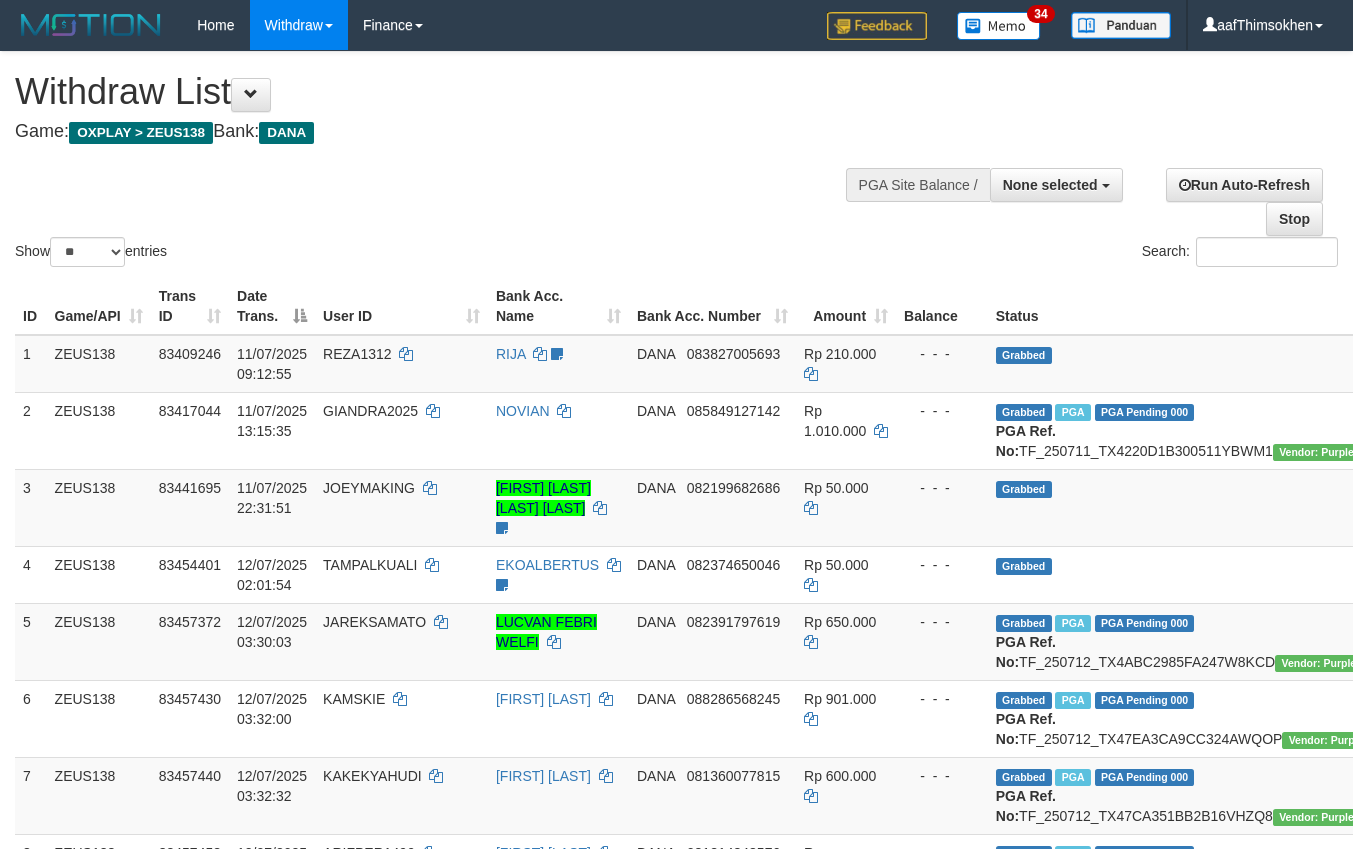 select 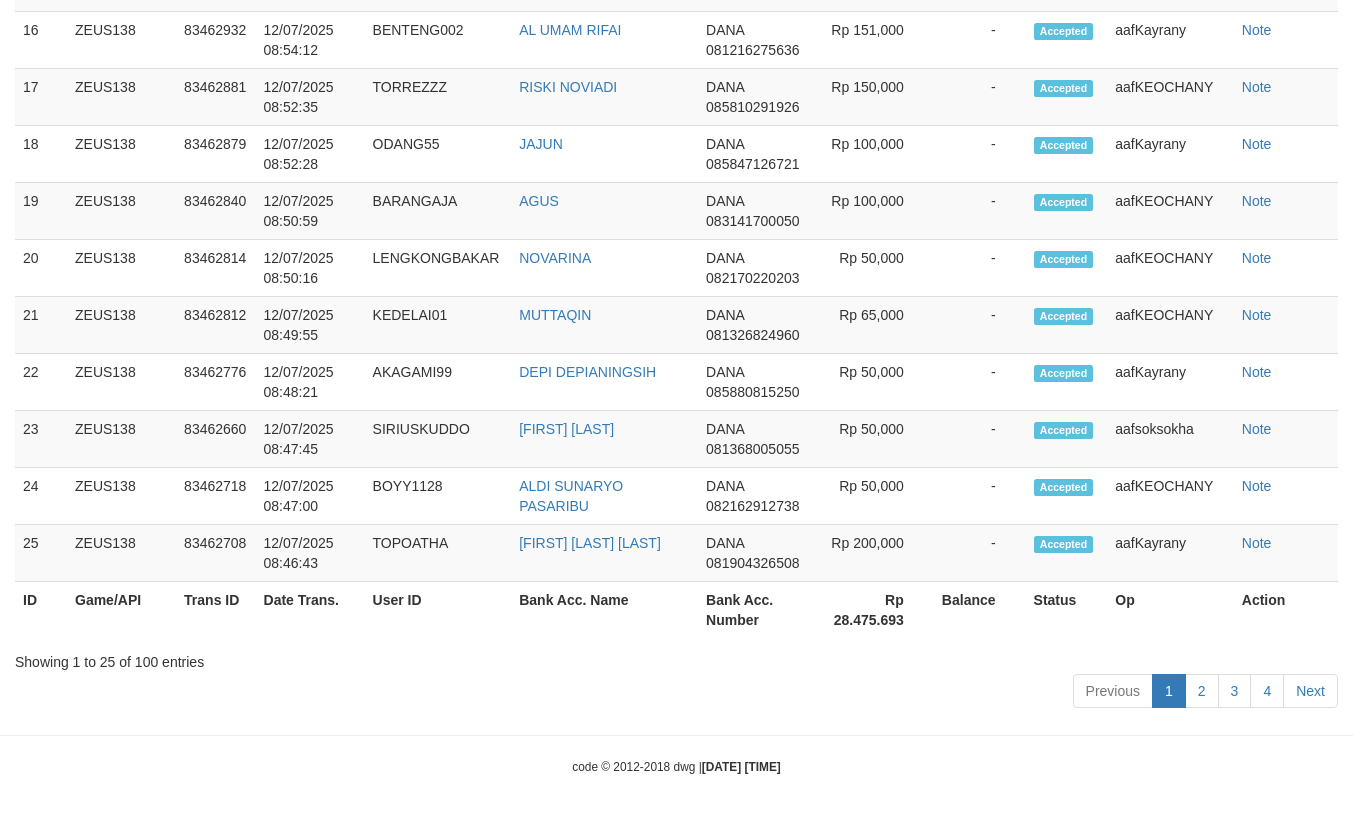 scroll, scrollTop: 2988, scrollLeft: 0, axis: vertical 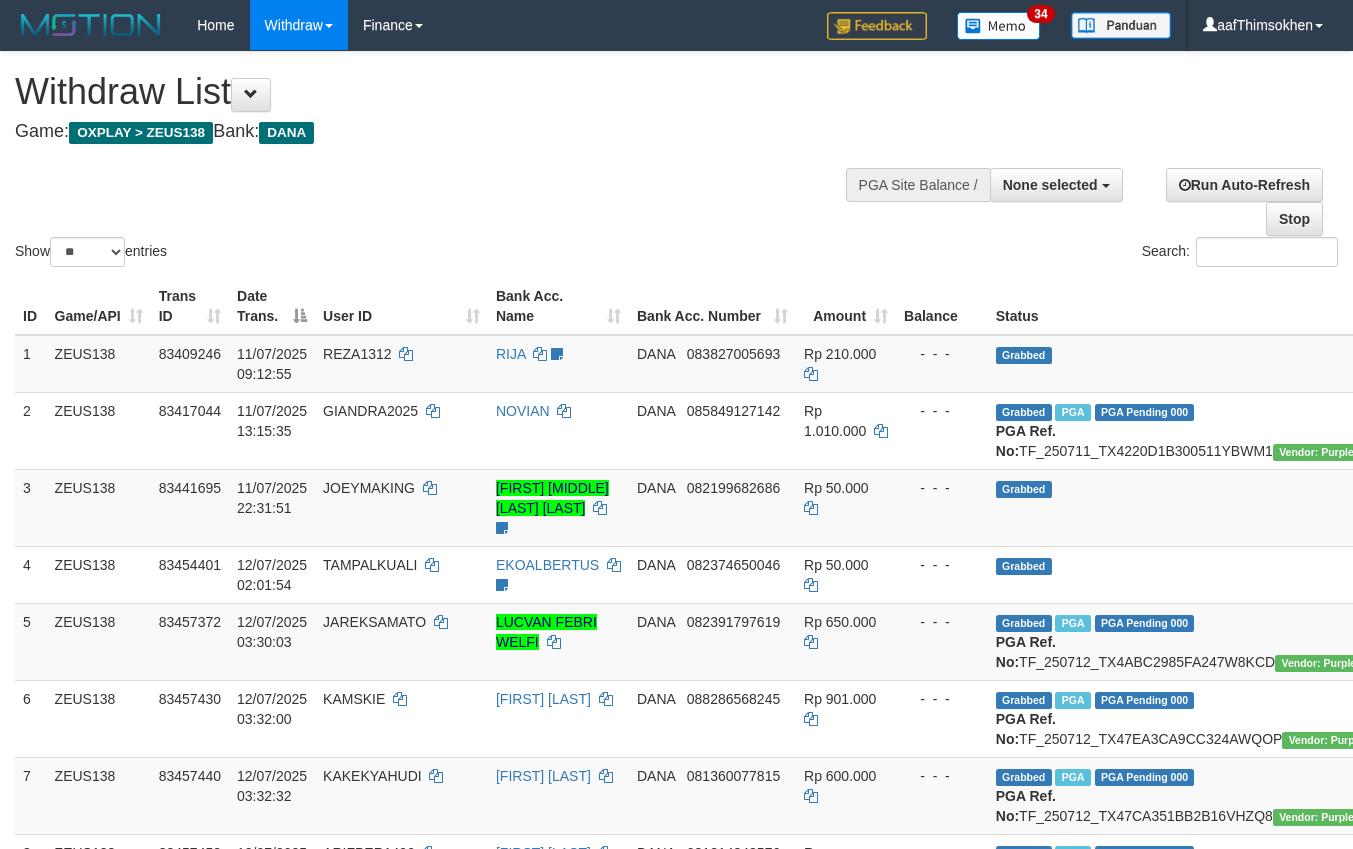 select 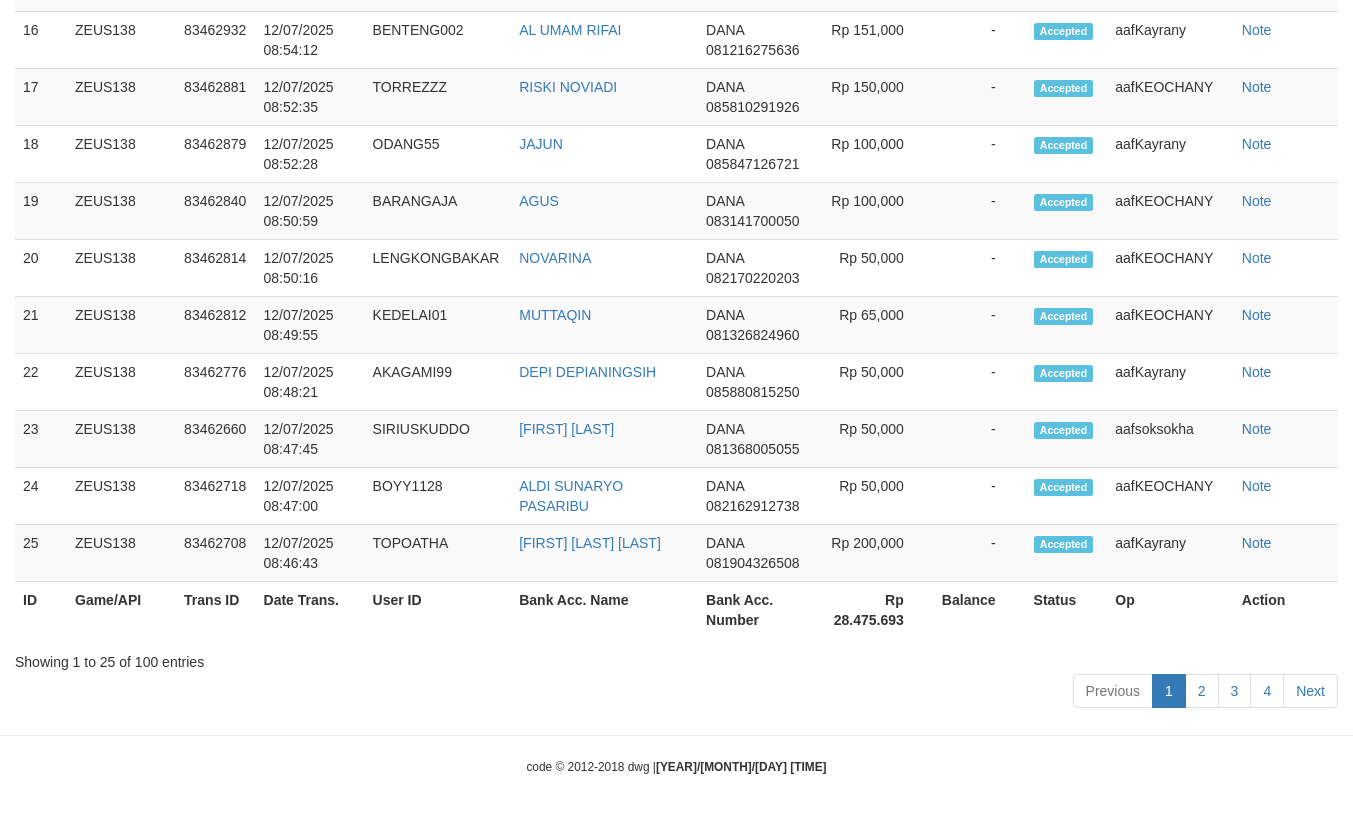 scroll, scrollTop: 2988, scrollLeft: 0, axis: vertical 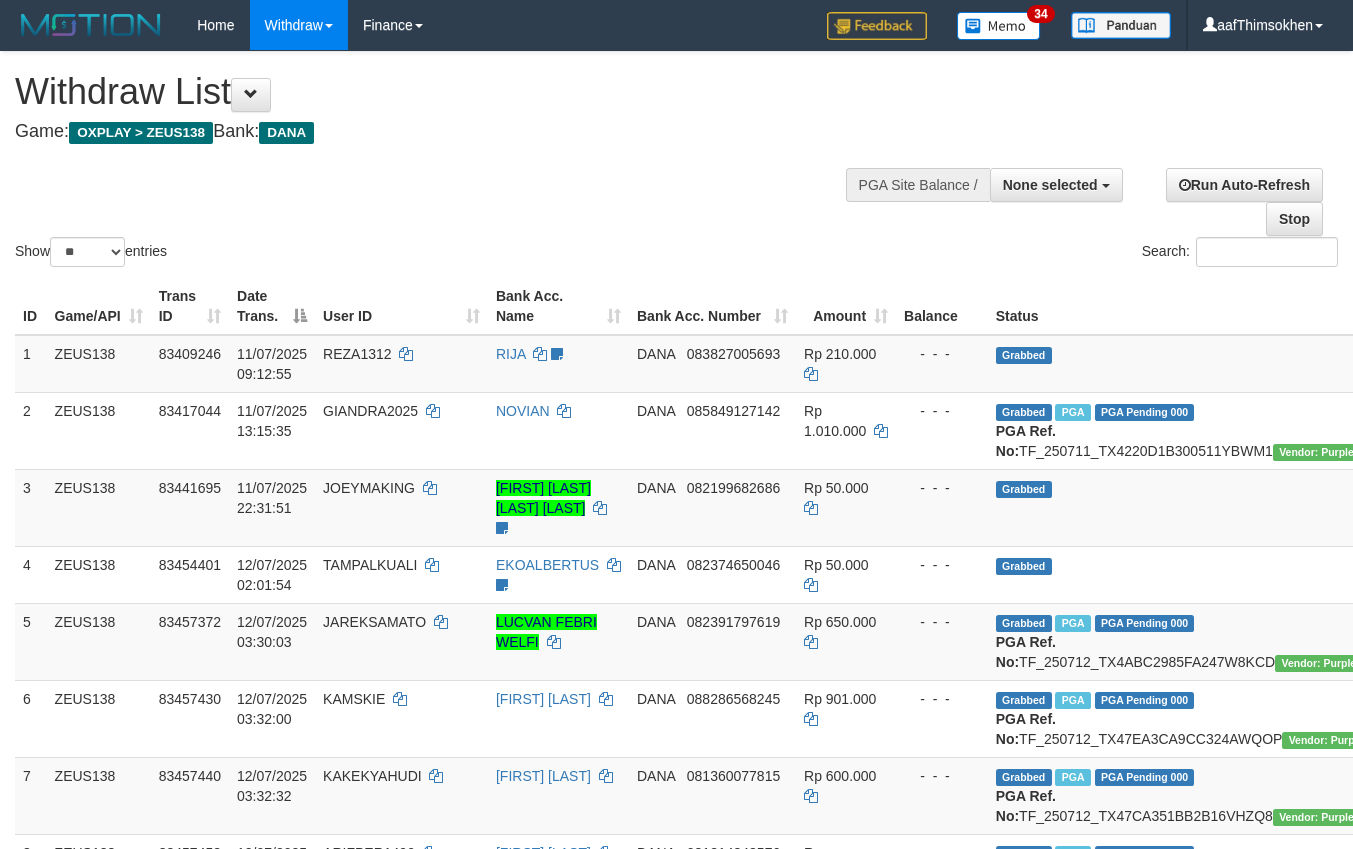 select 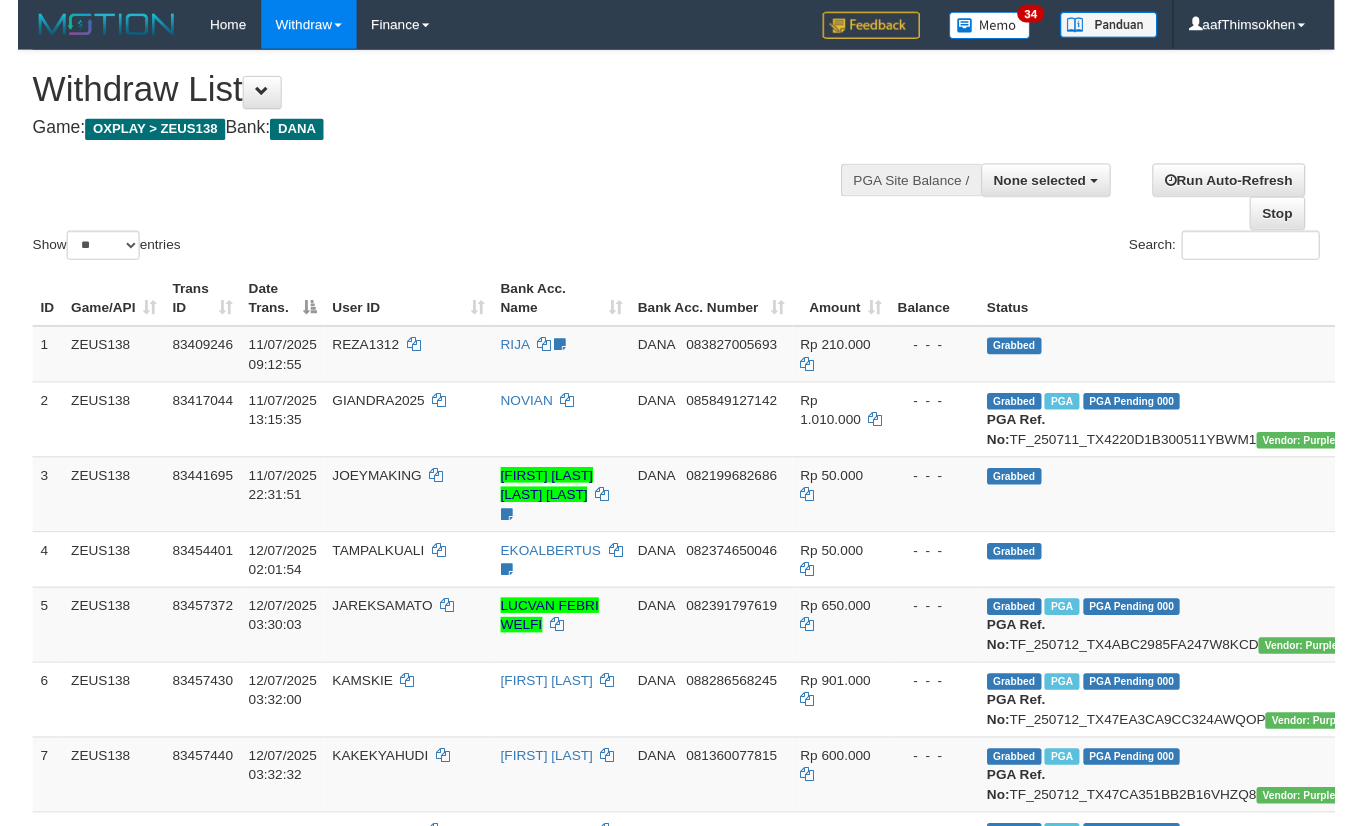 scroll, scrollTop: 2988, scrollLeft: 0, axis: vertical 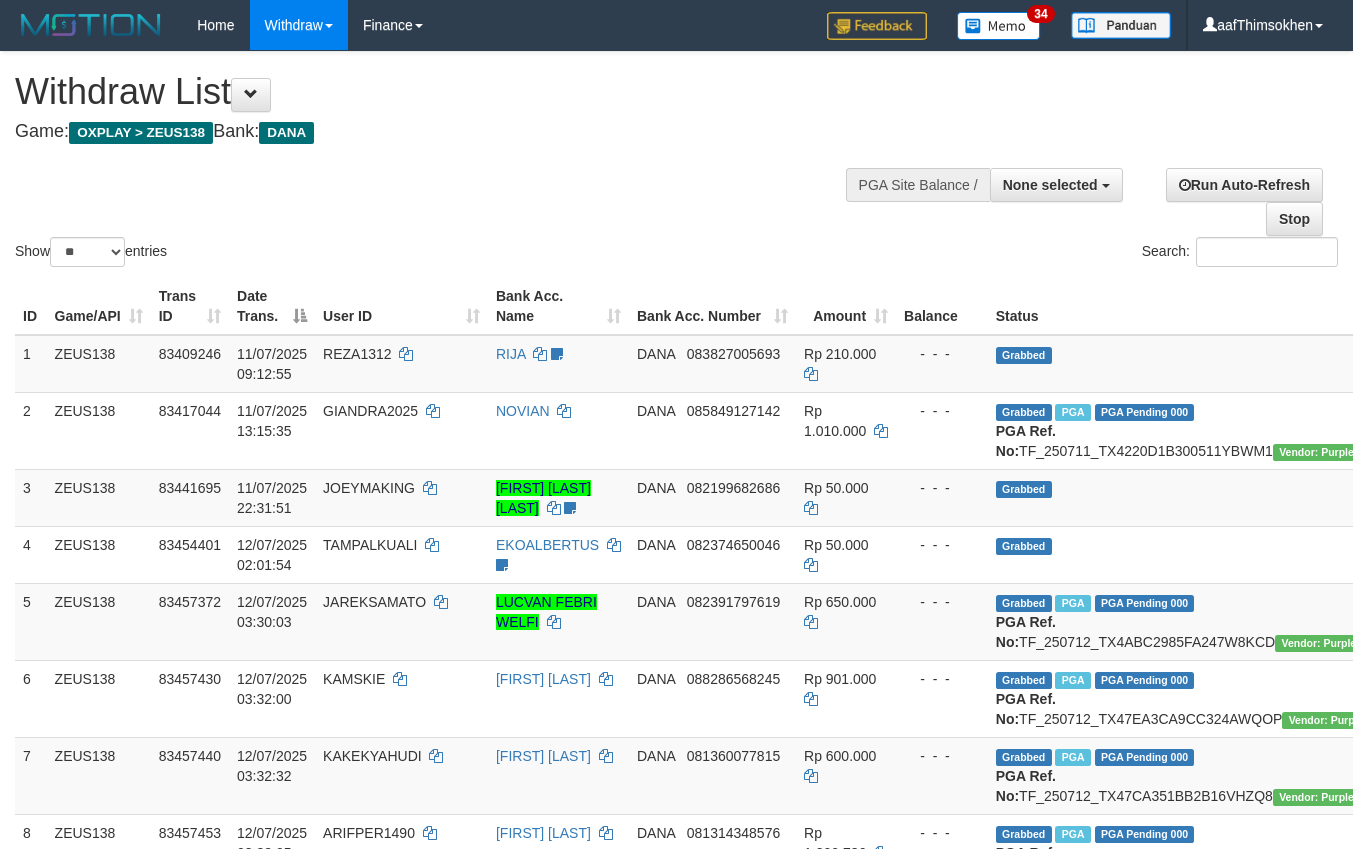 select 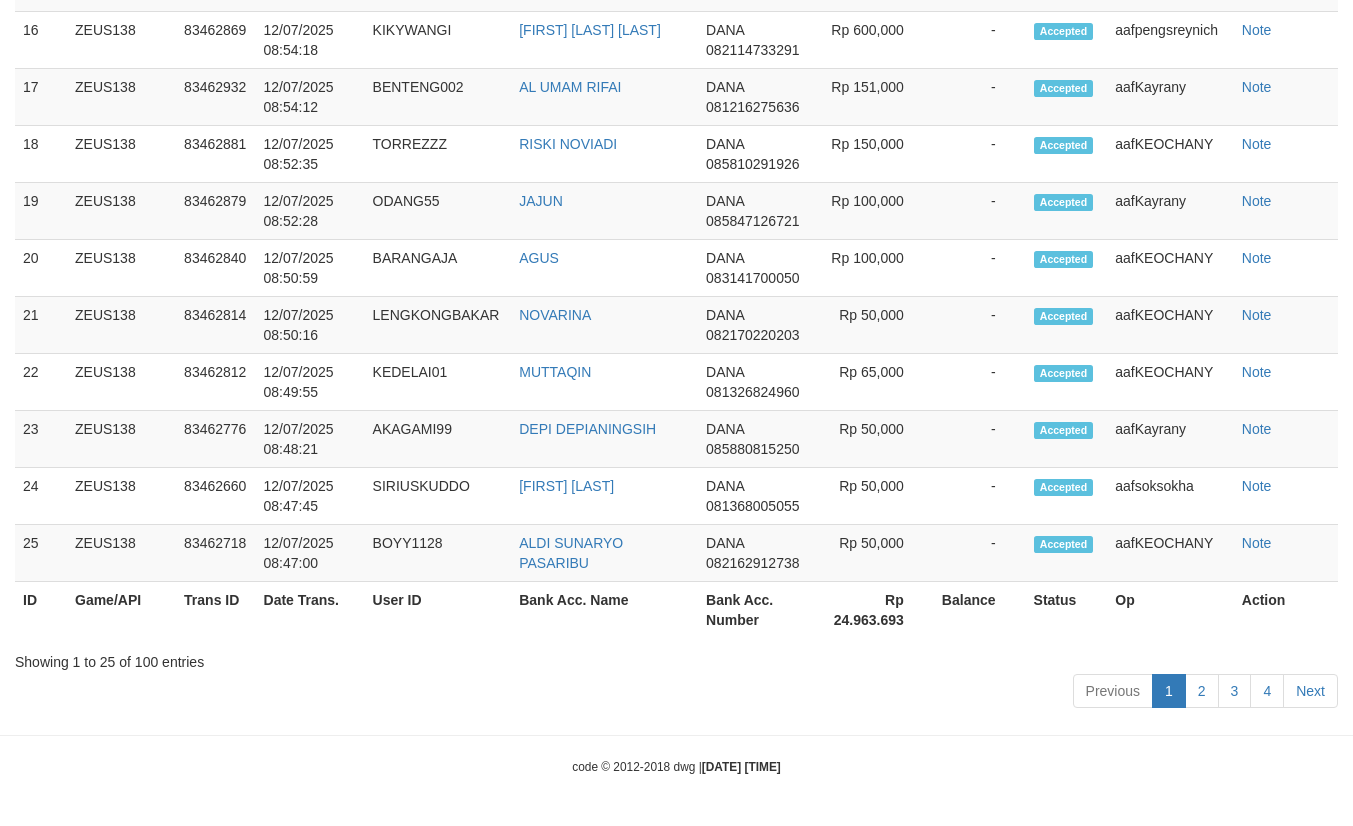 scroll, scrollTop: 2988, scrollLeft: 0, axis: vertical 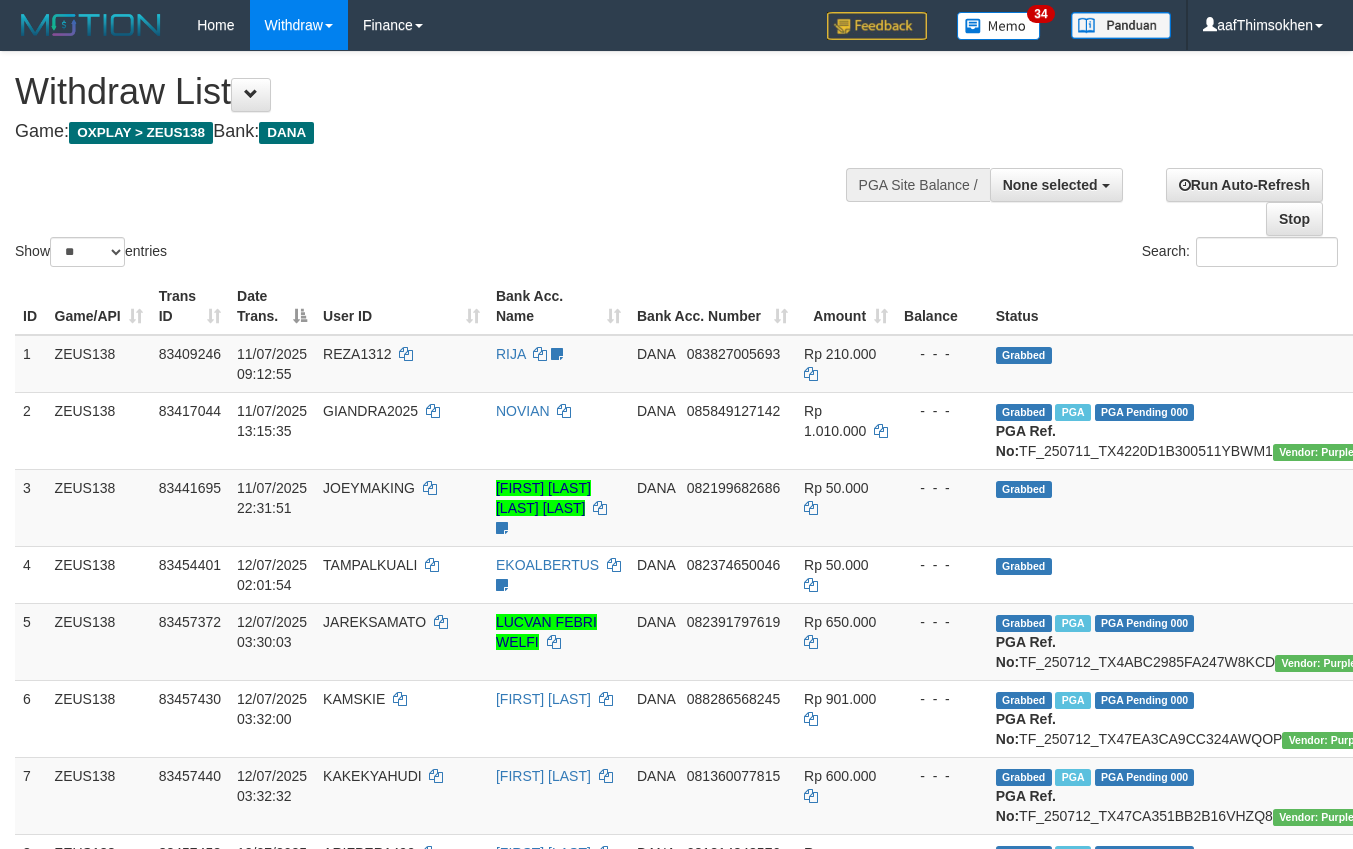 select 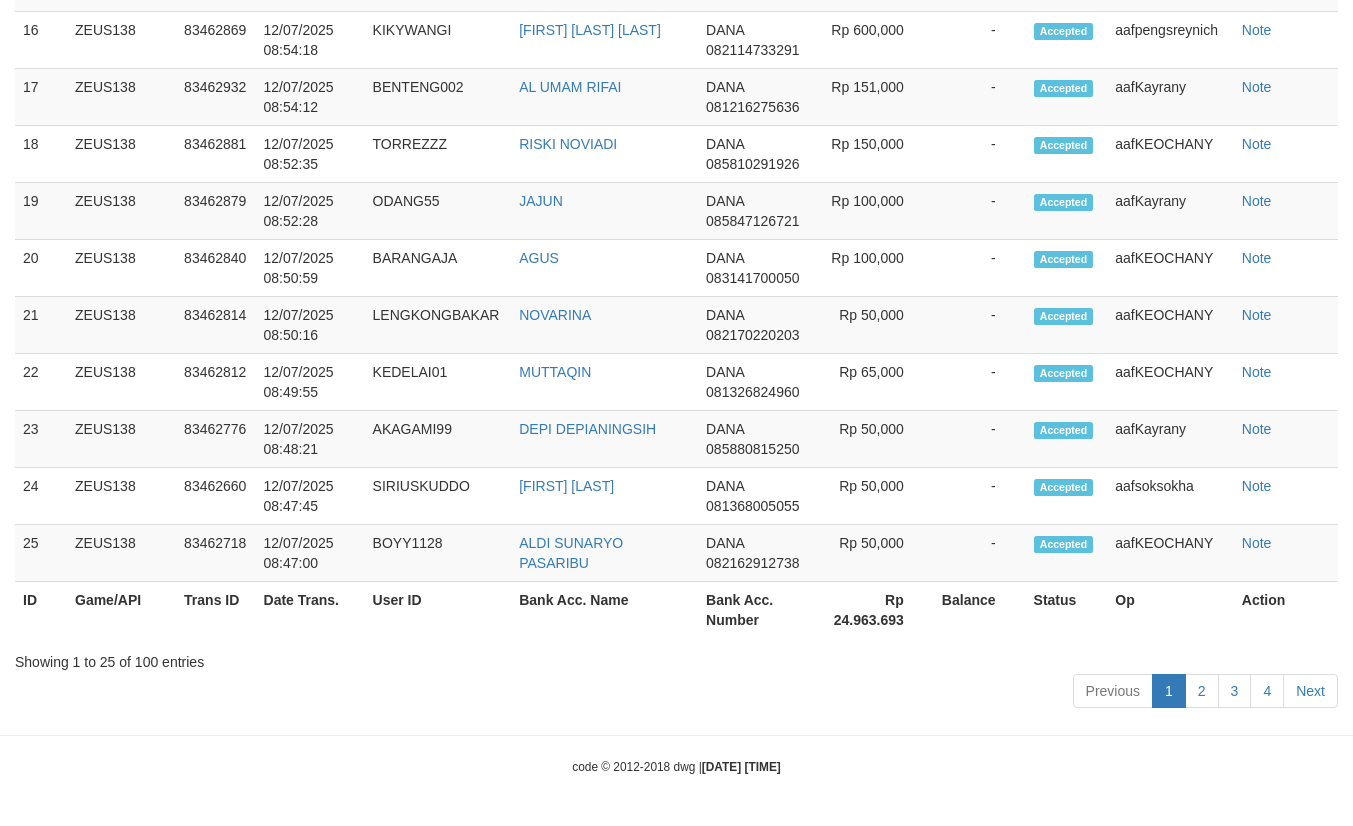 scroll, scrollTop: 2988, scrollLeft: 0, axis: vertical 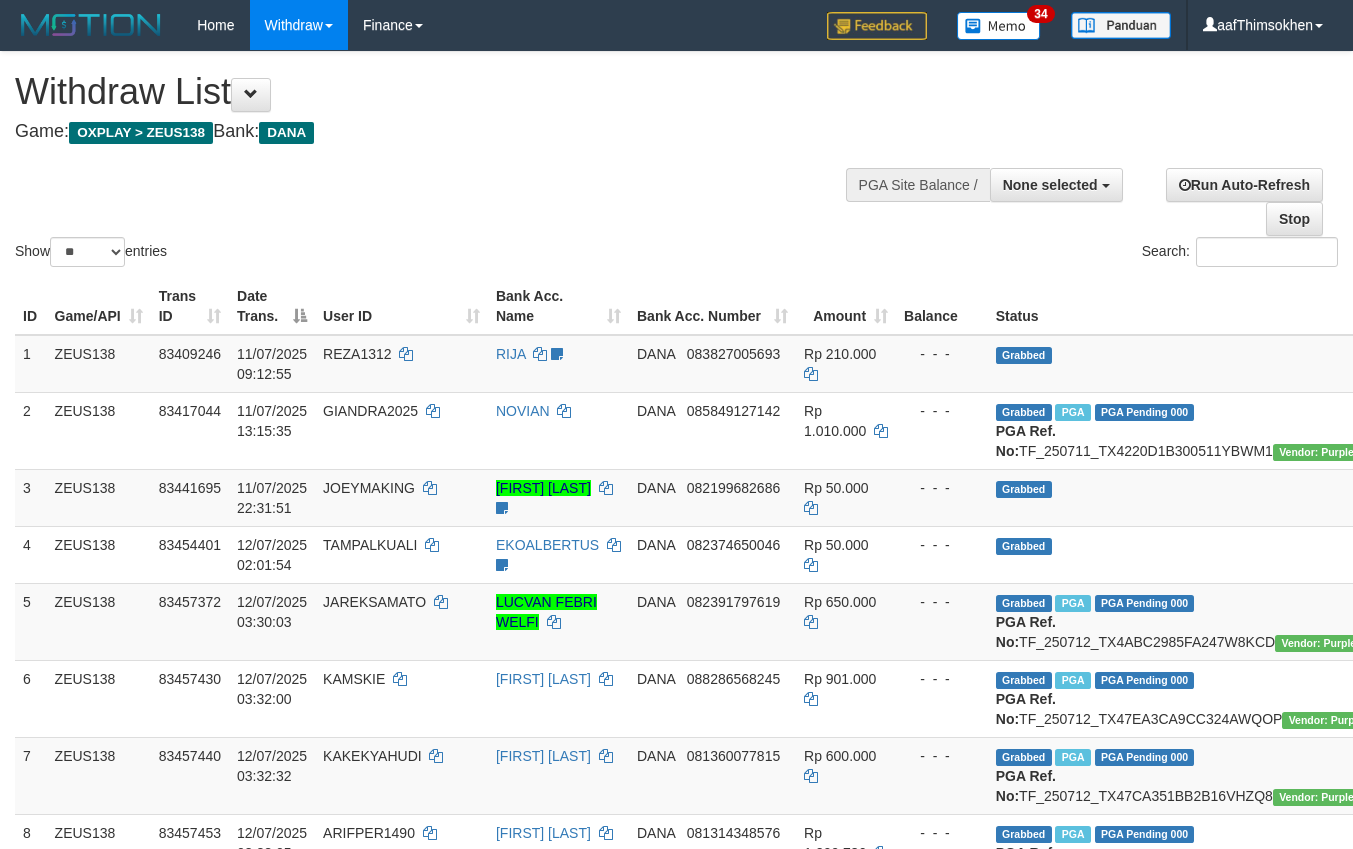 select 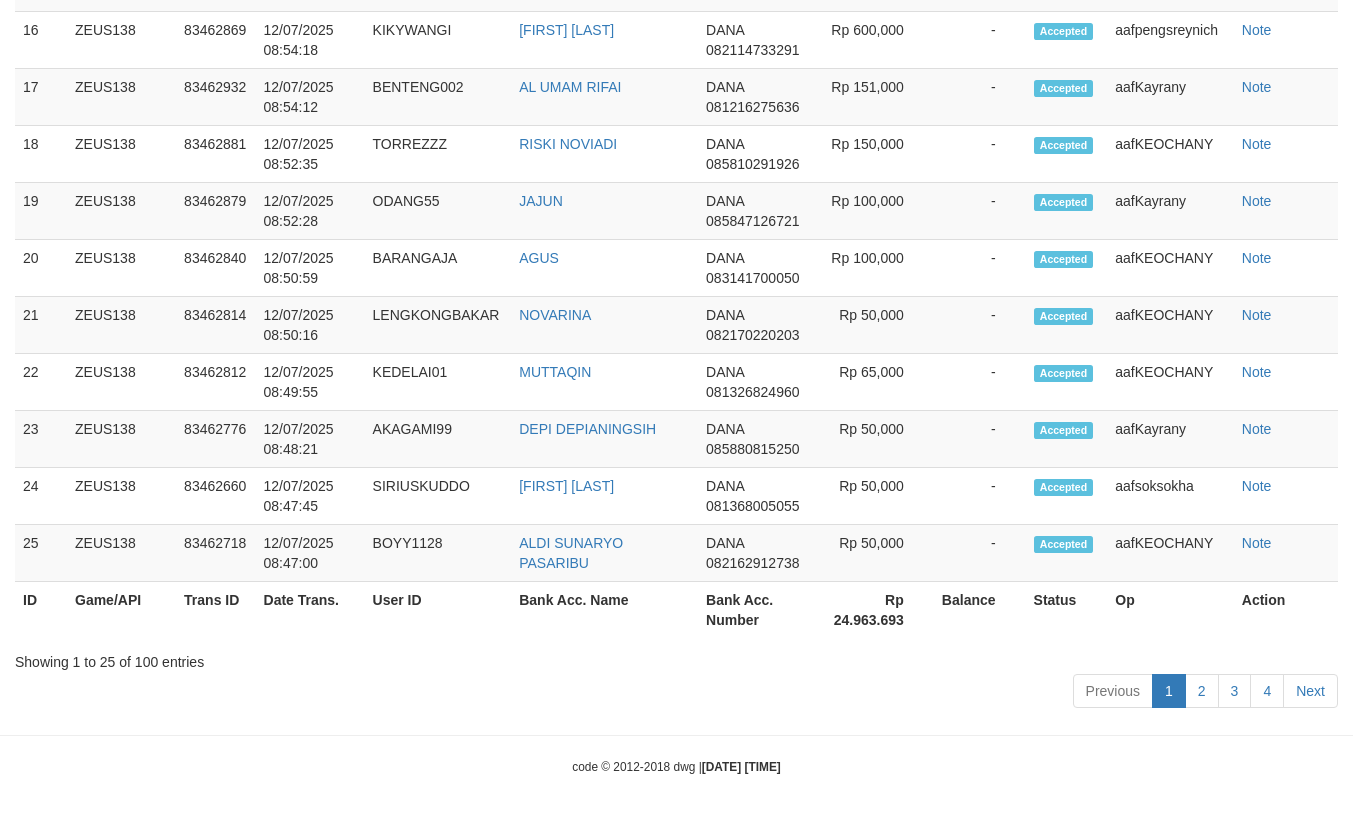 scroll, scrollTop: 2988, scrollLeft: 0, axis: vertical 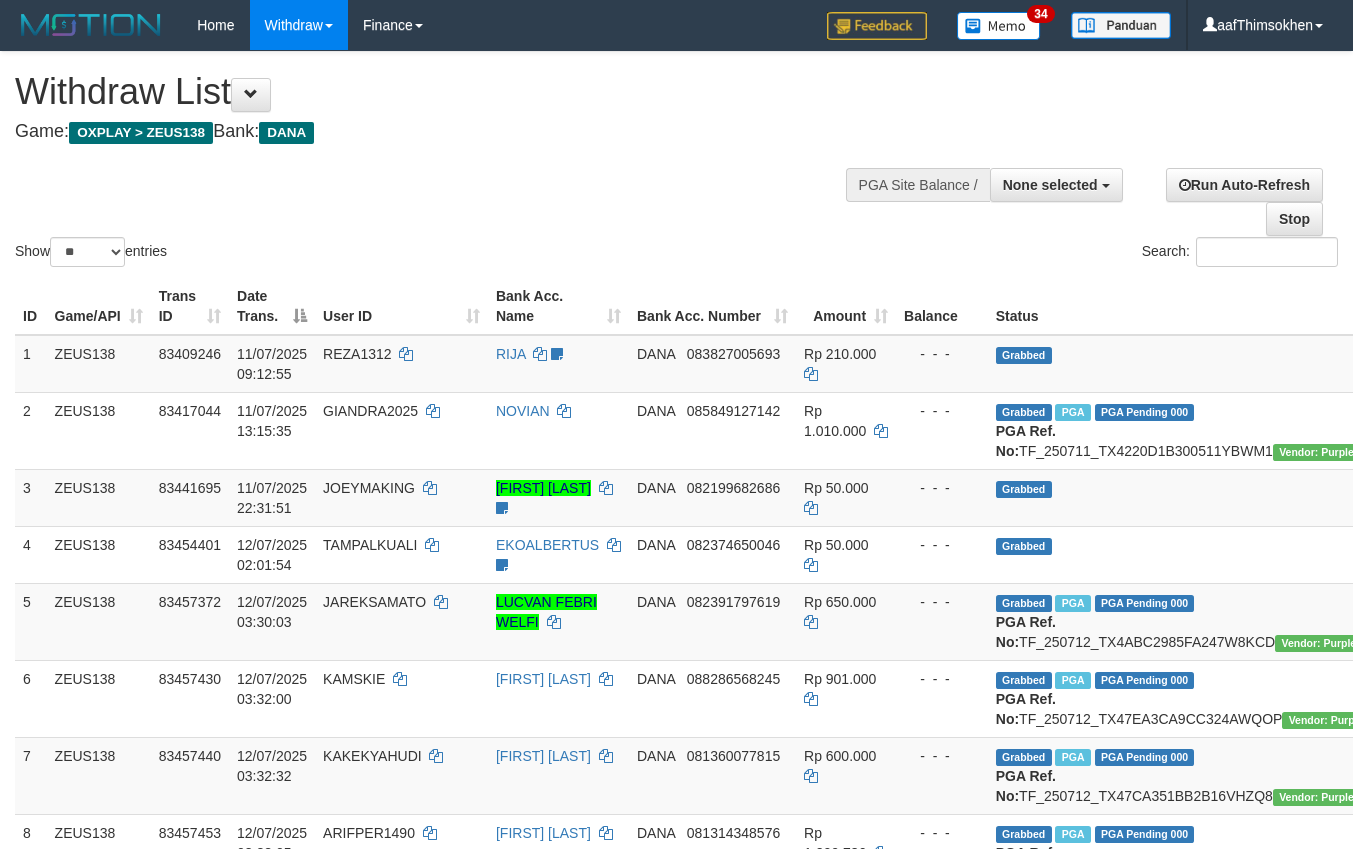 select 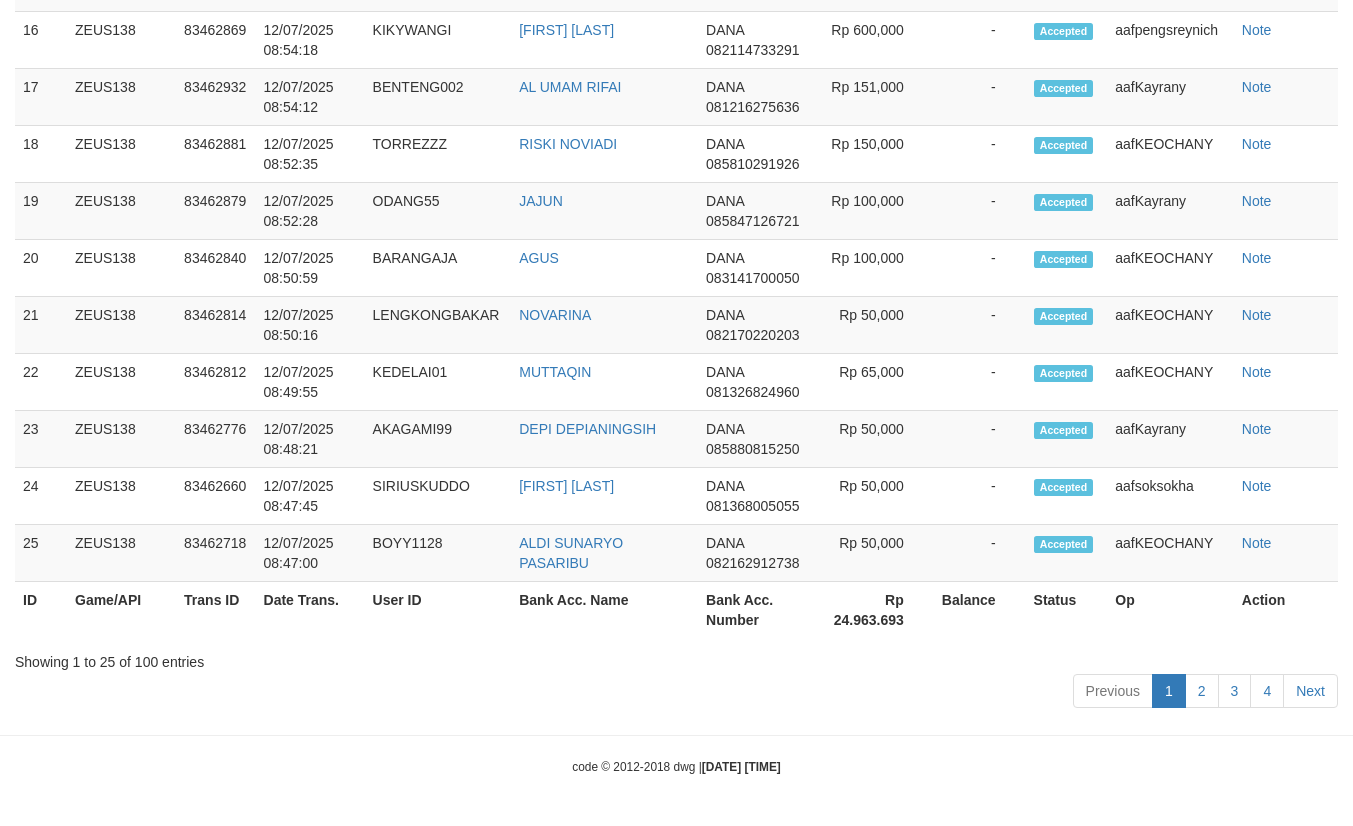 scroll, scrollTop: 2988, scrollLeft: 0, axis: vertical 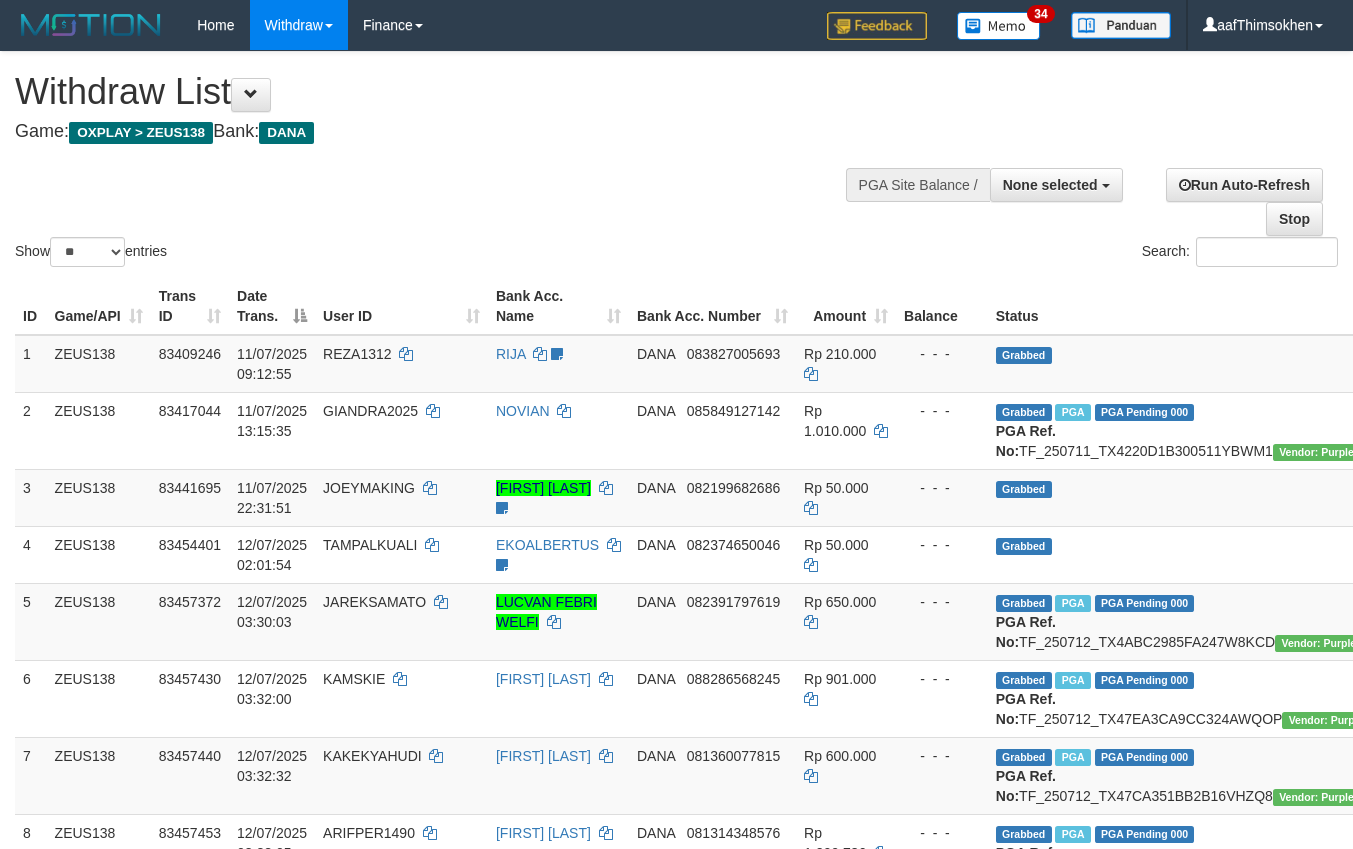select 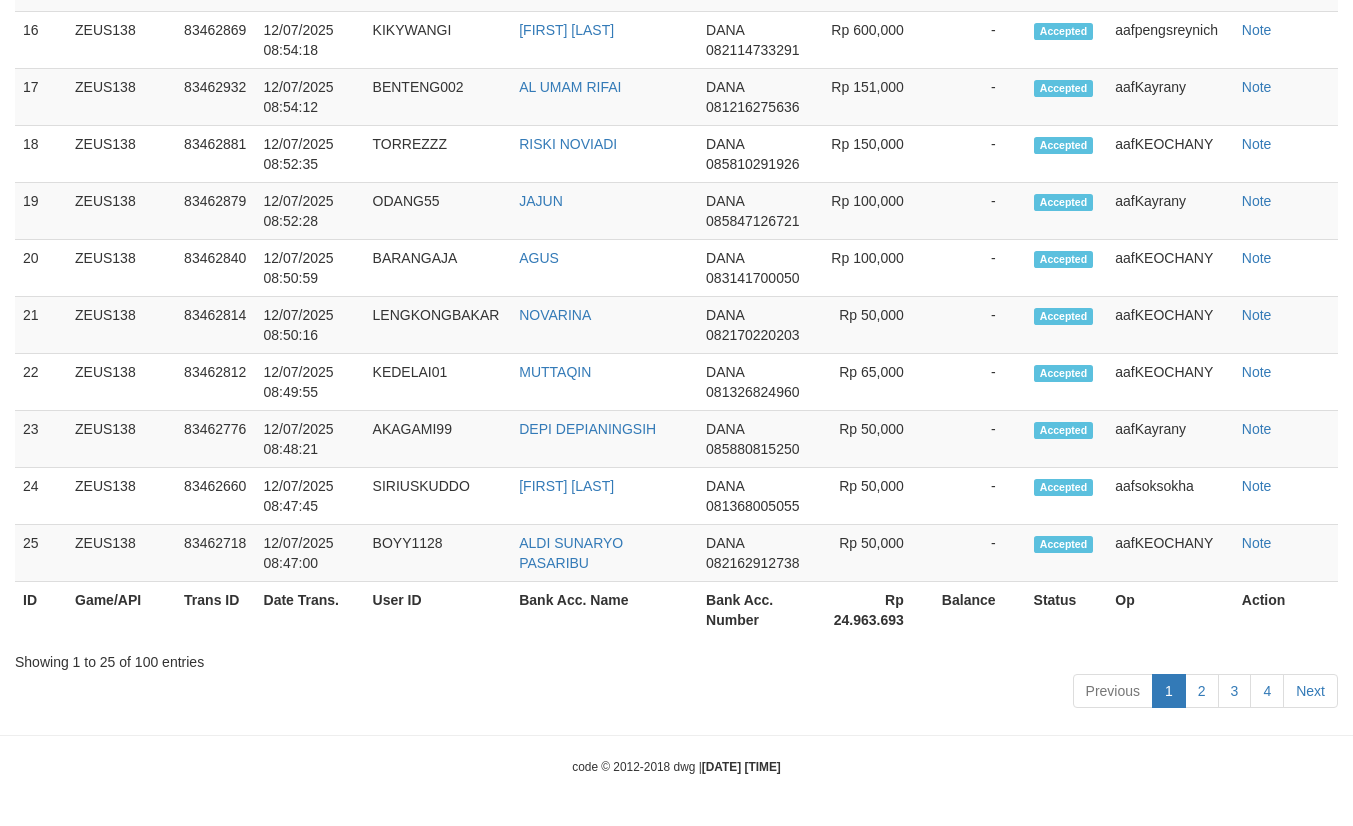 scroll, scrollTop: 2988, scrollLeft: 0, axis: vertical 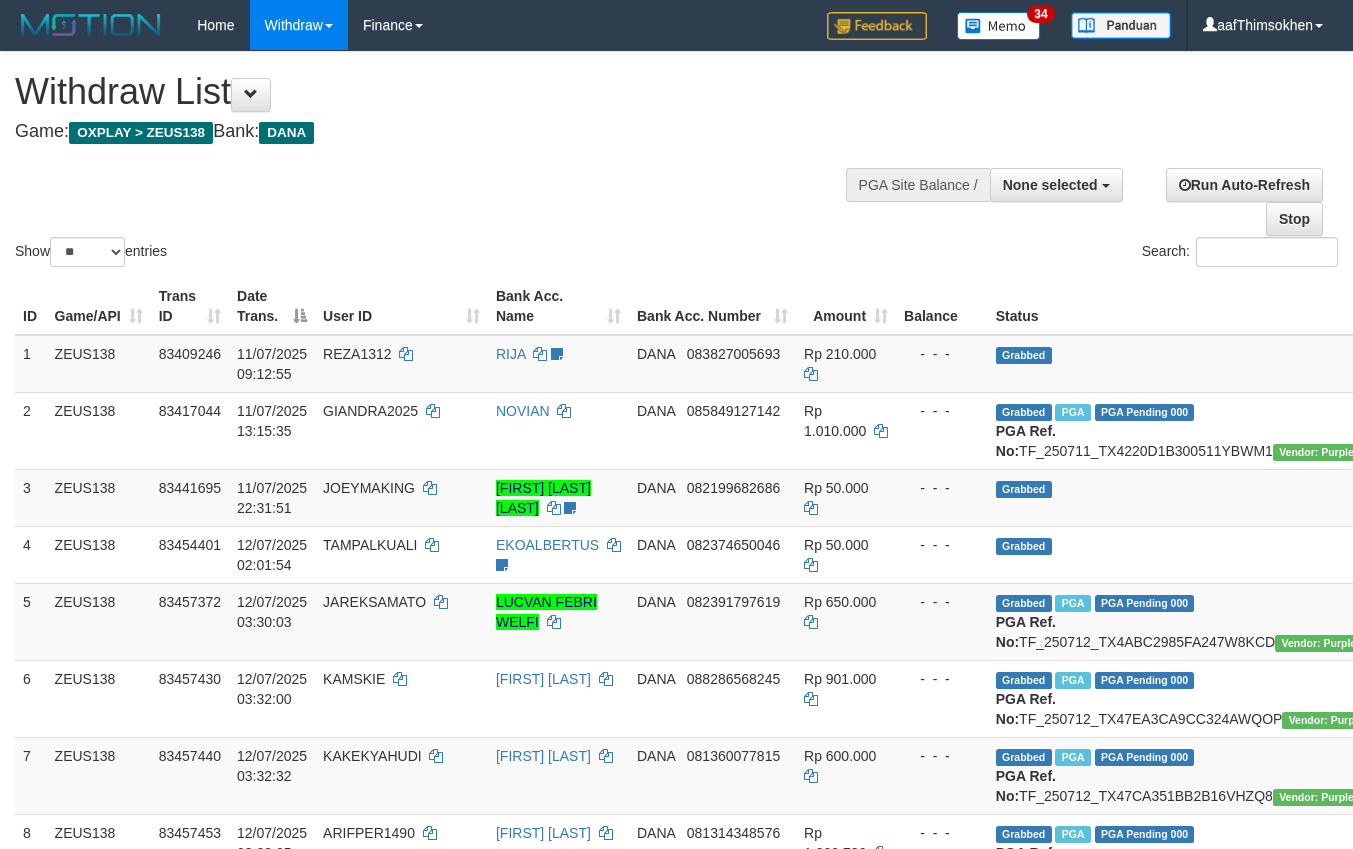 select 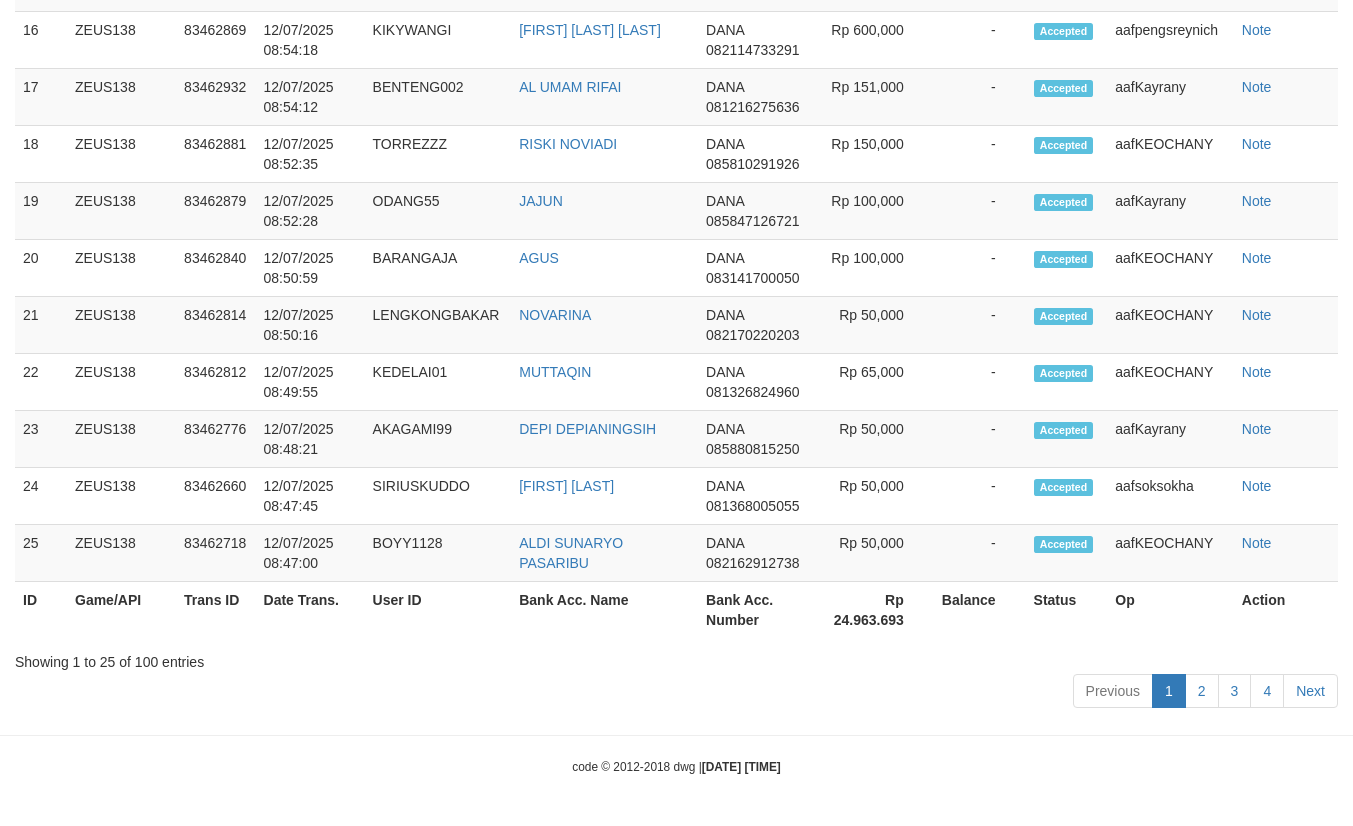 scroll, scrollTop: 2988, scrollLeft: 0, axis: vertical 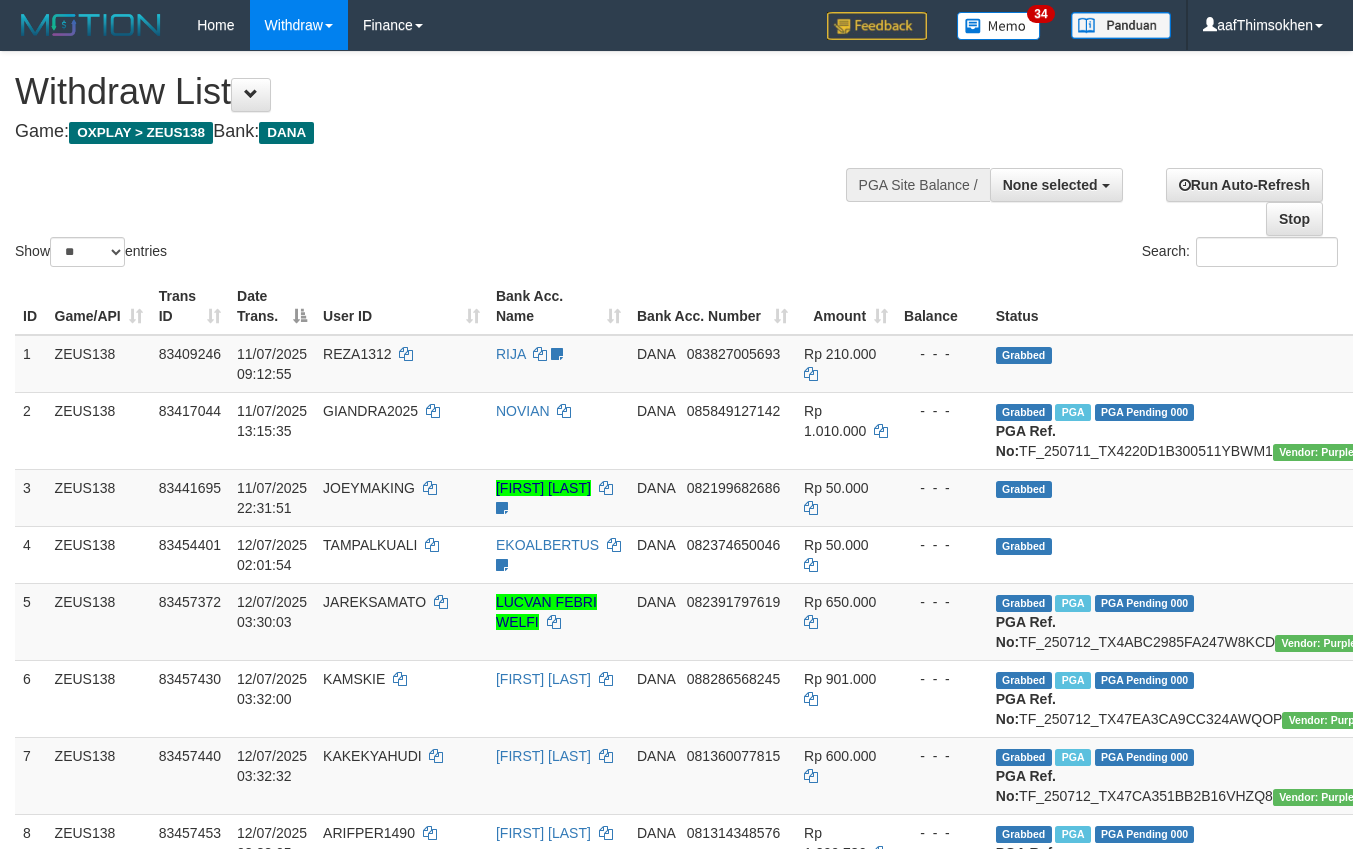 select 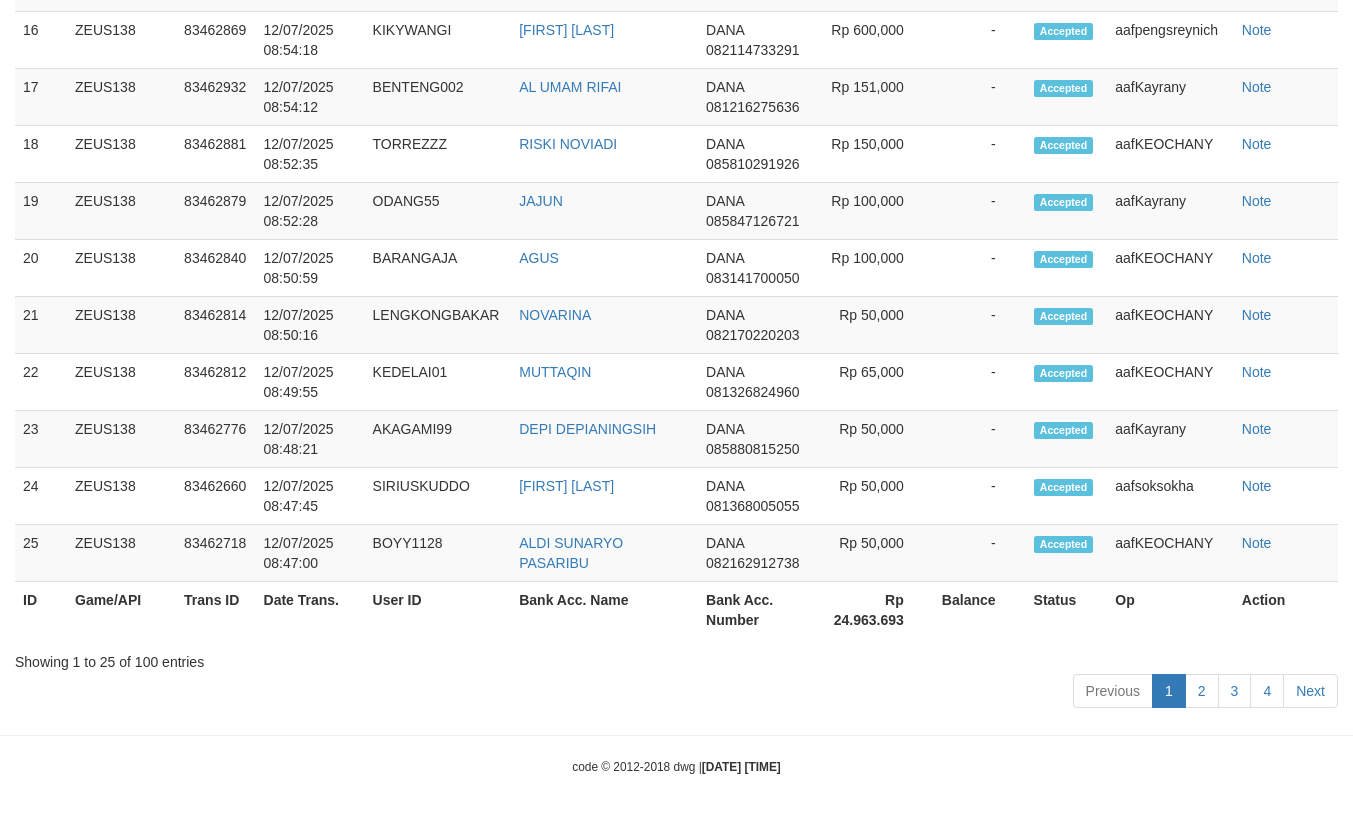 scroll, scrollTop: 2988, scrollLeft: 0, axis: vertical 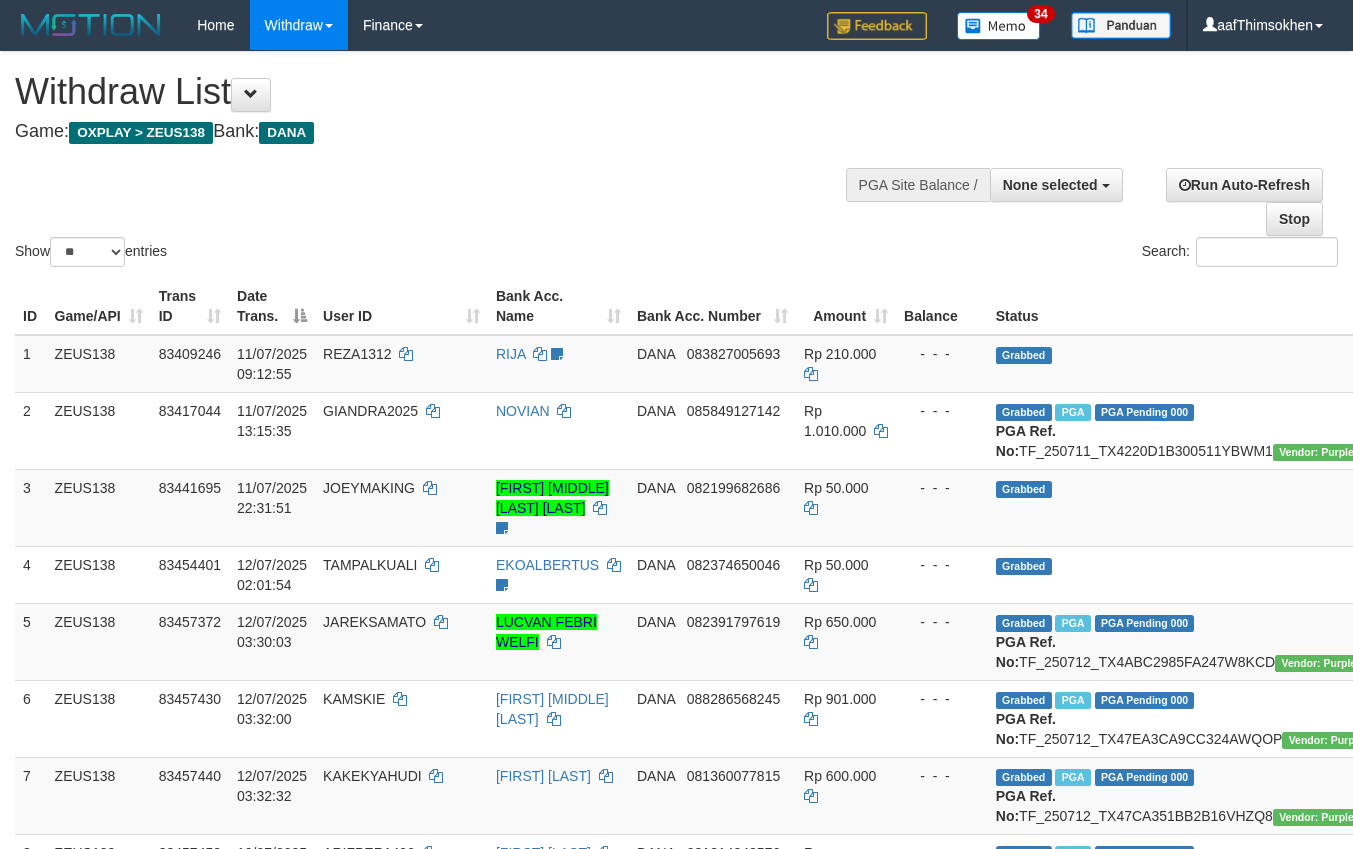 select 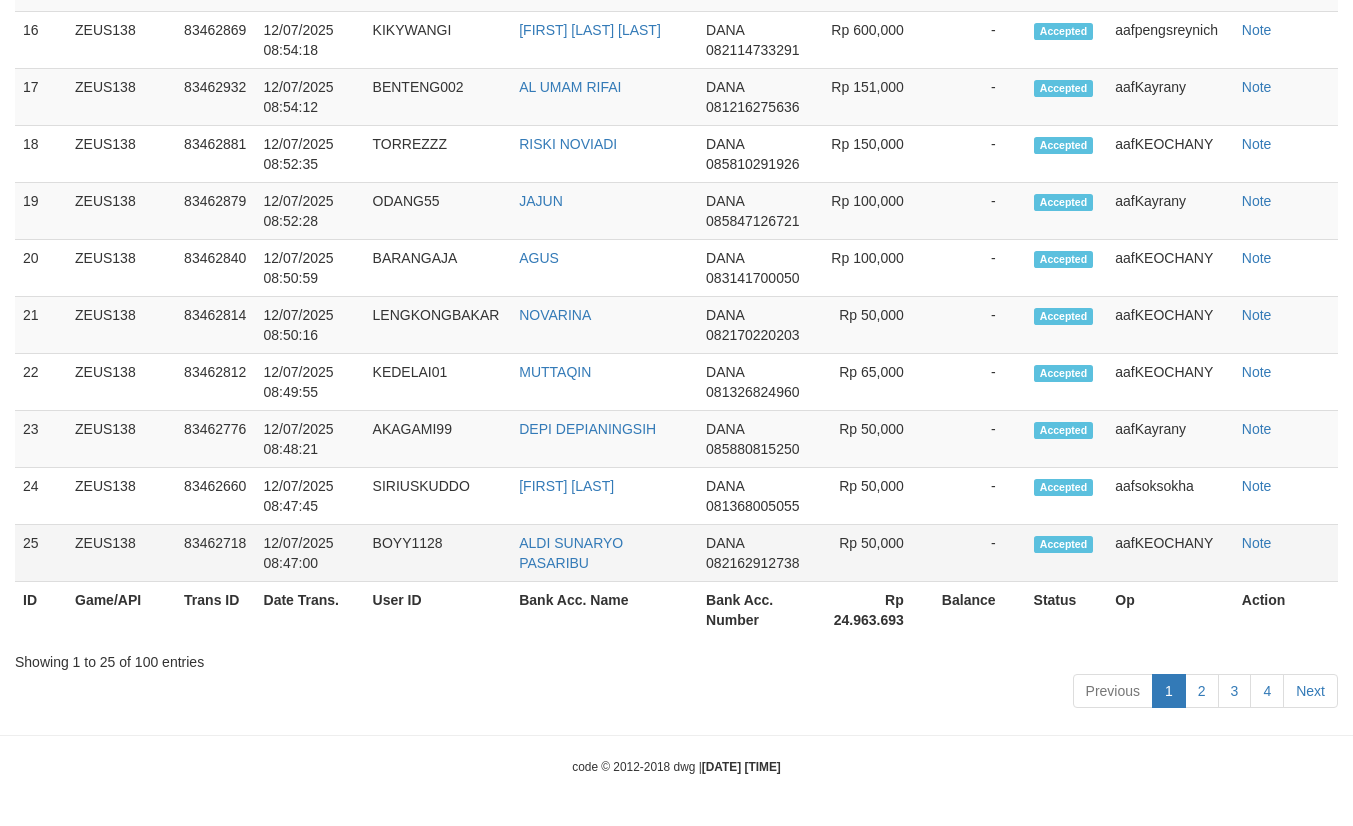 scroll, scrollTop: 2988, scrollLeft: 0, axis: vertical 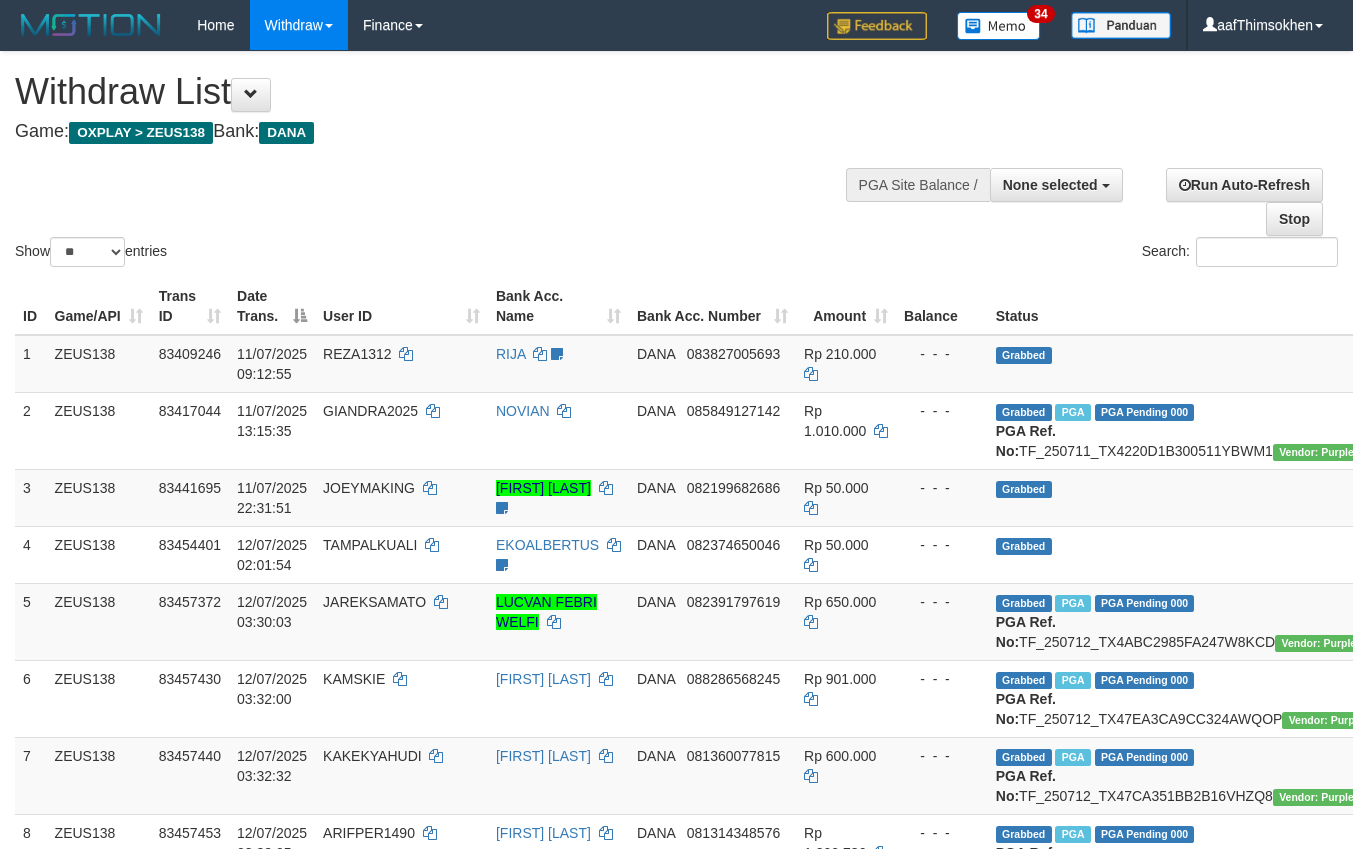 select 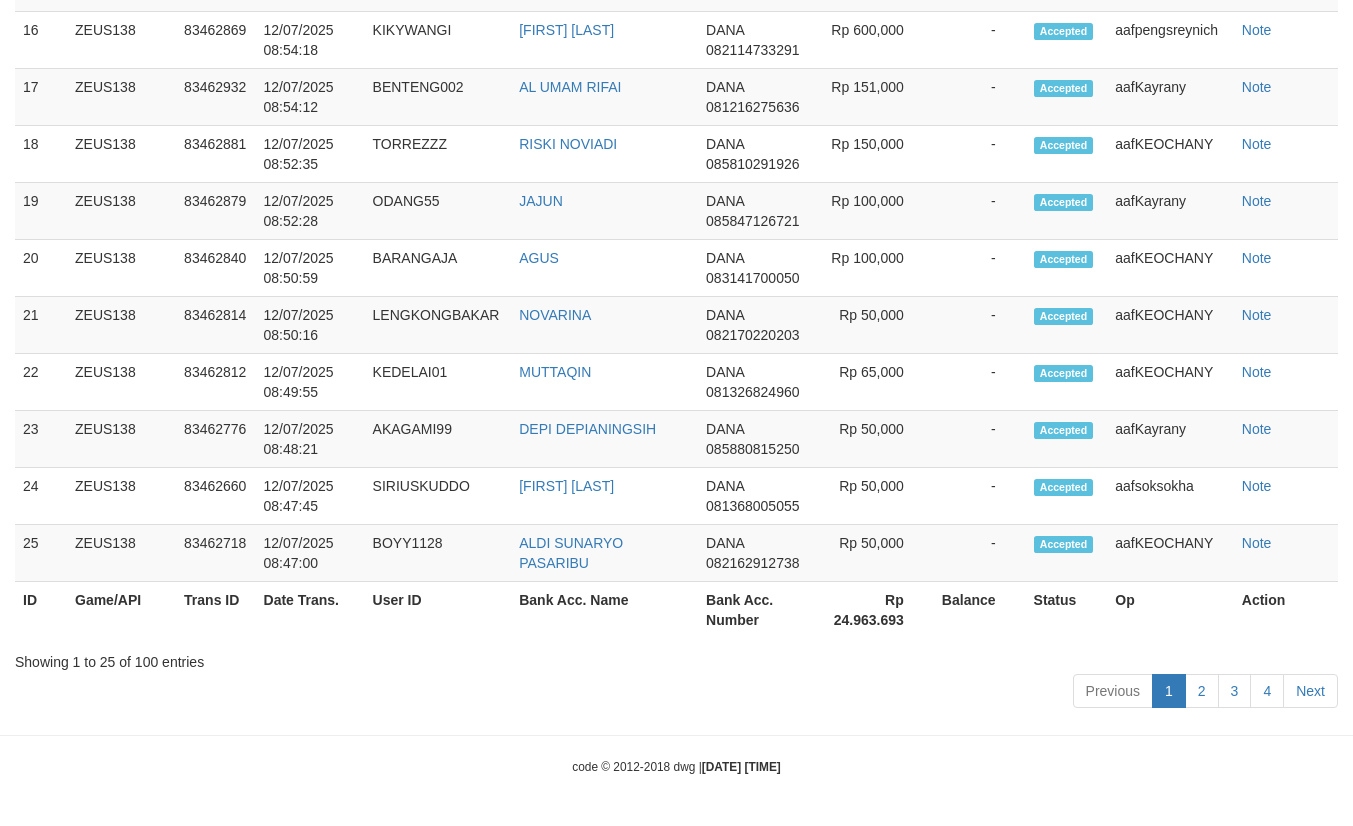 scroll, scrollTop: 2988, scrollLeft: 0, axis: vertical 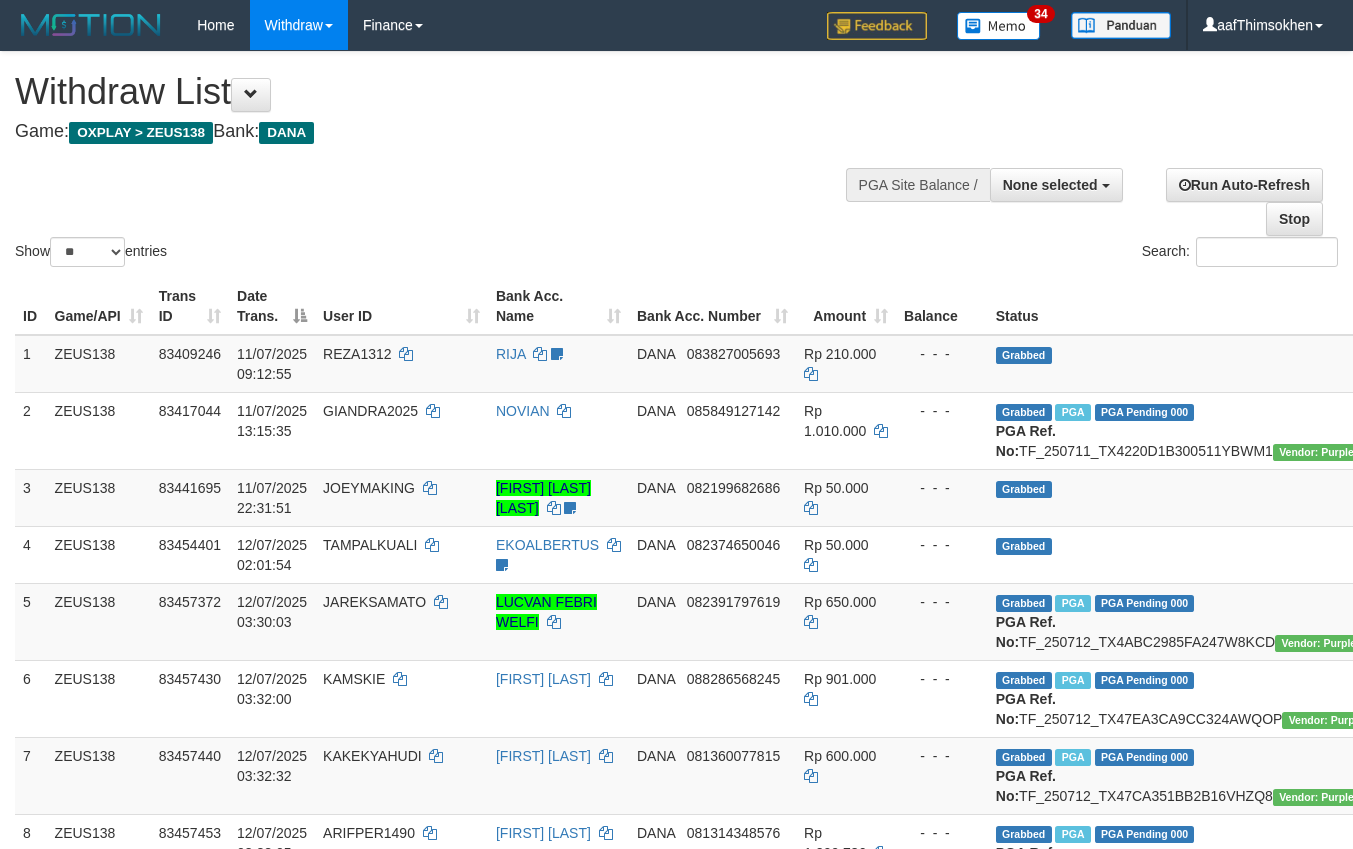 select 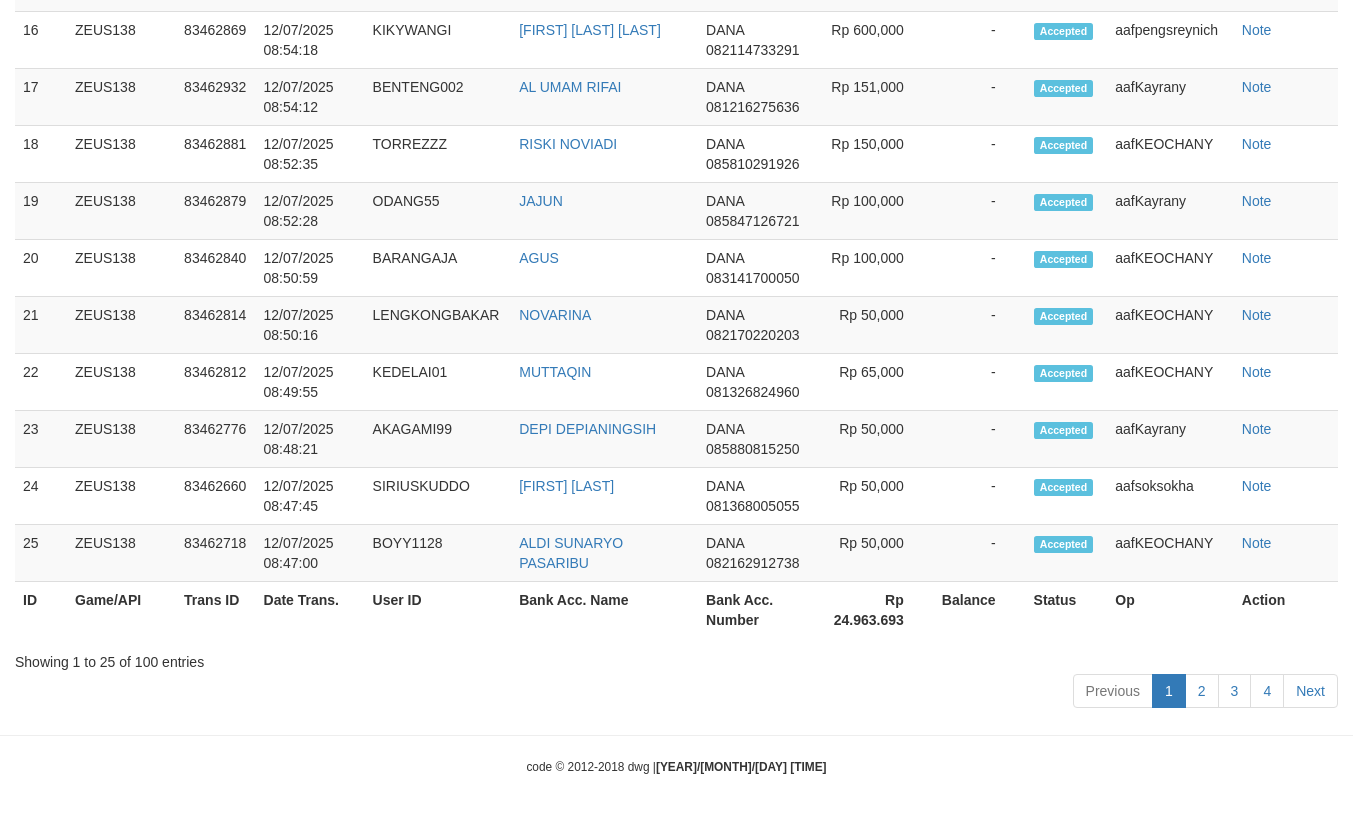 scroll, scrollTop: 2988, scrollLeft: 0, axis: vertical 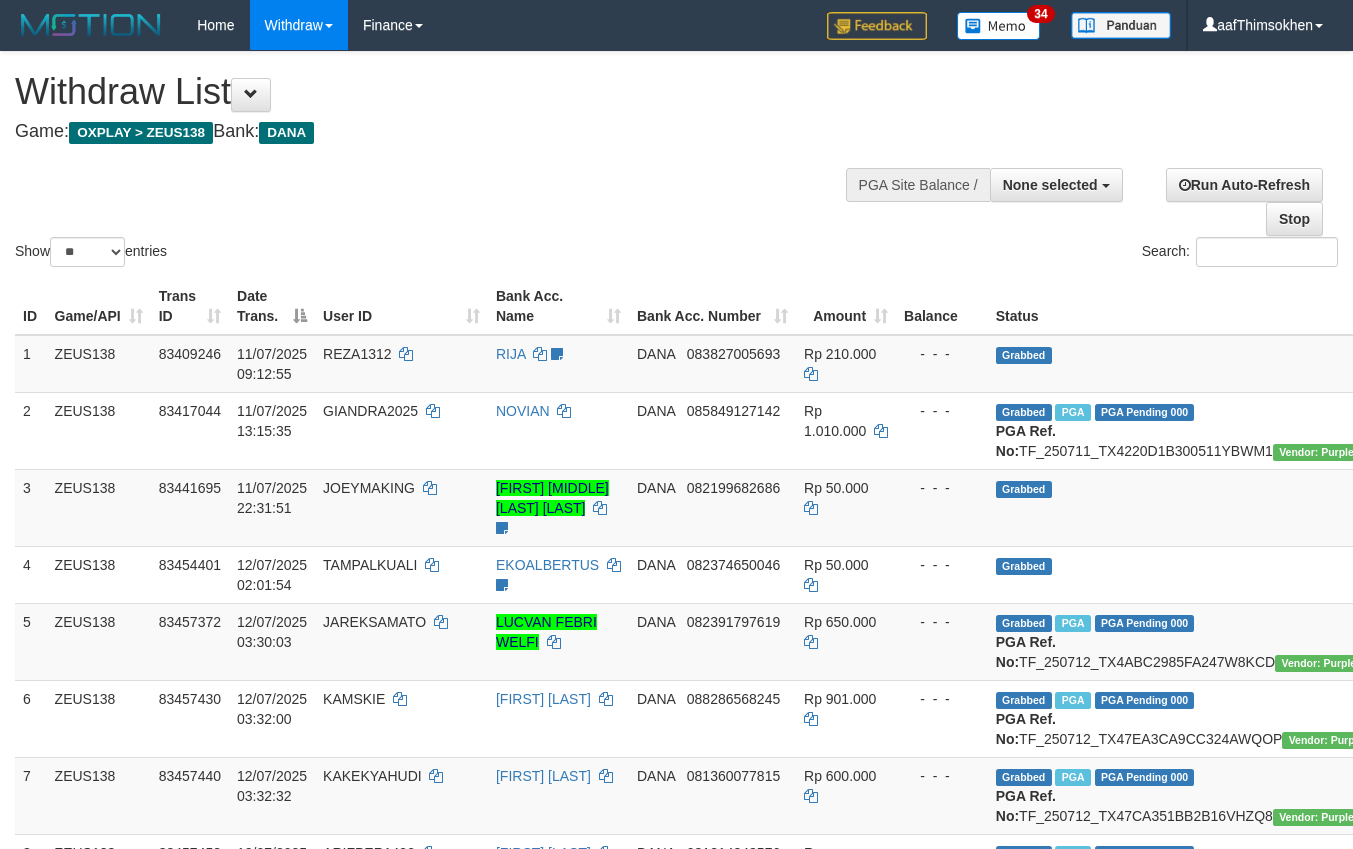 select 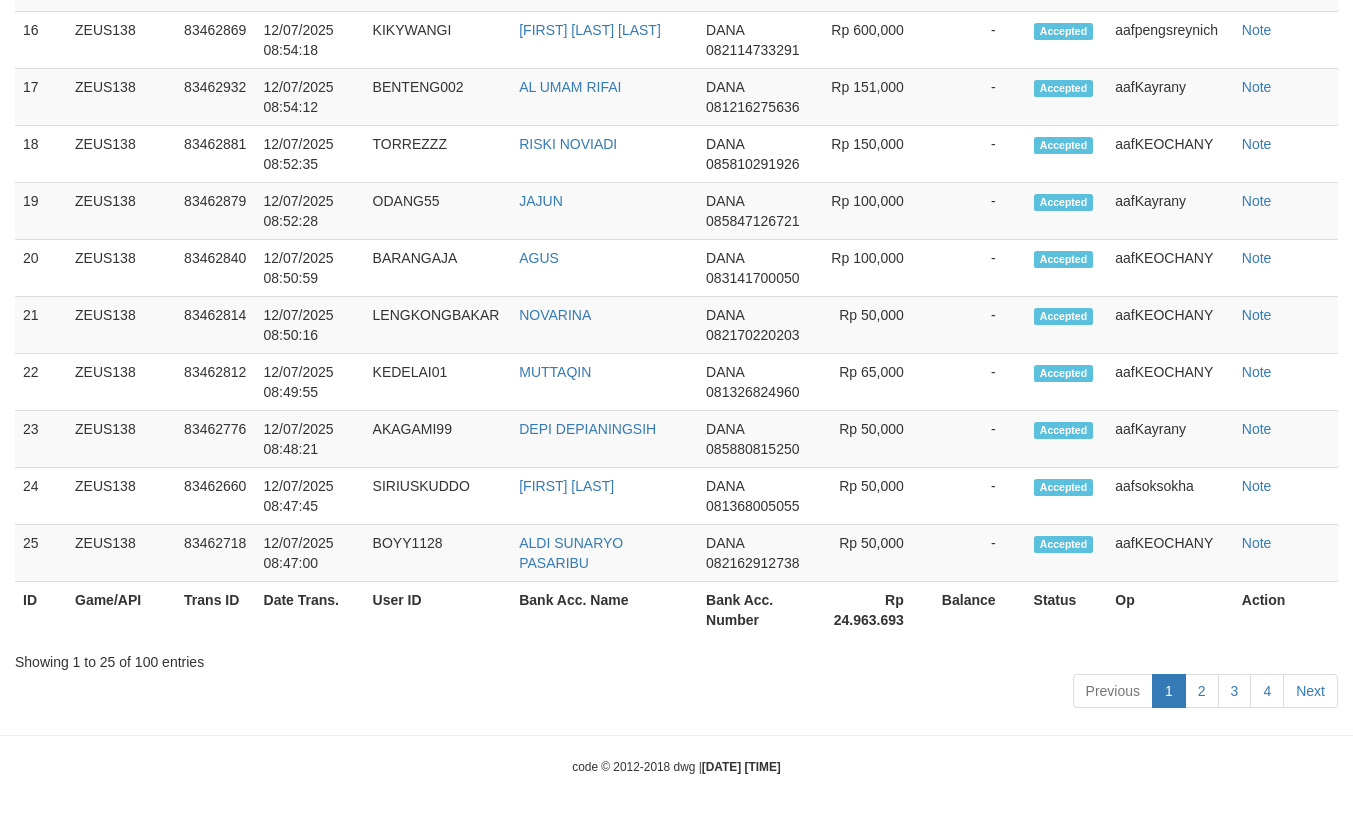 scroll, scrollTop: 2988, scrollLeft: 0, axis: vertical 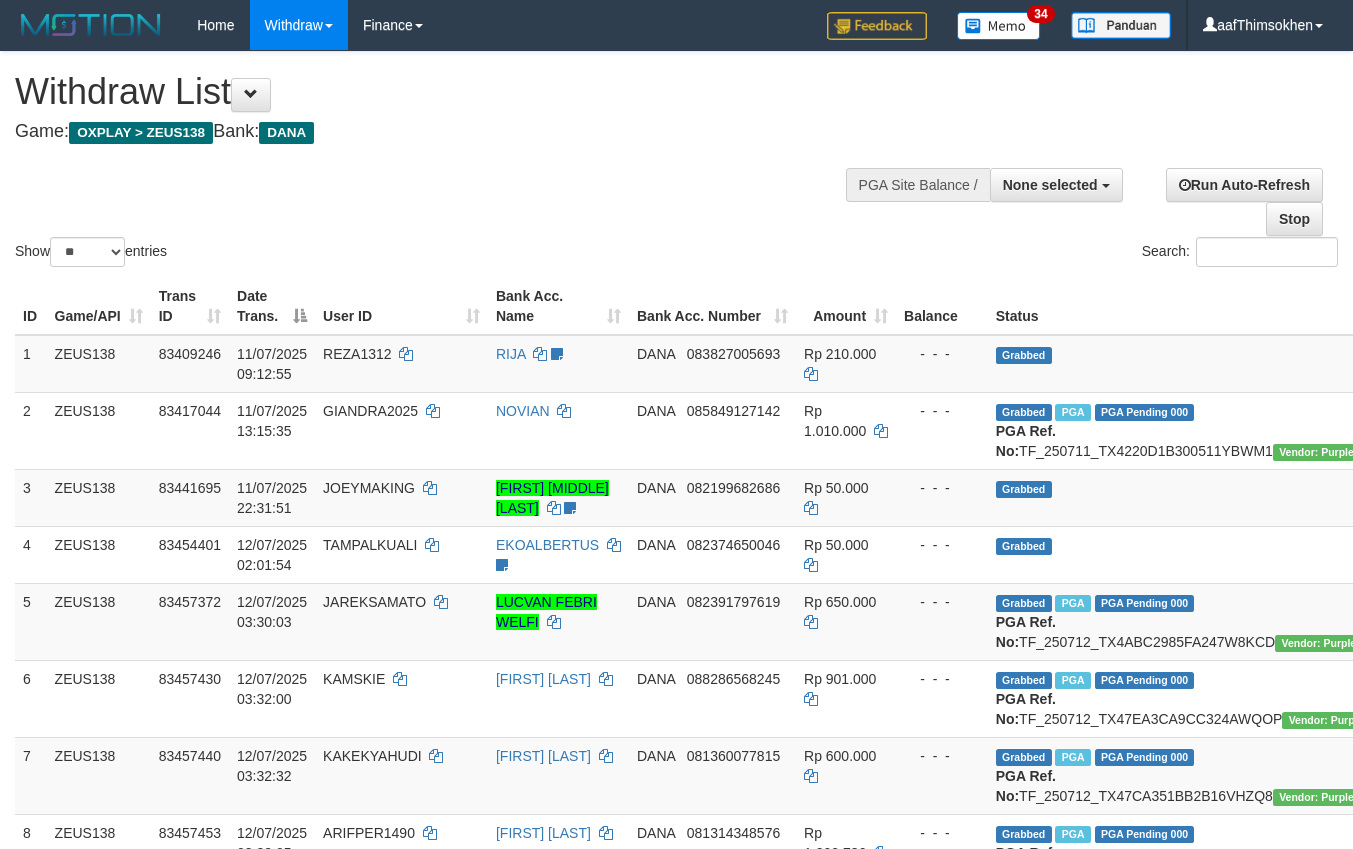 select 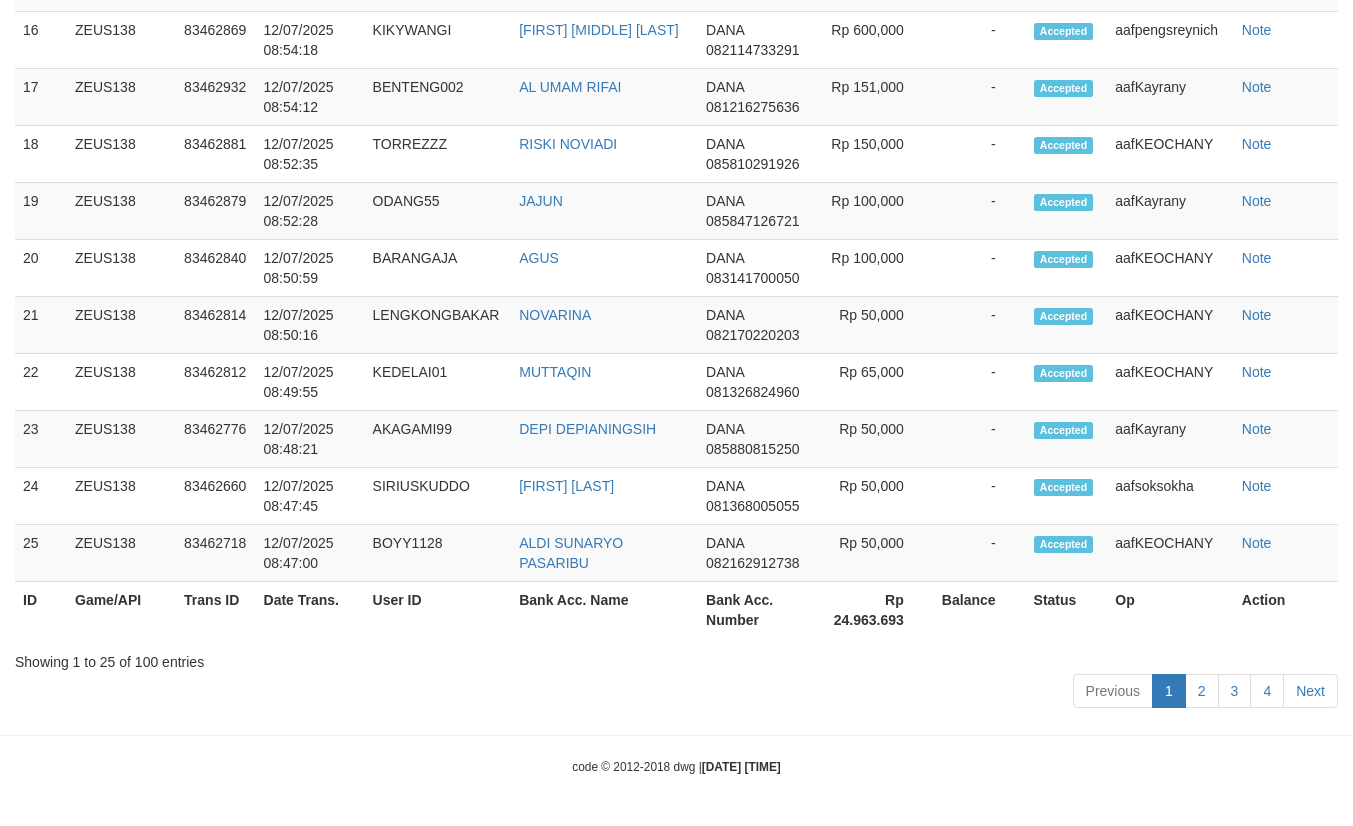 scroll, scrollTop: 2988, scrollLeft: 0, axis: vertical 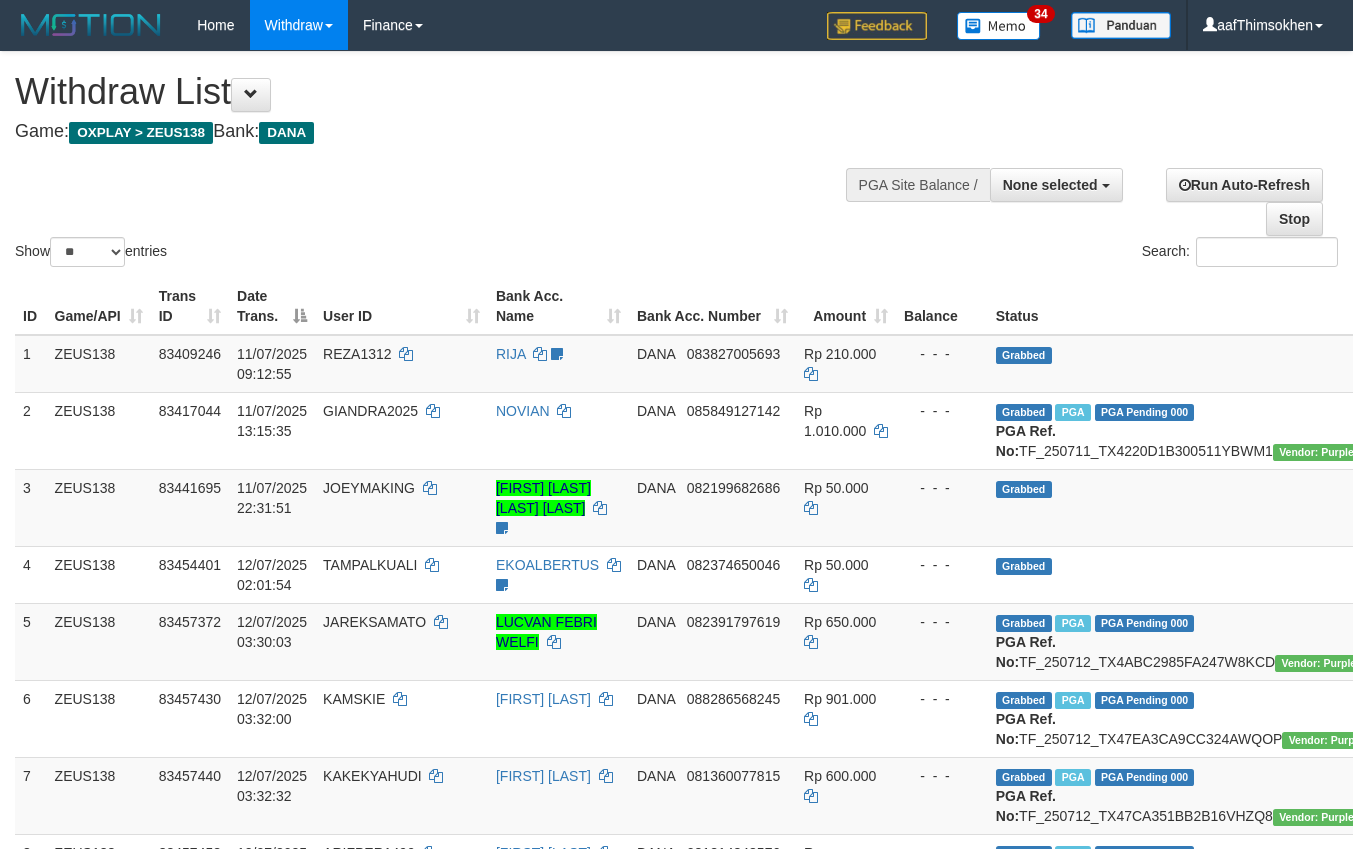 select 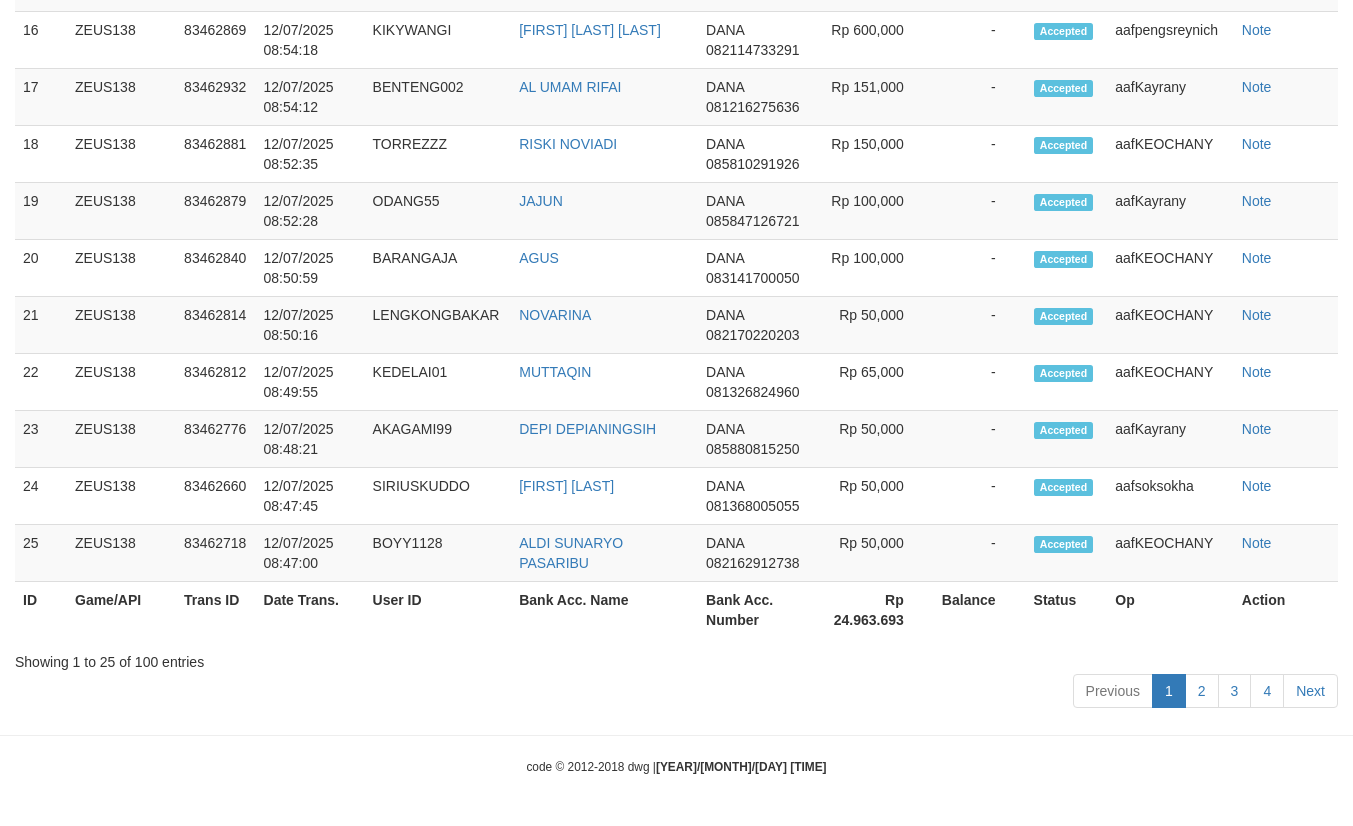 scroll, scrollTop: 2988, scrollLeft: 0, axis: vertical 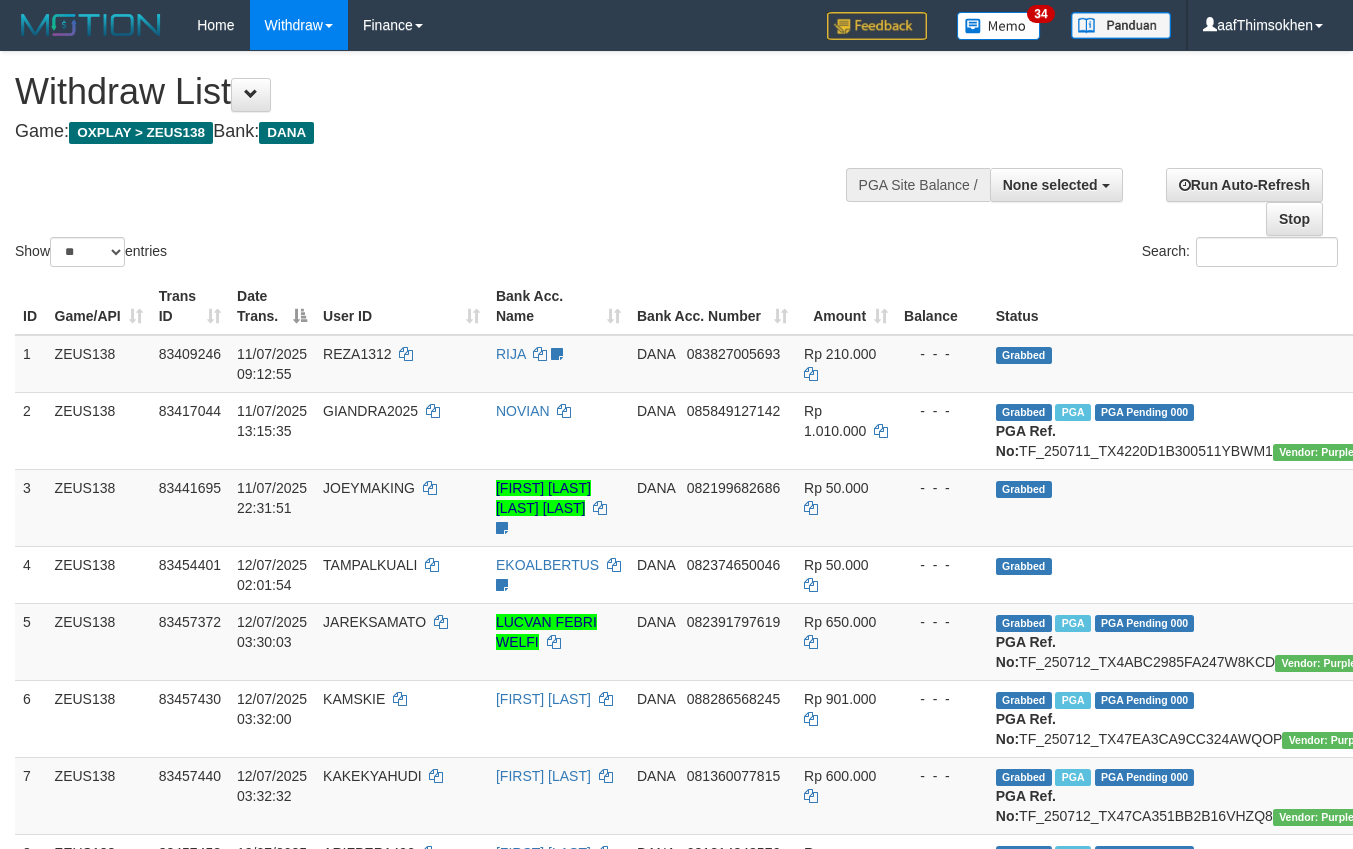 select 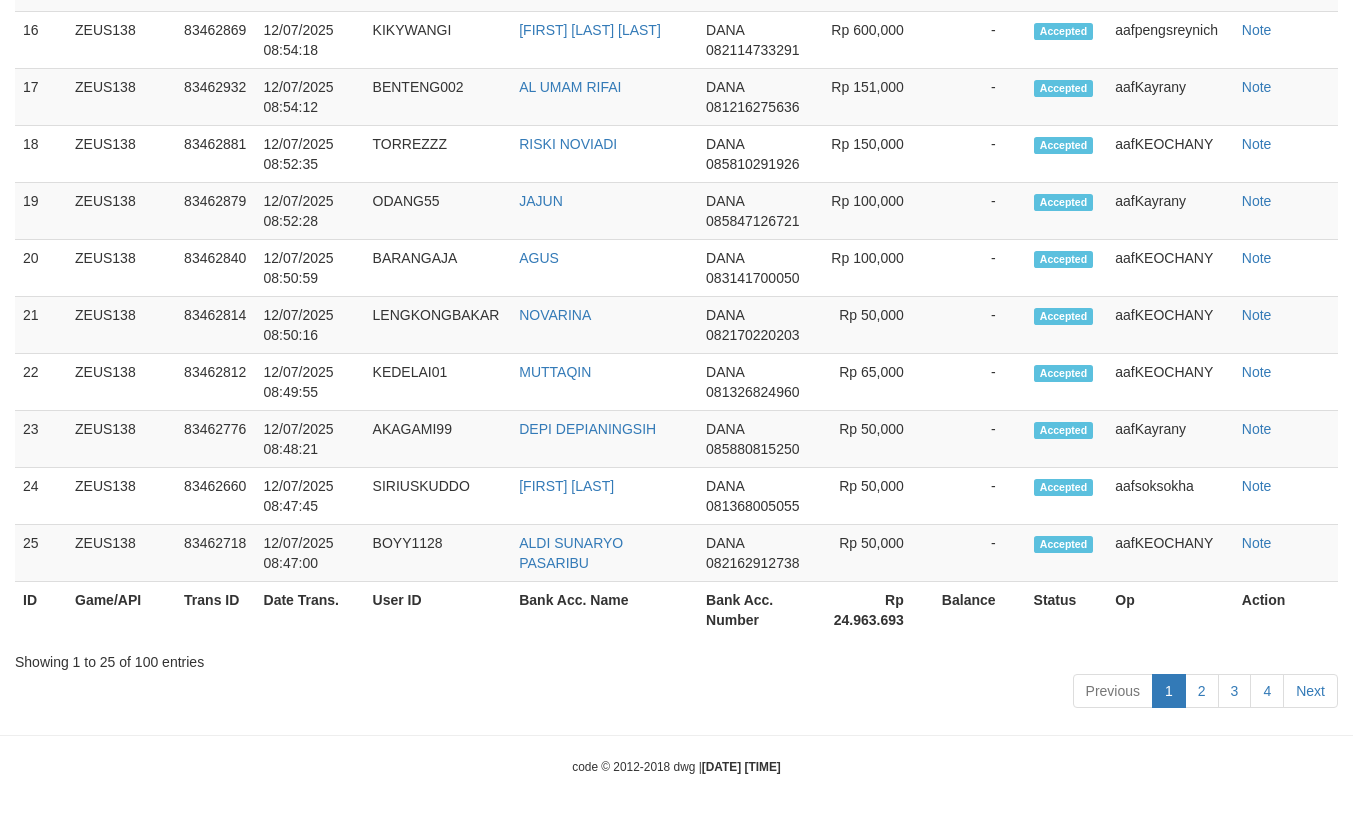 scroll, scrollTop: 2988, scrollLeft: 0, axis: vertical 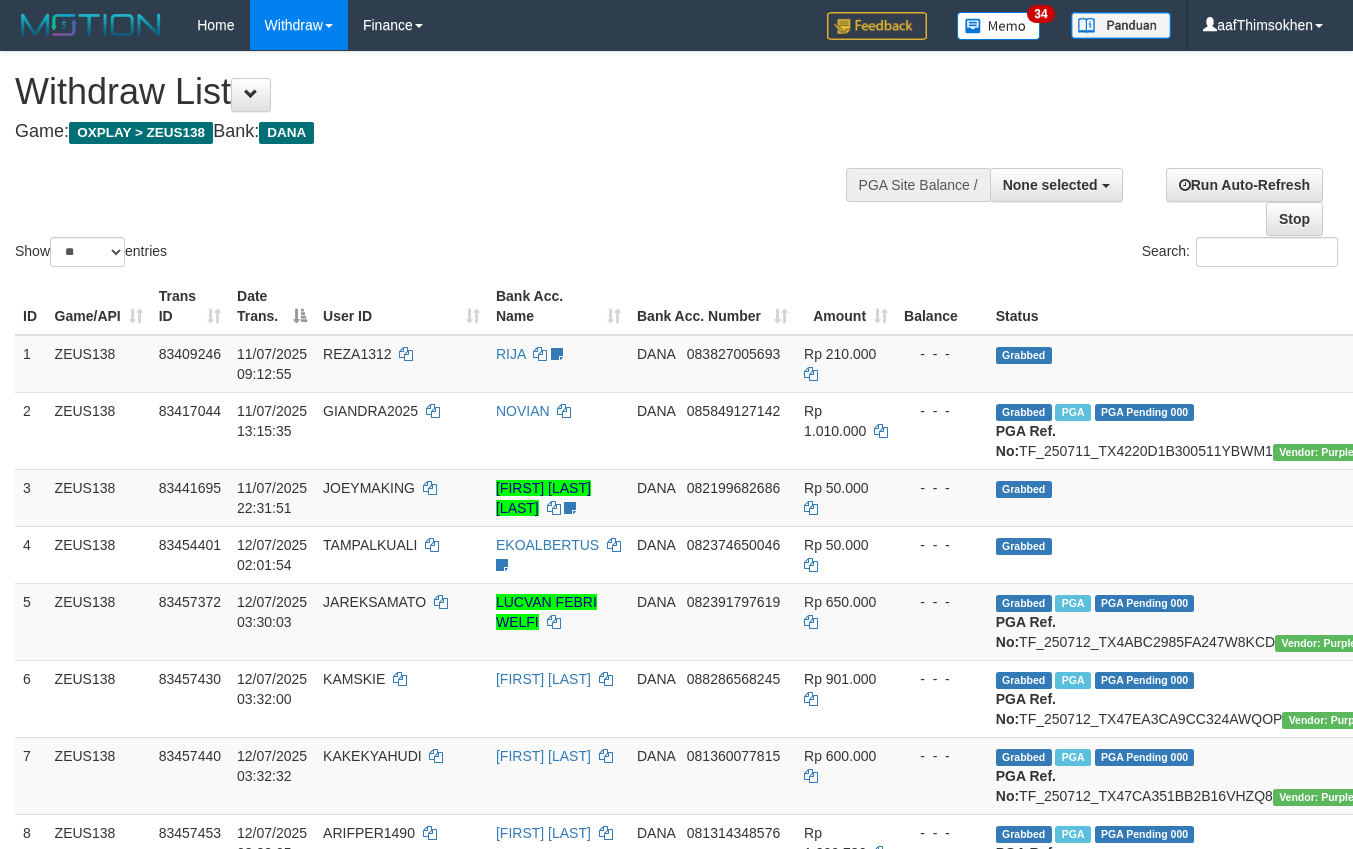 select 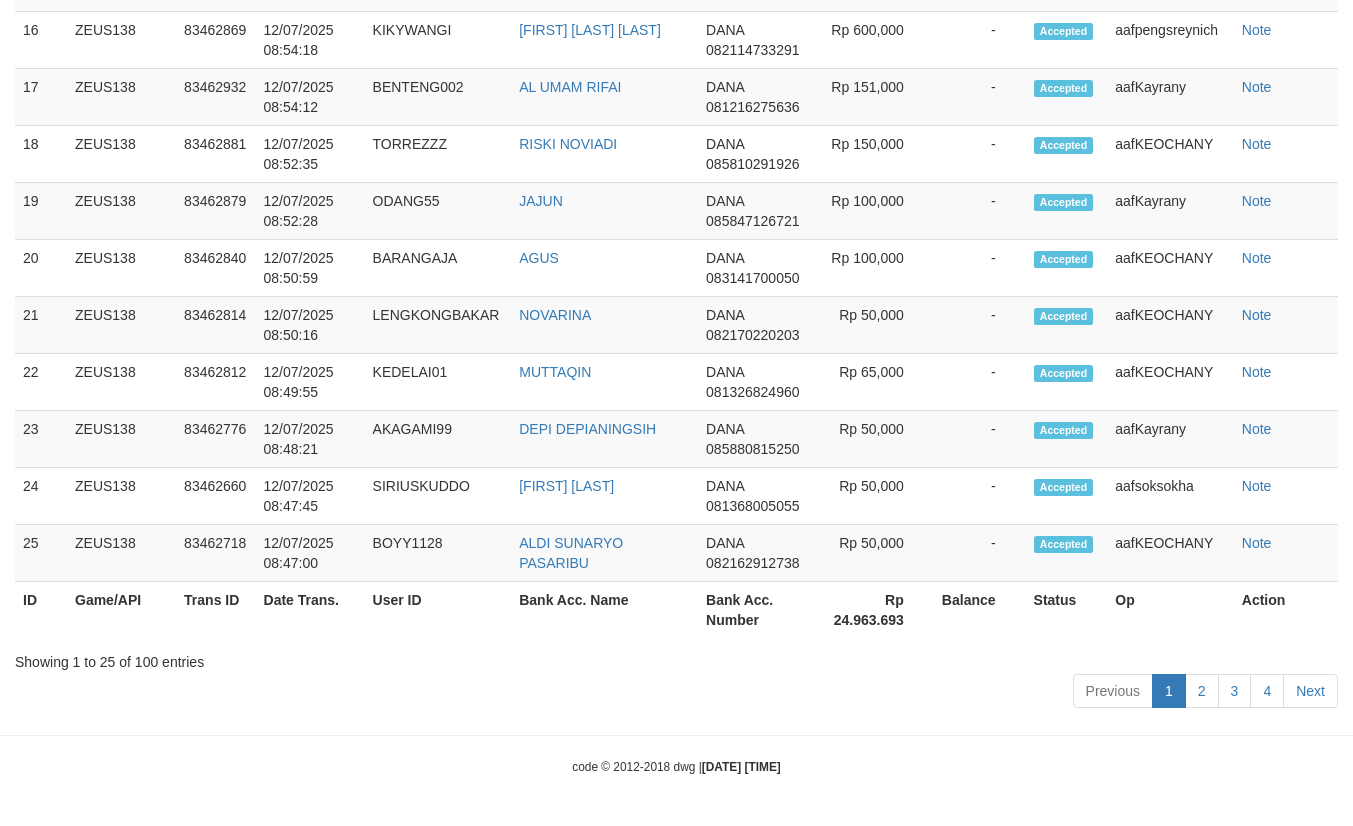 scroll, scrollTop: 2988, scrollLeft: 0, axis: vertical 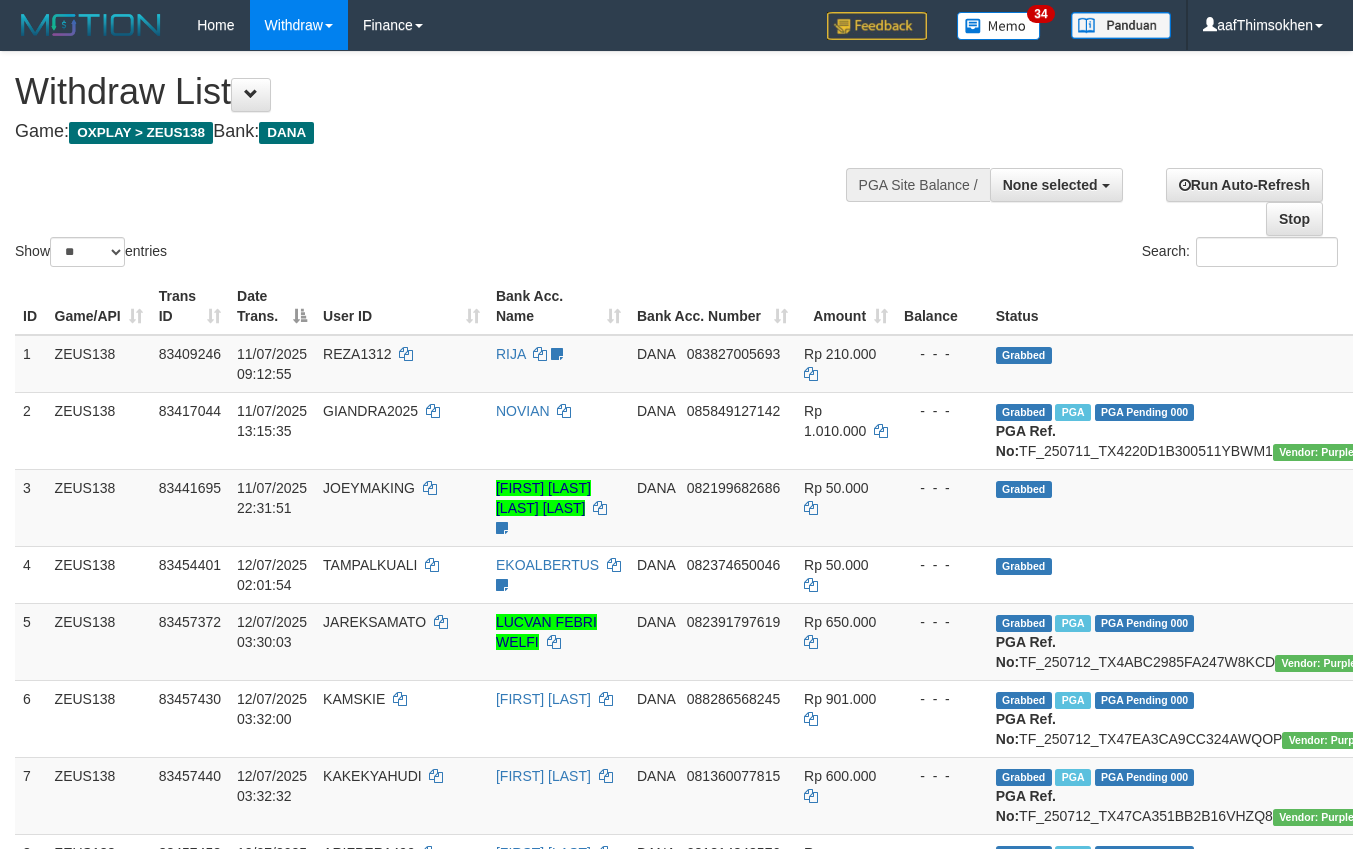 select 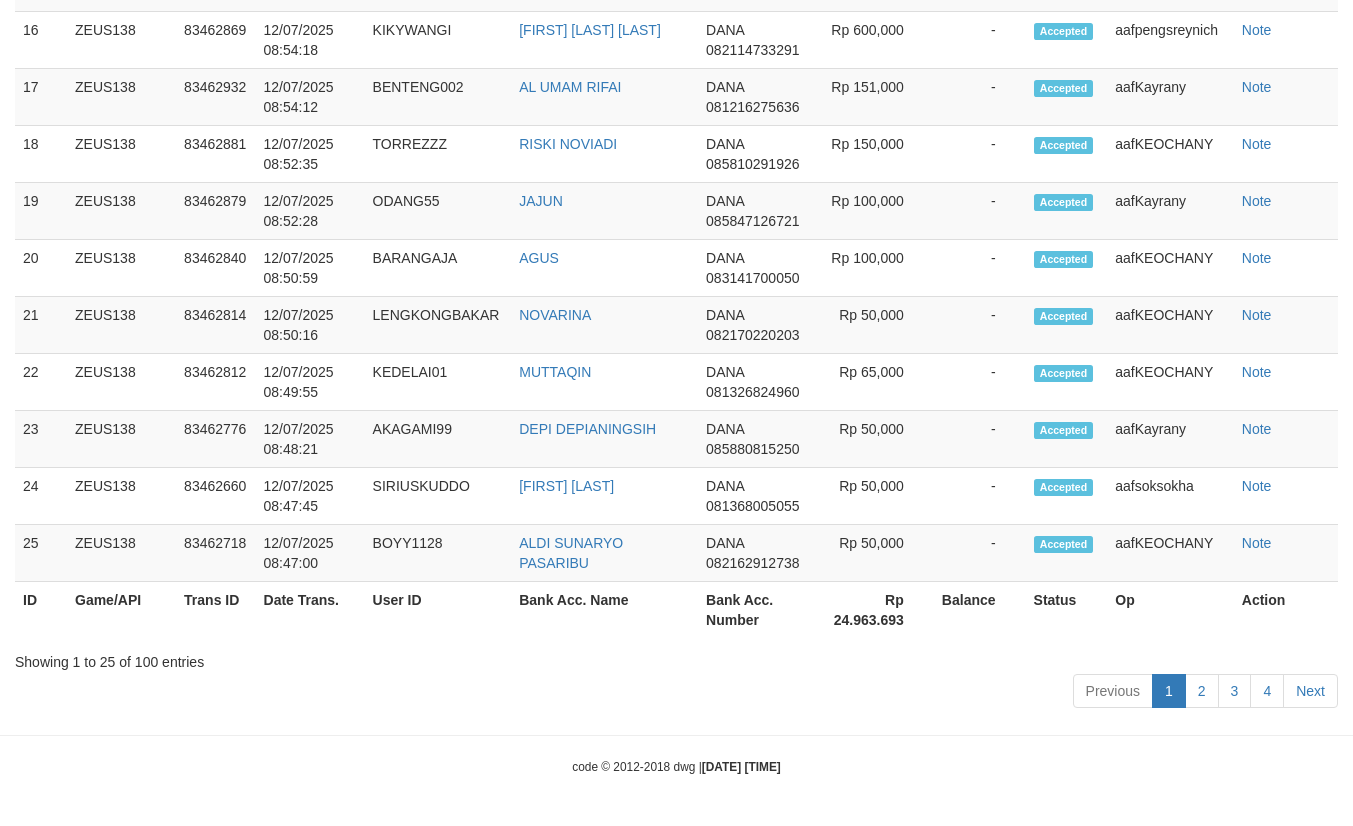 scroll, scrollTop: 2988, scrollLeft: 0, axis: vertical 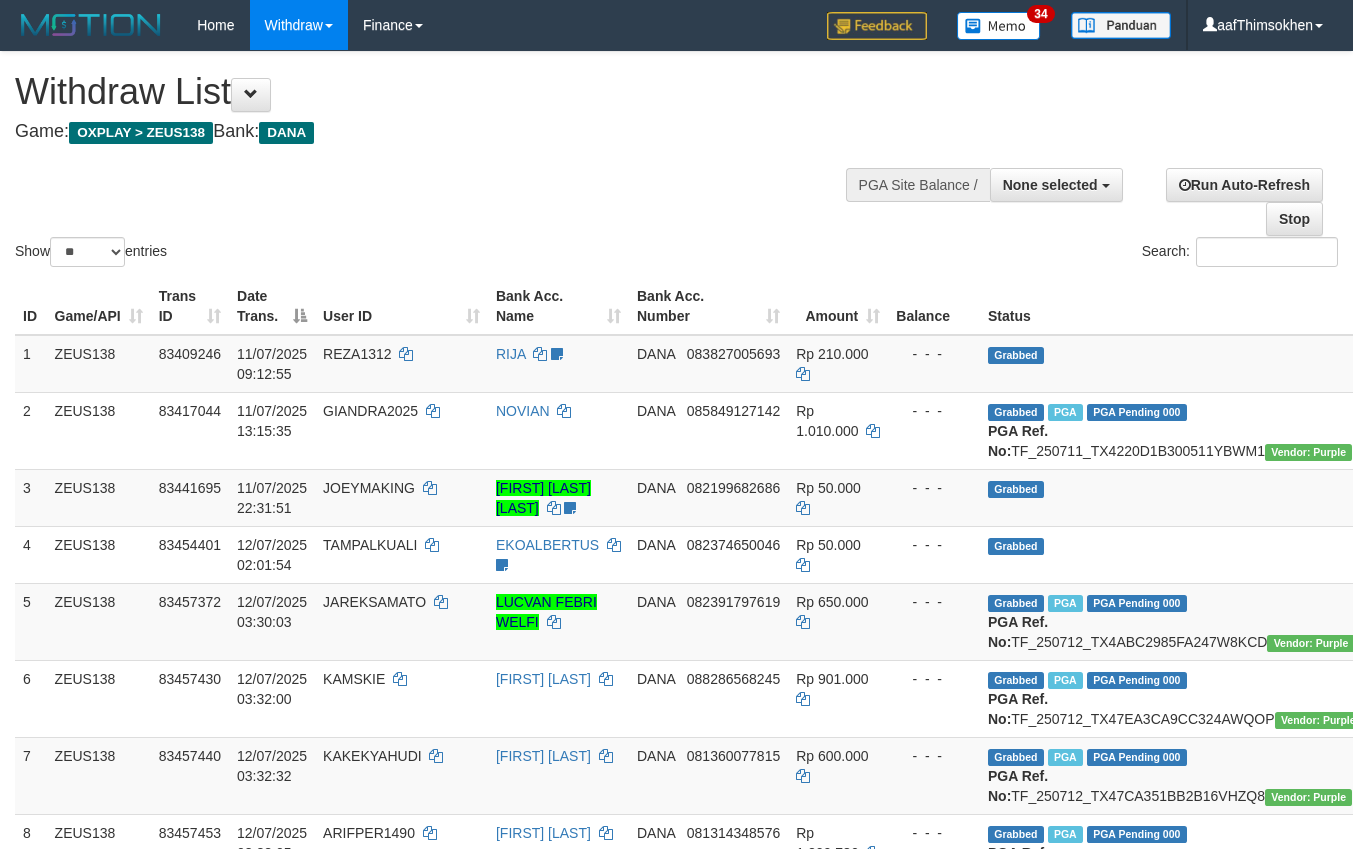 select 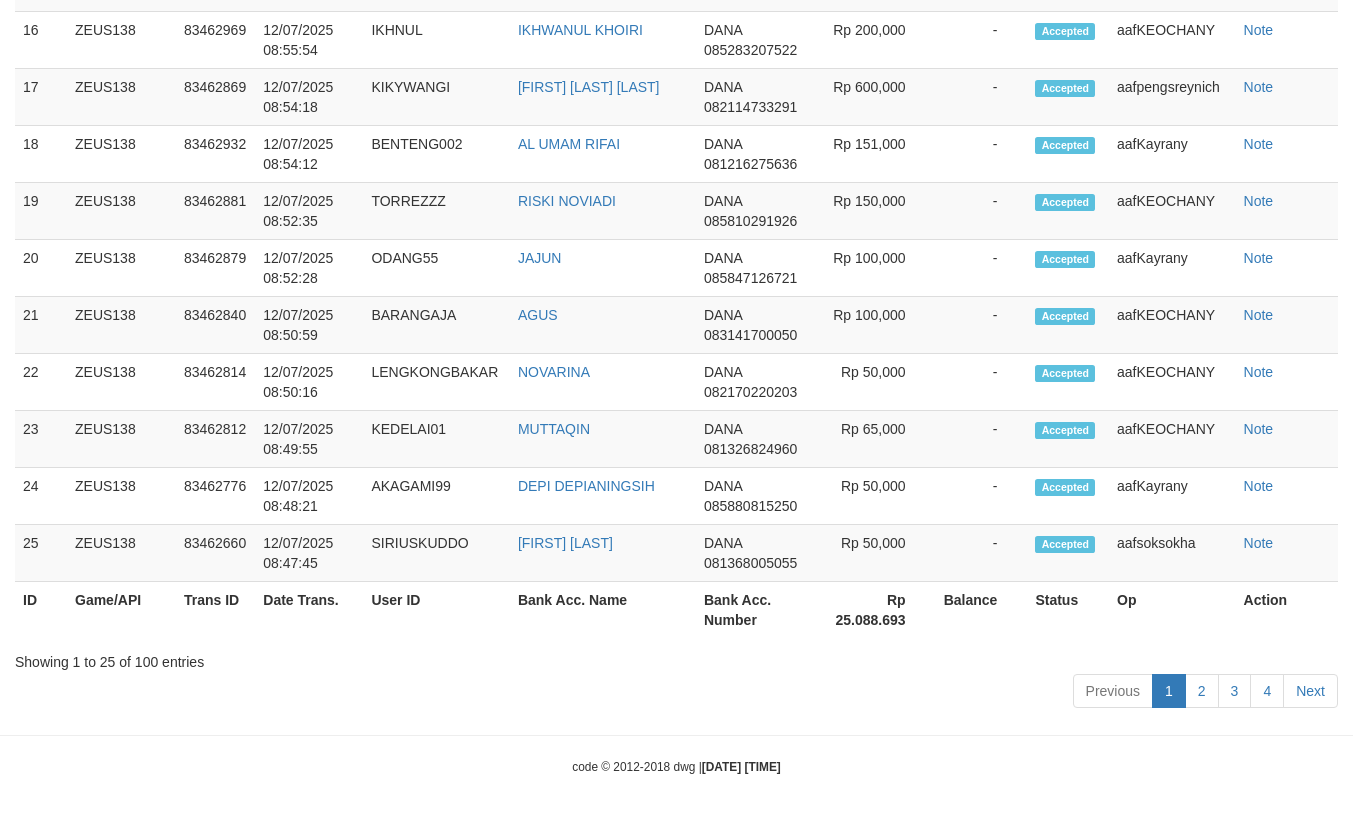 scroll, scrollTop: 2988, scrollLeft: 0, axis: vertical 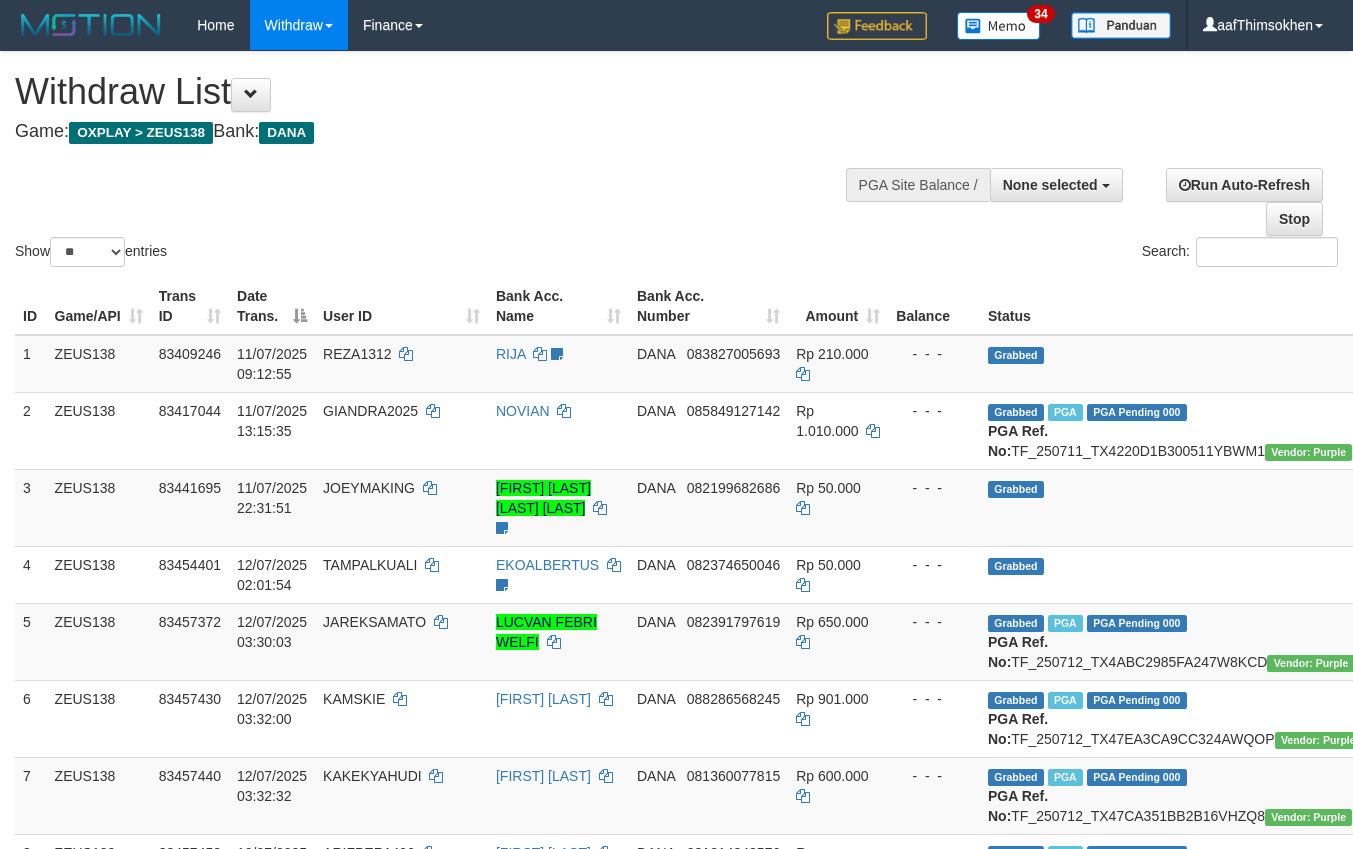 select 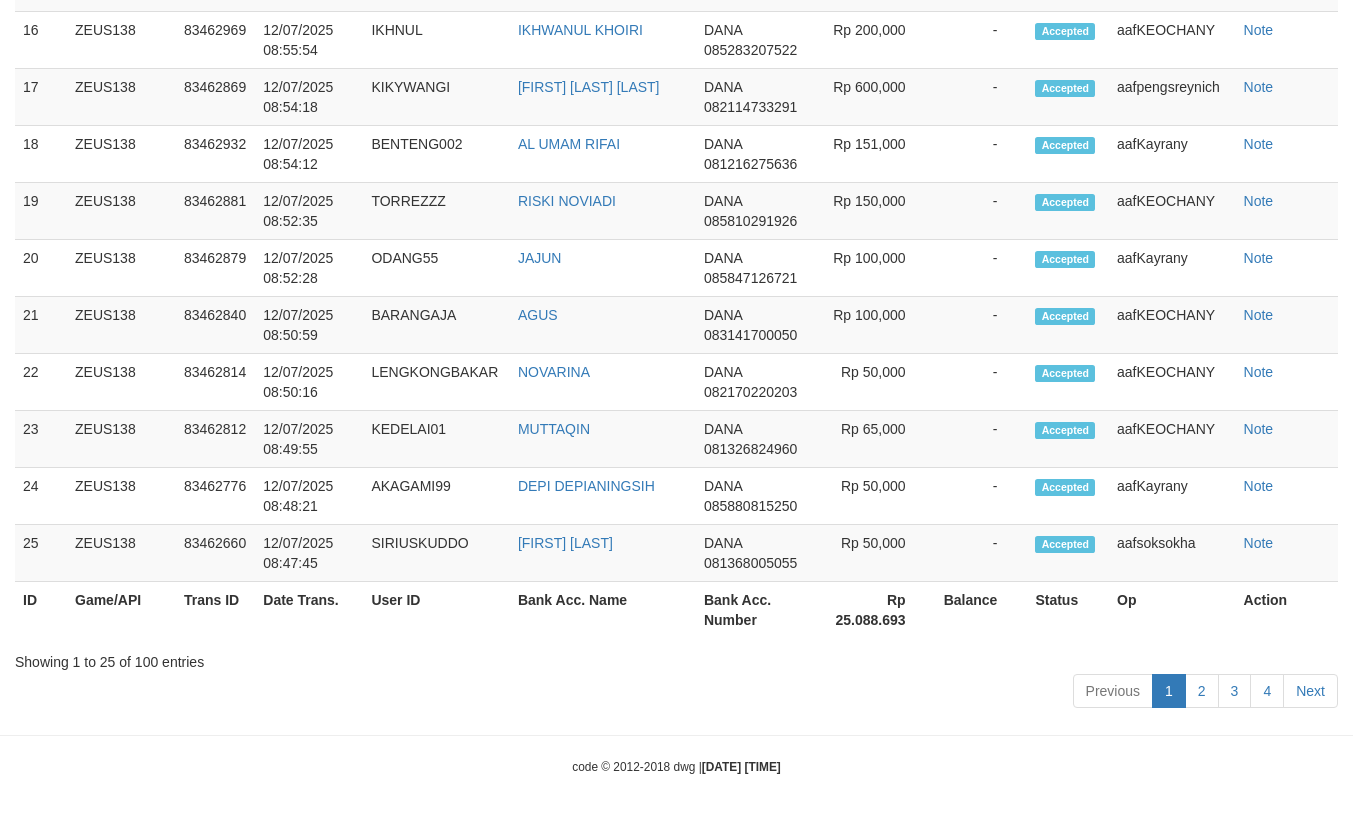 scroll, scrollTop: 2988, scrollLeft: 0, axis: vertical 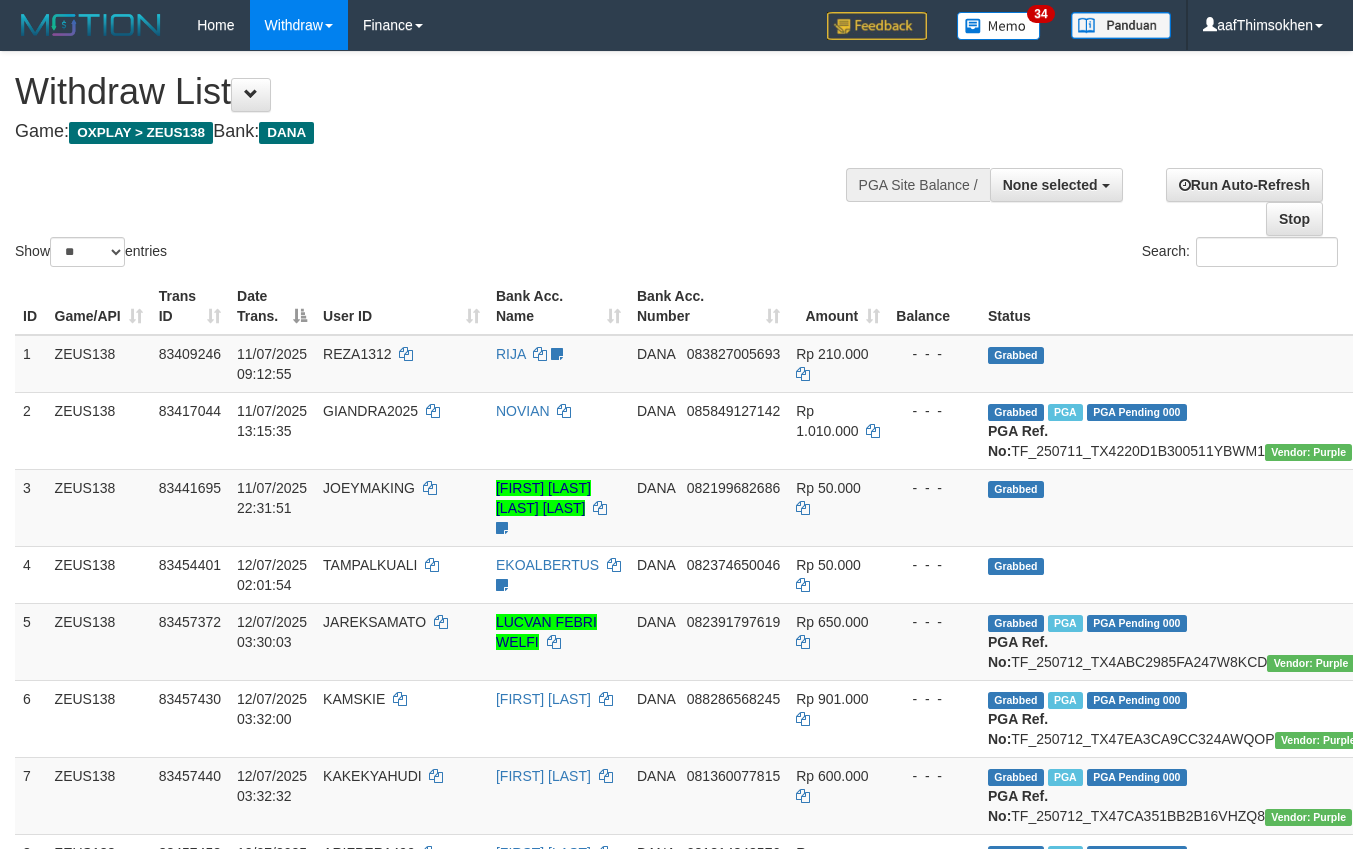 select 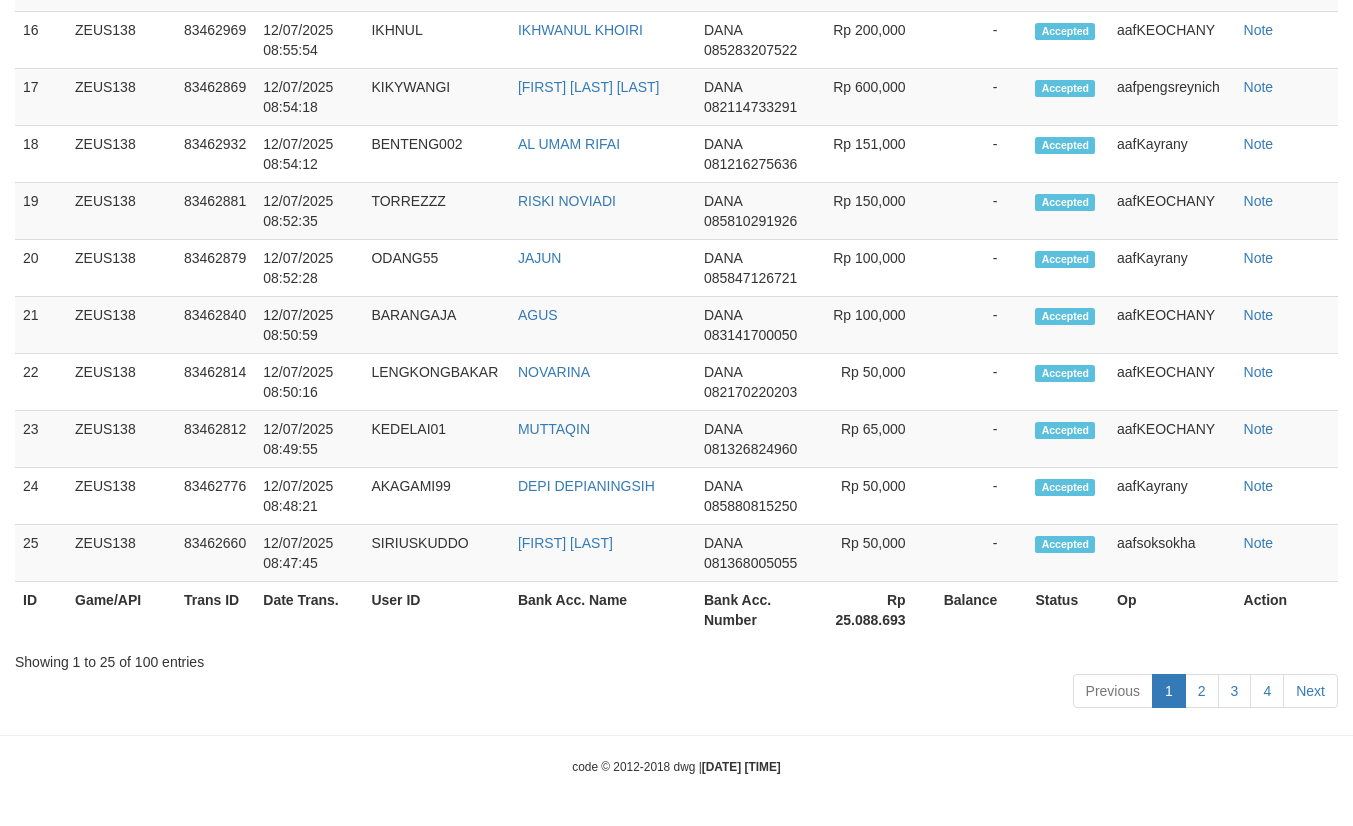 scroll, scrollTop: 2988, scrollLeft: 0, axis: vertical 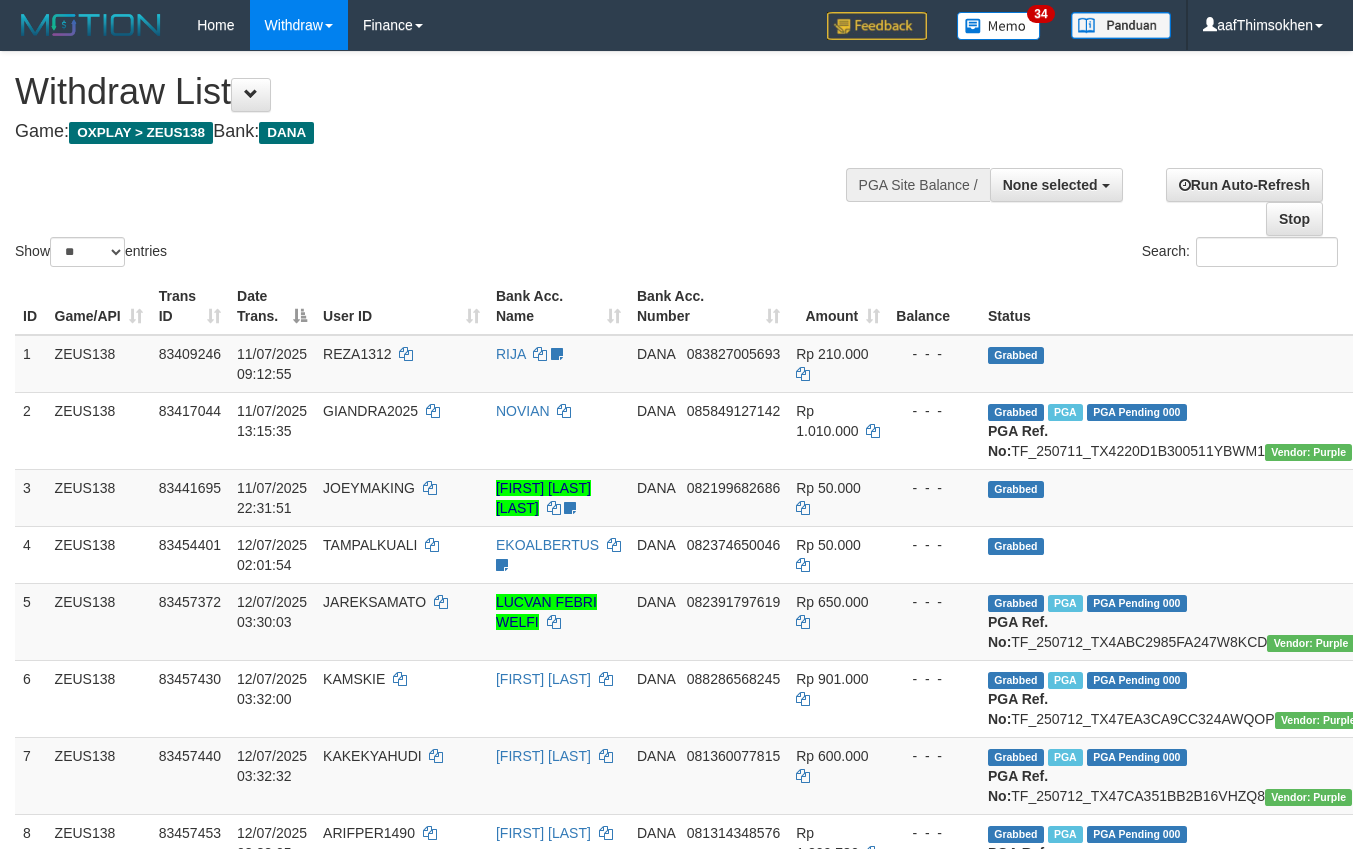 select 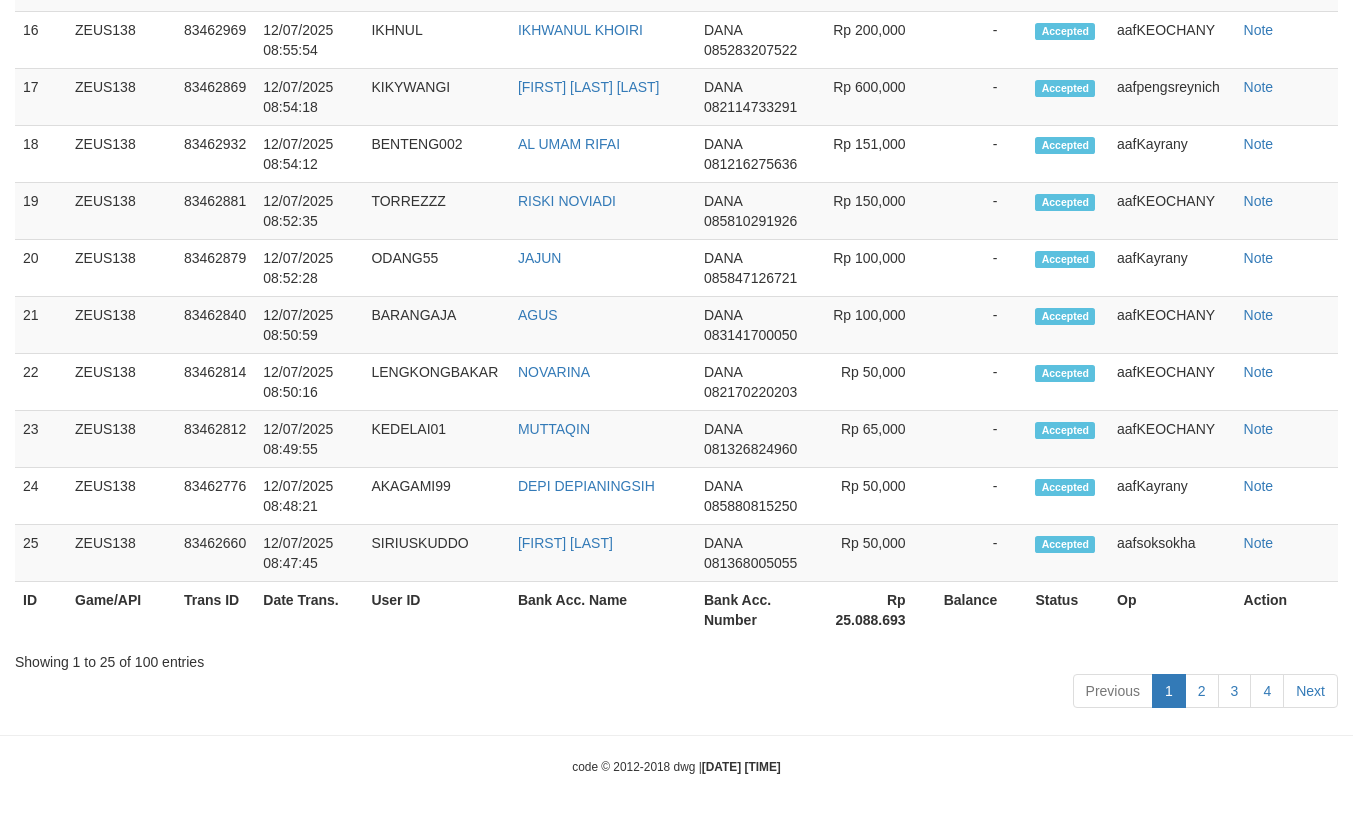 scroll, scrollTop: 2988, scrollLeft: 0, axis: vertical 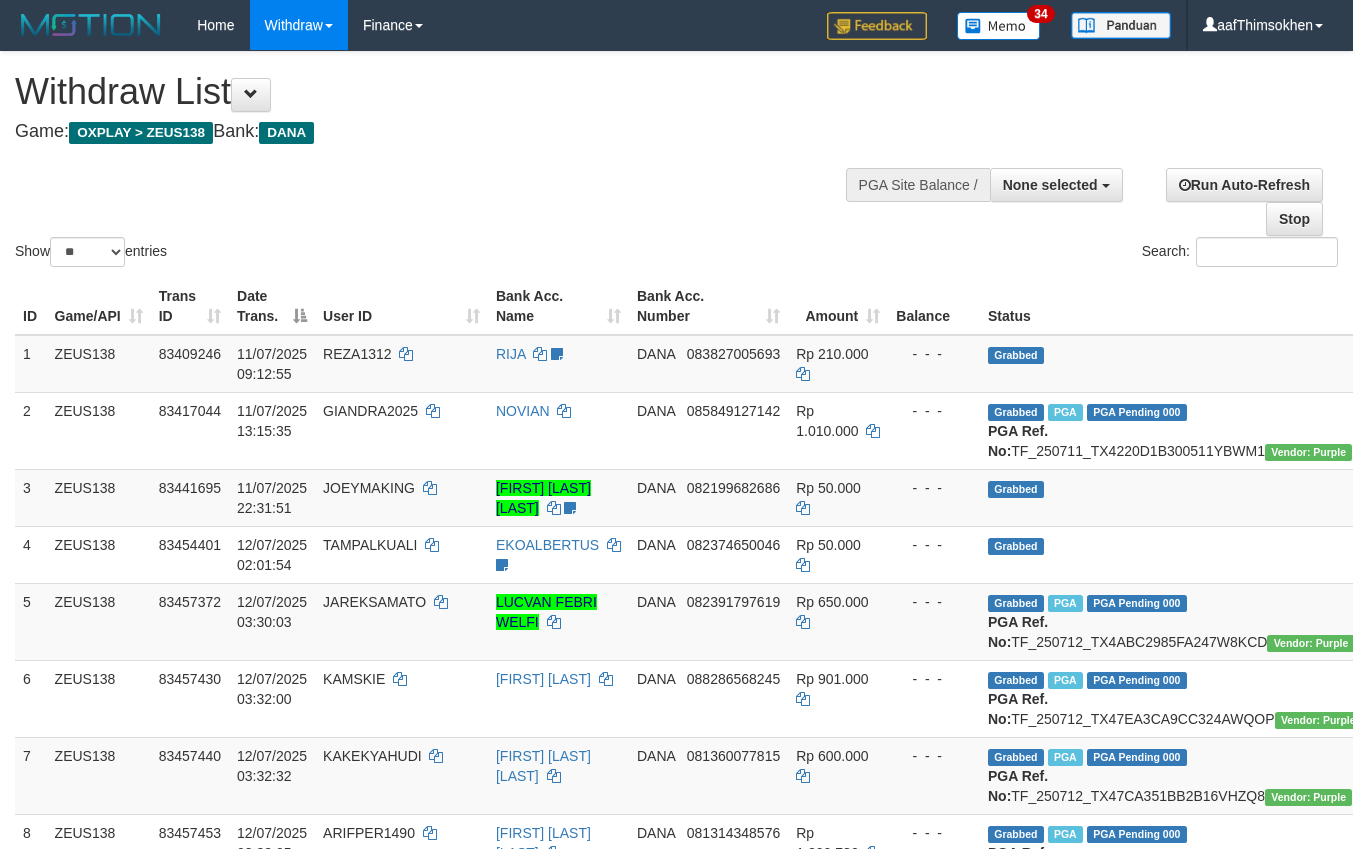 select 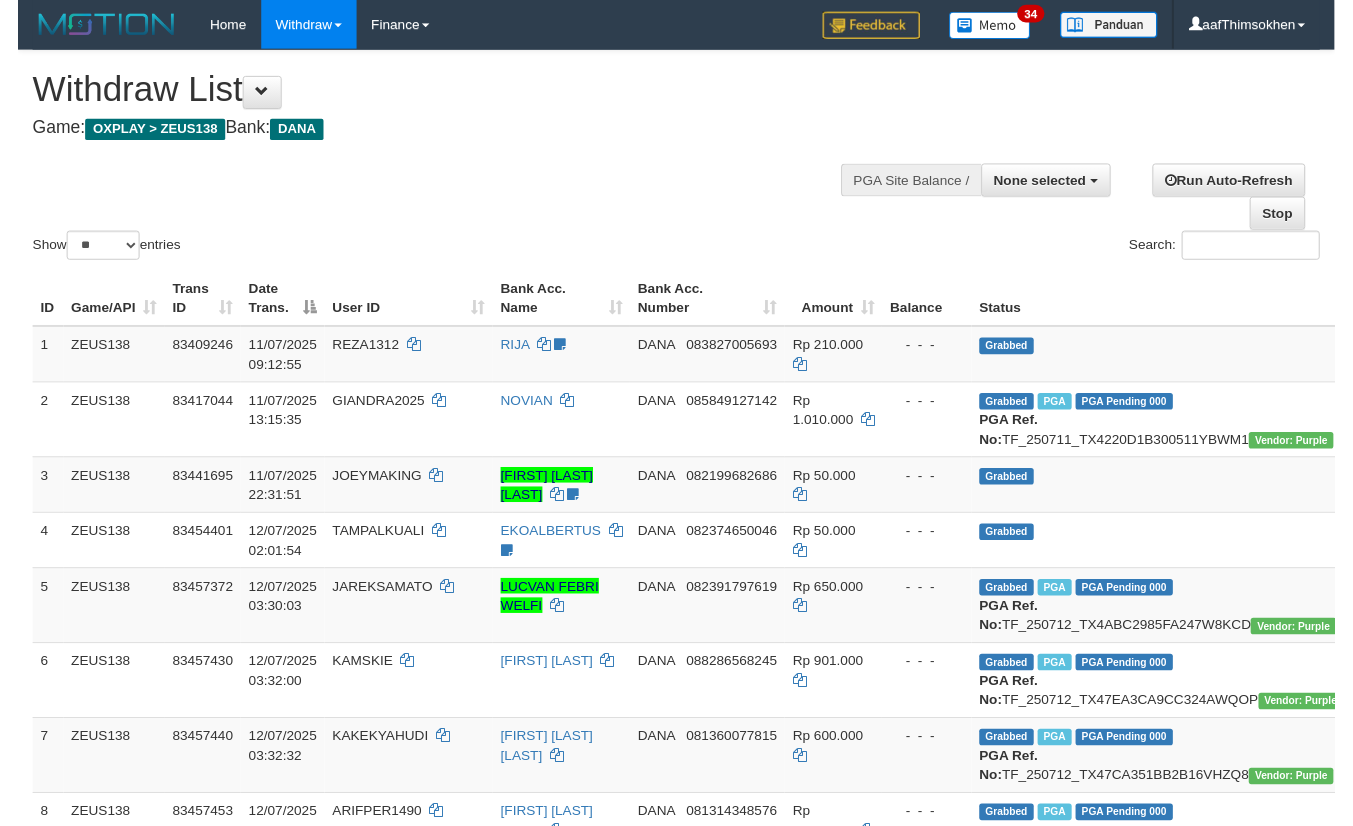 scroll, scrollTop: 3042, scrollLeft: 0, axis: vertical 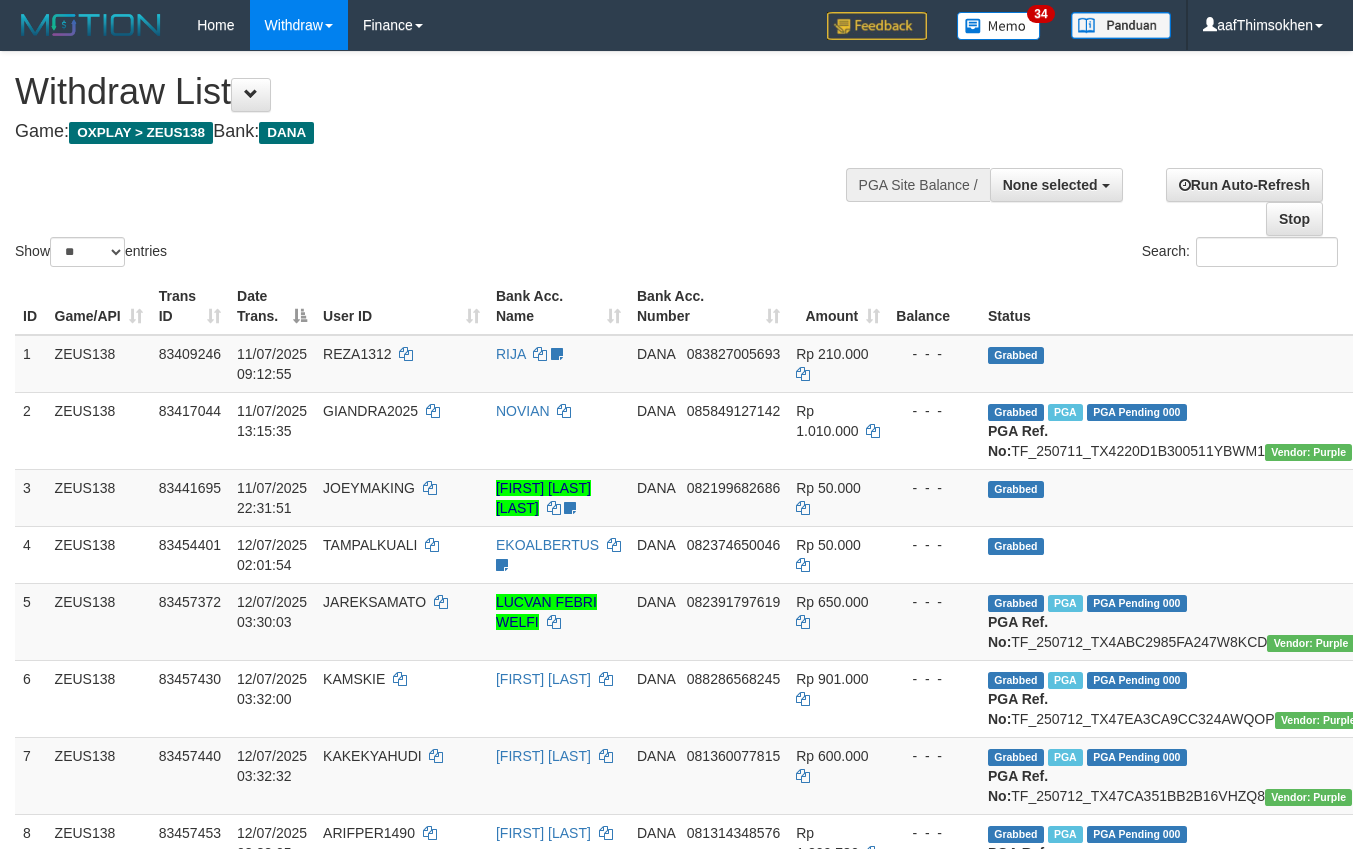 select 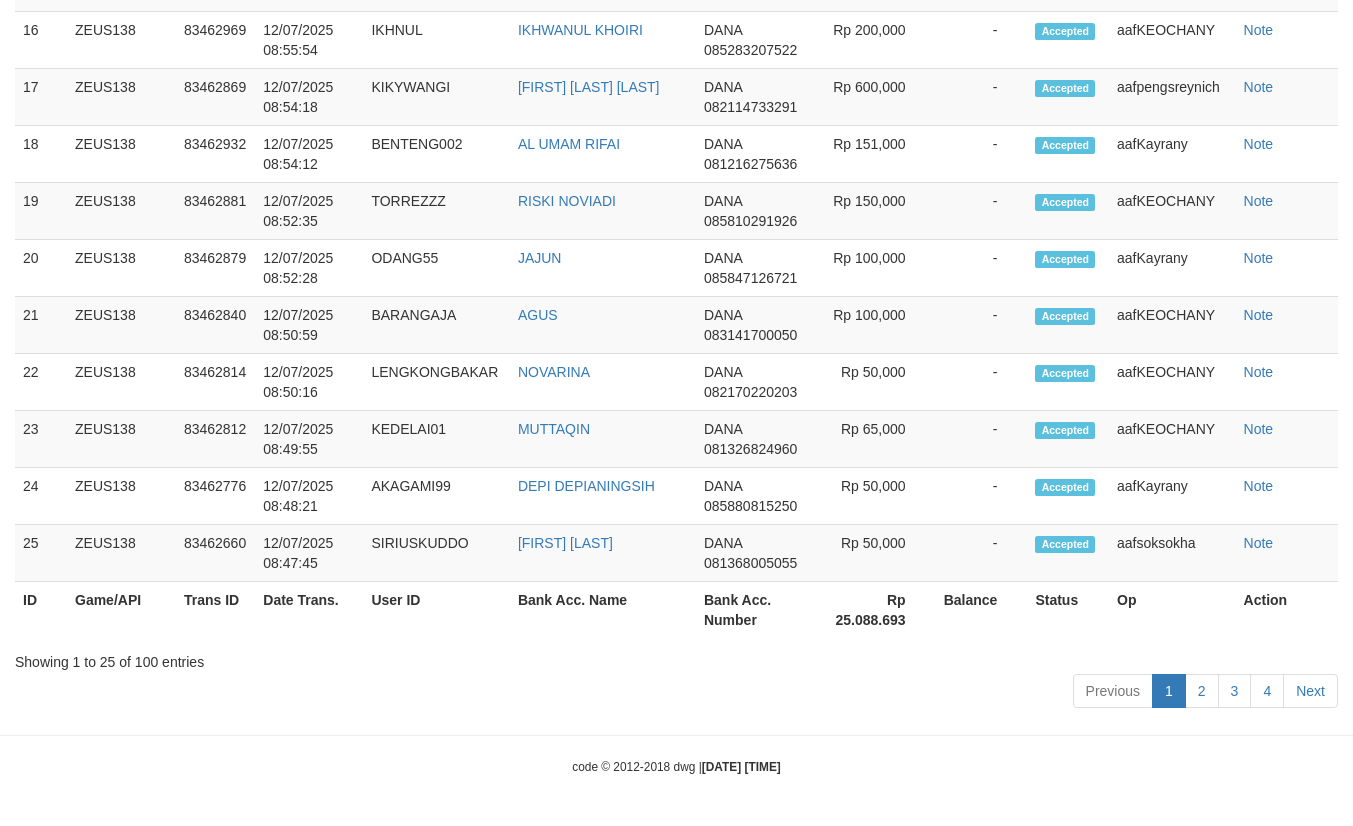 scroll, scrollTop: 2988, scrollLeft: 0, axis: vertical 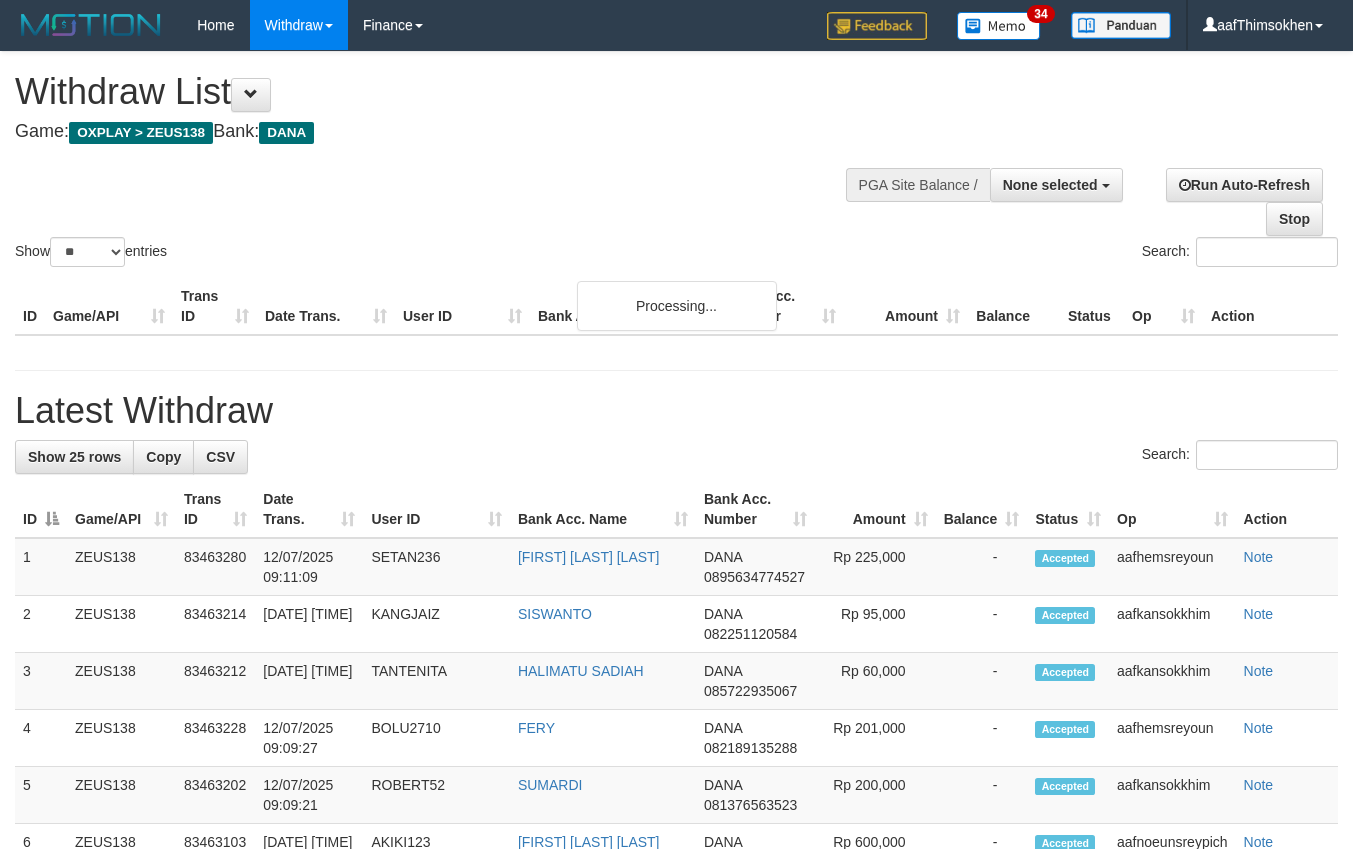 select 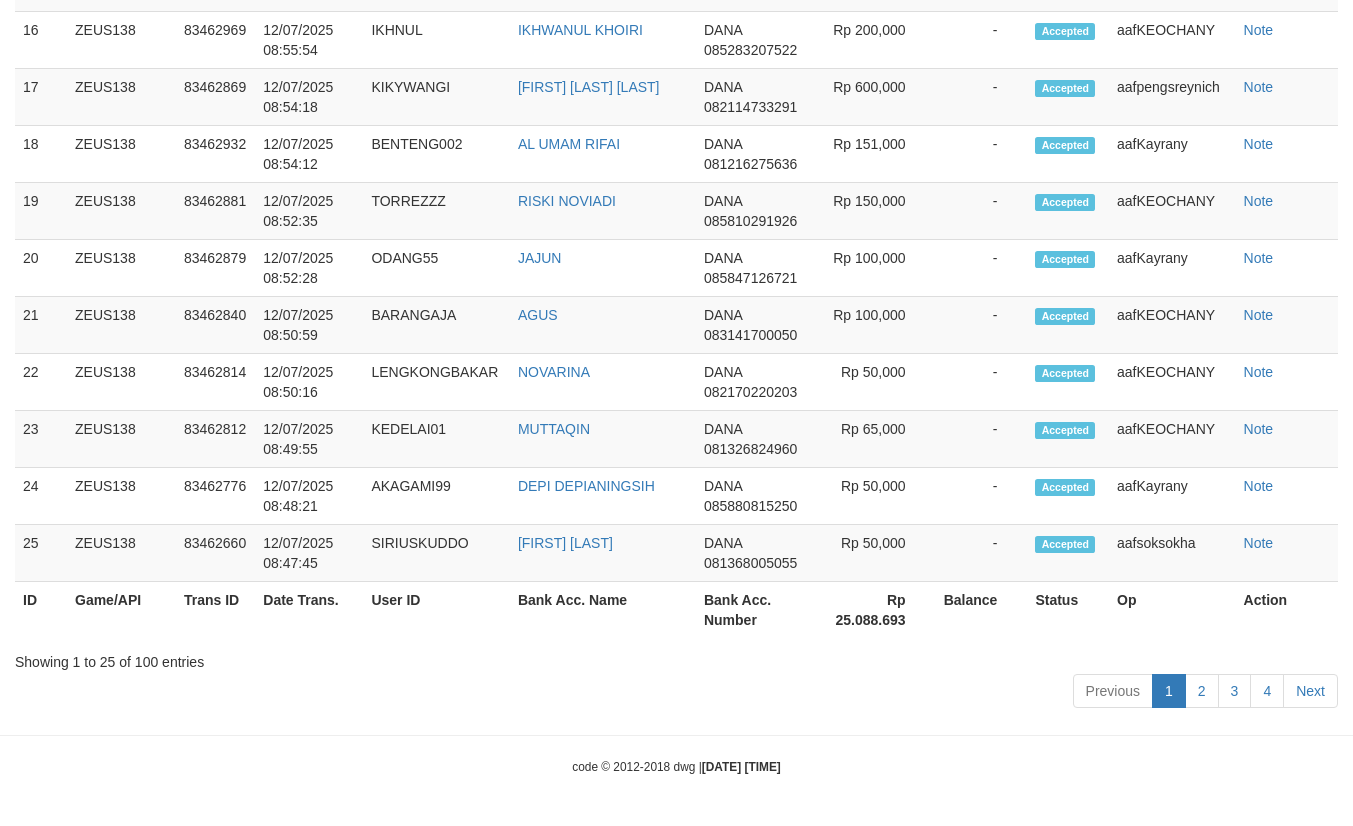 scroll, scrollTop: 2988, scrollLeft: 0, axis: vertical 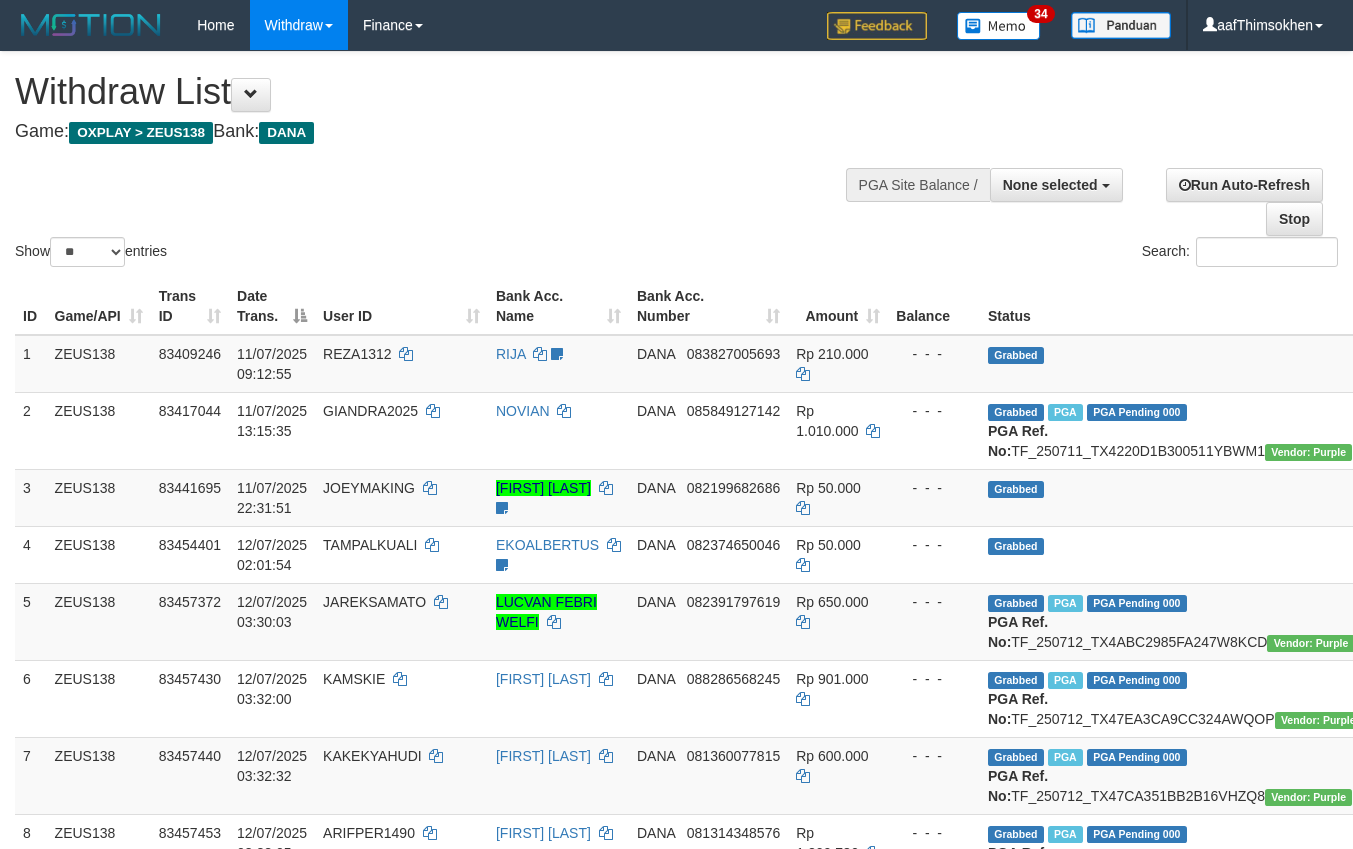 select 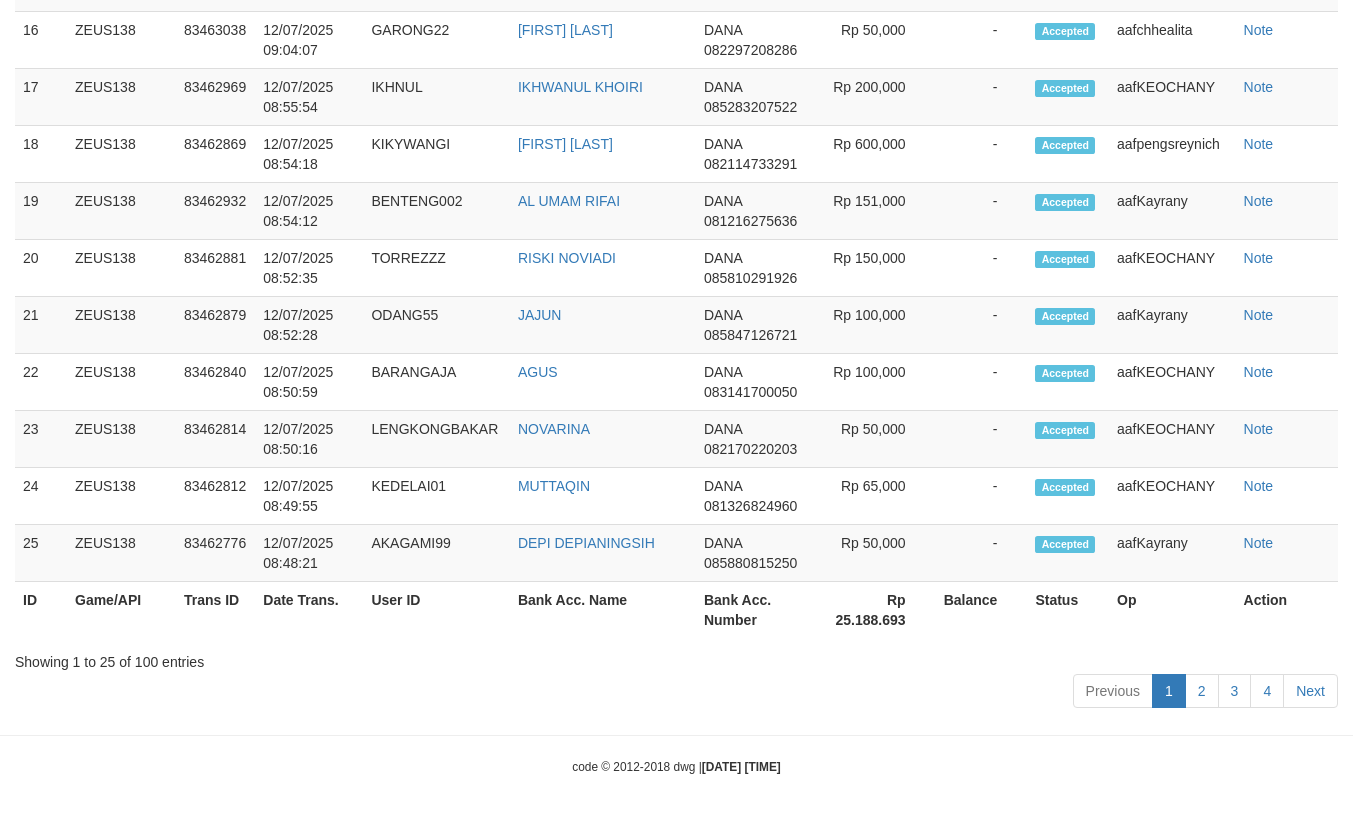 scroll, scrollTop: 2988, scrollLeft: 0, axis: vertical 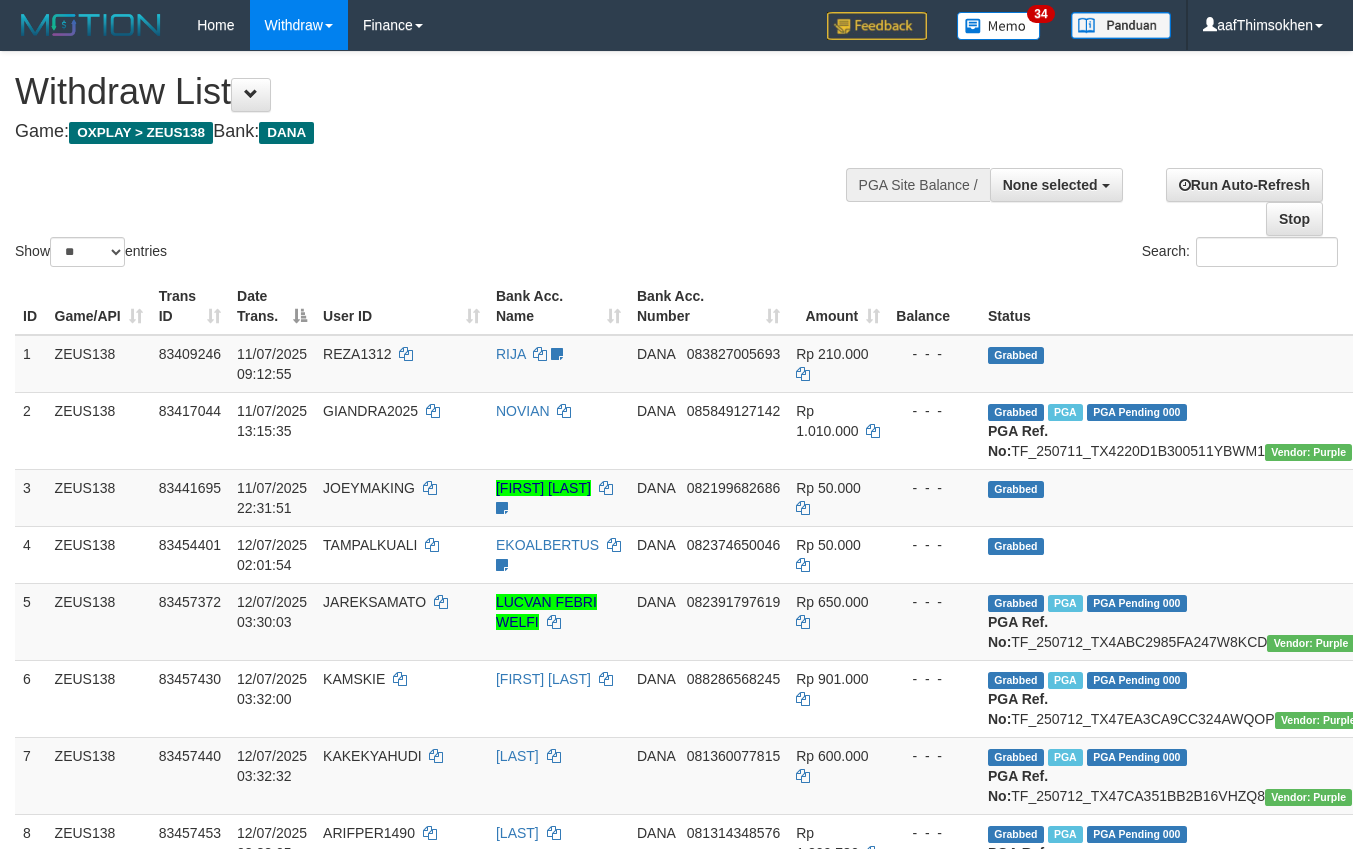 select 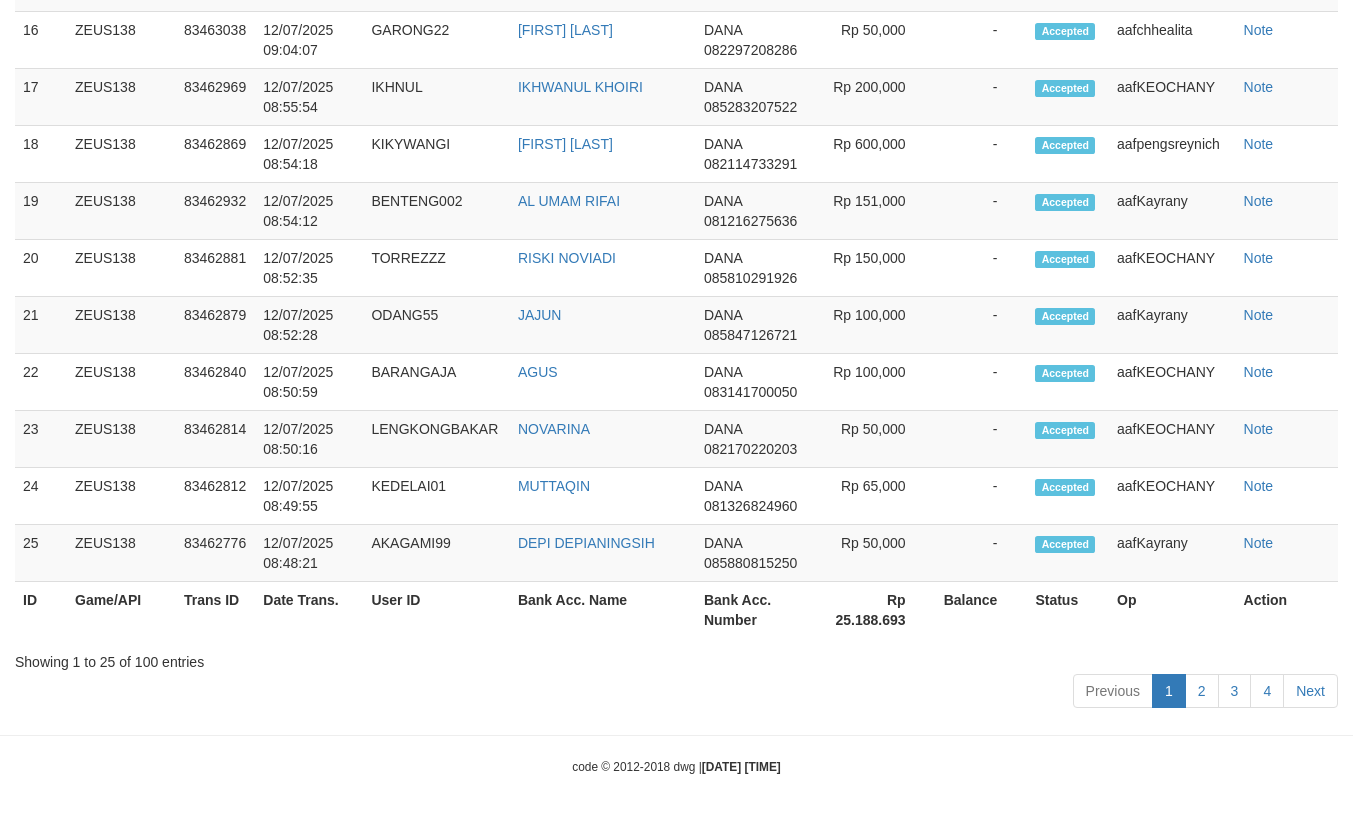 scroll, scrollTop: 2988, scrollLeft: 0, axis: vertical 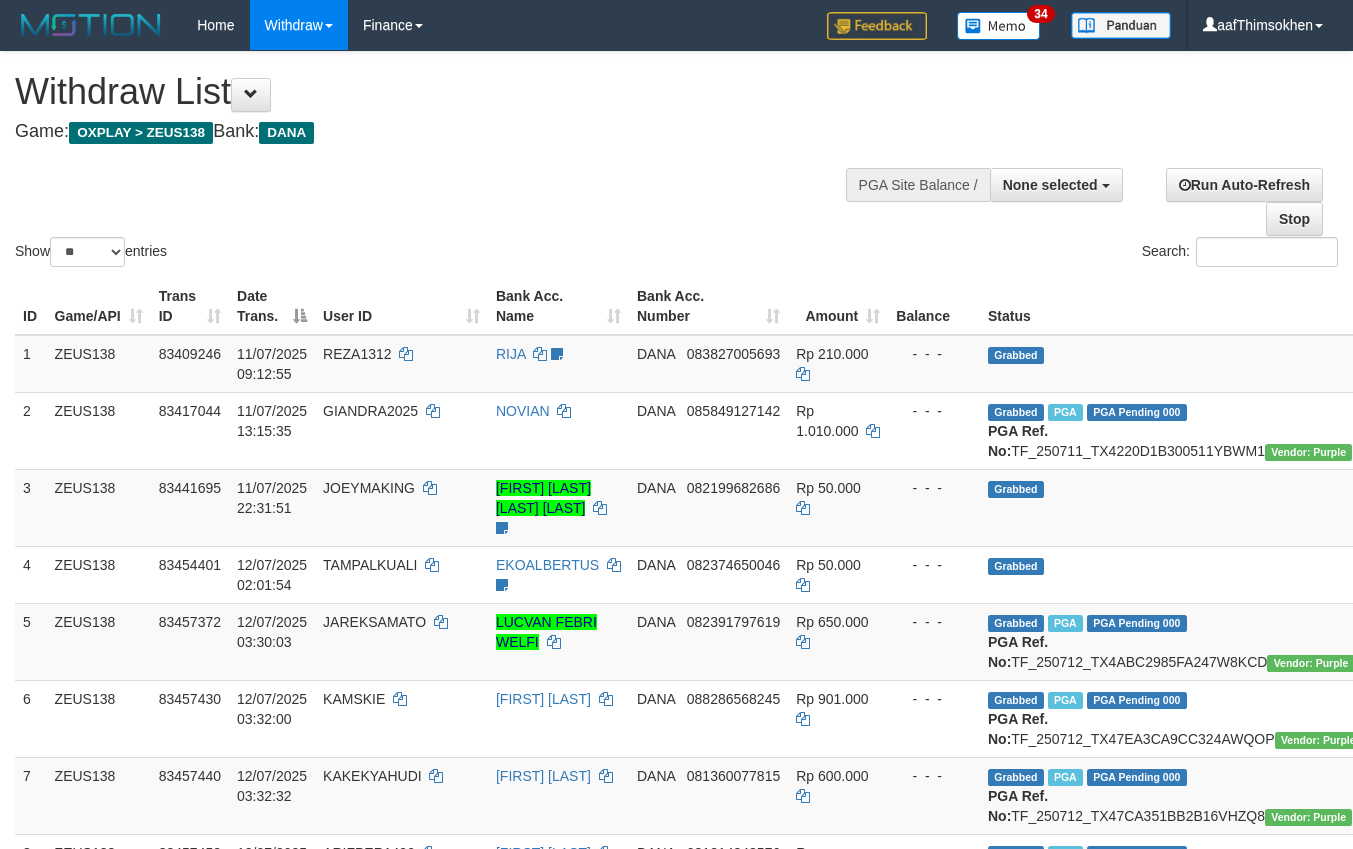 select 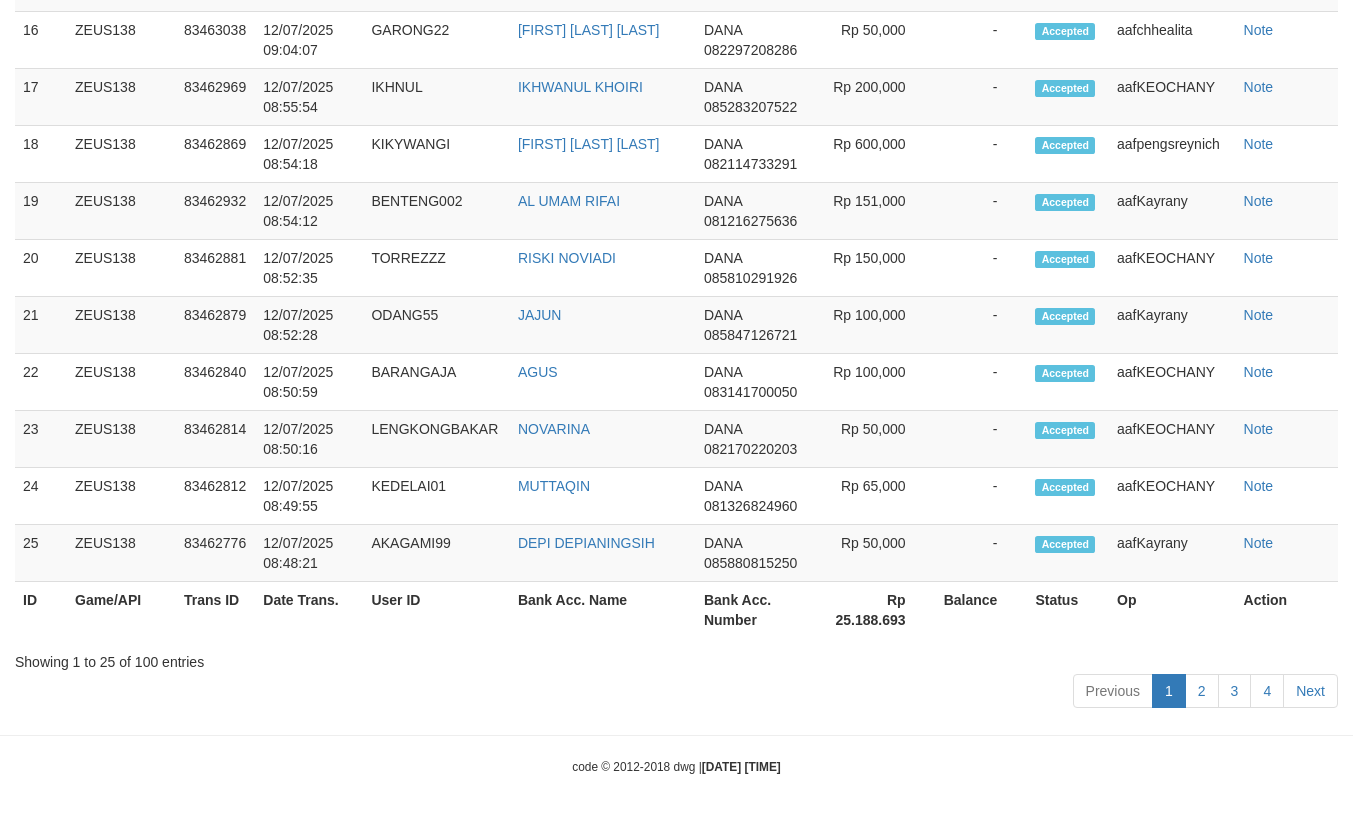 scroll, scrollTop: 2988, scrollLeft: 0, axis: vertical 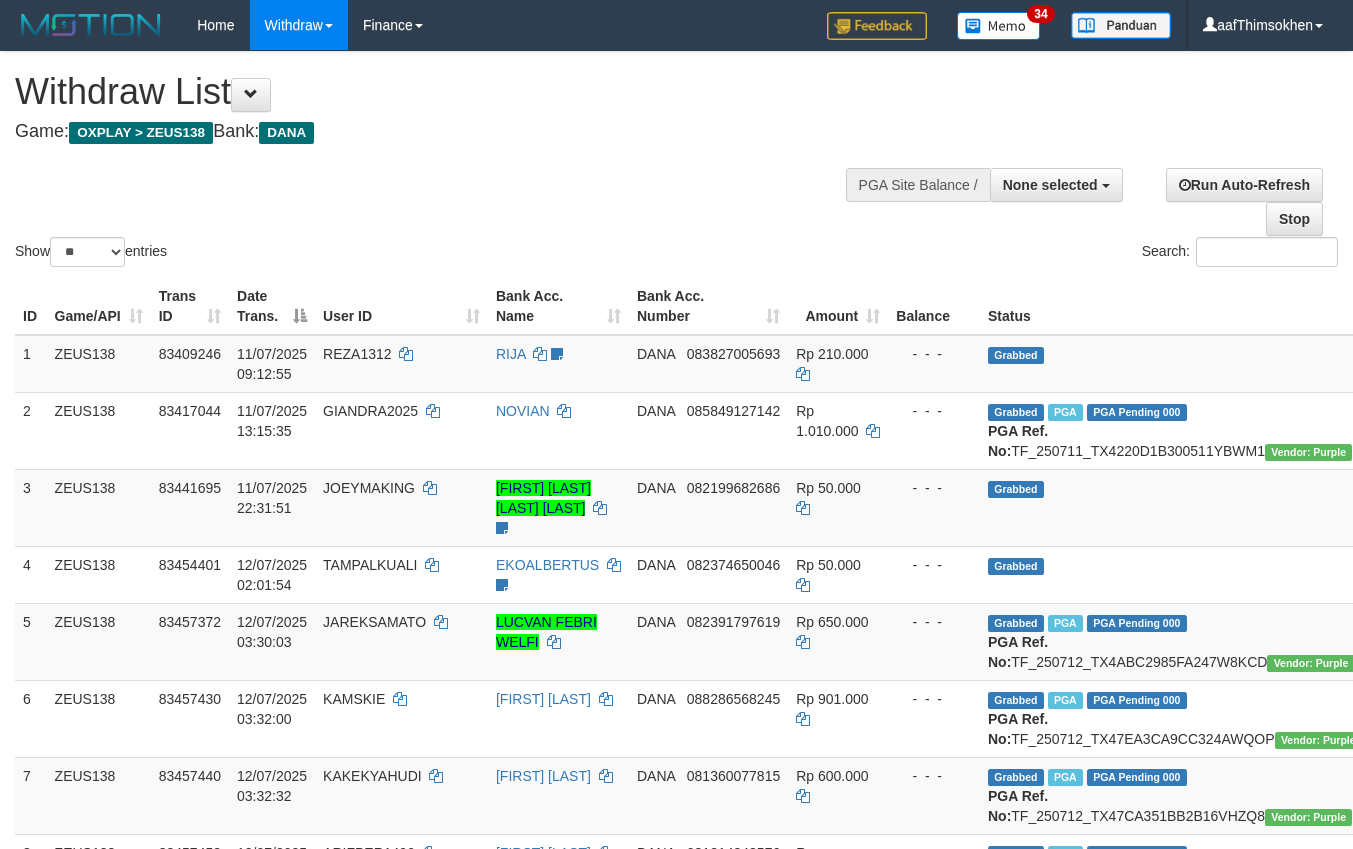 select 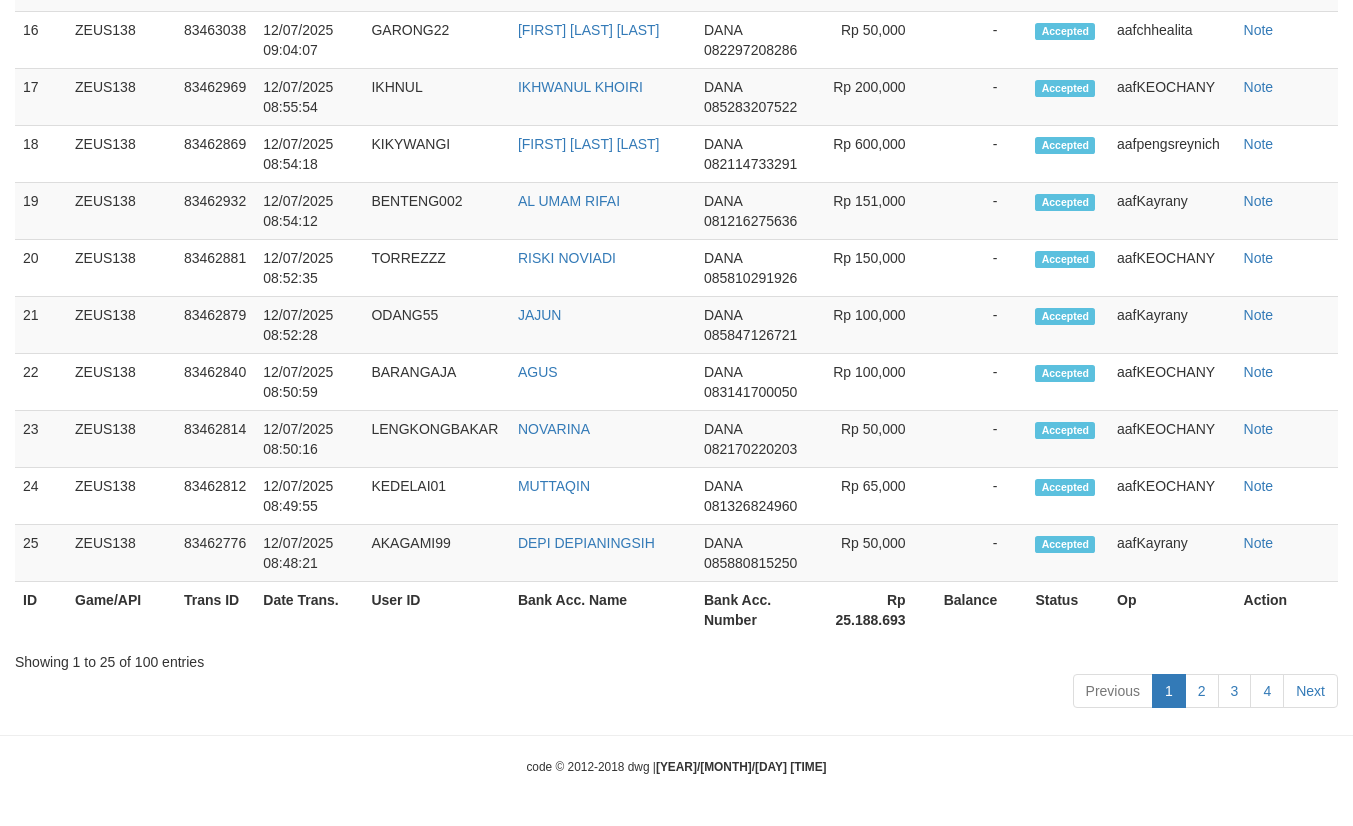 scroll, scrollTop: 2988, scrollLeft: 0, axis: vertical 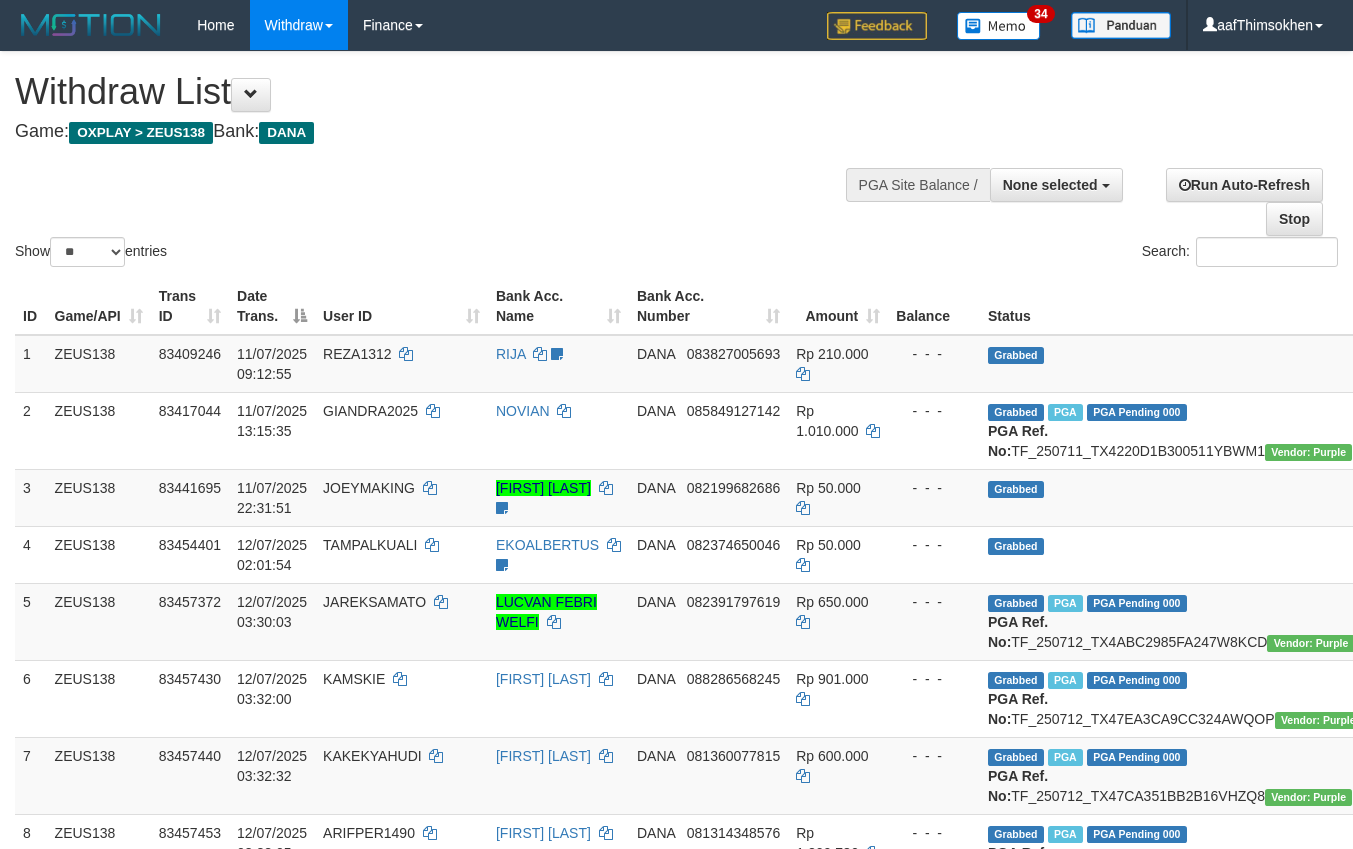 select 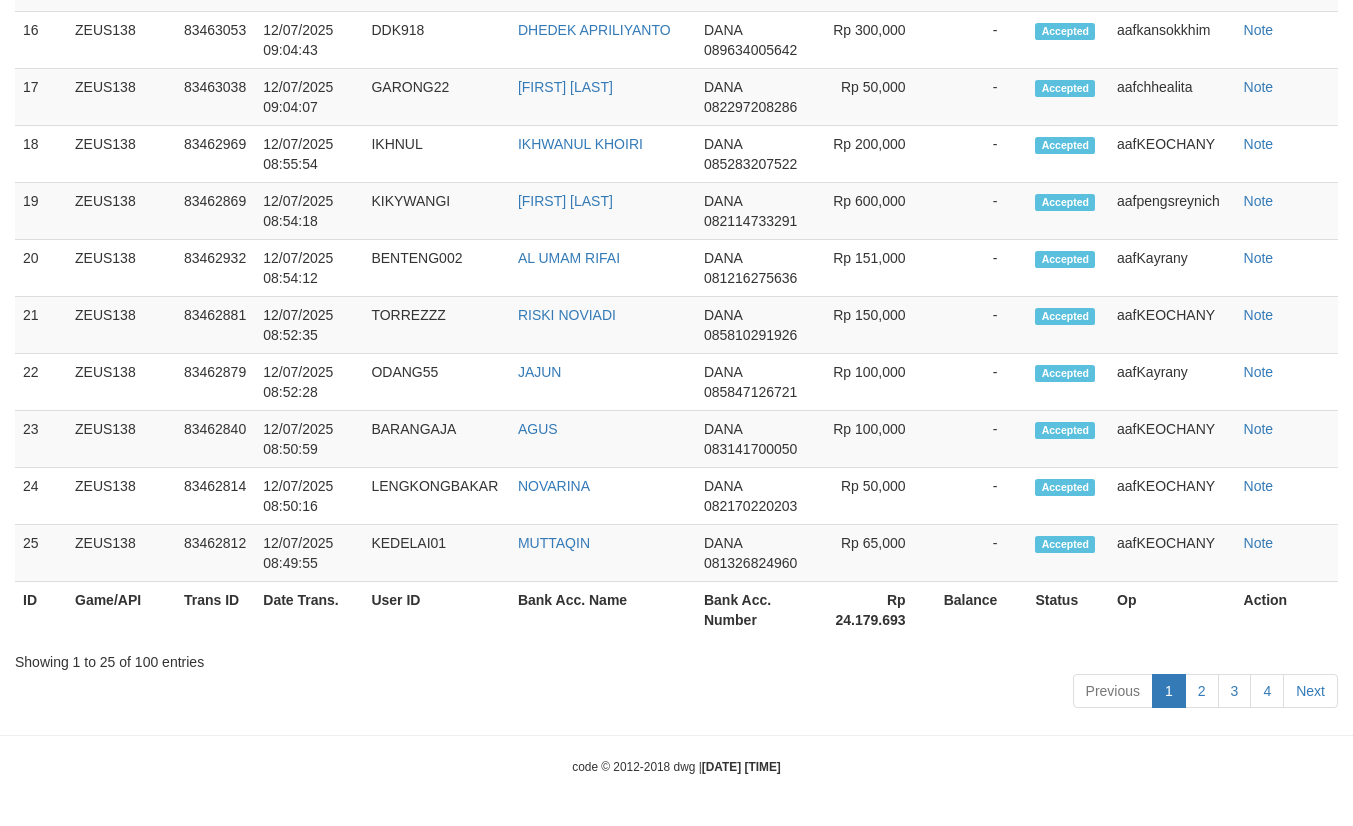 scroll, scrollTop: 2988, scrollLeft: 0, axis: vertical 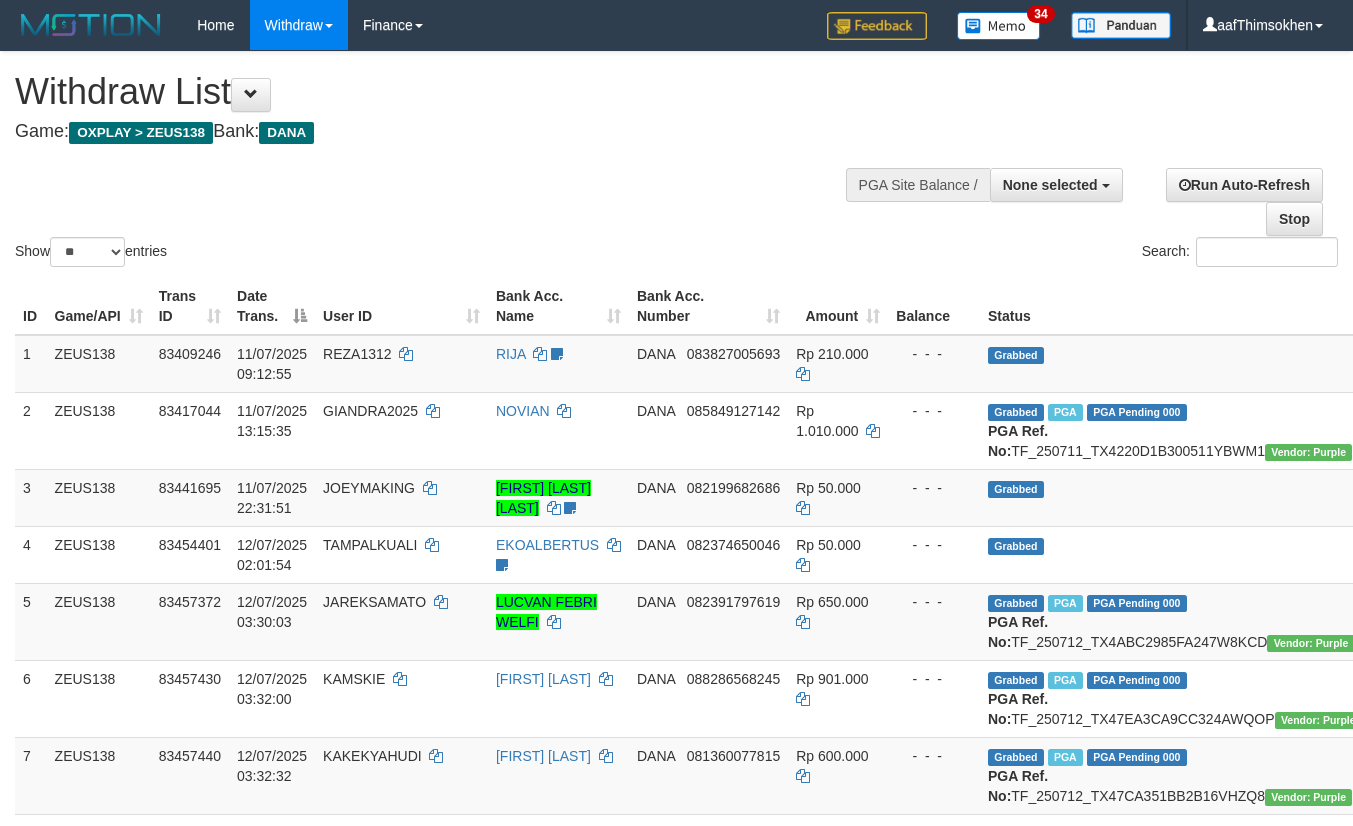select 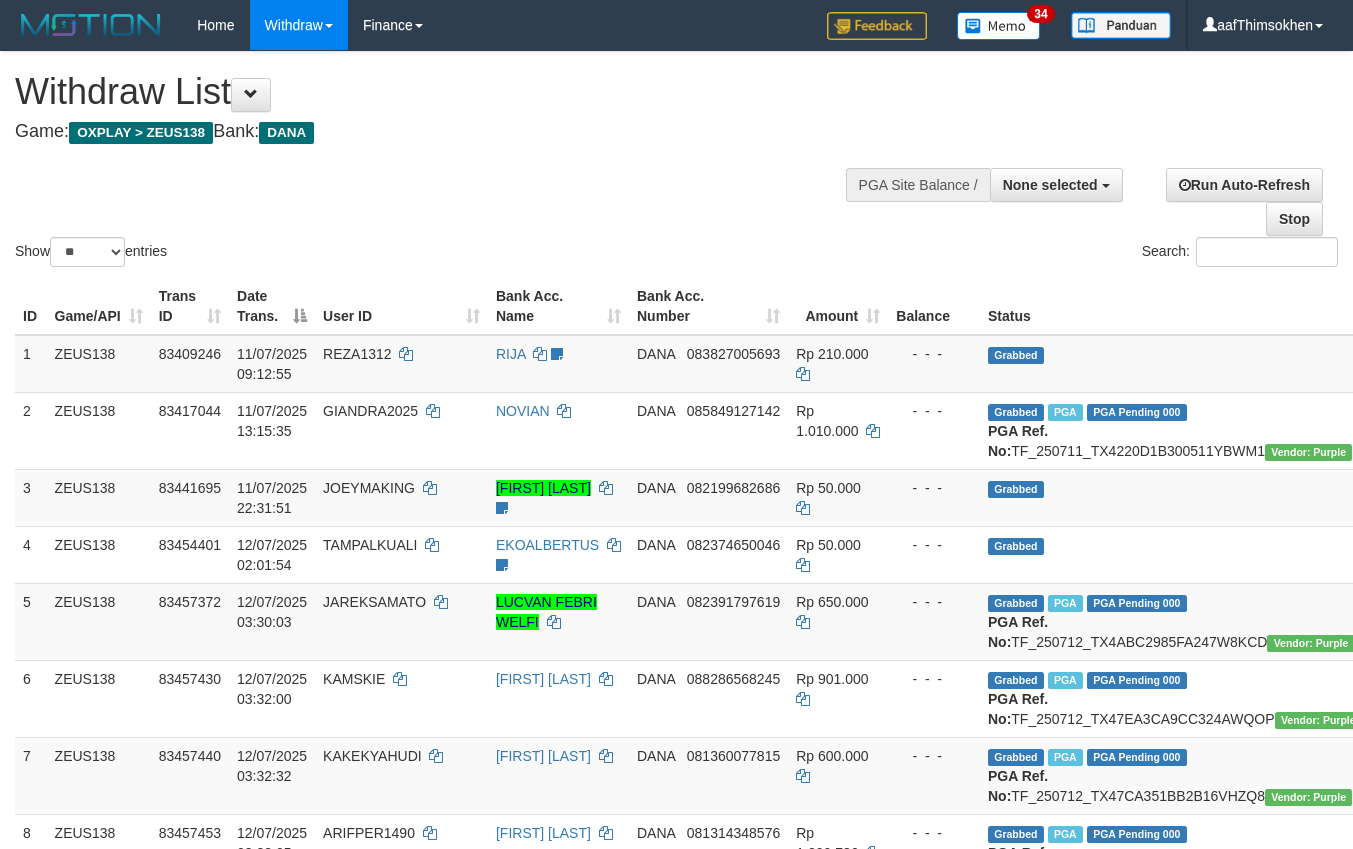 select 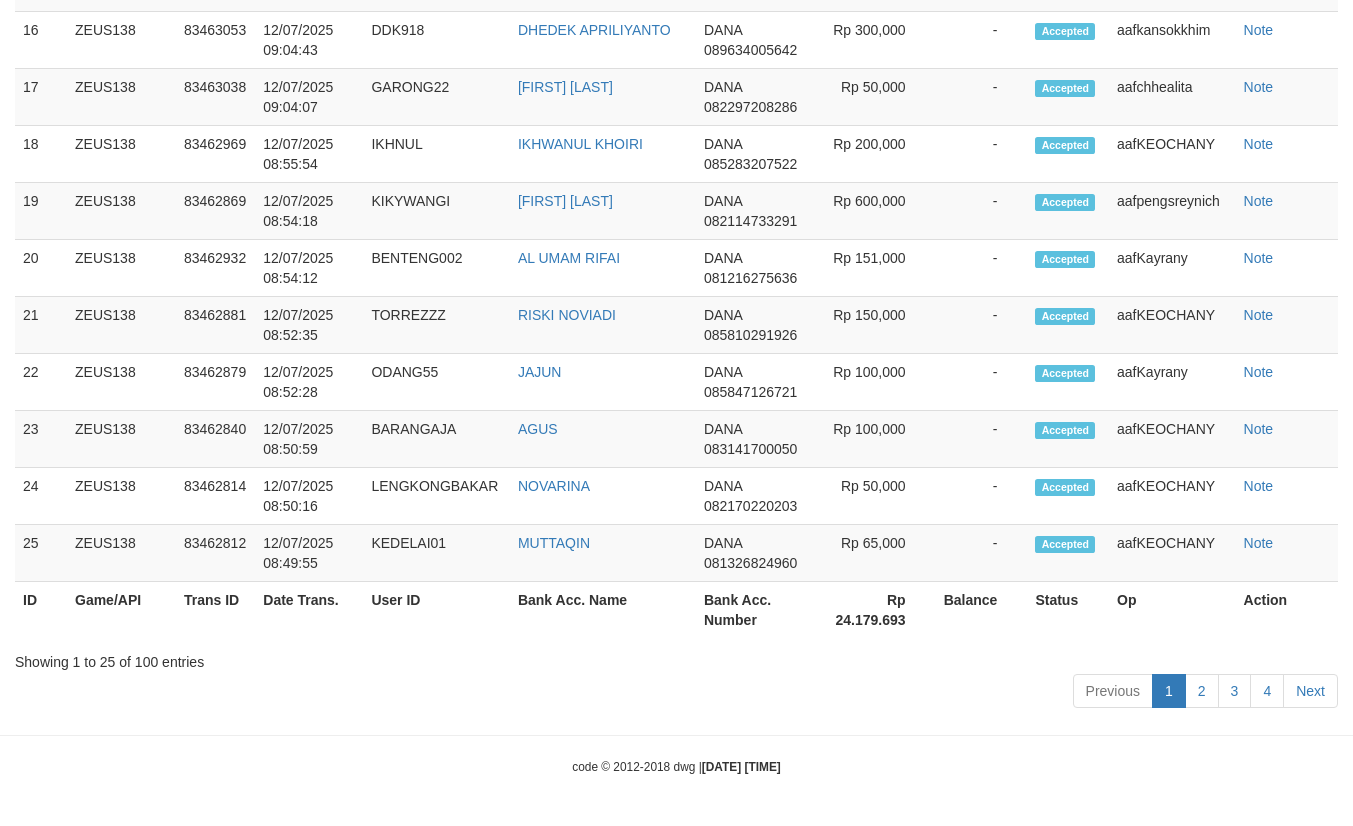 scroll, scrollTop: 2988, scrollLeft: 0, axis: vertical 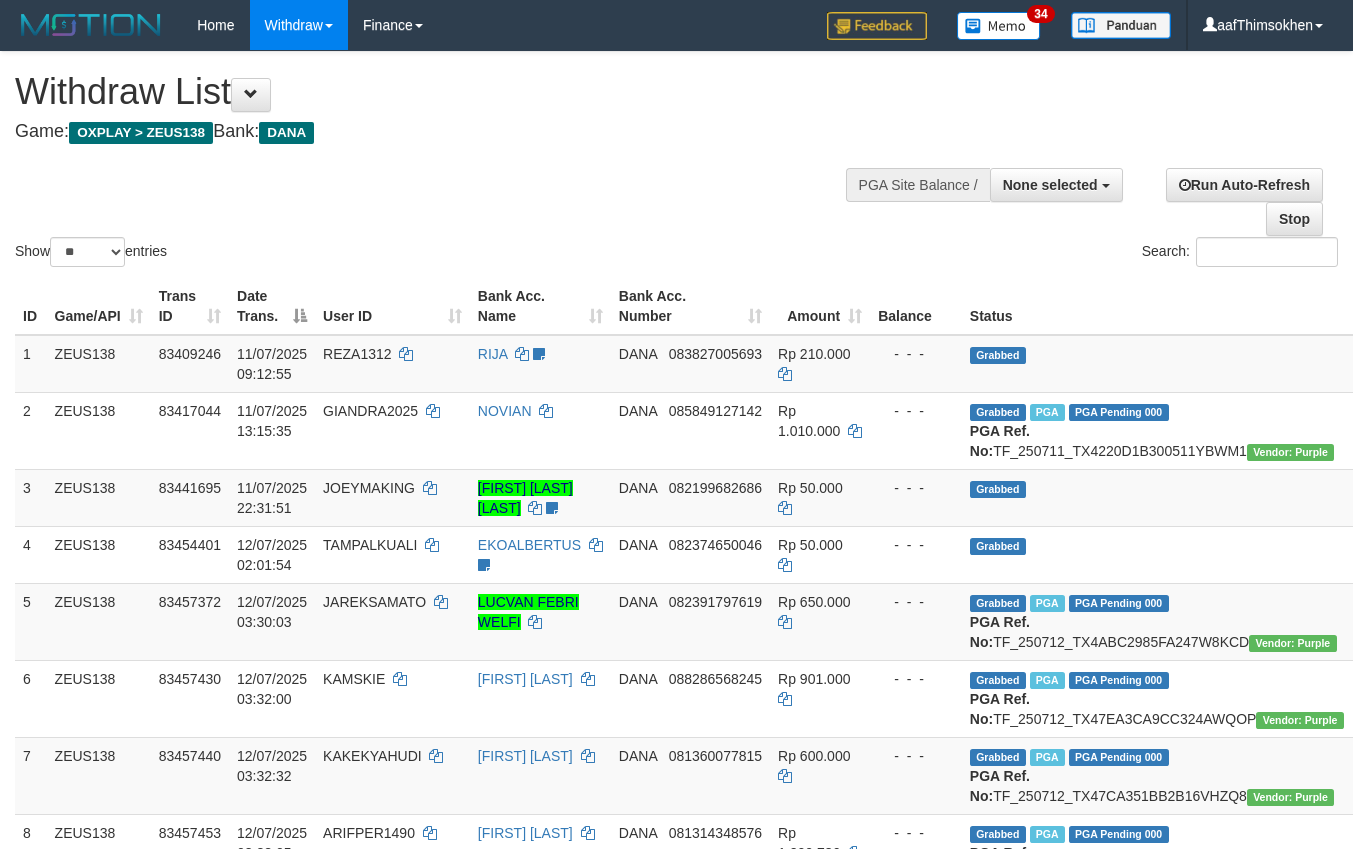 select 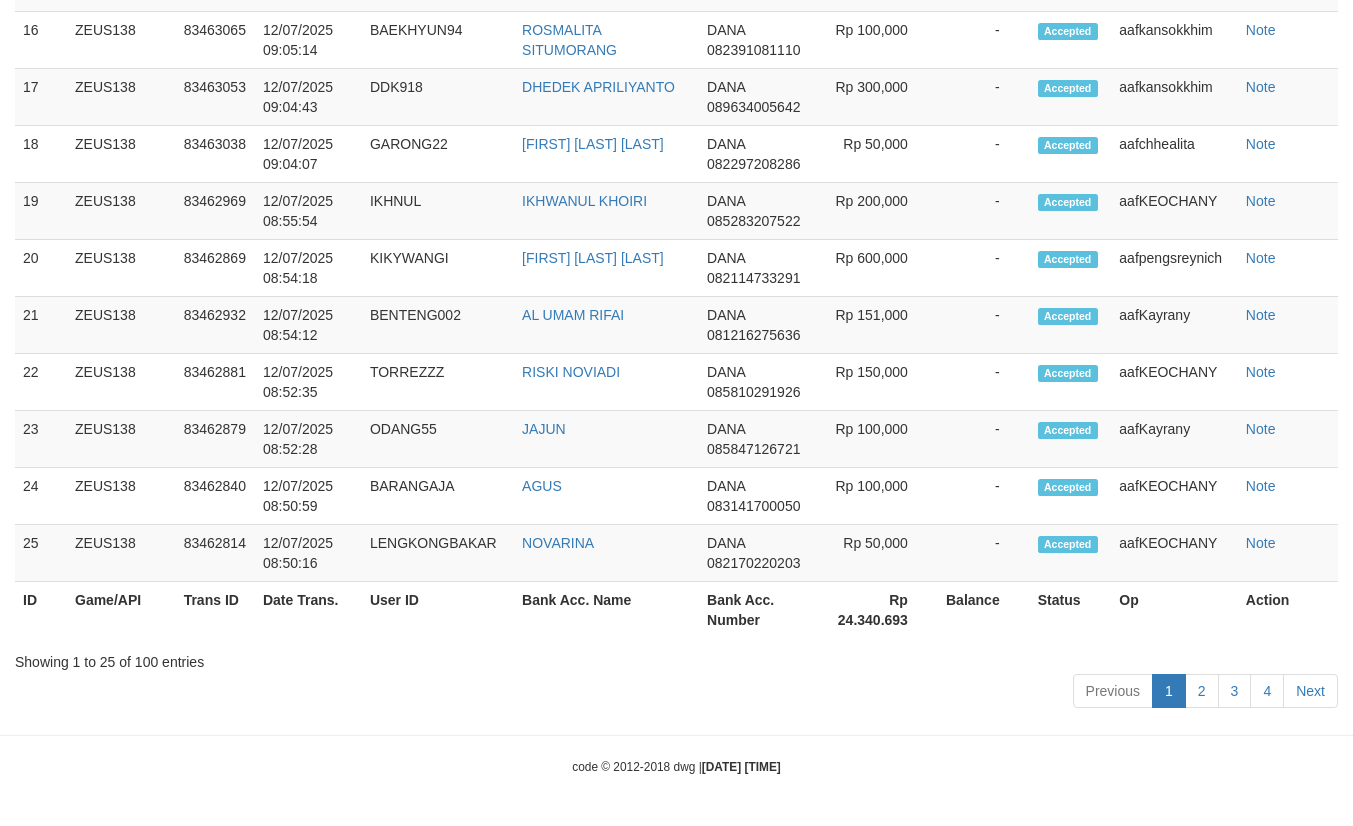 scroll, scrollTop: 2988, scrollLeft: 0, axis: vertical 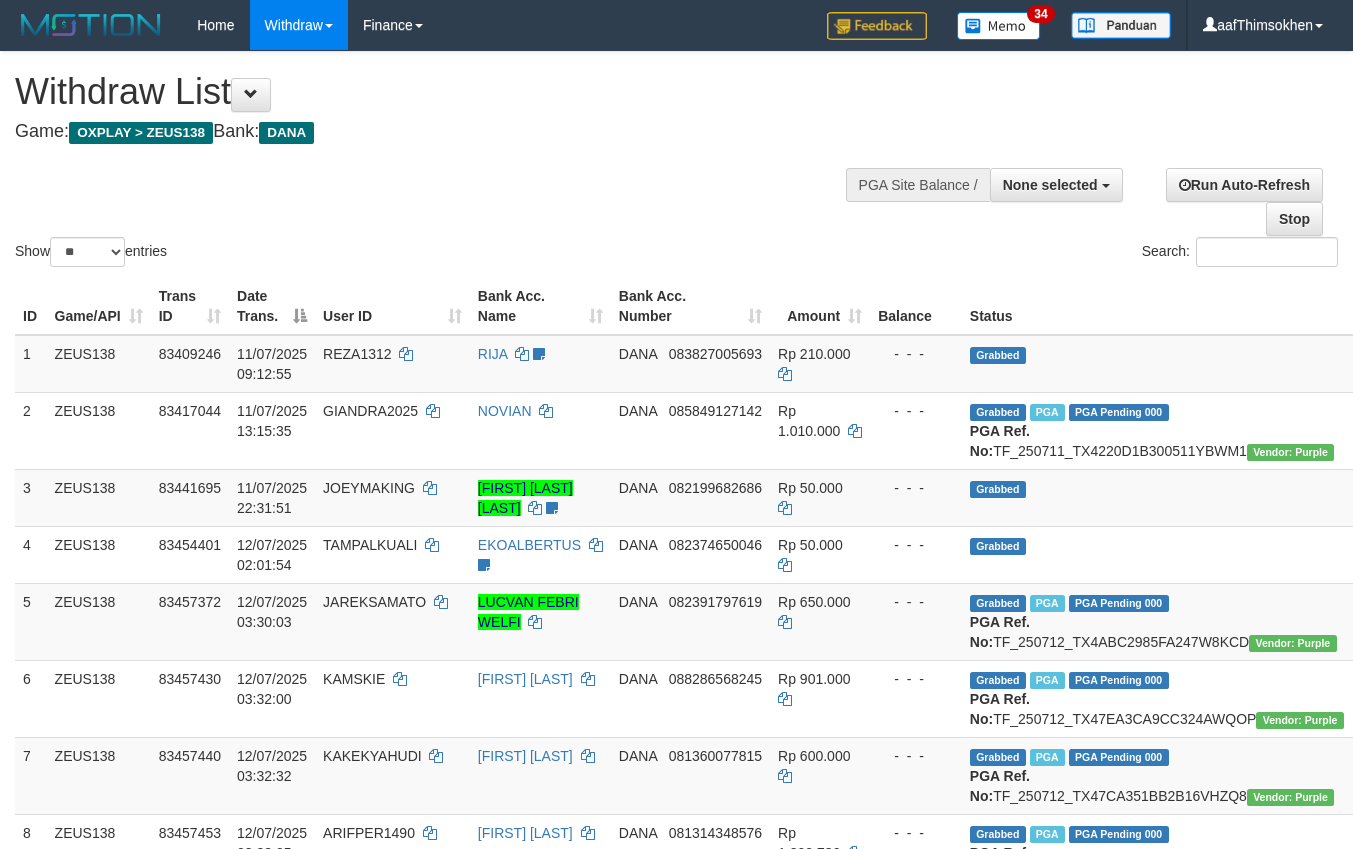 select 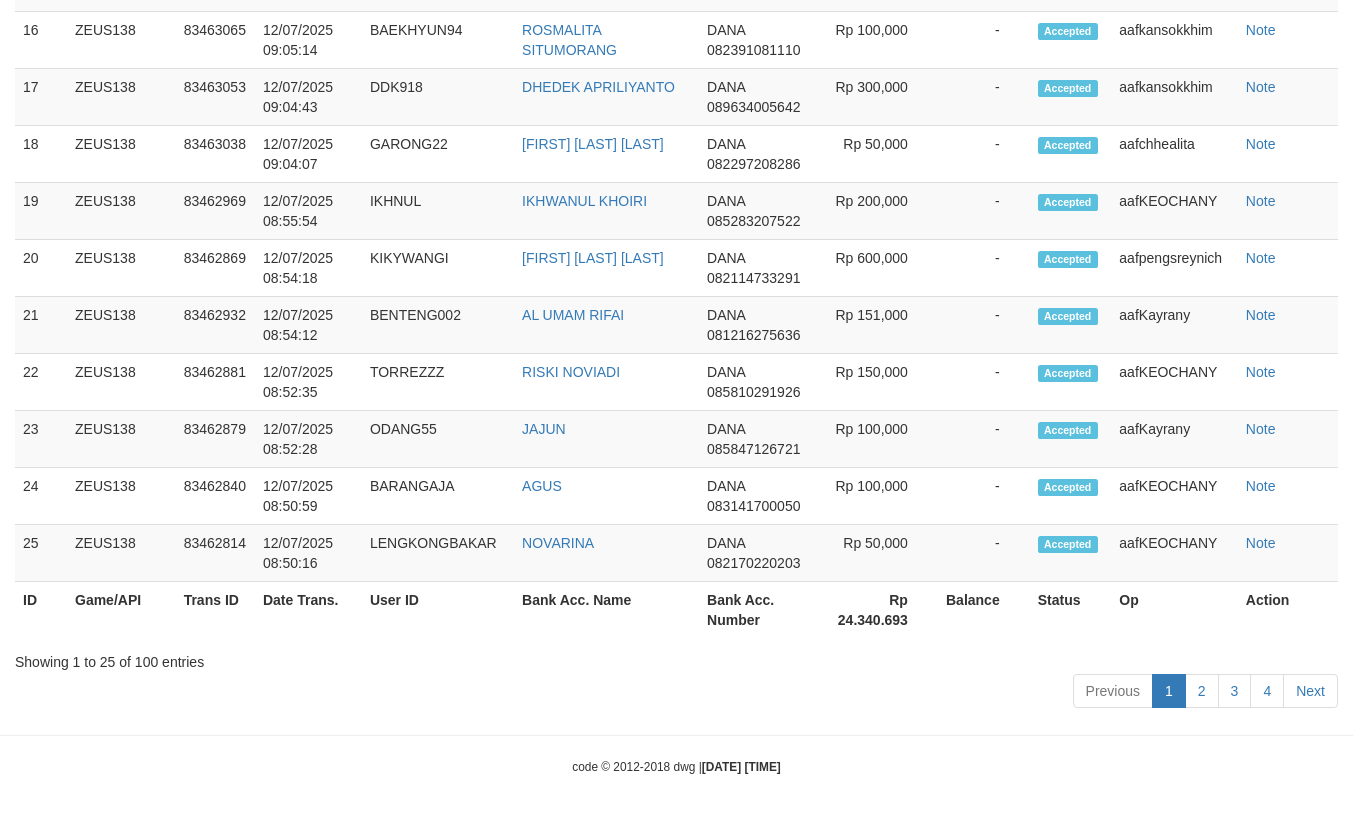 scroll, scrollTop: 2988, scrollLeft: 0, axis: vertical 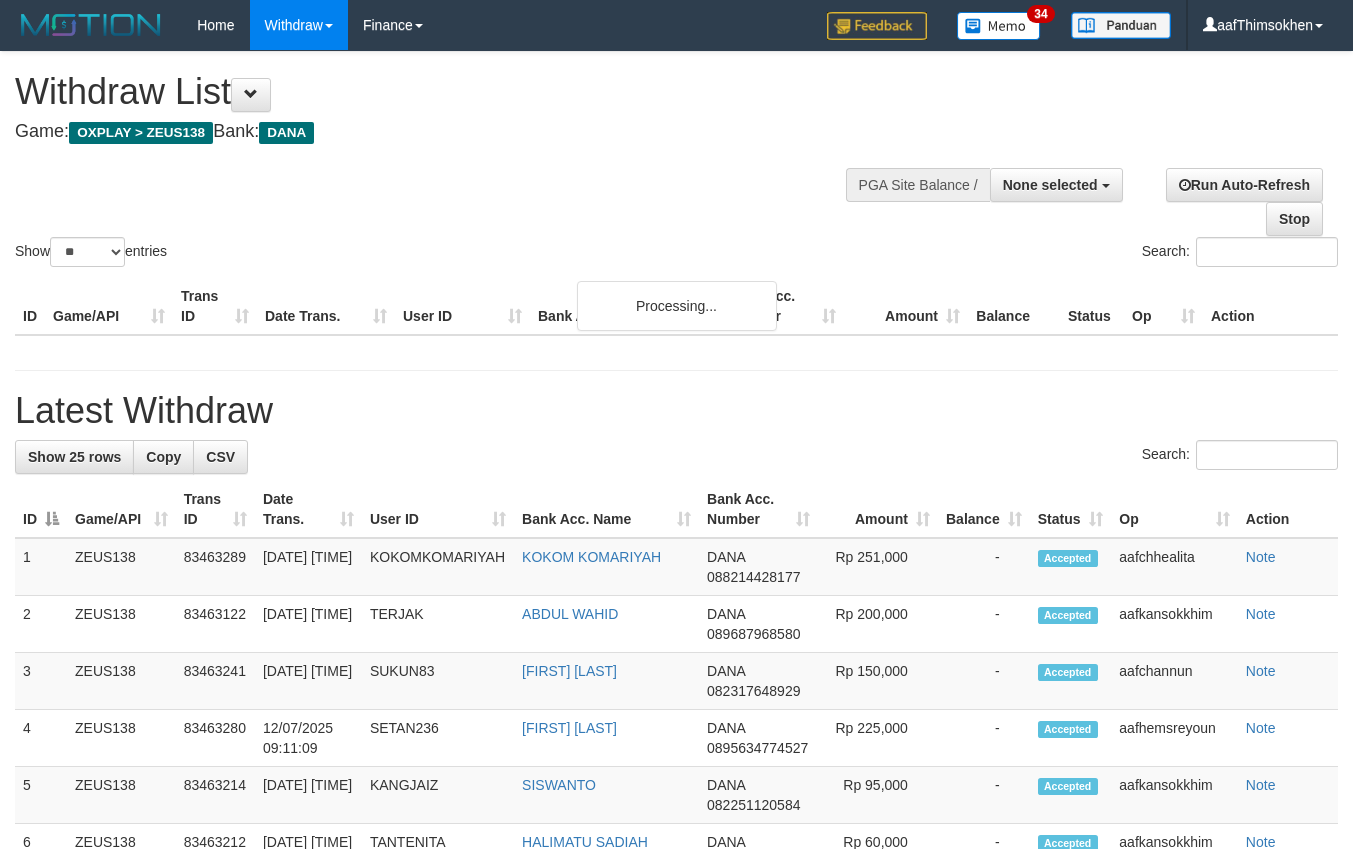 select 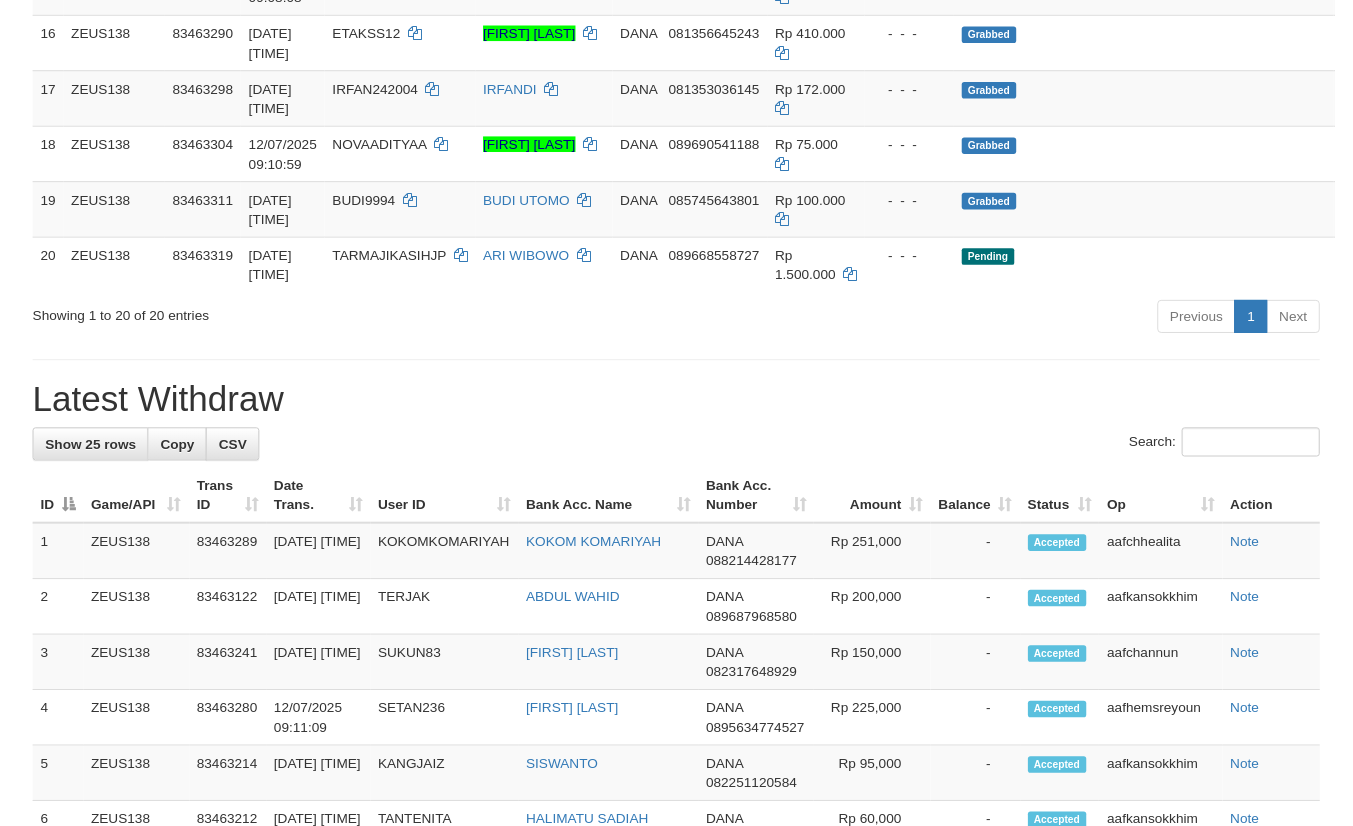 scroll, scrollTop: 2988, scrollLeft: 0, axis: vertical 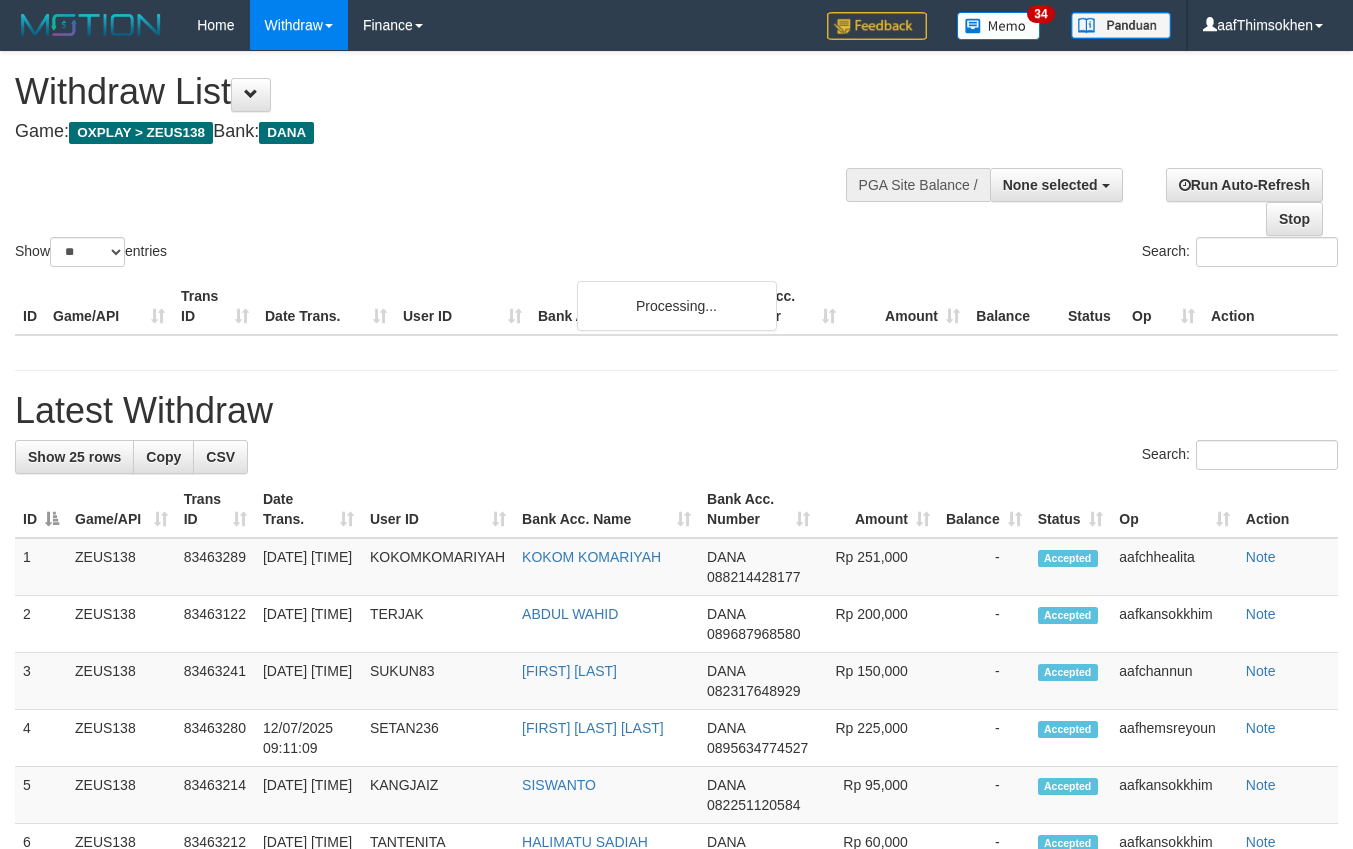 select 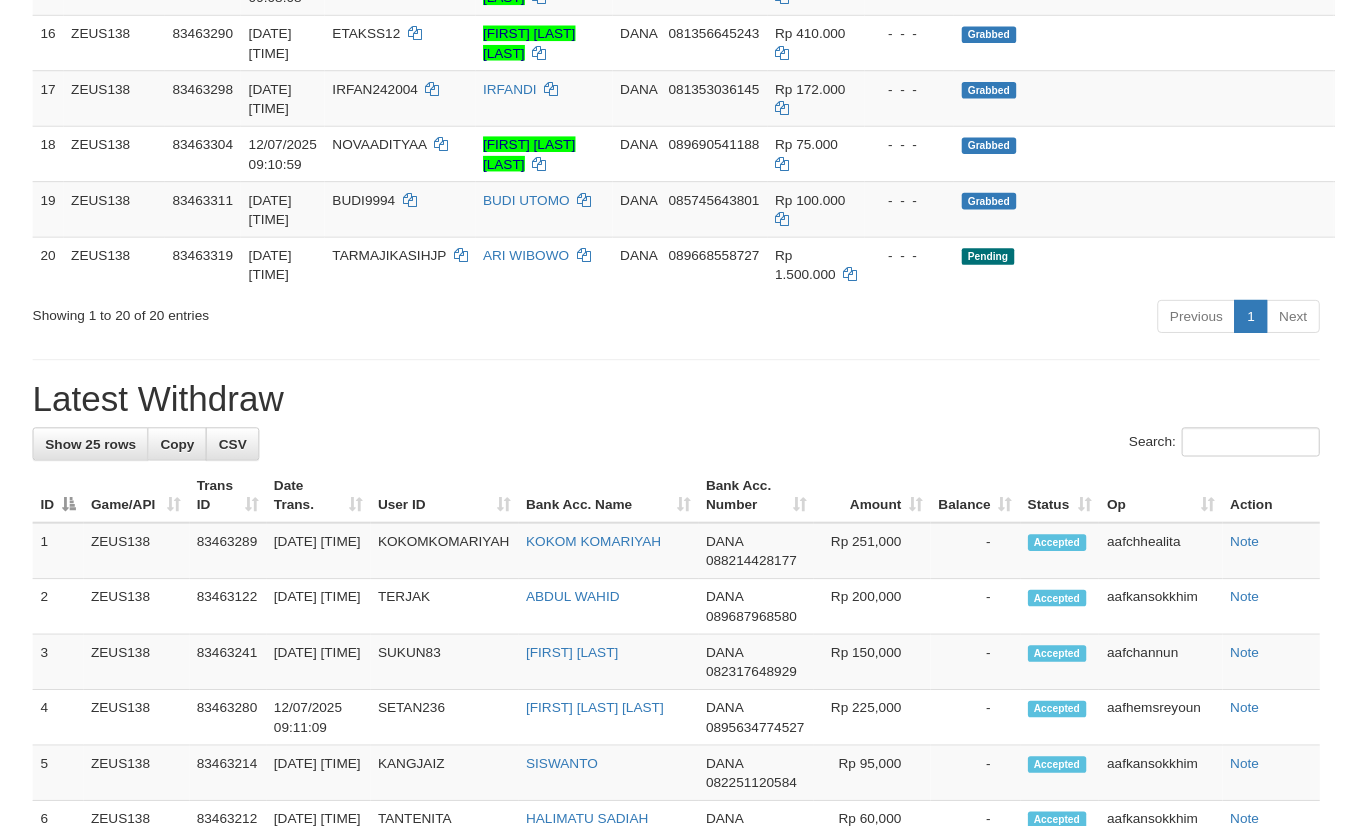 scroll, scrollTop: 2988, scrollLeft: 0, axis: vertical 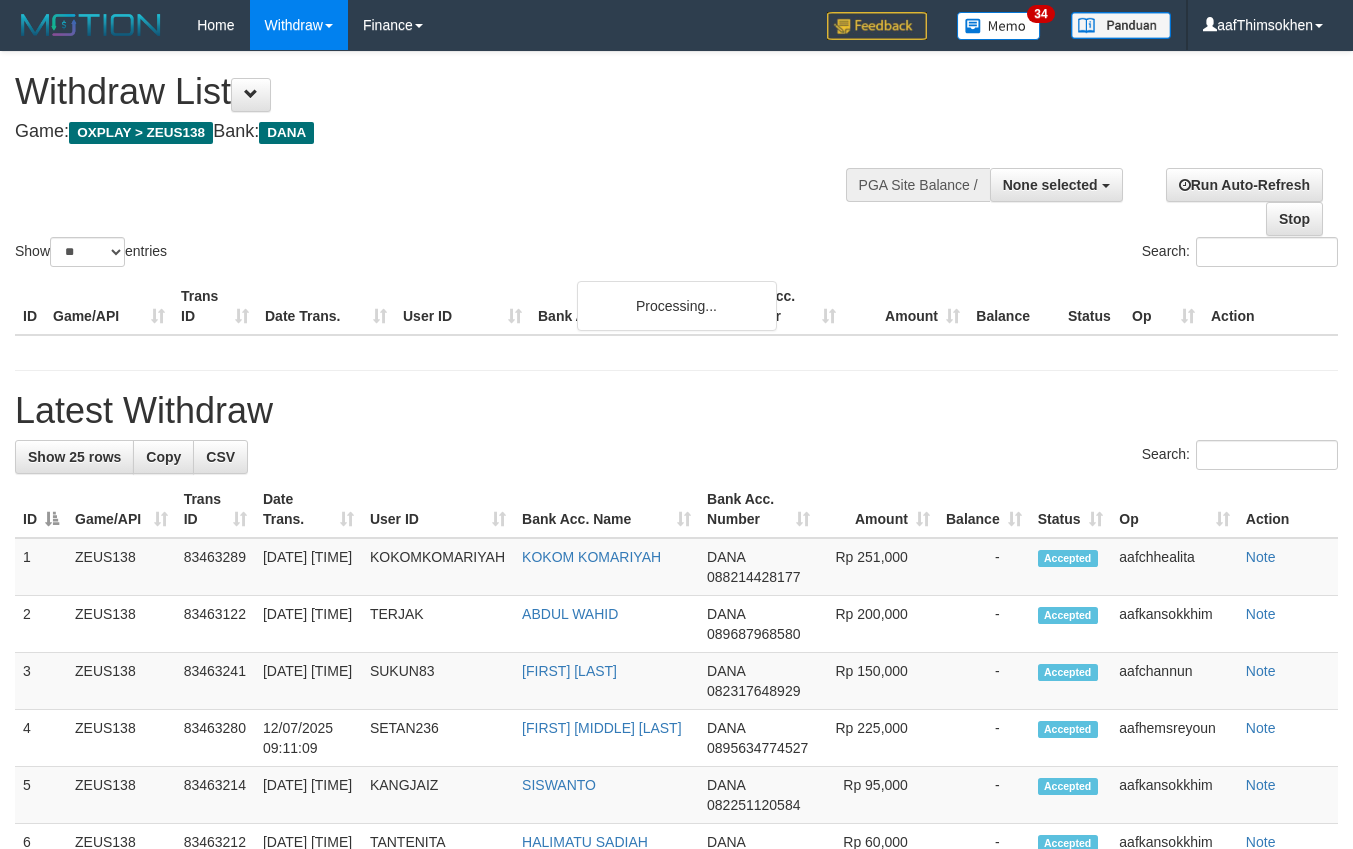 select 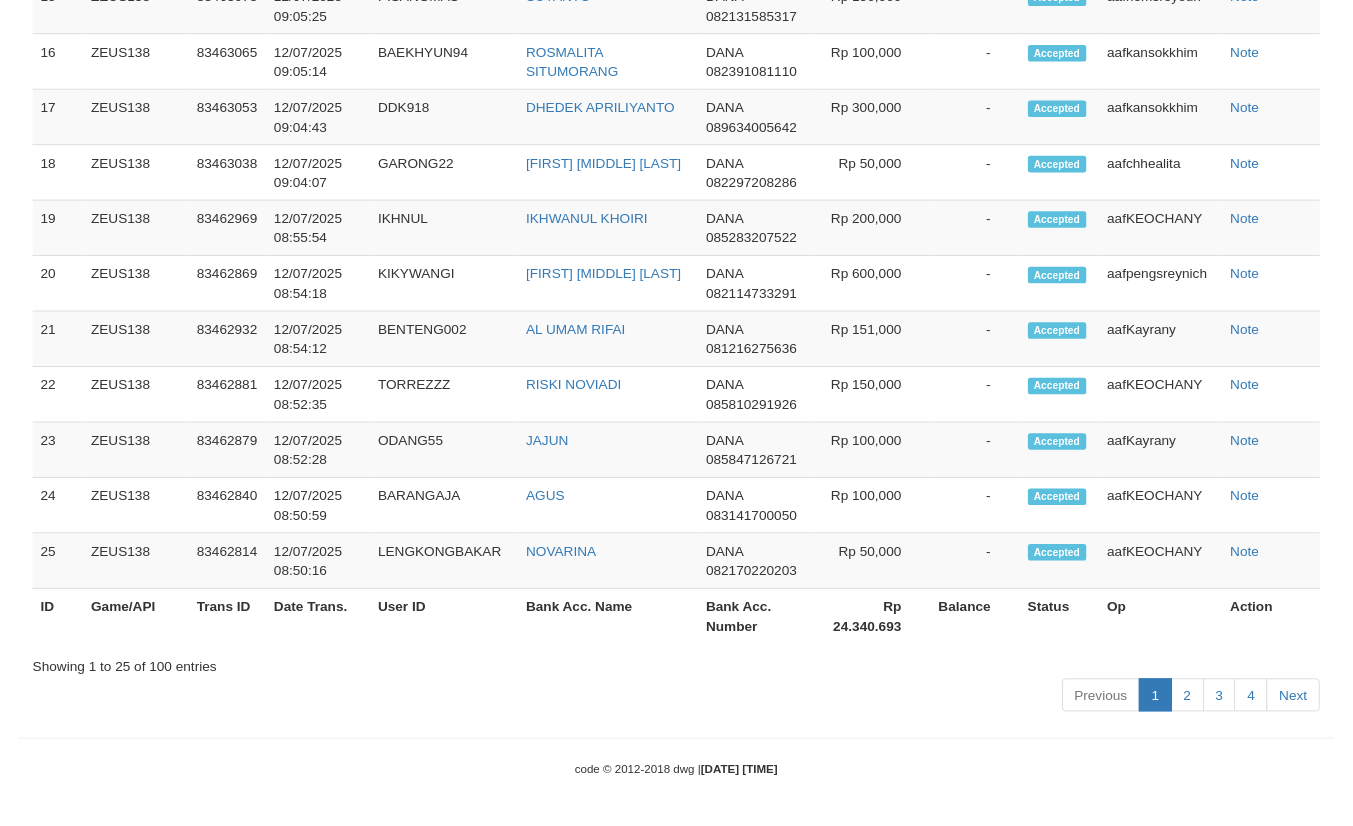 scroll, scrollTop: 2988, scrollLeft: 0, axis: vertical 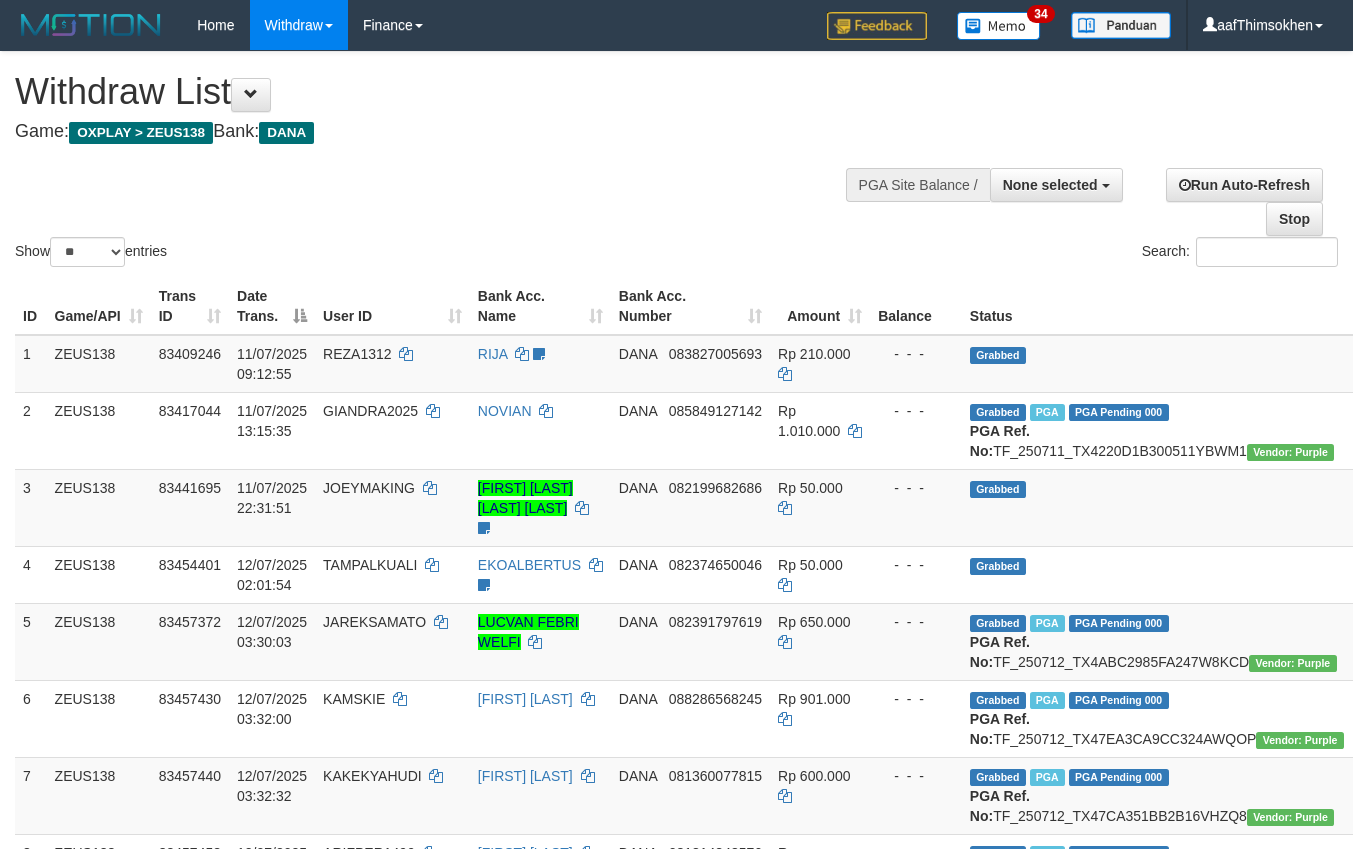 select 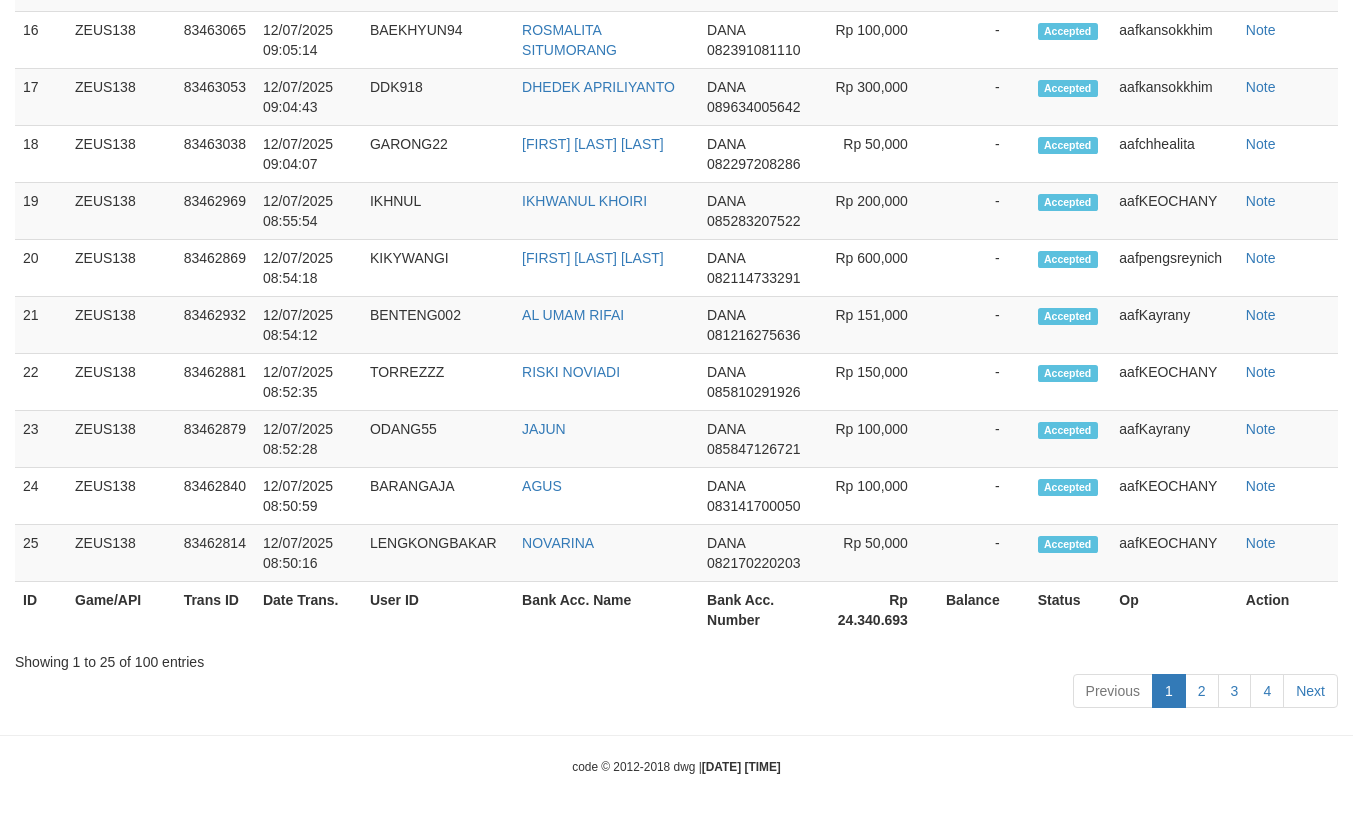 scroll, scrollTop: 2988, scrollLeft: 0, axis: vertical 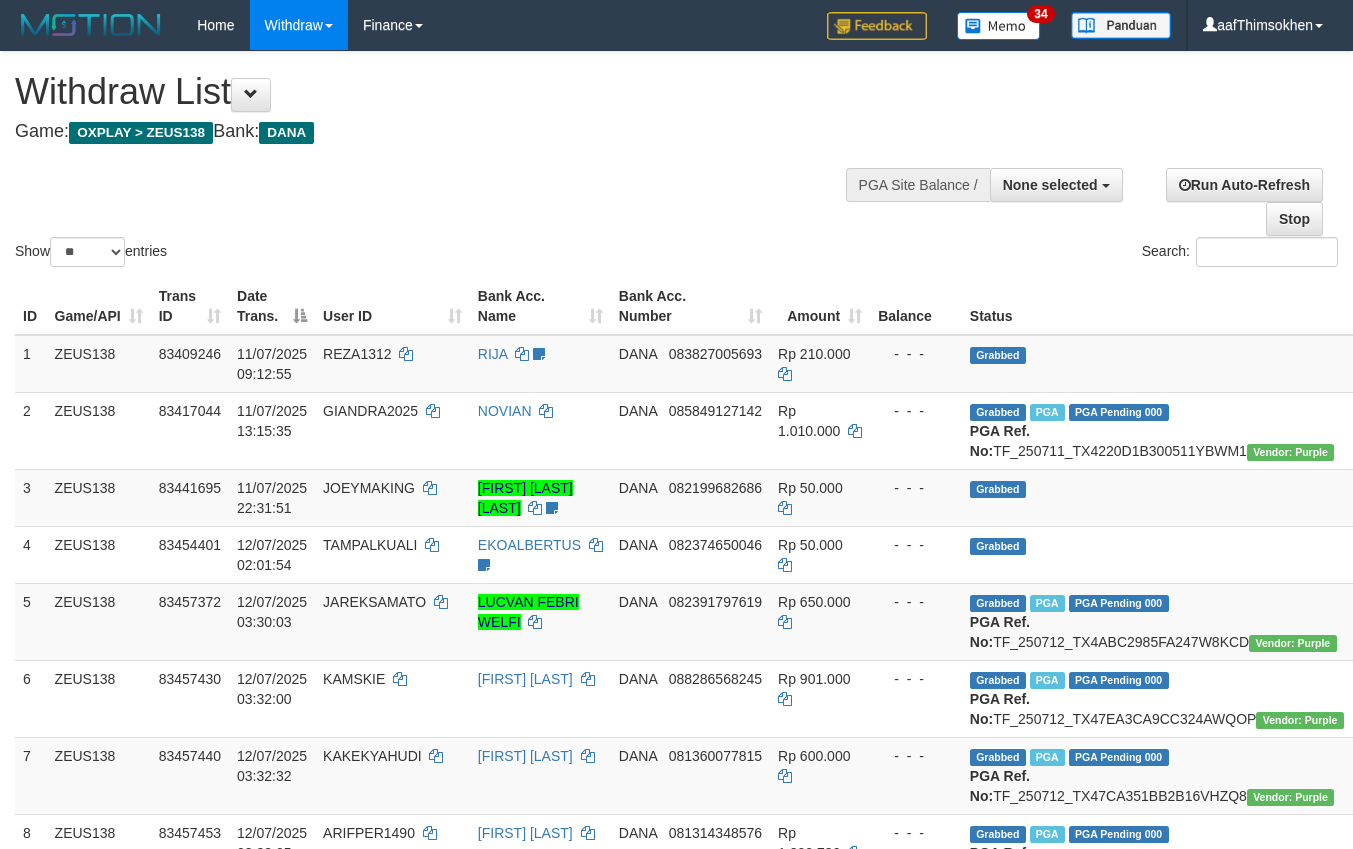 select 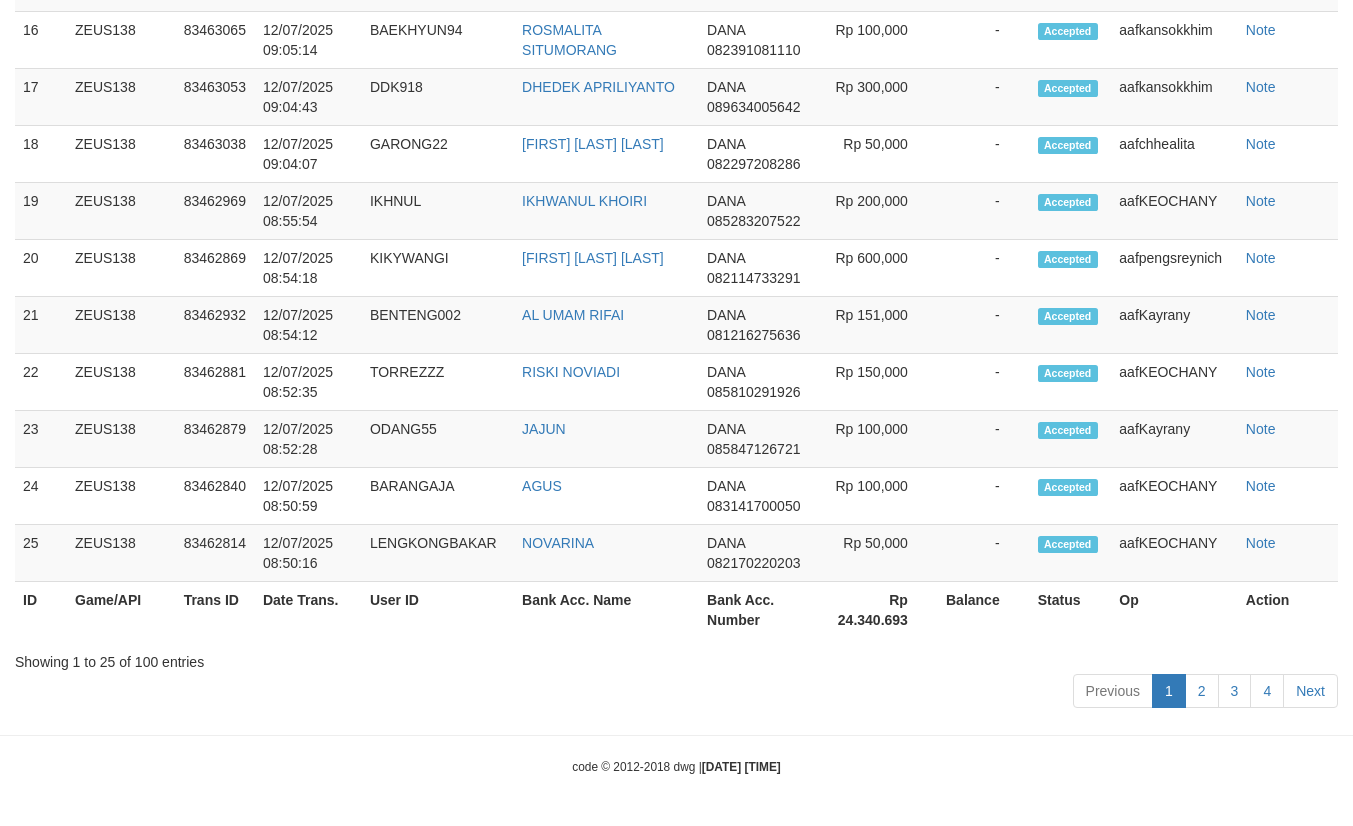 scroll, scrollTop: 2988, scrollLeft: 0, axis: vertical 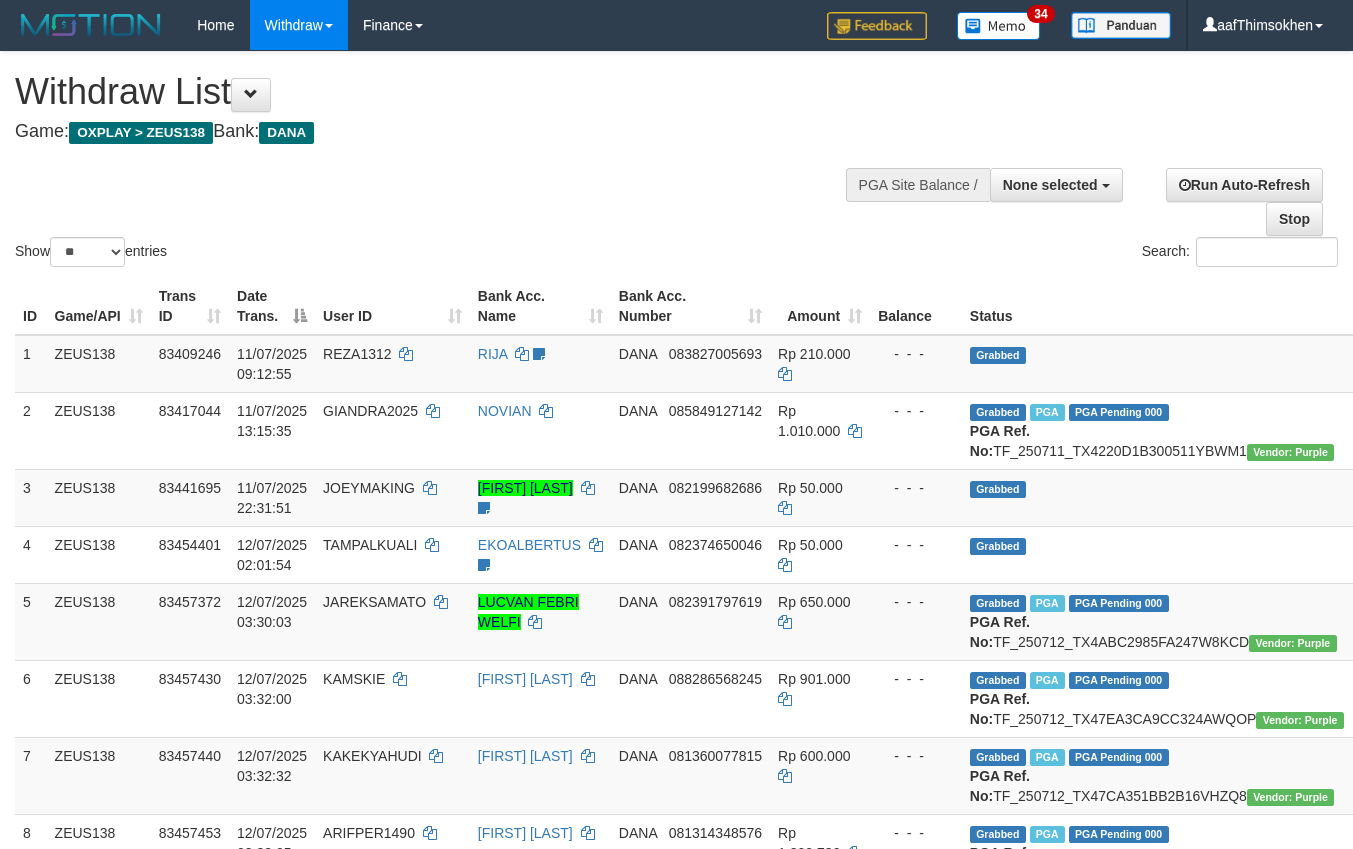 select 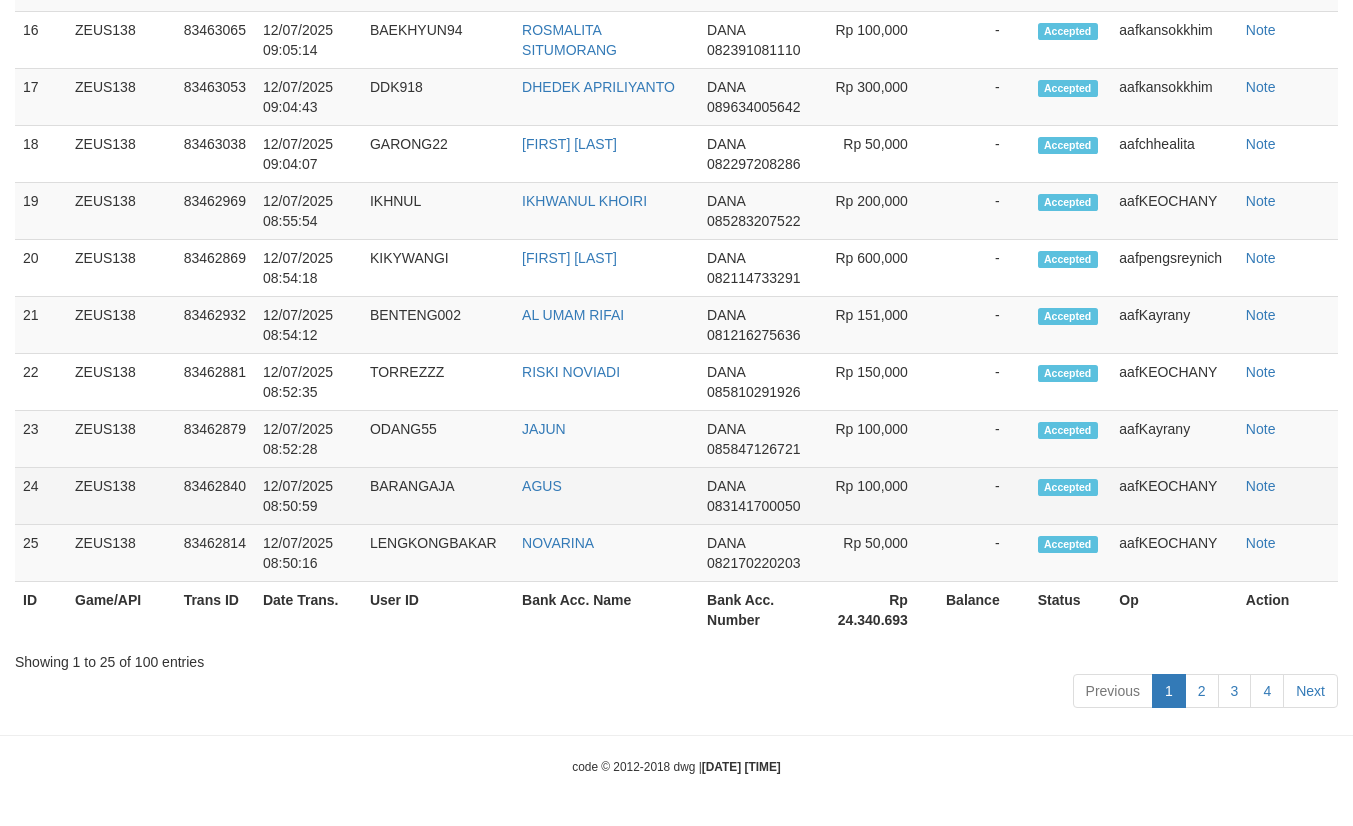scroll, scrollTop: 2988, scrollLeft: 0, axis: vertical 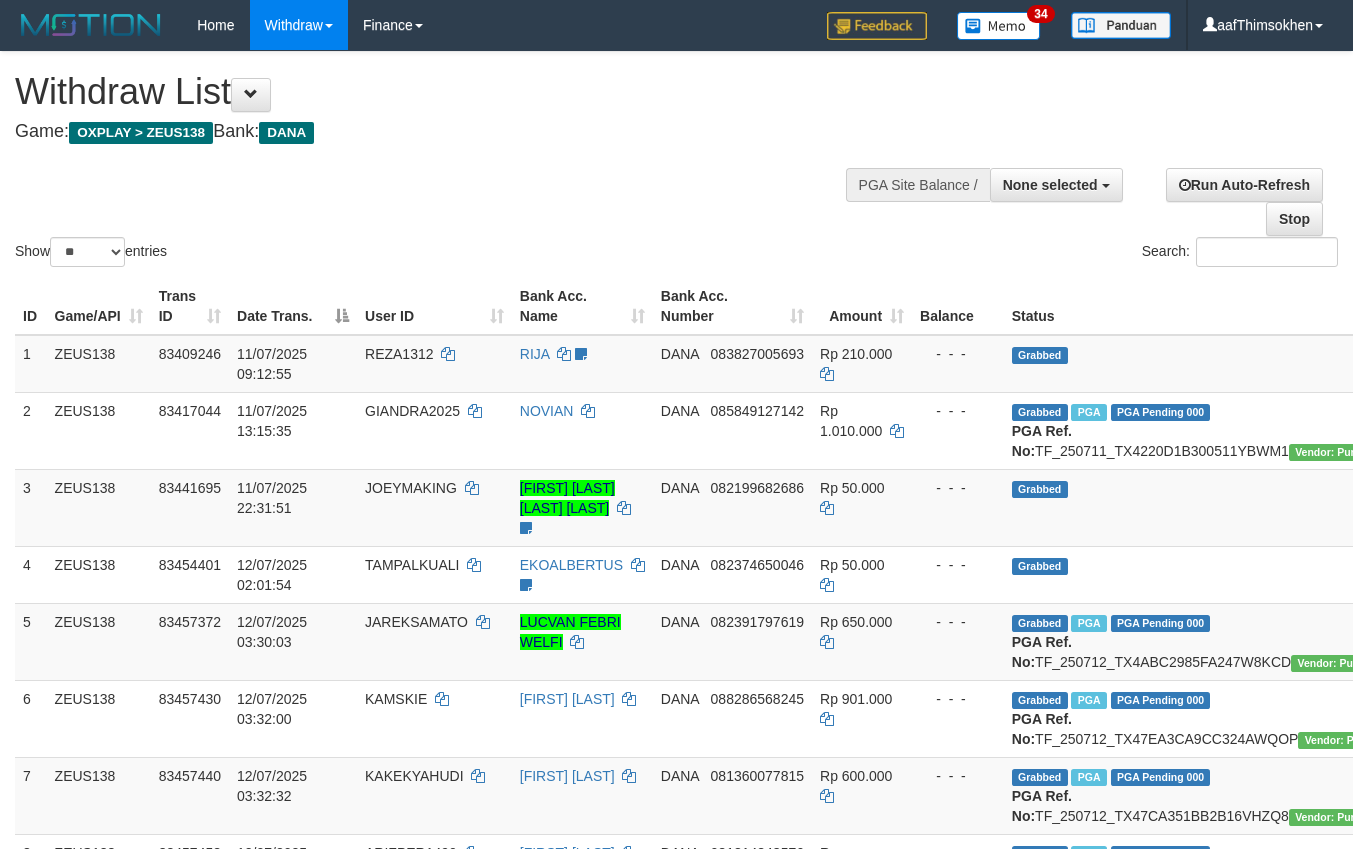 select 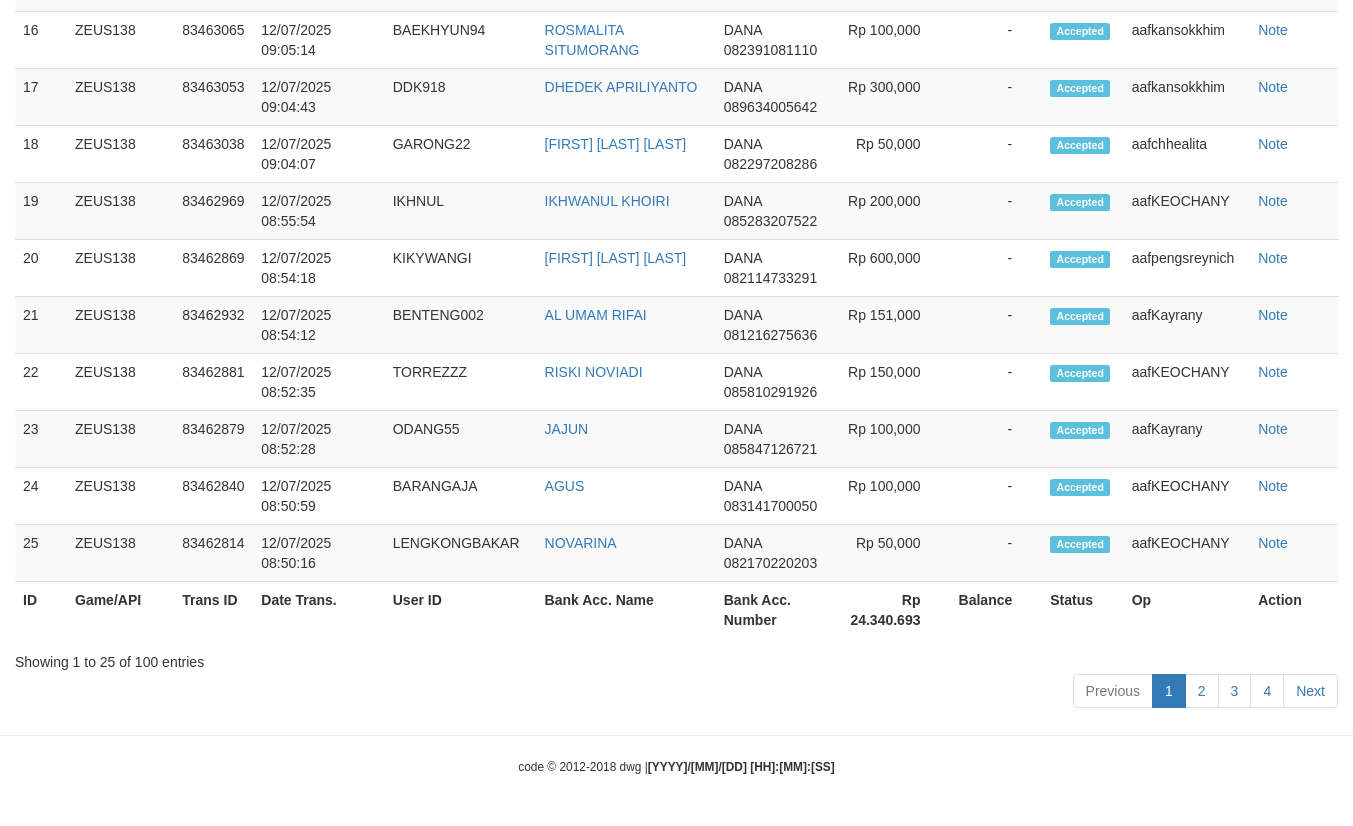 scroll, scrollTop: 2988, scrollLeft: 0, axis: vertical 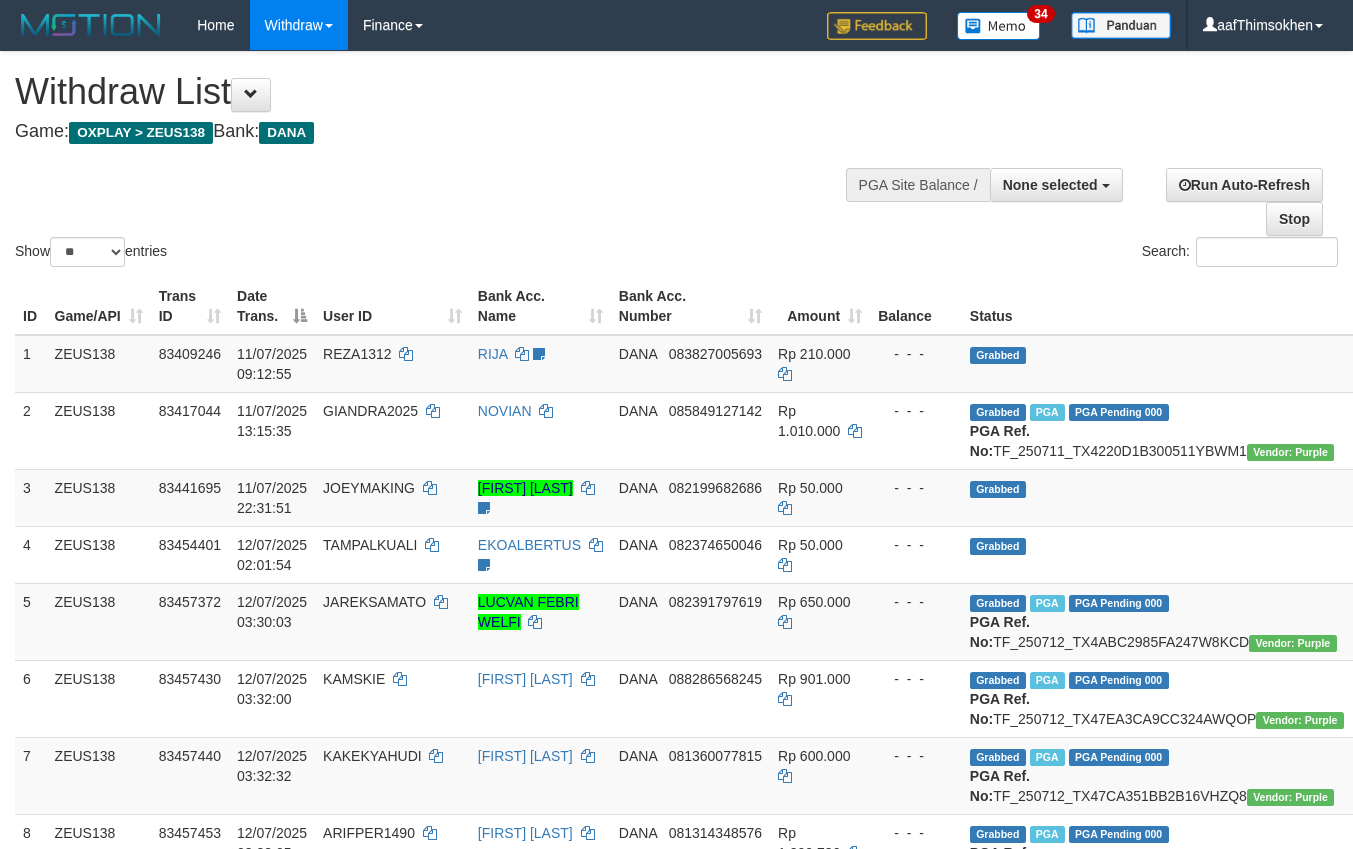 select 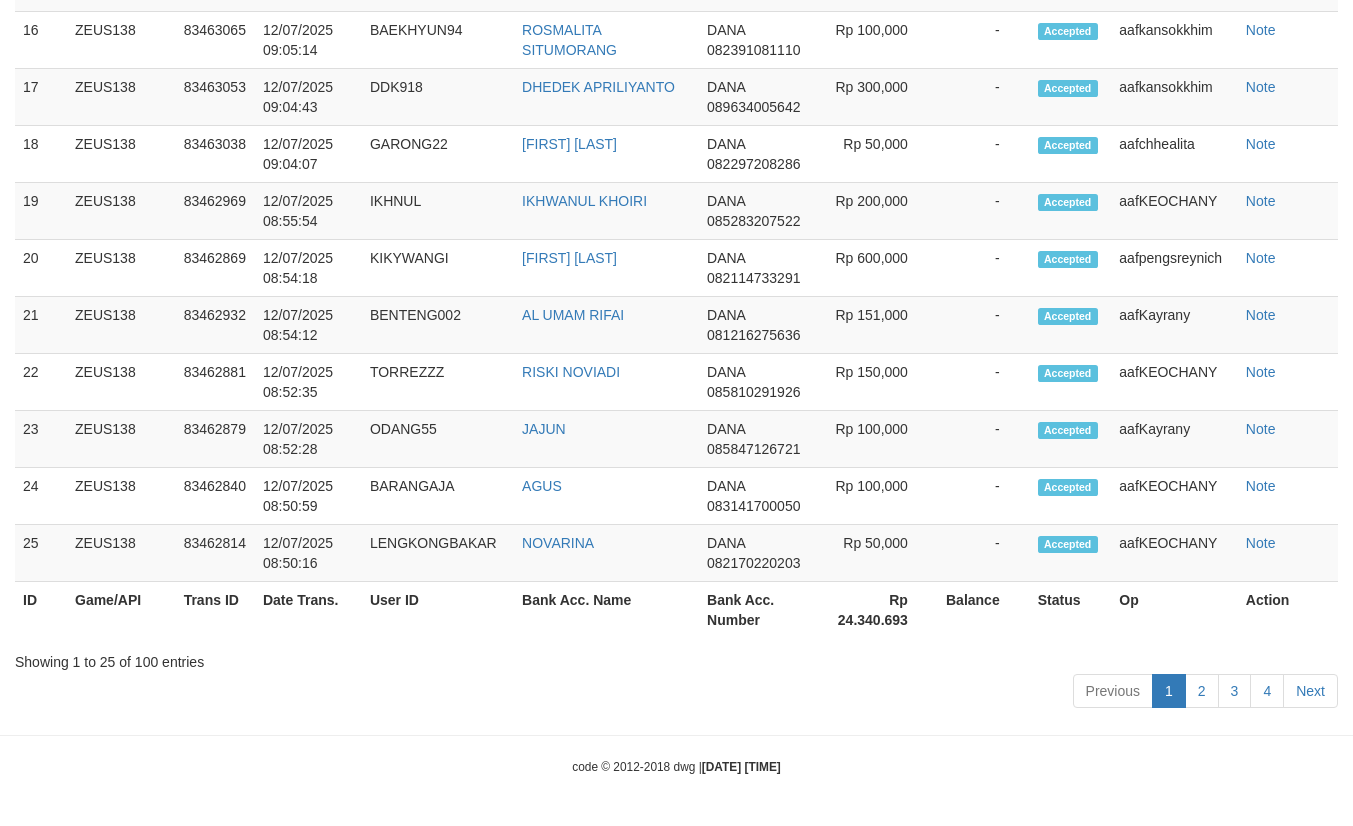 scroll, scrollTop: 2988, scrollLeft: 0, axis: vertical 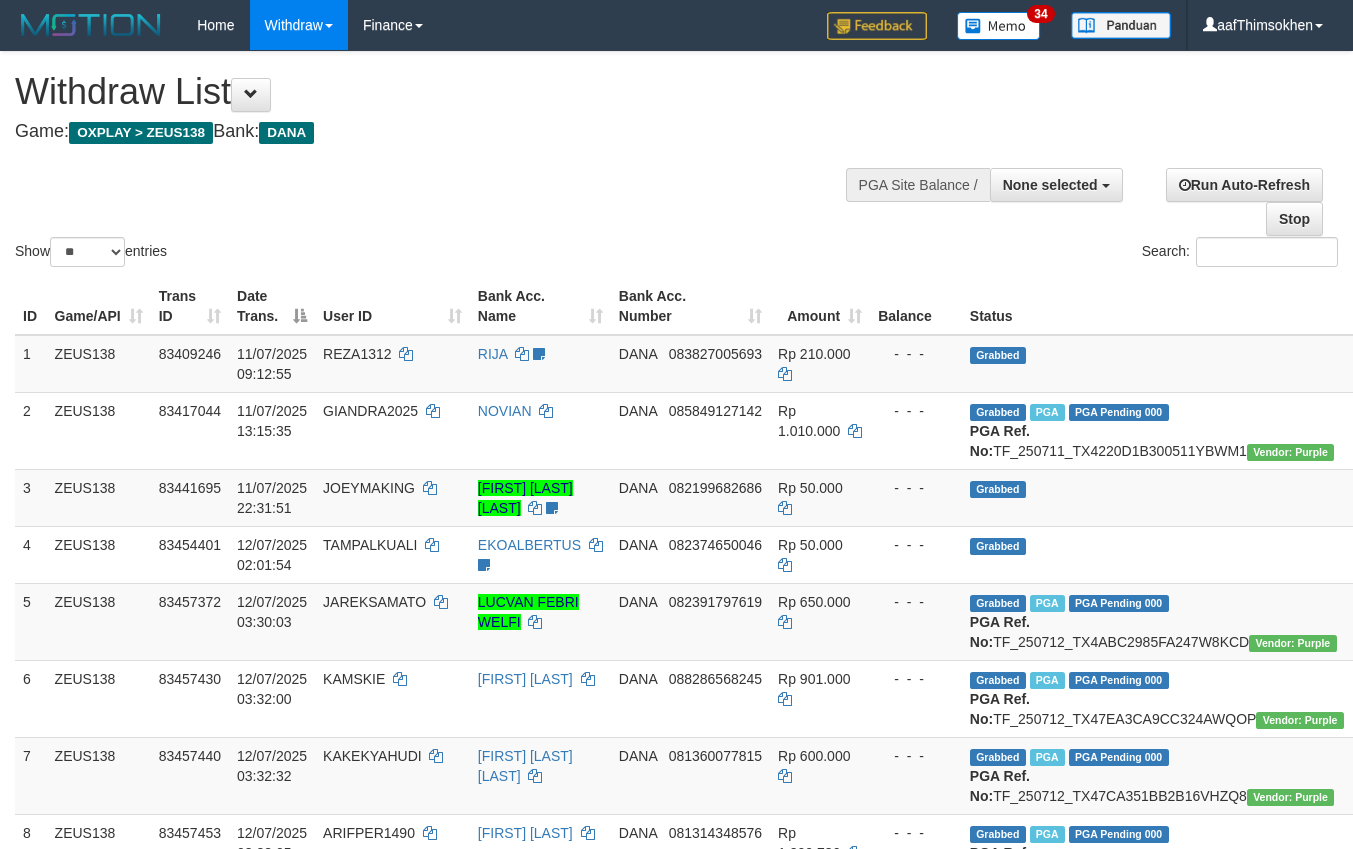 select 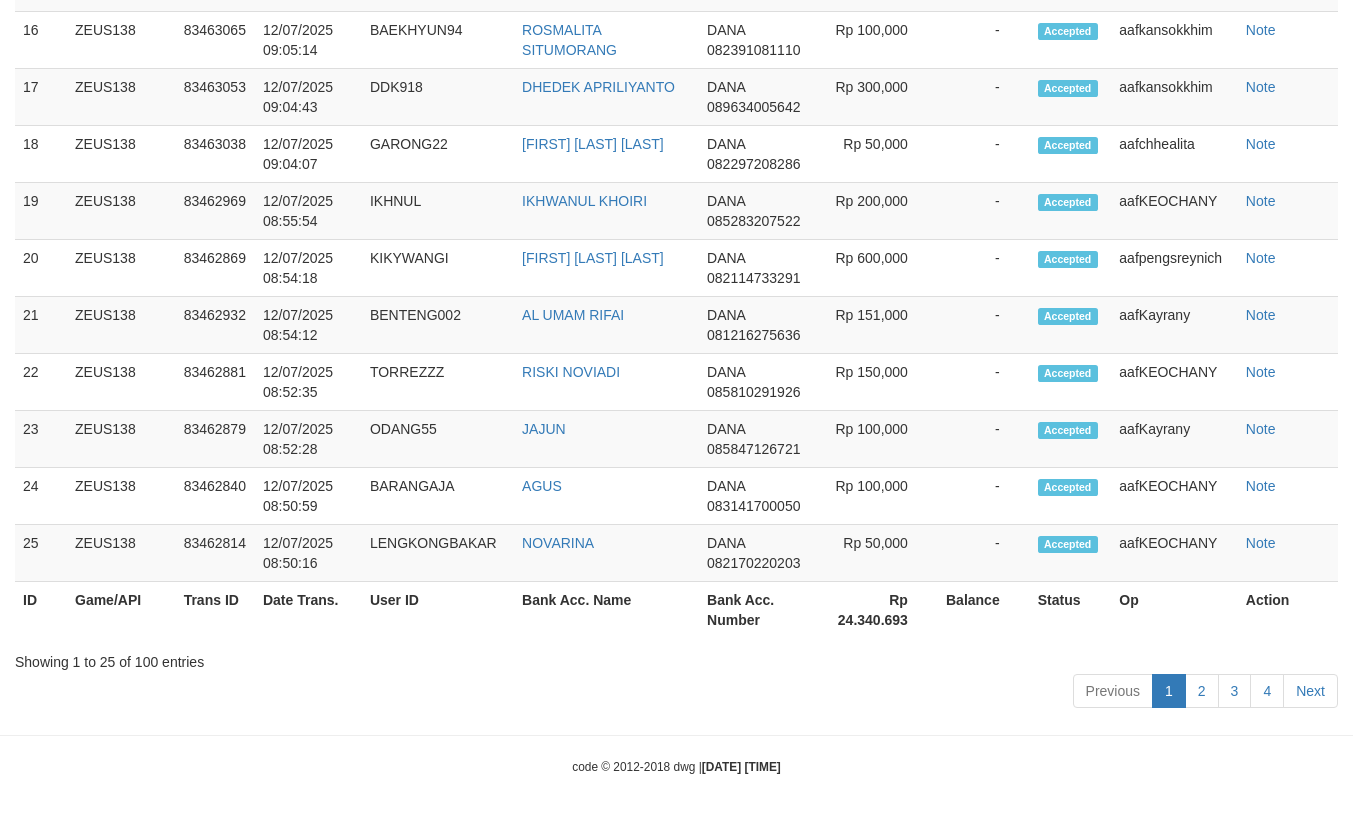 scroll, scrollTop: 2988, scrollLeft: 0, axis: vertical 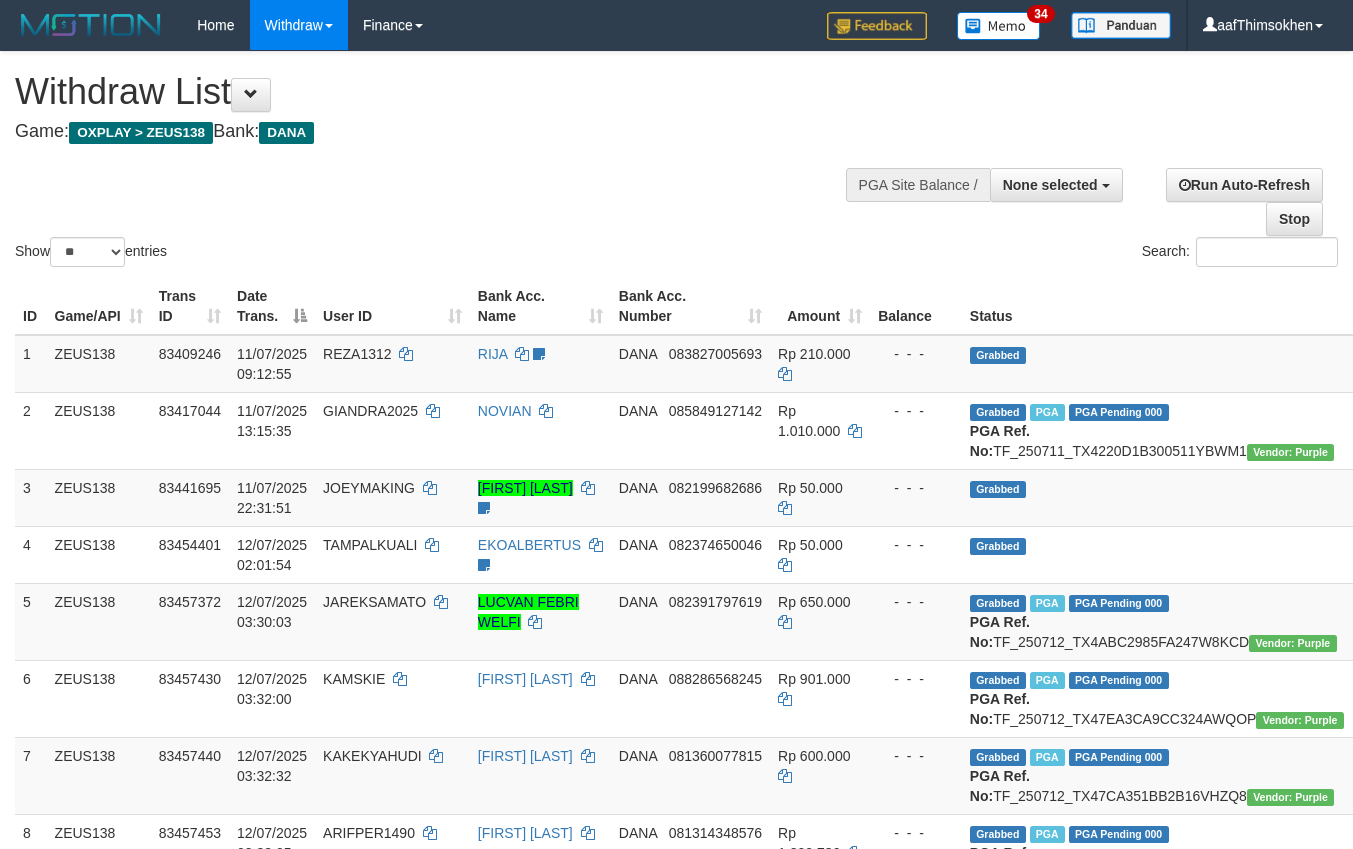 select 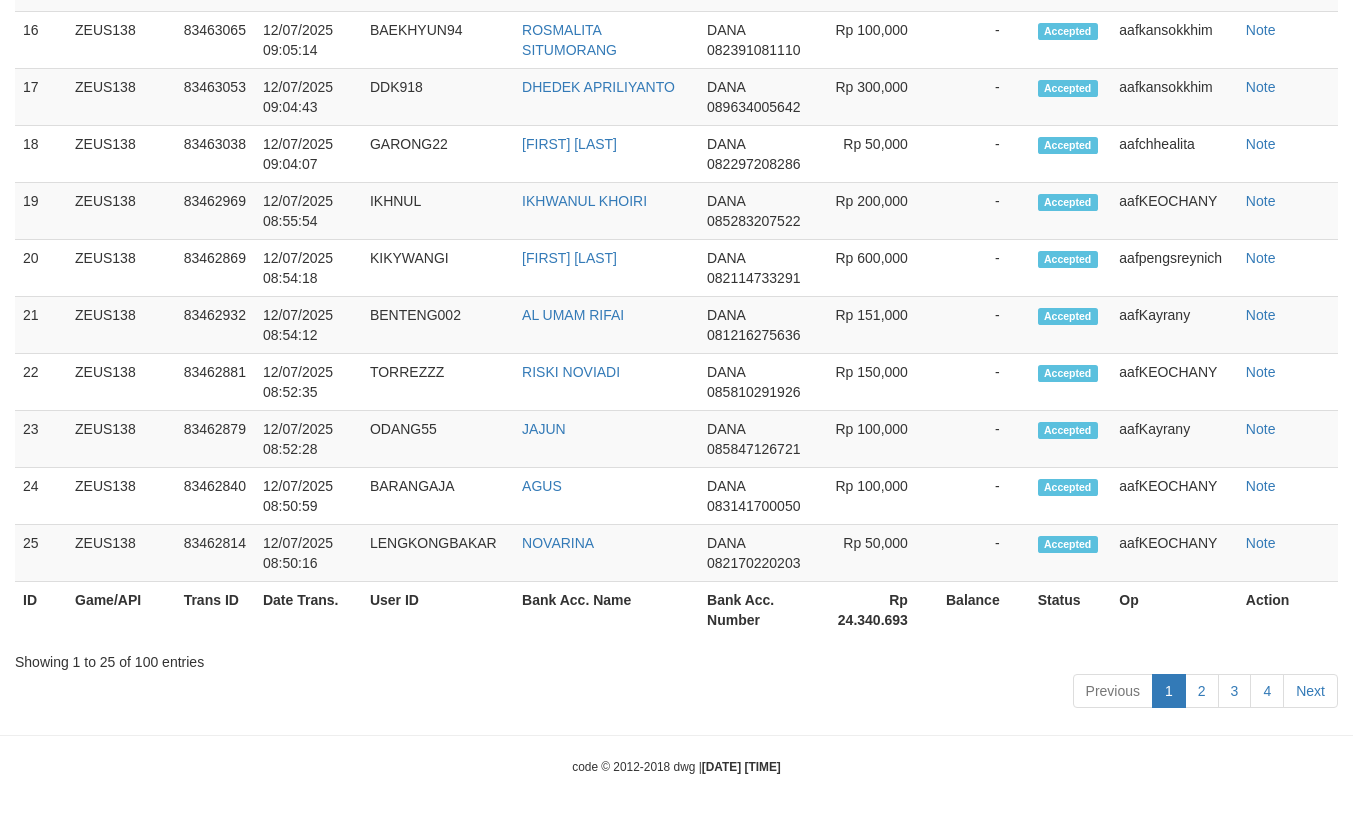 scroll, scrollTop: 2988, scrollLeft: 0, axis: vertical 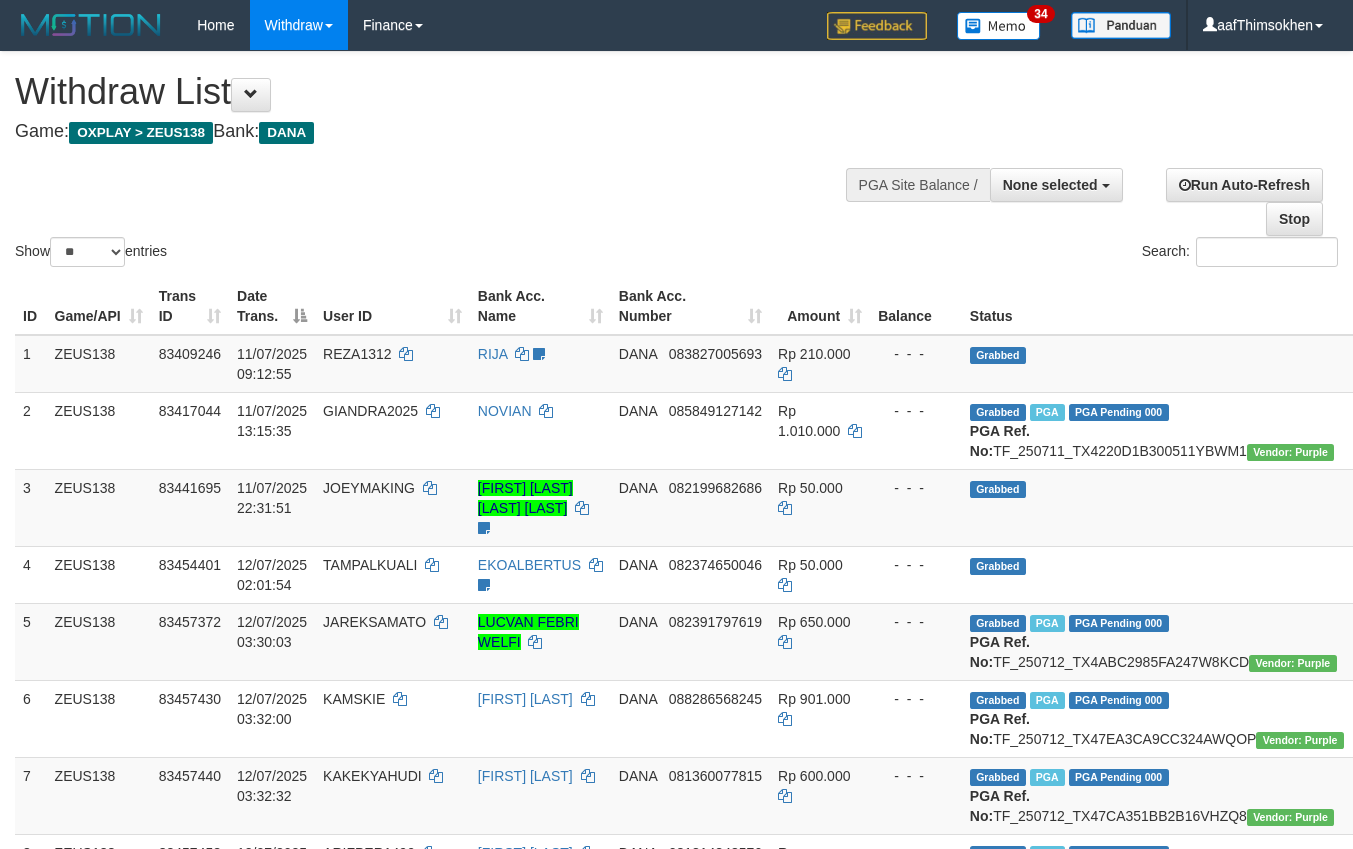 select 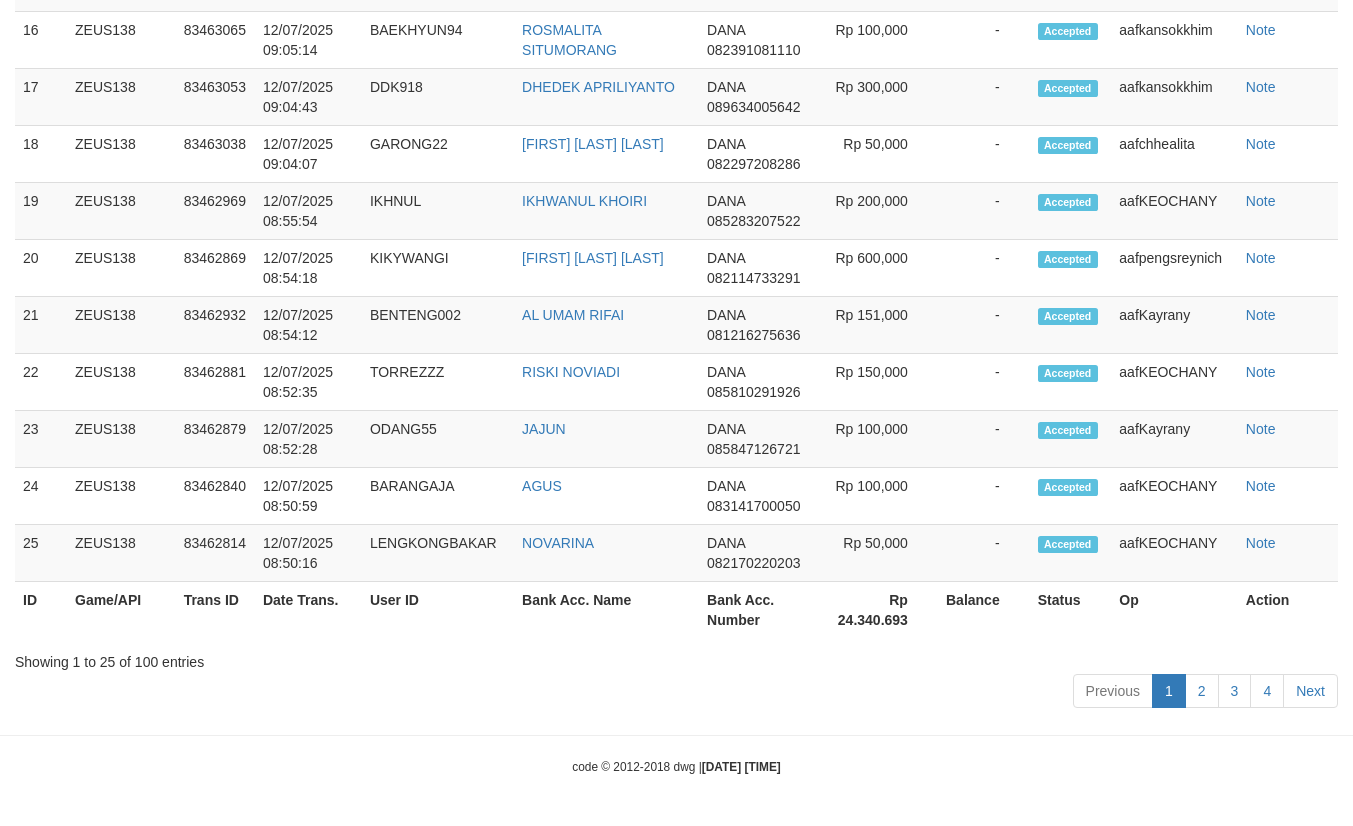 scroll, scrollTop: 2988, scrollLeft: 0, axis: vertical 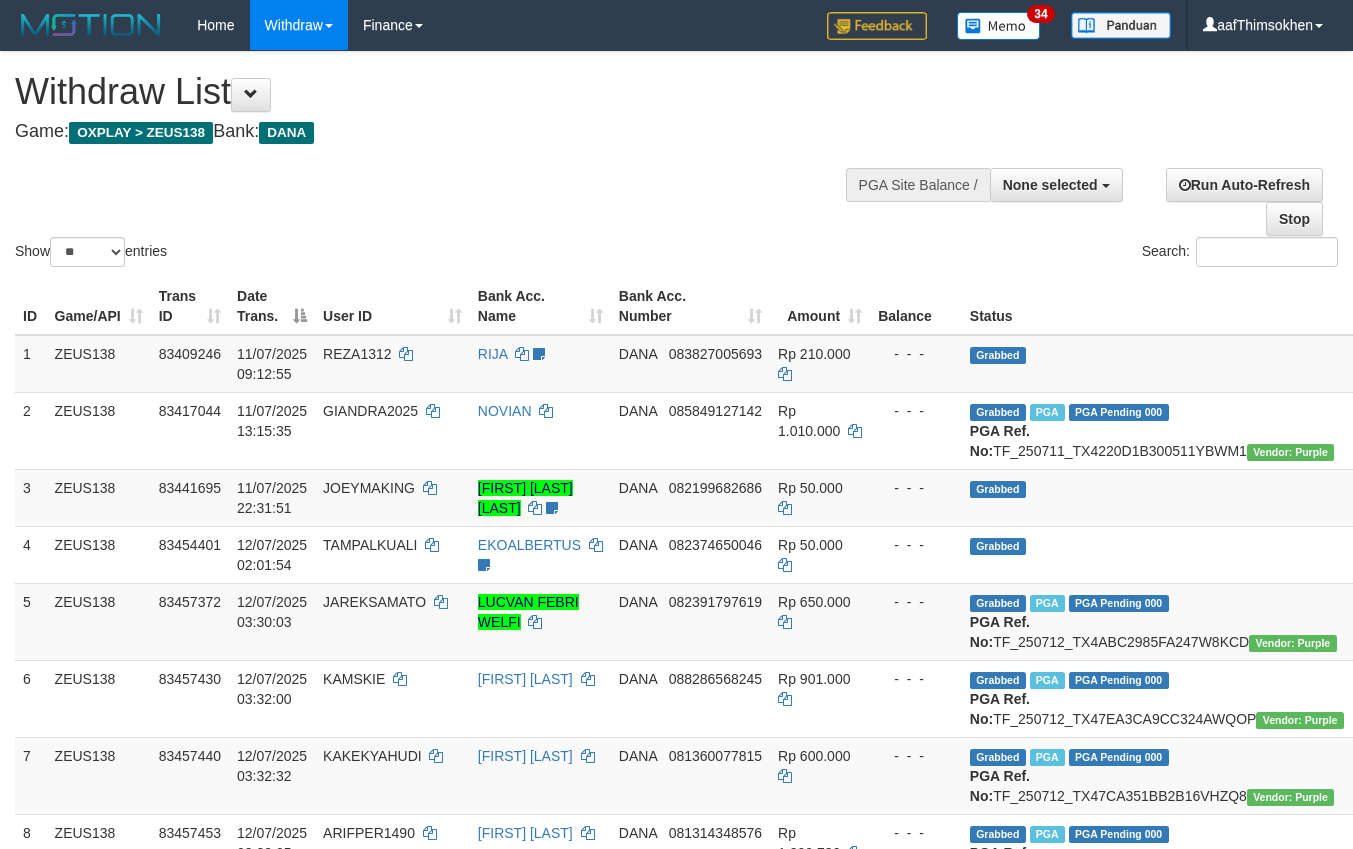 select 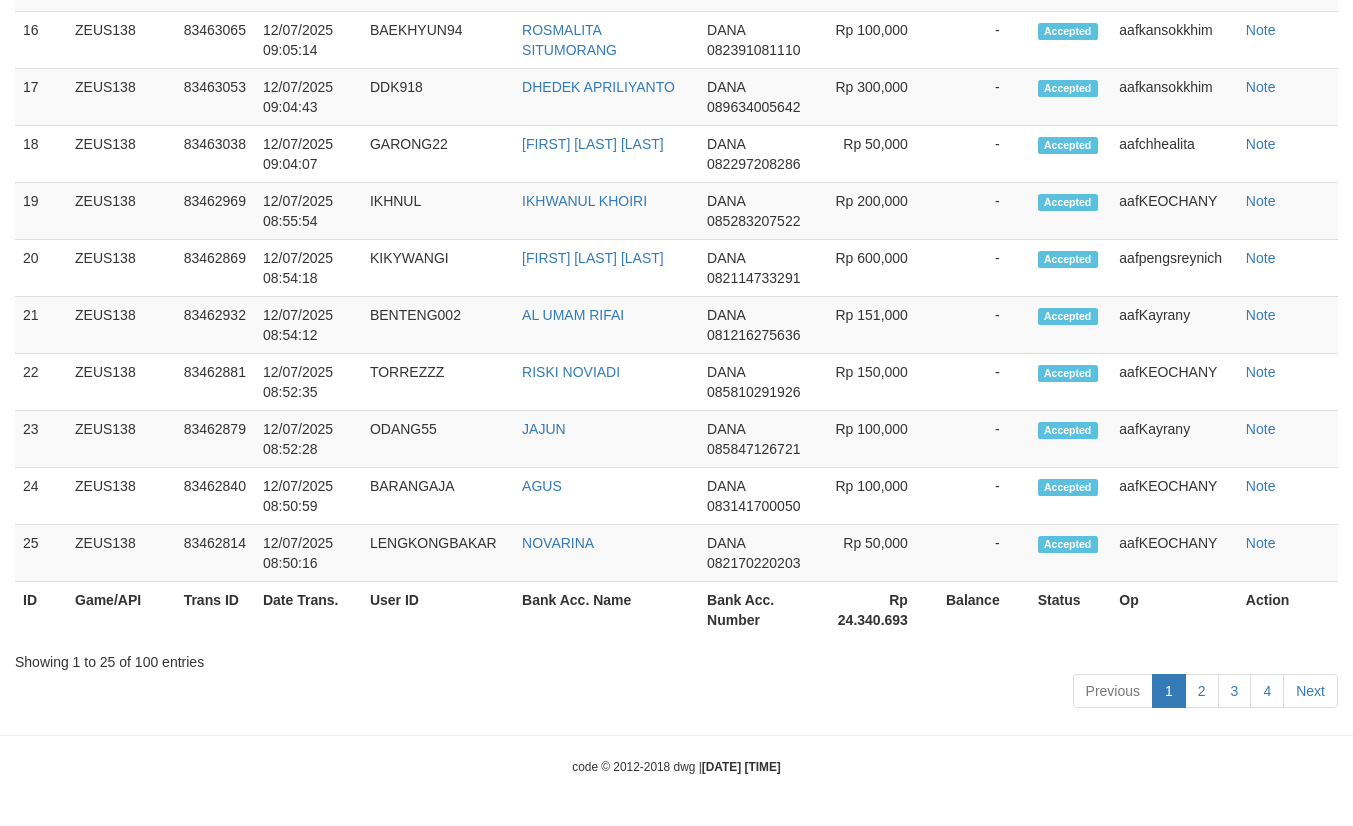 scroll, scrollTop: 2988, scrollLeft: 0, axis: vertical 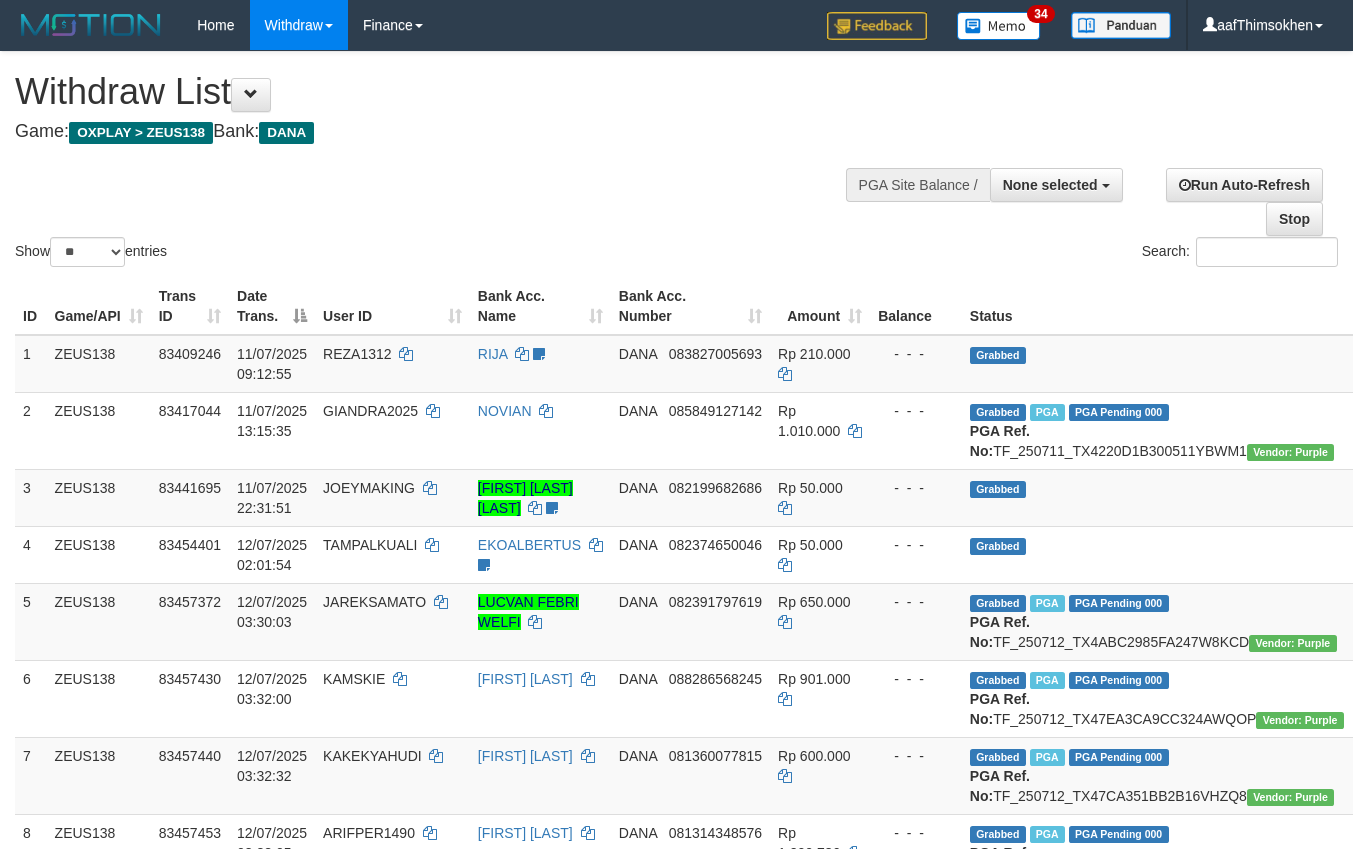 select 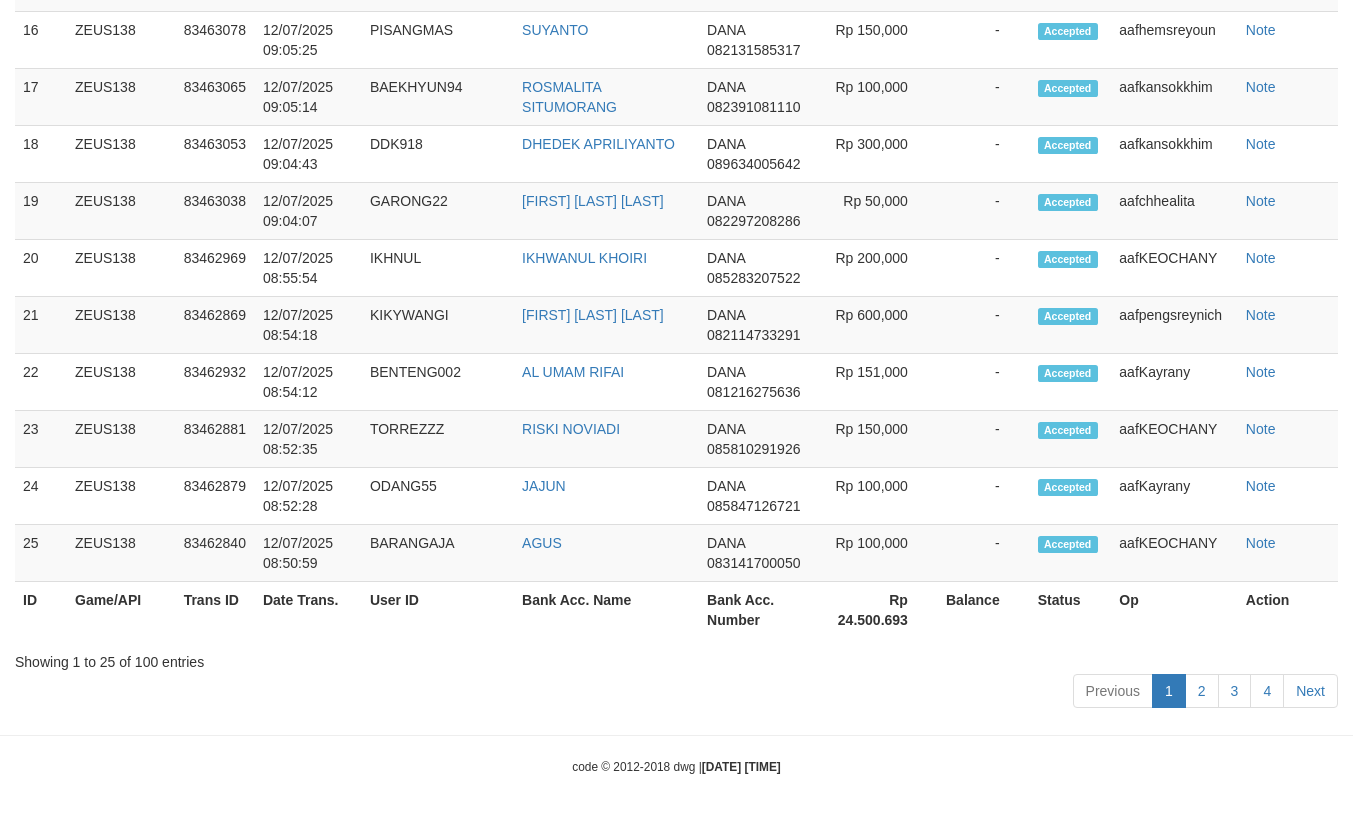 scroll, scrollTop: 2988, scrollLeft: 0, axis: vertical 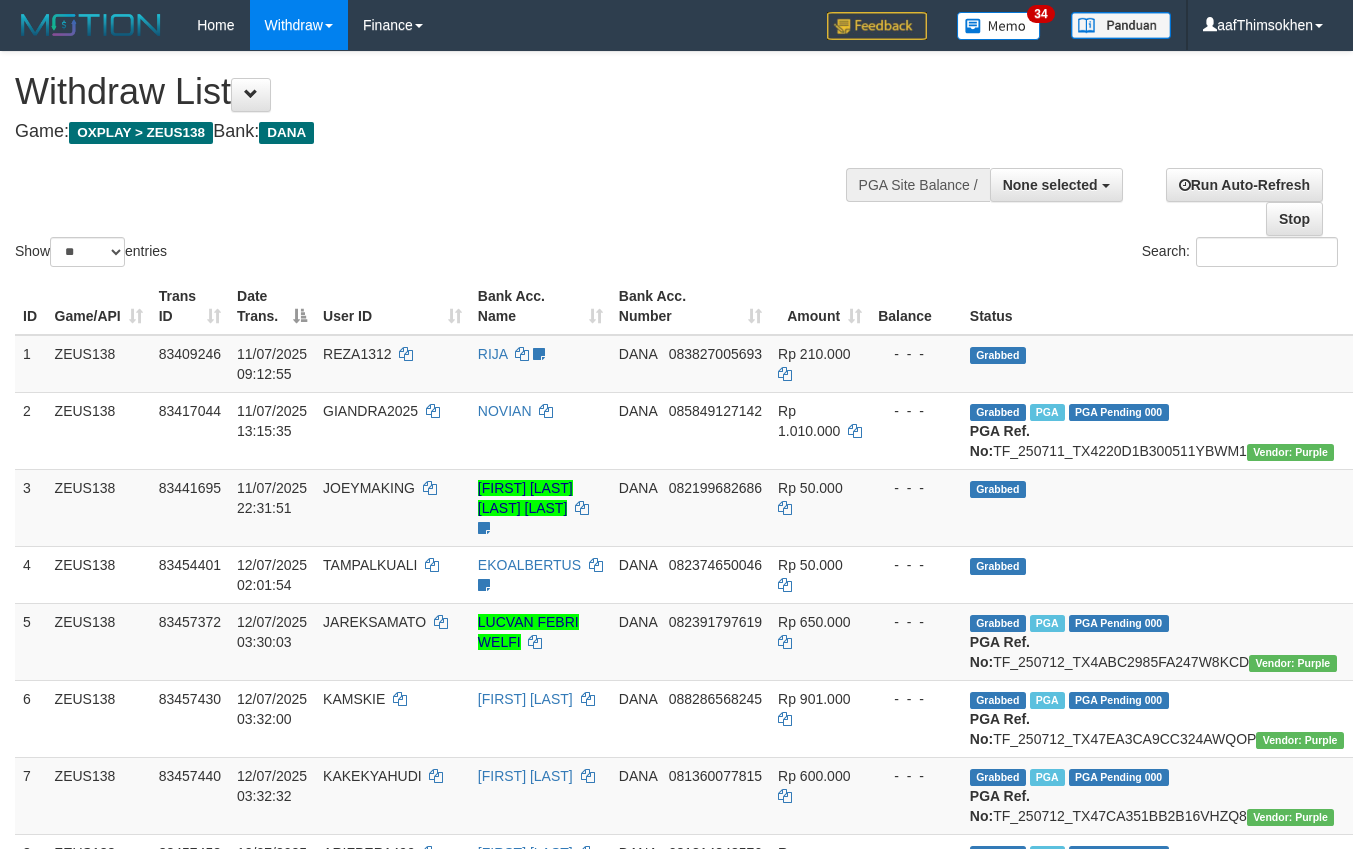 select 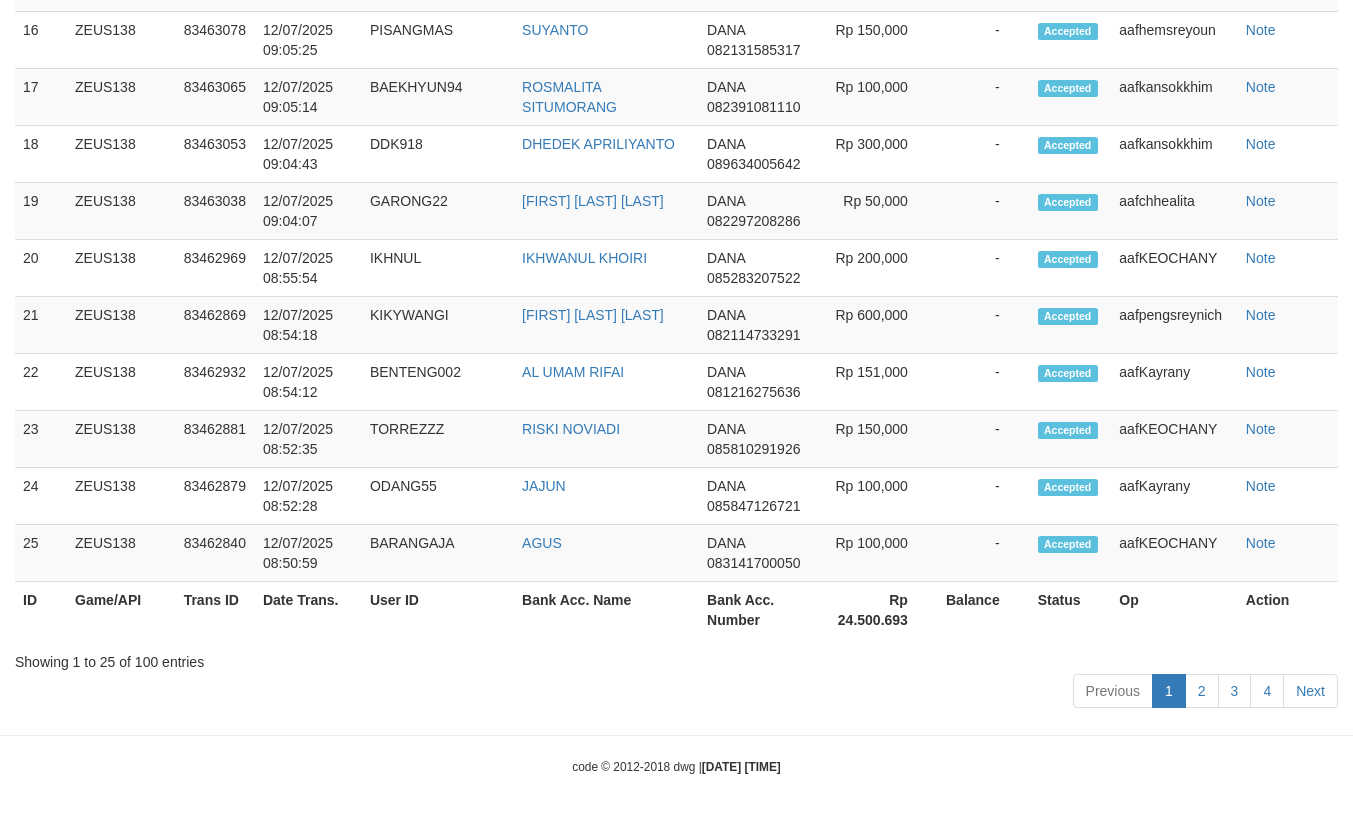 scroll, scrollTop: 2988, scrollLeft: 0, axis: vertical 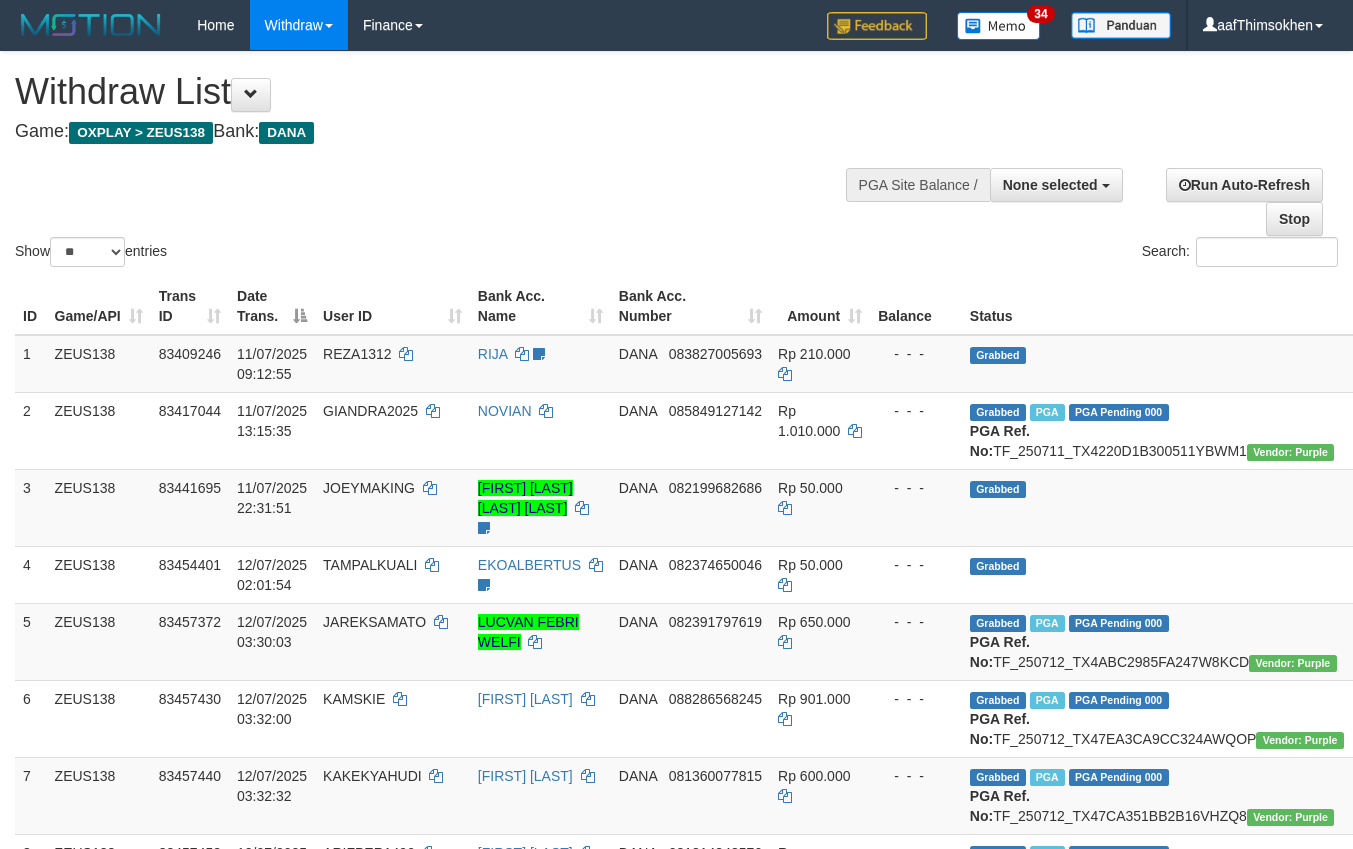 select 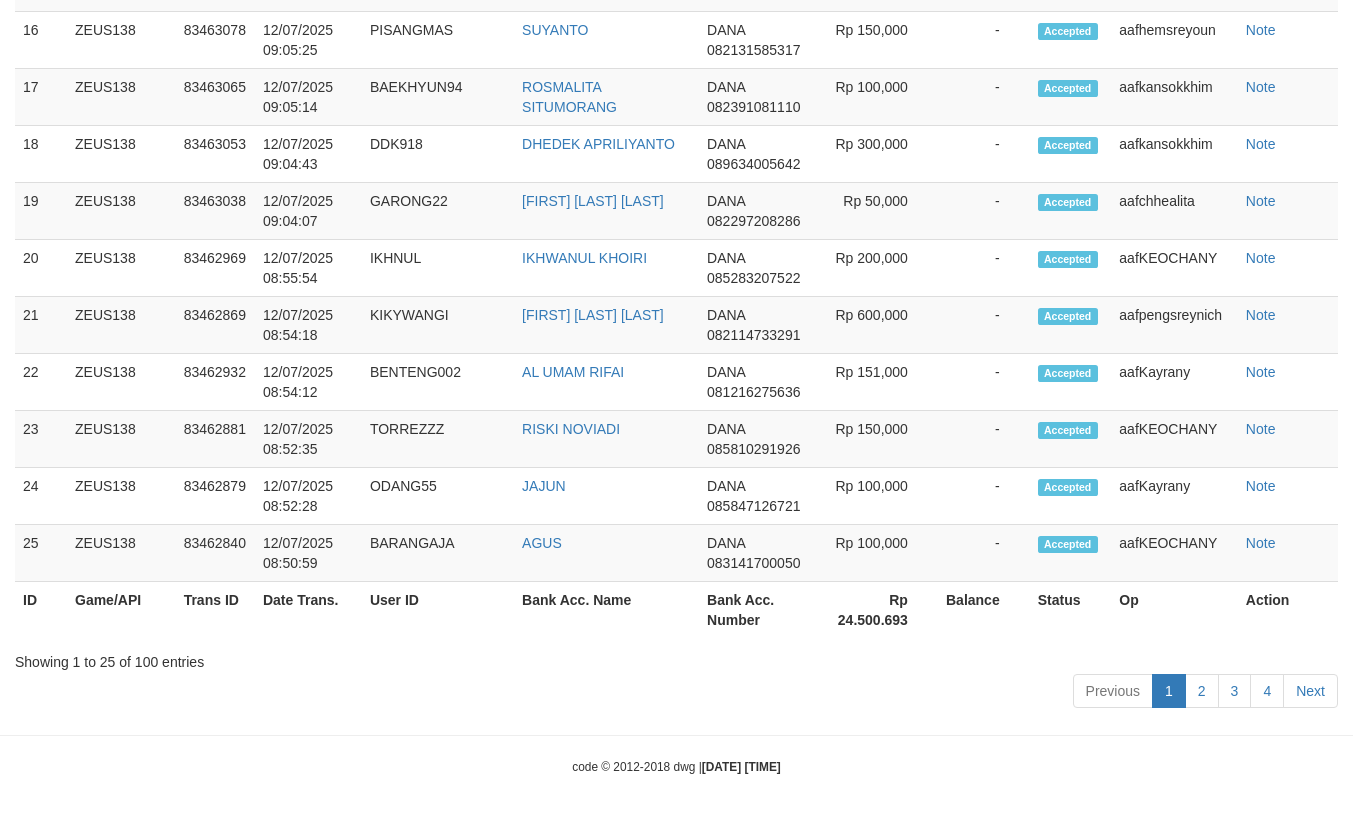 scroll, scrollTop: 2988, scrollLeft: 0, axis: vertical 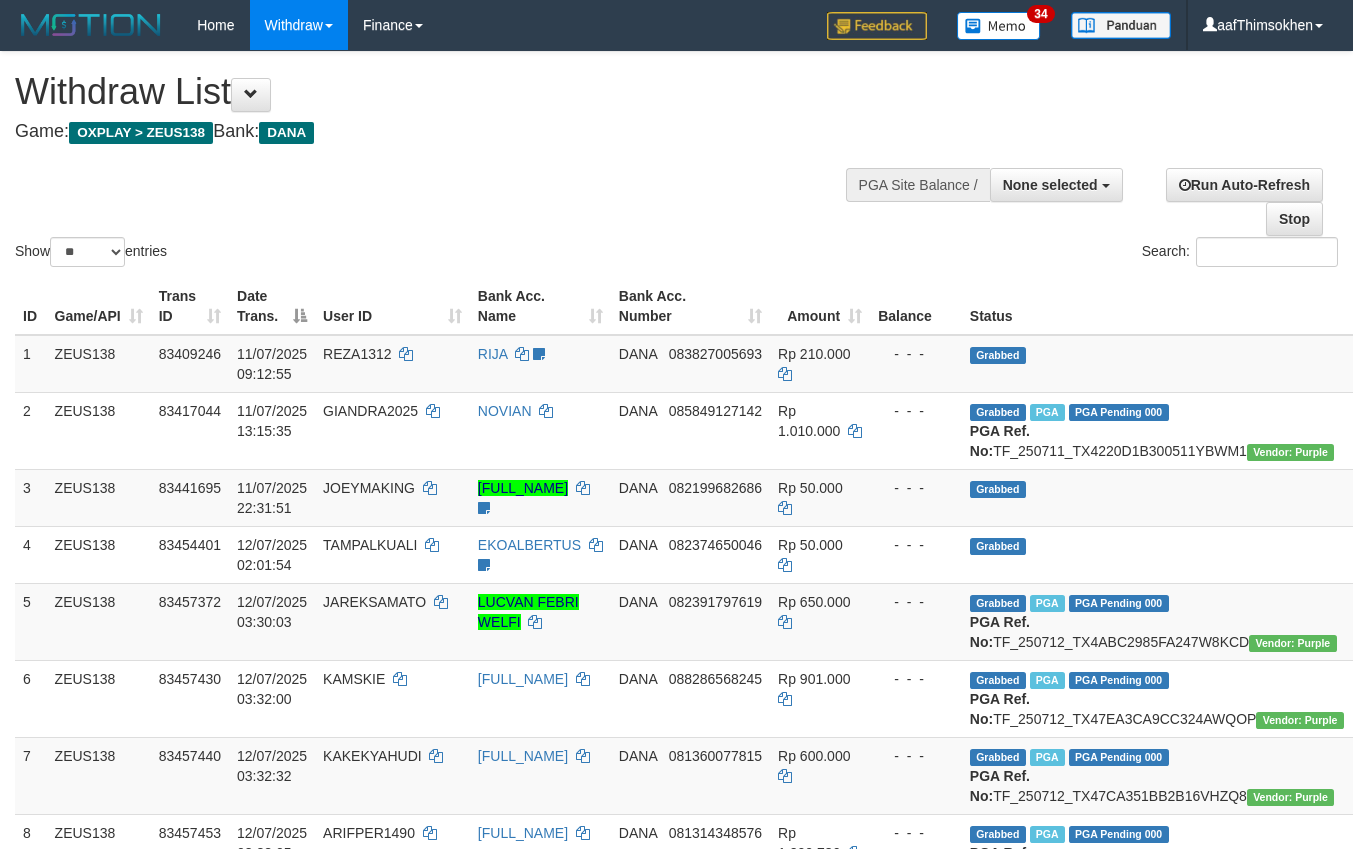 select 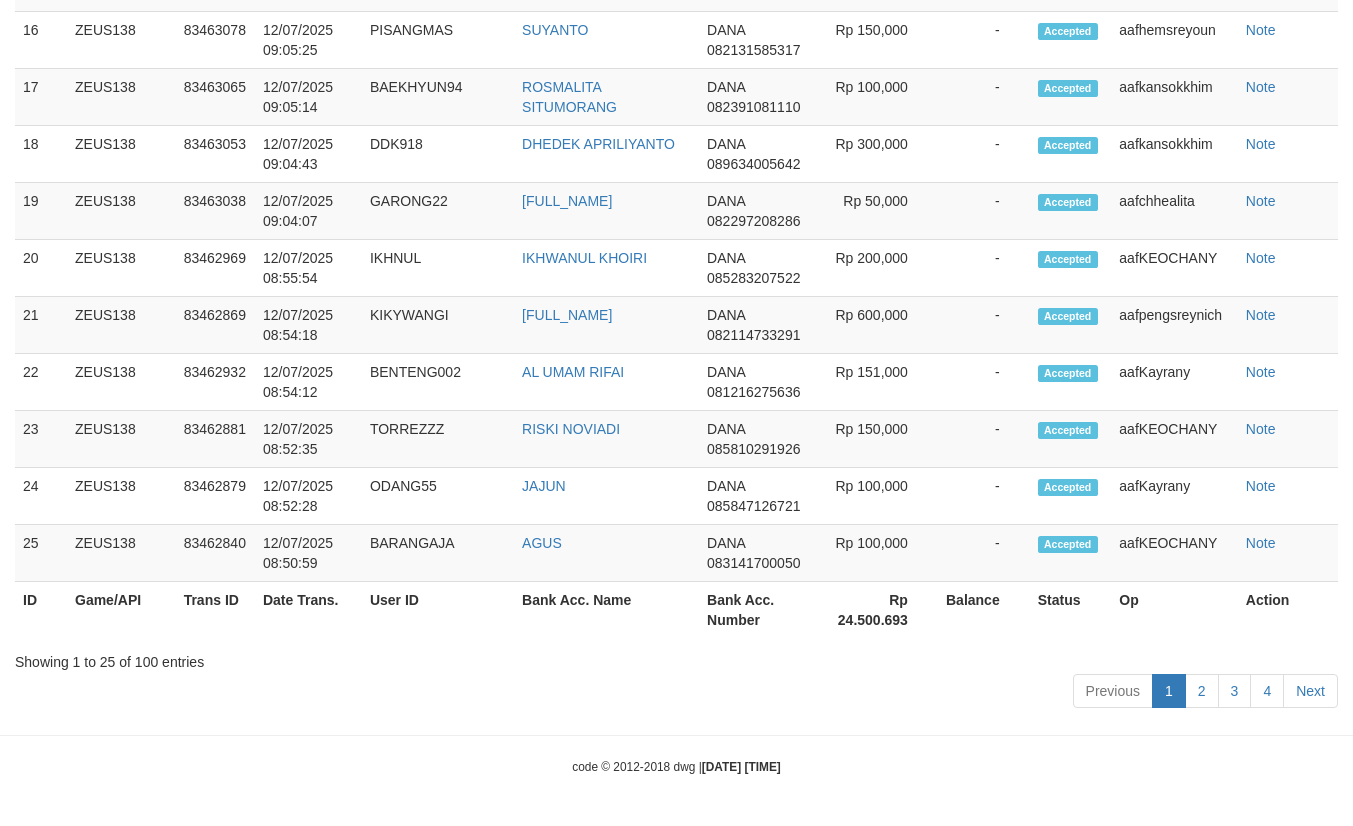 scroll, scrollTop: 2988, scrollLeft: 0, axis: vertical 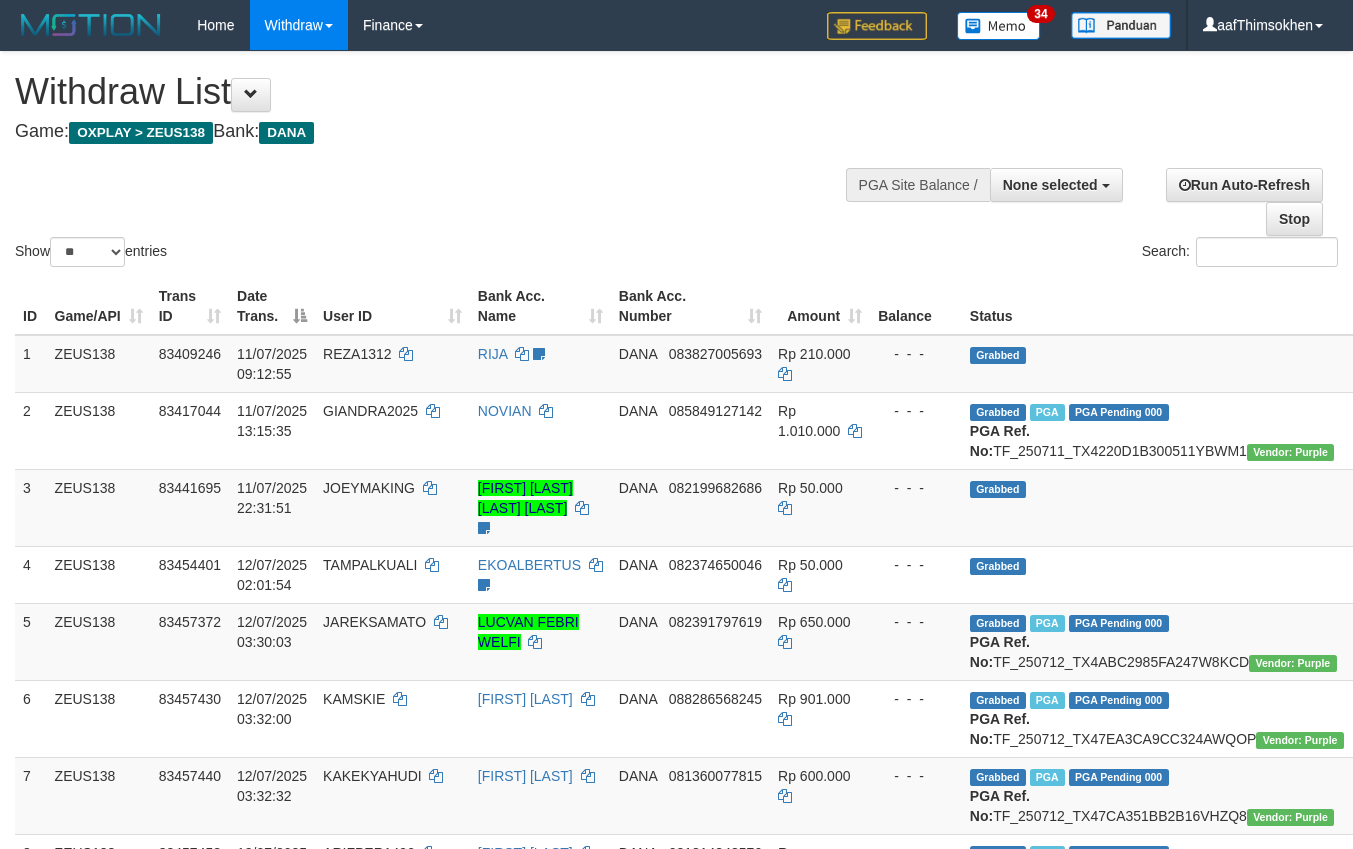 select 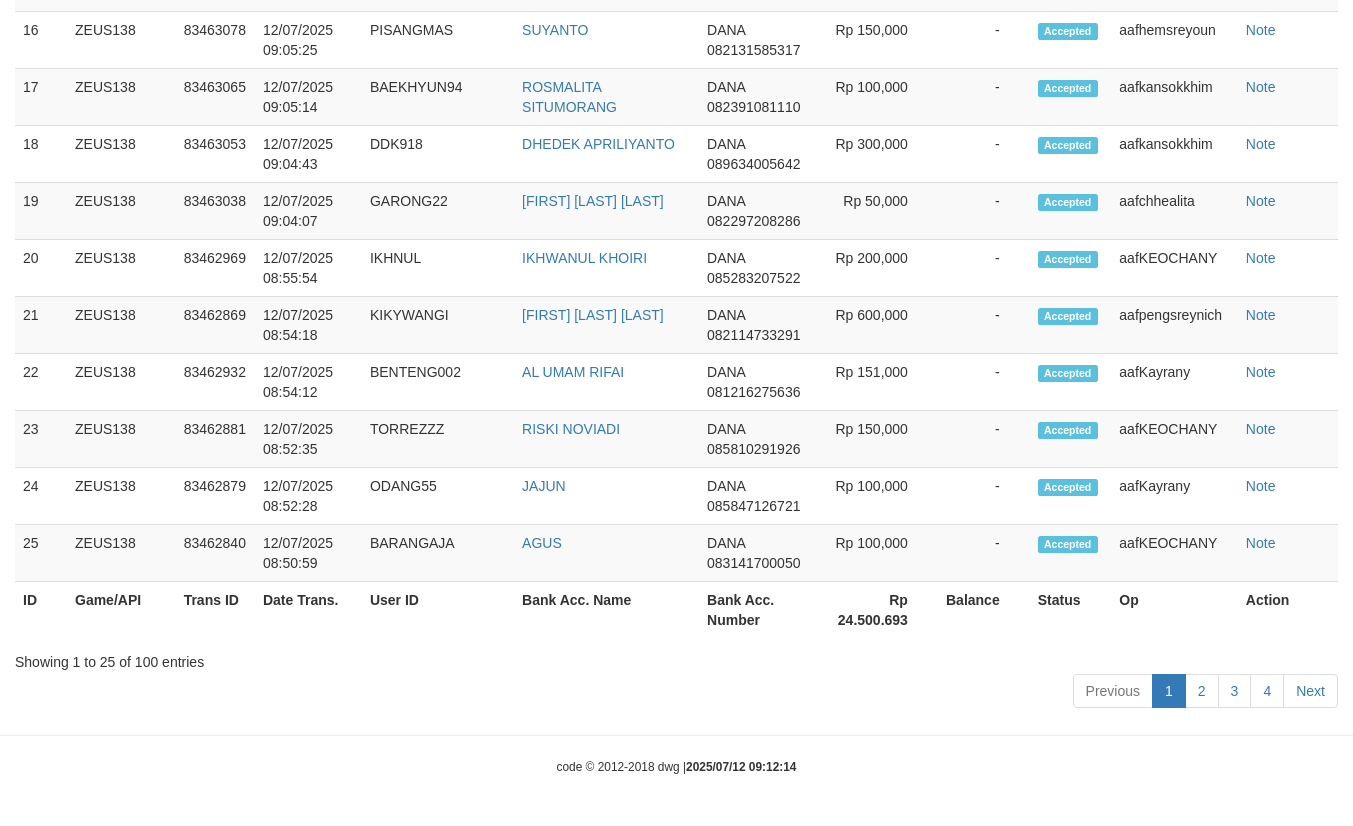 scroll, scrollTop: 2988, scrollLeft: 0, axis: vertical 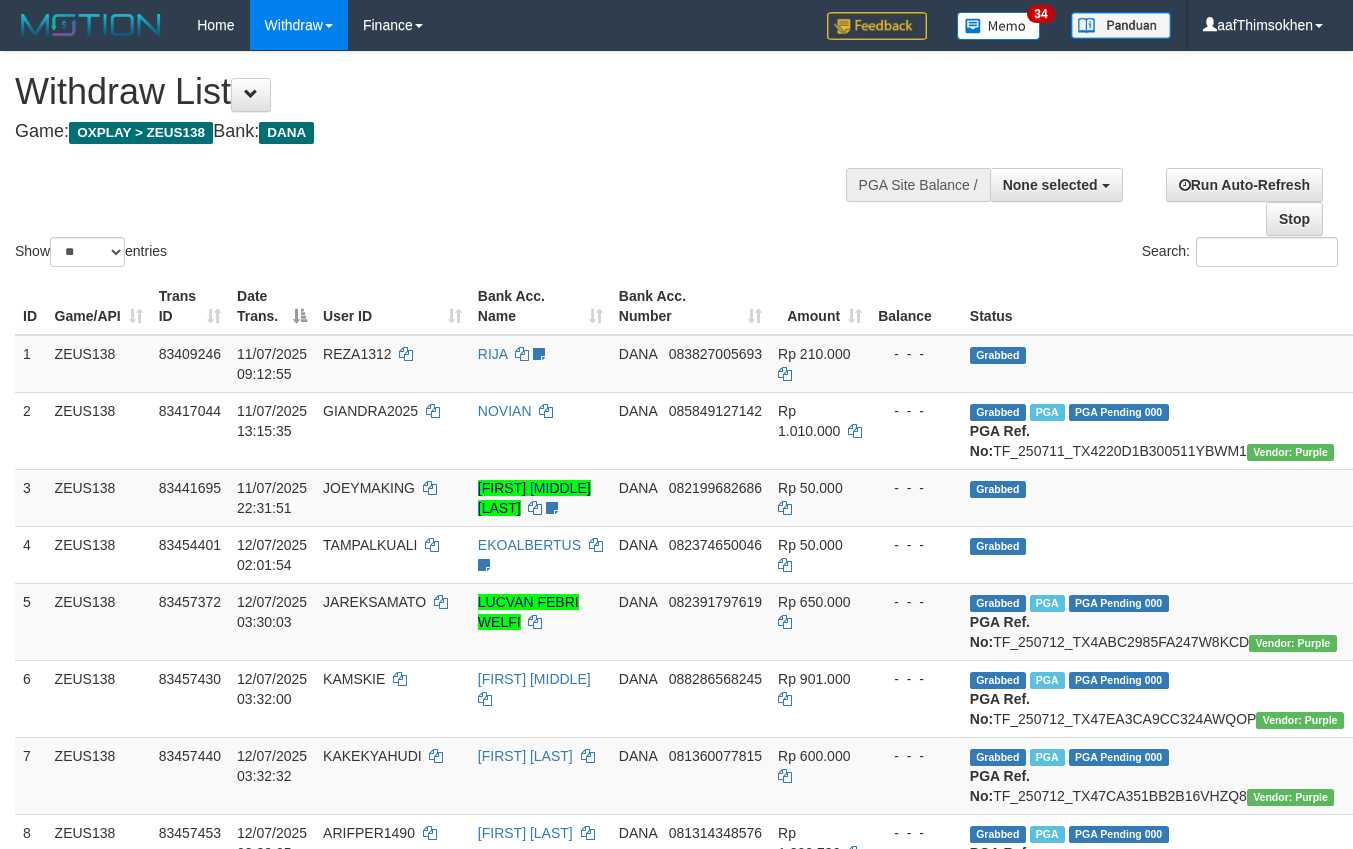 select 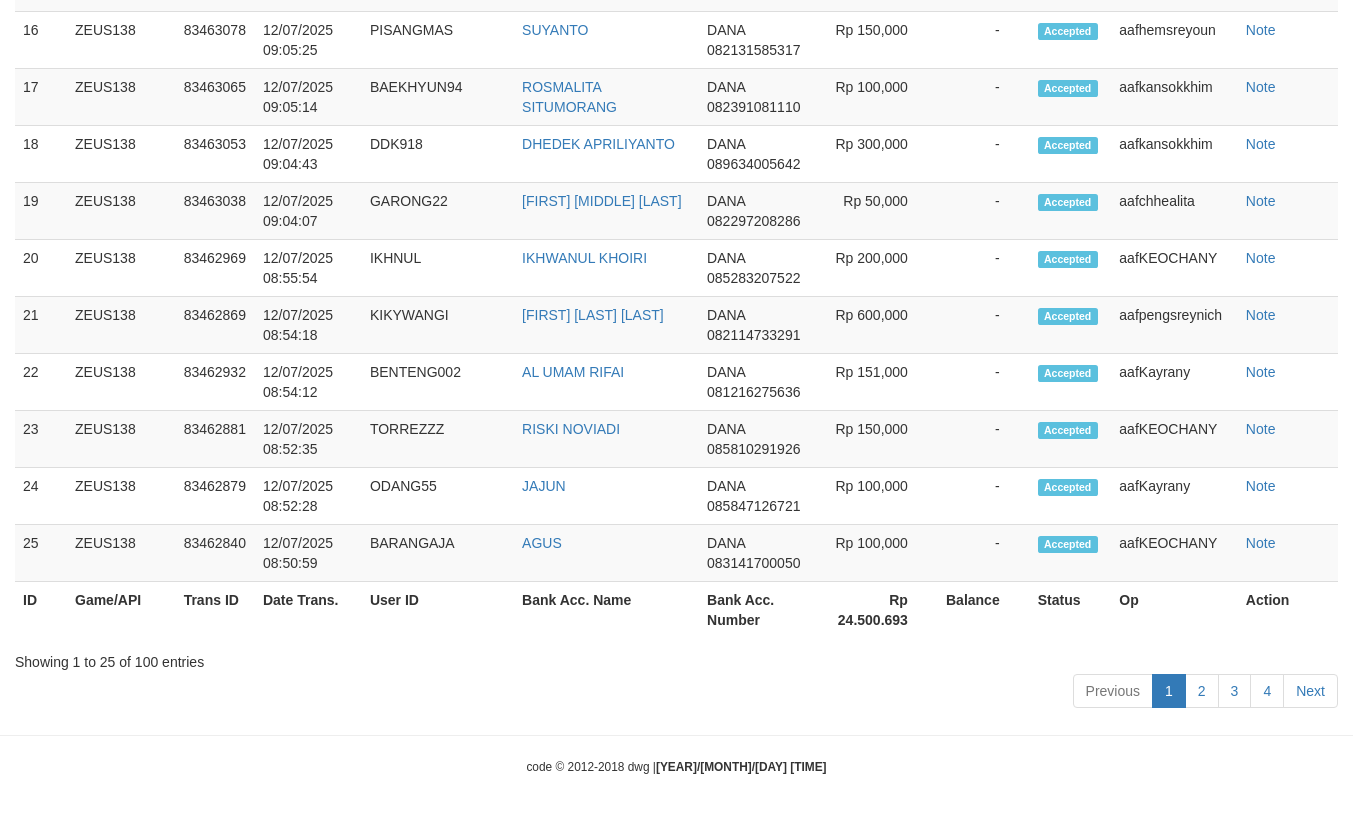 scroll, scrollTop: 2988, scrollLeft: 0, axis: vertical 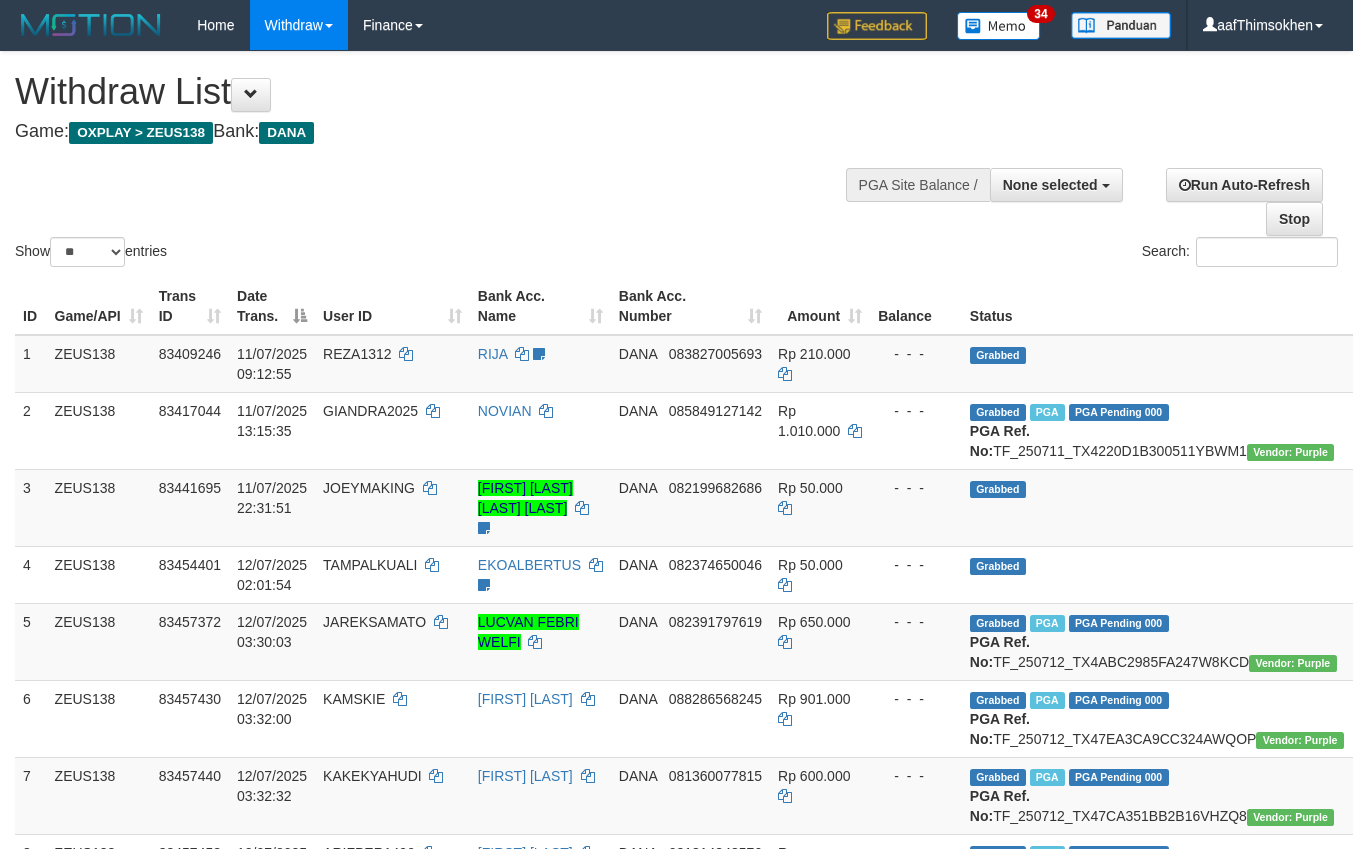 select 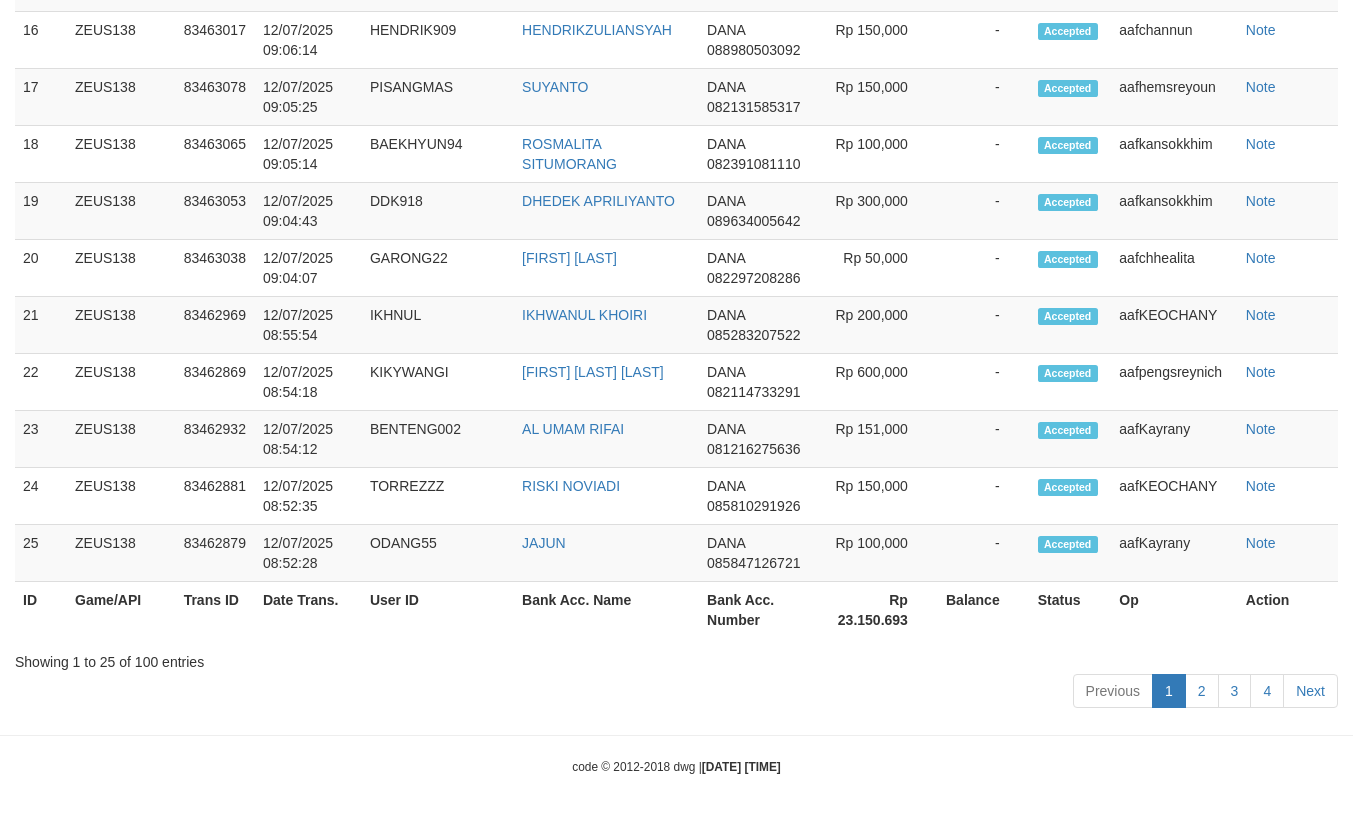 scroll, scrollTop: 2988, scrollLeft: 0, axis: vertical 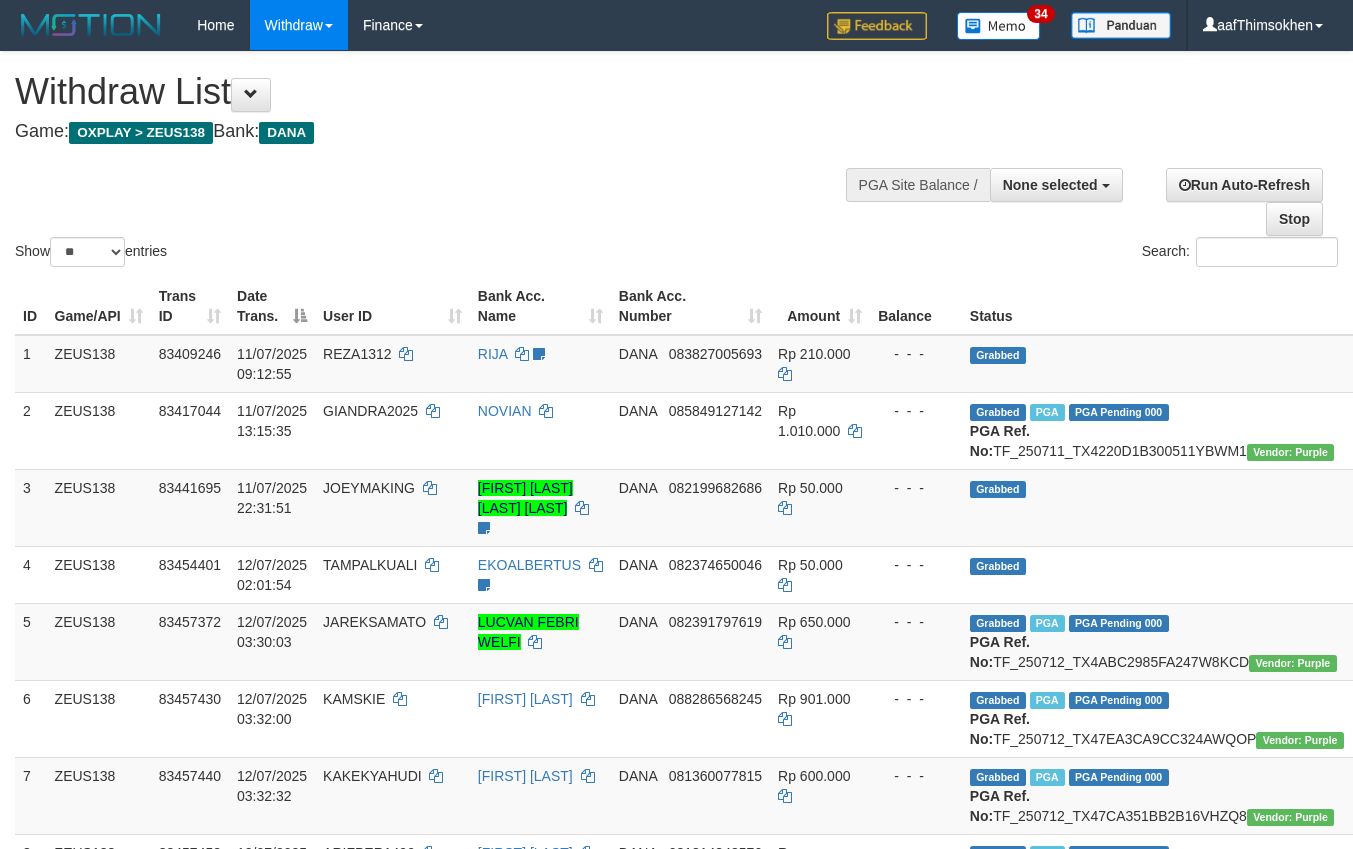 select 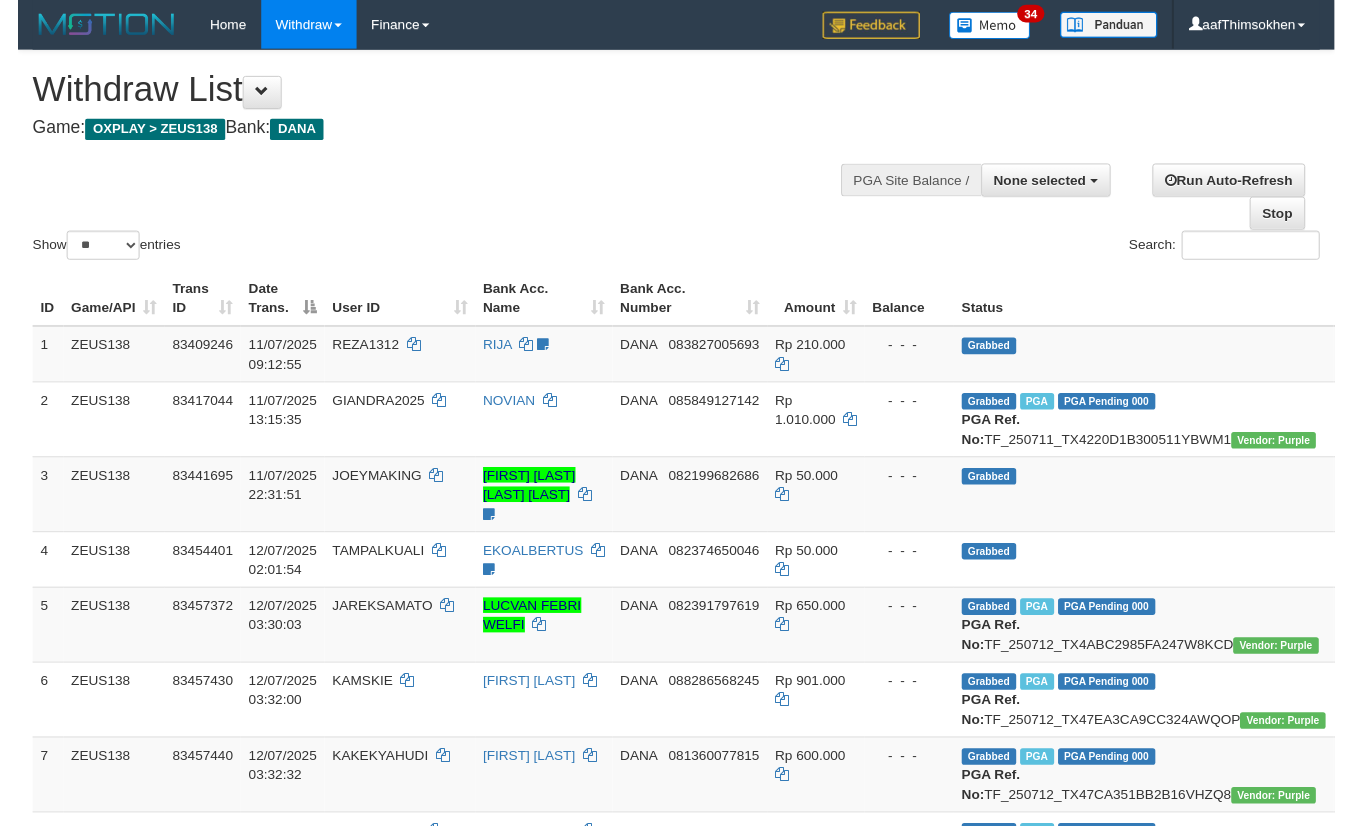scroll, scrollTop: 2946, scrollLeft: 0, axis: vertical 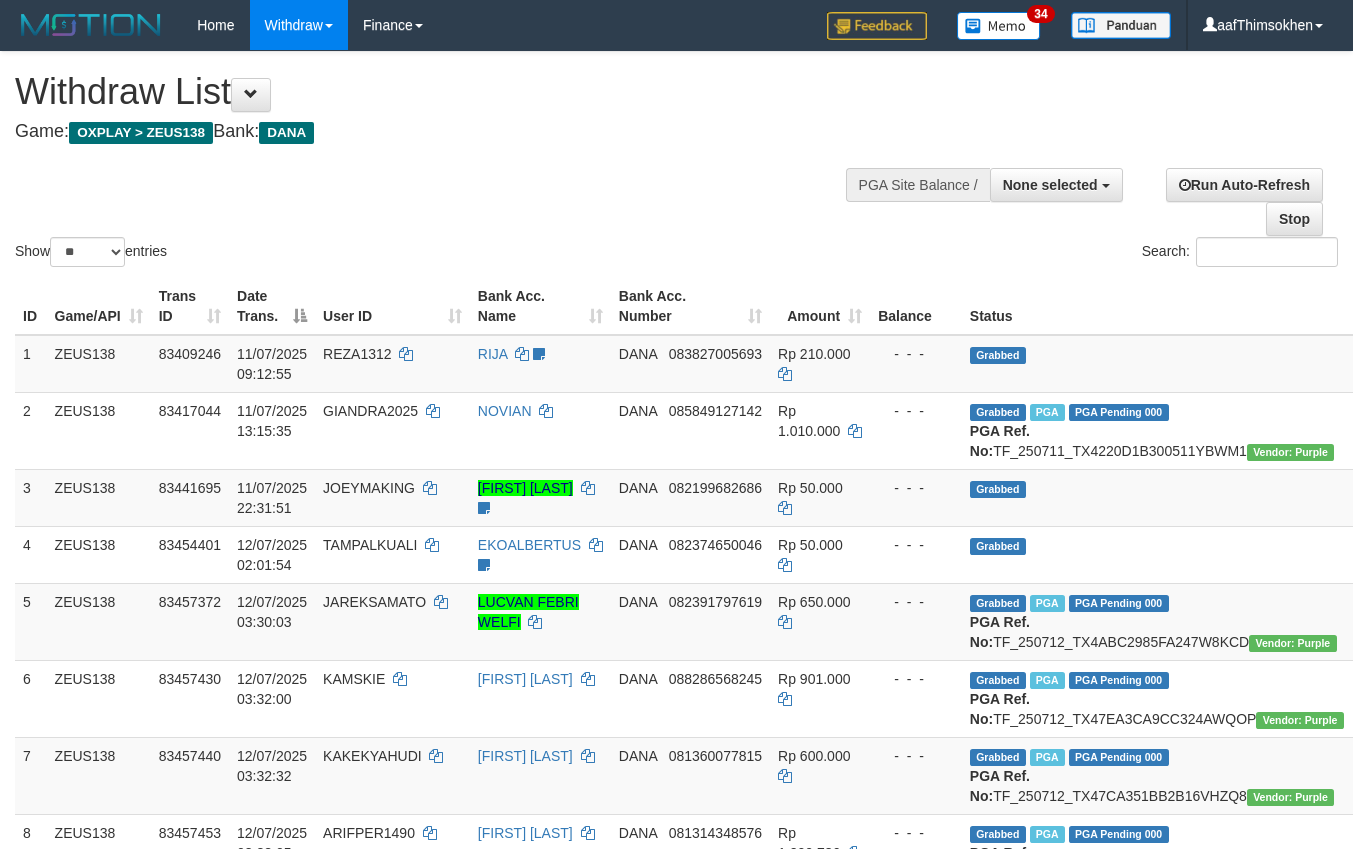 select 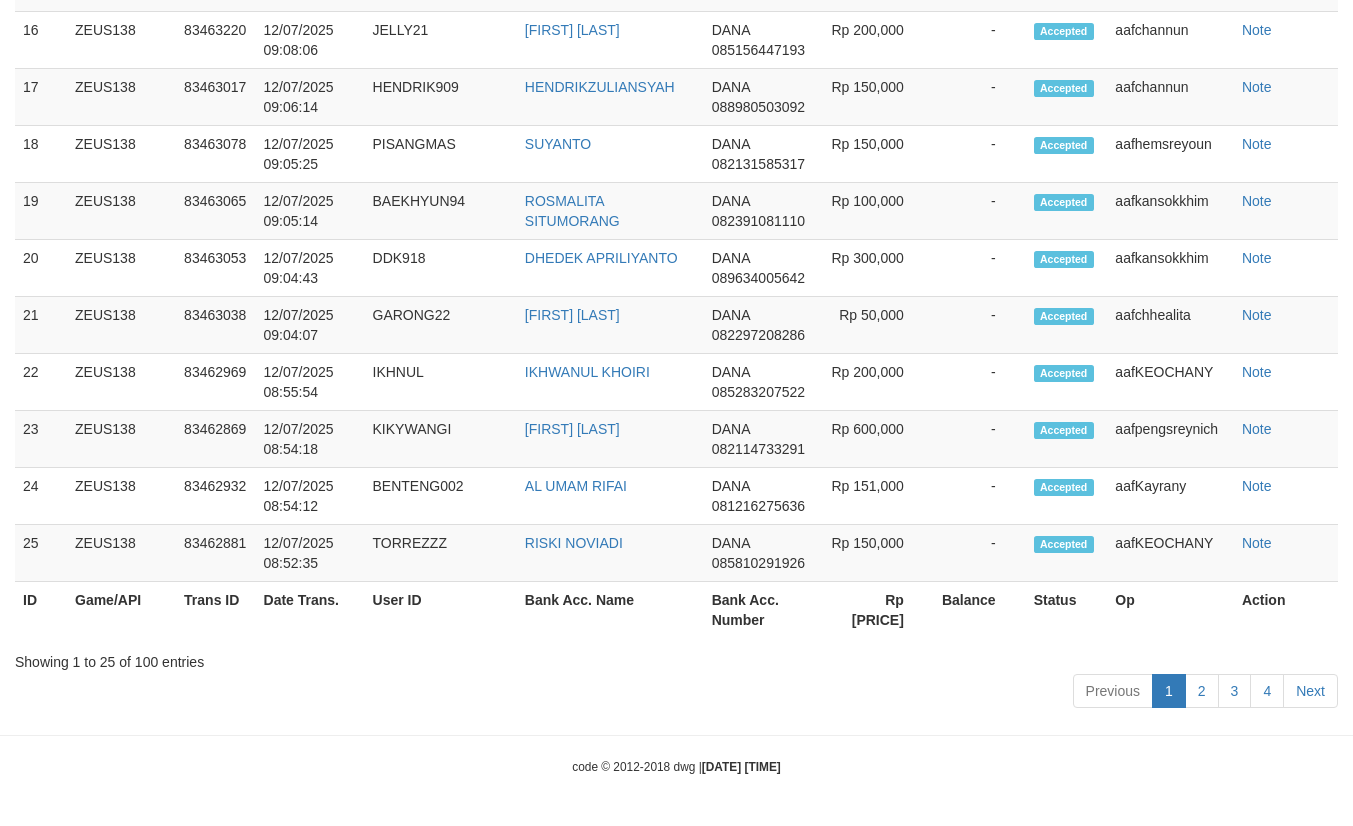 scroll, scrollTop: 2946, scrollLeft: 0, axis: vertical 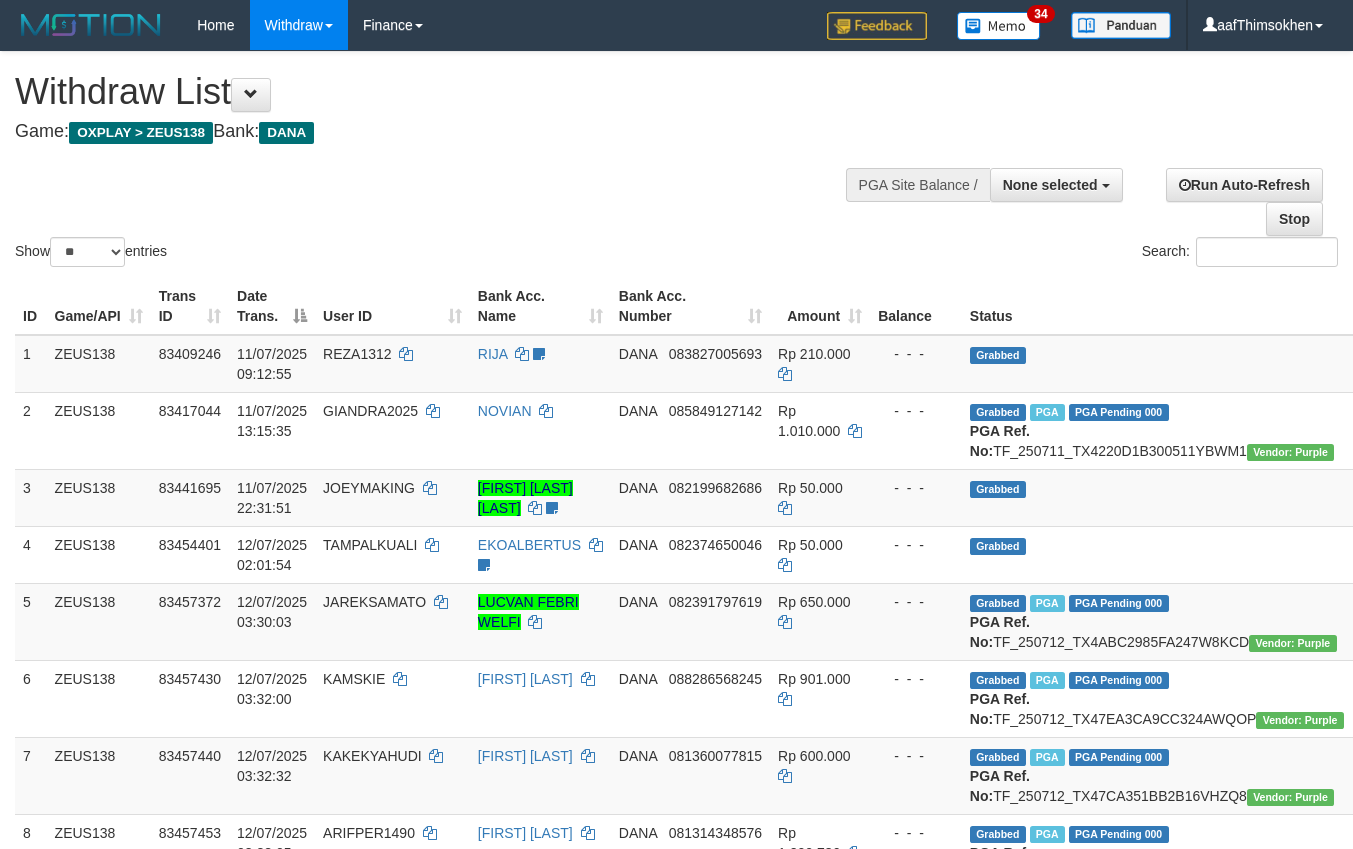 select 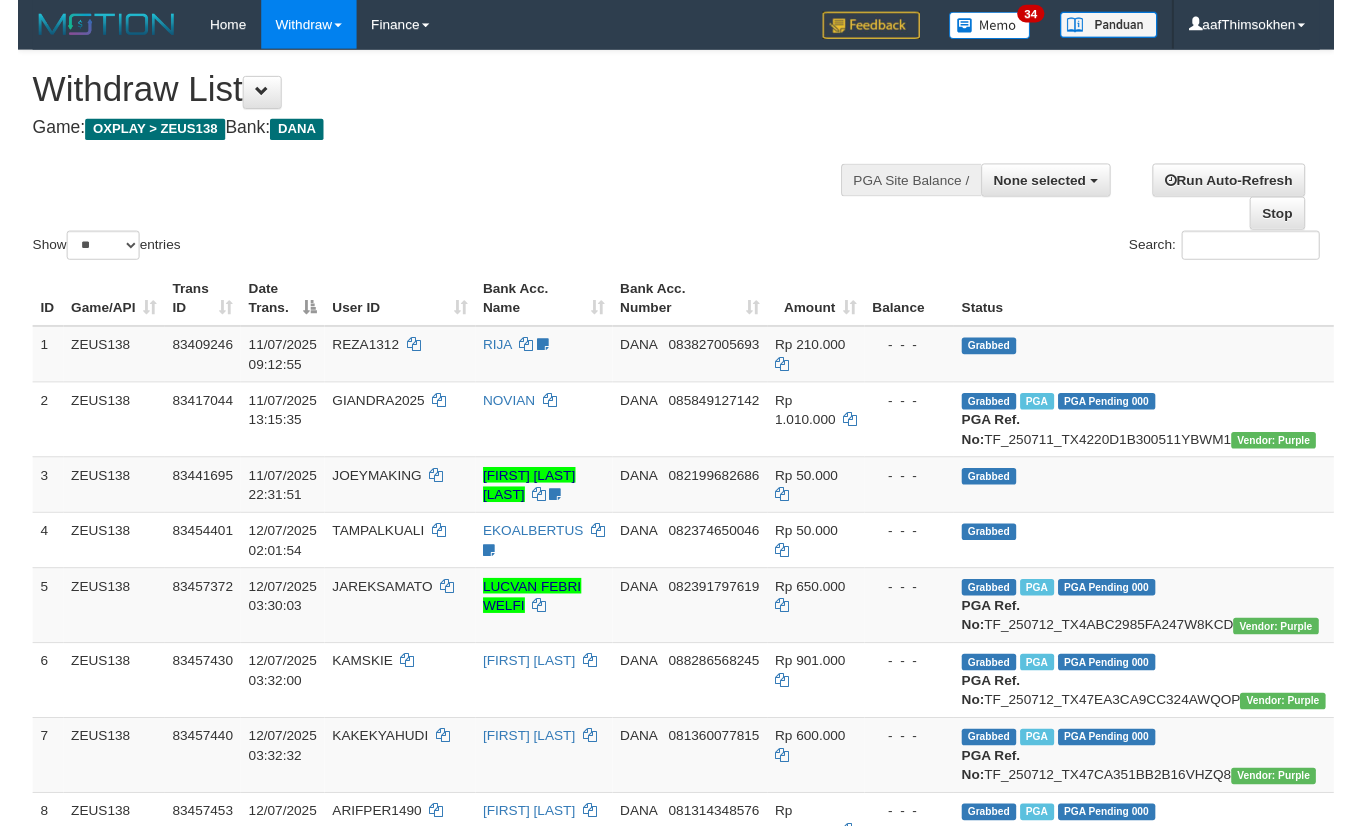 scroll, scrollTop: 2887, scrollLeft: 0, axis: vertical 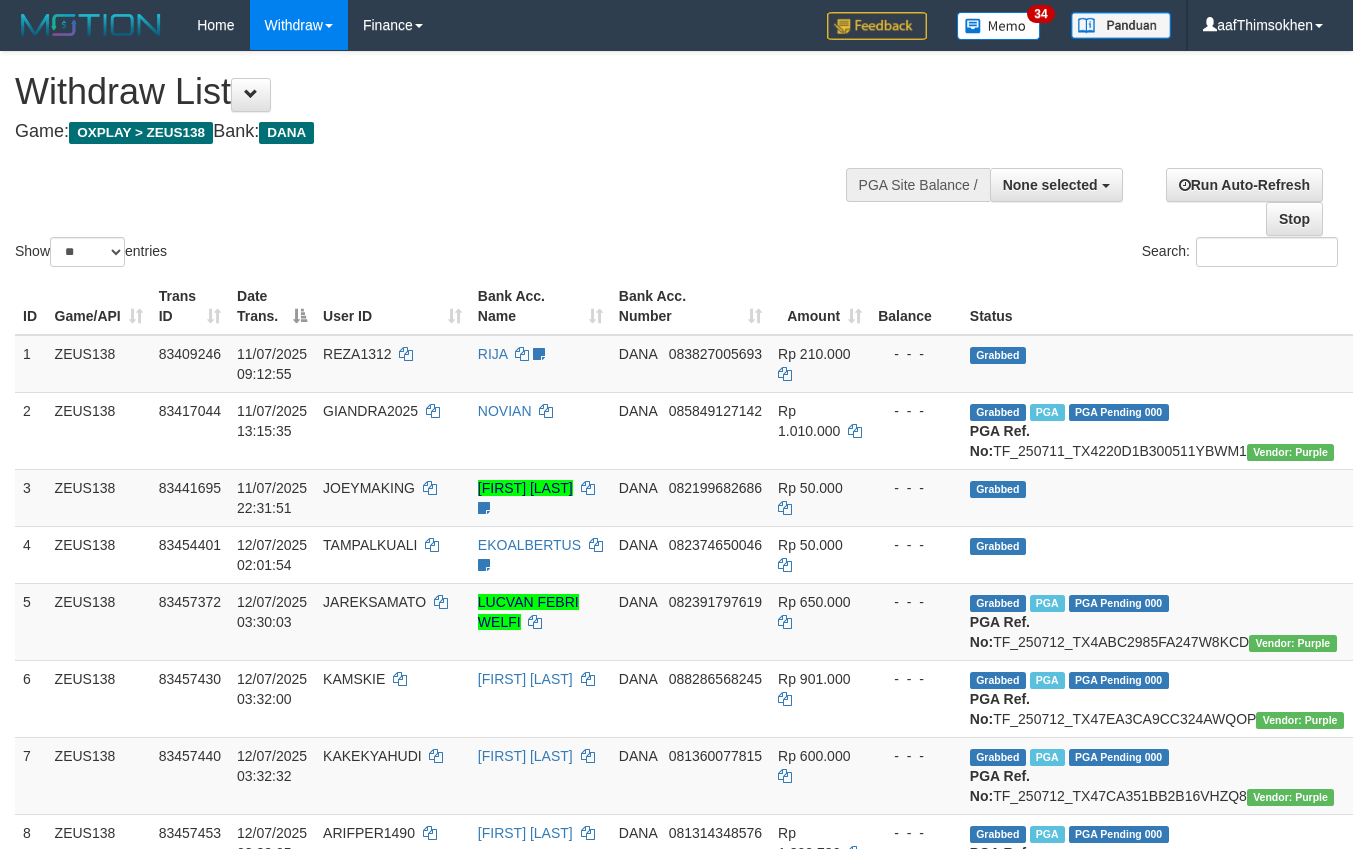 select 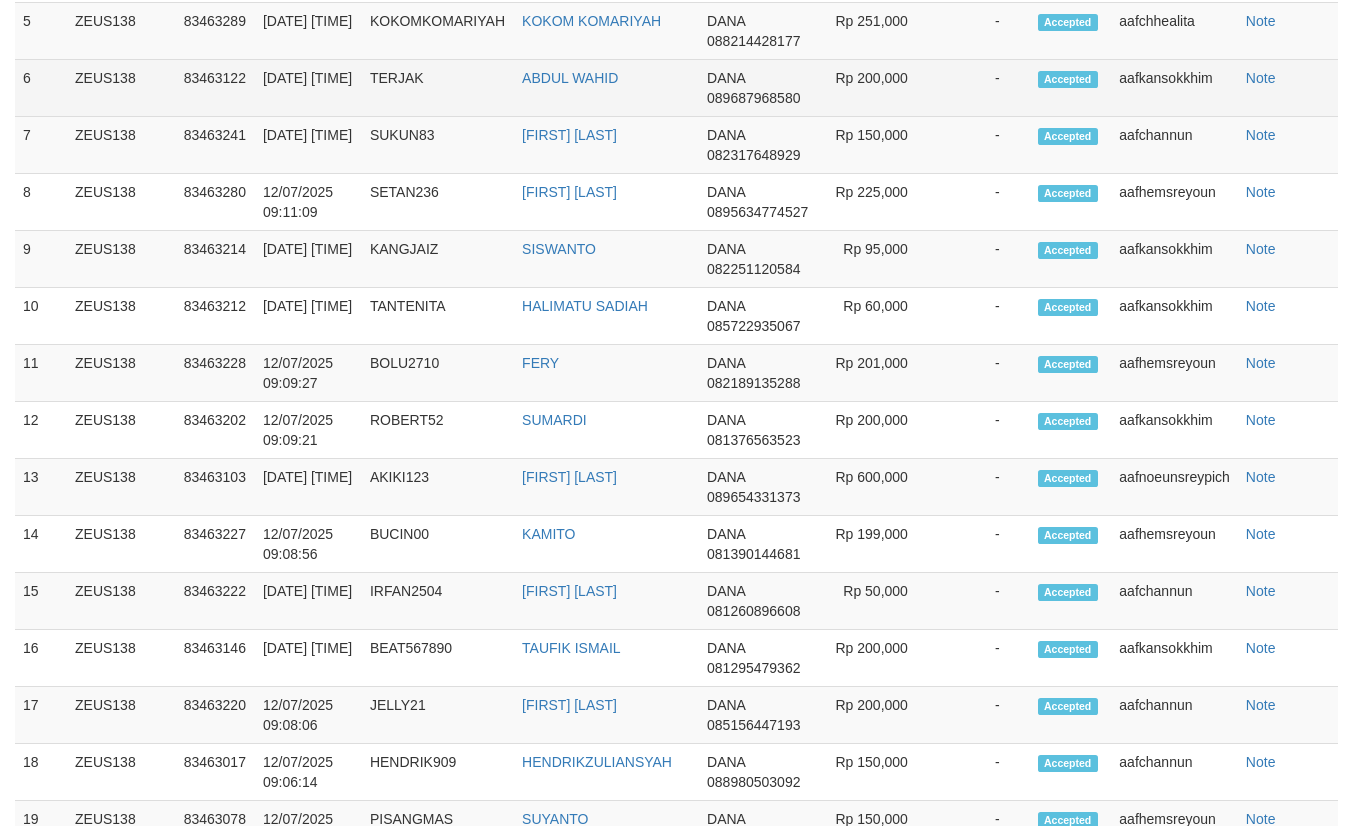 scroll, scrollTop: 1387, scrollLeft: 0, axis: vertical 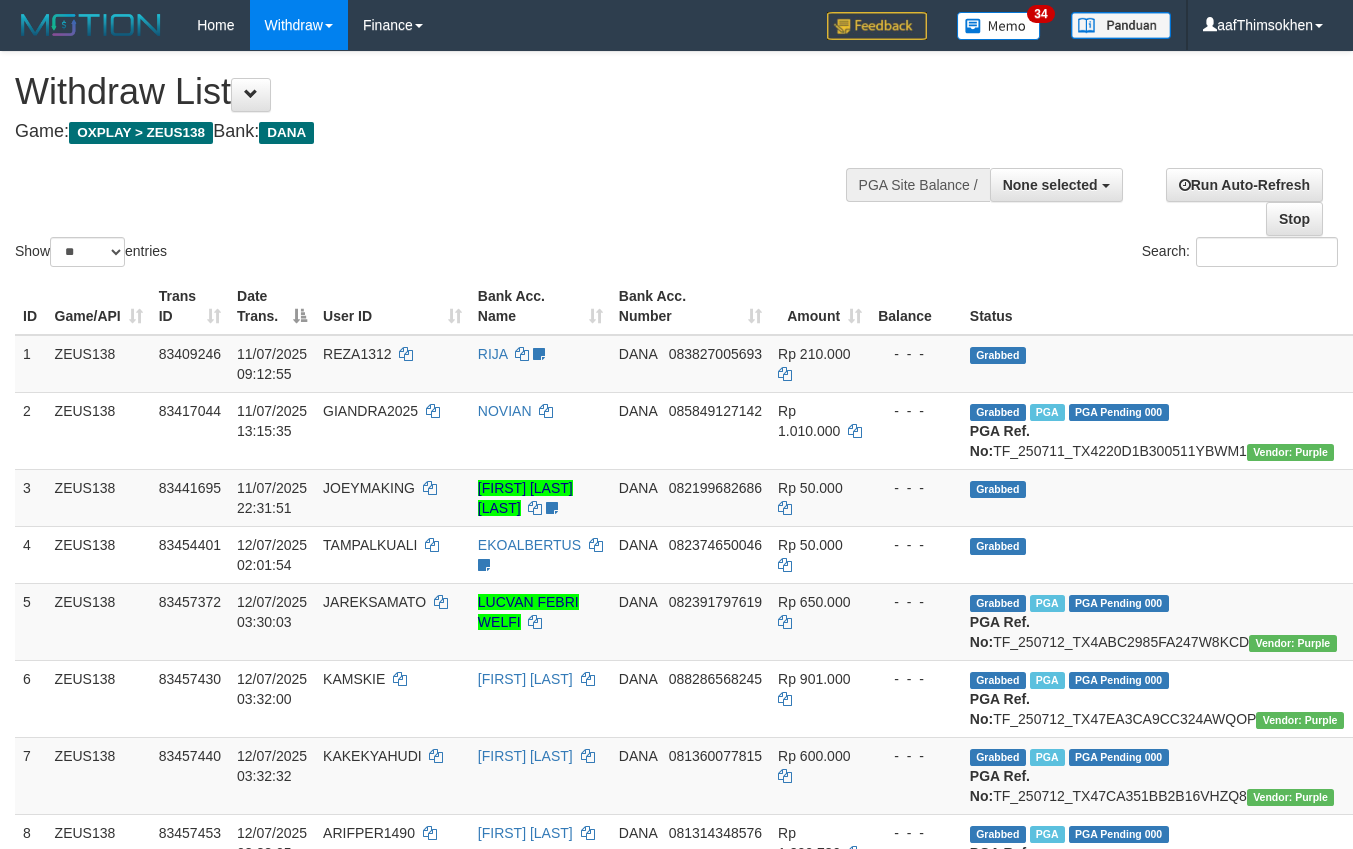 select 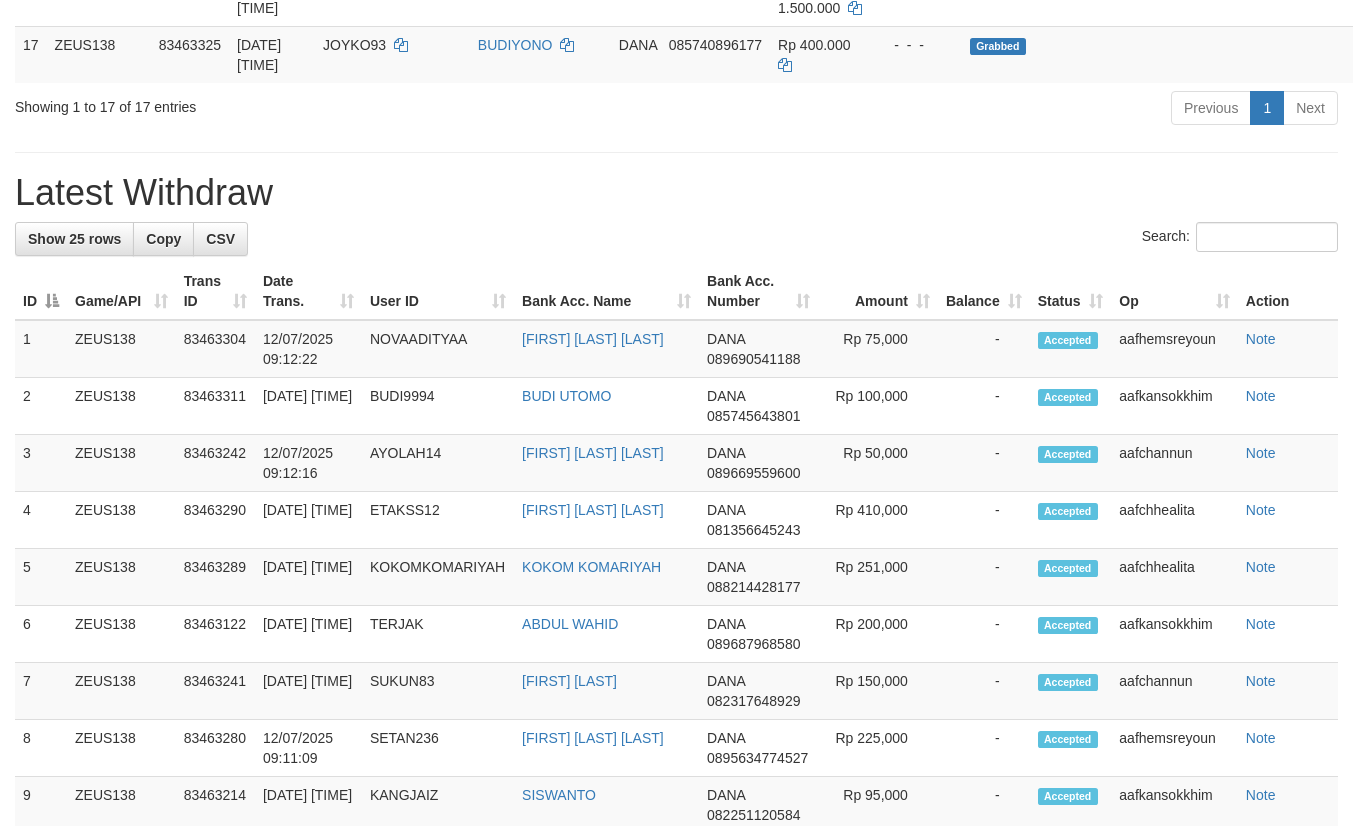 scroll, scrollTop: 1387, scrollLeft: 0, axis: vertical 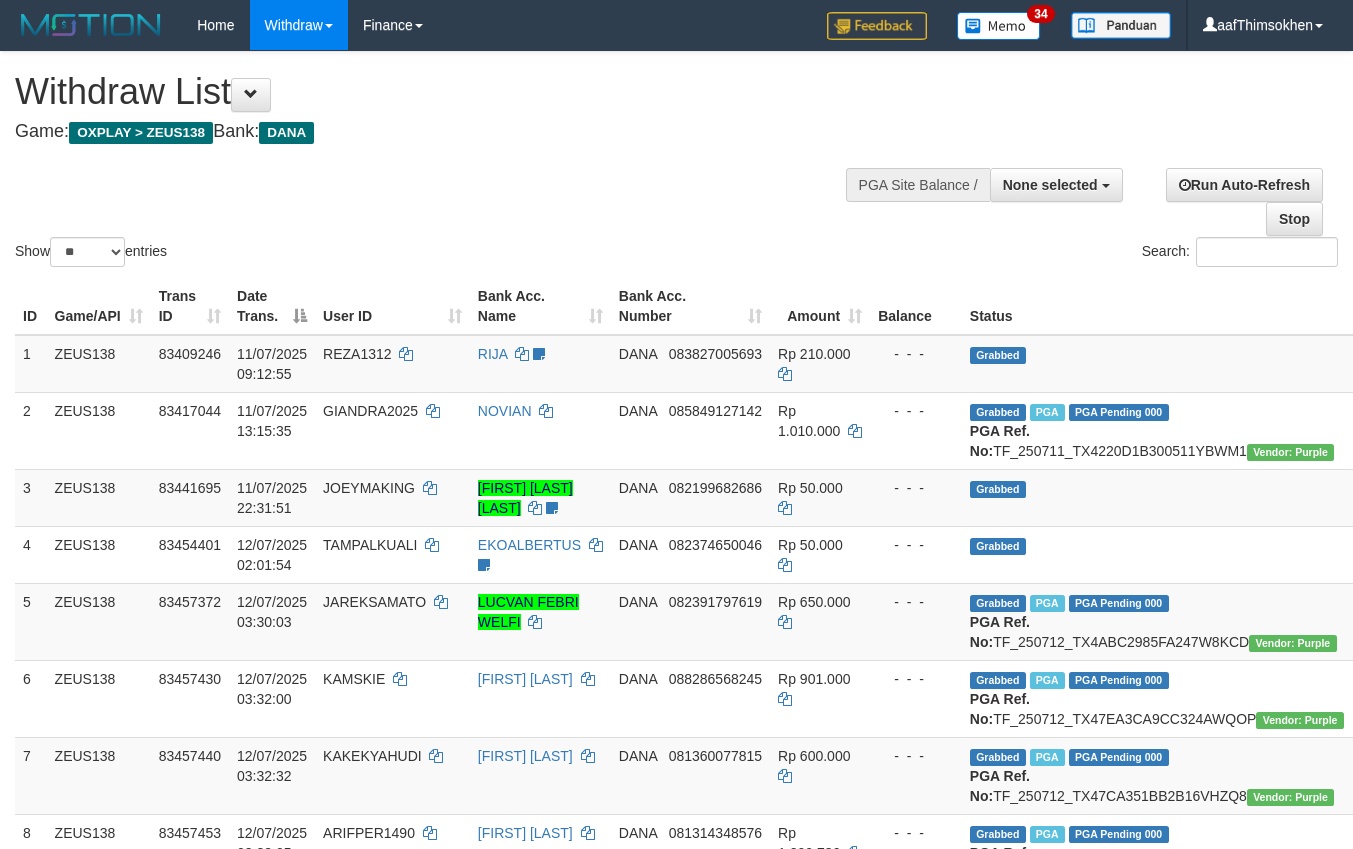 select 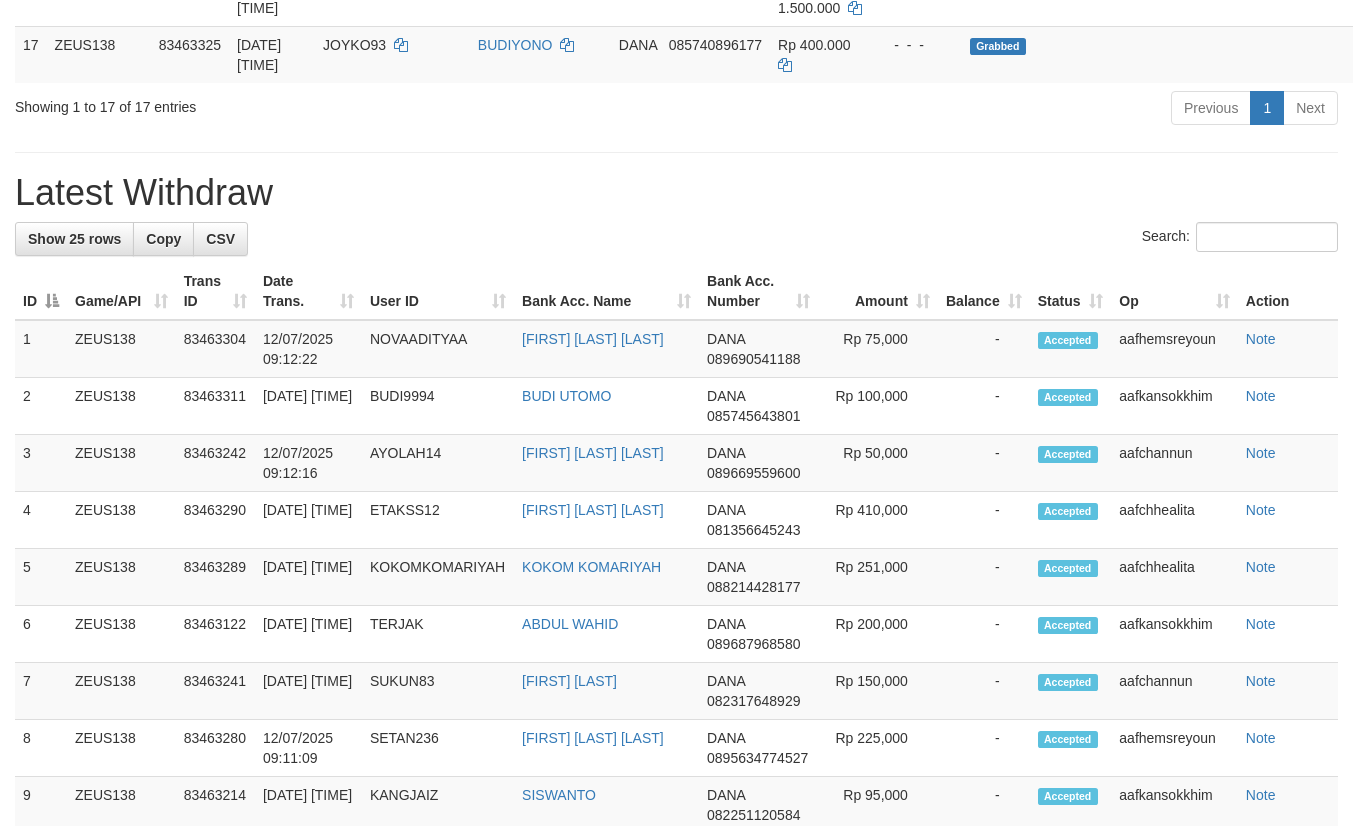 scroll, scrollTop: 1387, scrollLeft: 0, axis: vertical 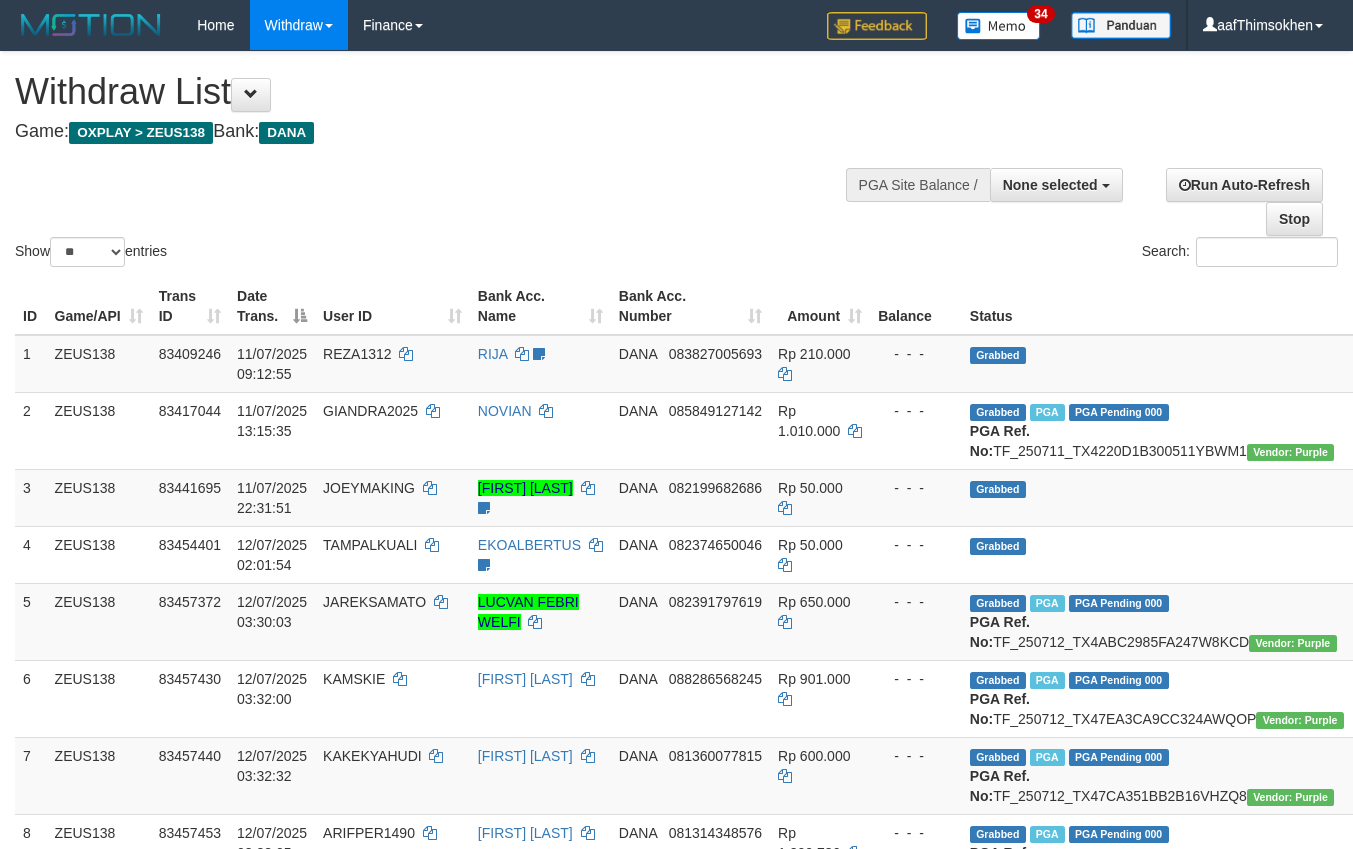 select 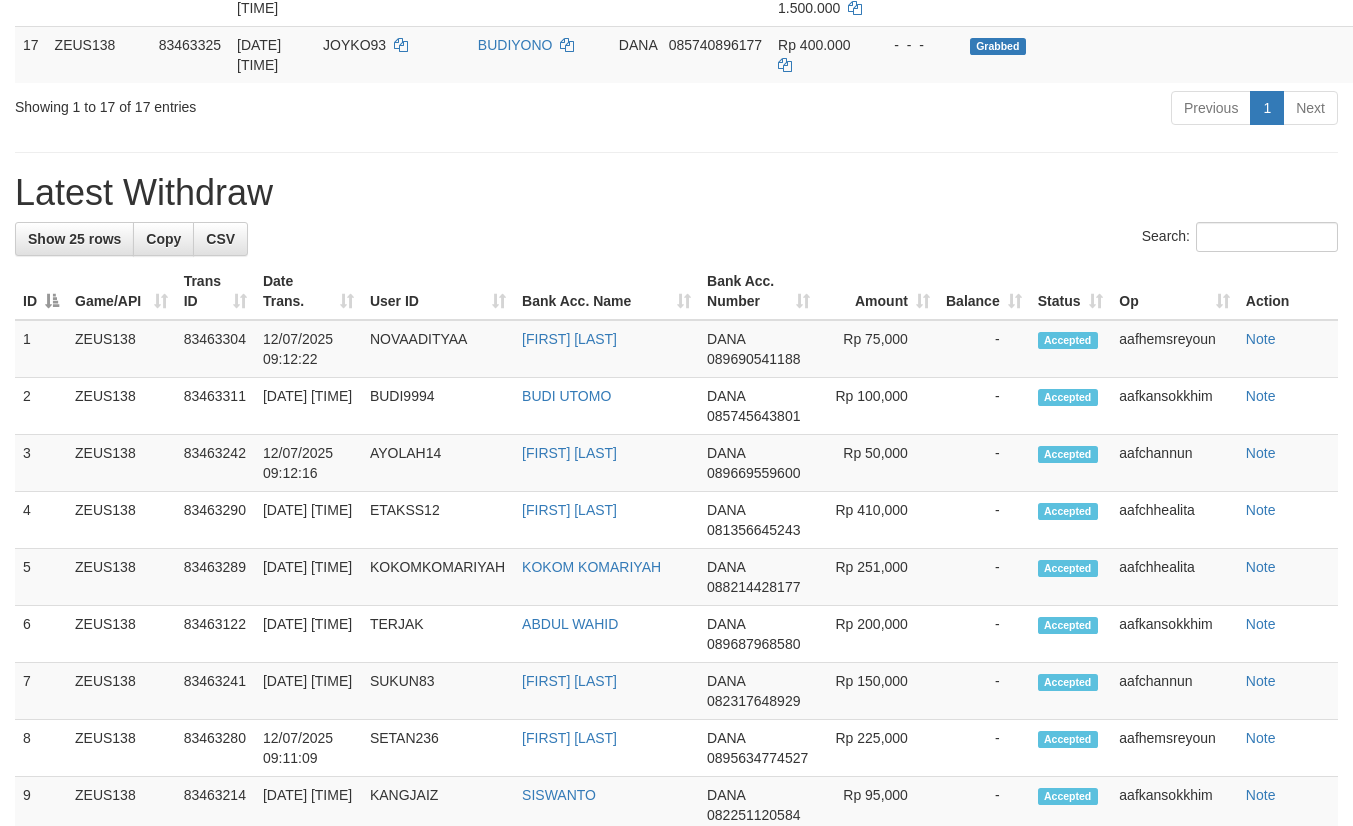 scroll, scrollTop: 1387, scrollLeft: 0, axis: vertical 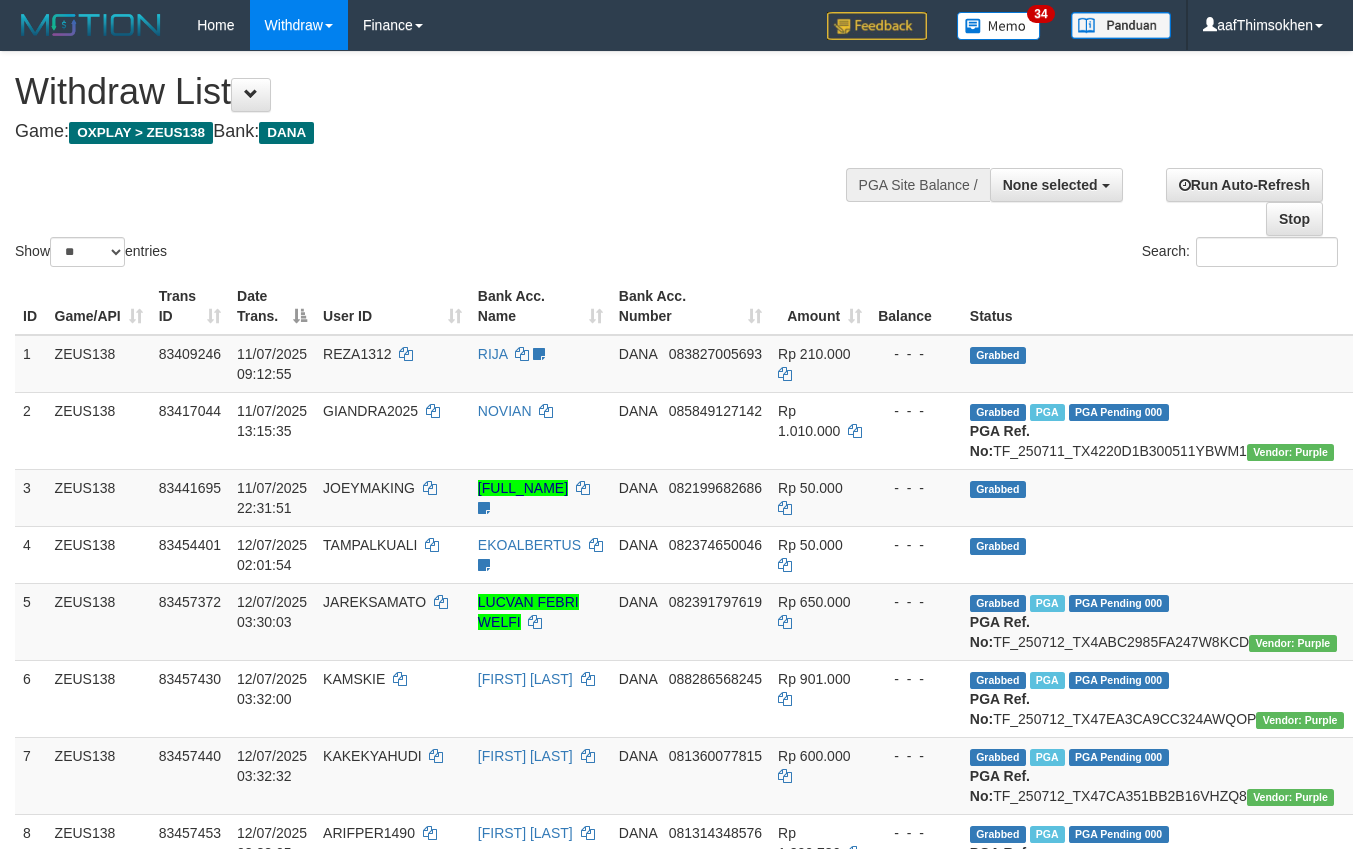 select 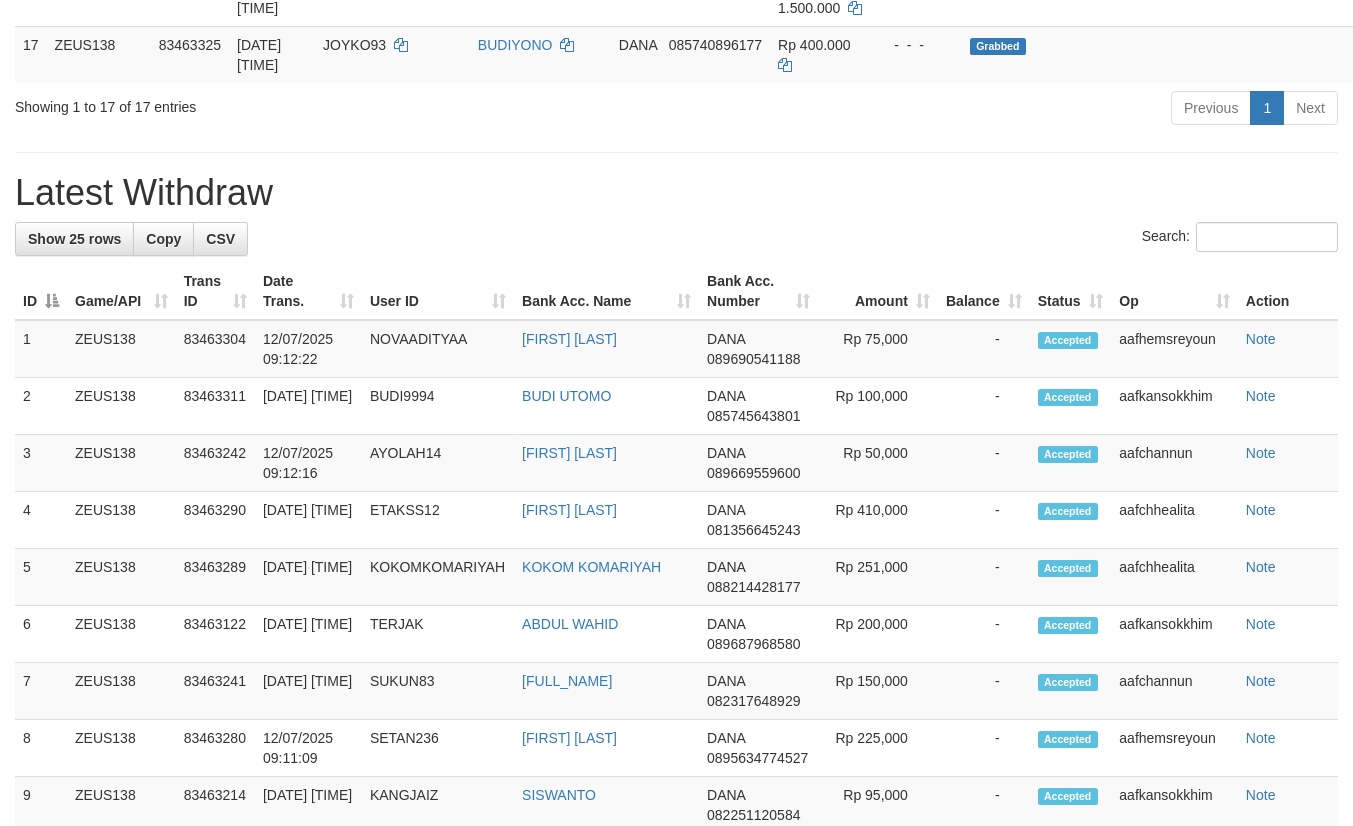 scroll, scrollTop: 1387, scrollLeft: 0, axis: vertical 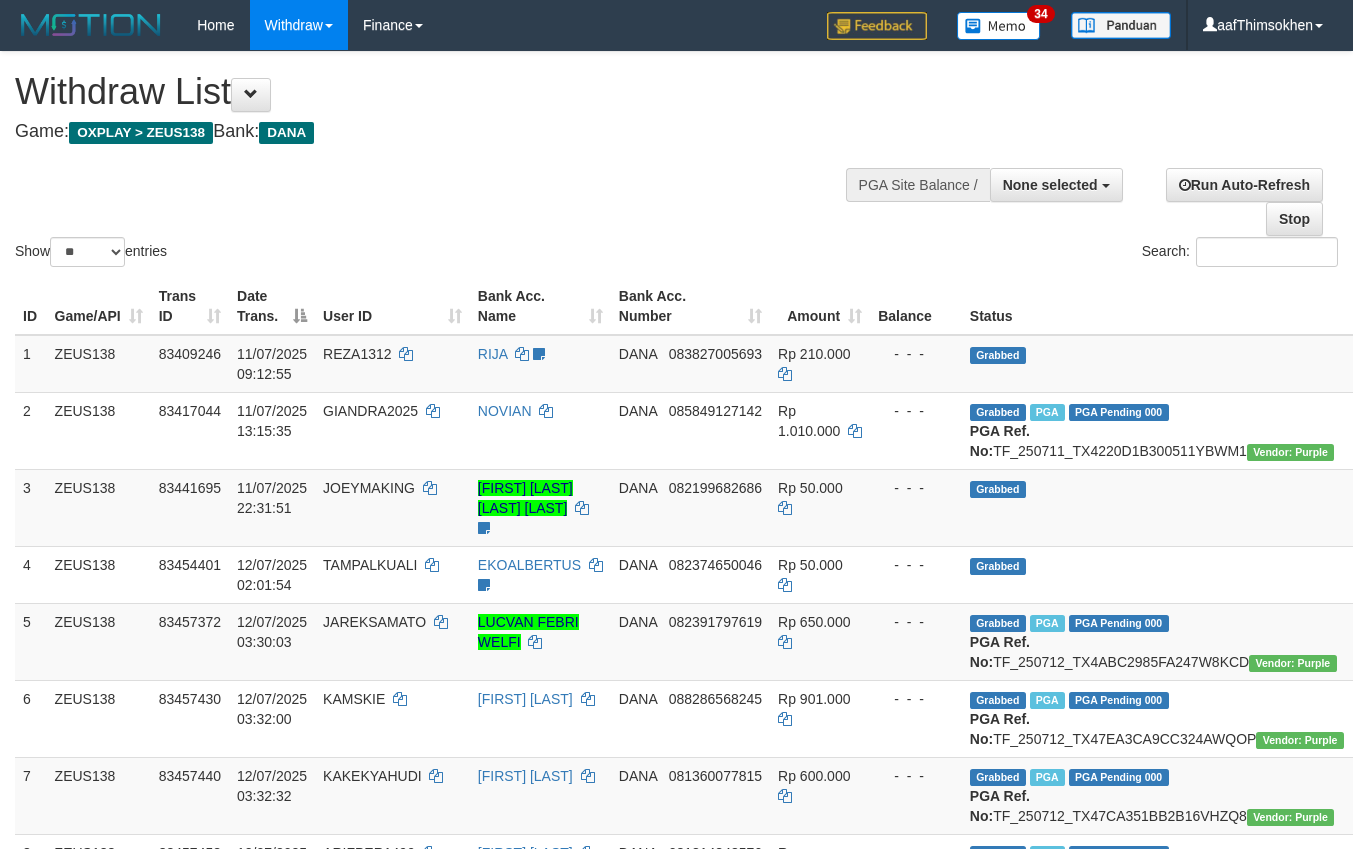 select 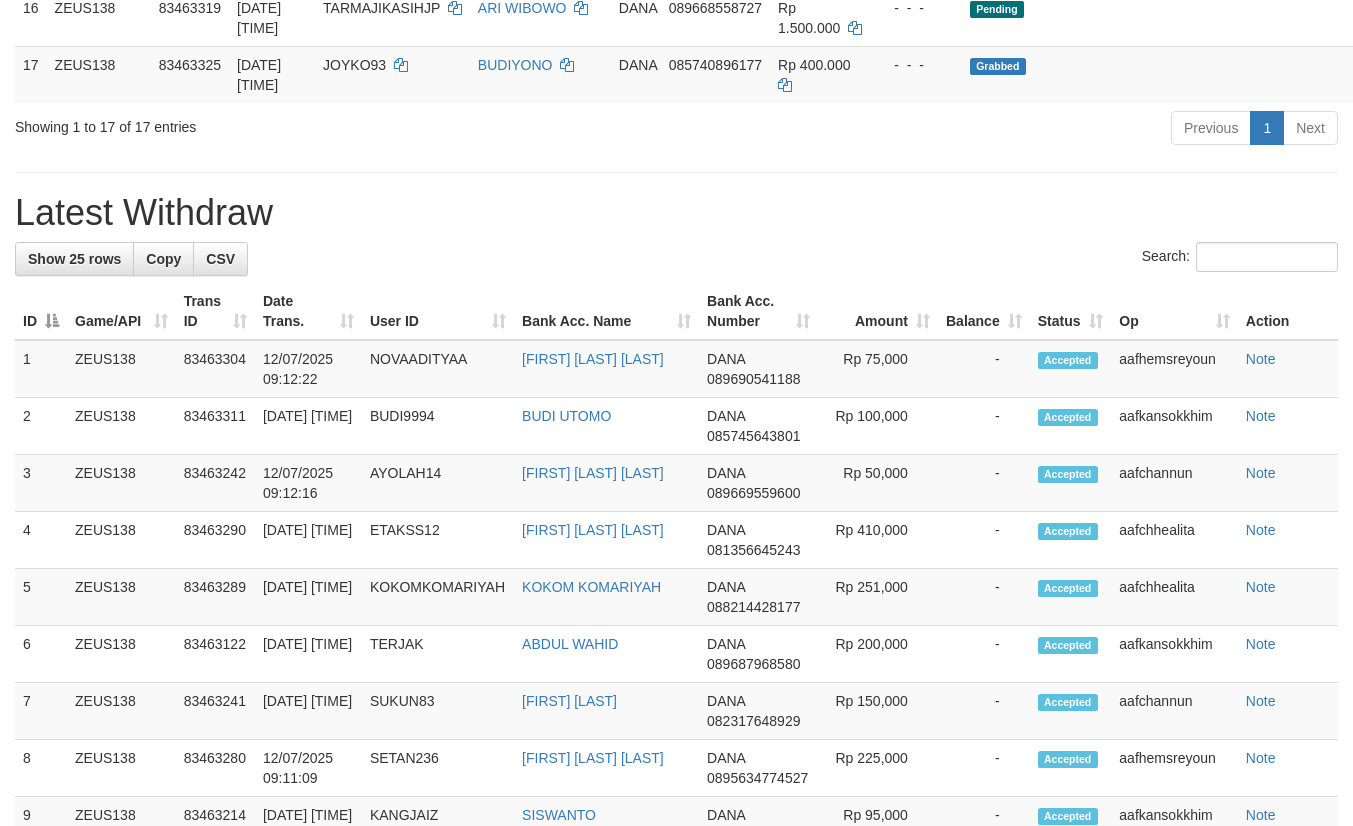 scroll, scrollTop: 1387, scrollLeft: 0, axis: vertical 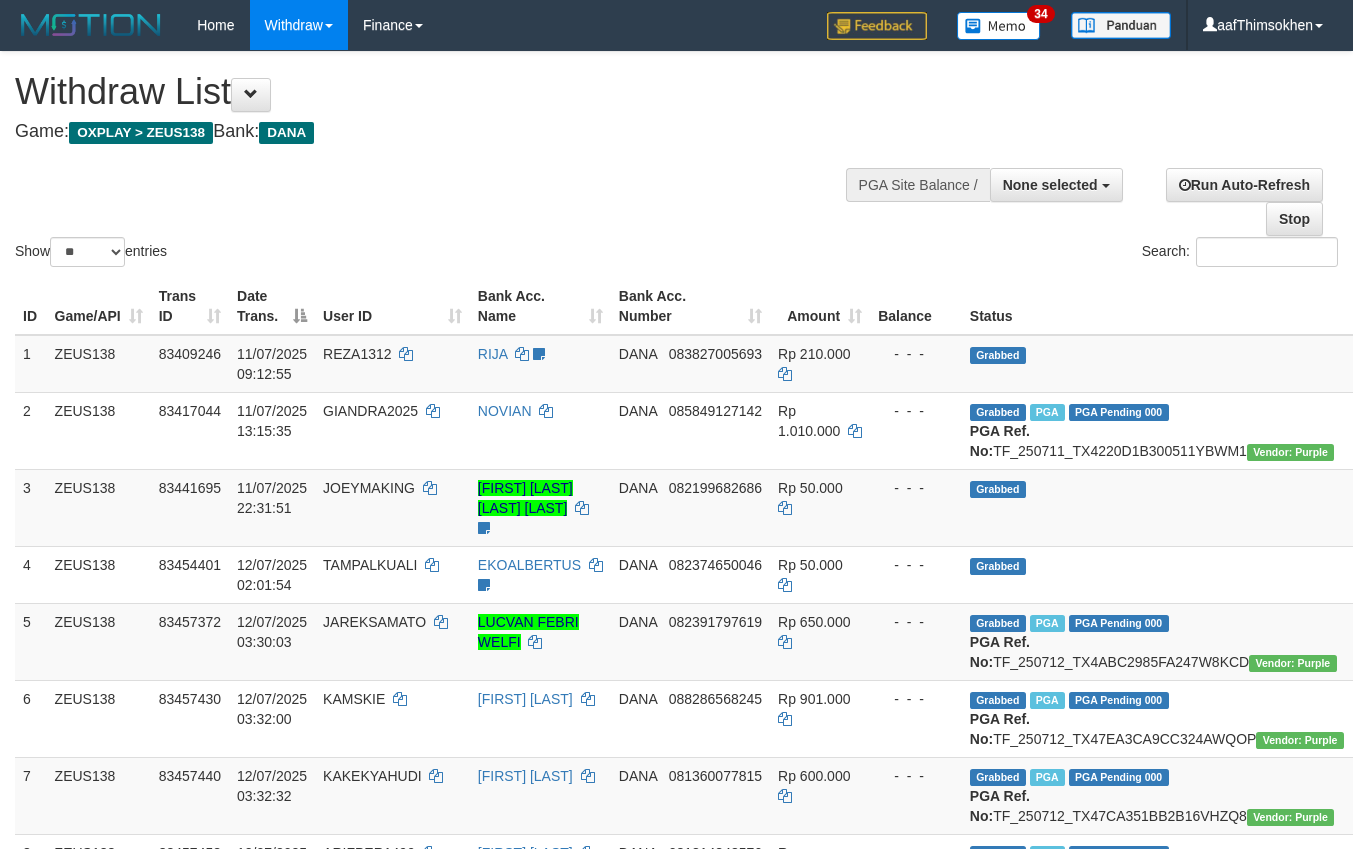 select 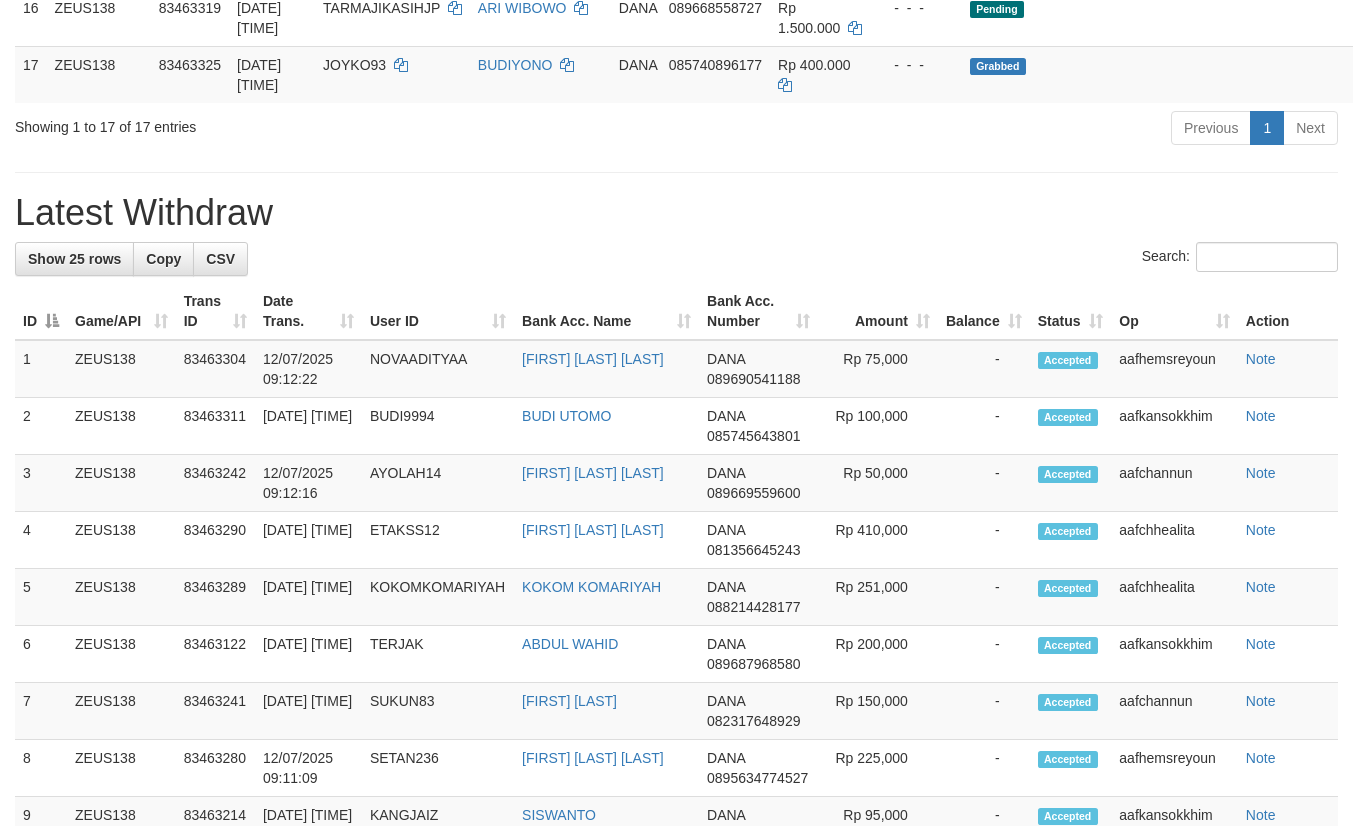 scroll, scrollTop: 1387, scrollLeft: 0, axis: vertical 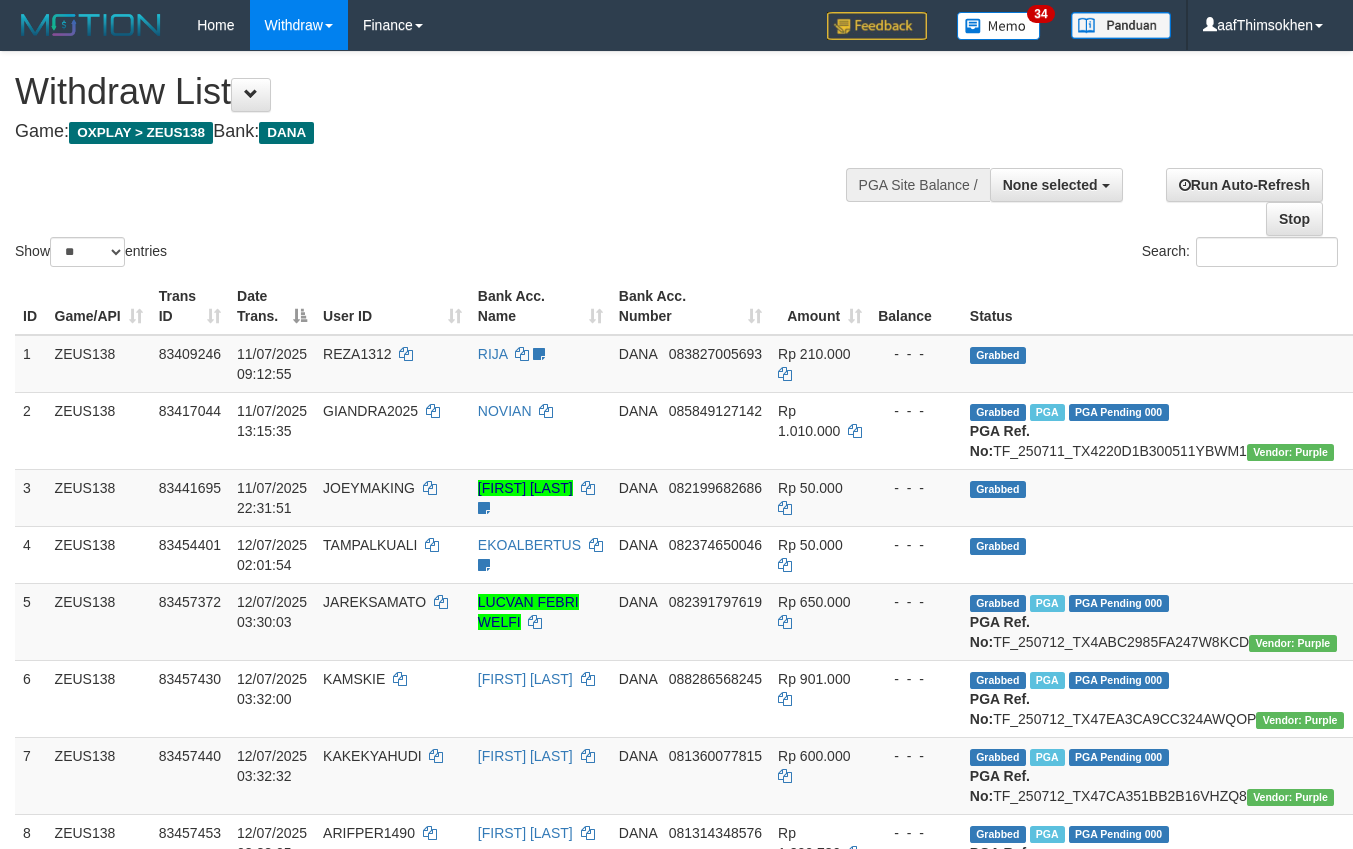 select 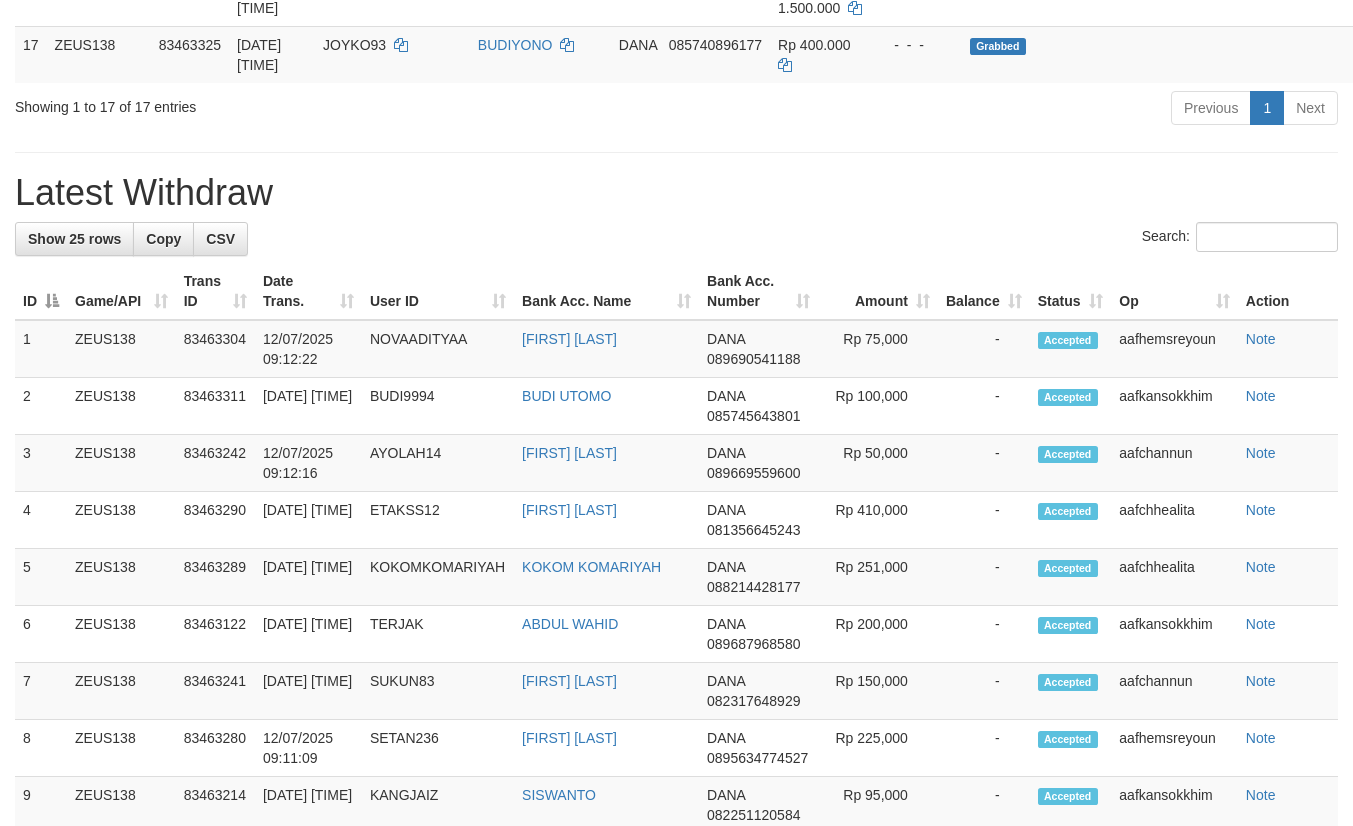 scroll, scrollTop: 1387, scrollLeft: 0, axis: vertical 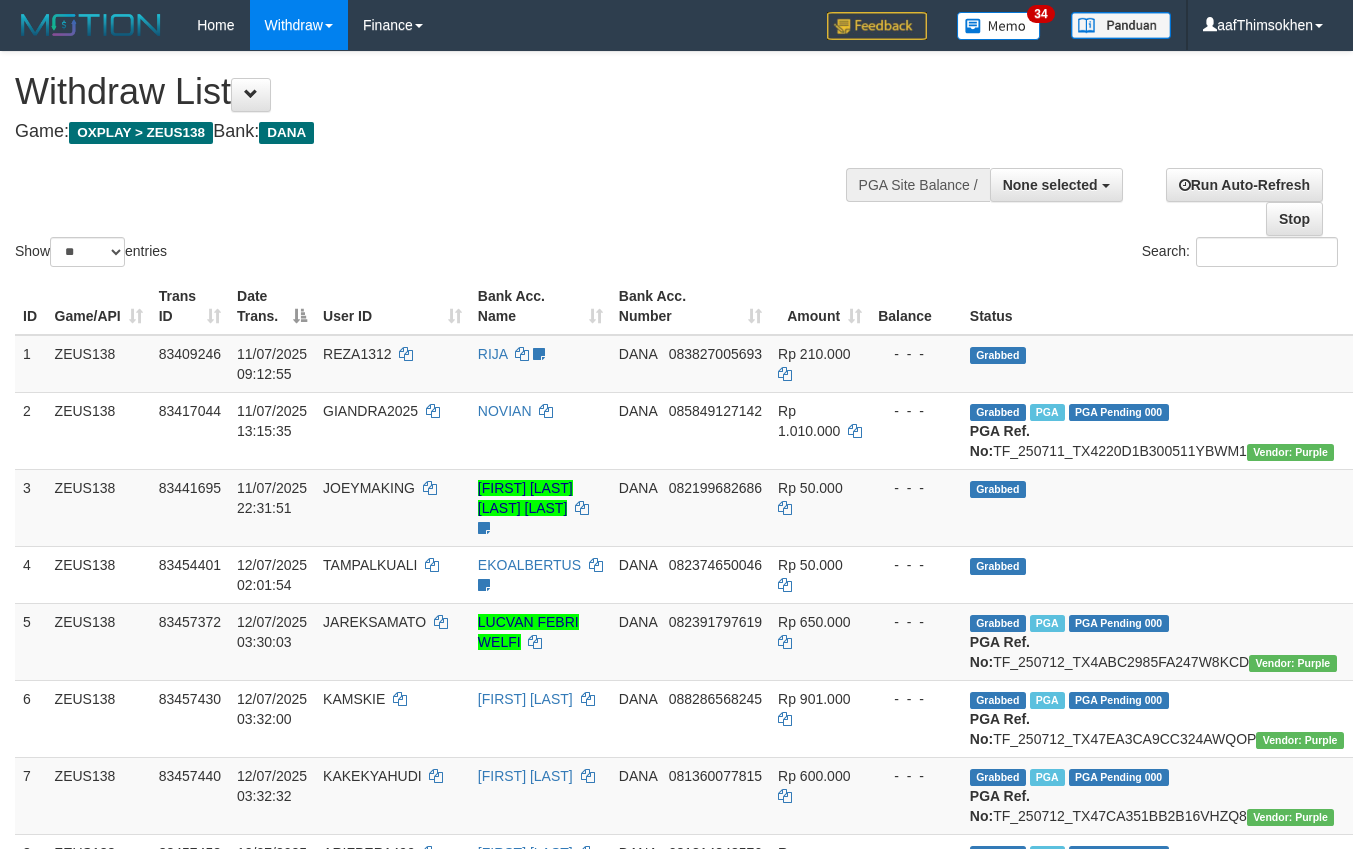 select 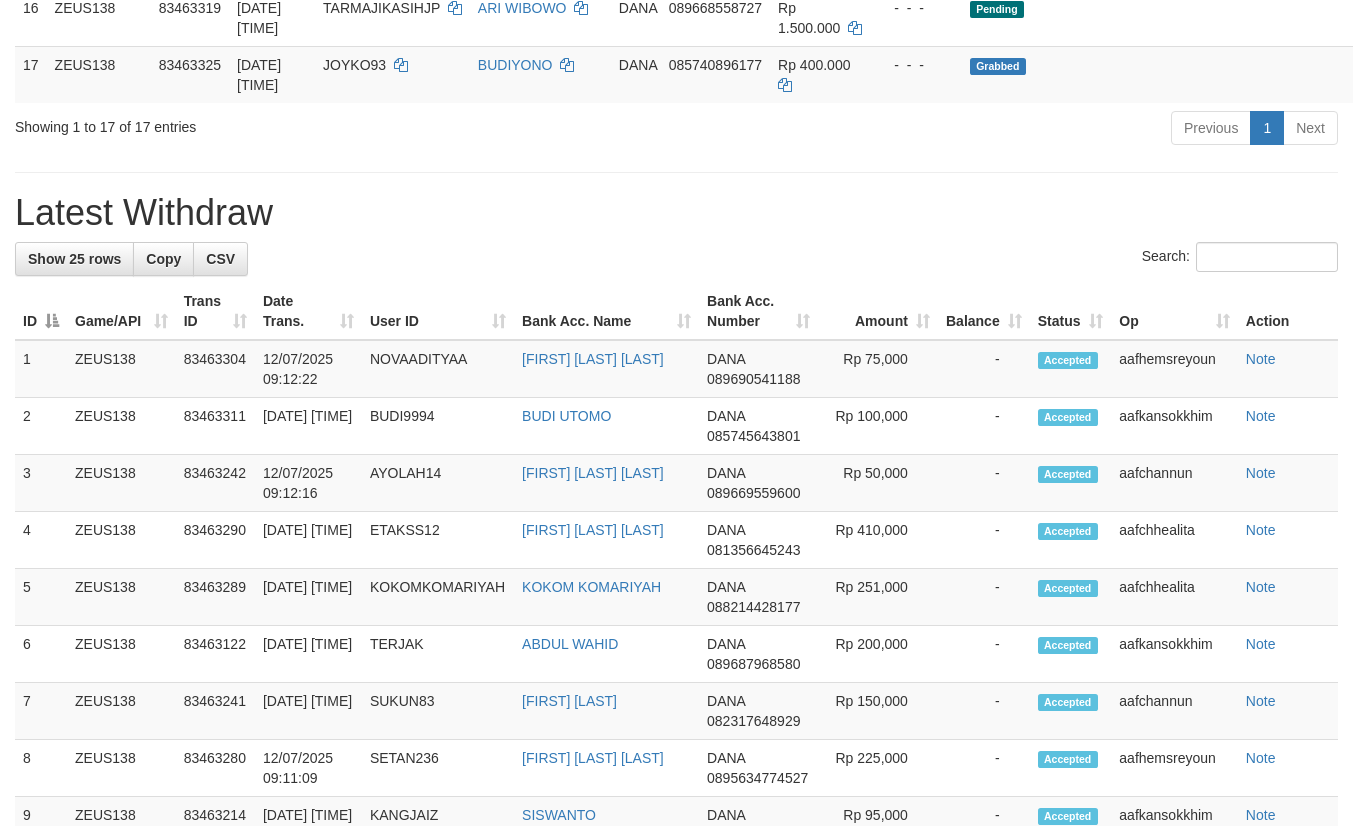 scroll, scrollTop: 1387, scrollLeft: 0, axis: vertical 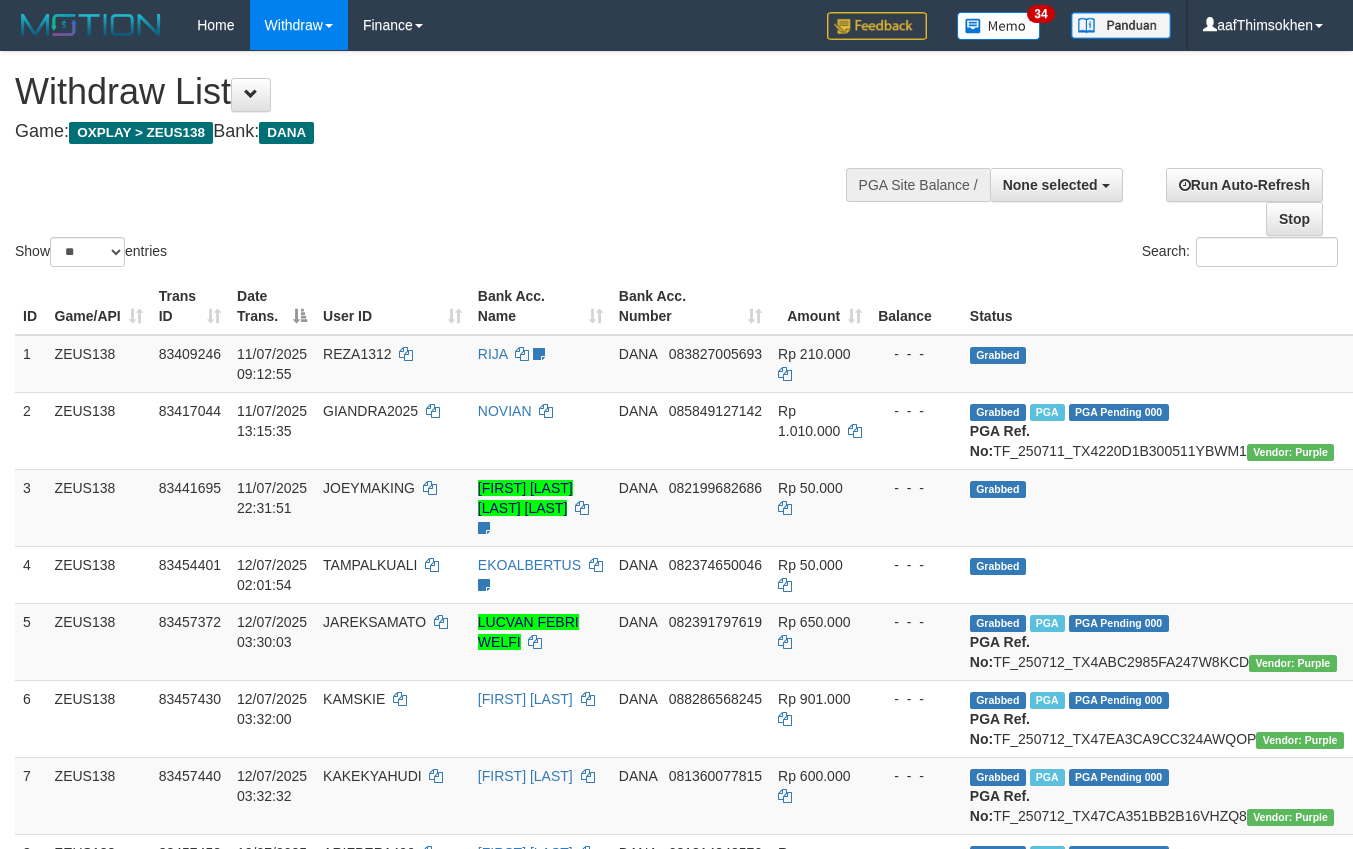 select 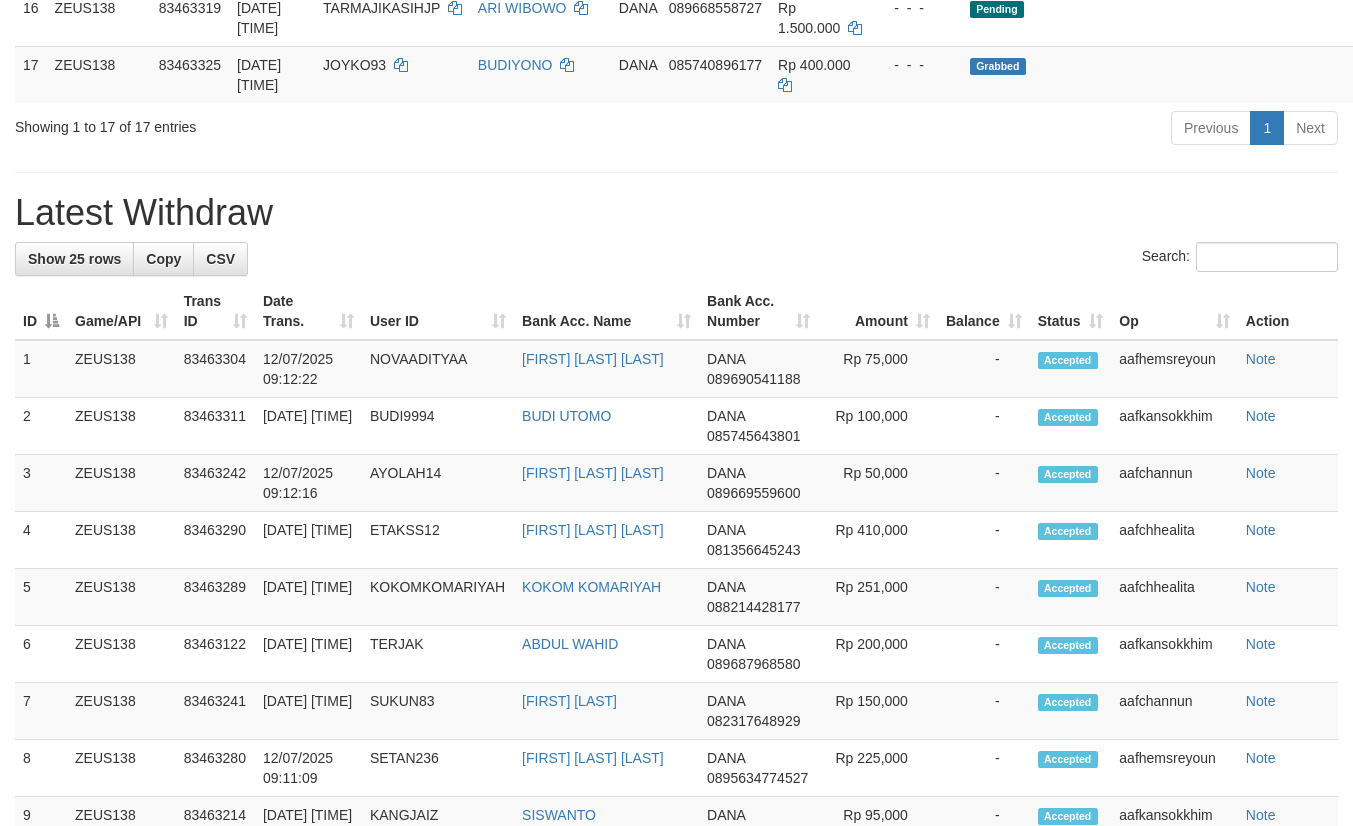 scroll, scrollTop: 1387, scrollLeft: 0, axis: vertical 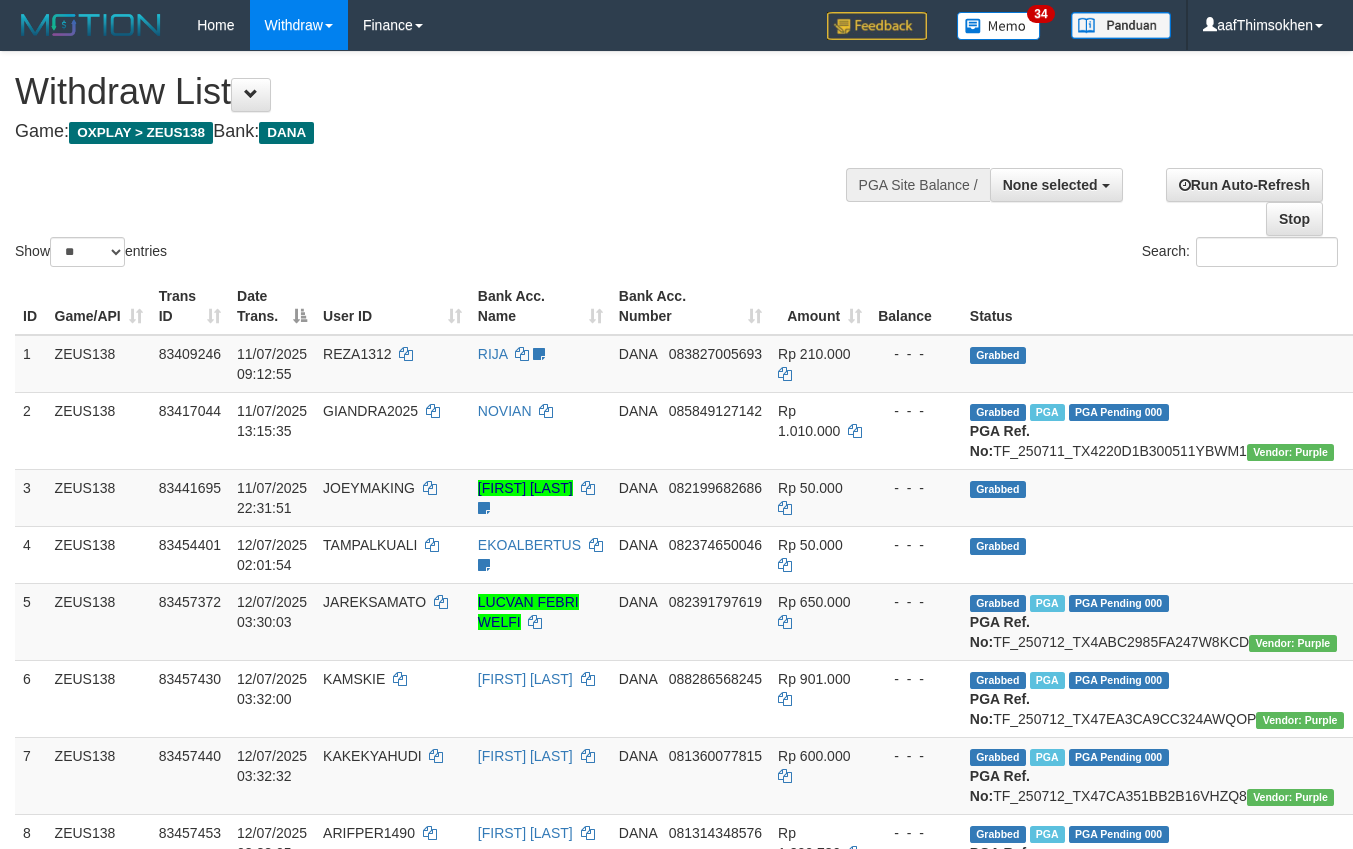 select 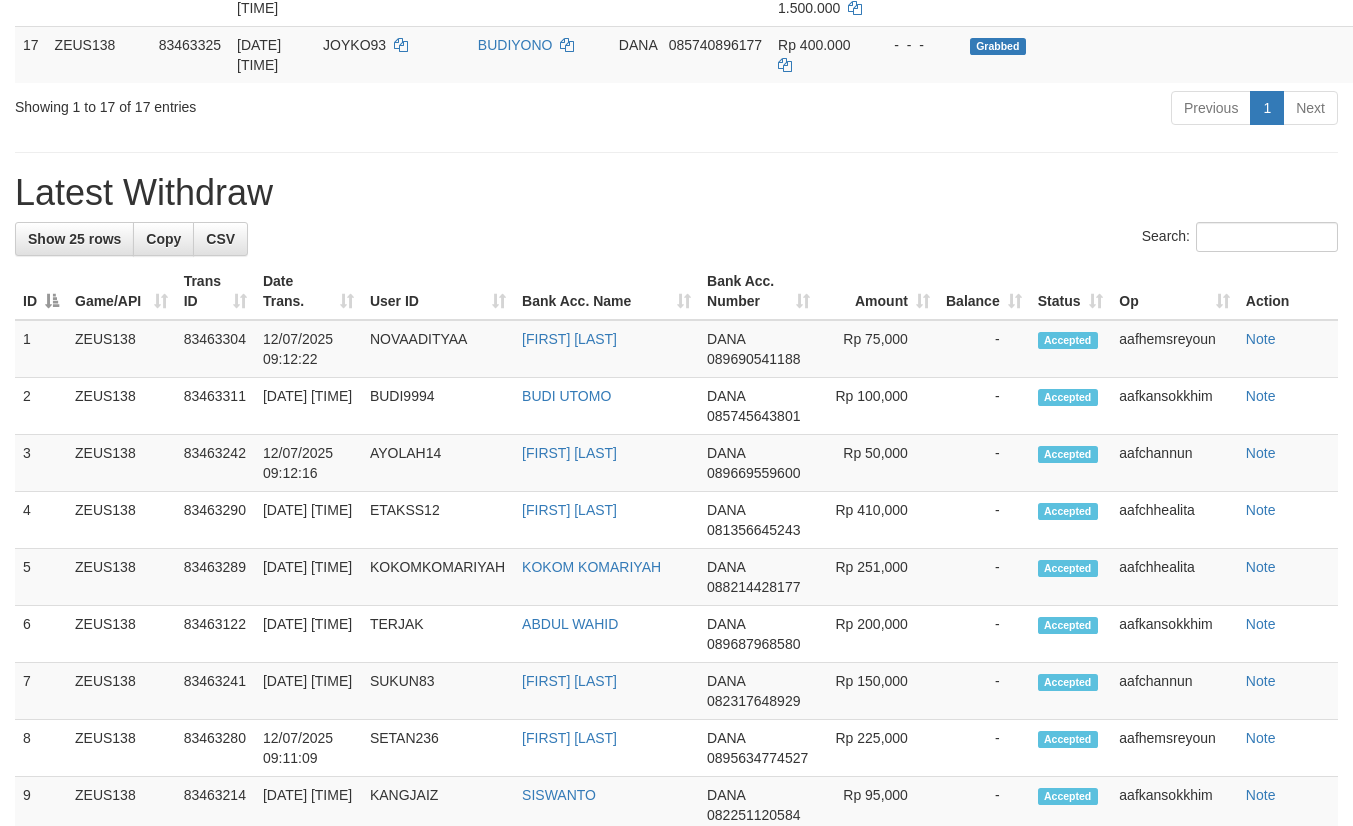 scroll, scrollTop: 1387, scrollLeft: 0, axis: vertical 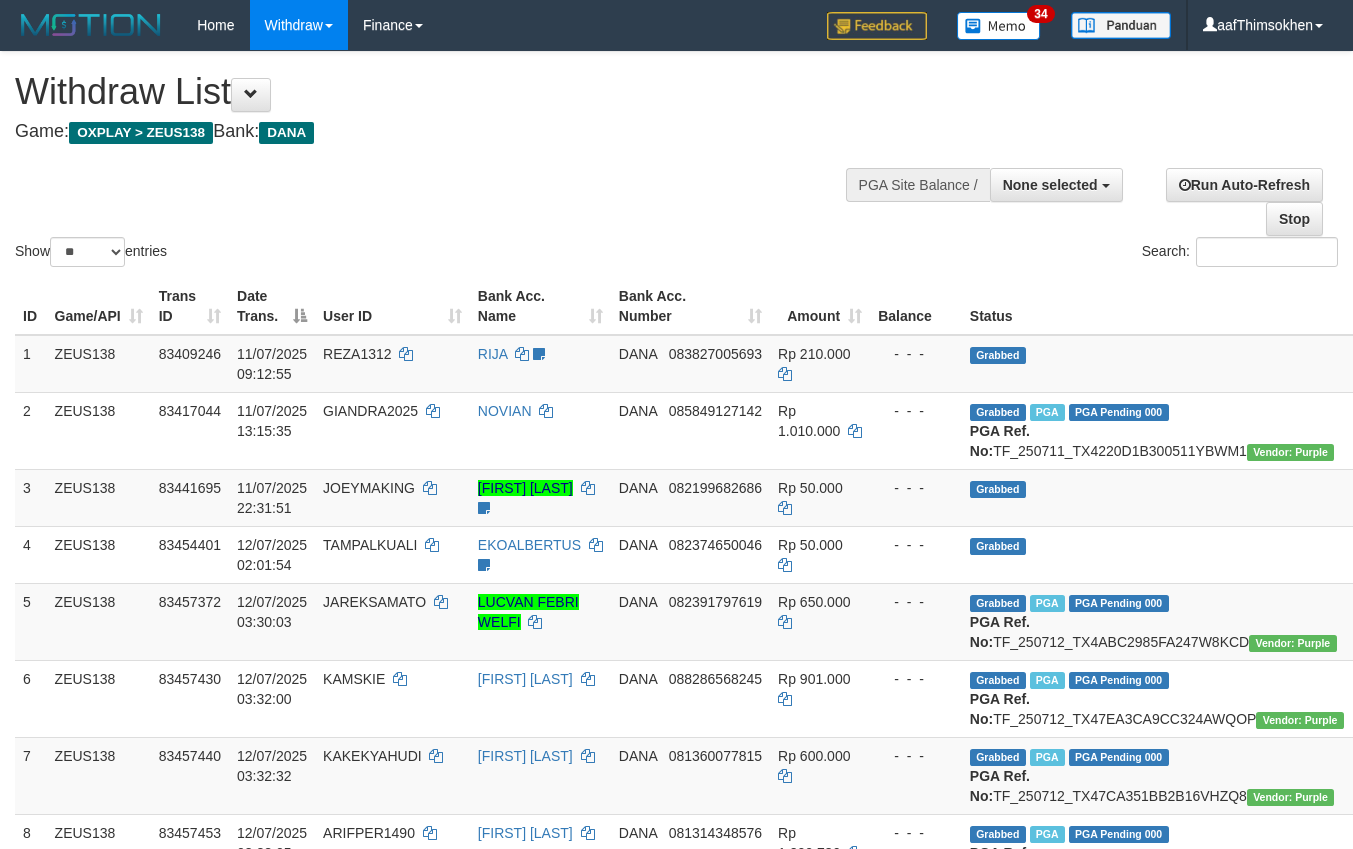 select 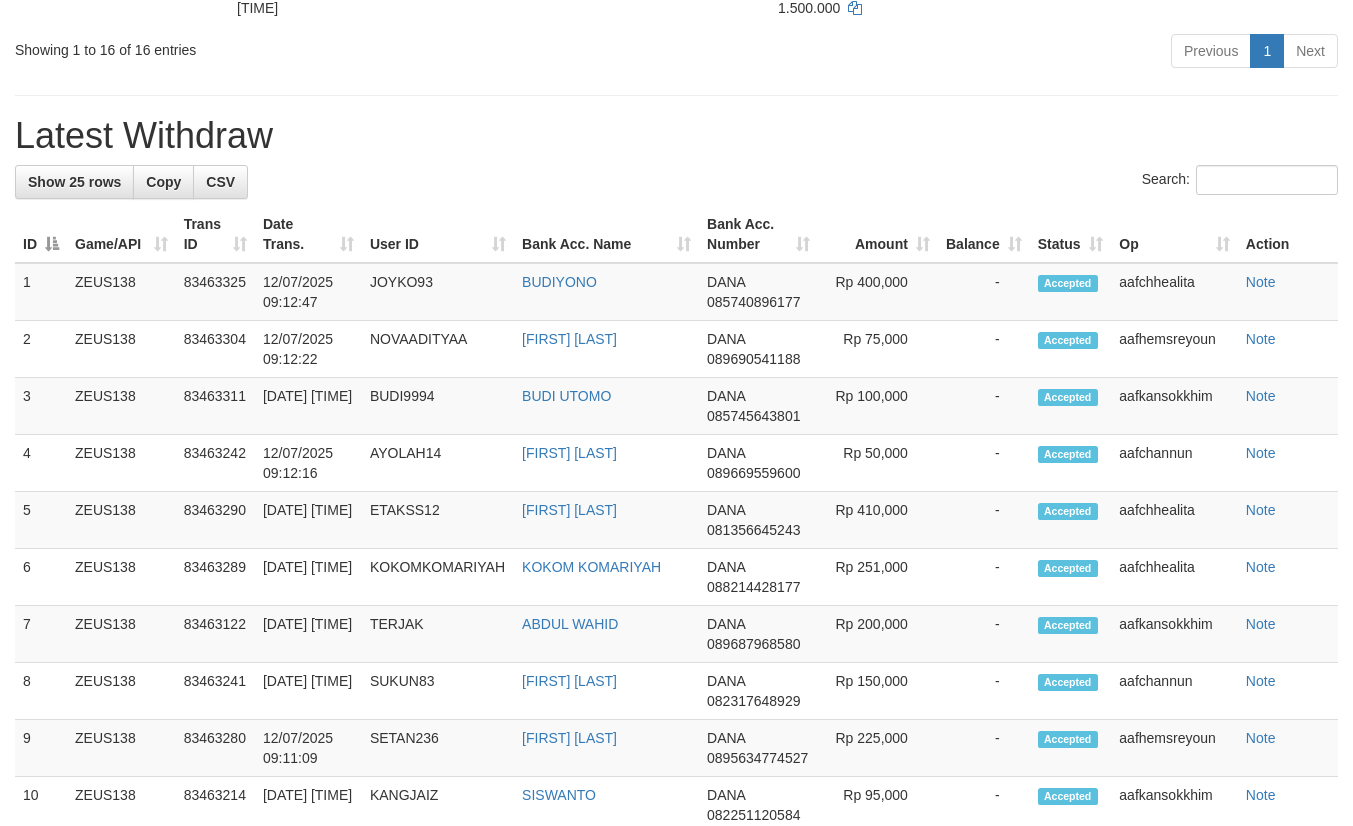 scroll, scrollTop: 1387, scrollLeft: 0, axis: vertical 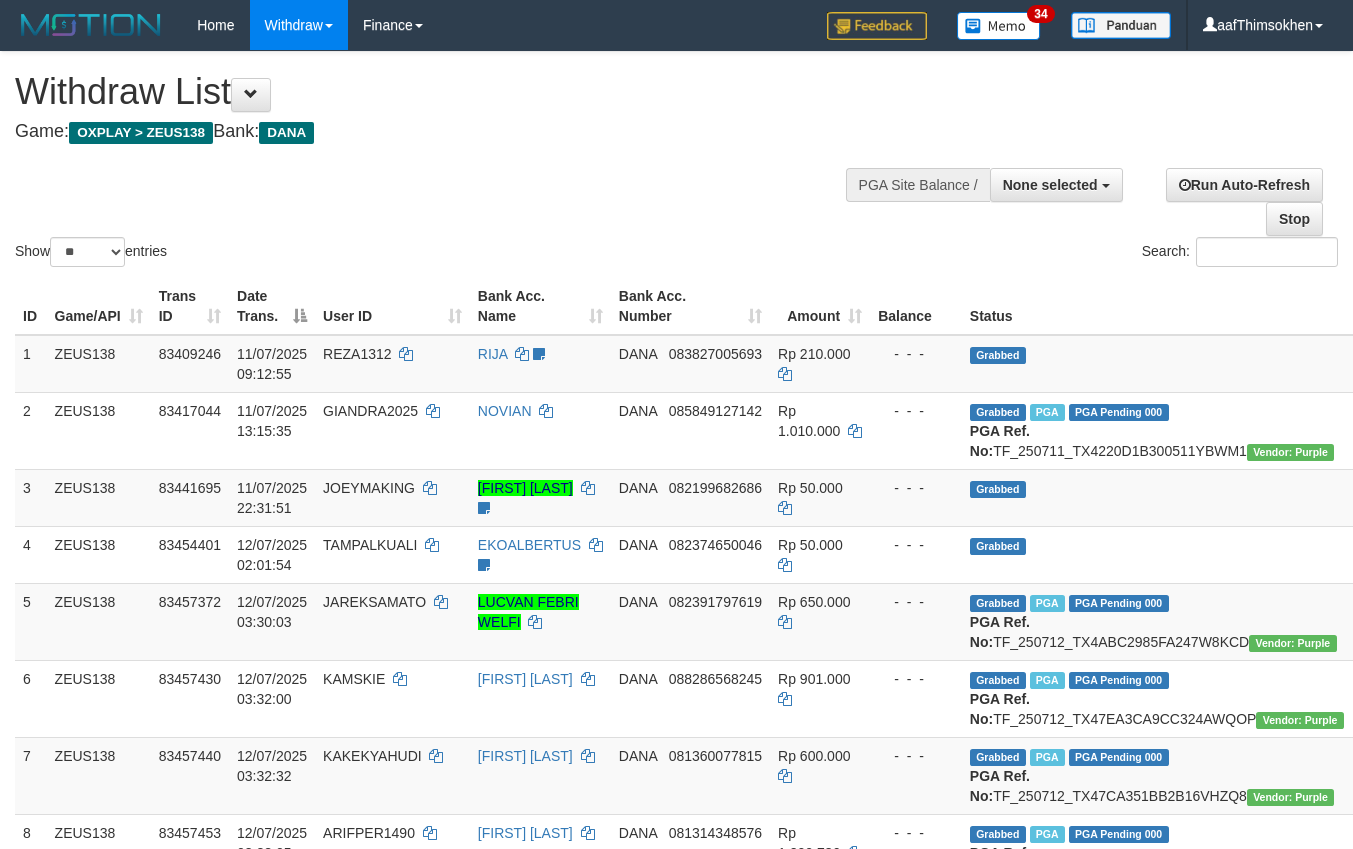 select 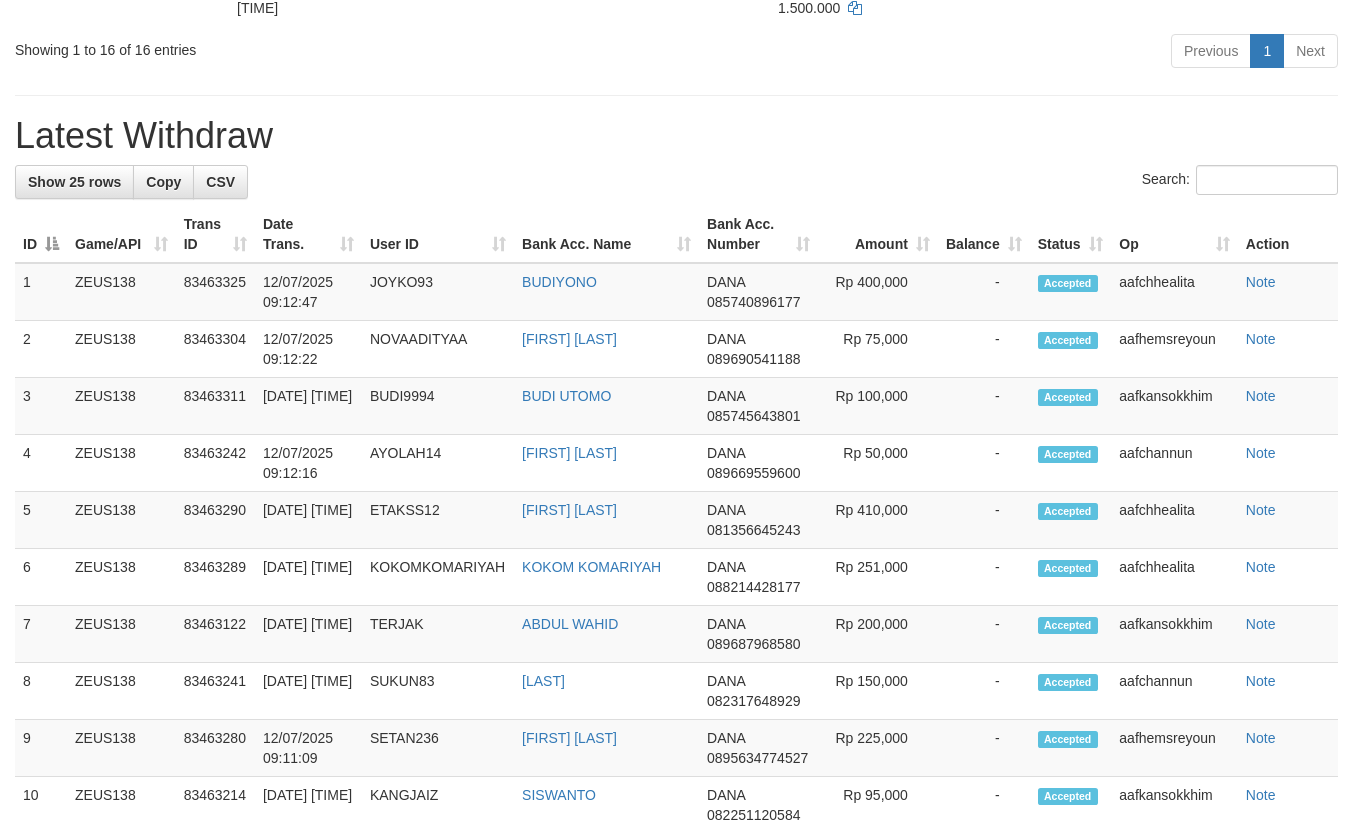 scroll, scrollTop: 1387, scrollLeft: 0, axis: vertical 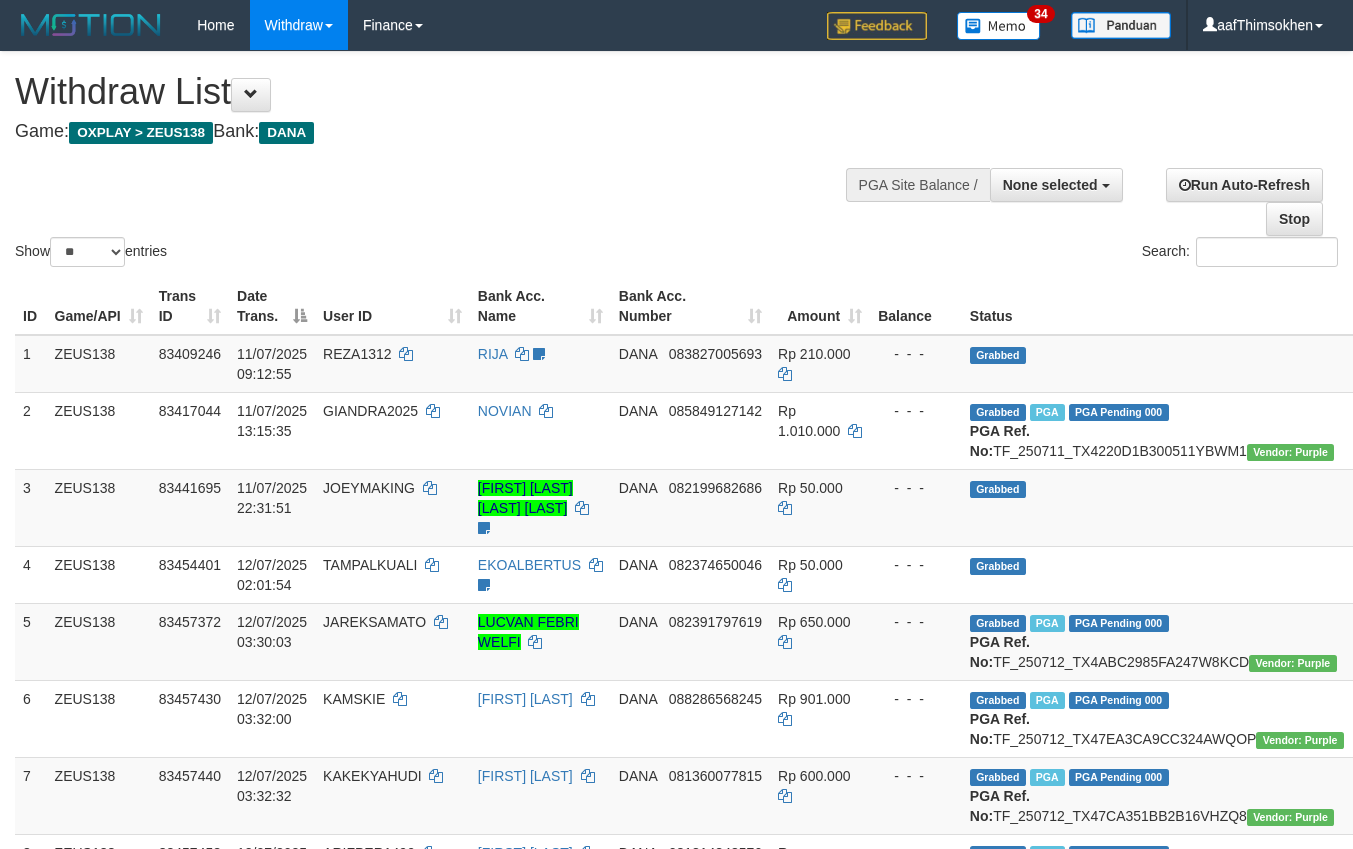 select 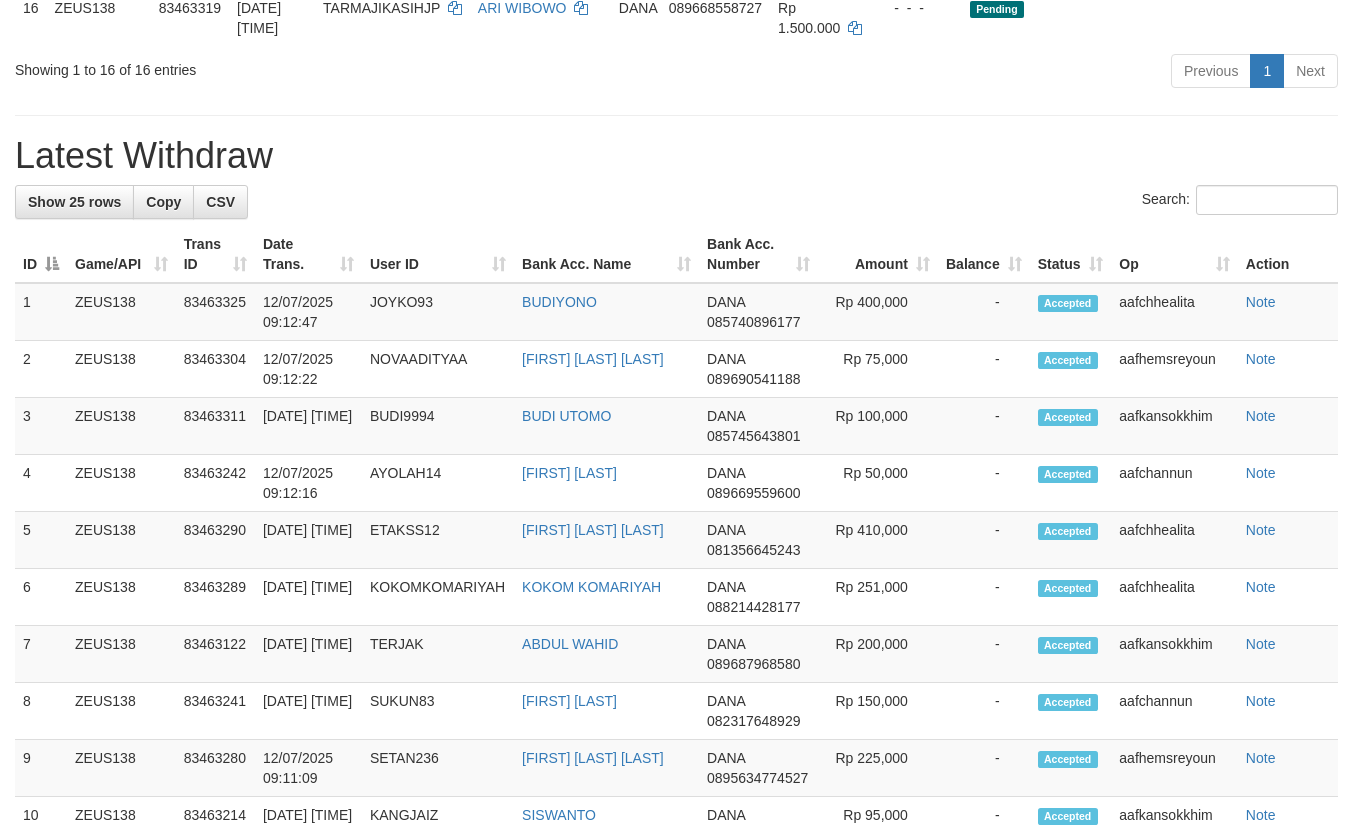 scroll, scrollTop: 1387, scrollLeft: 0, axis: vertical 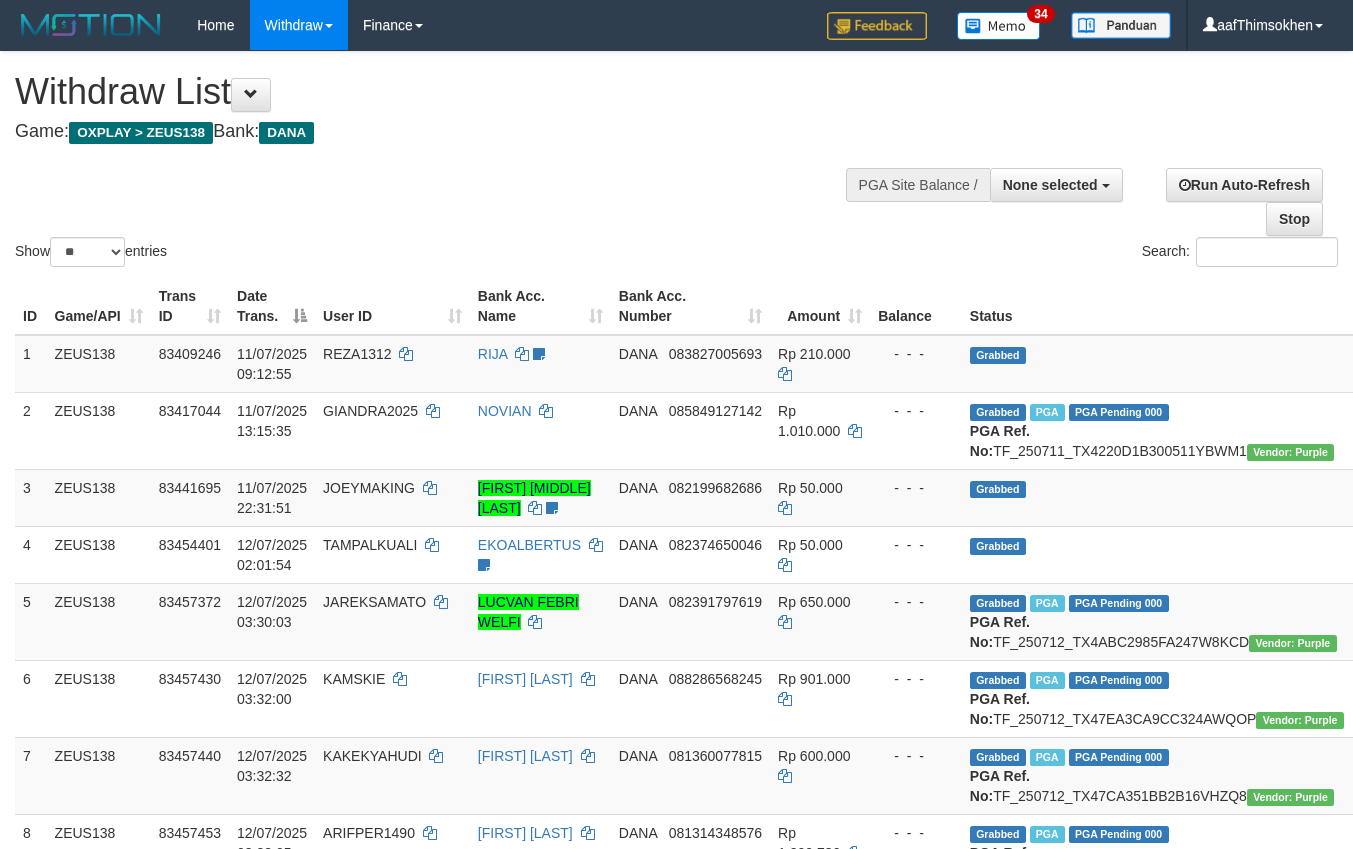 select 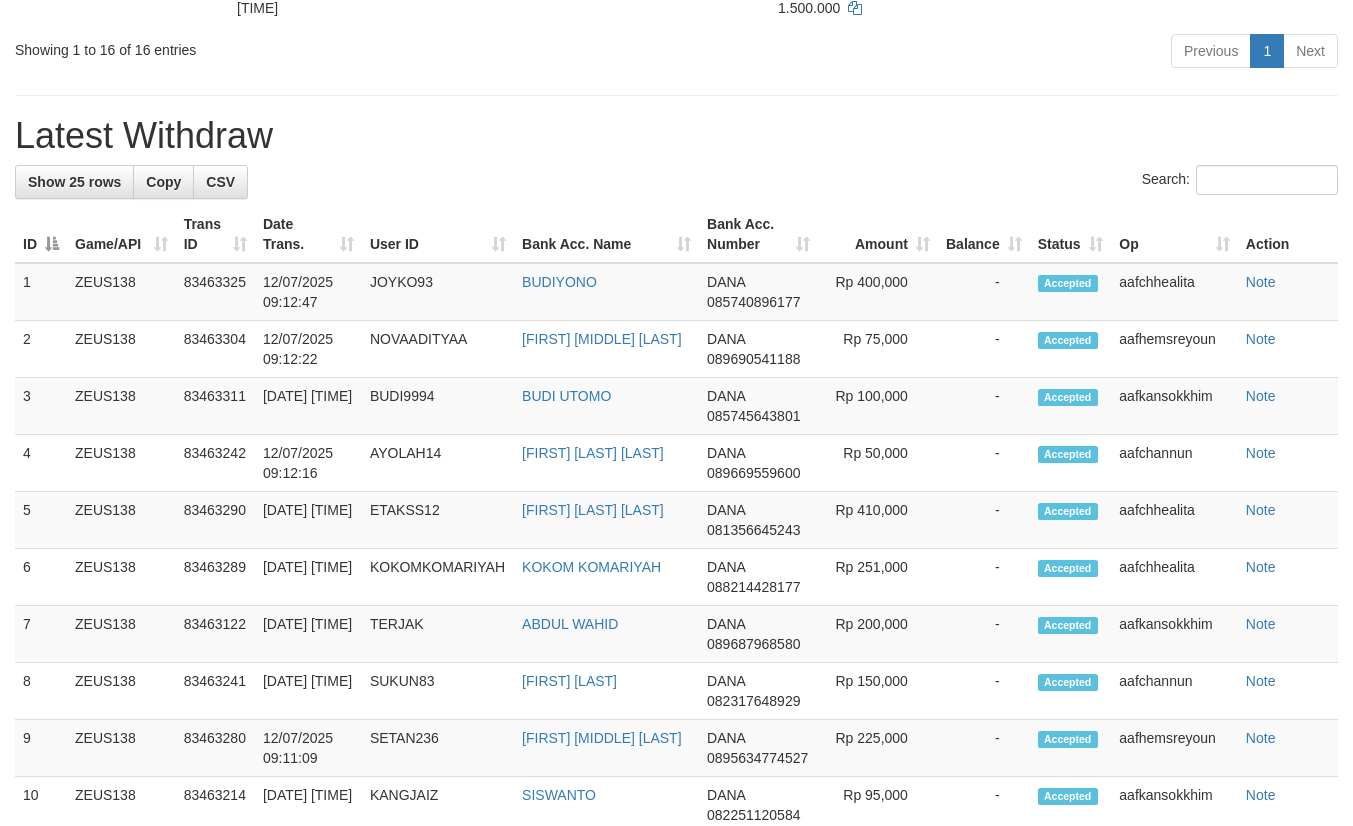 scroll, scrollTop: 1387, scrollLeft: 0, axis: vertical 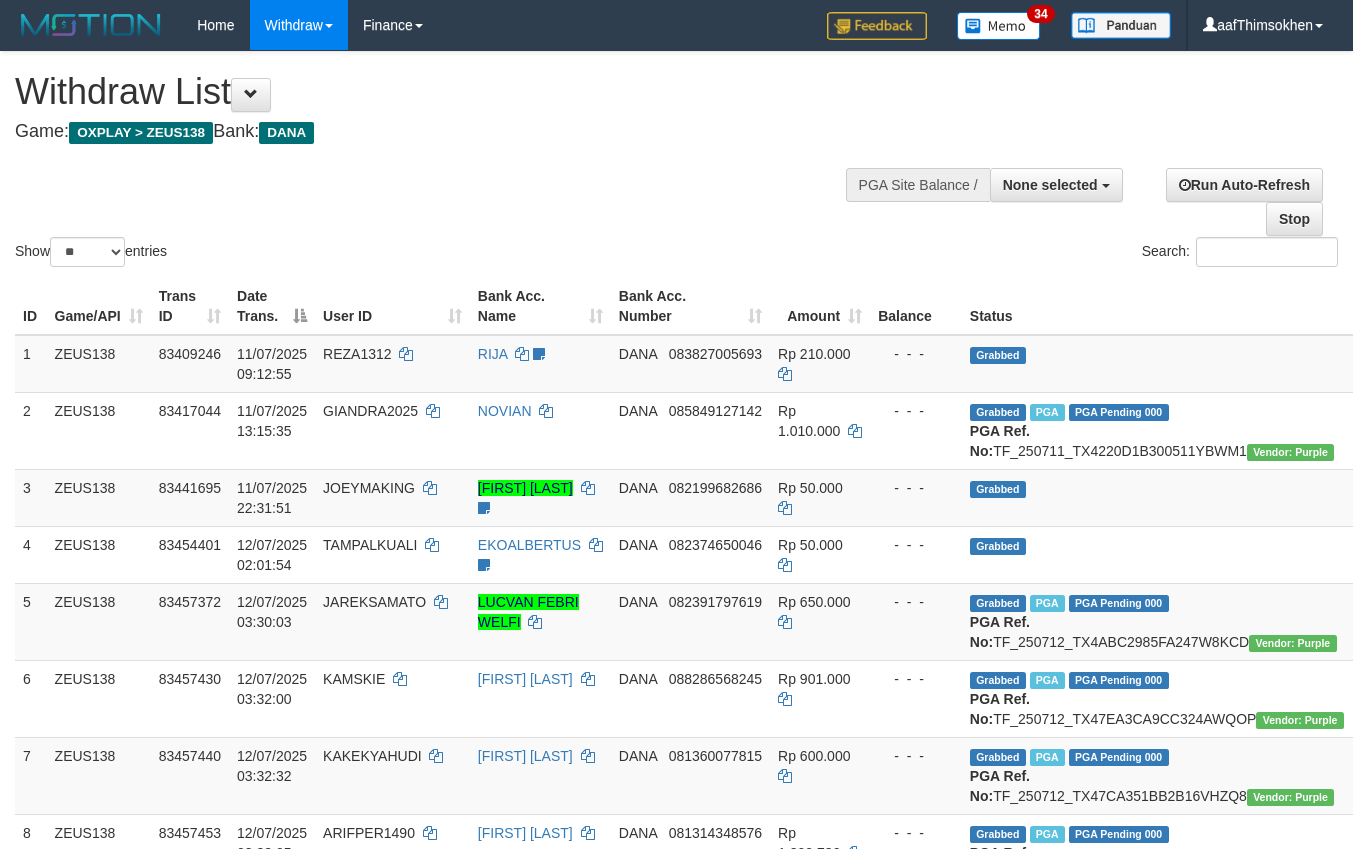 select 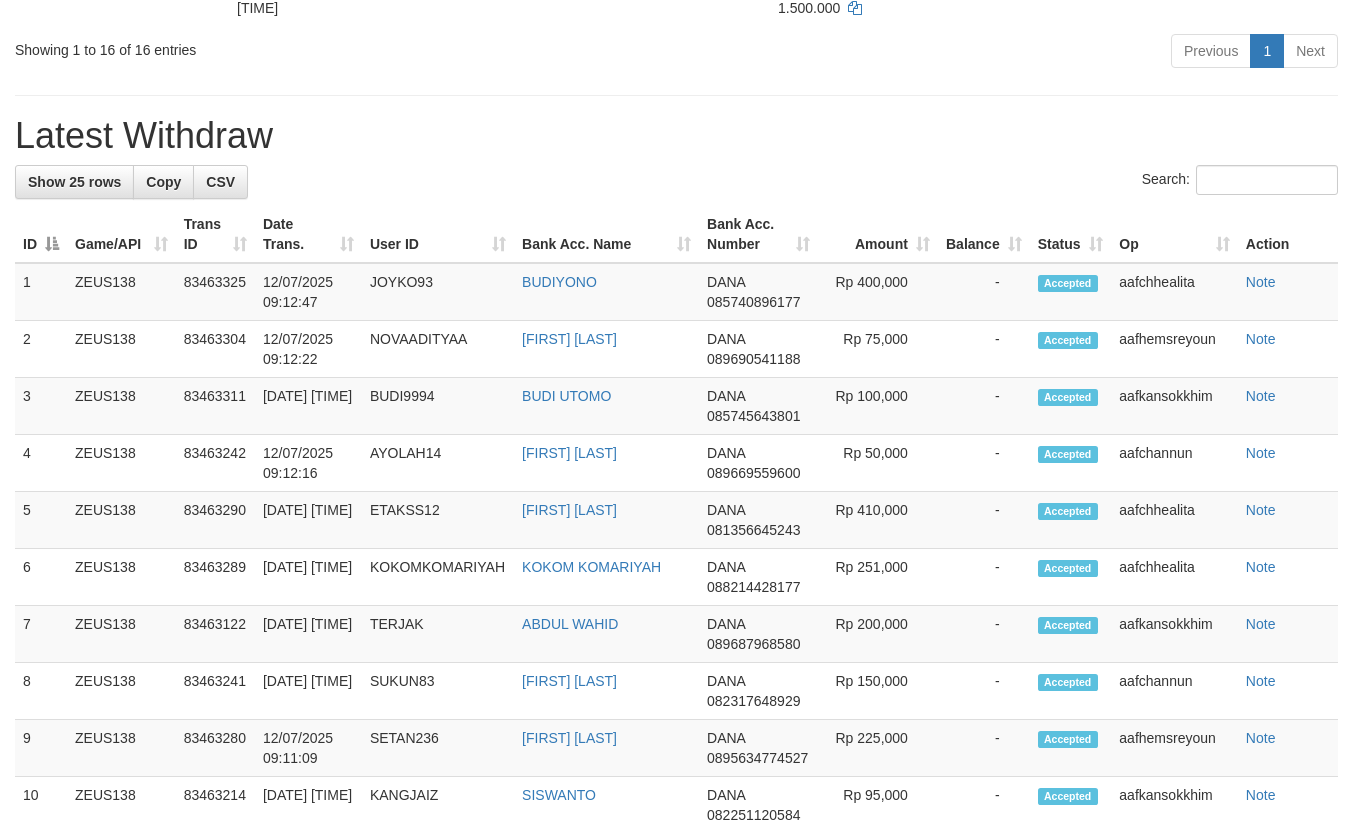 scroll, scrollTop: 1387, scrollLeft: 0, axis: vertical 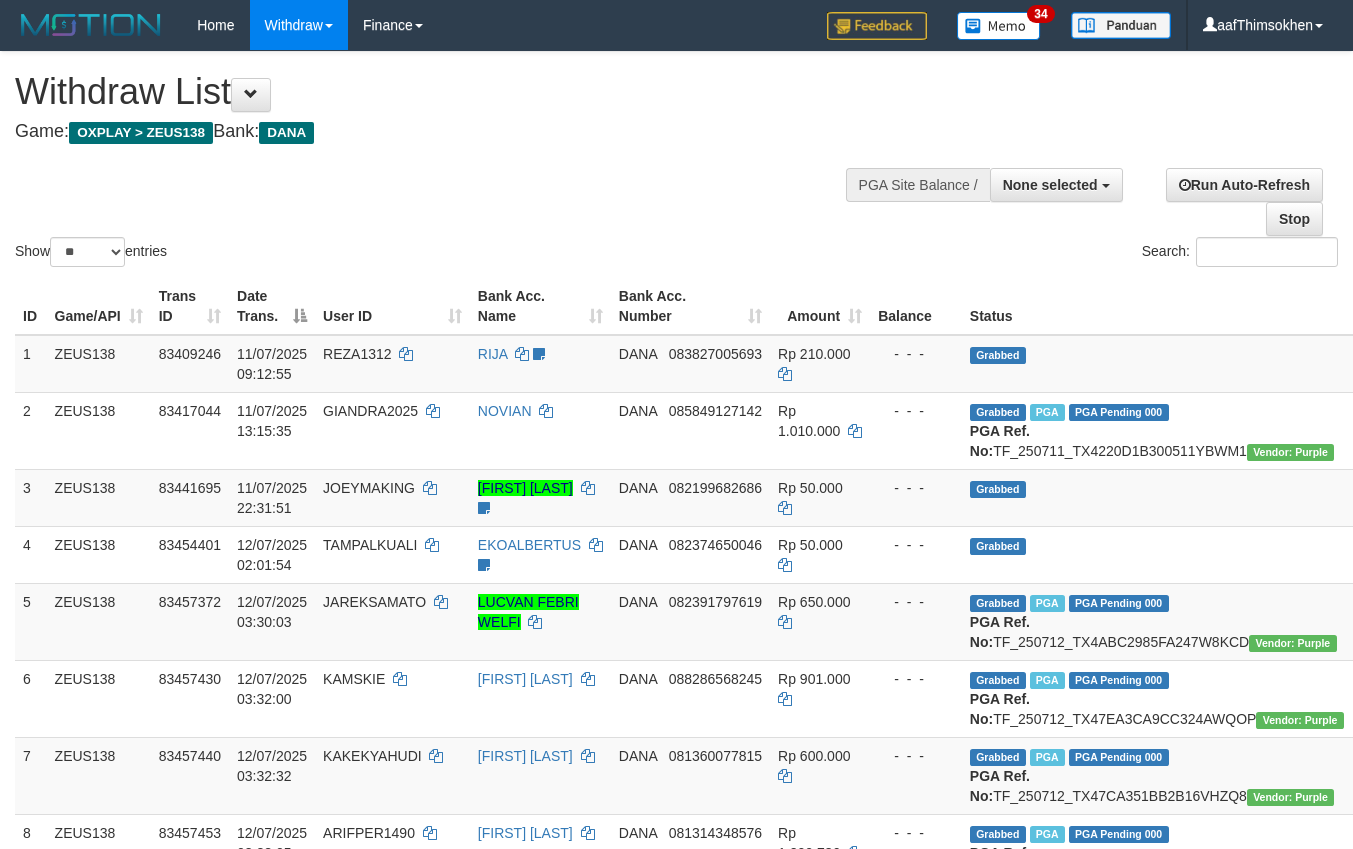 select 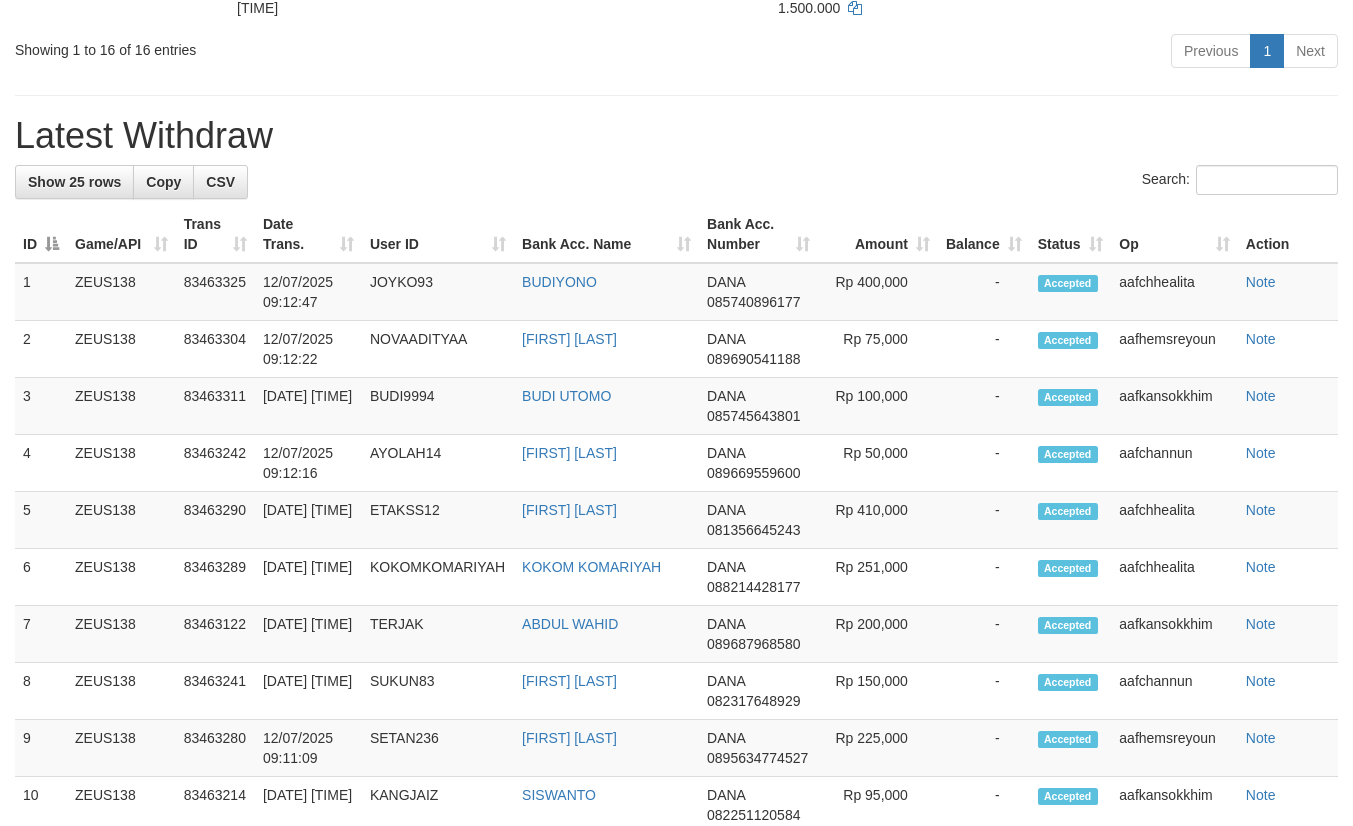 scroll, scrollTop: 1387, scrollLeft: 0, axis: vertical 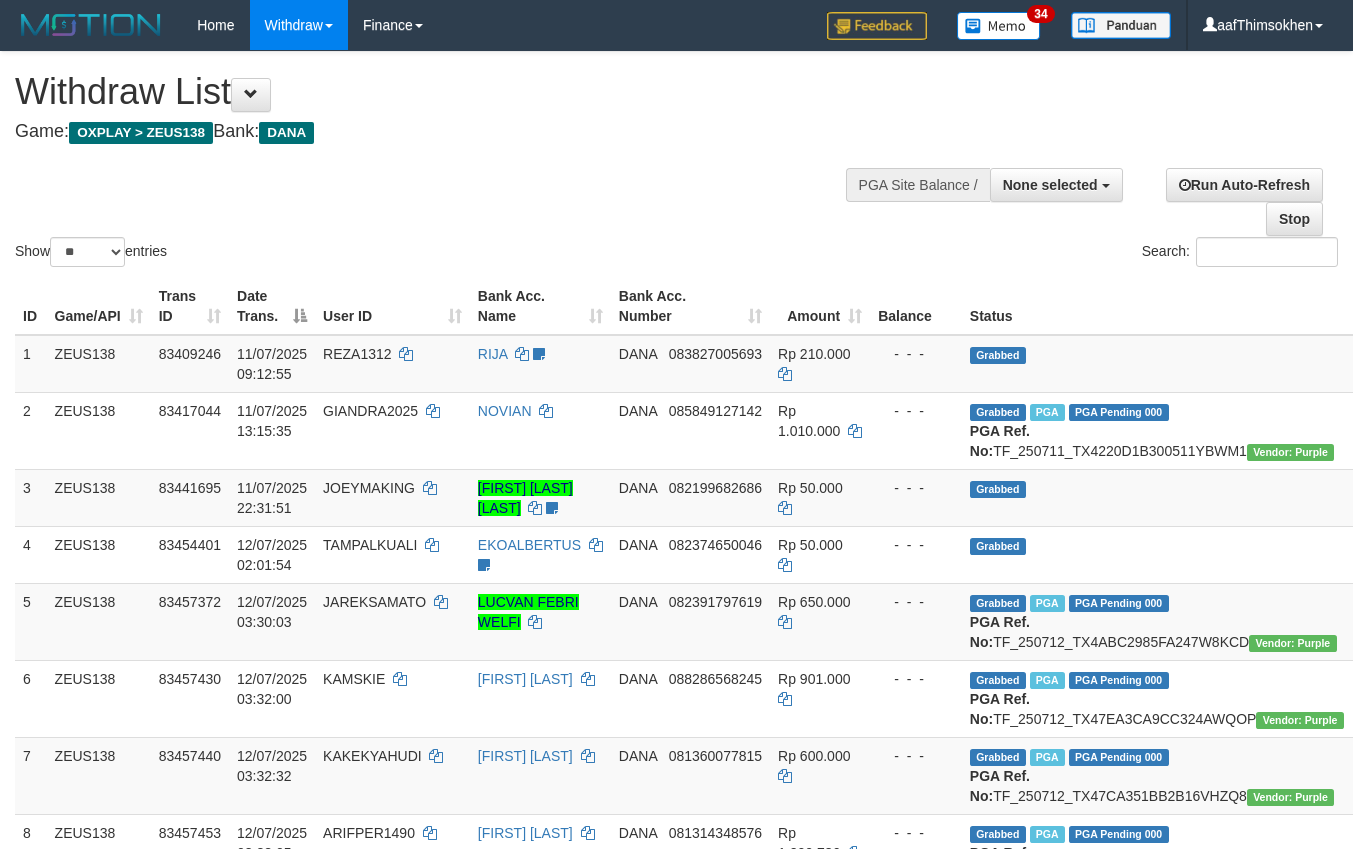 select 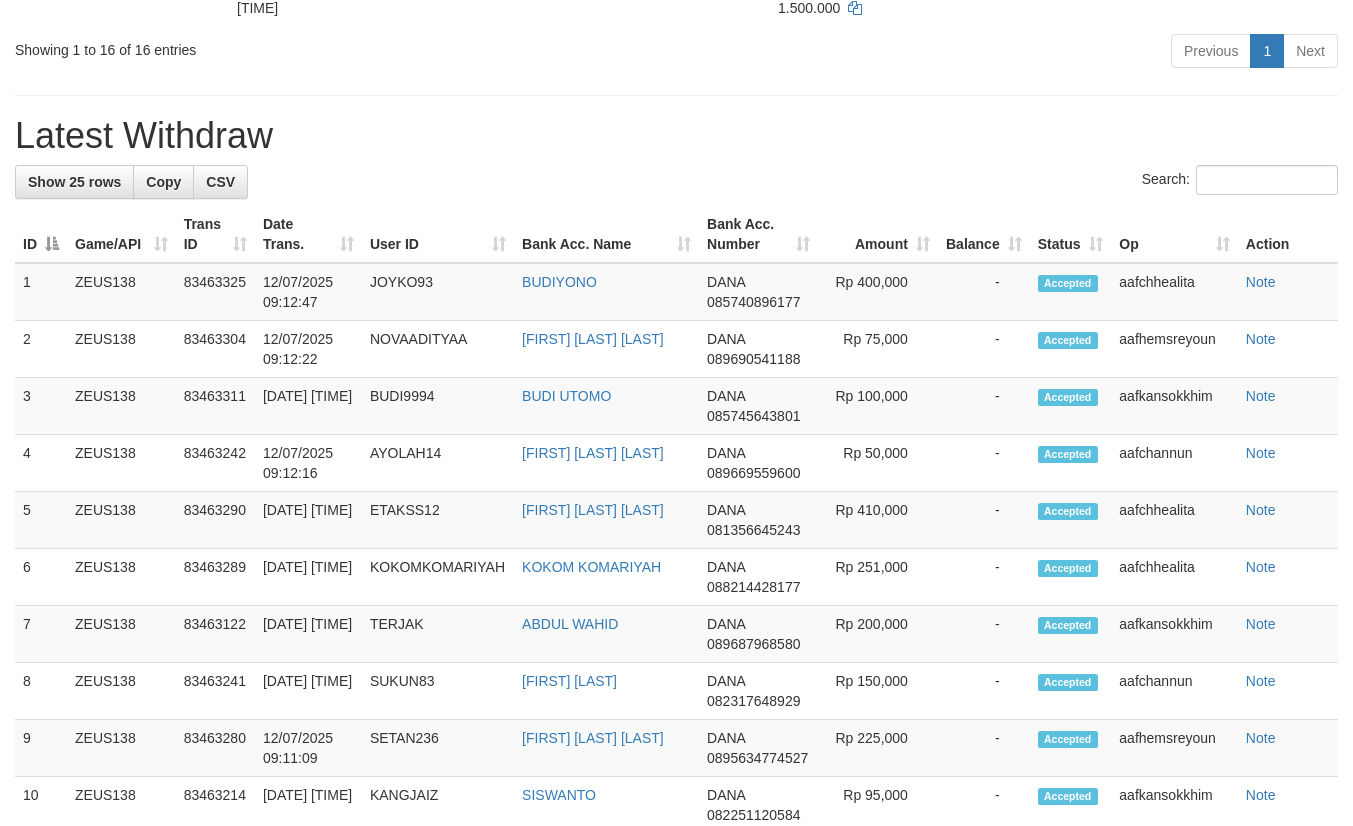 scroll, scrollTop: 1387, scrollLeft: 0, axis: vertical 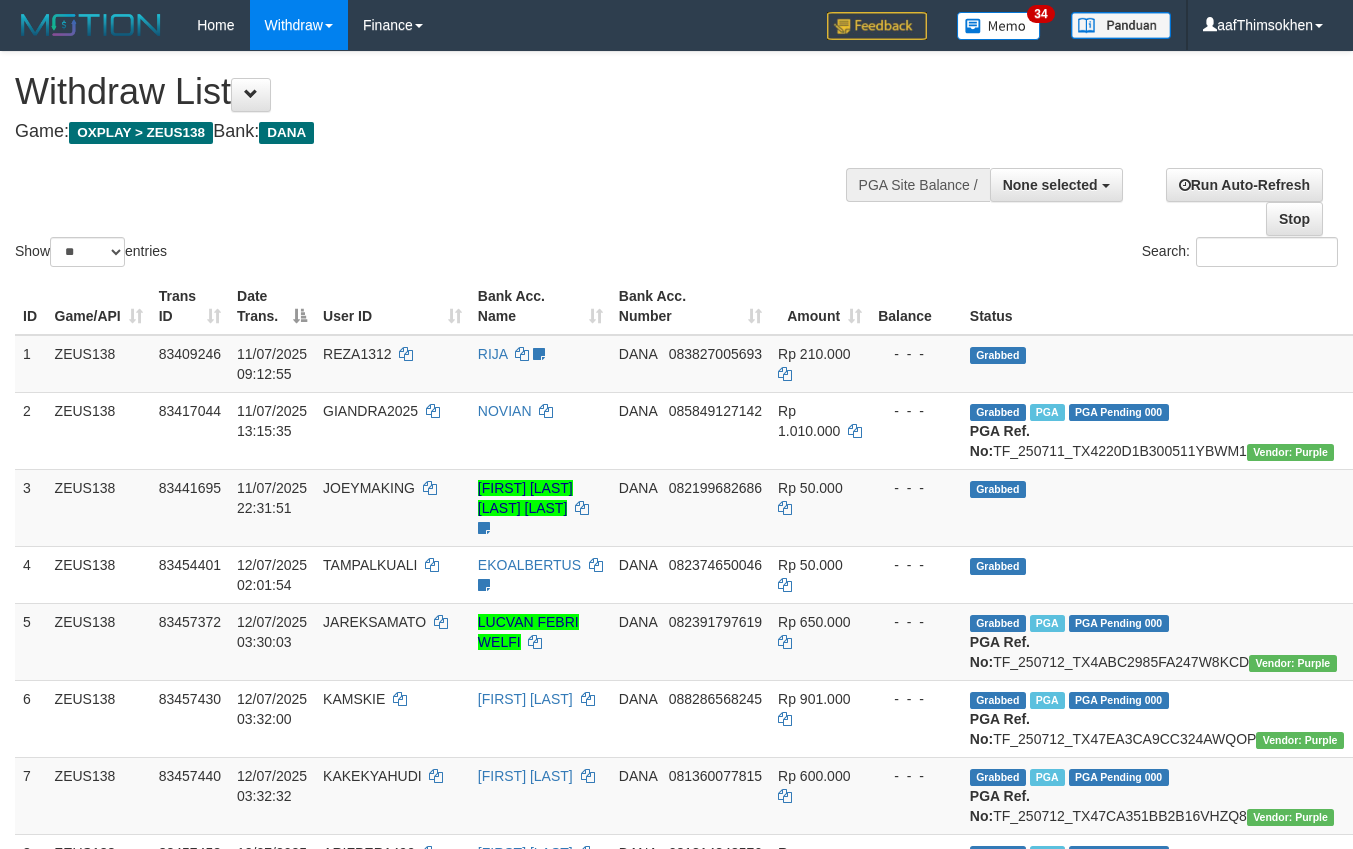 select 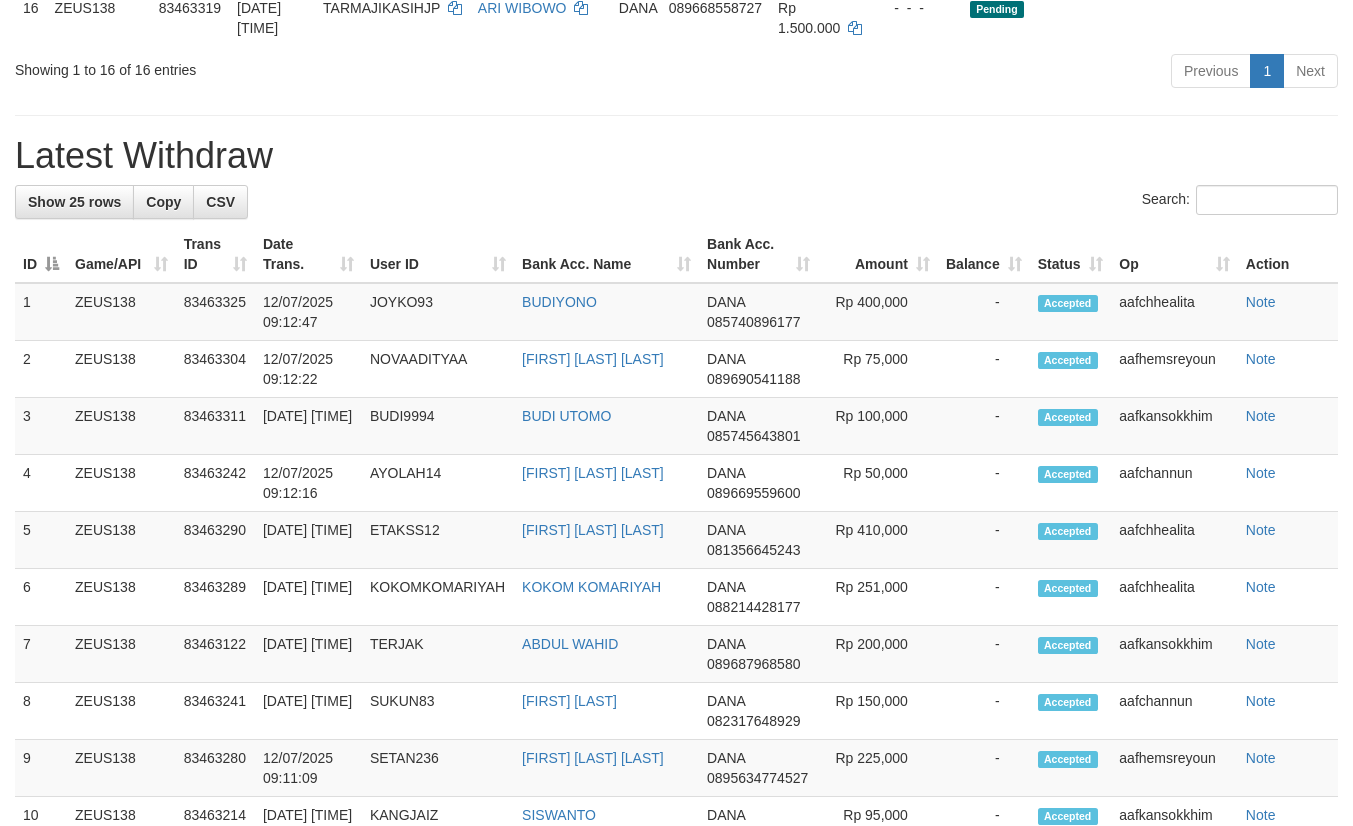 scroll, scrollTop: 1387, scrollLeft: 0, axis: vertical 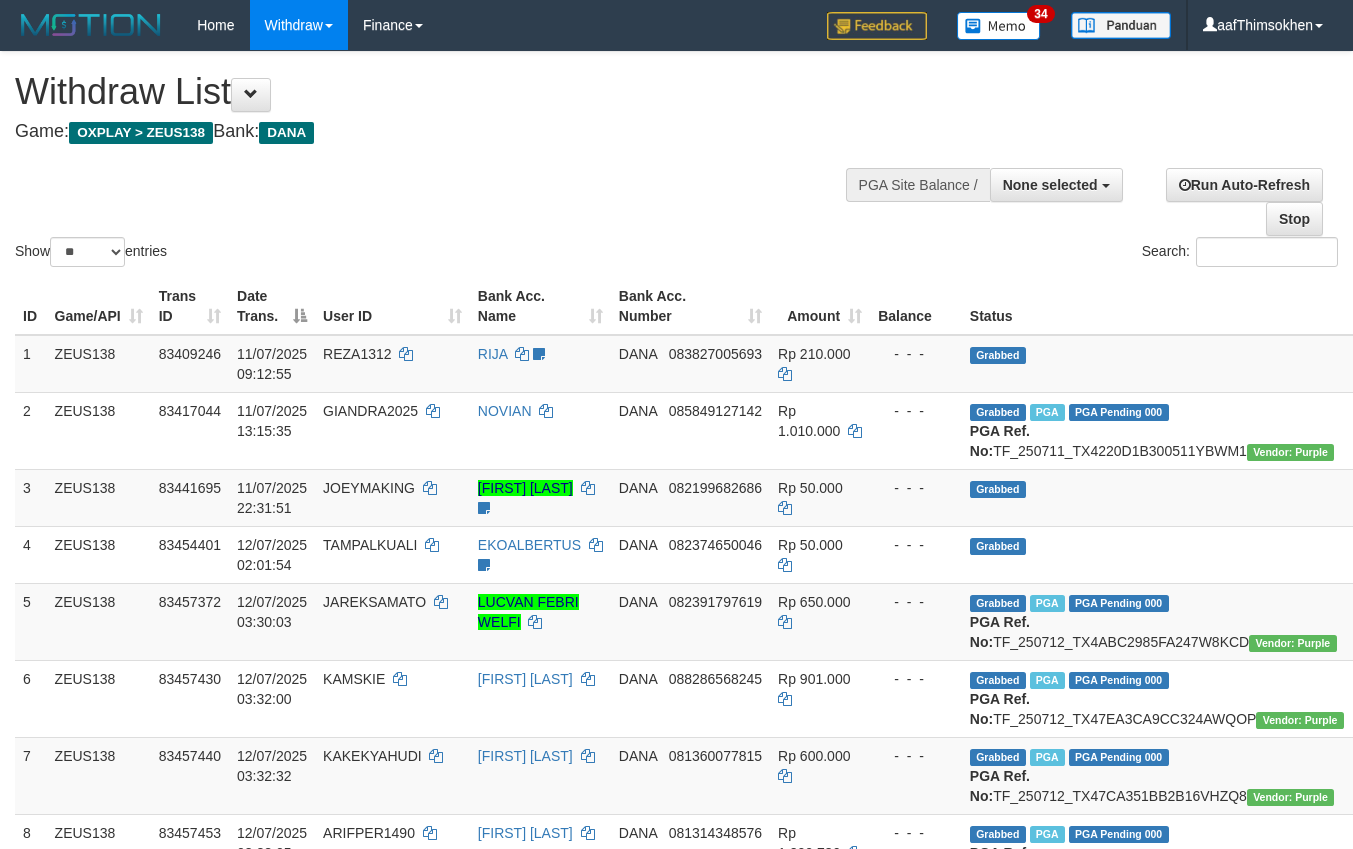 select 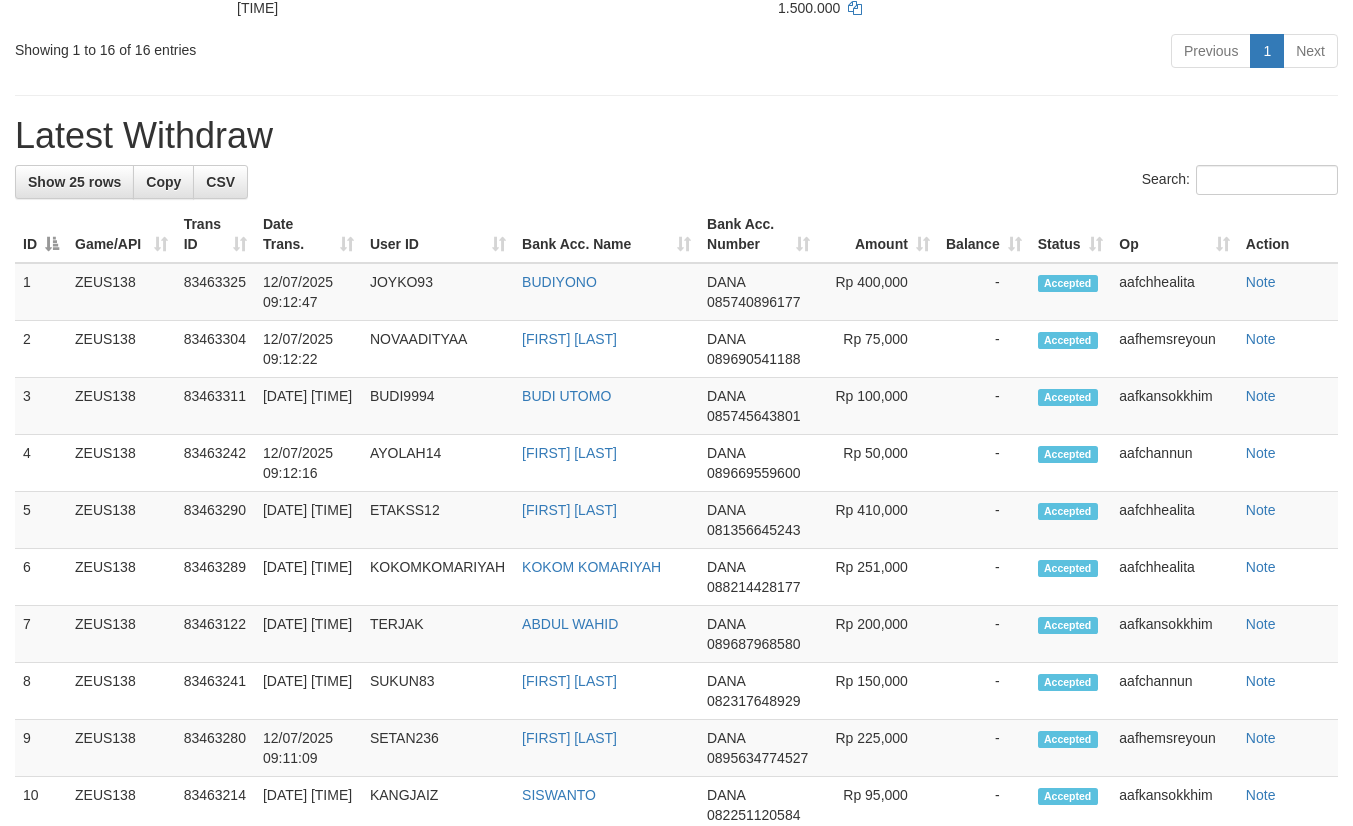 scroll, scrollTop: 1387, scrollLeft: 0, axis: vertical 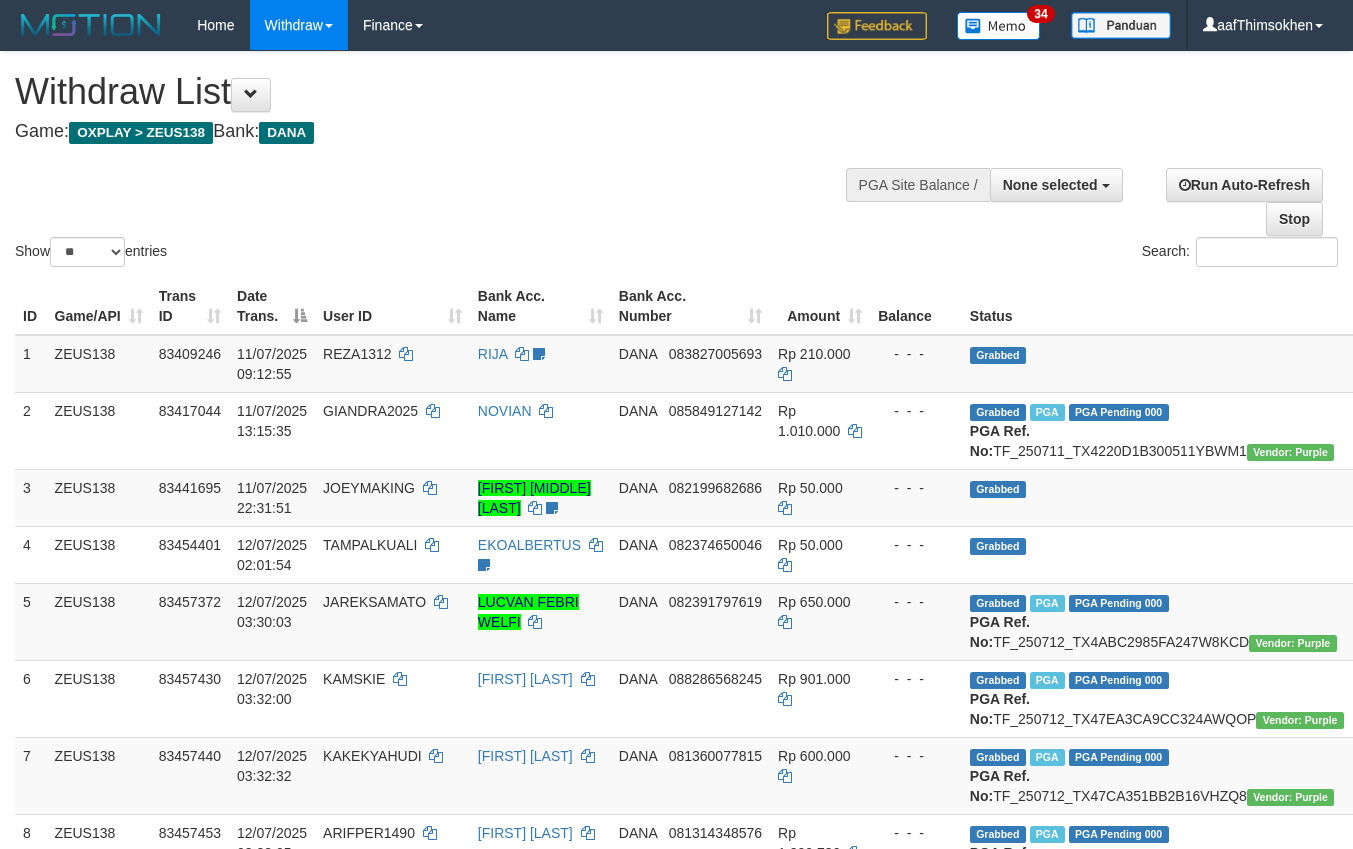 select 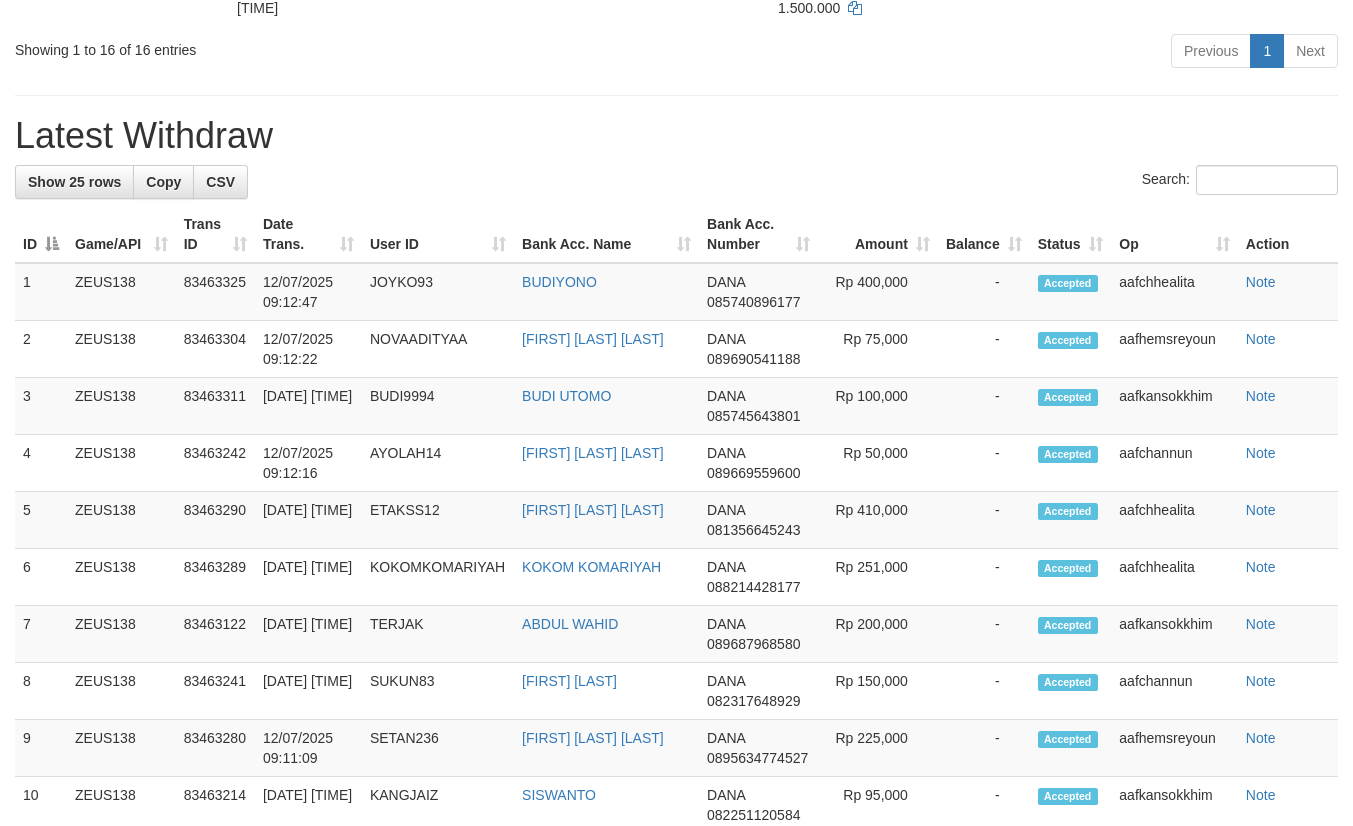 scroll, scrollTop: 1387, scrollLeft: 0, axis: vertical 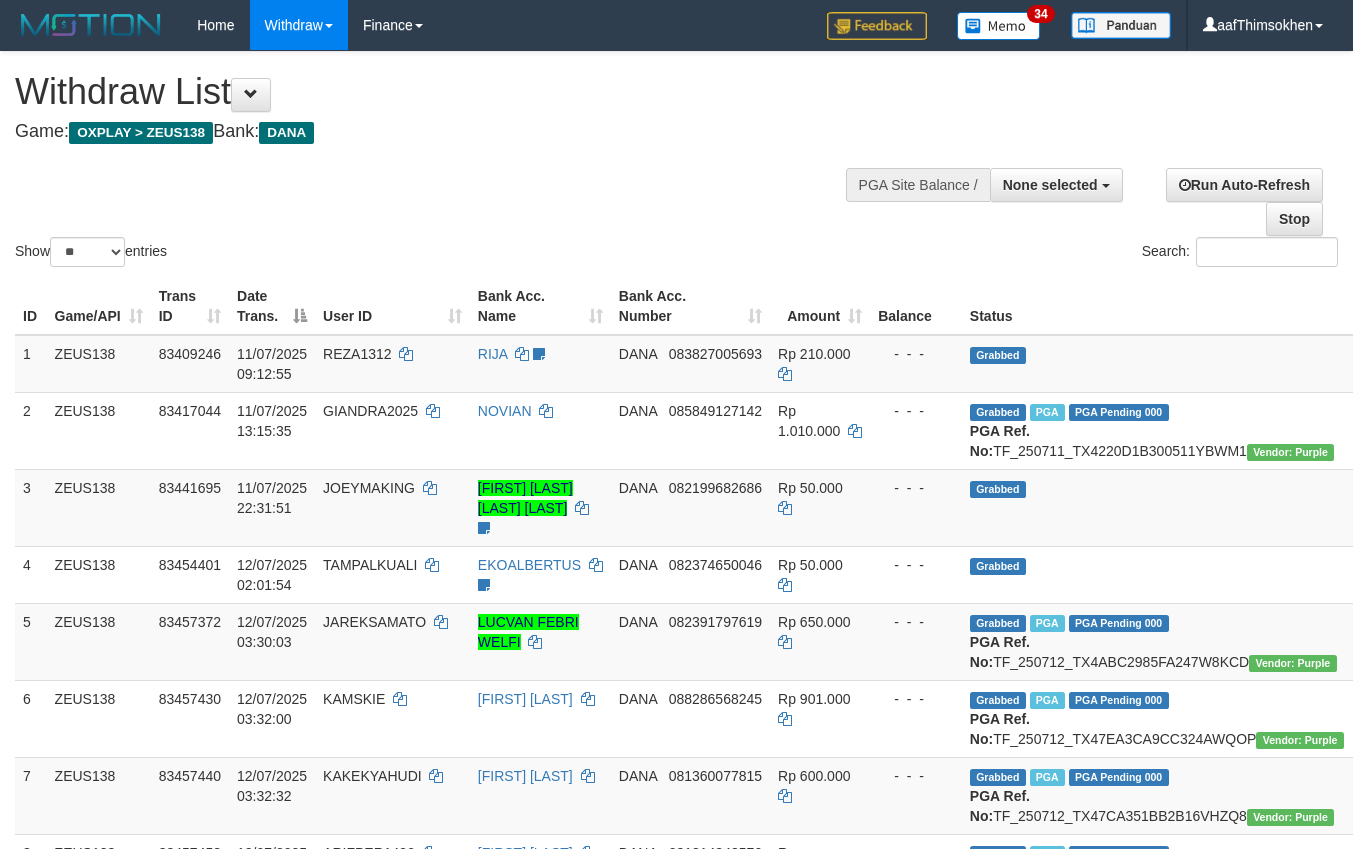 select 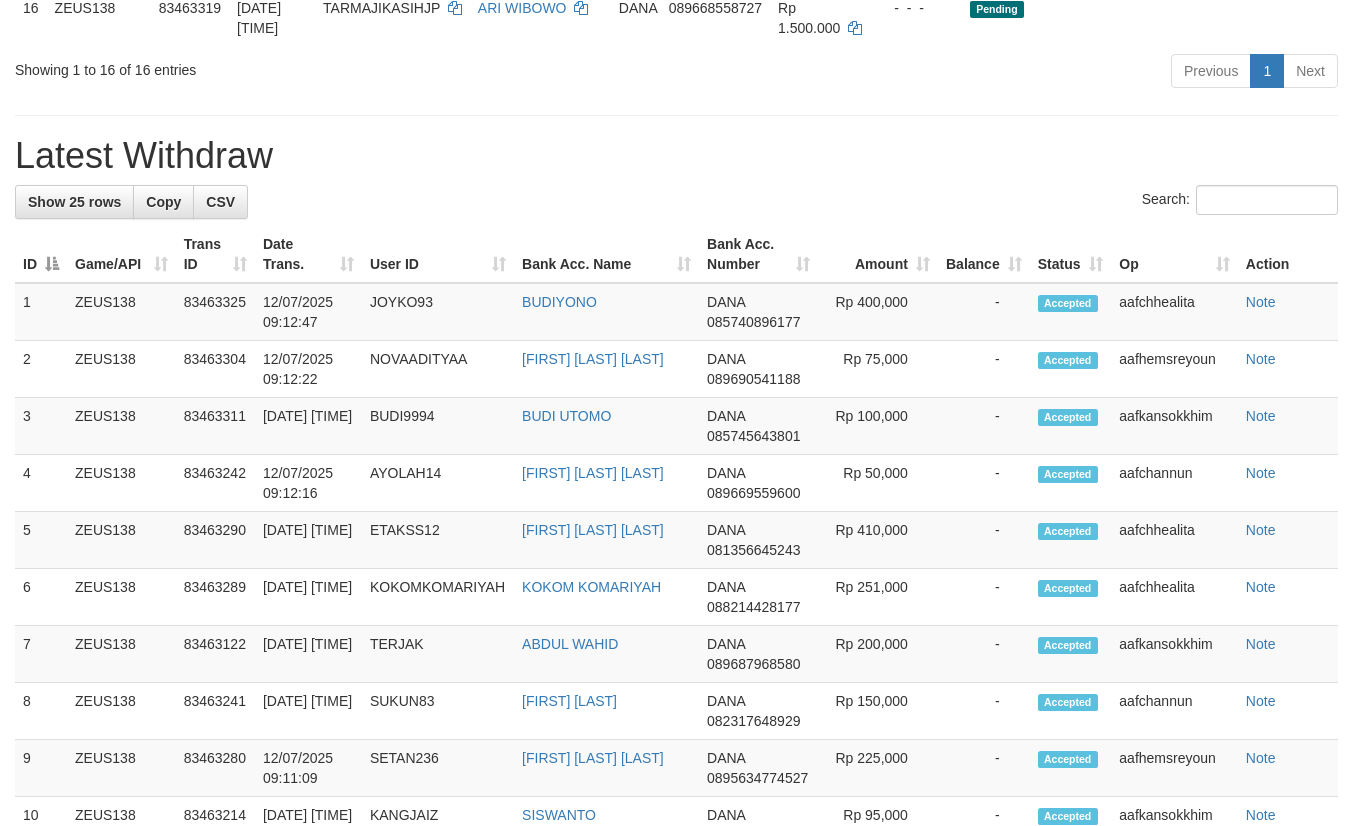 scroll, scrollTop: 1387, scrollLeft: 0, axis: vertical 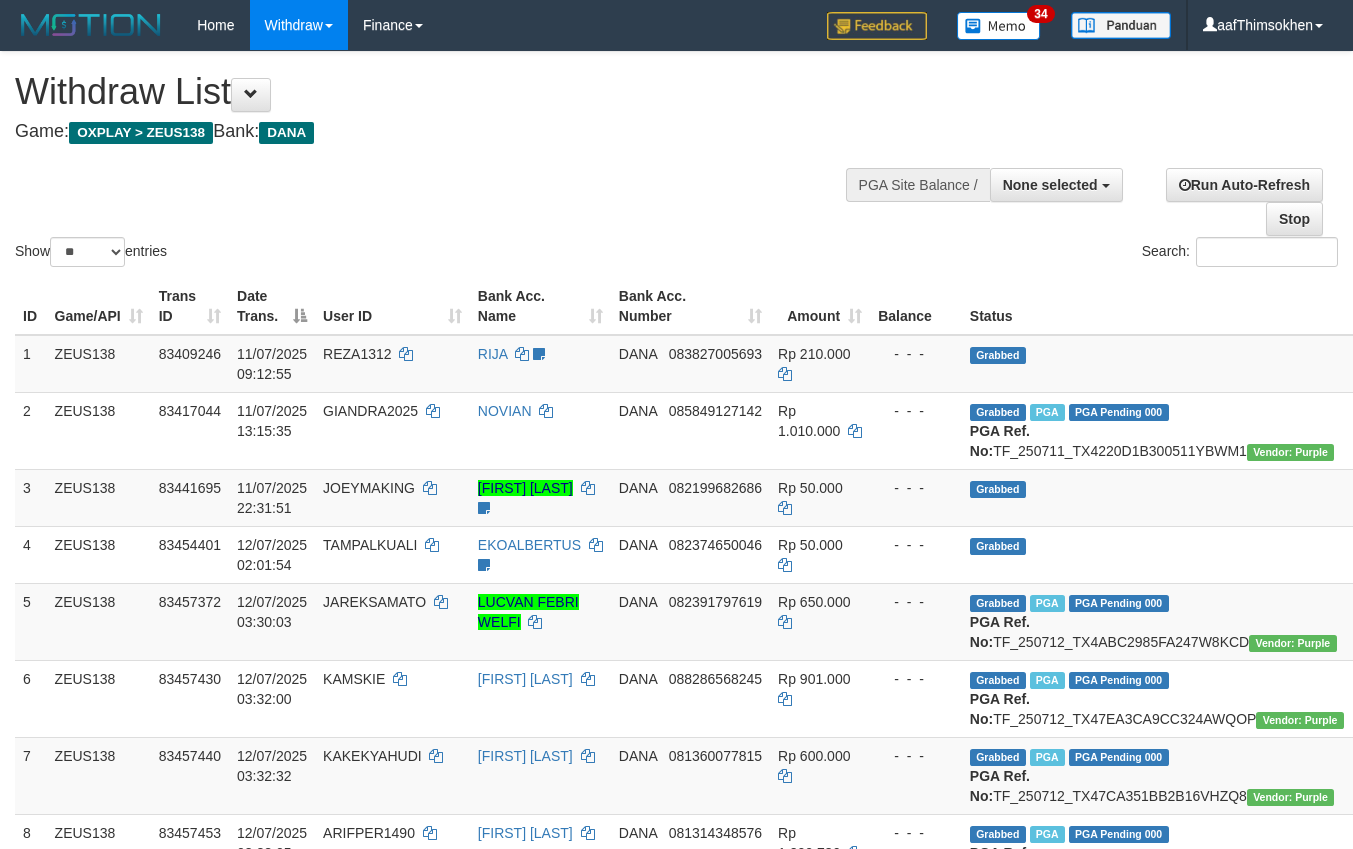 select 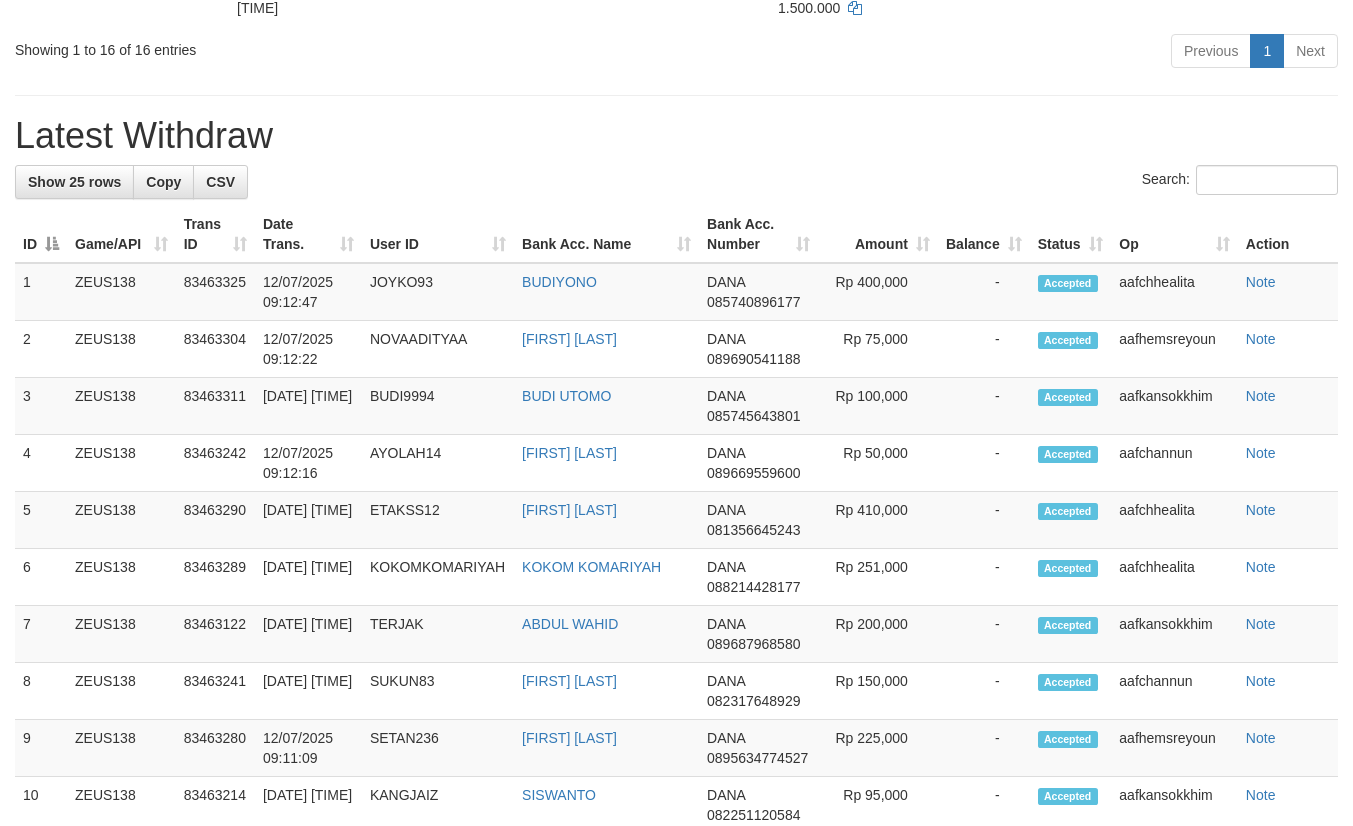 scroll, scrollTop: 1387, scrollLeft: 0, axis: vertical 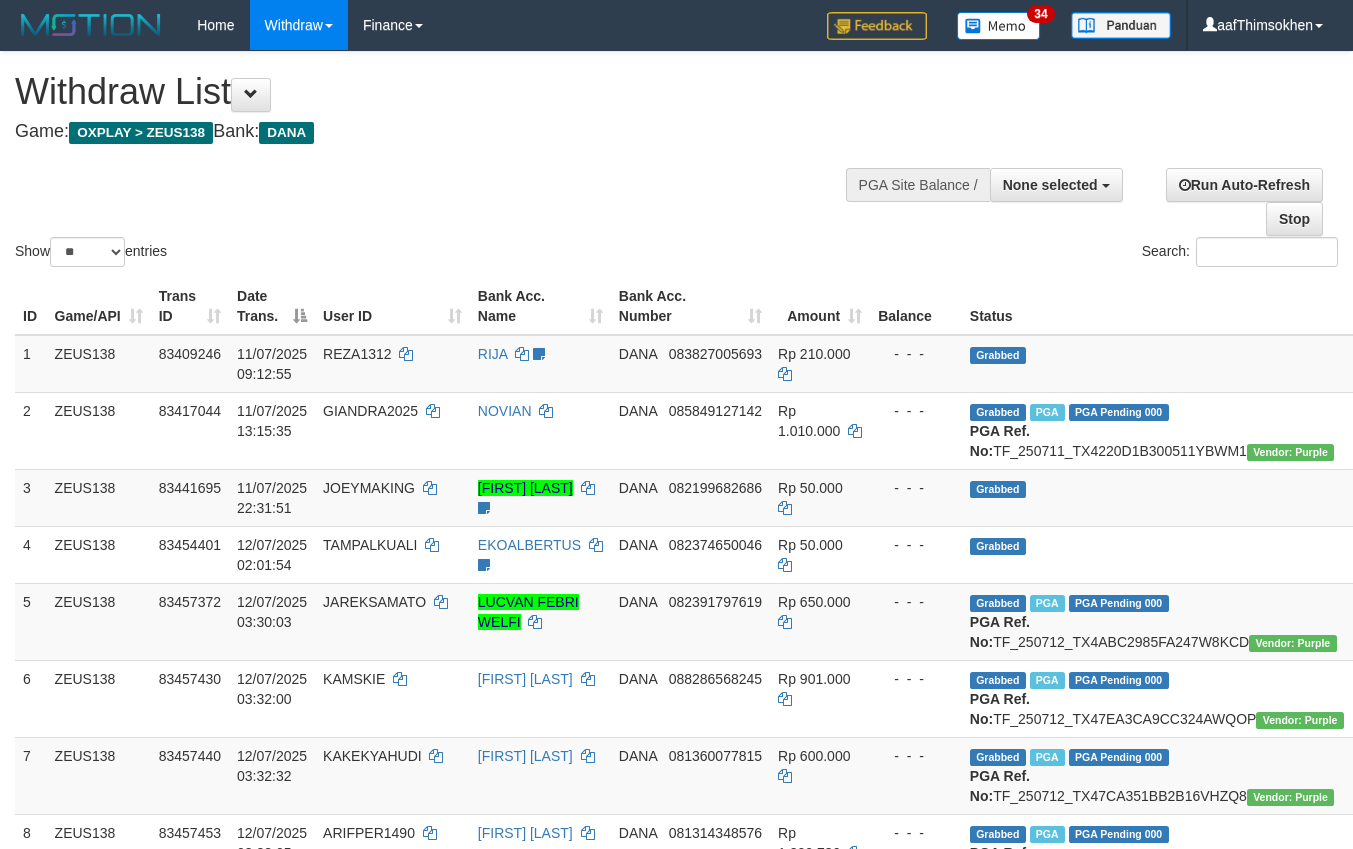 select 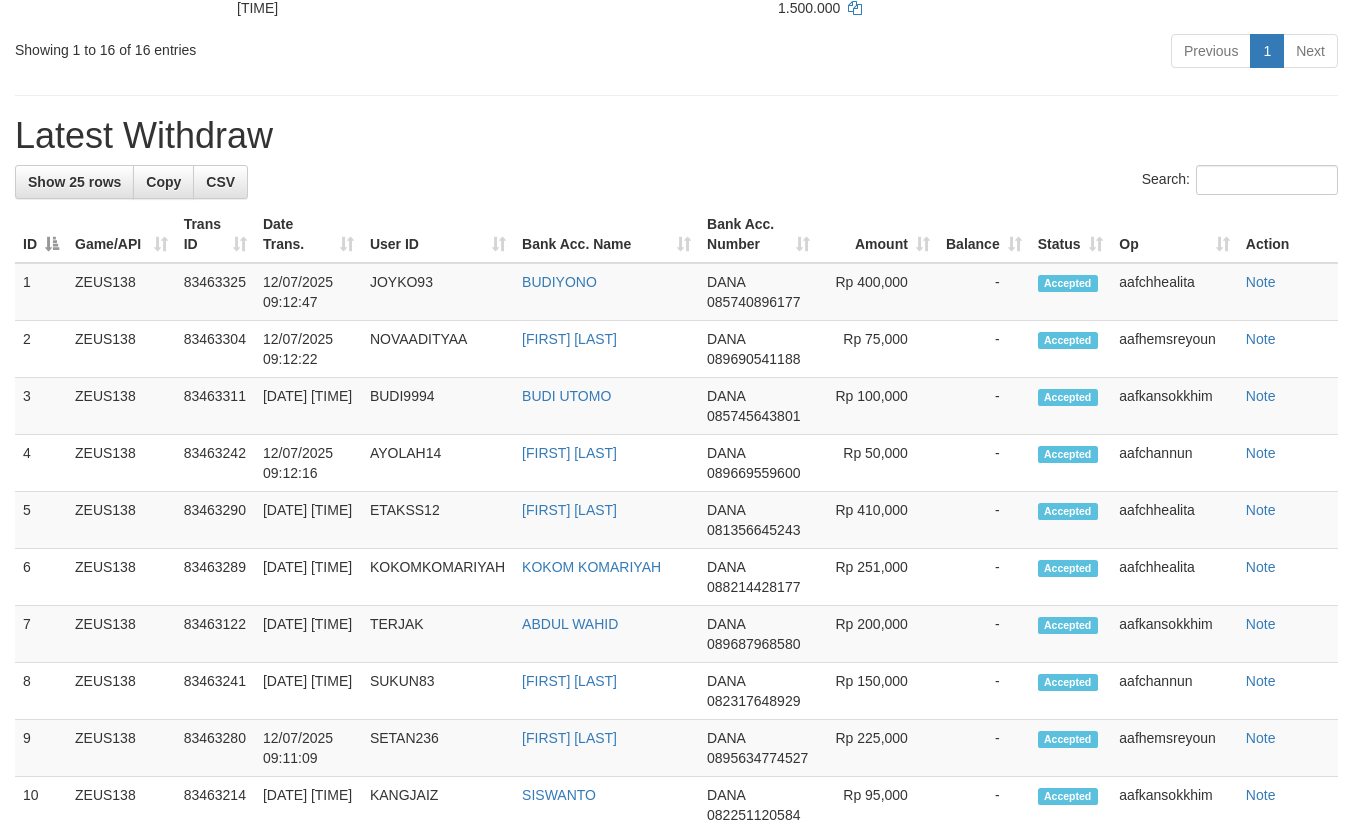 scroll, scrollTop: 1387, scrollLeft: 0, axis: vertical 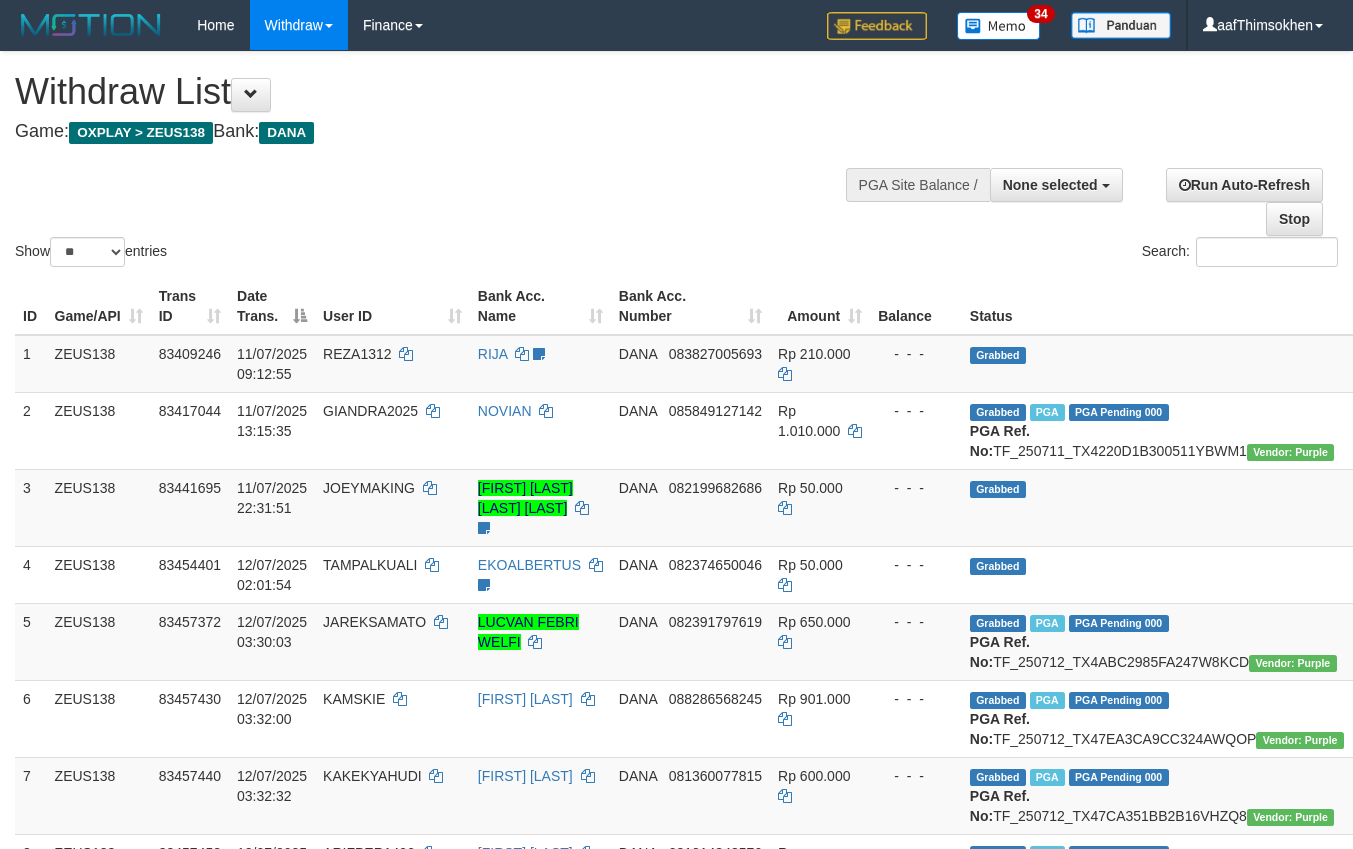 select 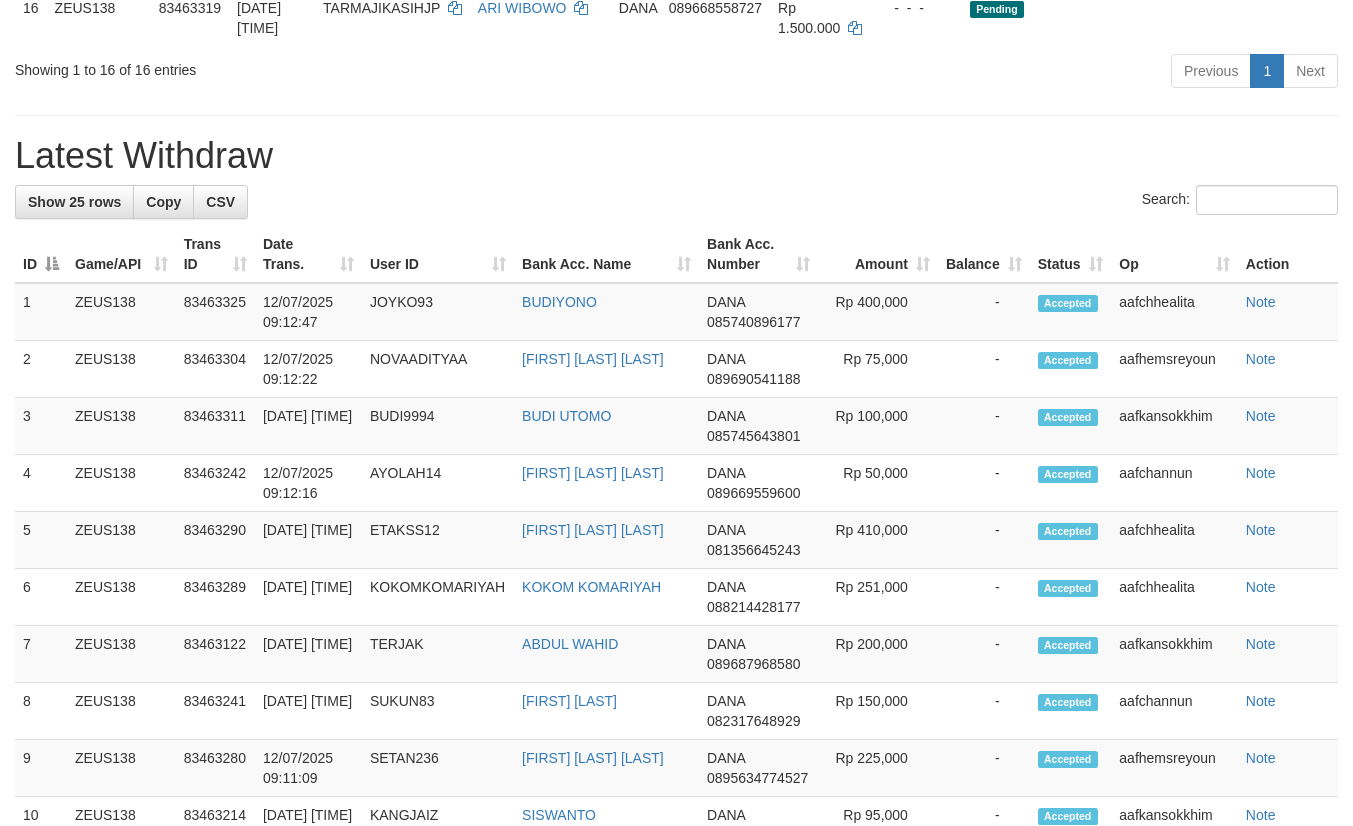 scroll, scrollTop: 1387, scrollLeft: 0, axis: vertical 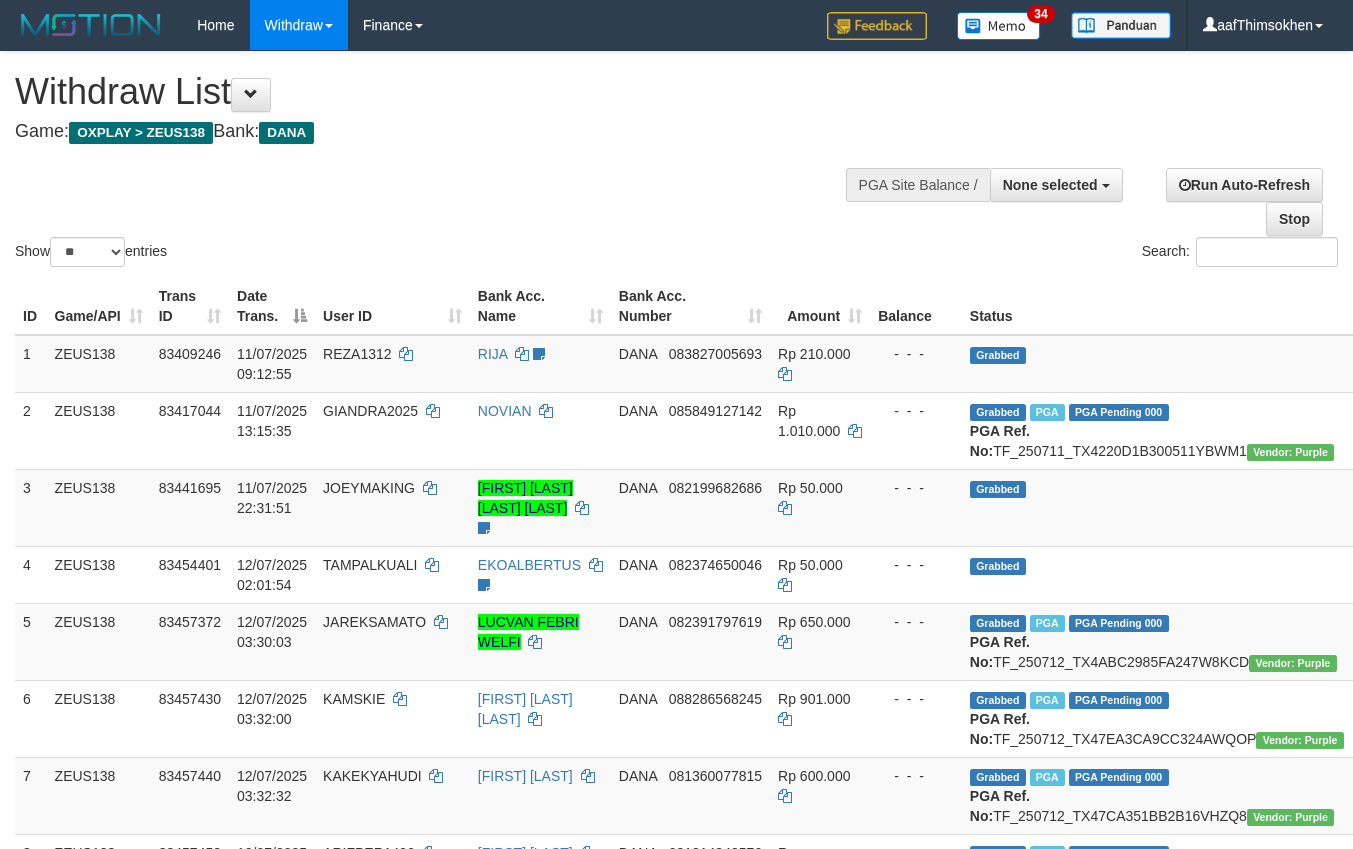 select 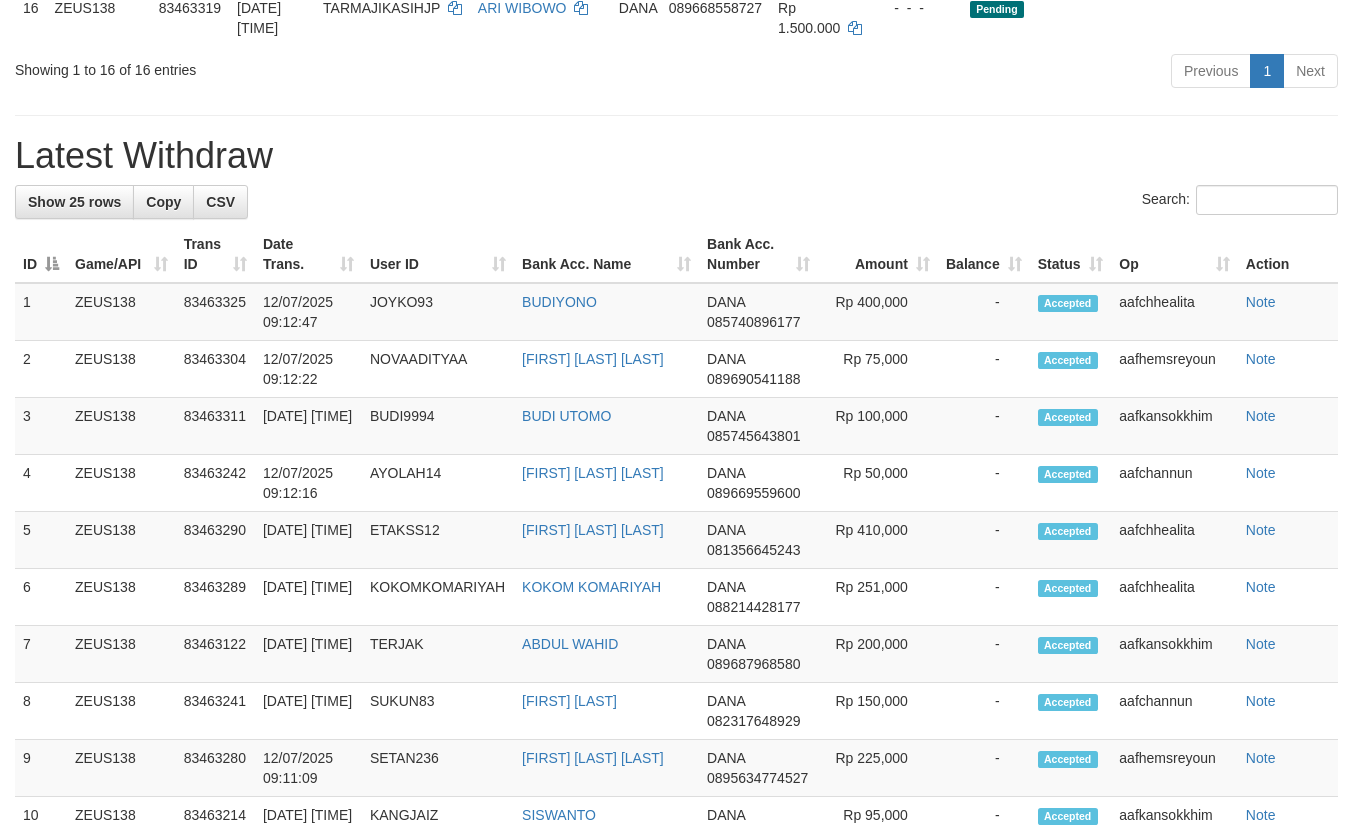 scroll, scrollTop: 1387, scrollLeft: 0, axis: vertical 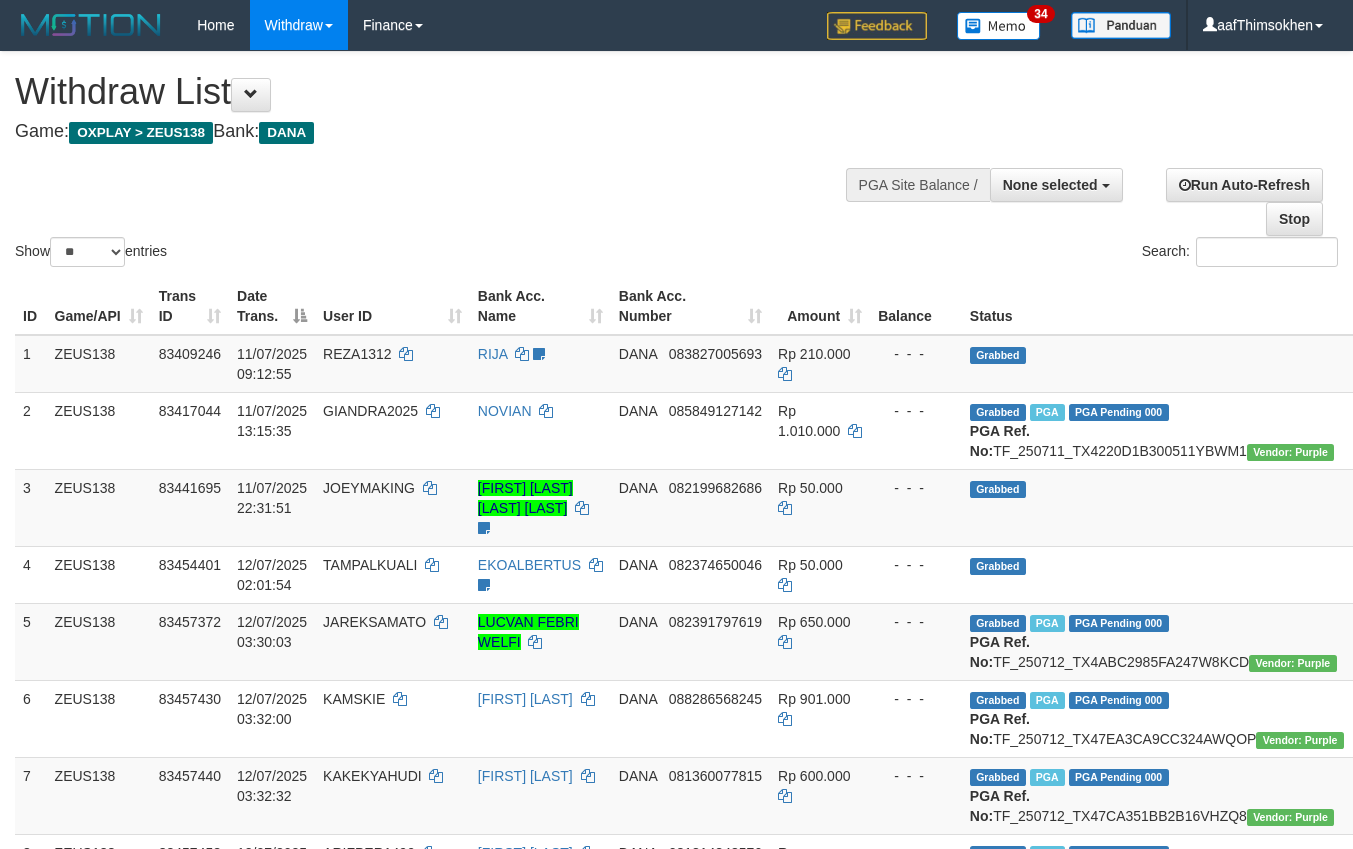 select 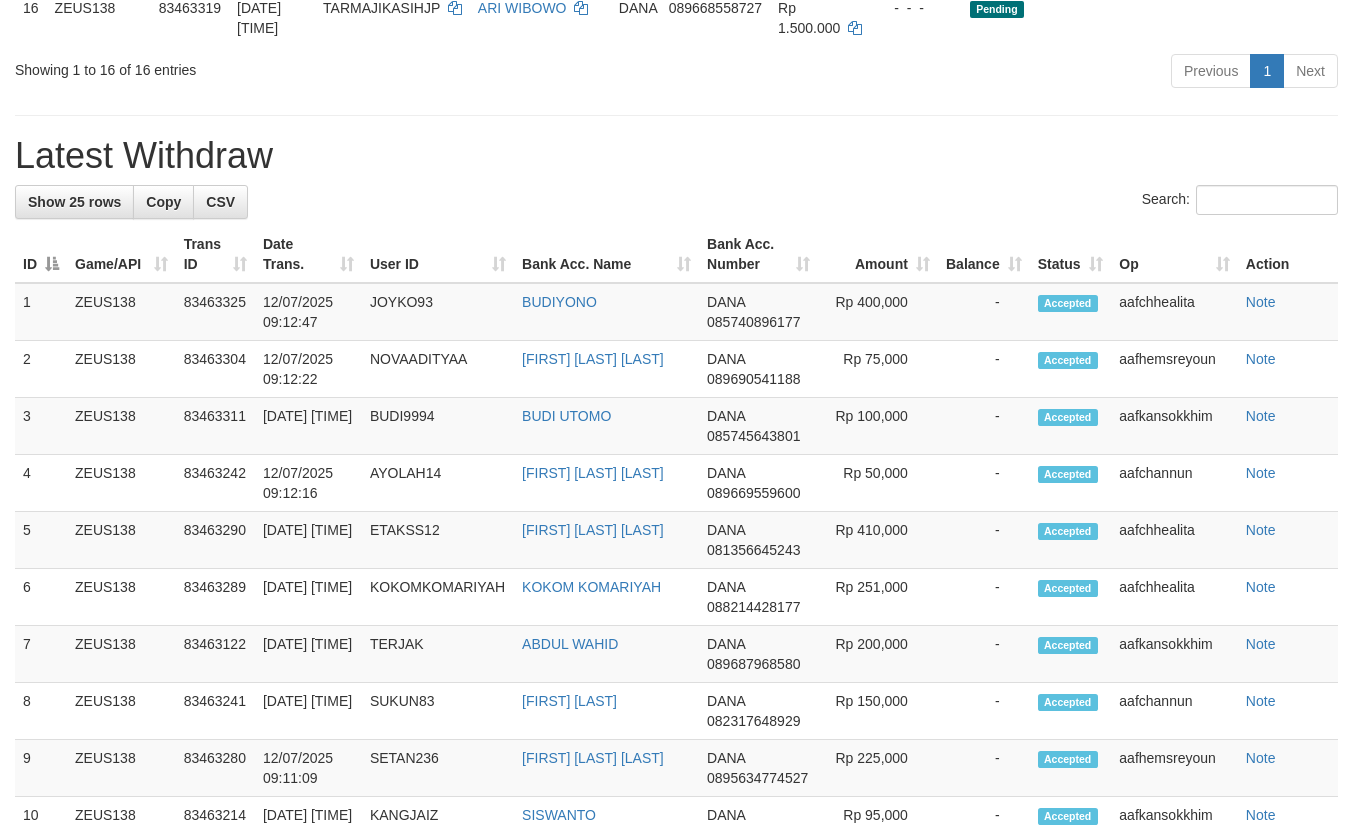 scroll, scrollTop: 1387, scrollLeft: 0, axis: vertical 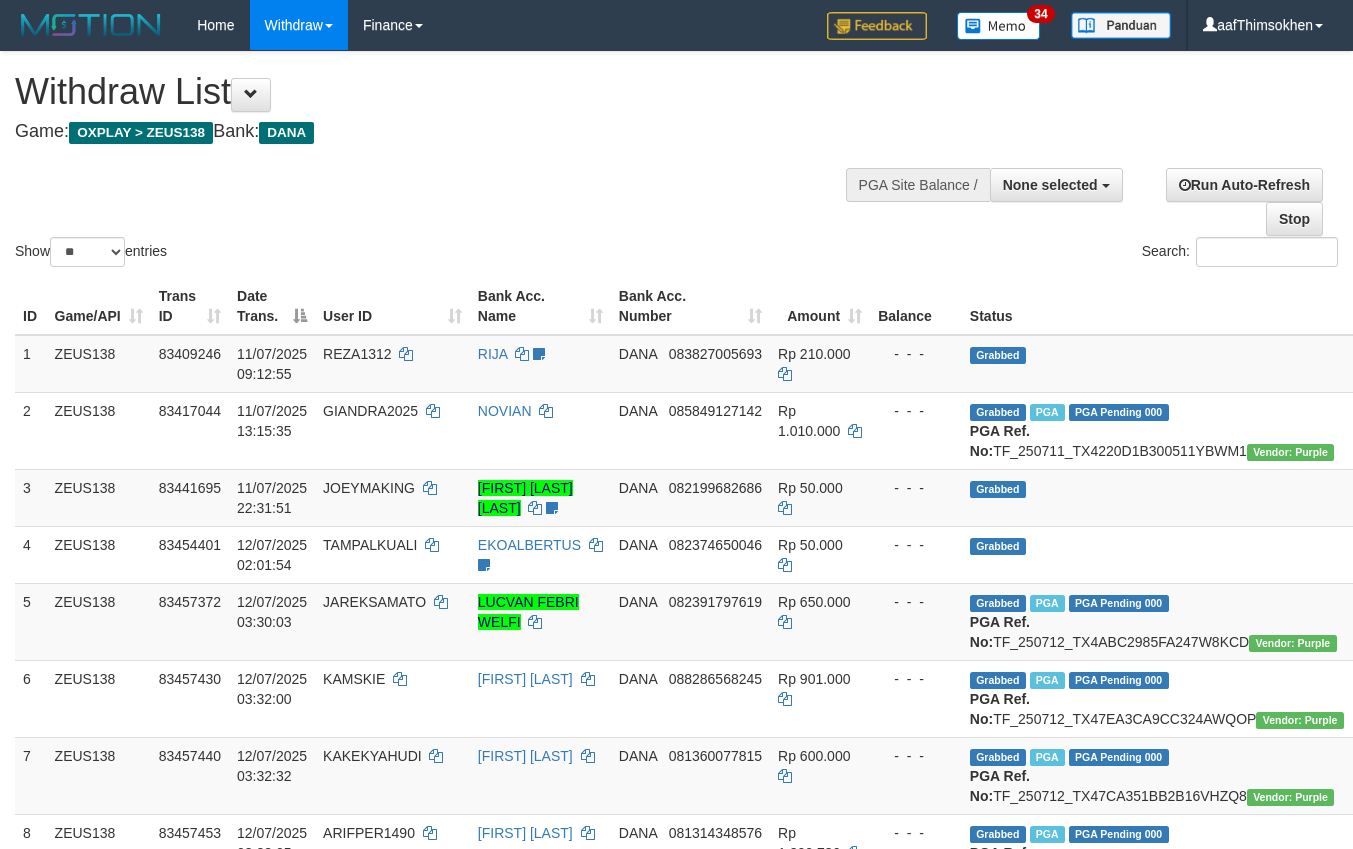 select 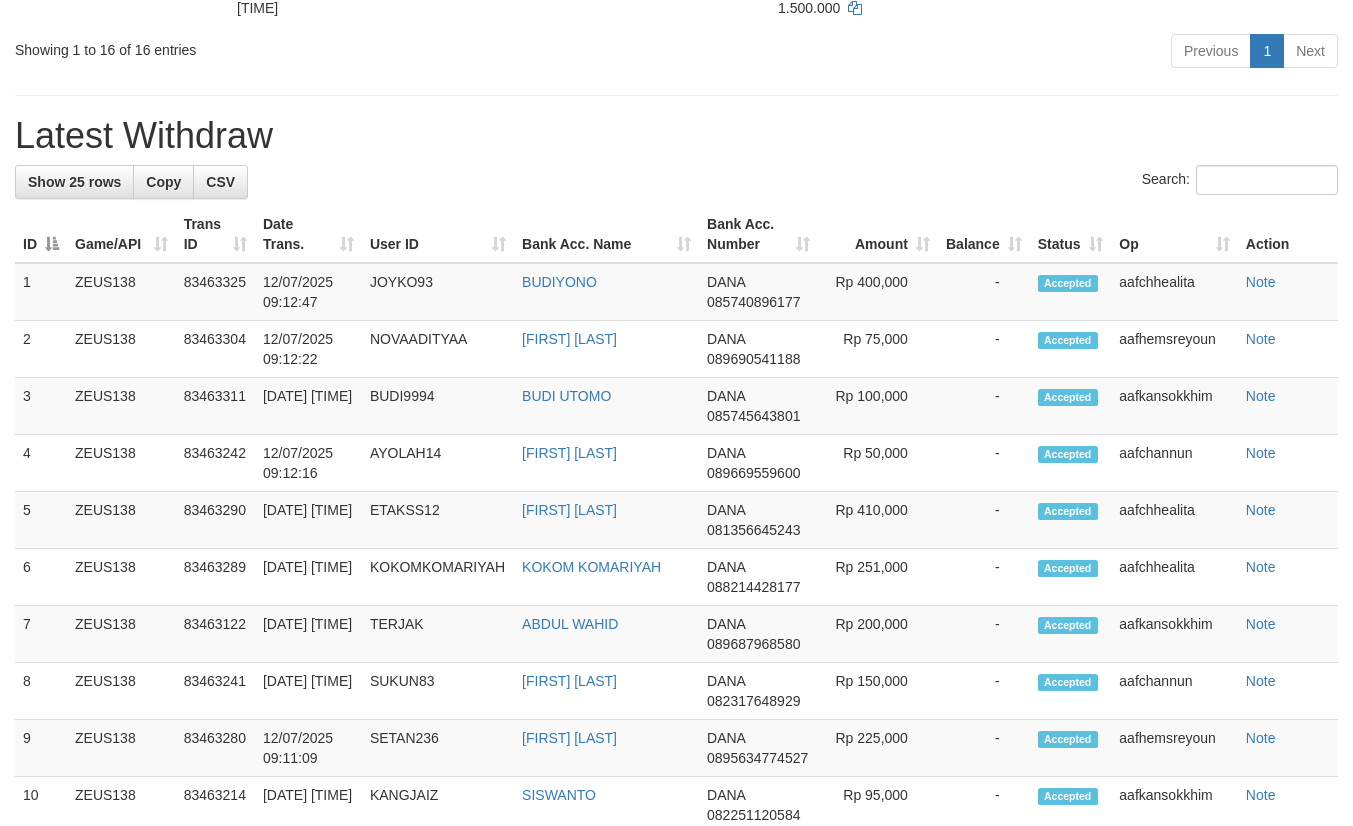 scroll, scrollTop: 1387, scrollLeft: 0, axis: vertical 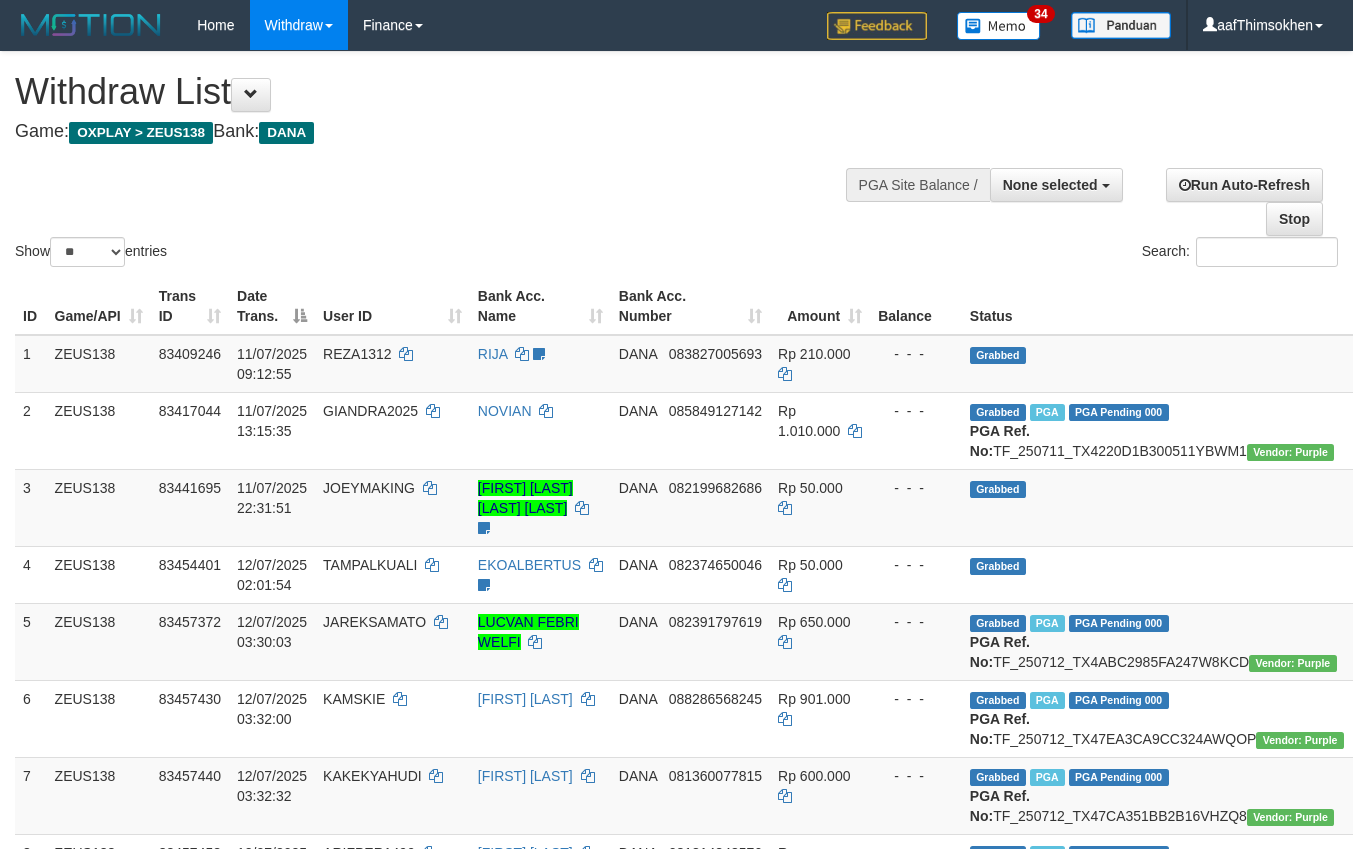select 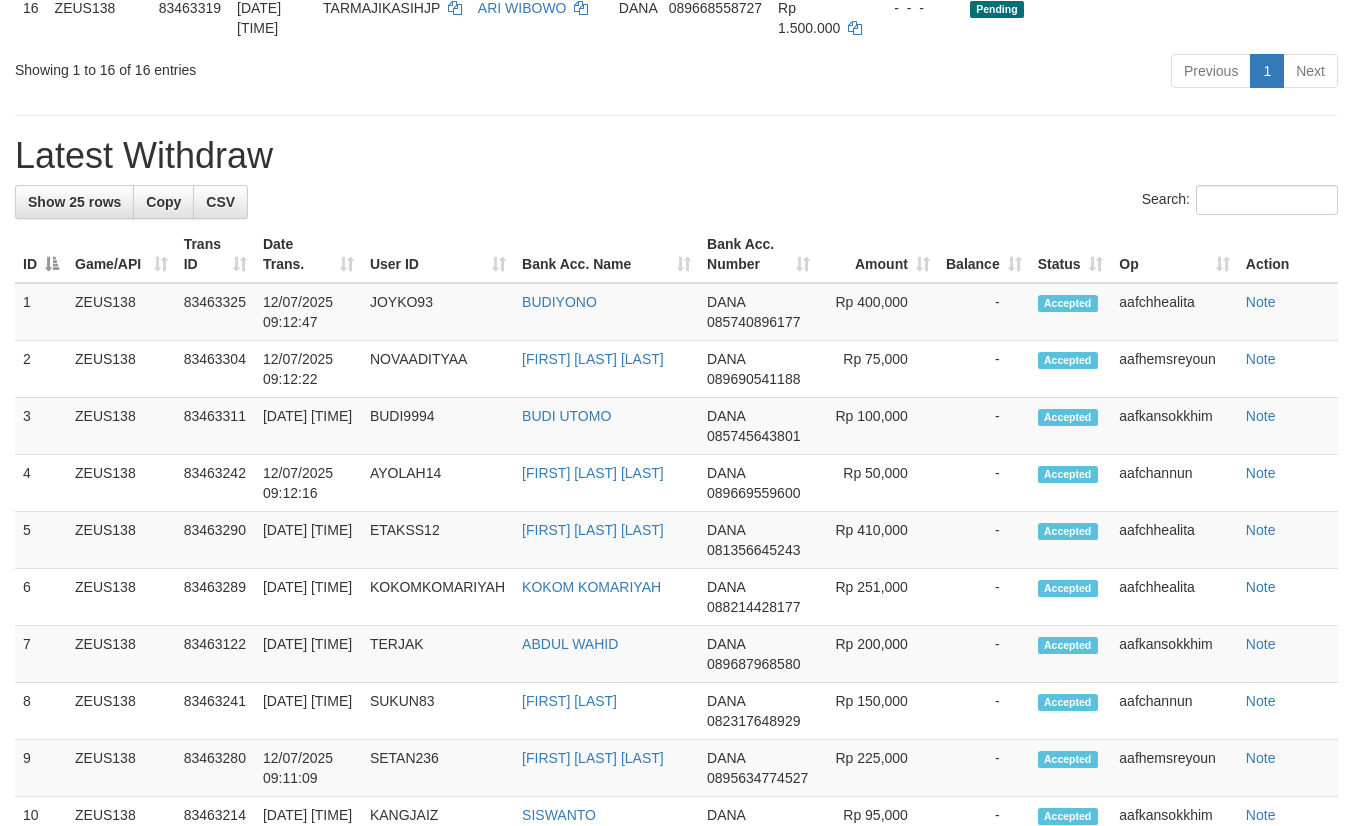 scroll, scrollTop: 1387, scrollLeft: 0, axis: vertical 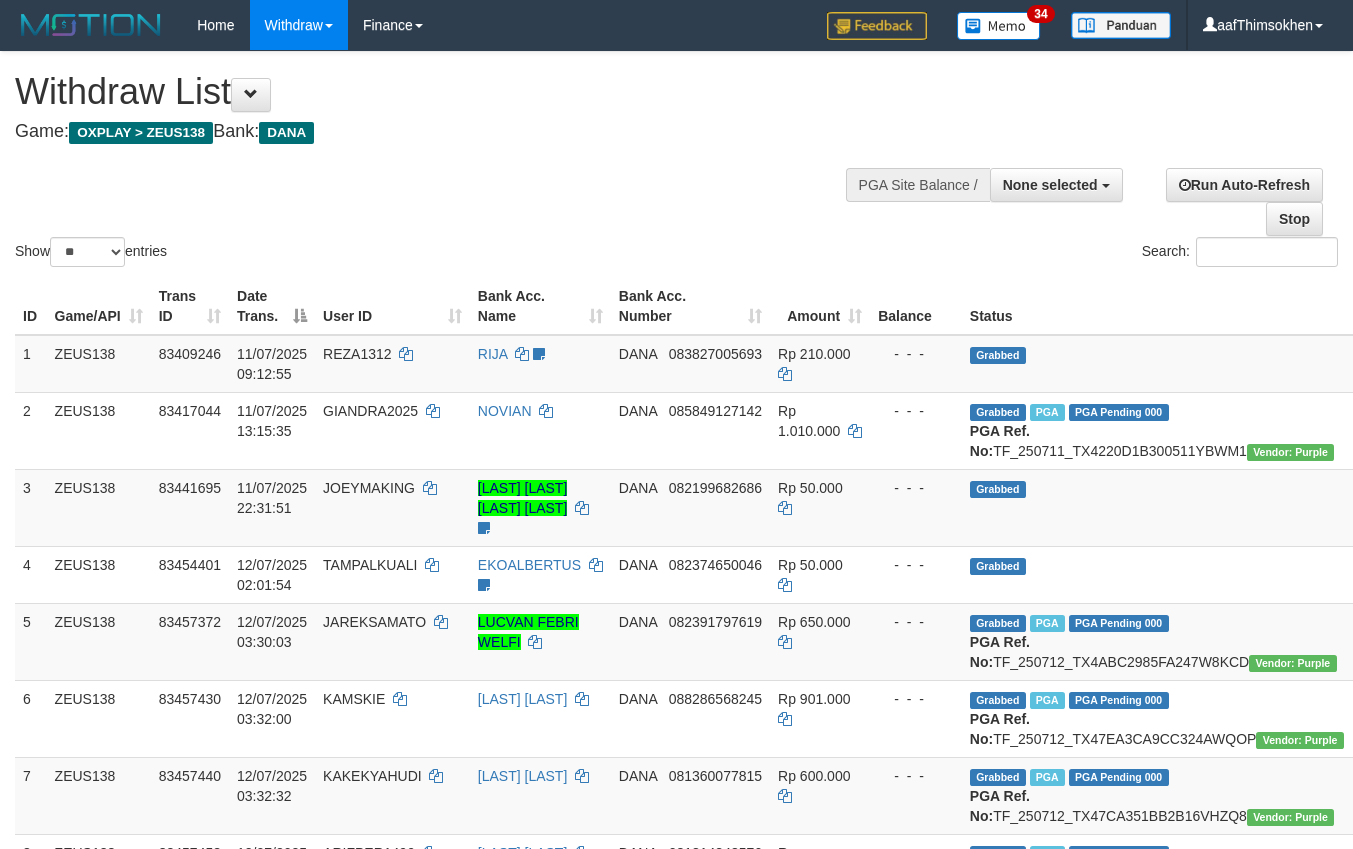 select 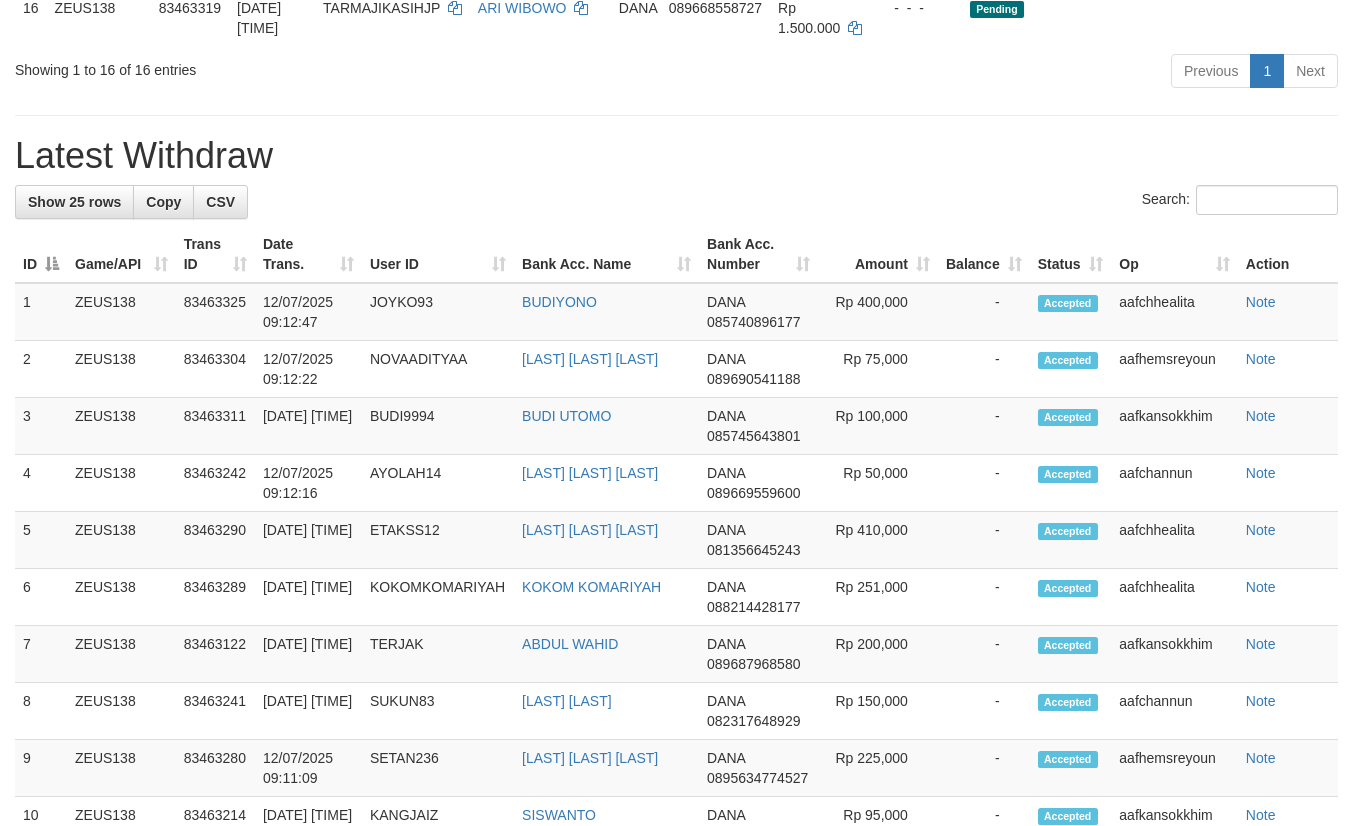 scroll, scrollTop: 1387, scrollLeft: 0, axis: vertical 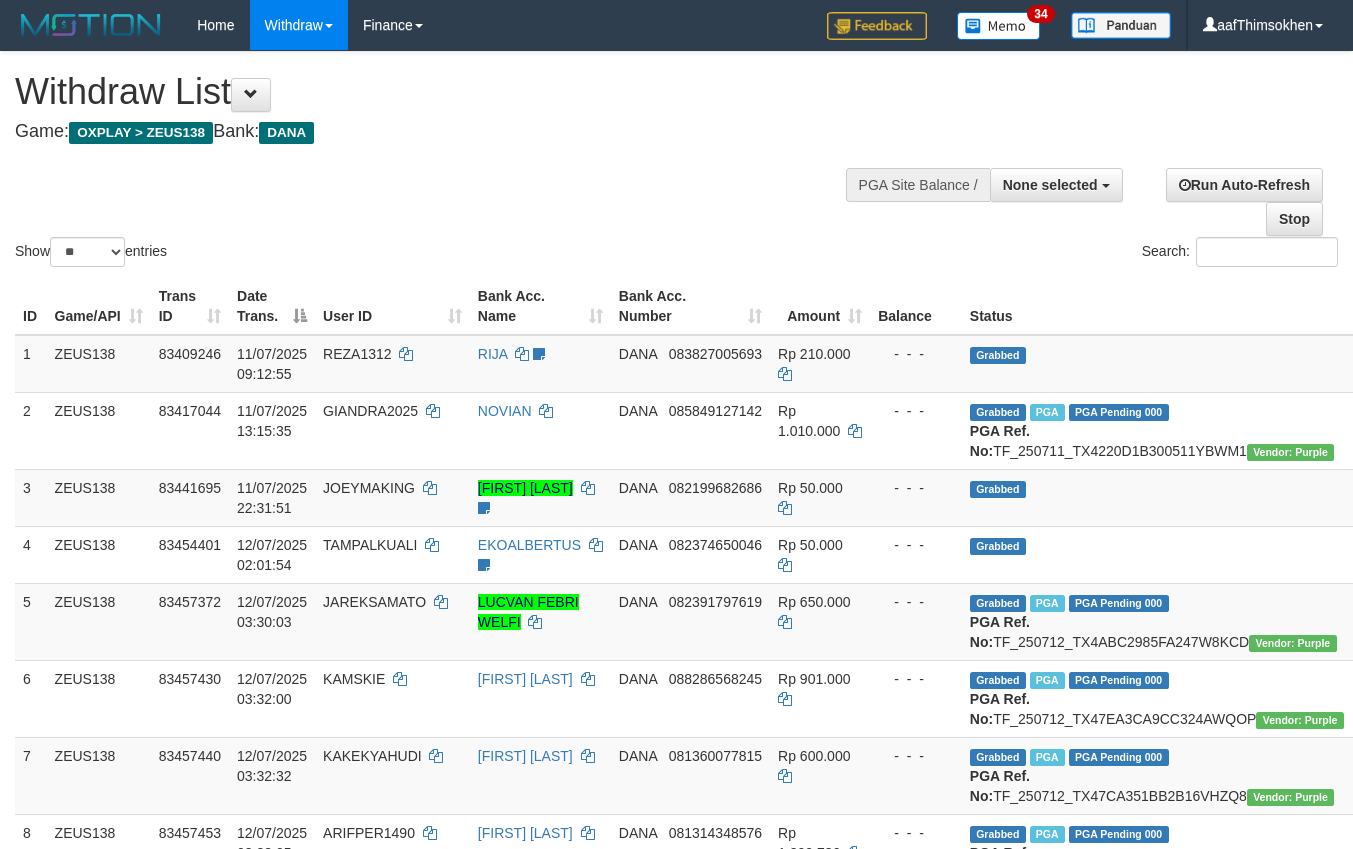 select 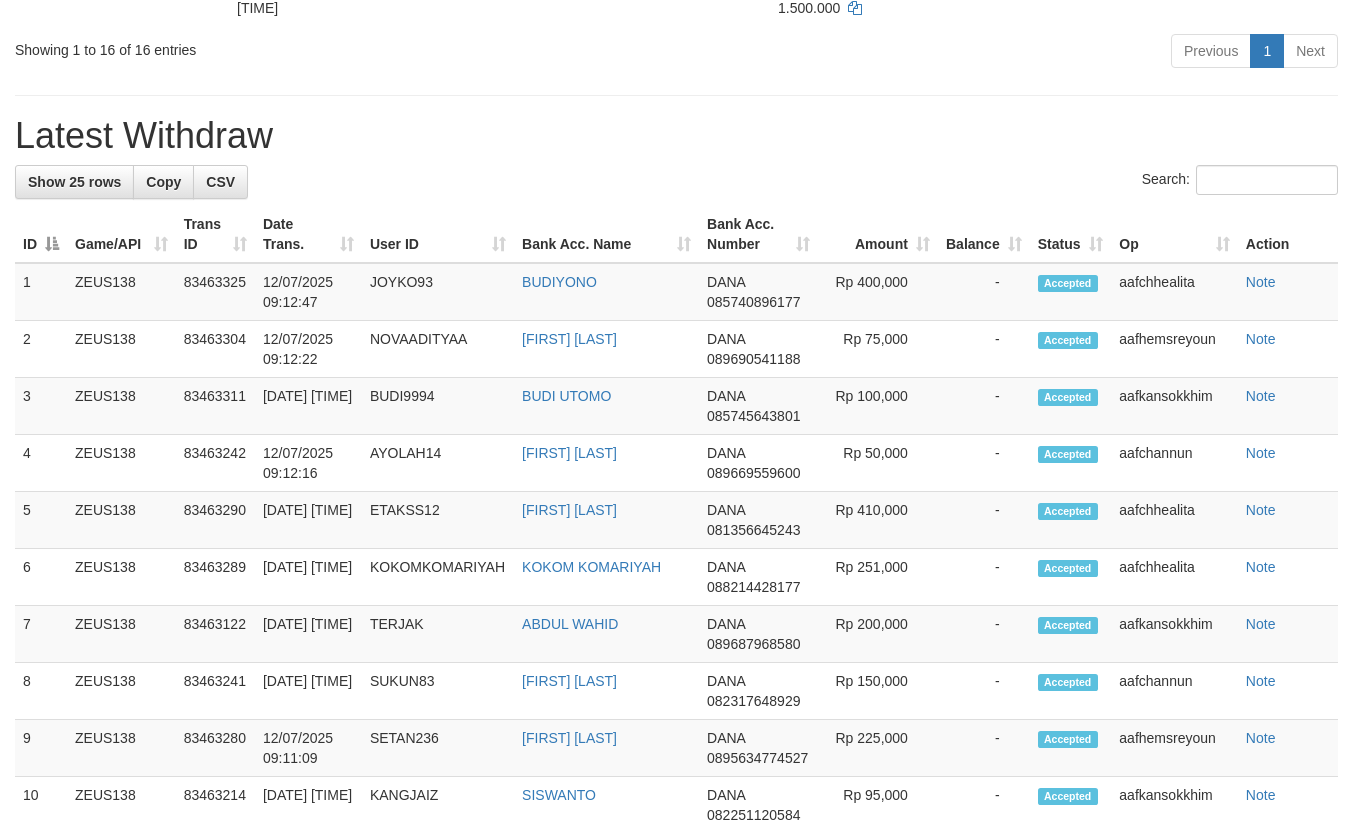 scroll, scrollTop: 1387, scrollLeft: 0, axis: vertical 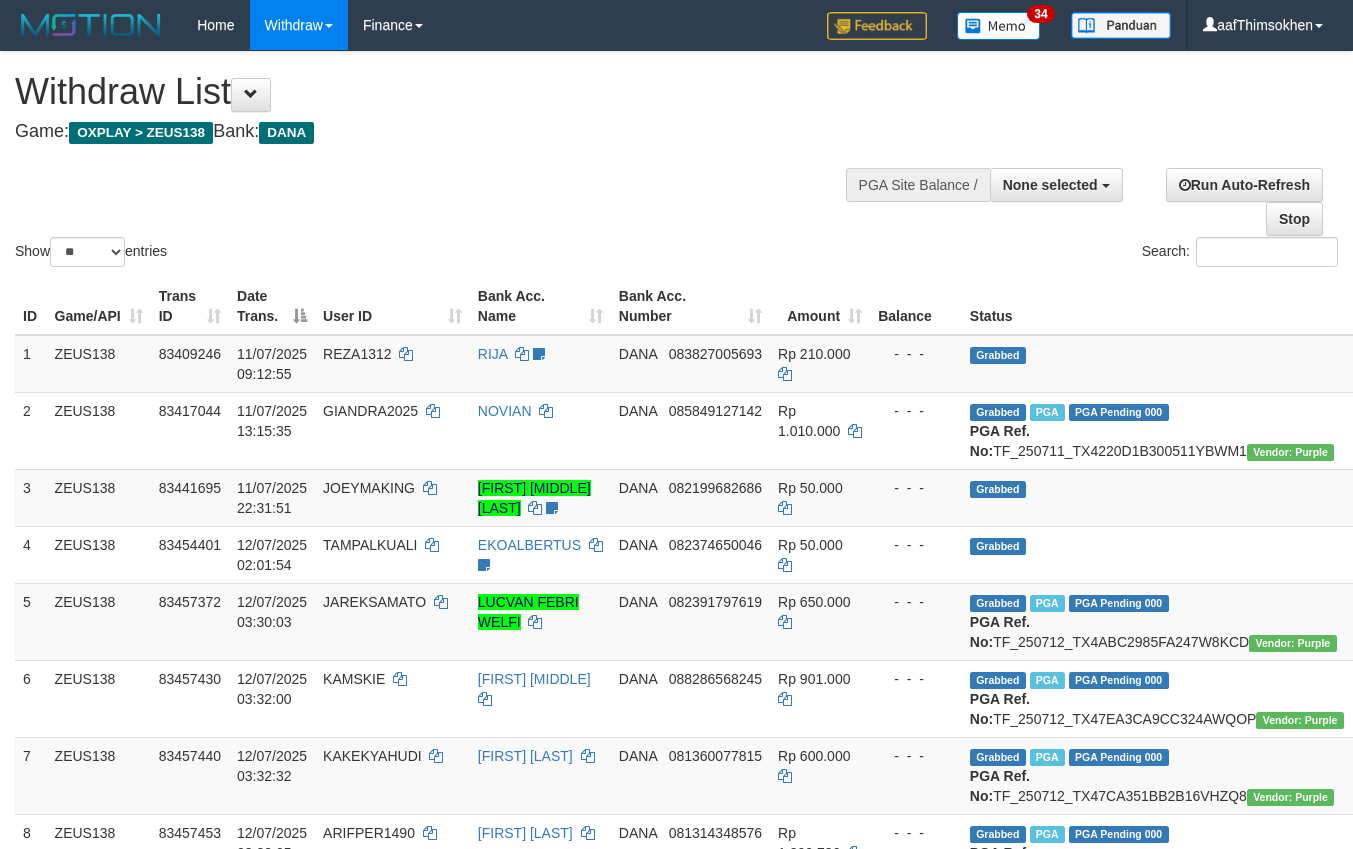 select 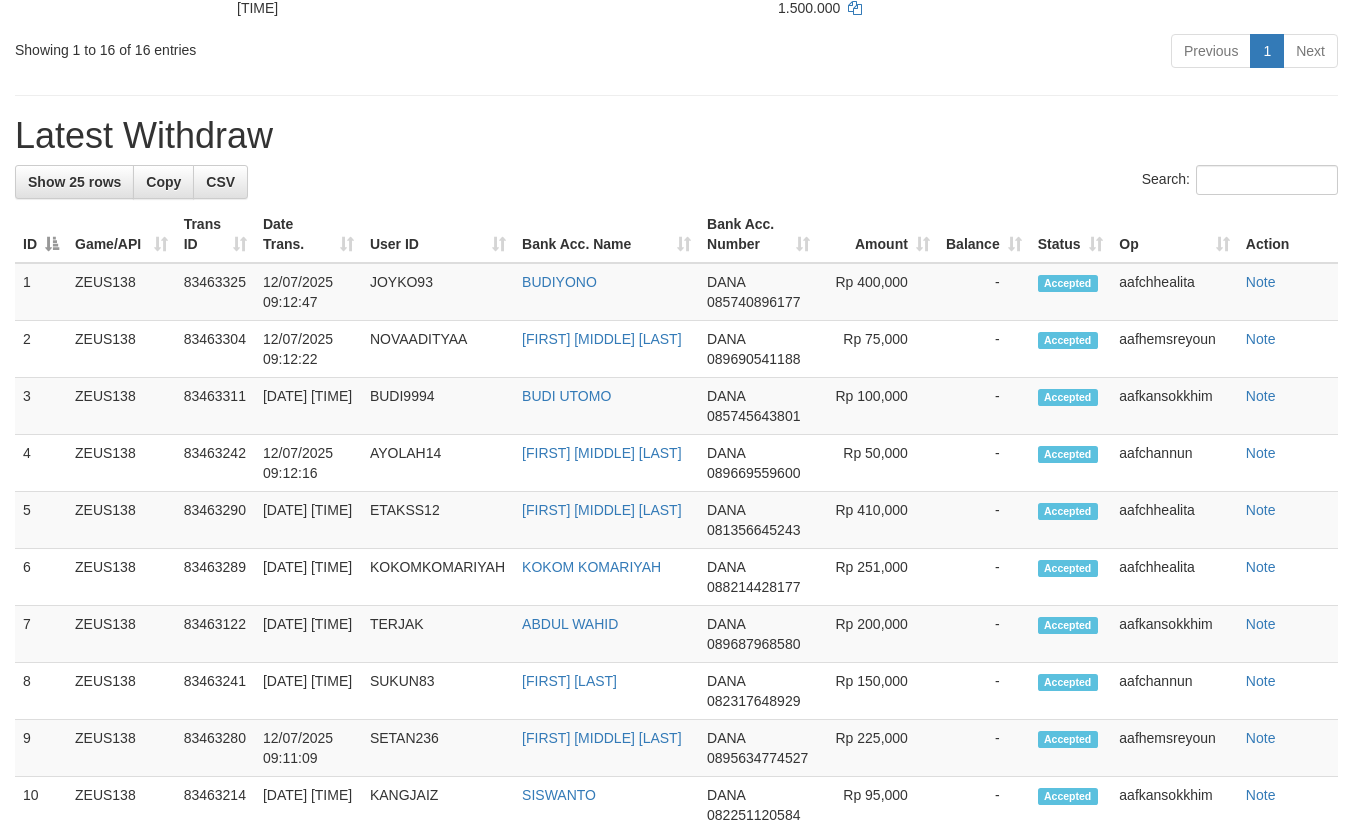 scroll, scrollTop: 1387, scrollLeft: 0, axis: vertical 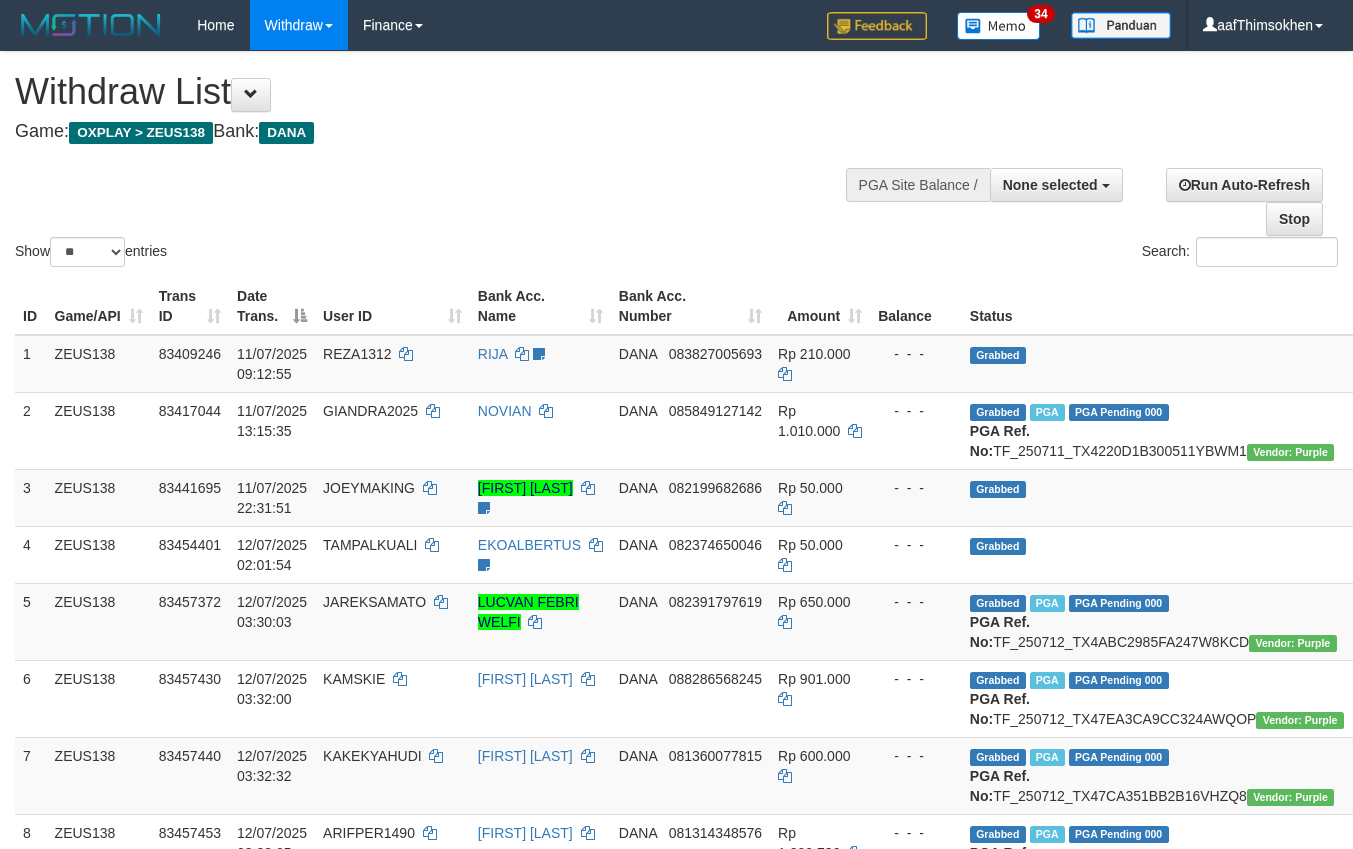 select 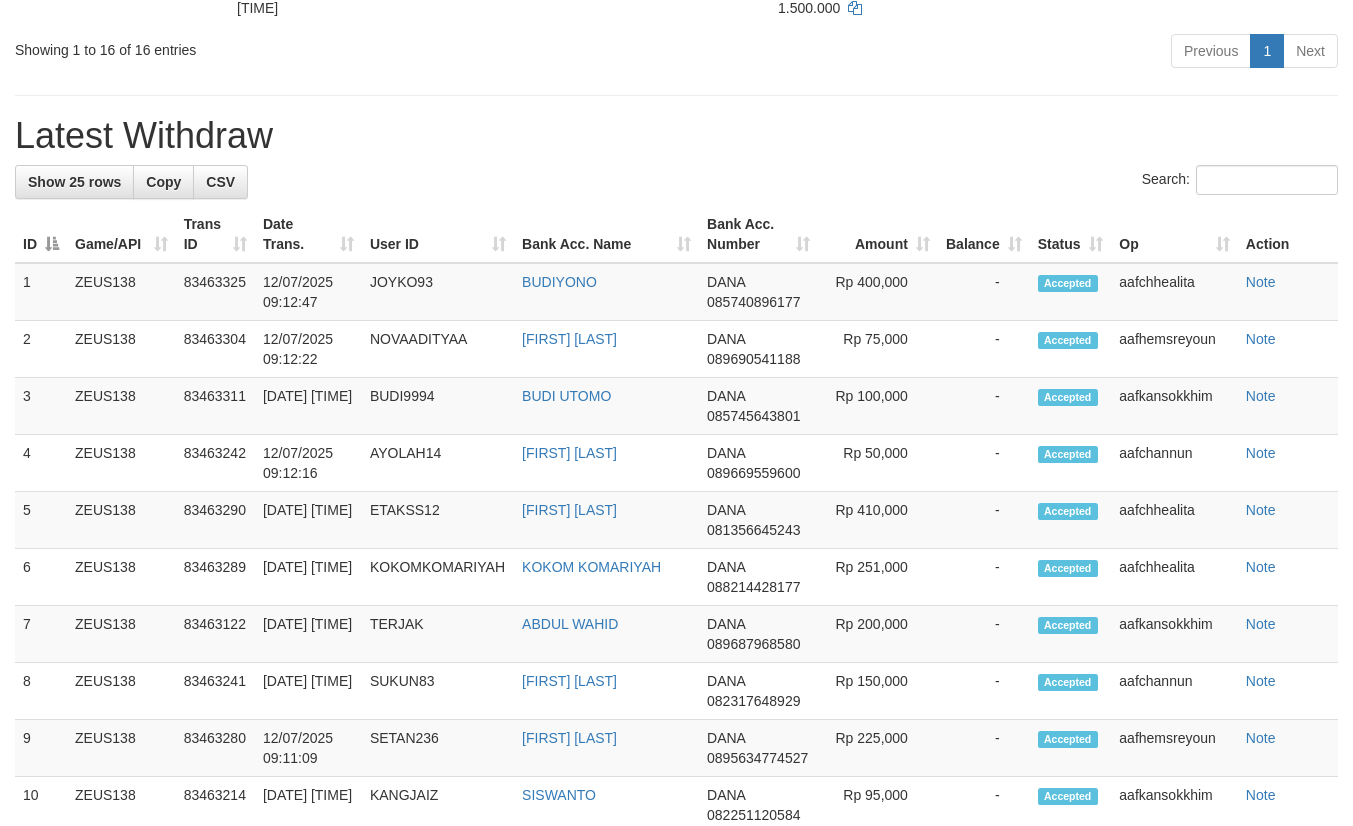 scroll, scrollTop: 1387, scrollLeft: 0, axis: vertical 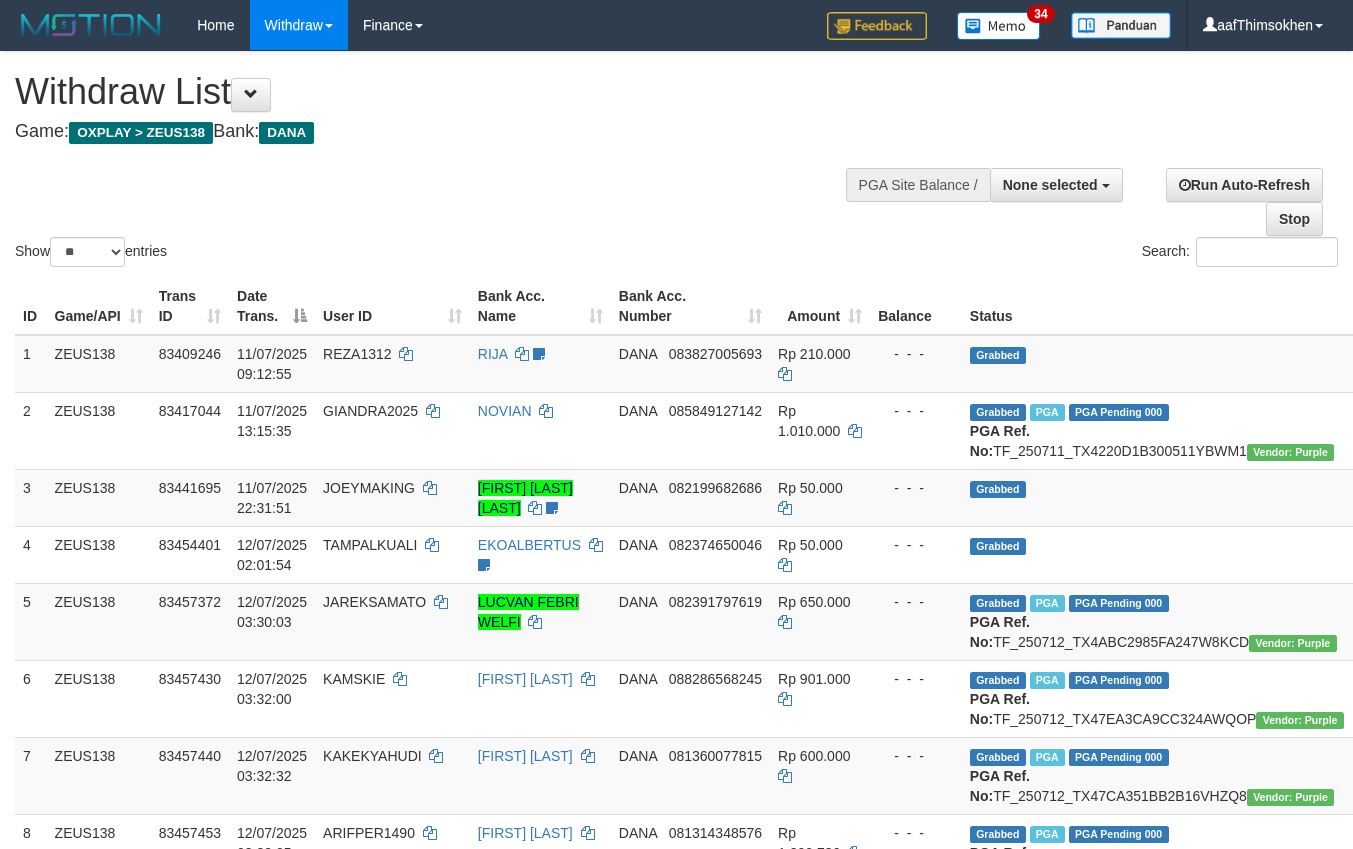 select 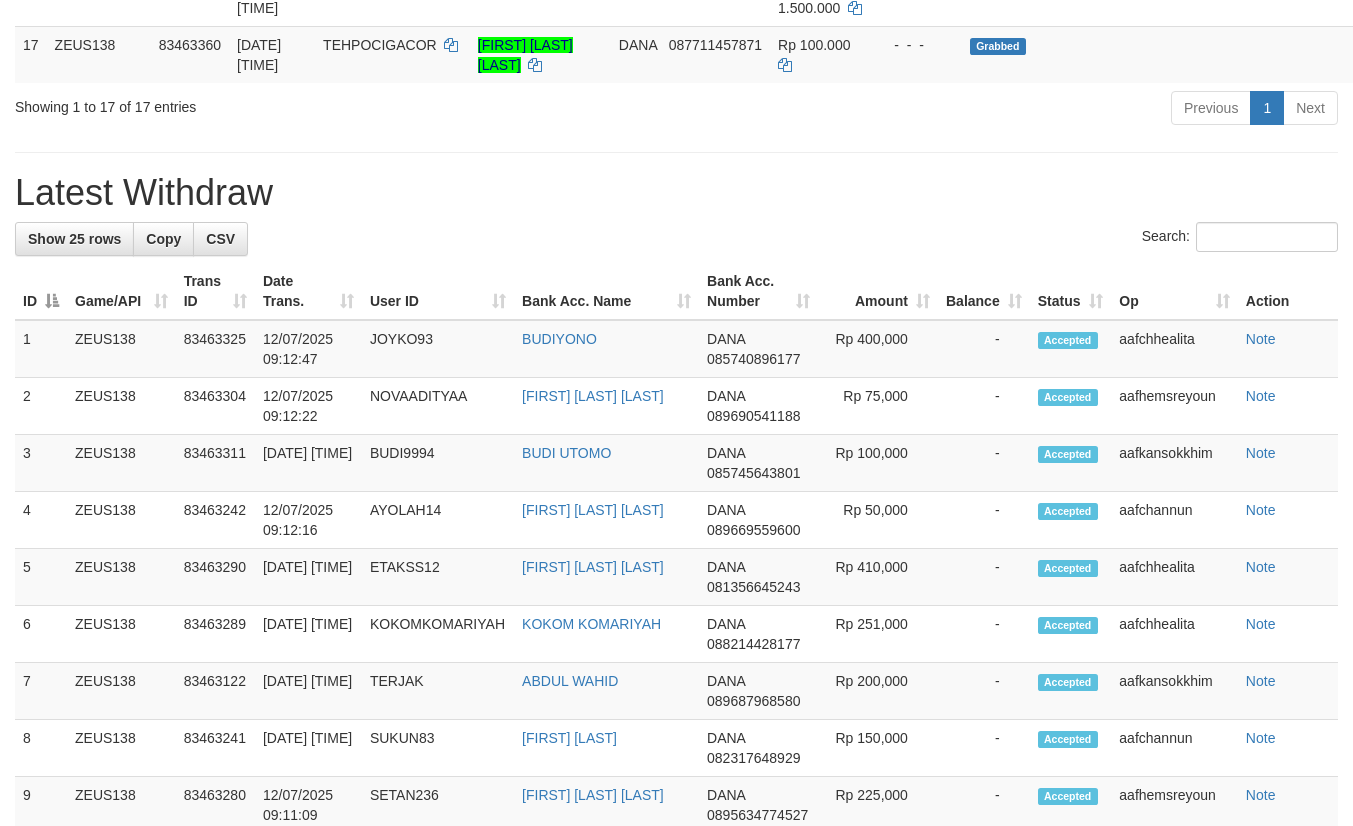 scroll, scrollTop: 1387, scrollLeft: 0, axis: vertical 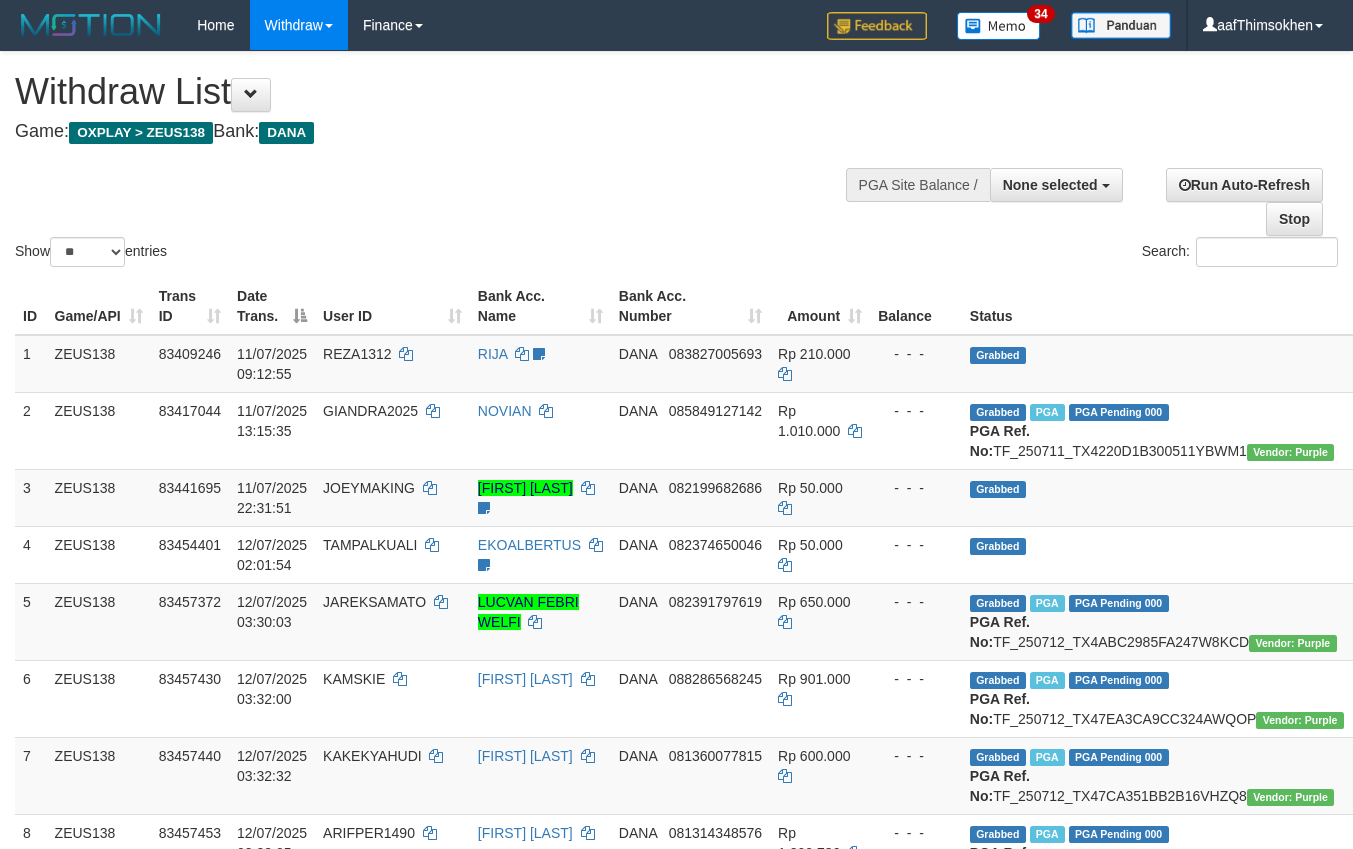 select 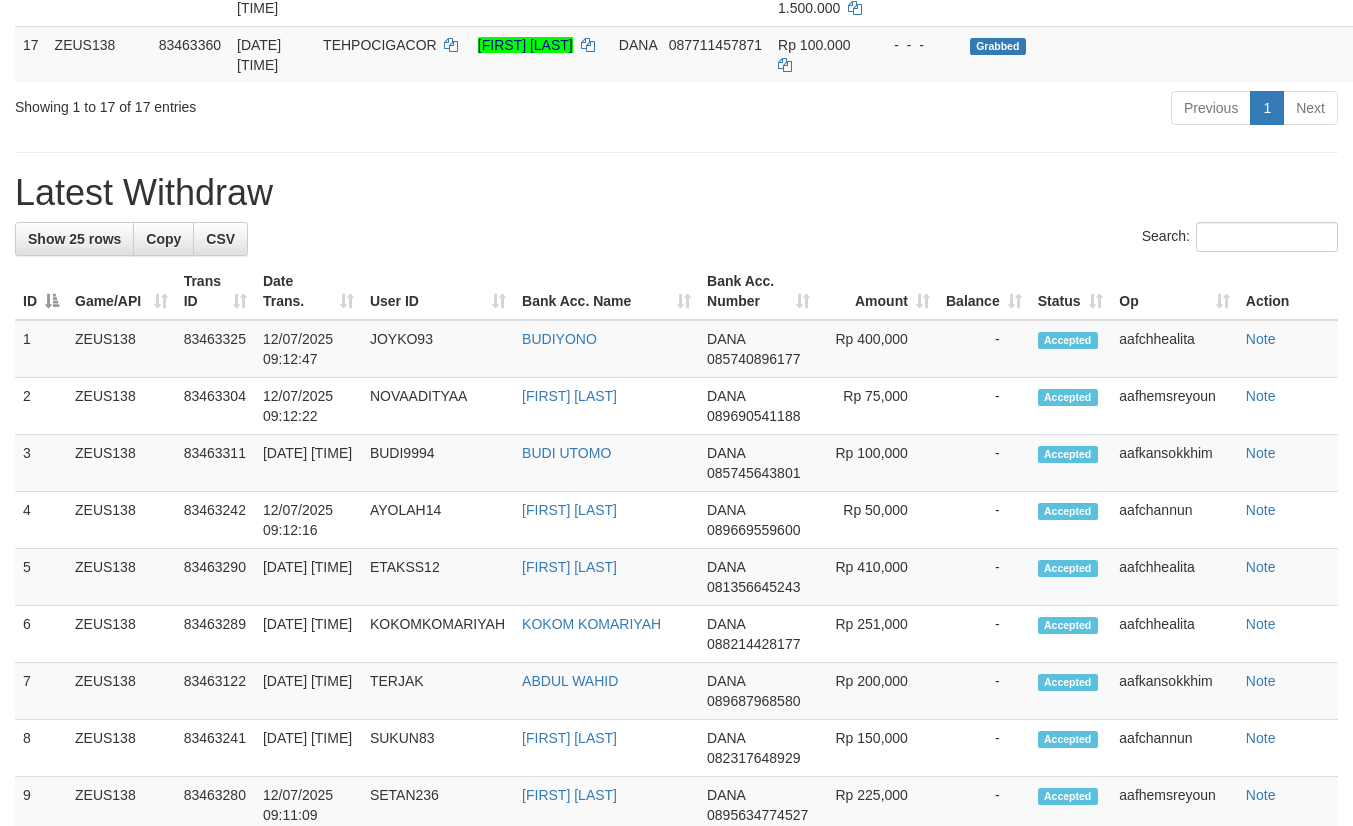 scroll, scrollTop: 1387, scrollLeft: 0, axis: vertical 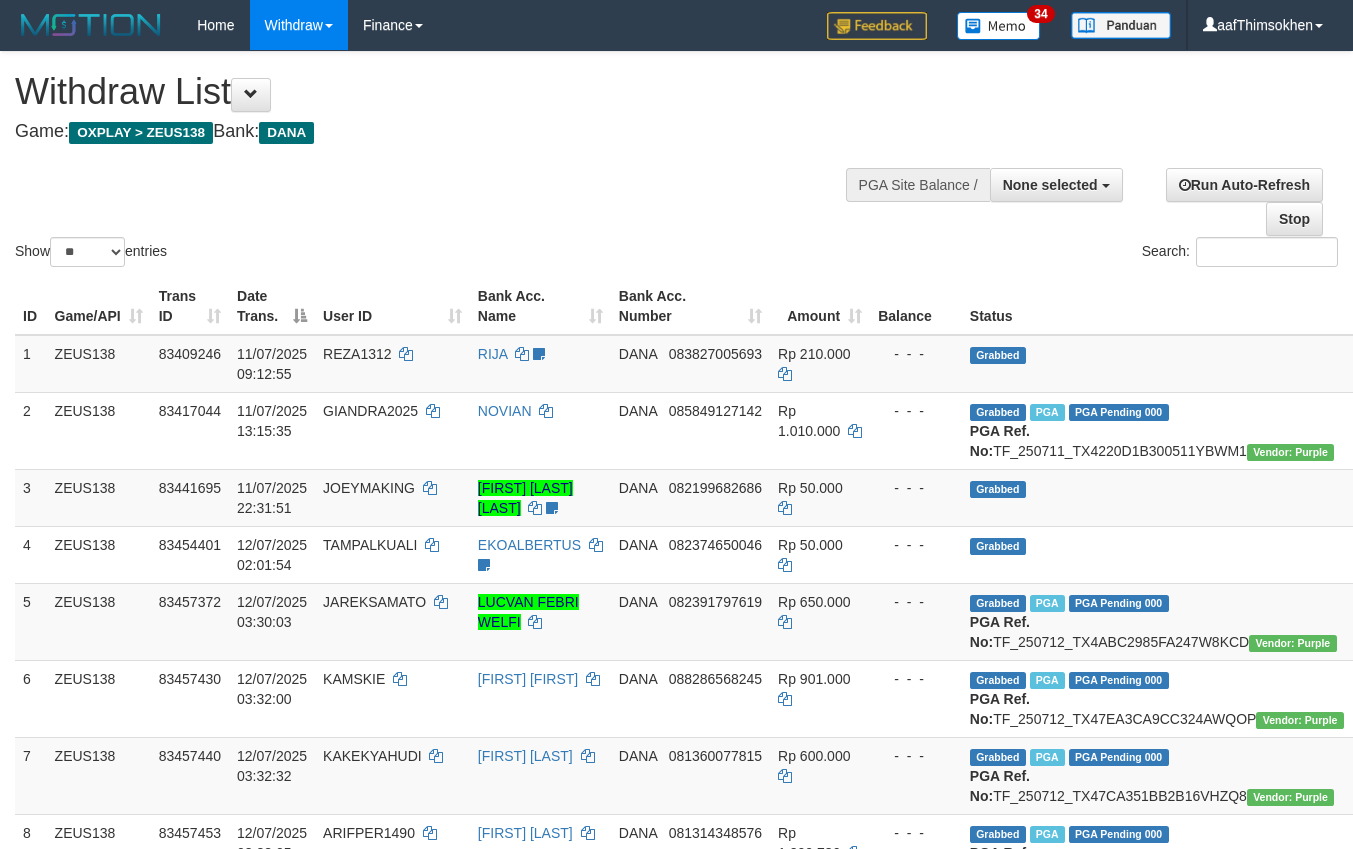 select 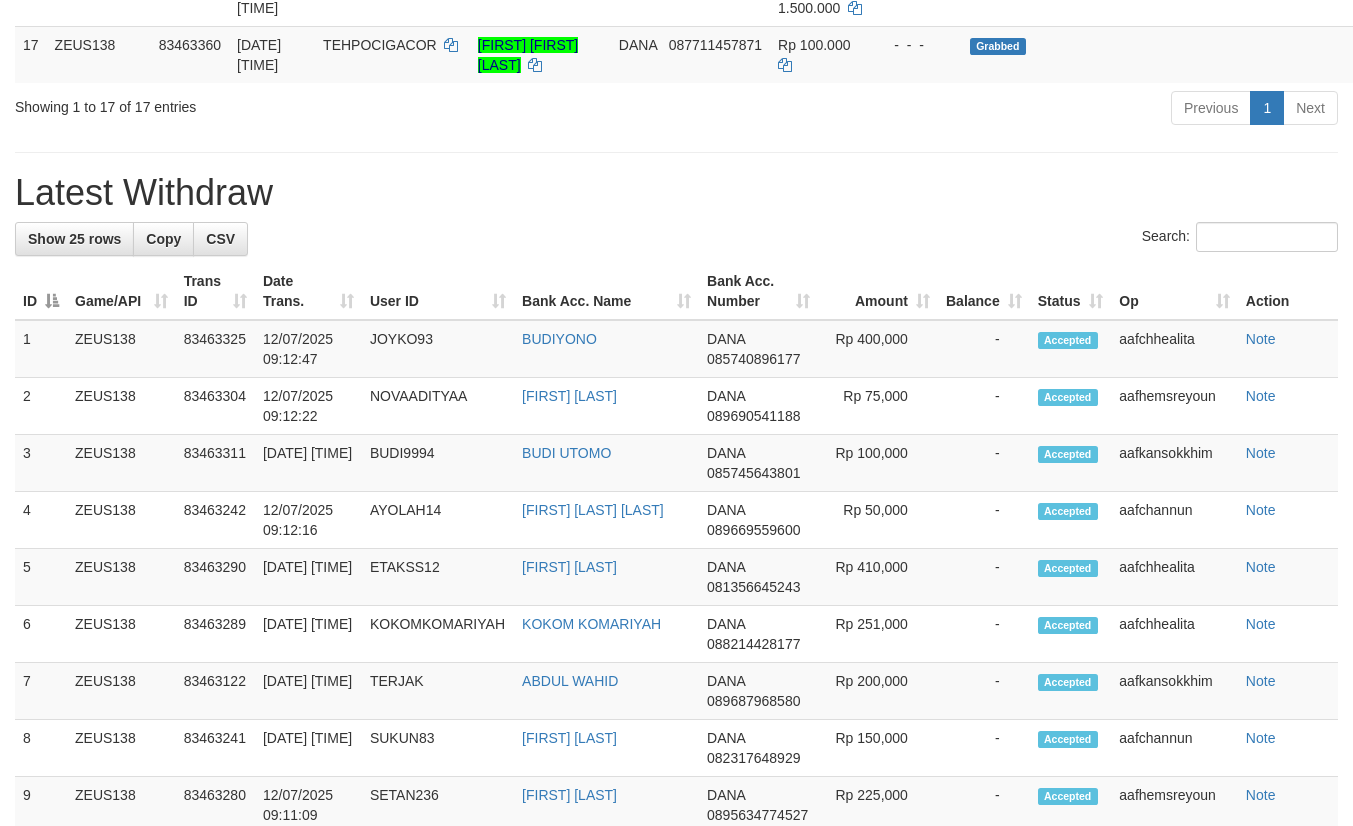 scroll, scrollTop: 1387, scrollLeft: 0, axis: vertical 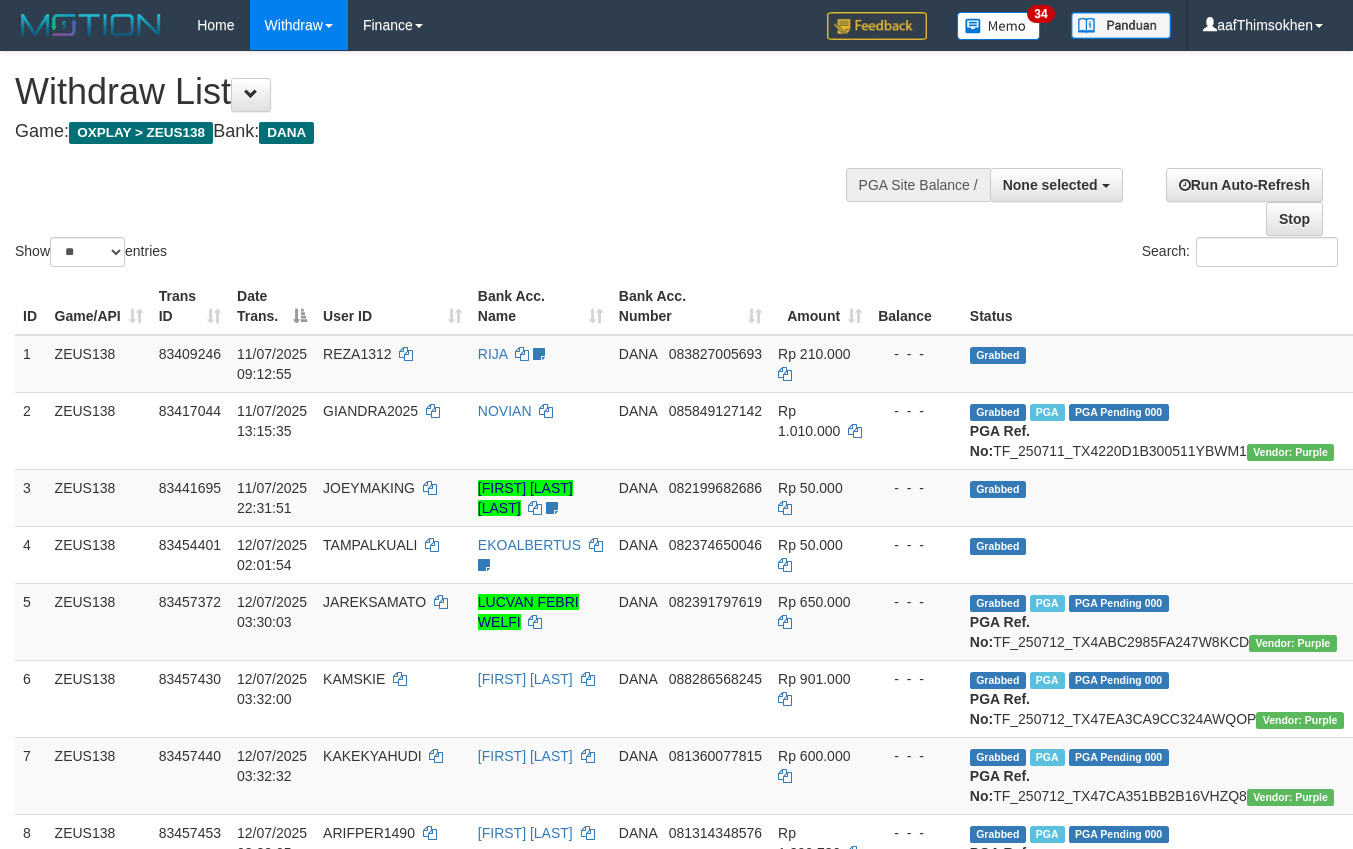 select 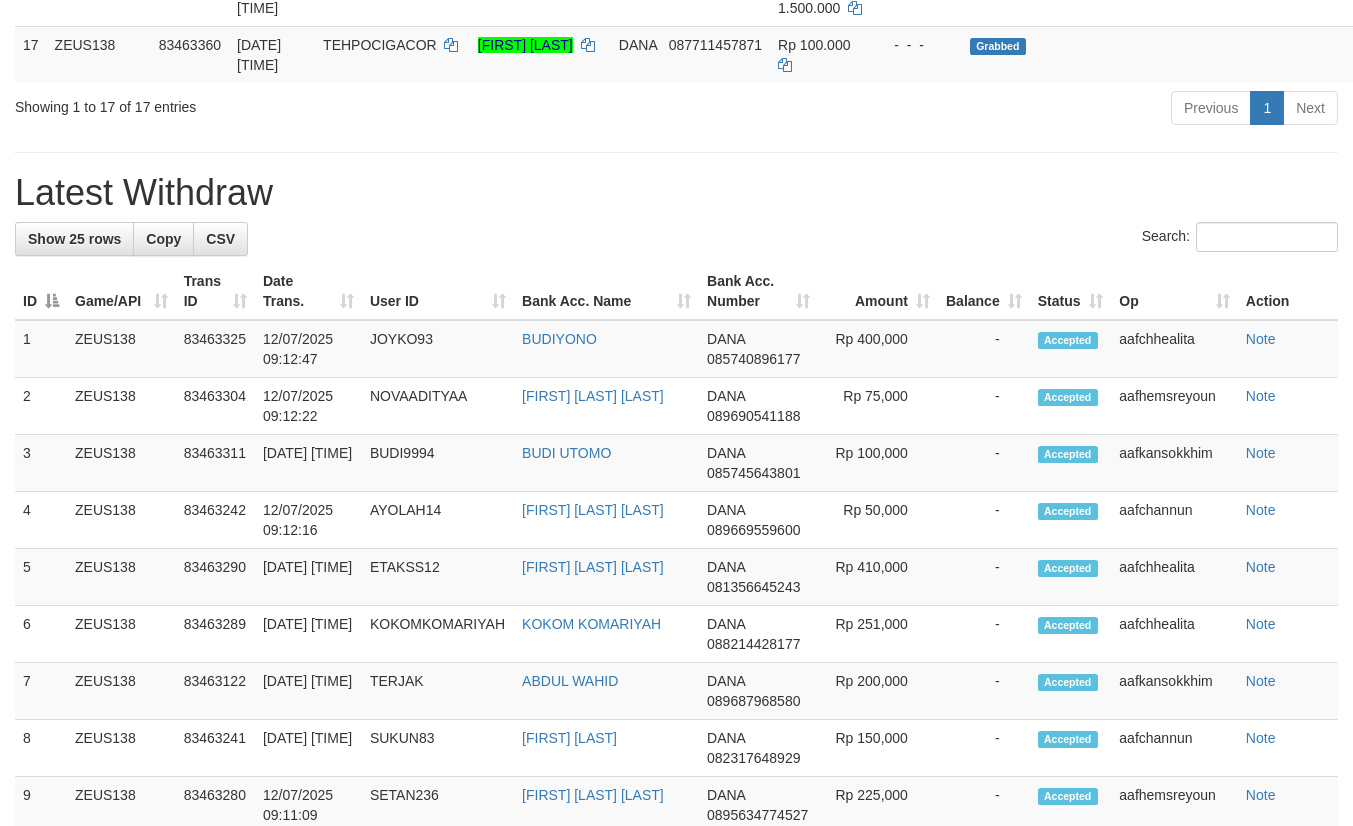 scroll, scrollTop: 1387, scrollLeft: 0, axis: vertical 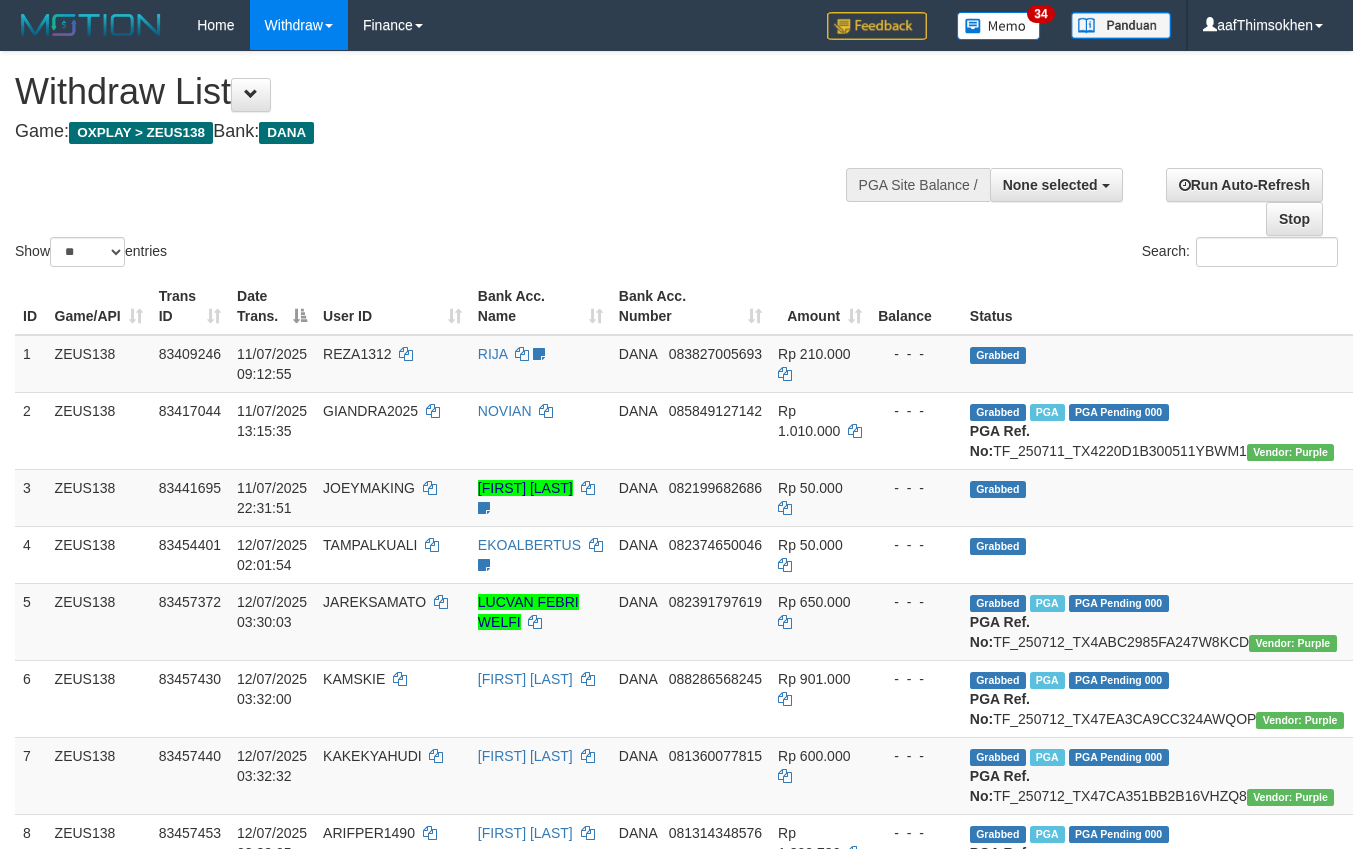select 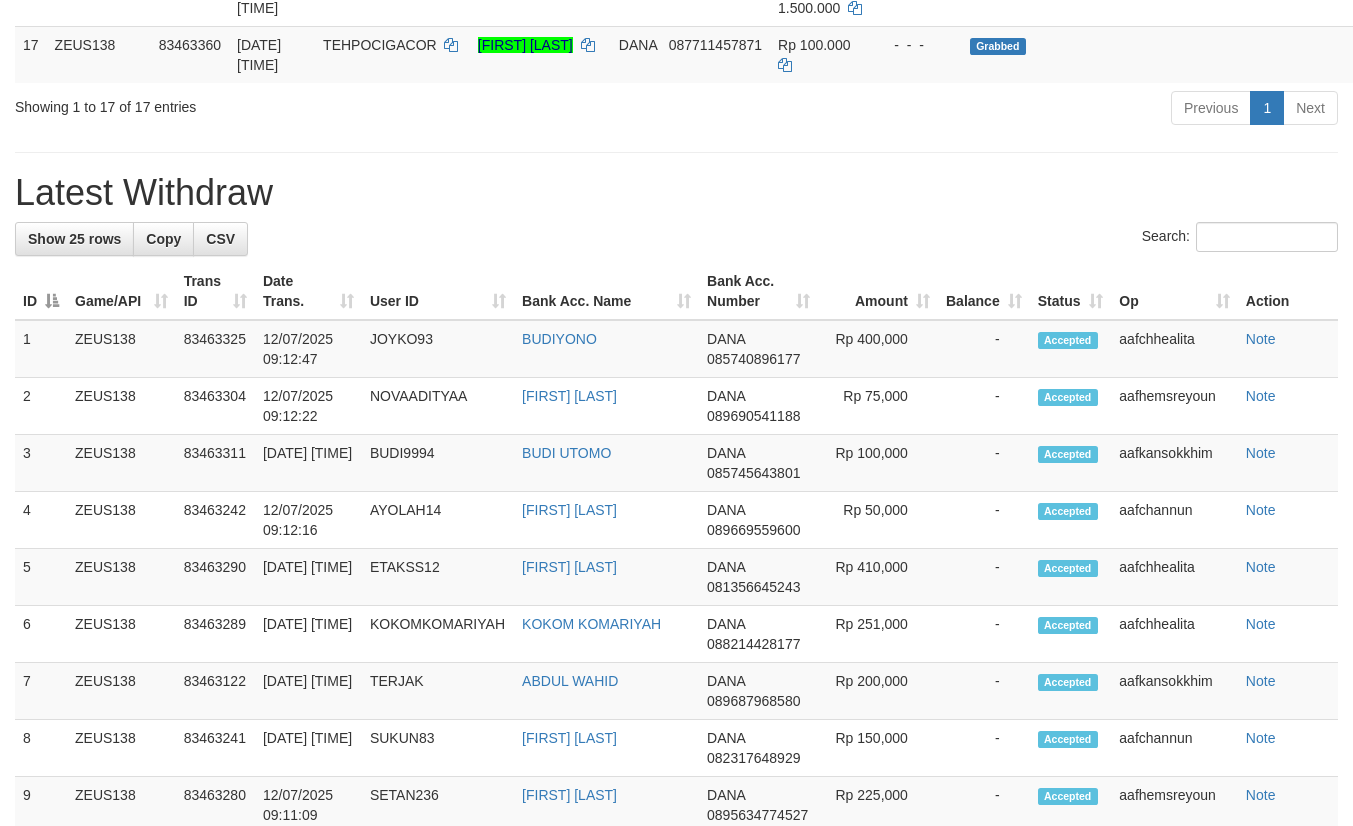 scroll, scrollTop: 1387, scrollLeft: 0, axis: vertical 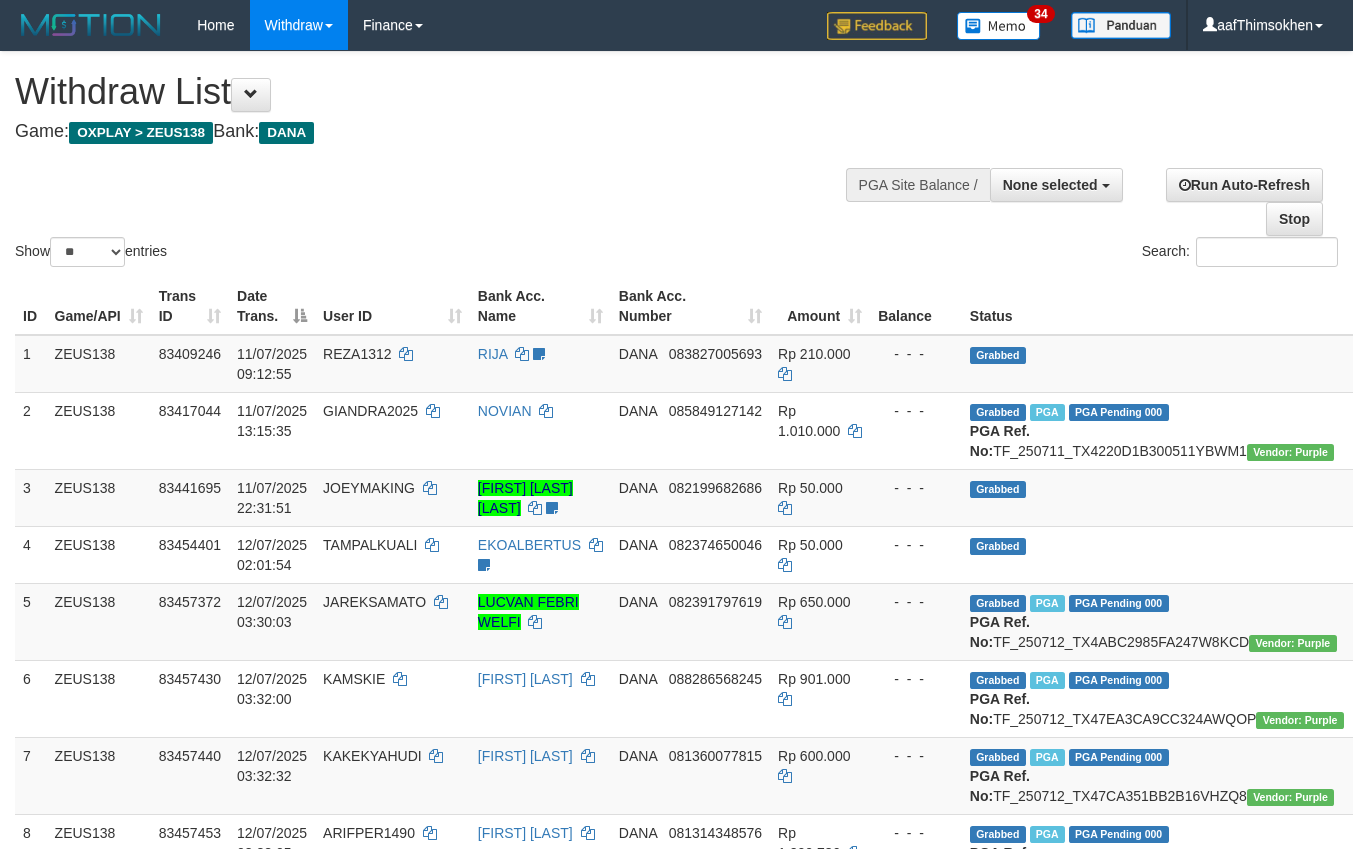 select 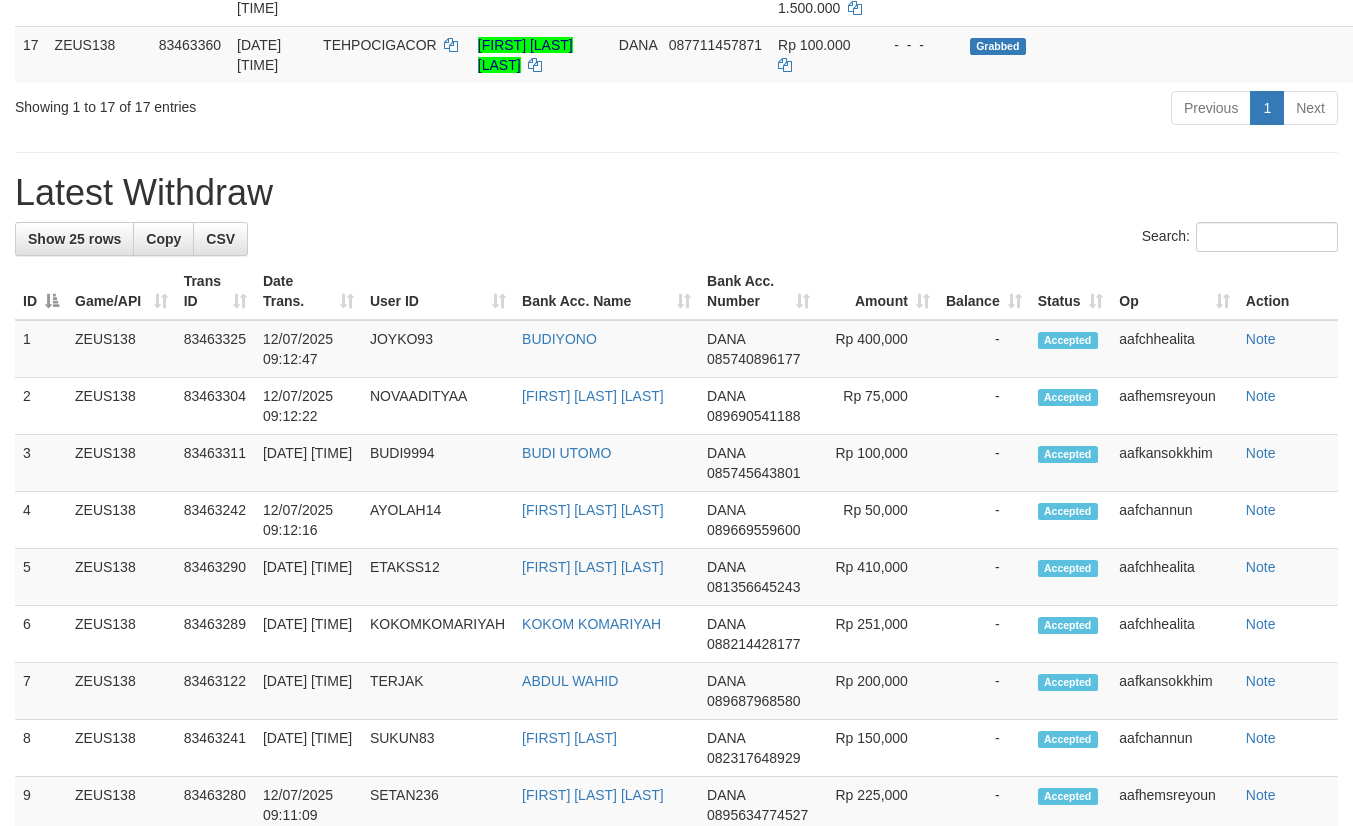 scroll, scrollTop: 1387, scrollLeft: 0, axis: vertical 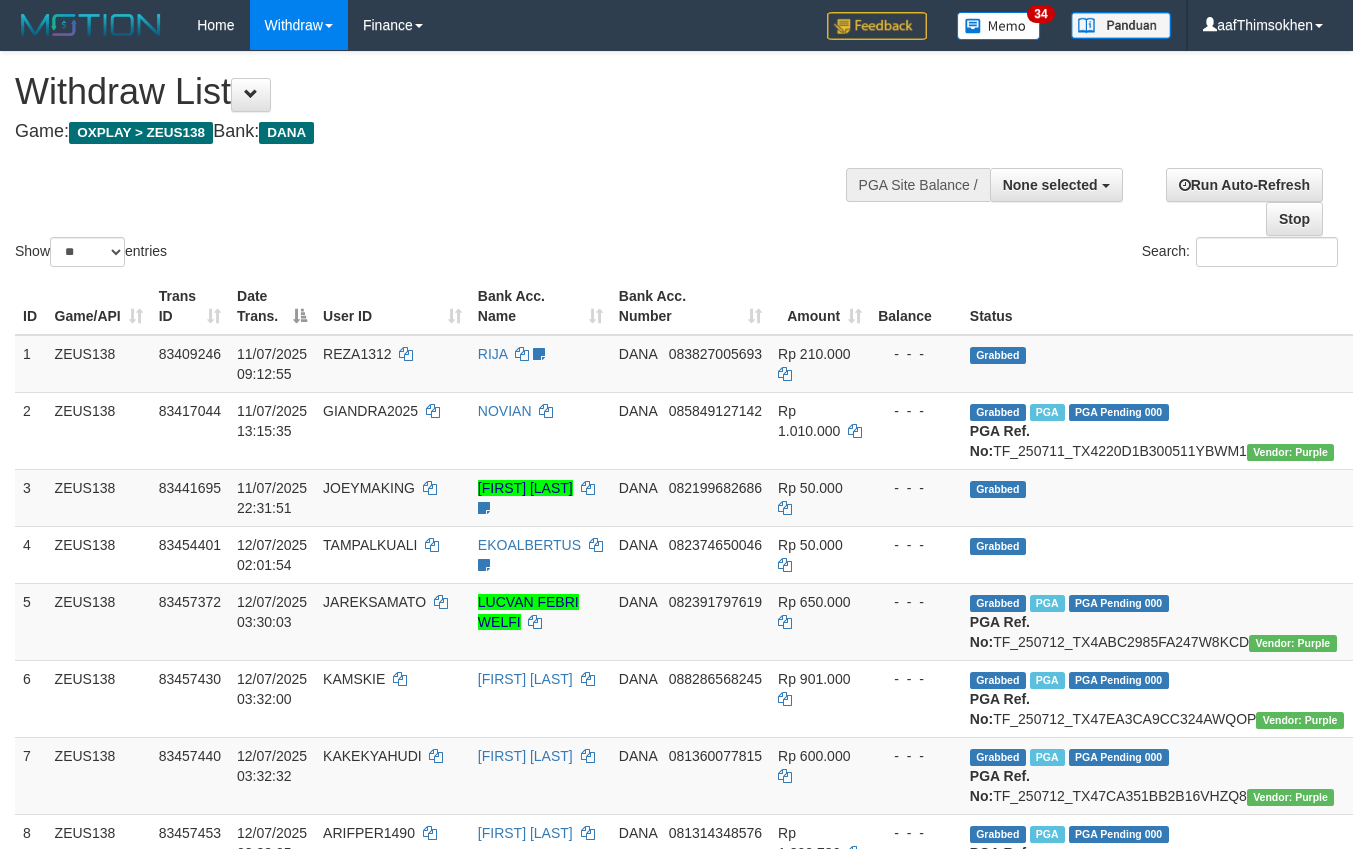 select 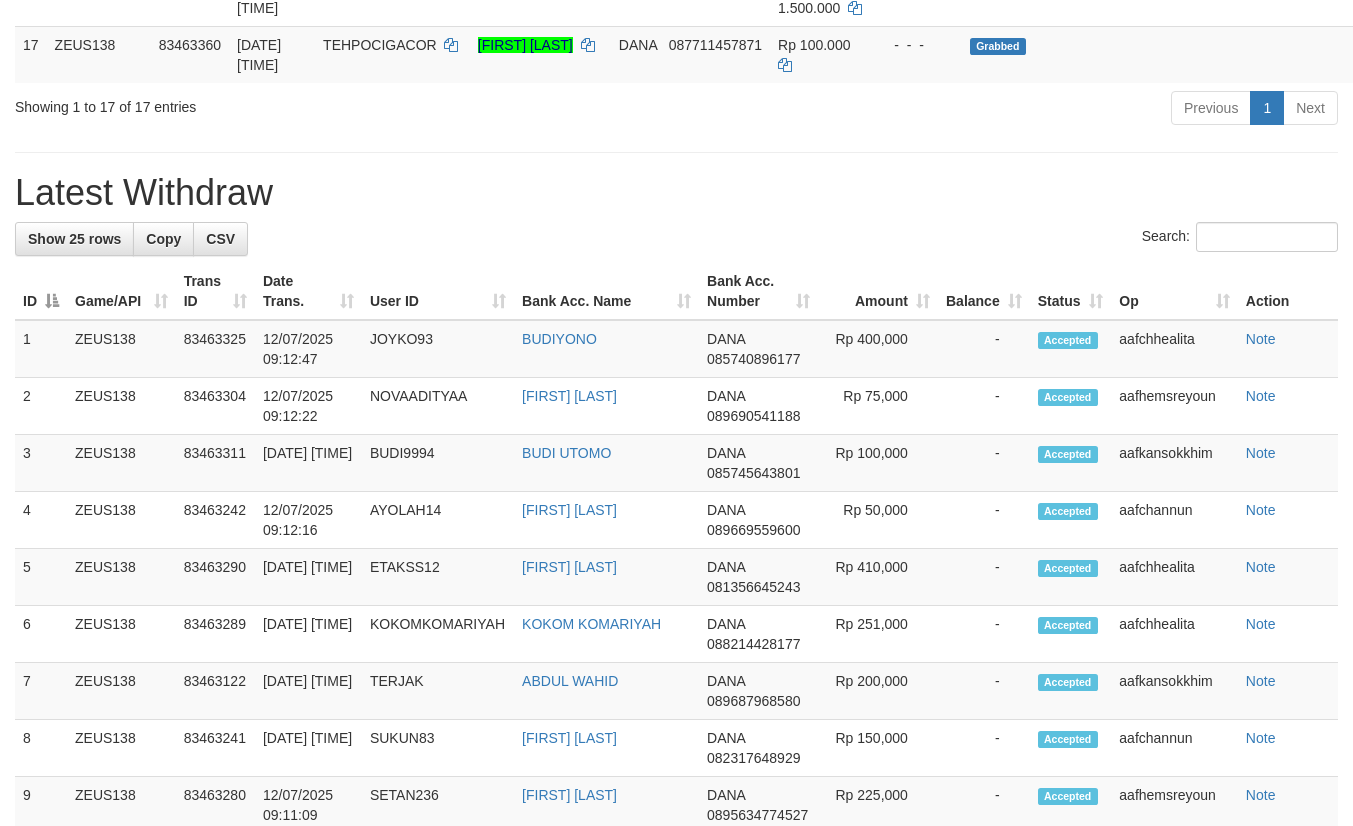 scroll, scrollTop: 1387, scrollLeft: 0, axis: vertical 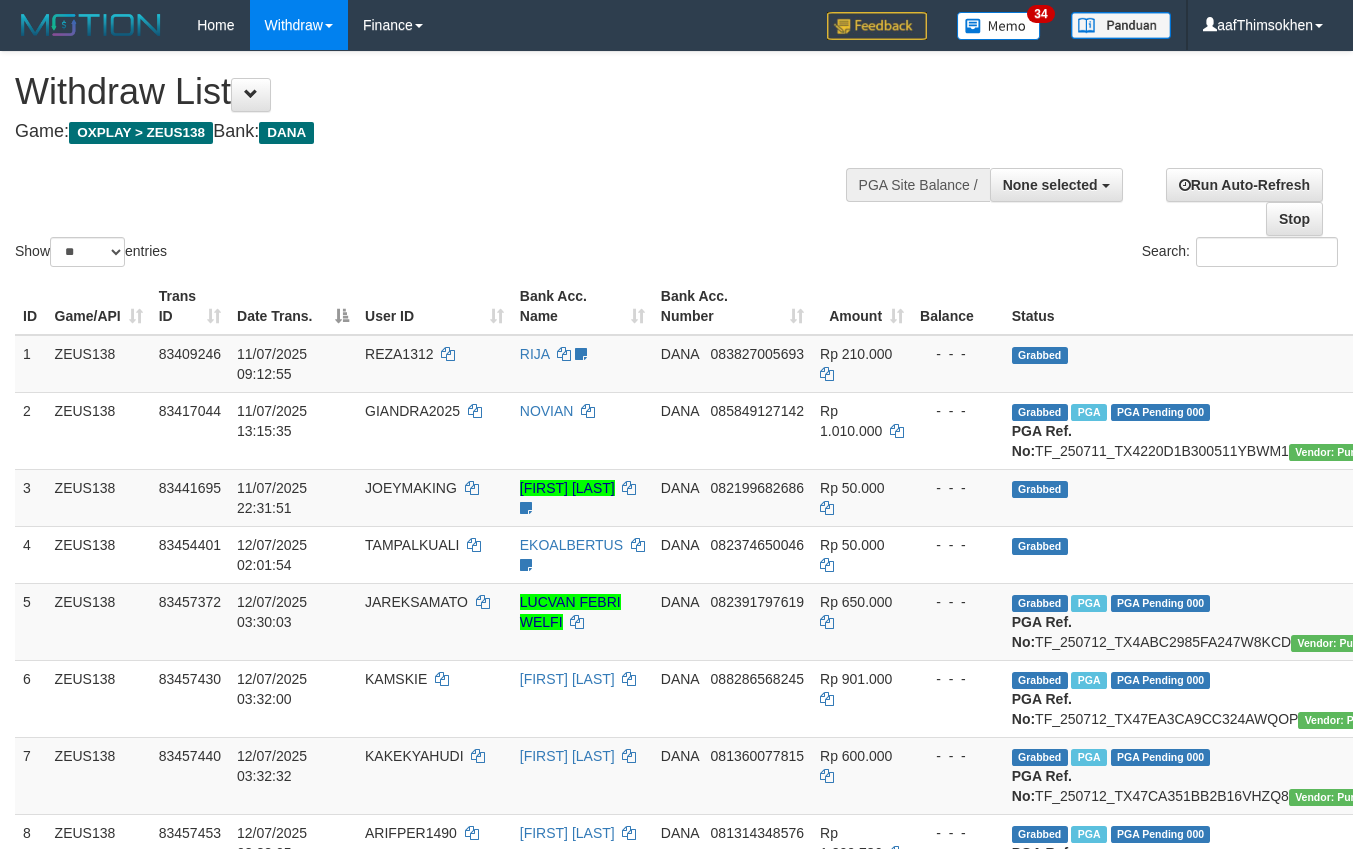 select 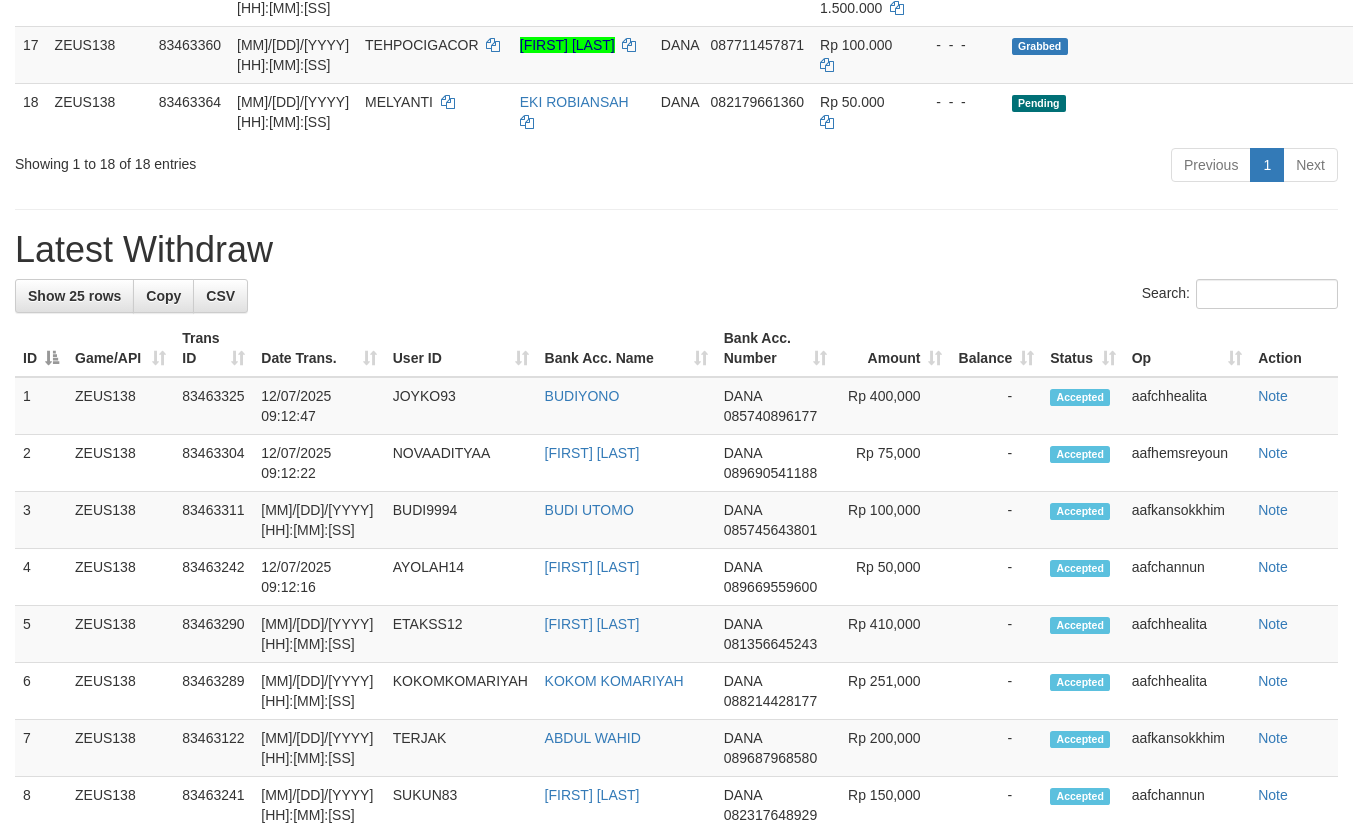 scroll, scrollTop: 1387, scrollLeft: 0, axis: vertical 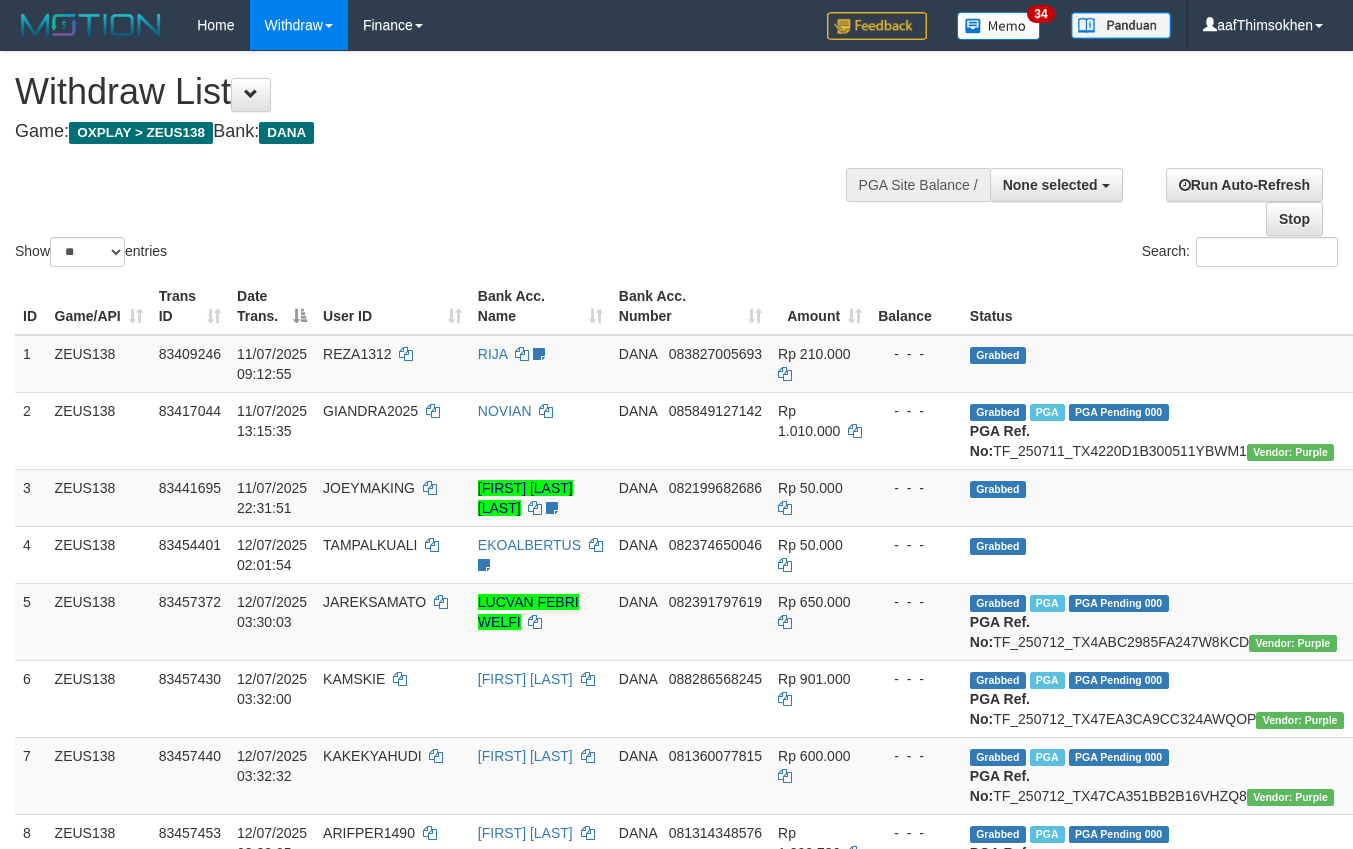 select 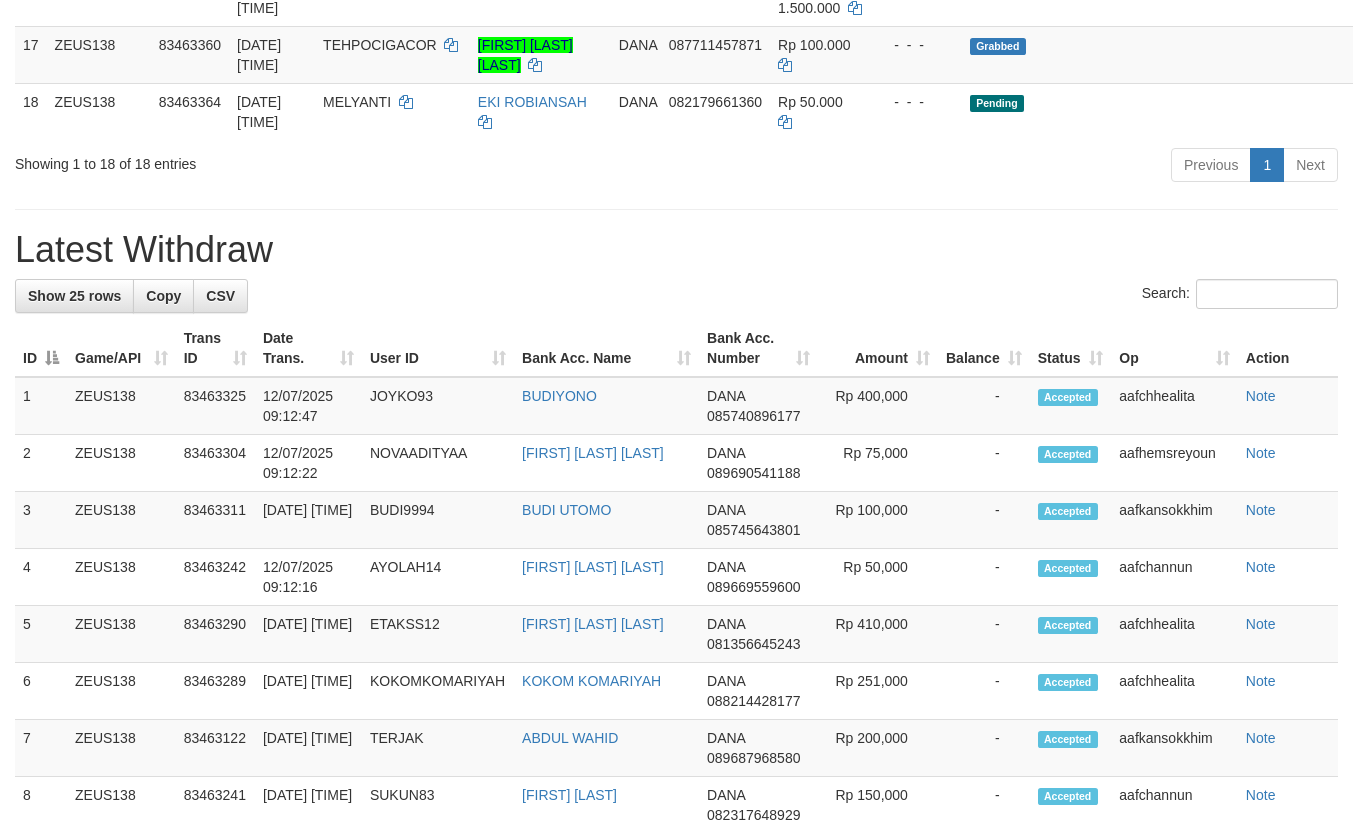 scroll, scrollTop: 1387, scrollLeft: 0, axis: vertical 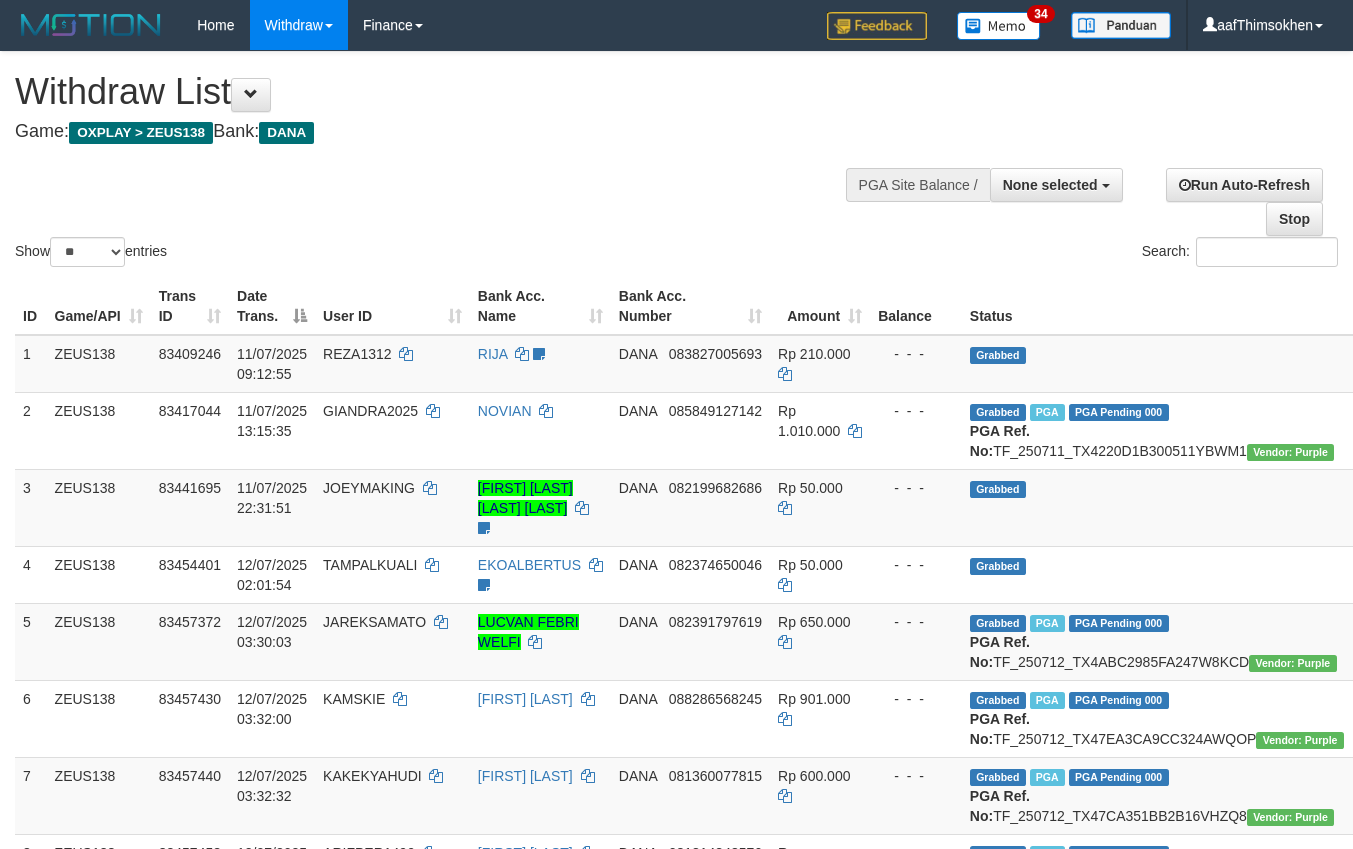 select 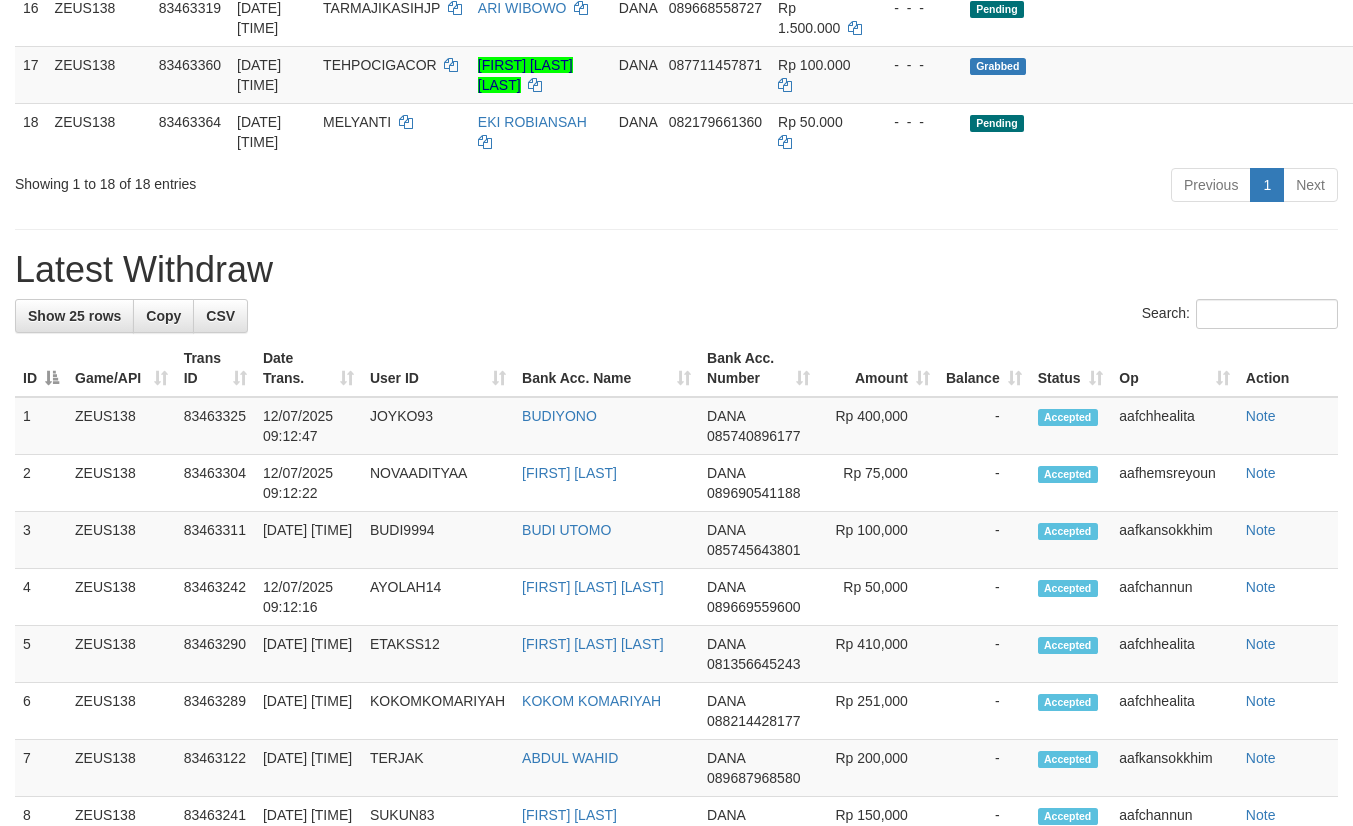 scroll, scrollTop: 1387, scrollLeft: 0, axis: vertical 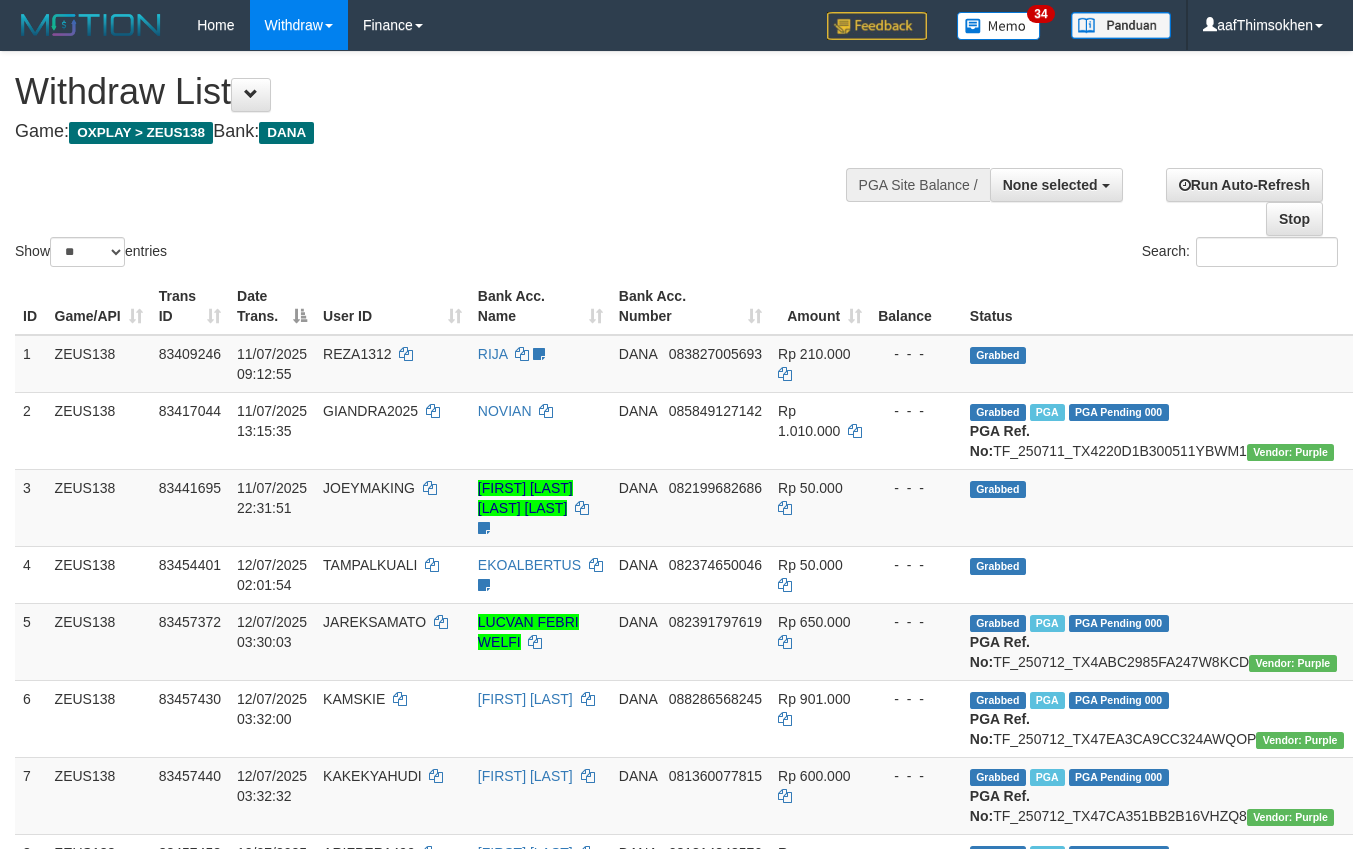 select 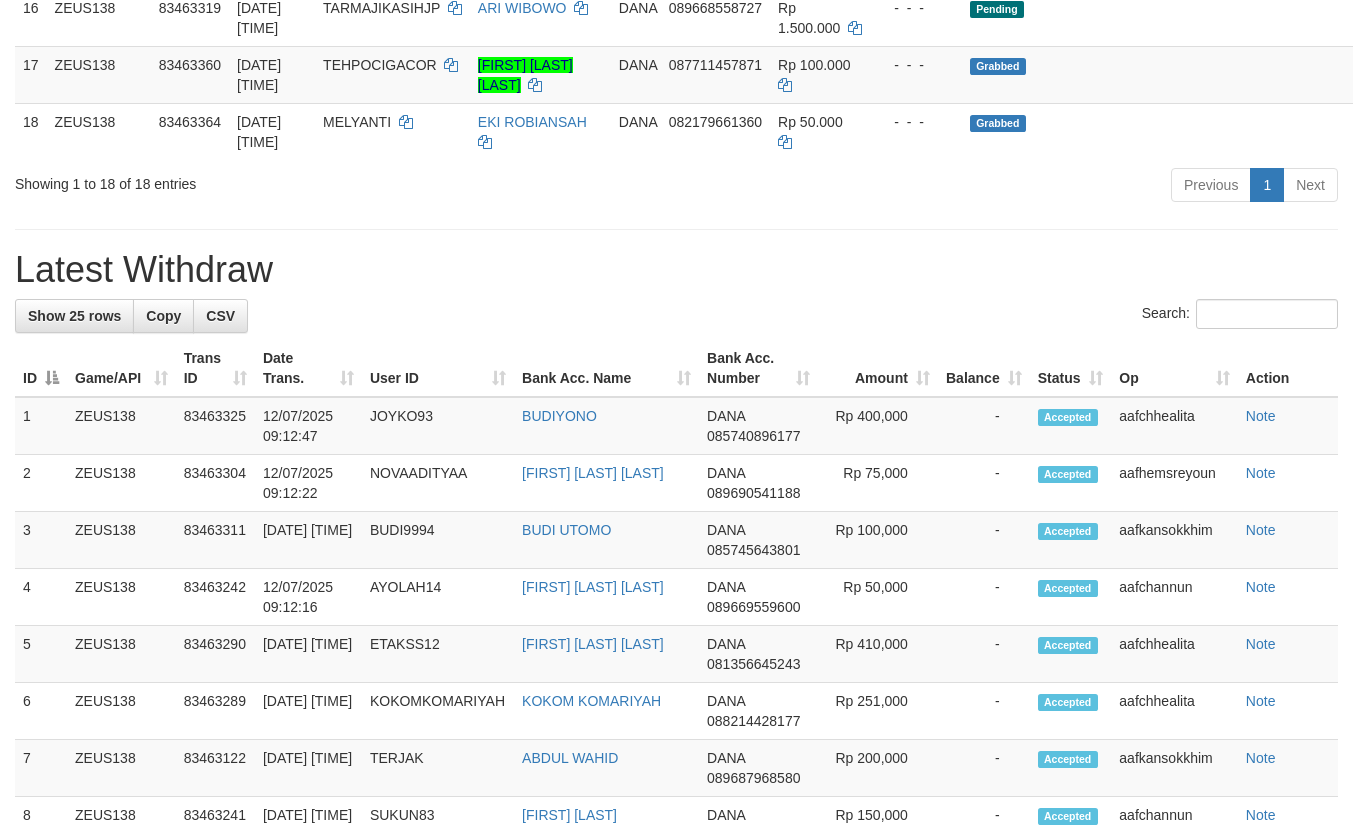 scroll, scrollTop: 1387, scrollLeft: 0, axis: vertical 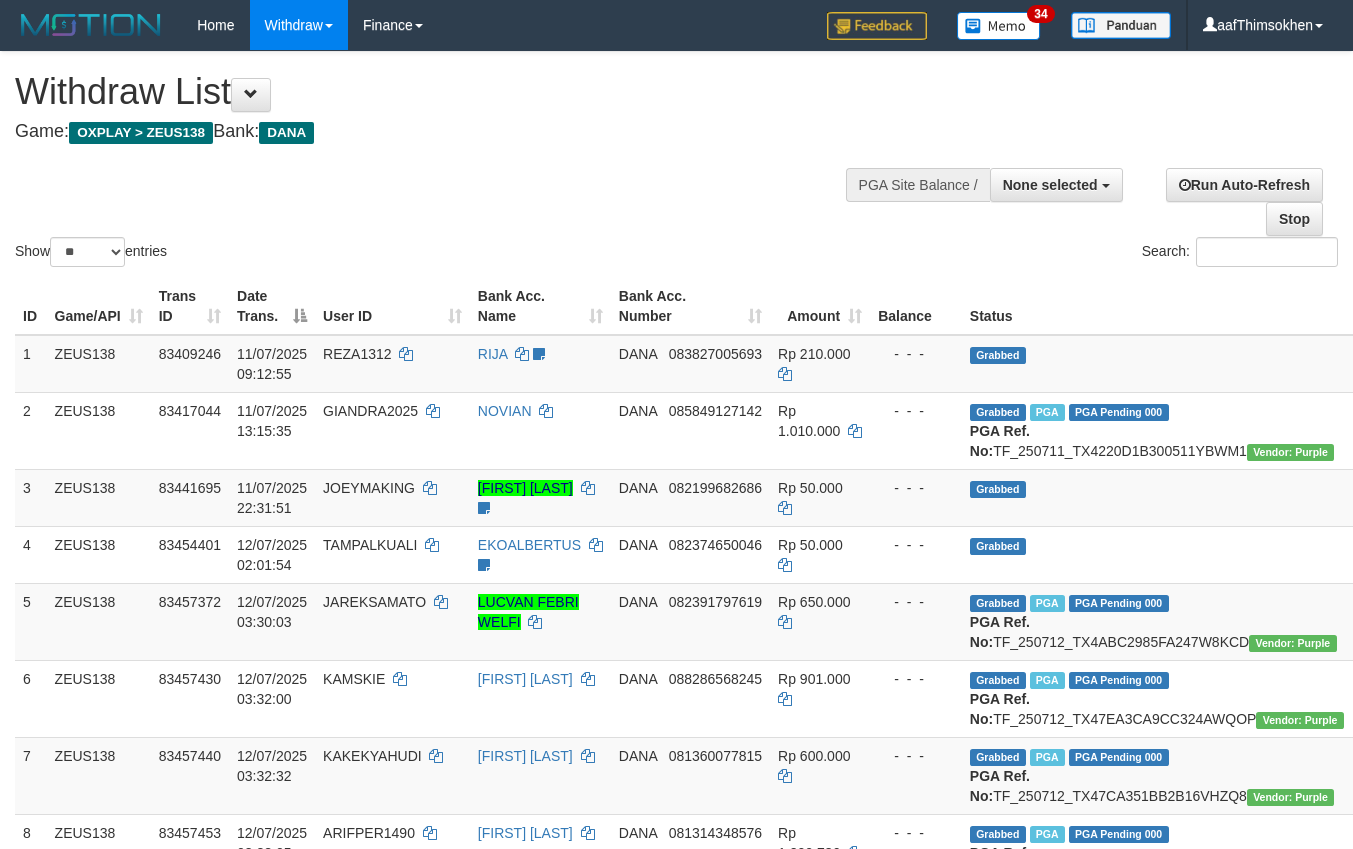 select 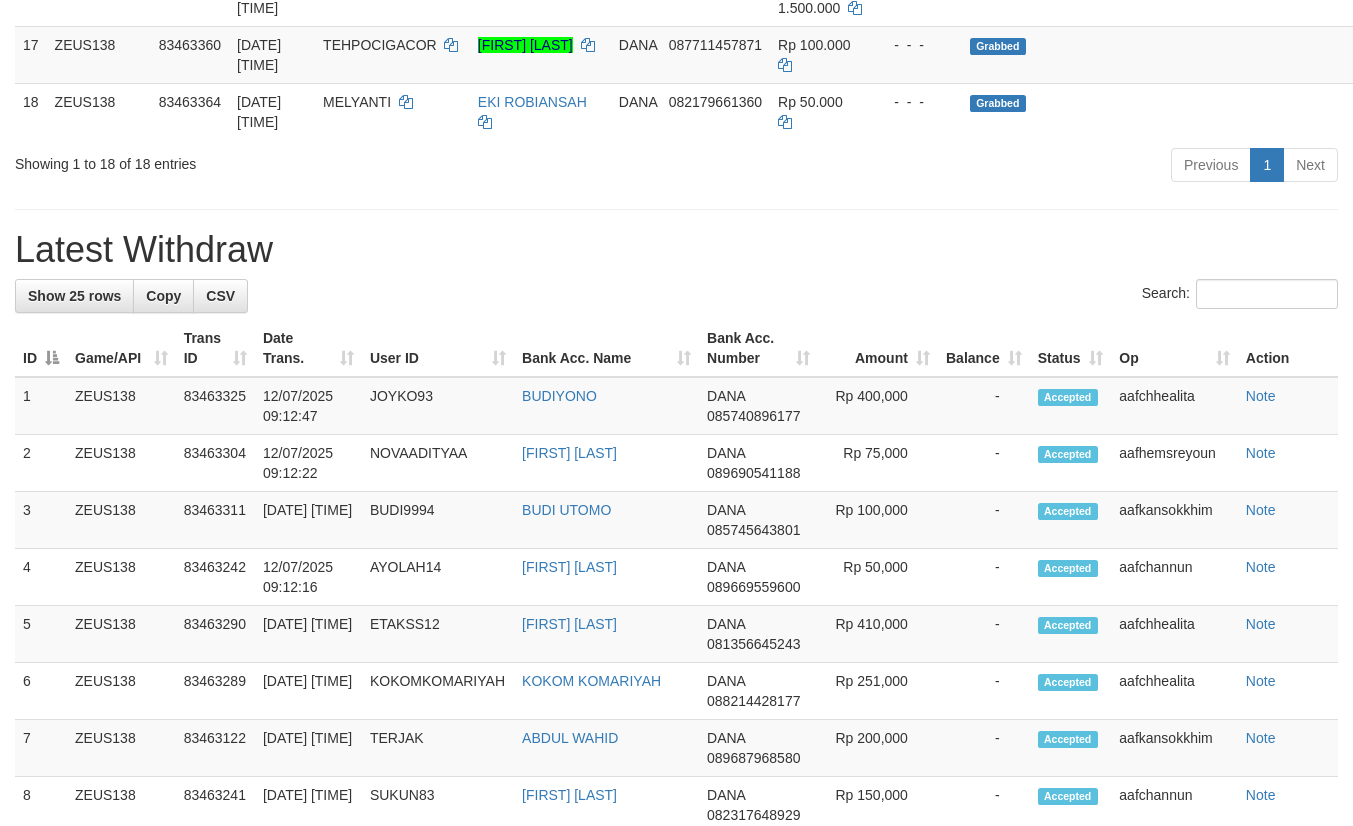 scroll, scrollTop: 1387, scrollLeft: 0, axis: vertical 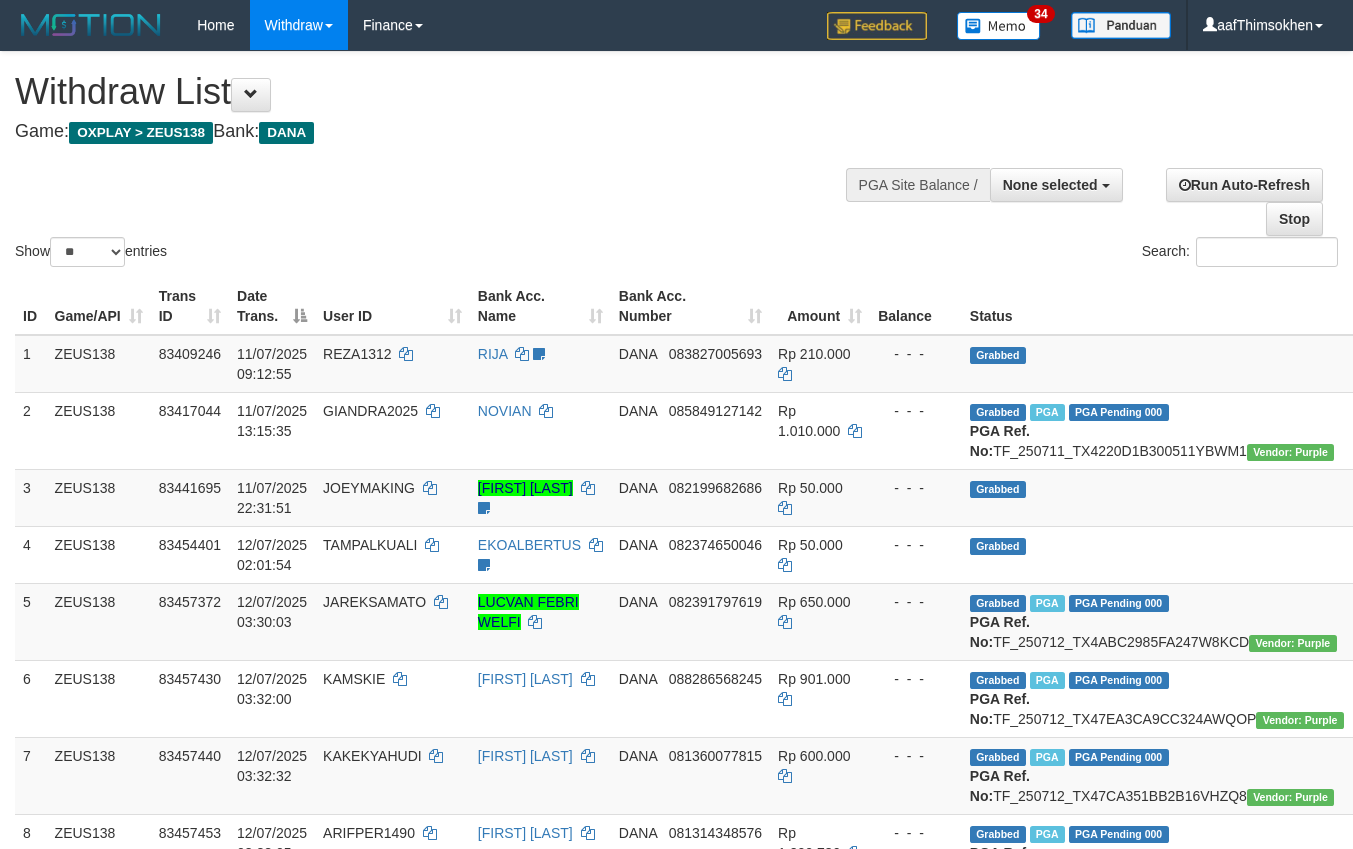 select 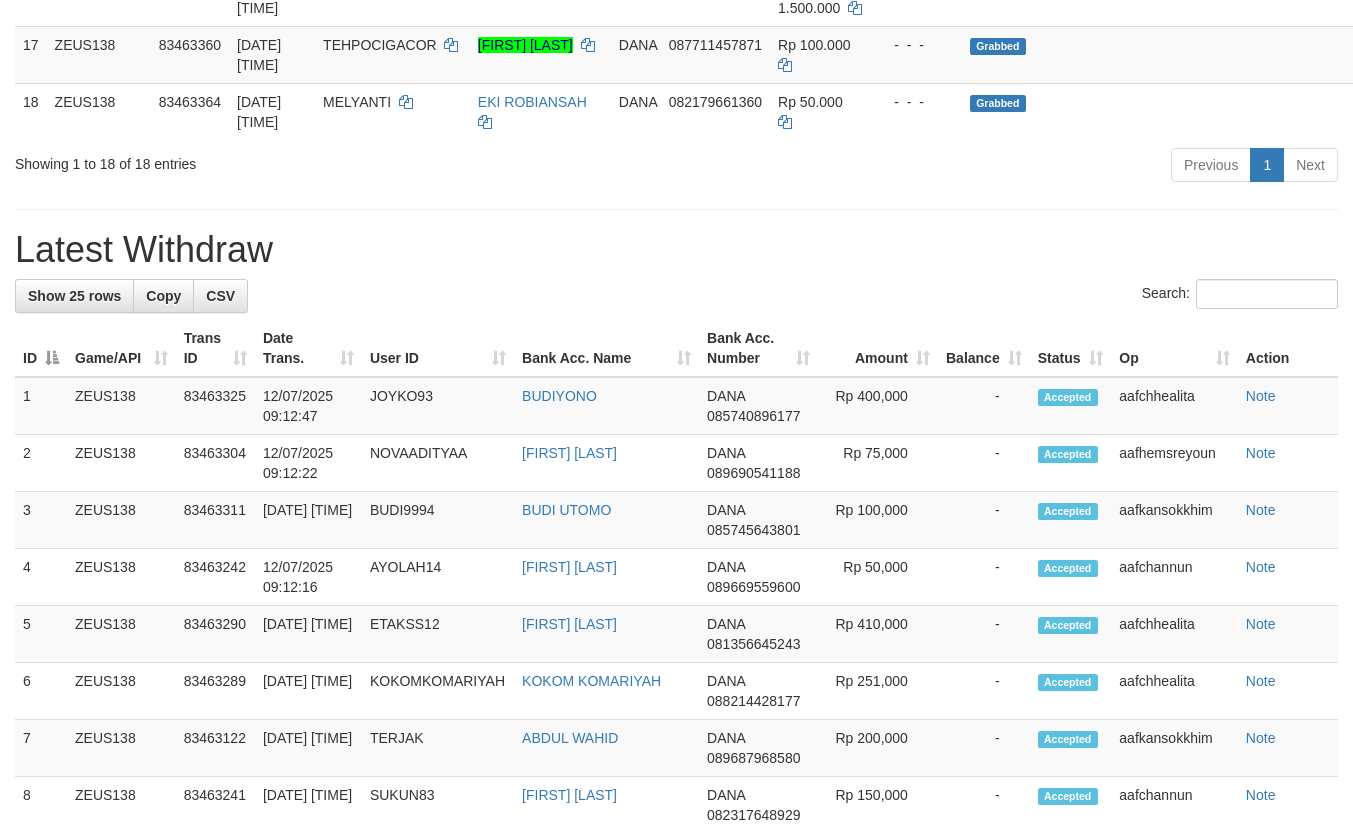 scroll, scrollTop: 1387, scrollLeft: 0, axis: vertical 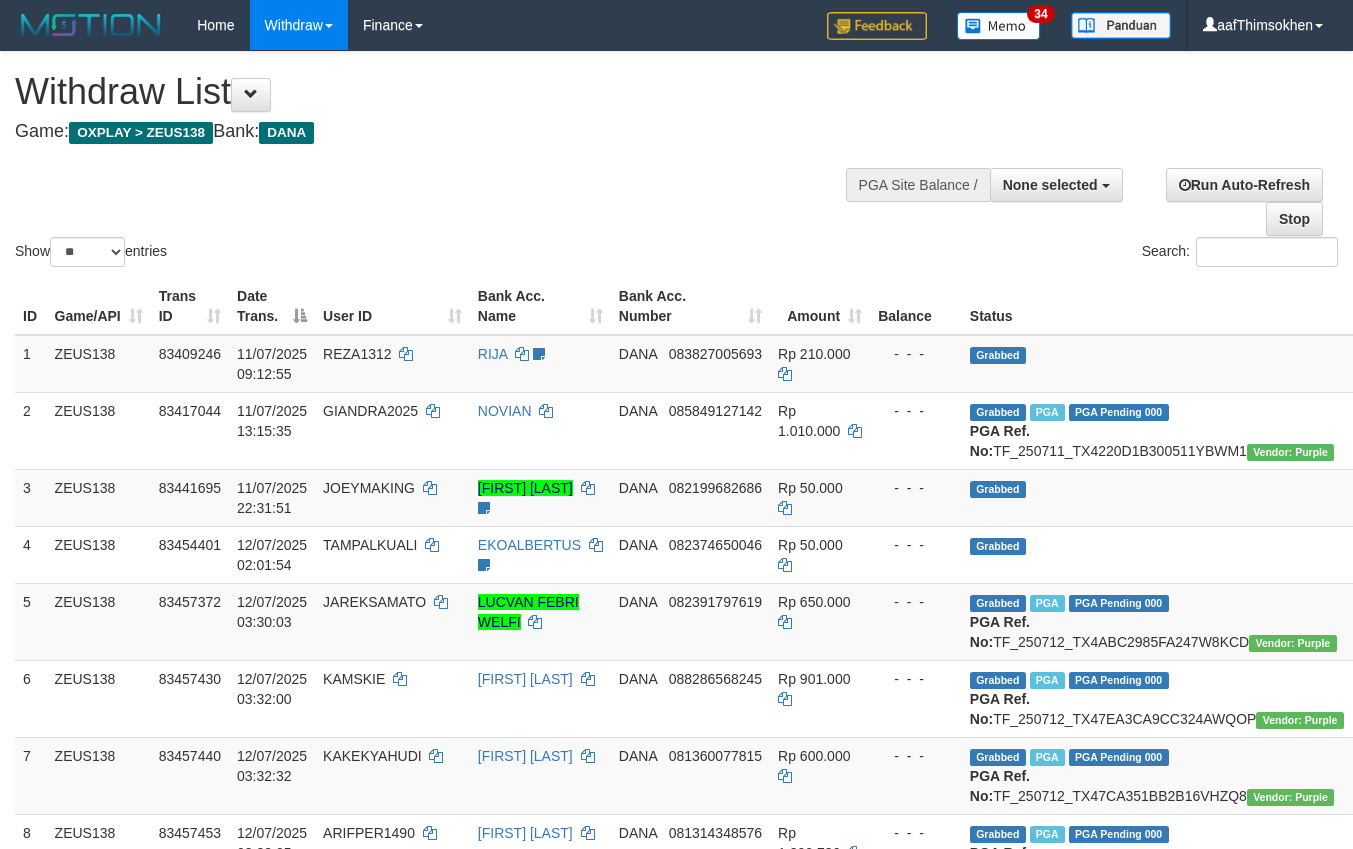 select 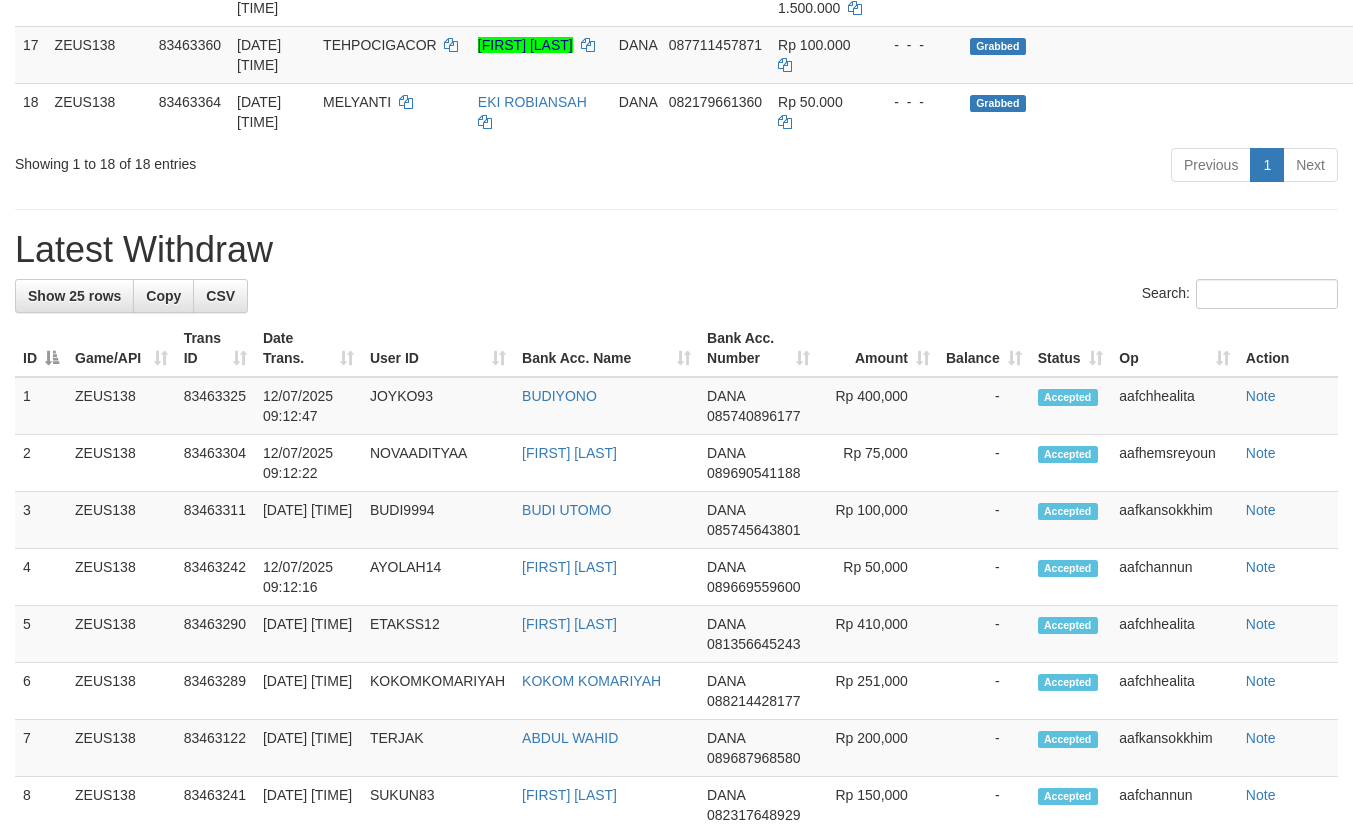 scroll, scrollTop: 1387, scrollLeft: 0, axis: vertical 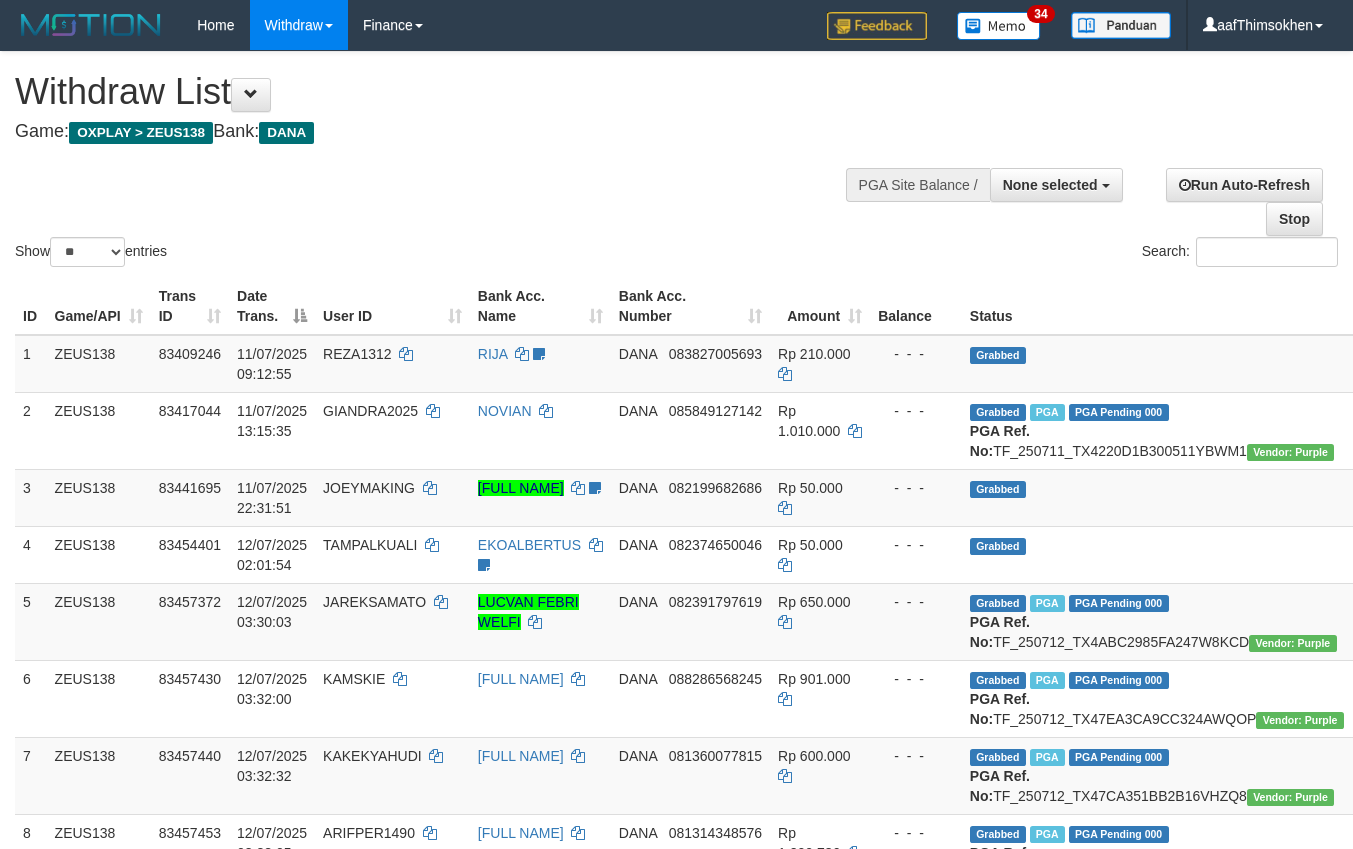 select 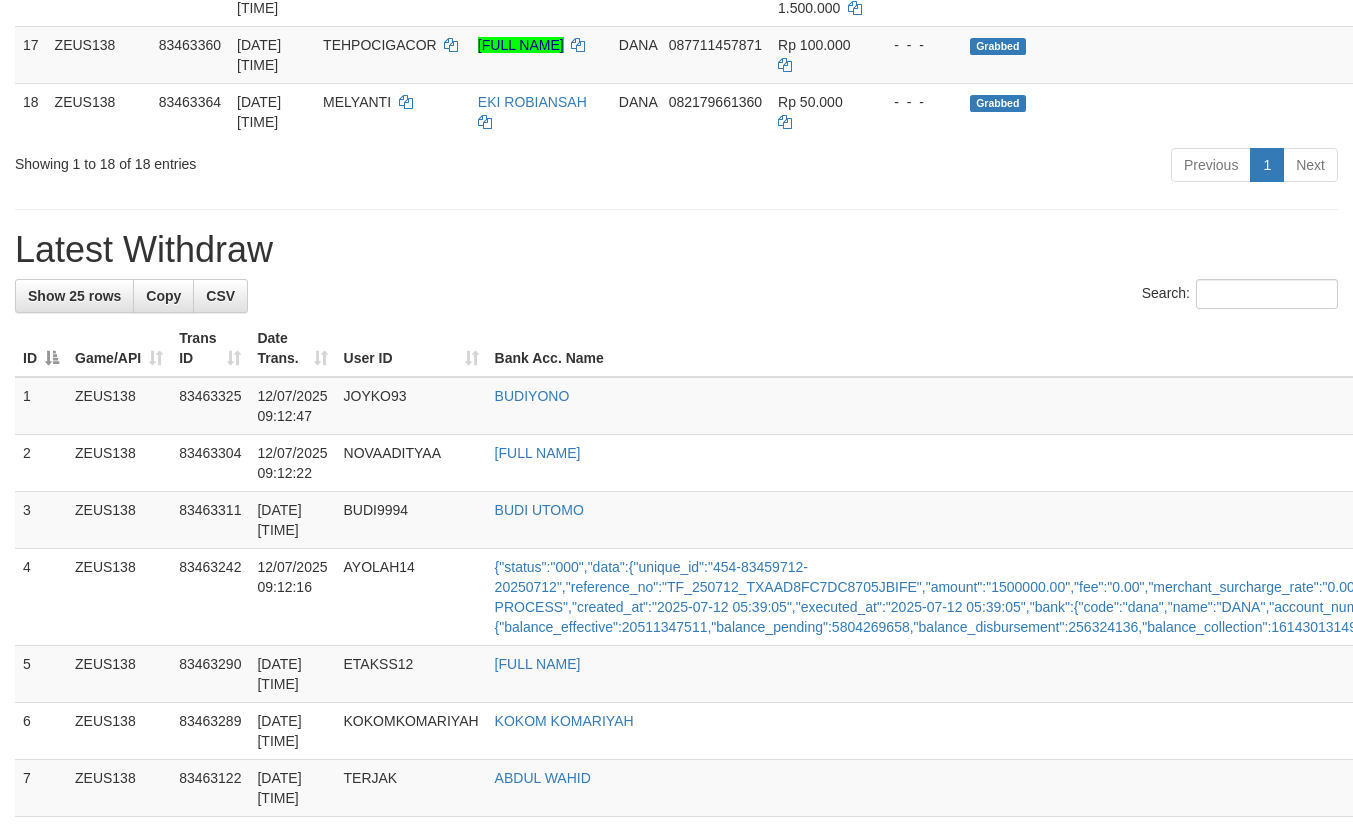 scroll, scrollTop: 1387, scrollLeft: 0, axis: vertical 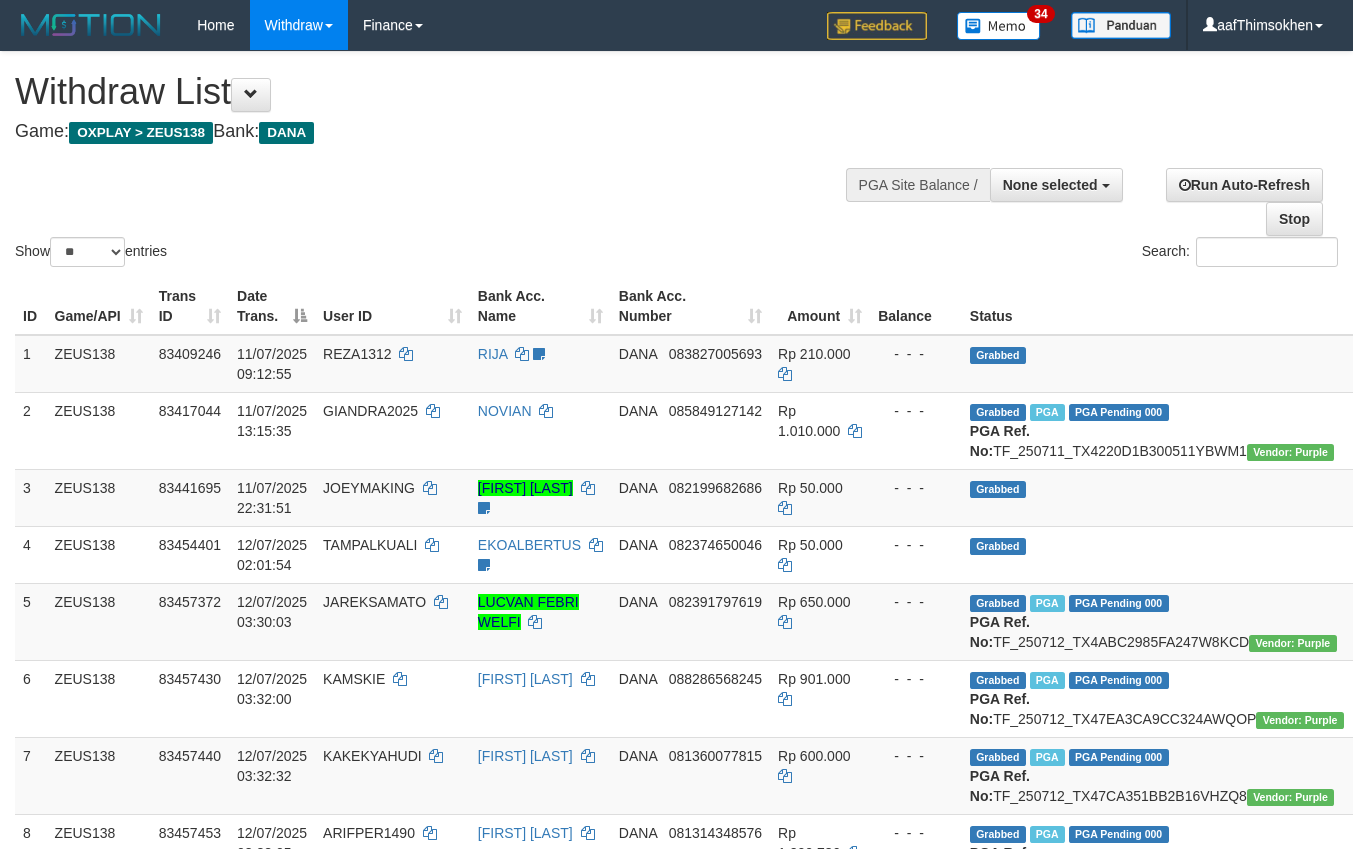 select 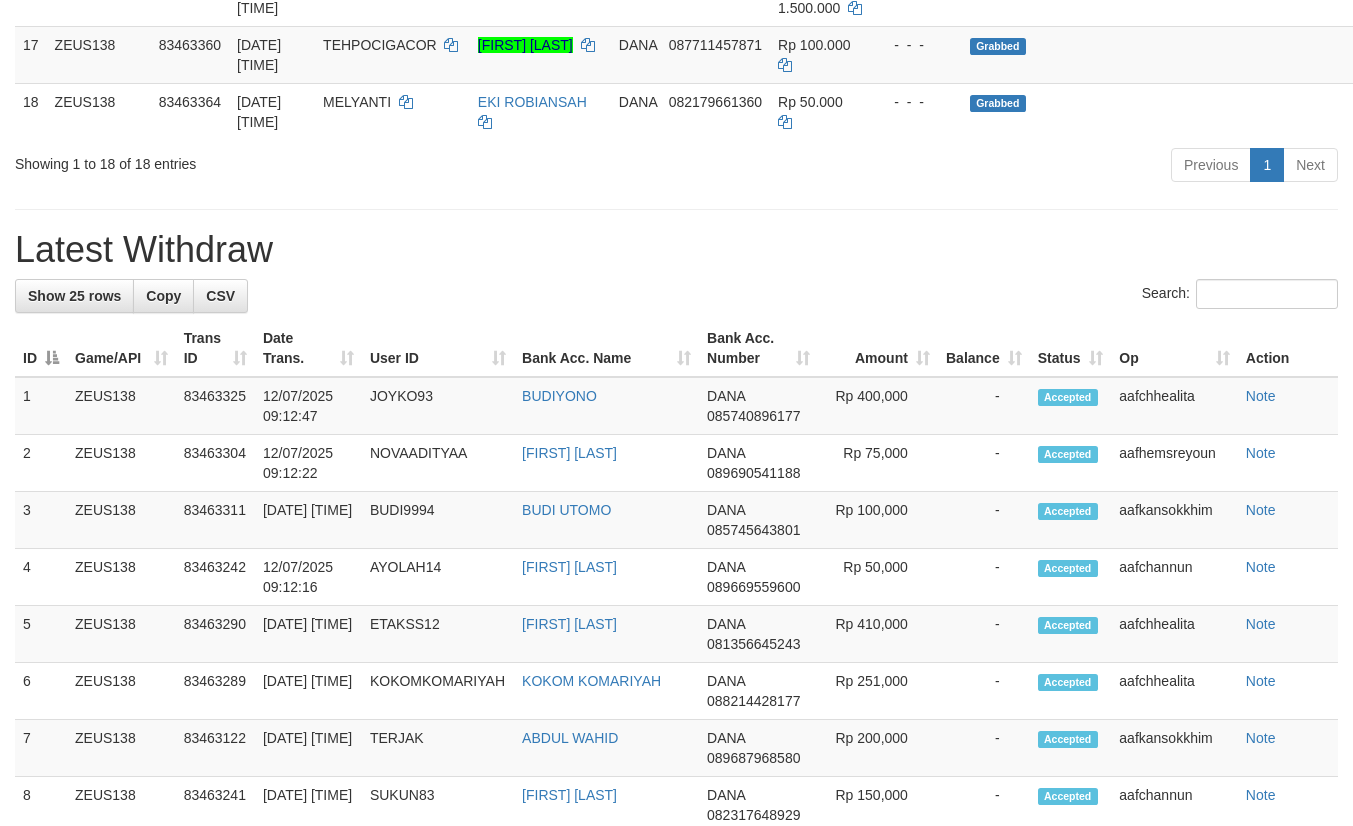 scroll, scrollTop: 1387, scrollLeft: 0, axis: vertical 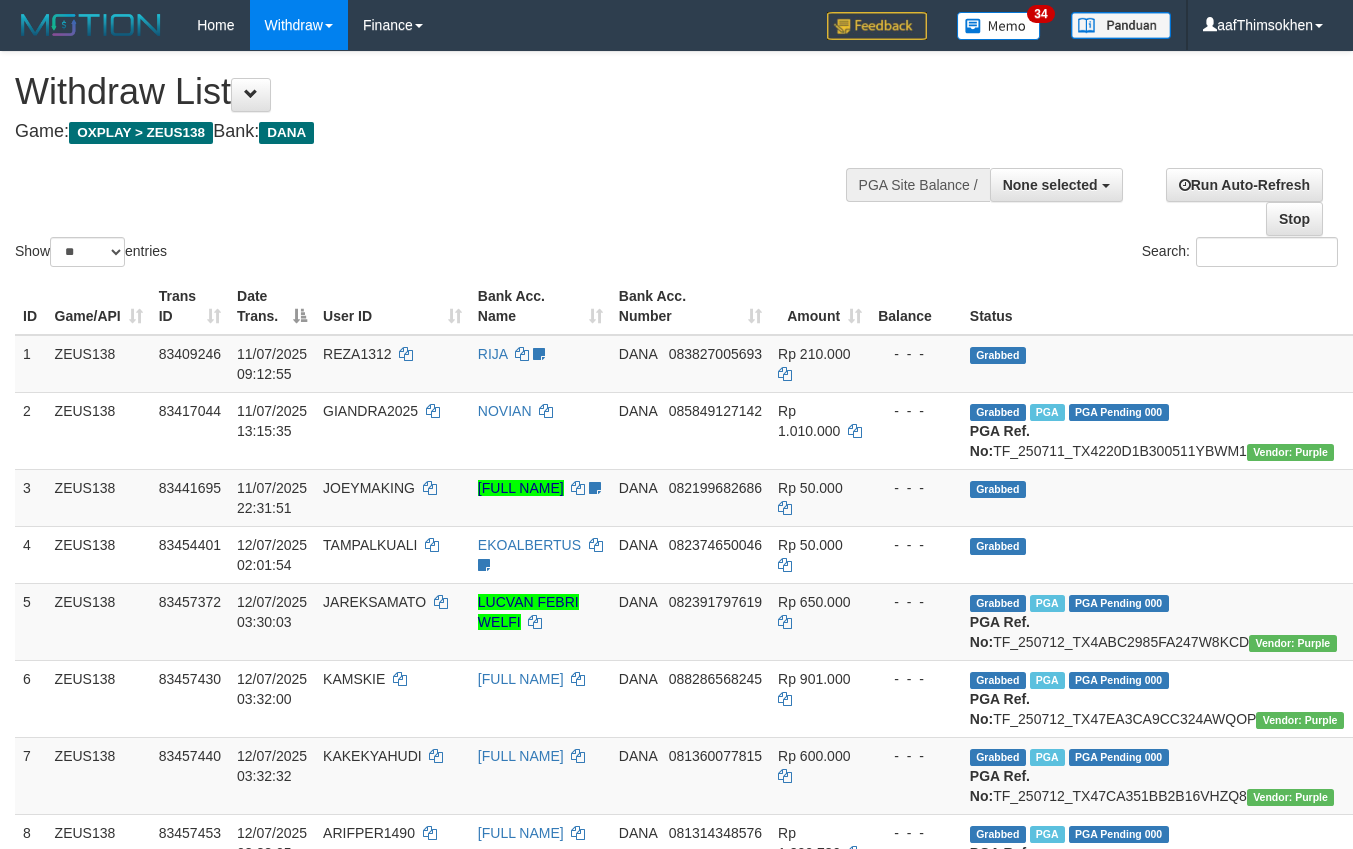 select 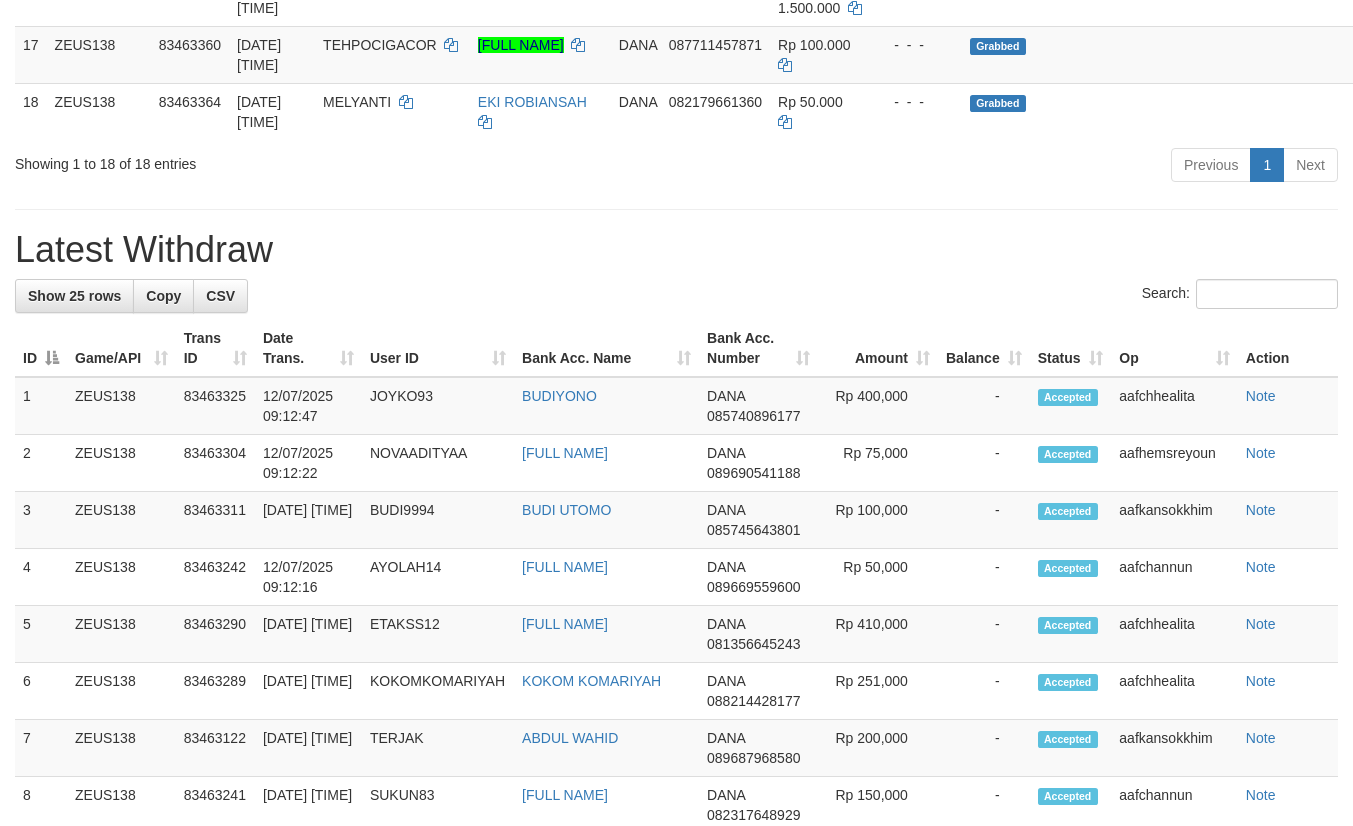 scroll, scrollTop: 1387, scrollLeft: 0, axis: vertical 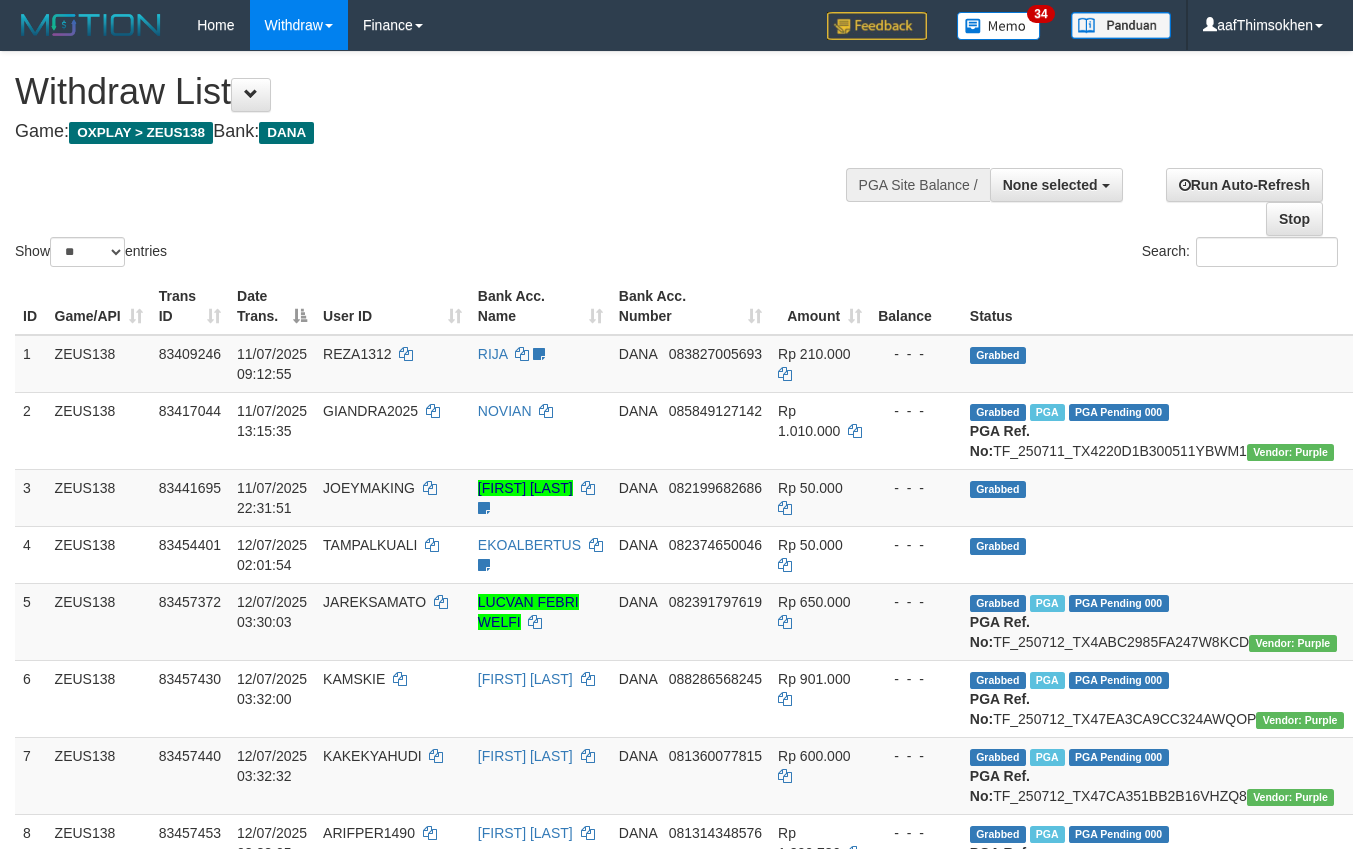 select 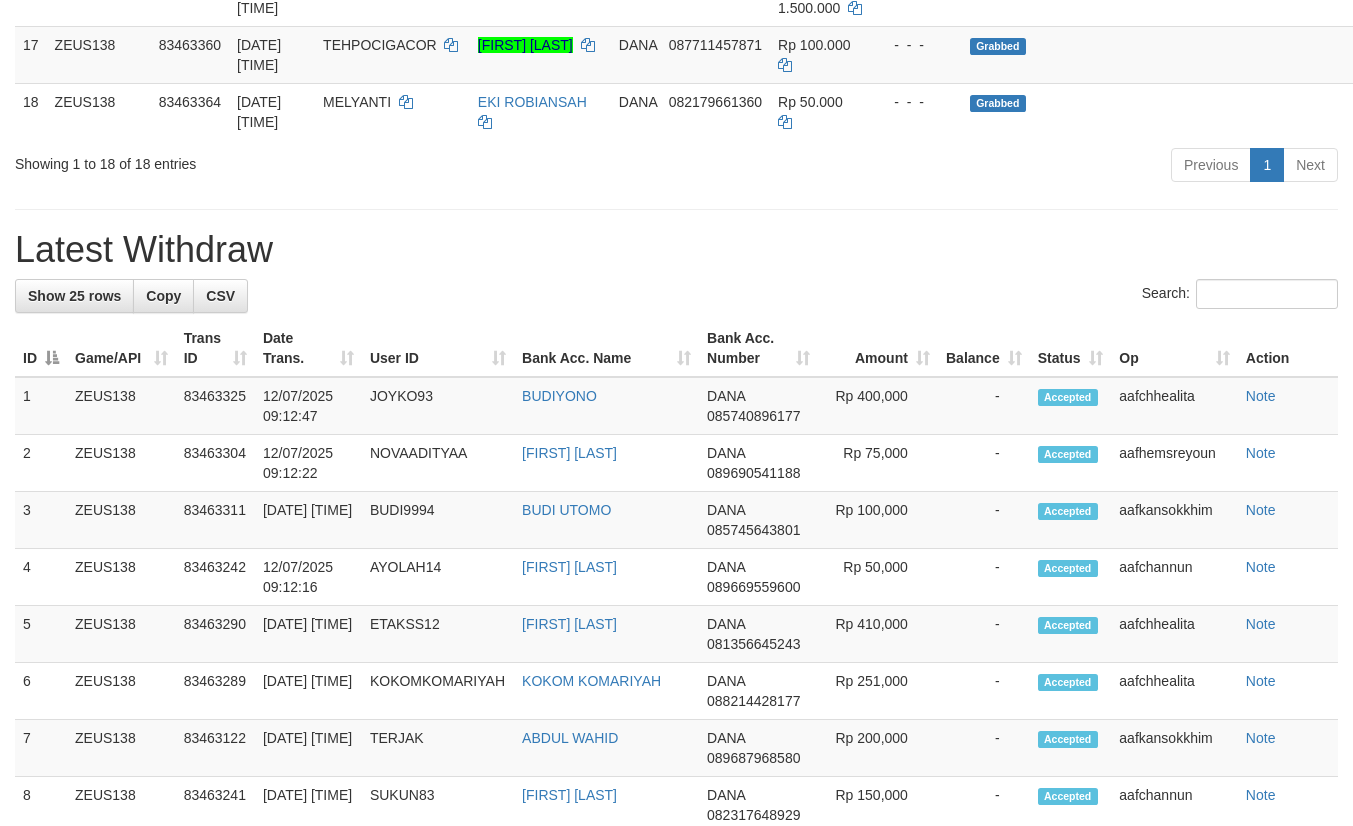 scroll, scrollTop: 1387, scrollLeft: 0, axis: vertical 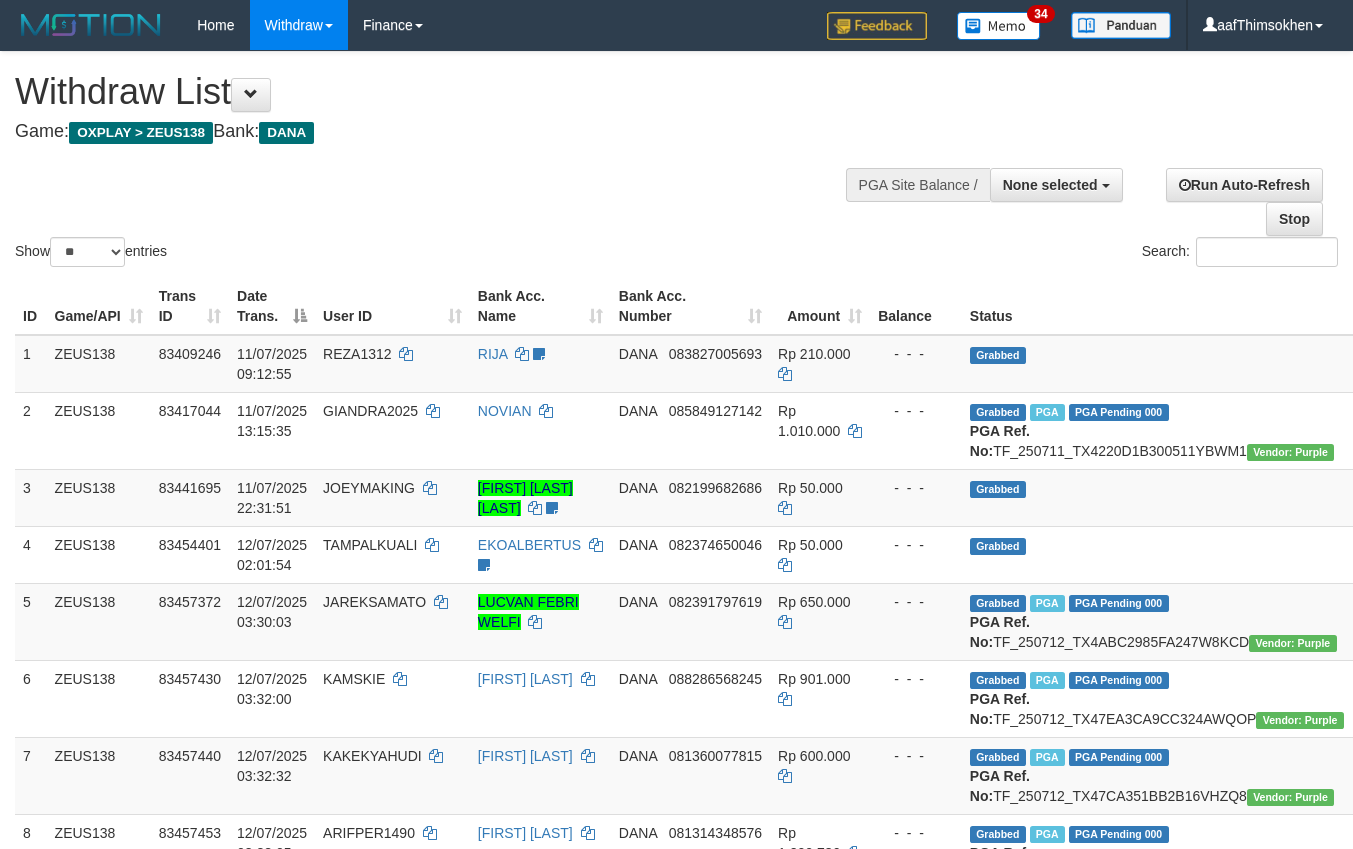 select 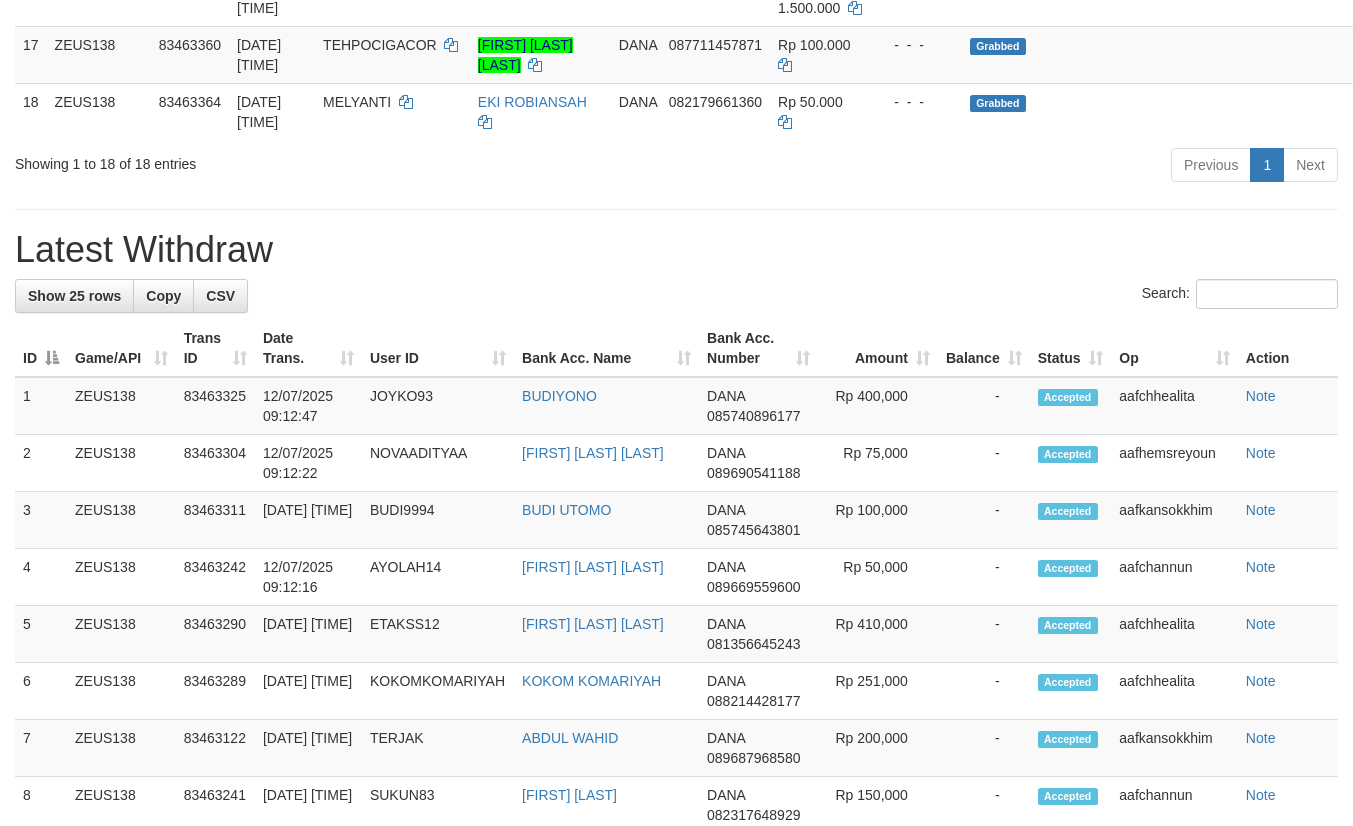 scroll, scrollTop: 1387, scrollLeft: 0, axis: vertical 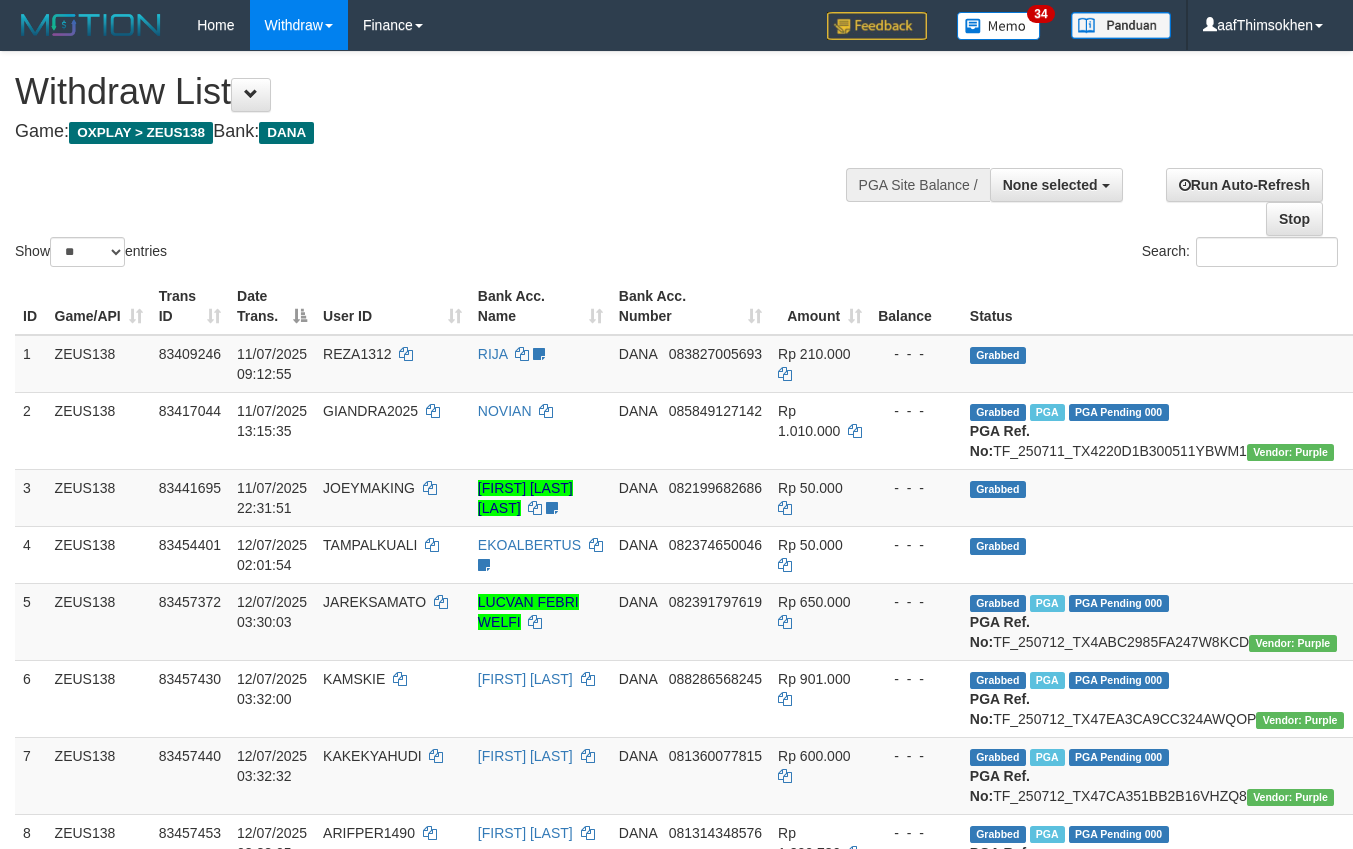 select 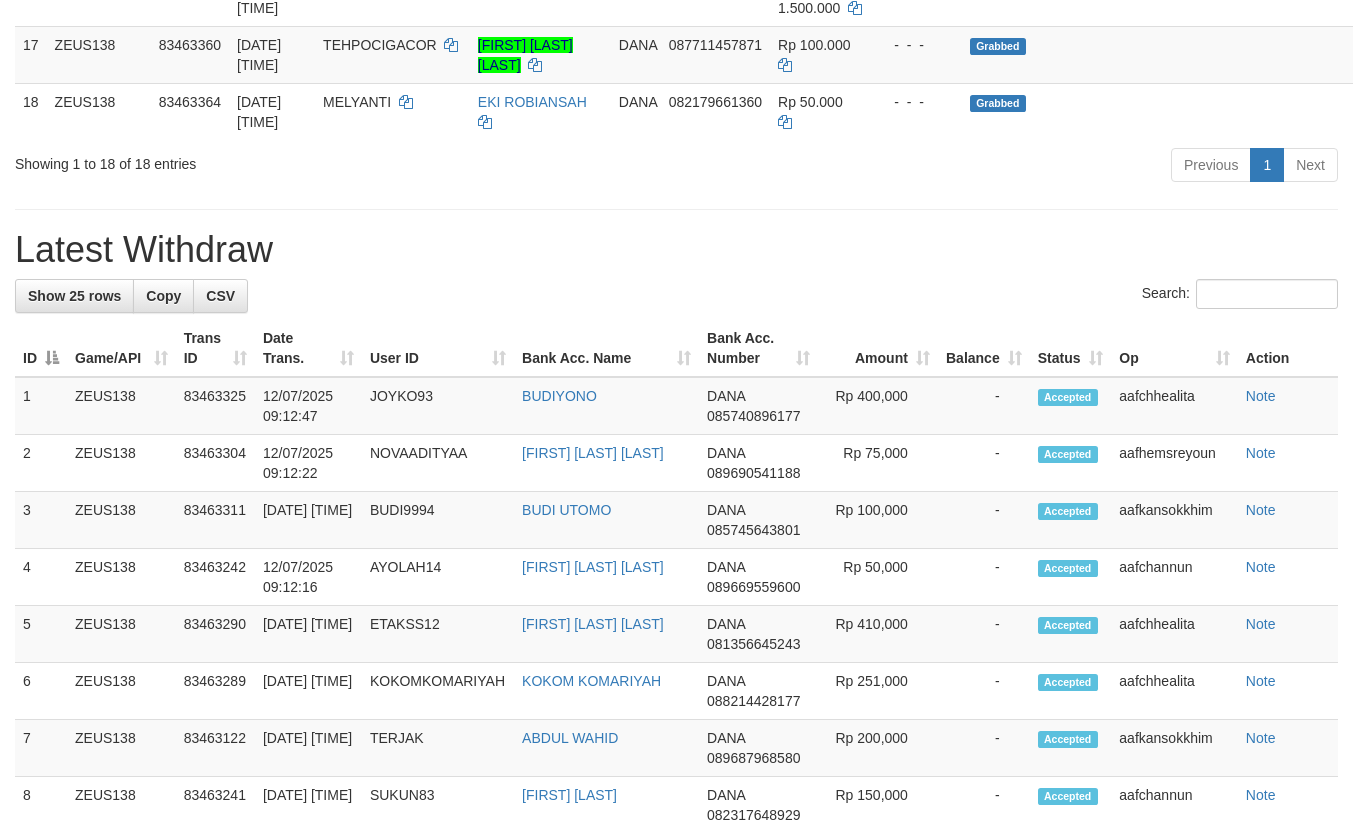 scroll, scrollTop: 1387, scrollLeft: 0, axis: vertical 